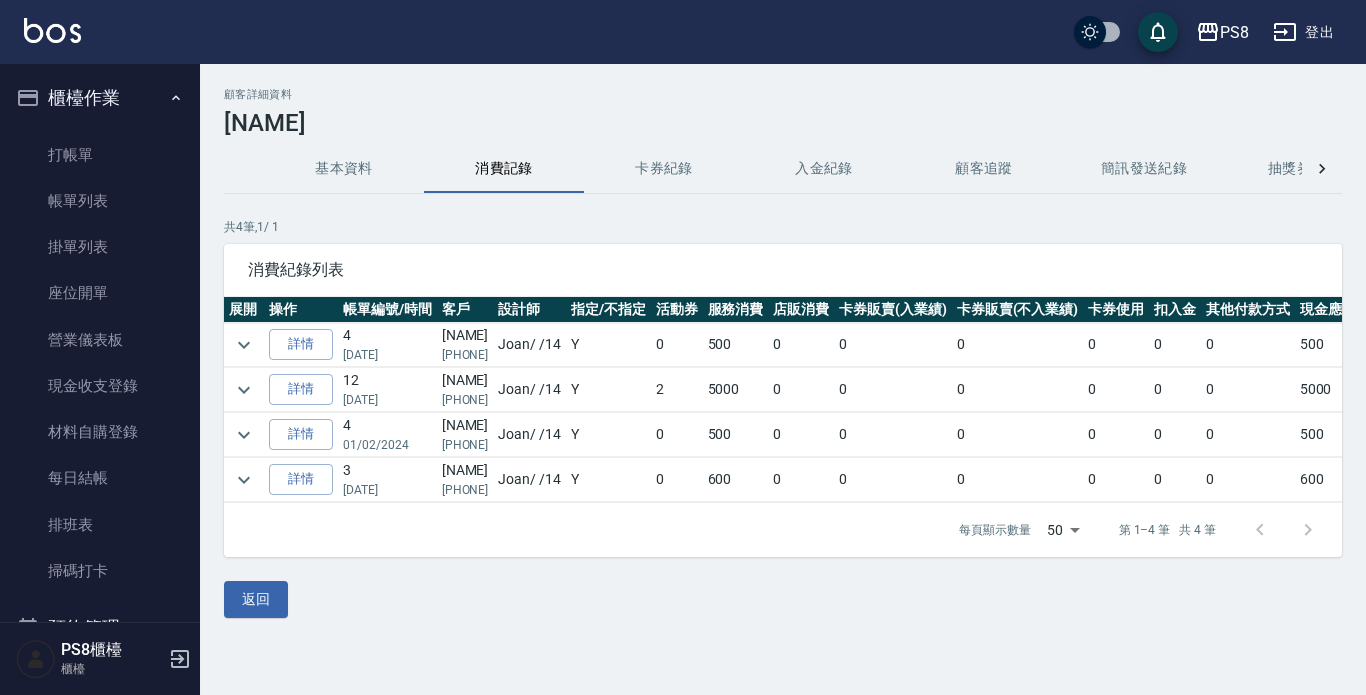 scroll, scrollTop: 0, scrollLeft: 0, axis: both 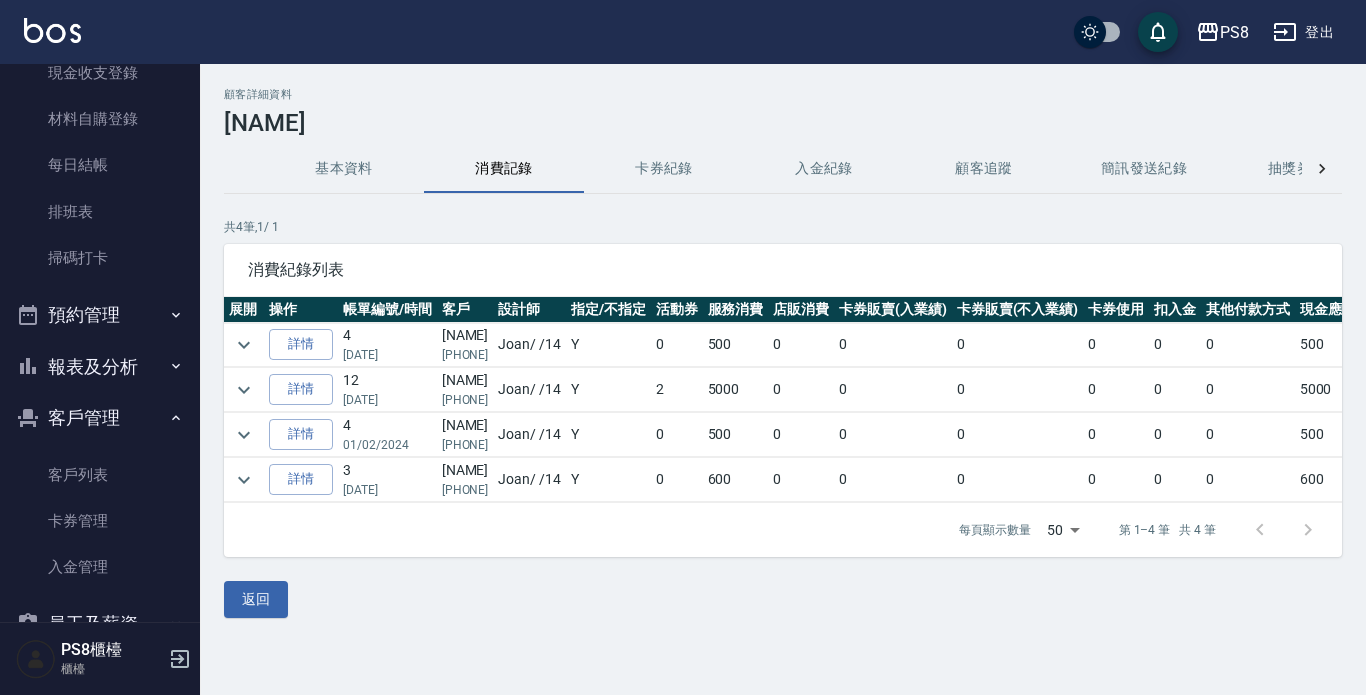 click on "PS8 登出" at bounding box center [683, 32] 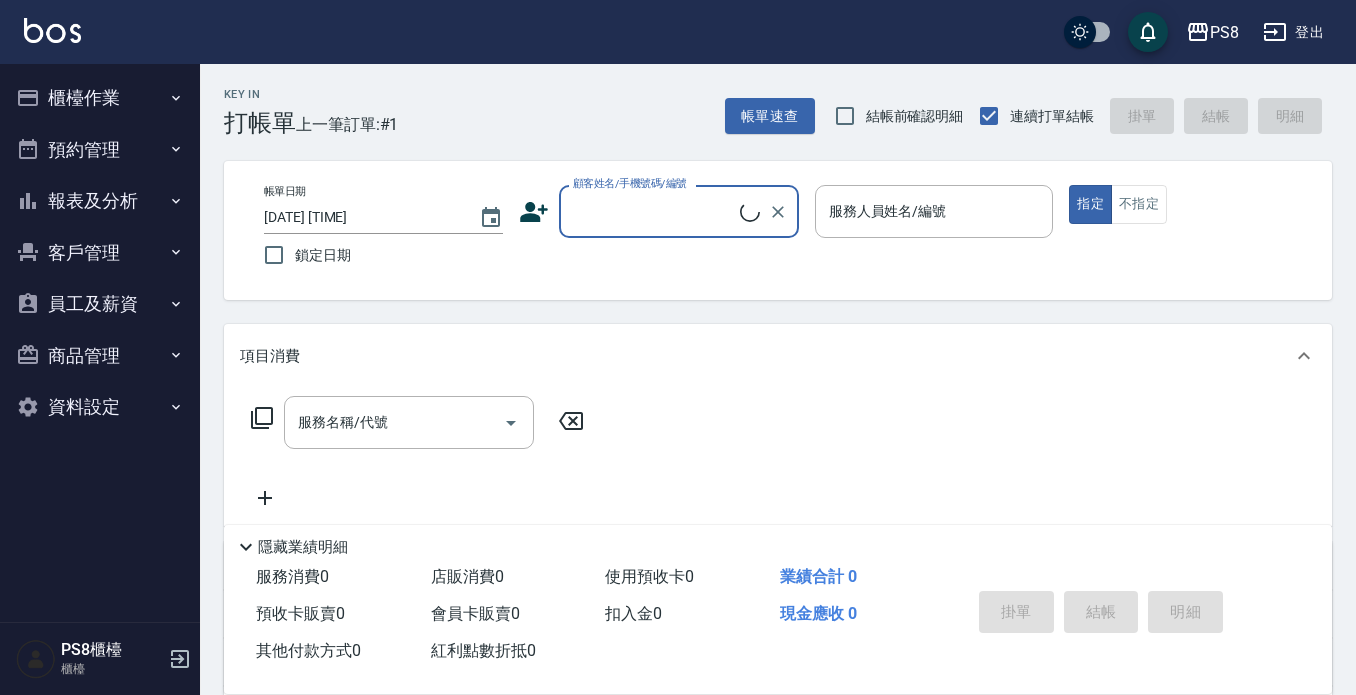 click on "顧客姓名/手機號碼/編號" at bounding box center (679, 211) 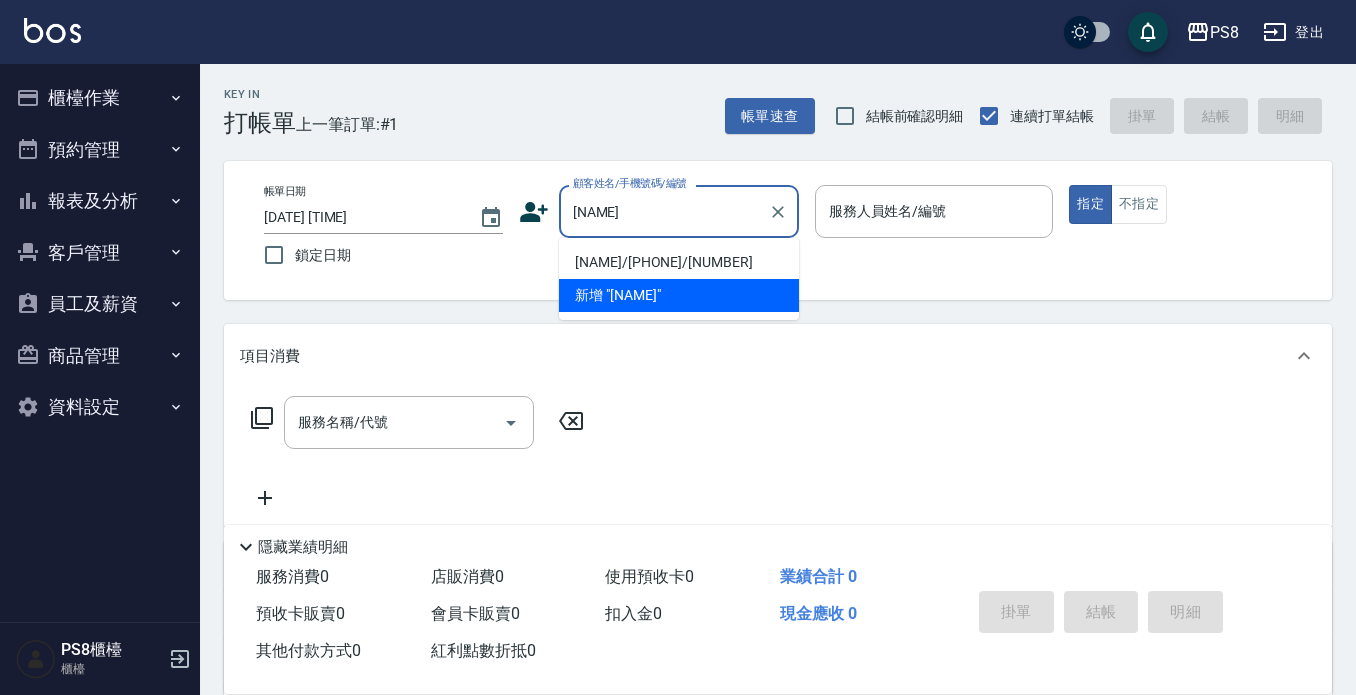 click on "[NAME]/[PHONE]/[NUMBER]" at bounding box center [679, 262] 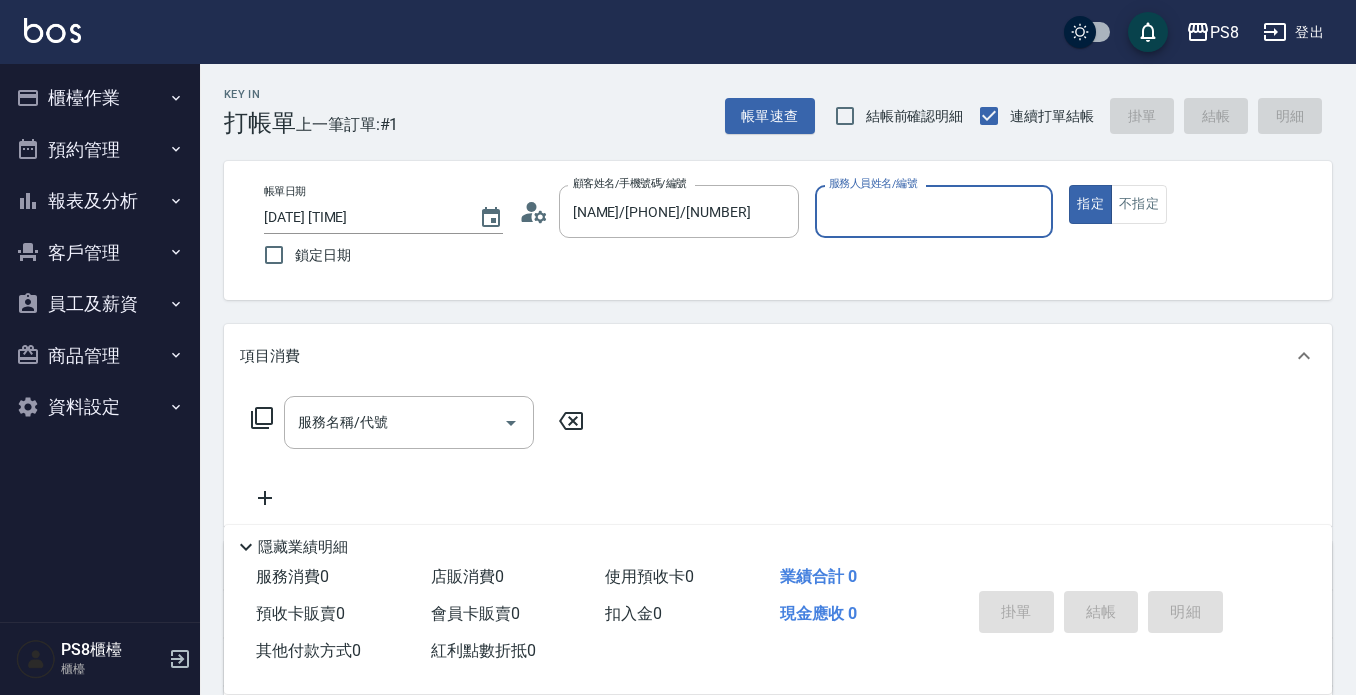 type on "[NAME]-[NUMBER]" 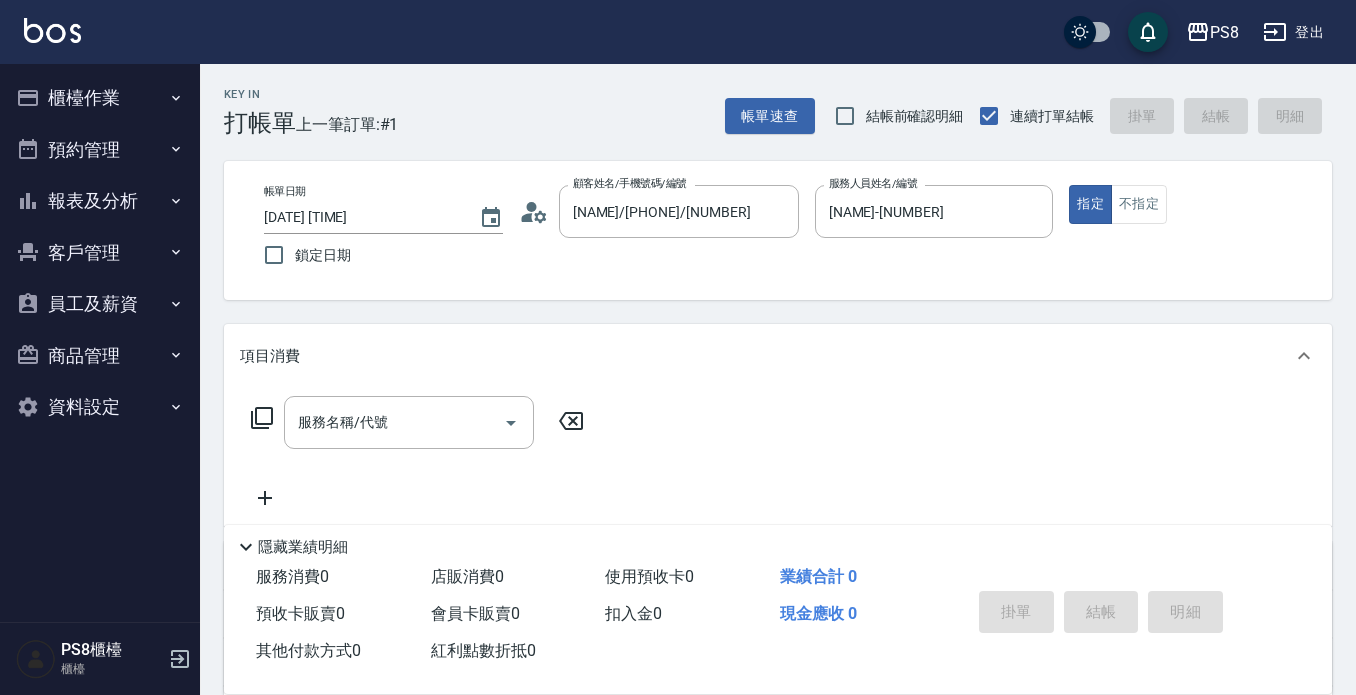 click on "顧客姓名/手機號碼/編號 [NAME]/[PHONE]/[NUMBER] 顧客姓名/手機號碼/編號" at bounding box center (659, 211) 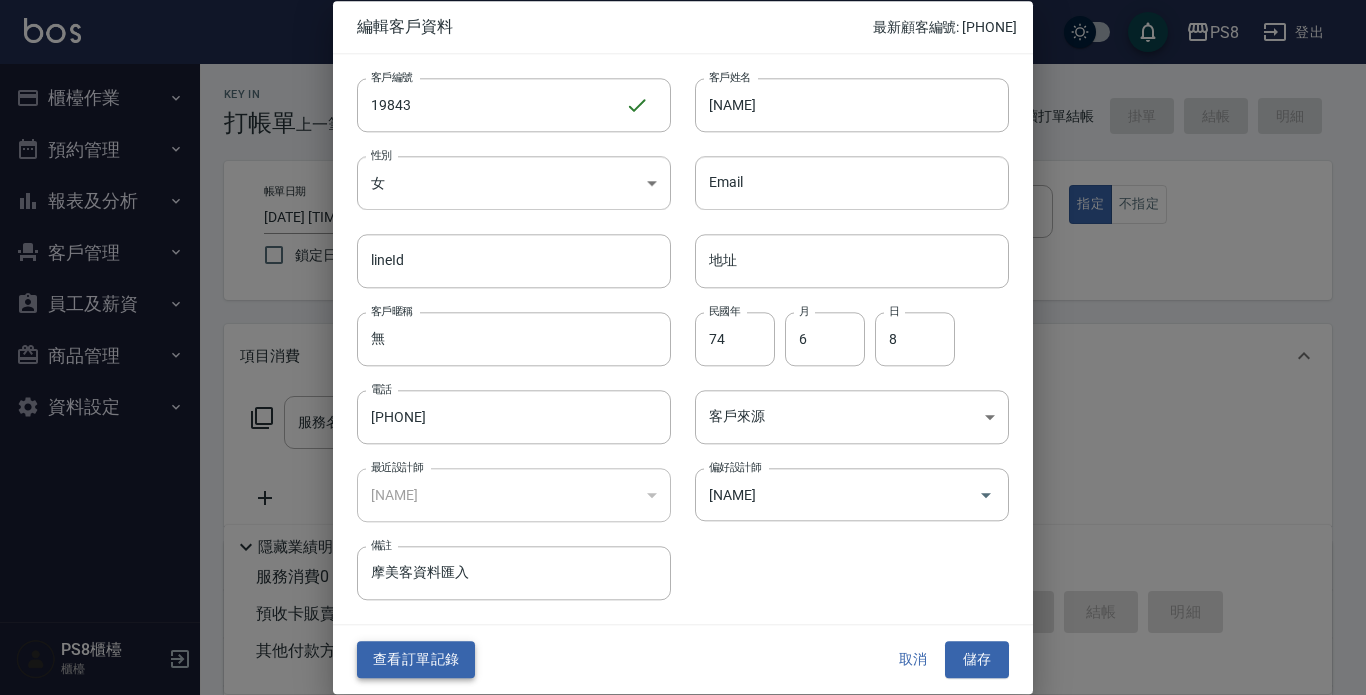click on "查看訂單記錄" at bounding box center (416, 660) 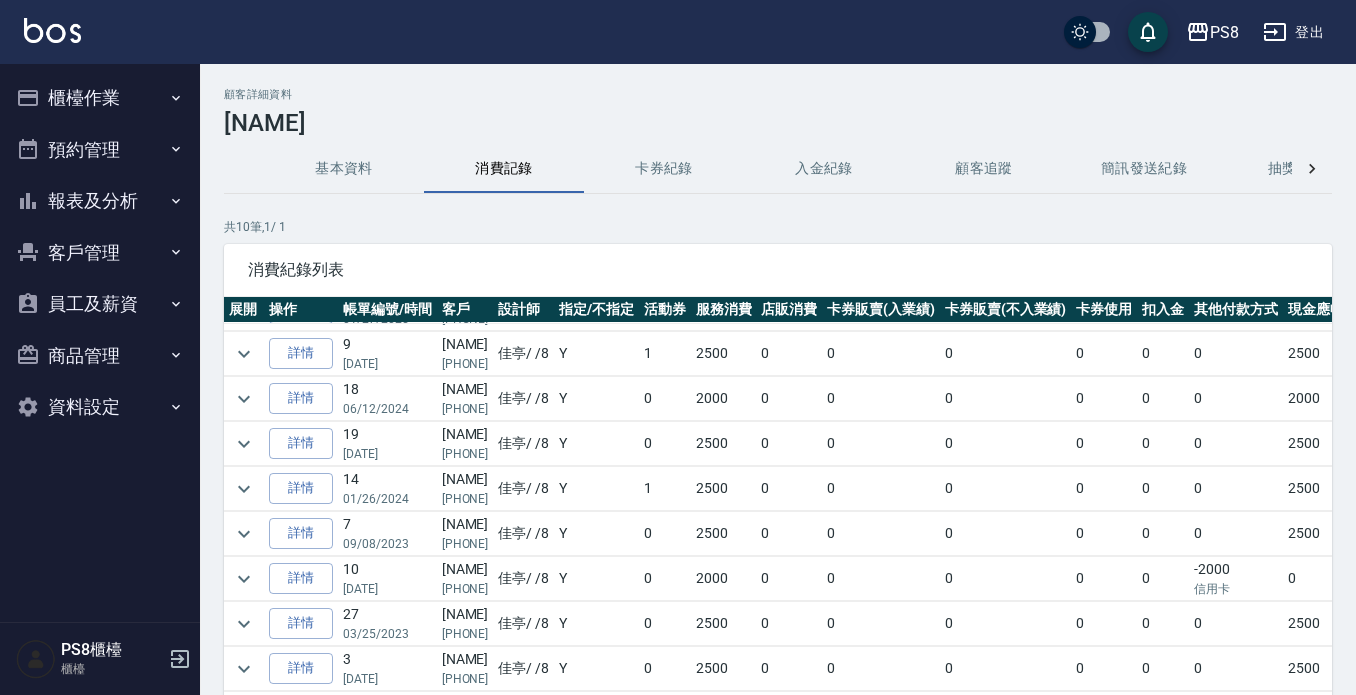 scroll, scrollTop: 0, scrollLeft: 0, axis: both 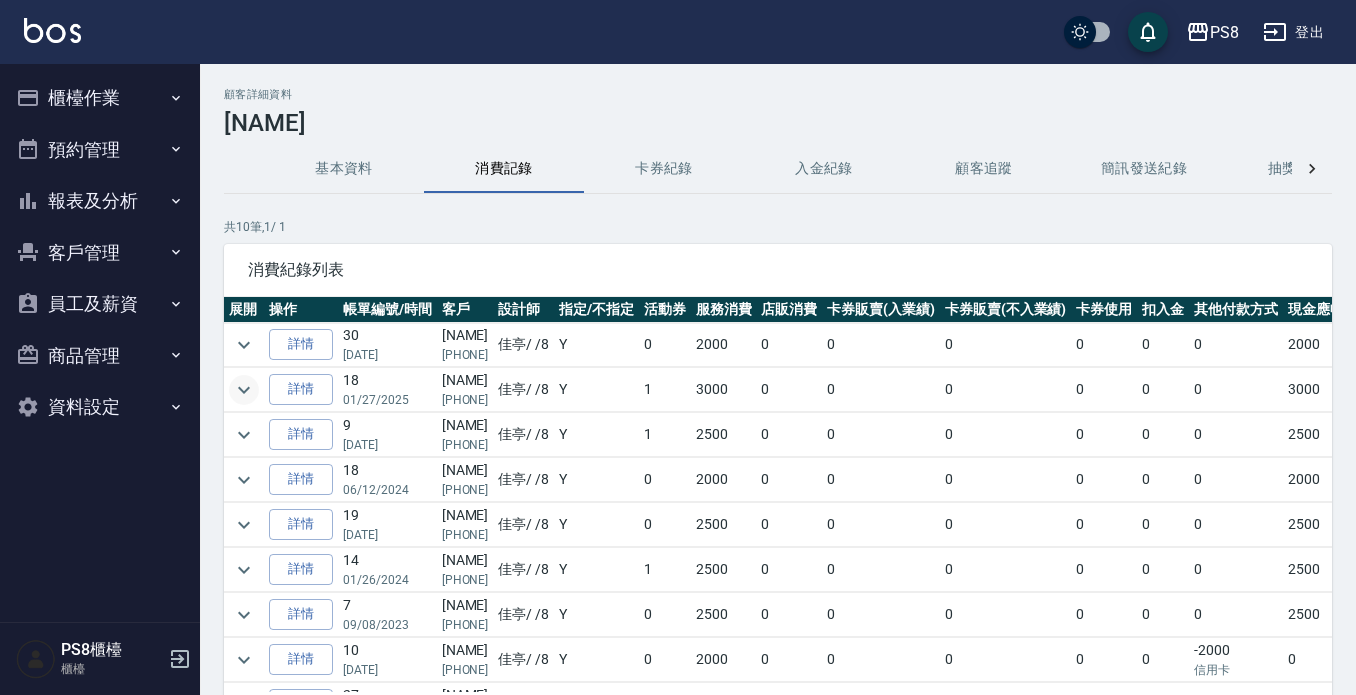 click 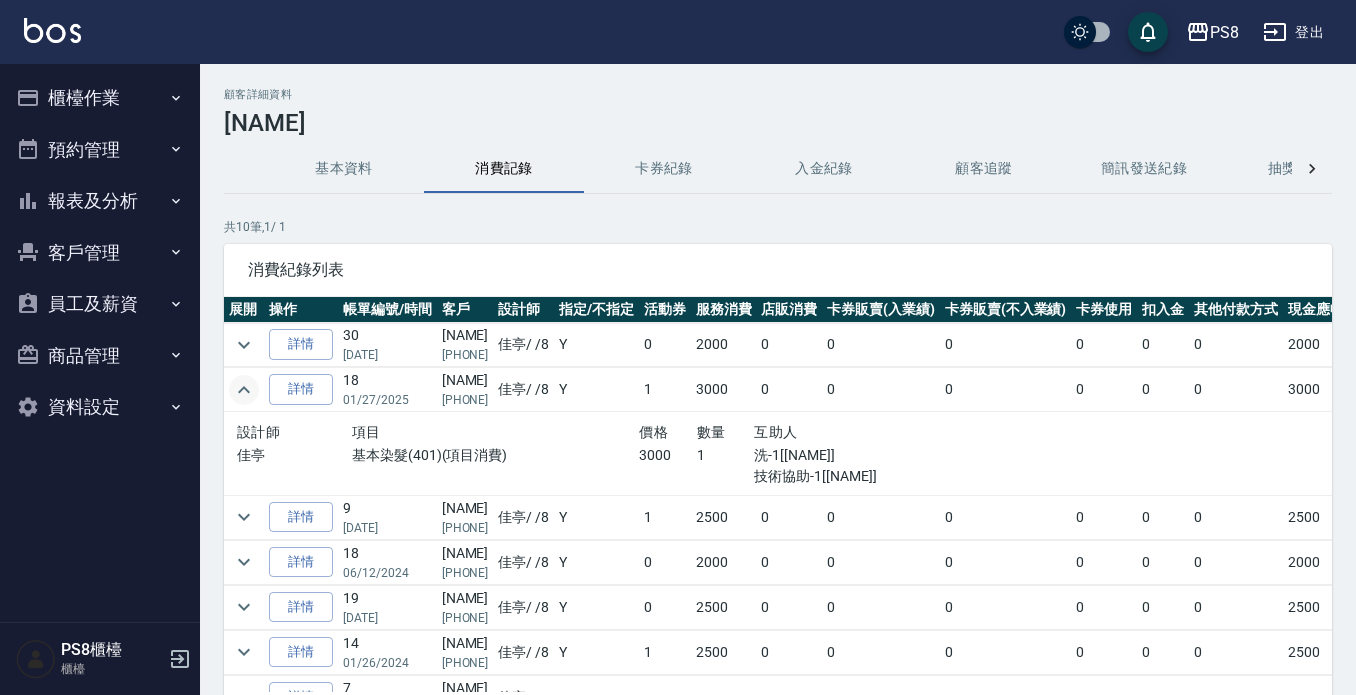 scroll, scrollTop: 100, scrollLeft: 0, axis: vertical 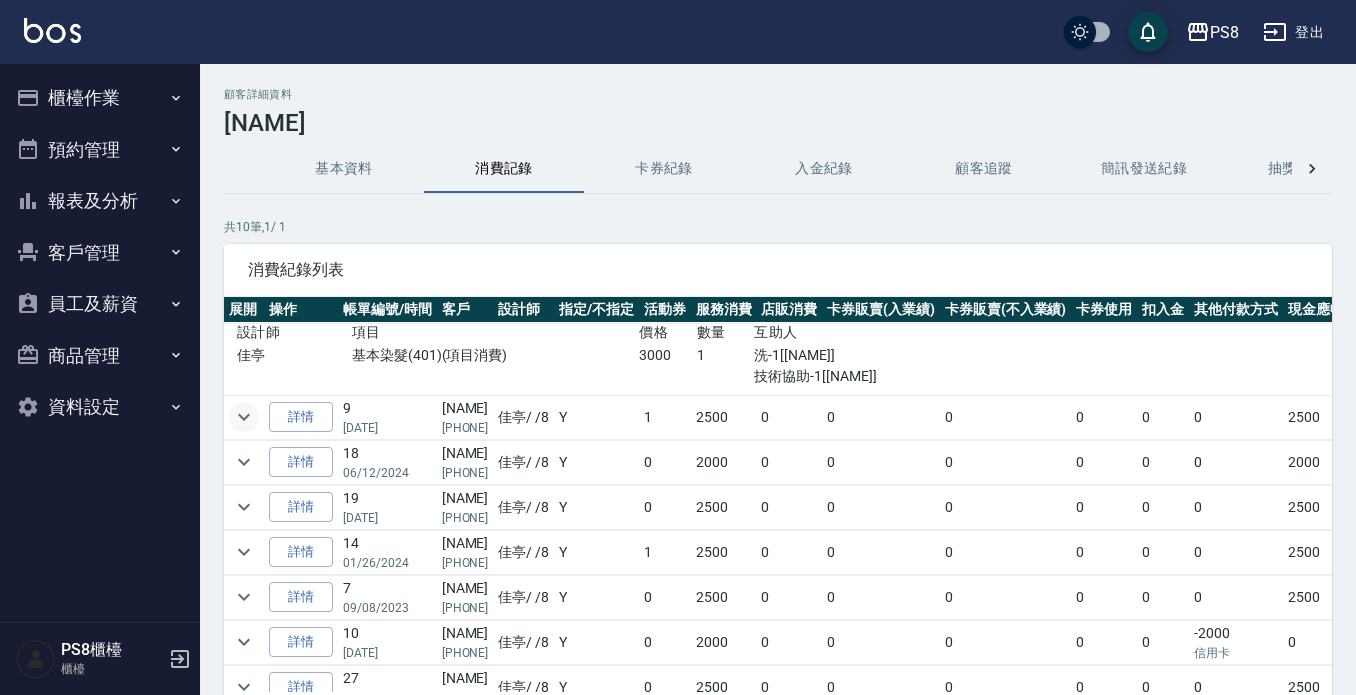 click 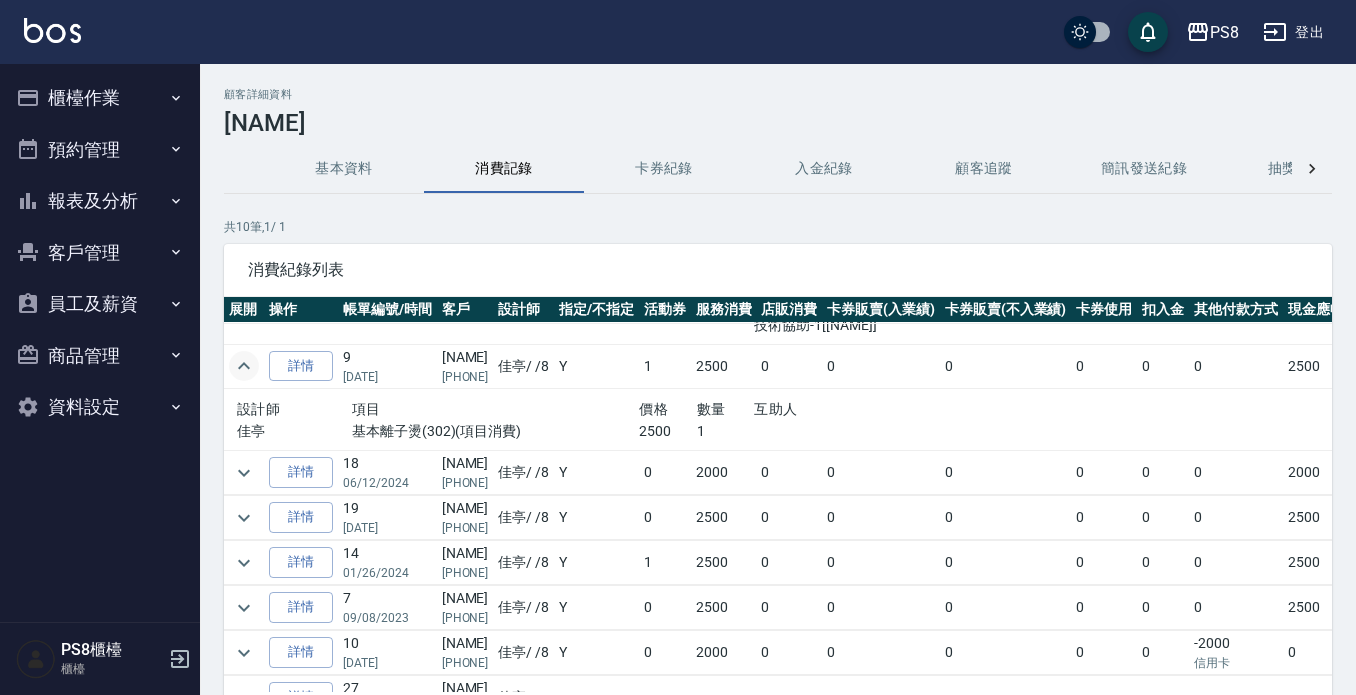 scroll, scrollTop: 200, scrollLeft: 0, axis: vertical 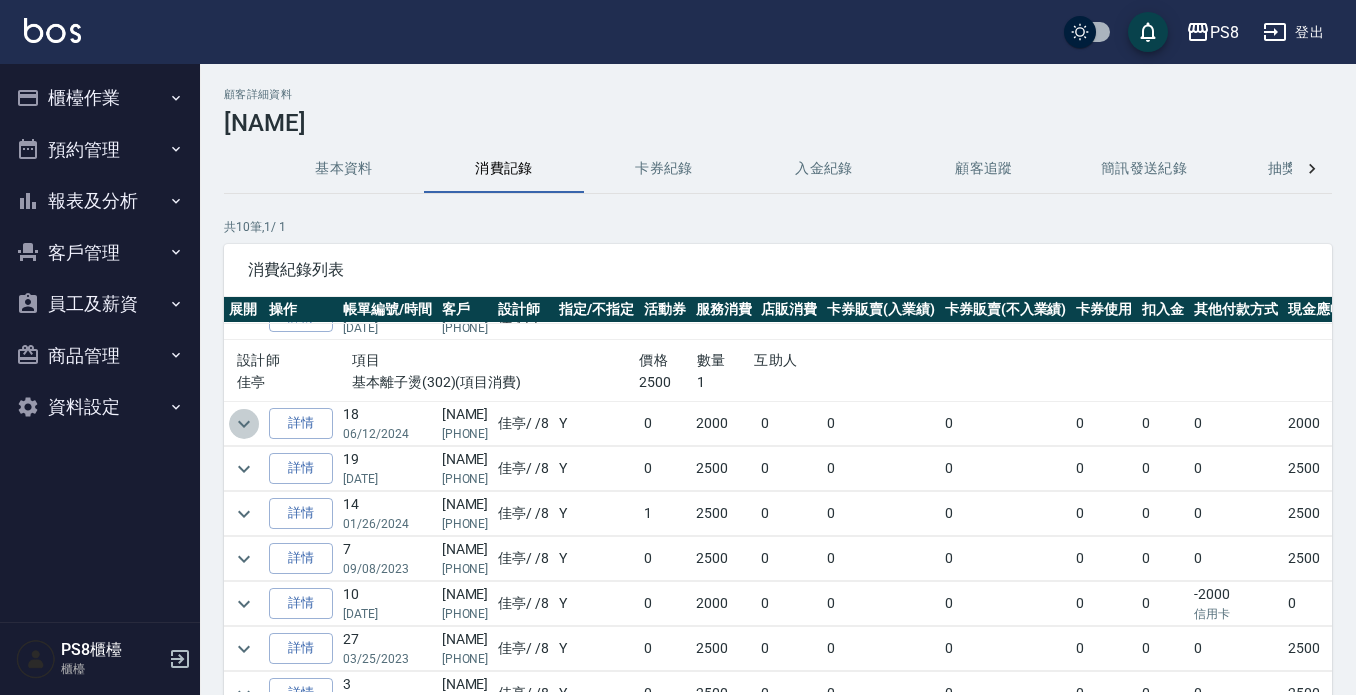 click at bounding box center [244, 424] 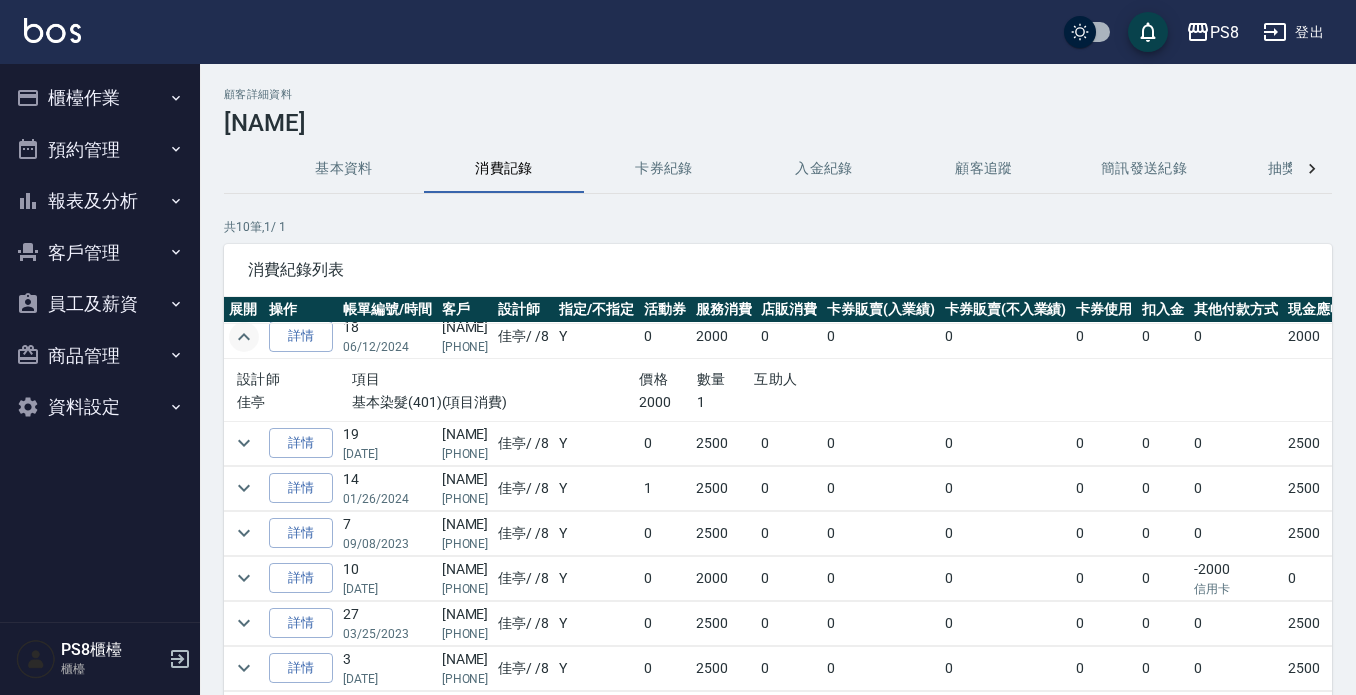 scroll, scrollTop: 304, scrollLeft: 0, axis: vertical 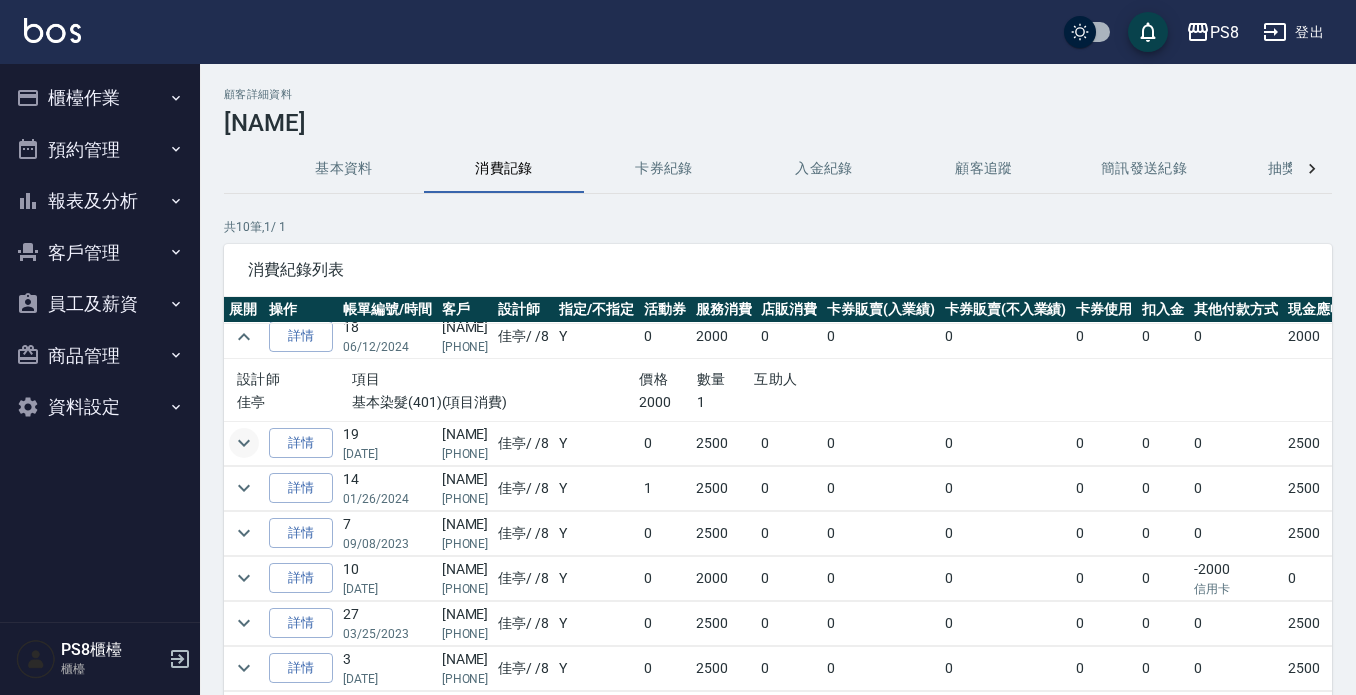 click 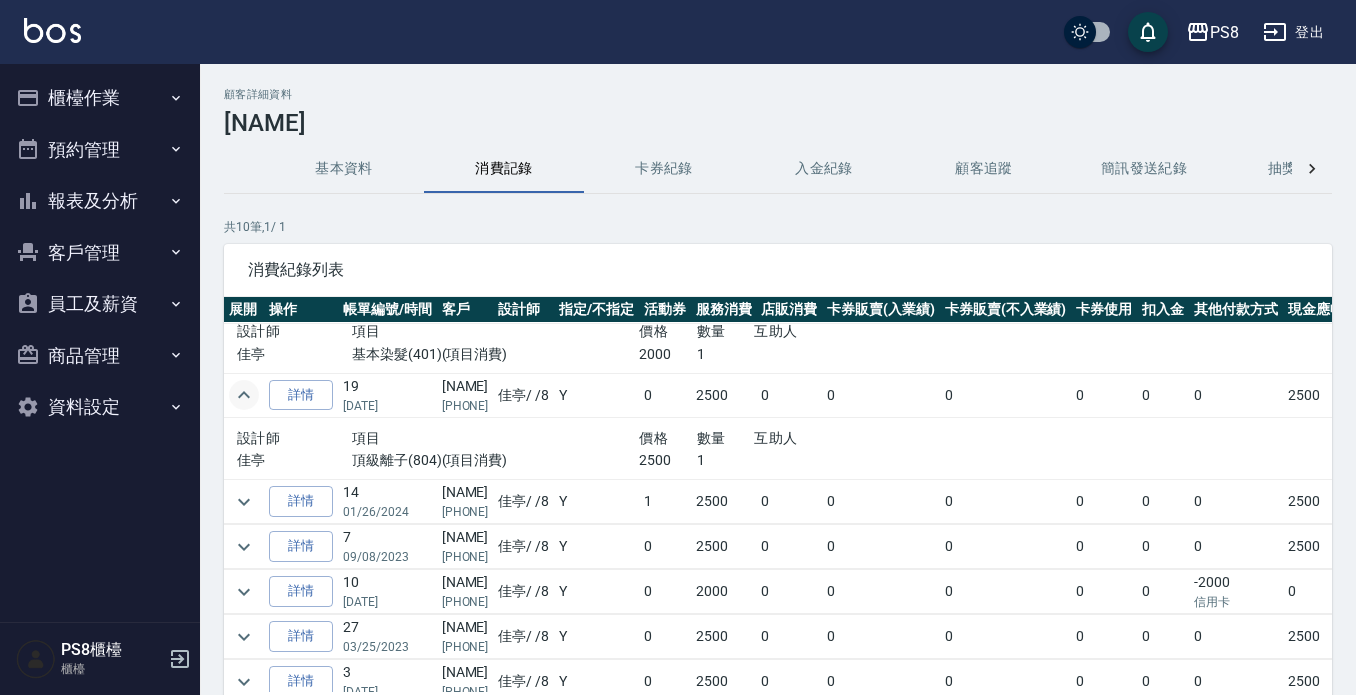 scroll, scrollTop: 365, scrollLeft: 0, axis: vertical 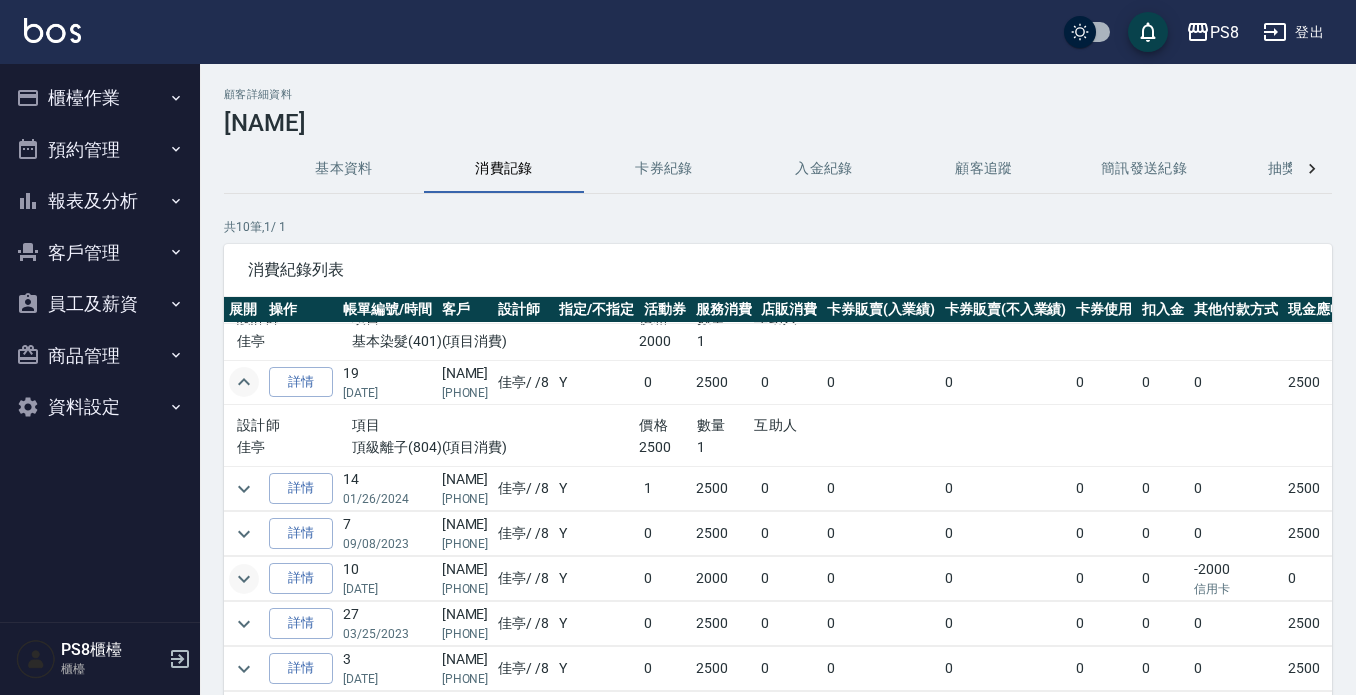click 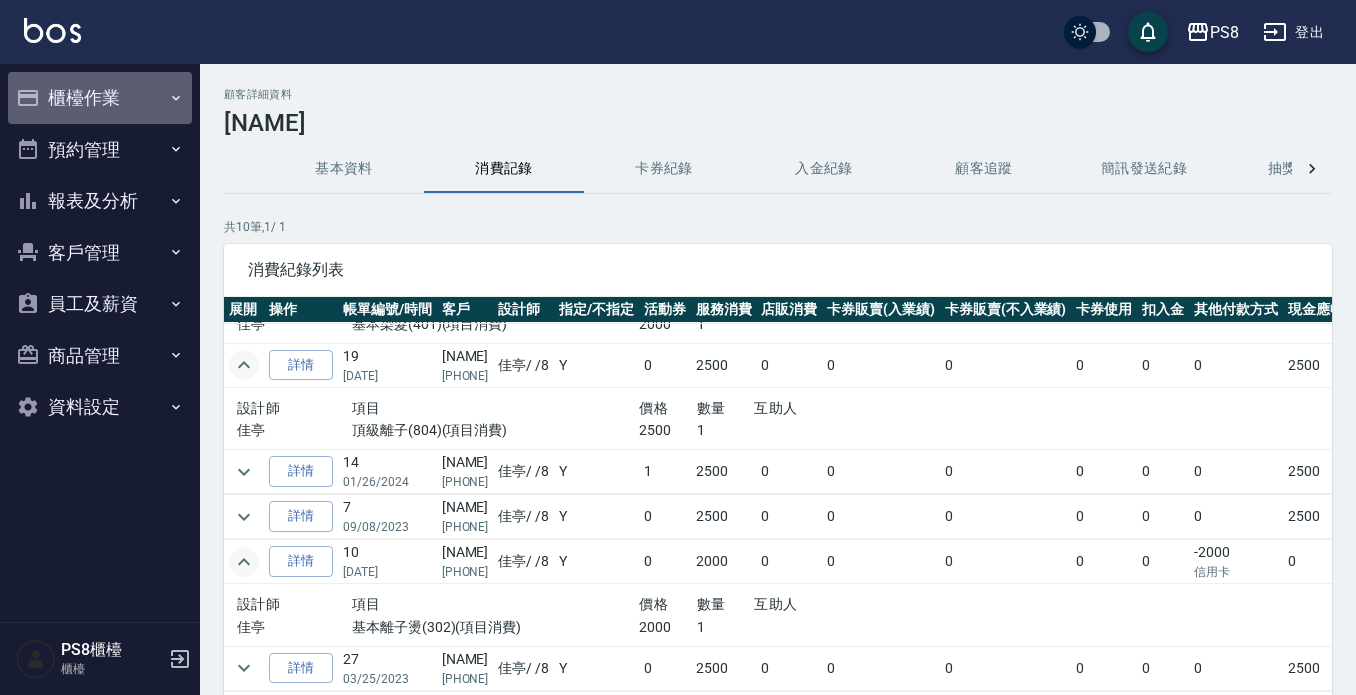 click on "櫃檯作業" at bounding box center [100, 98] 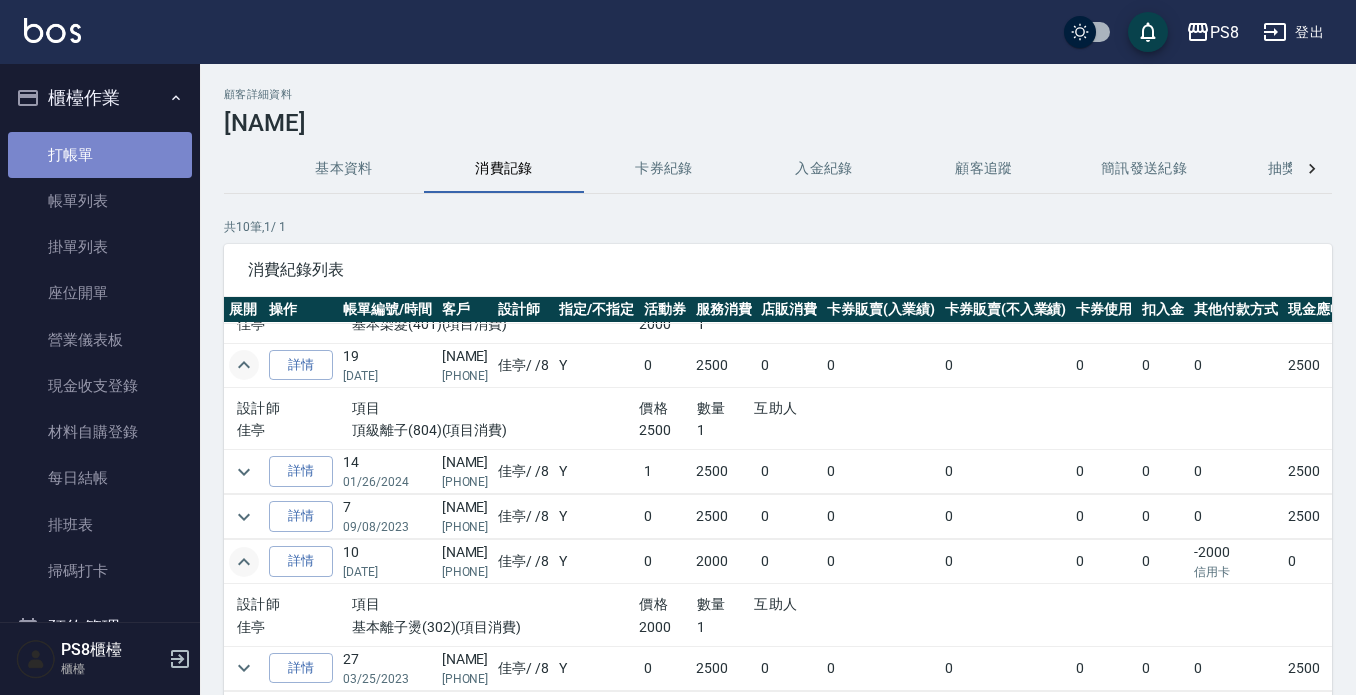 click on "打帳單" at bounding box center [100, 155] 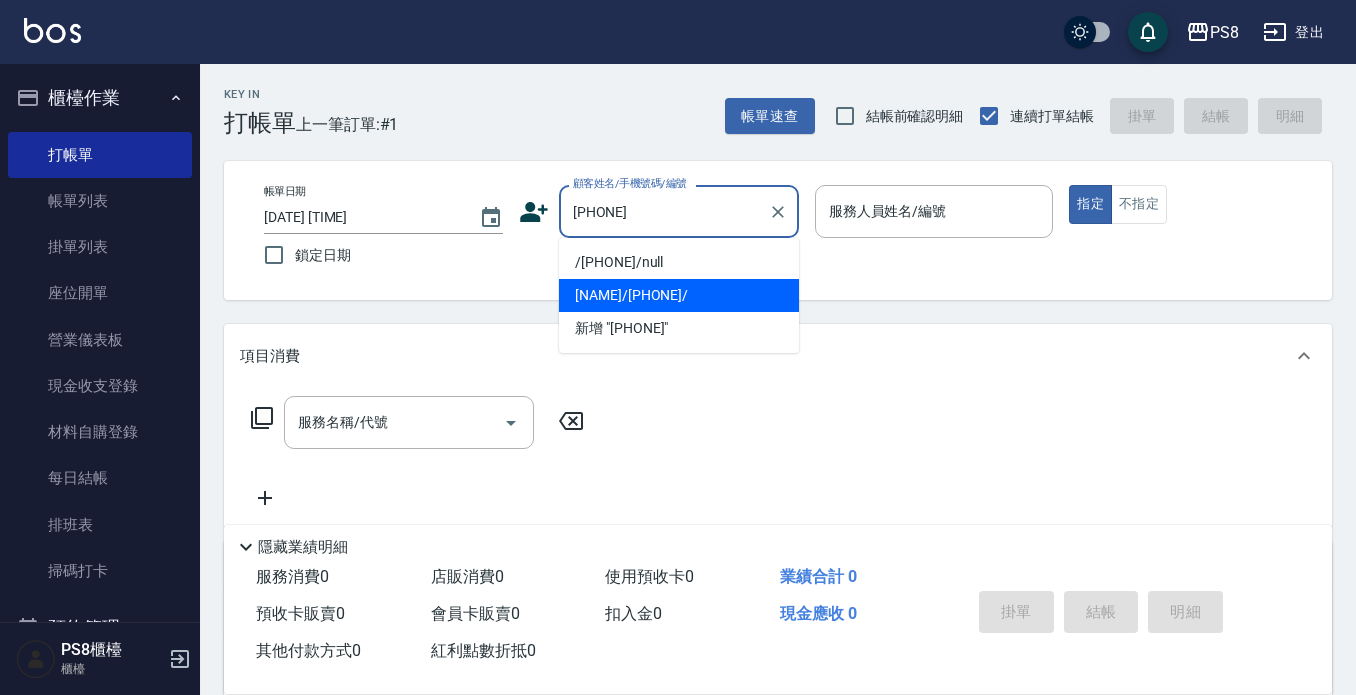 click on "吳姿釩/0933082005/" at bounding box center [679, 295] 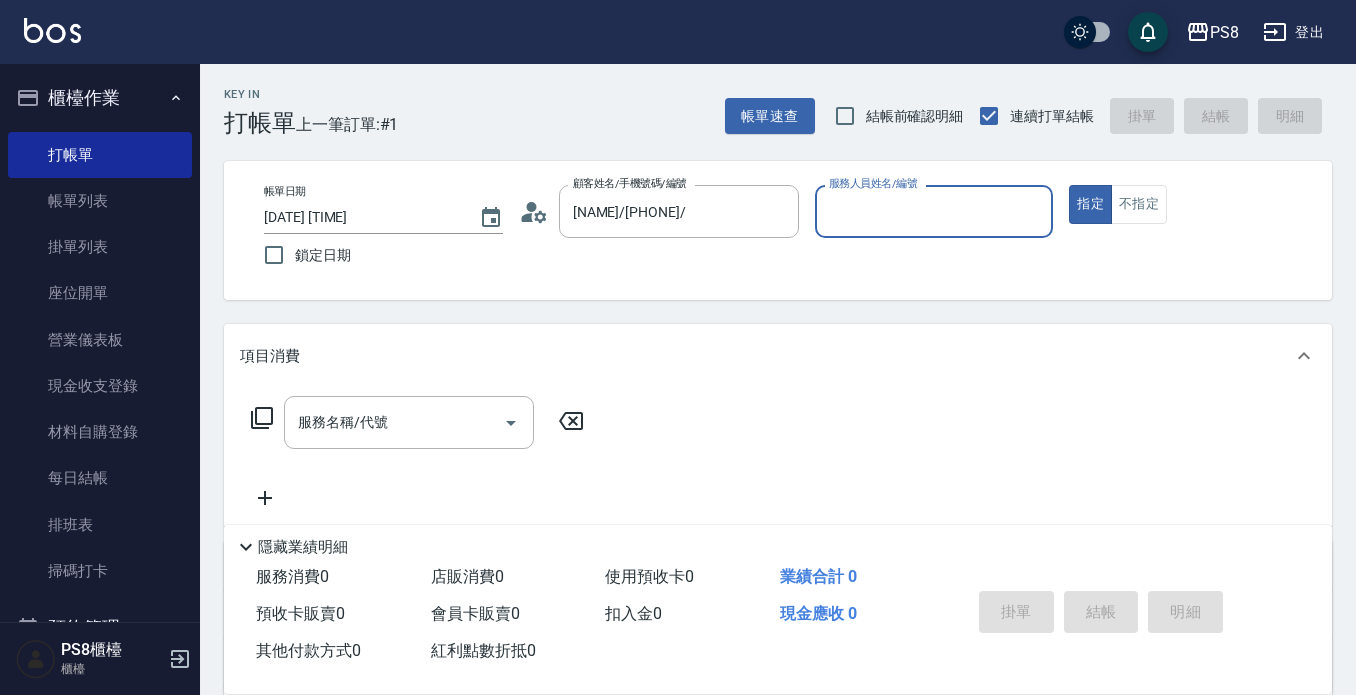 click 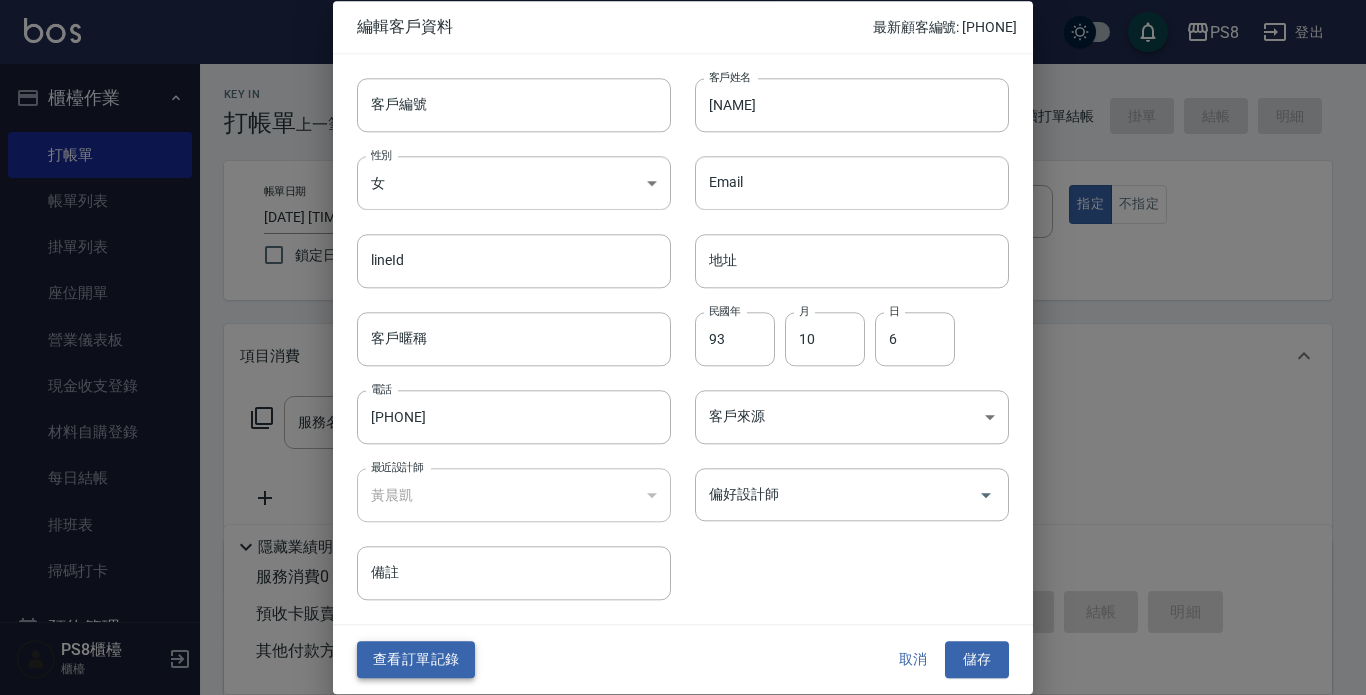 click on "查看訂單記錄" at bounding box center [416, 660] 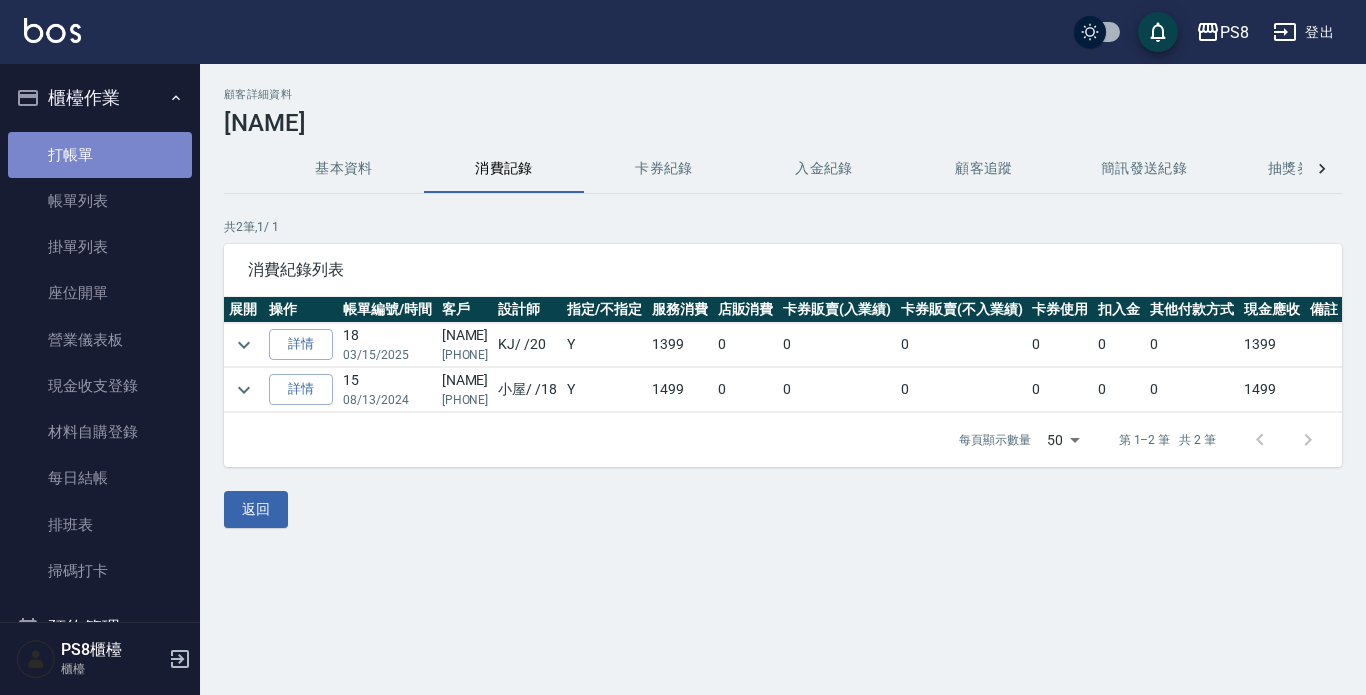 click on "打帳單" at bounding box center [100, 155] 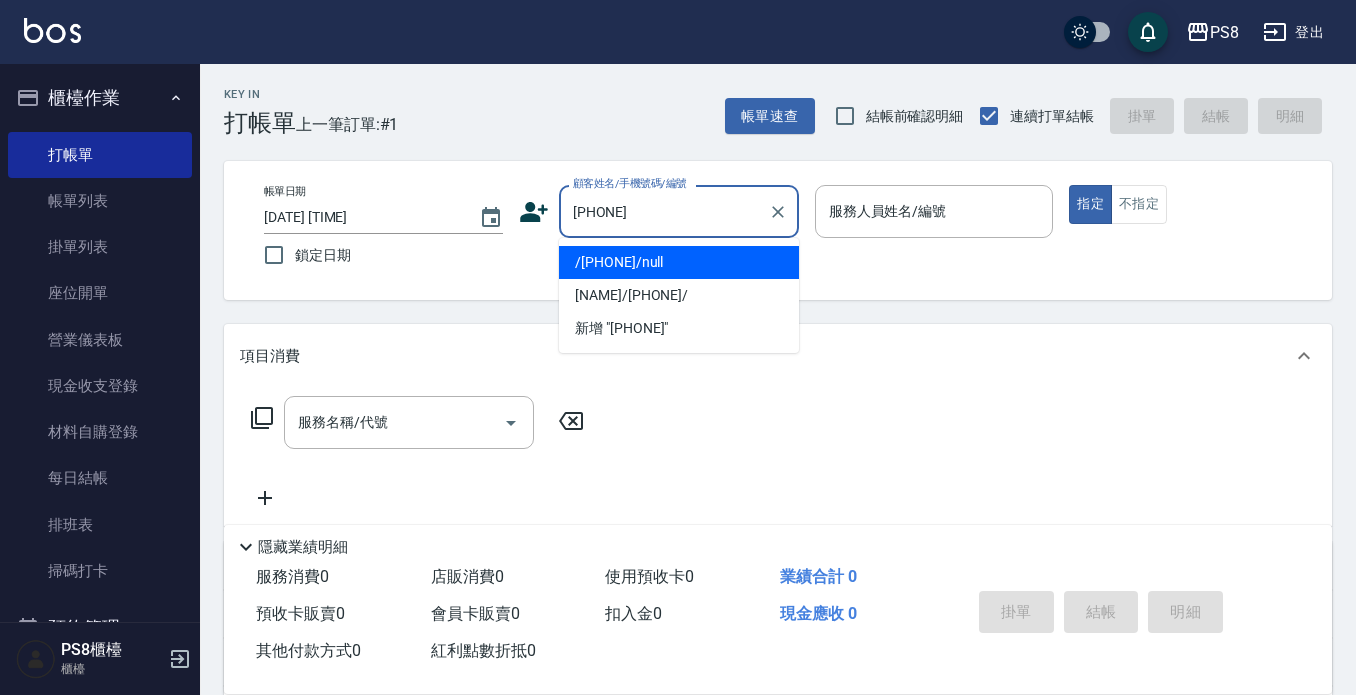 click on "/0933082009/null" at bounding box center [679, 262] 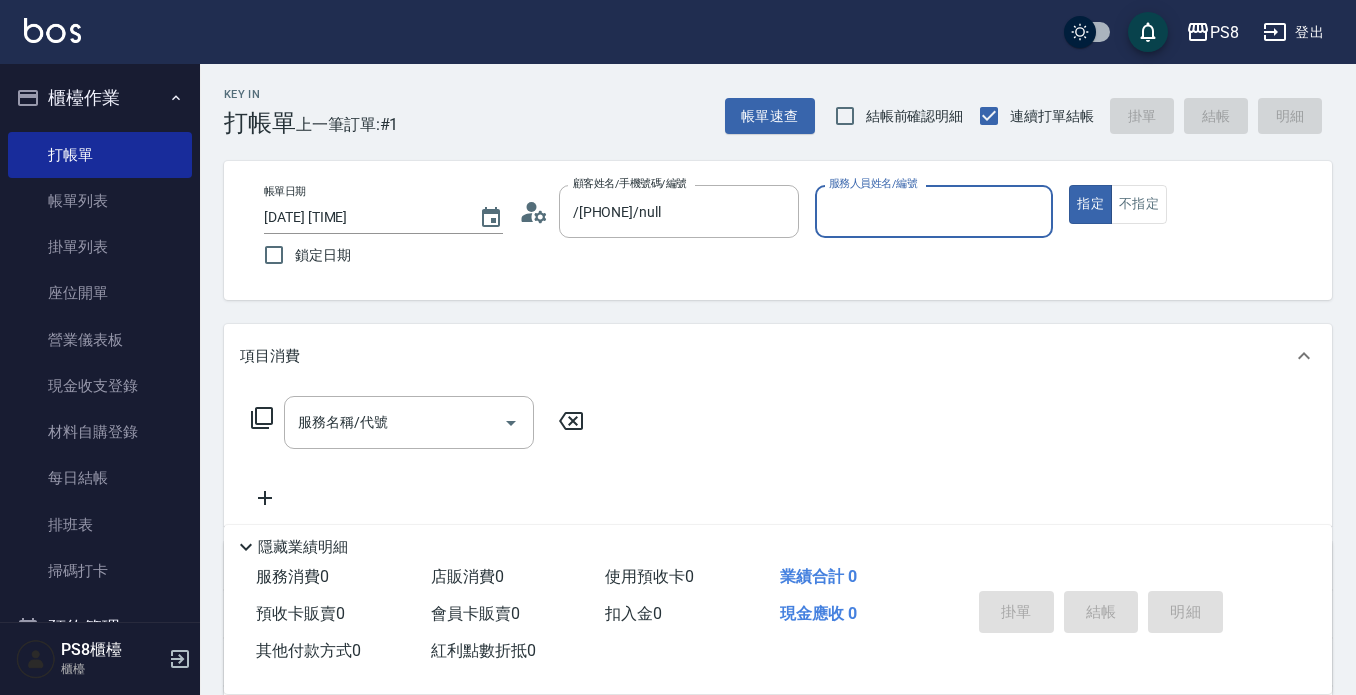 click 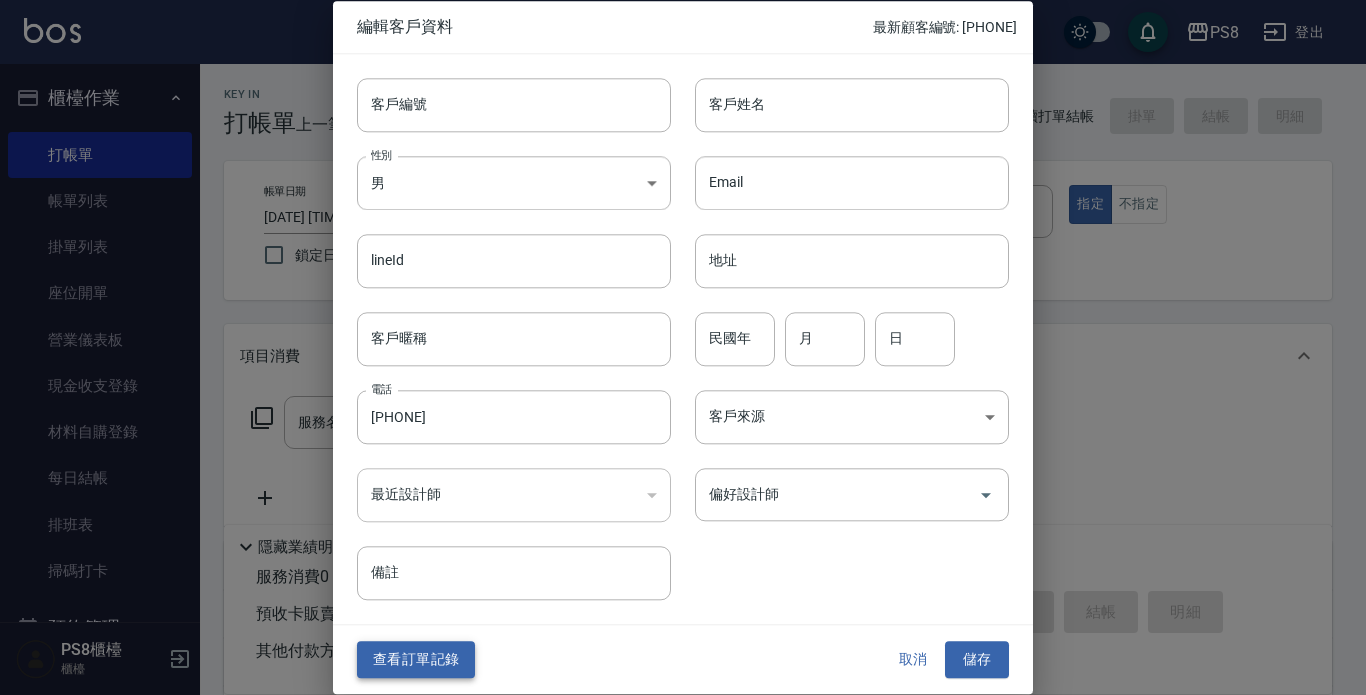 click on "查看訂單記錄" at bounding box center (416, 660) 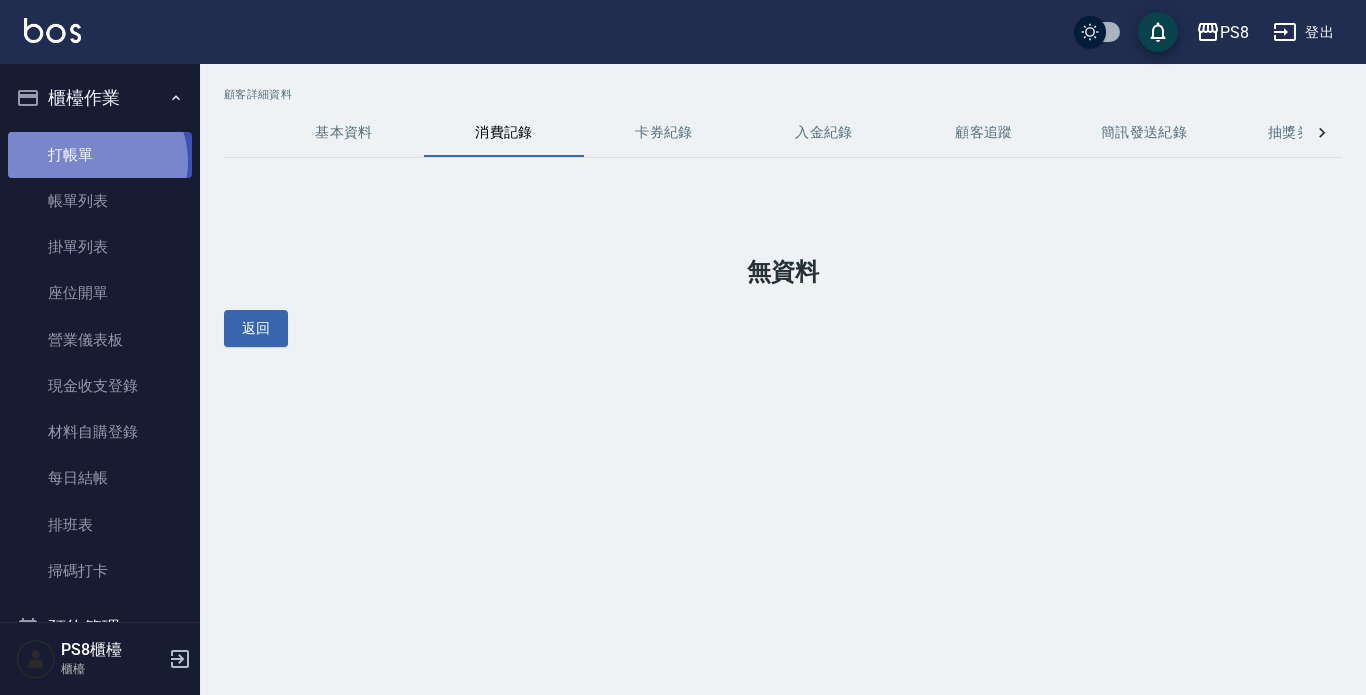 click on "打帳單" at bounding box center (100, 155) 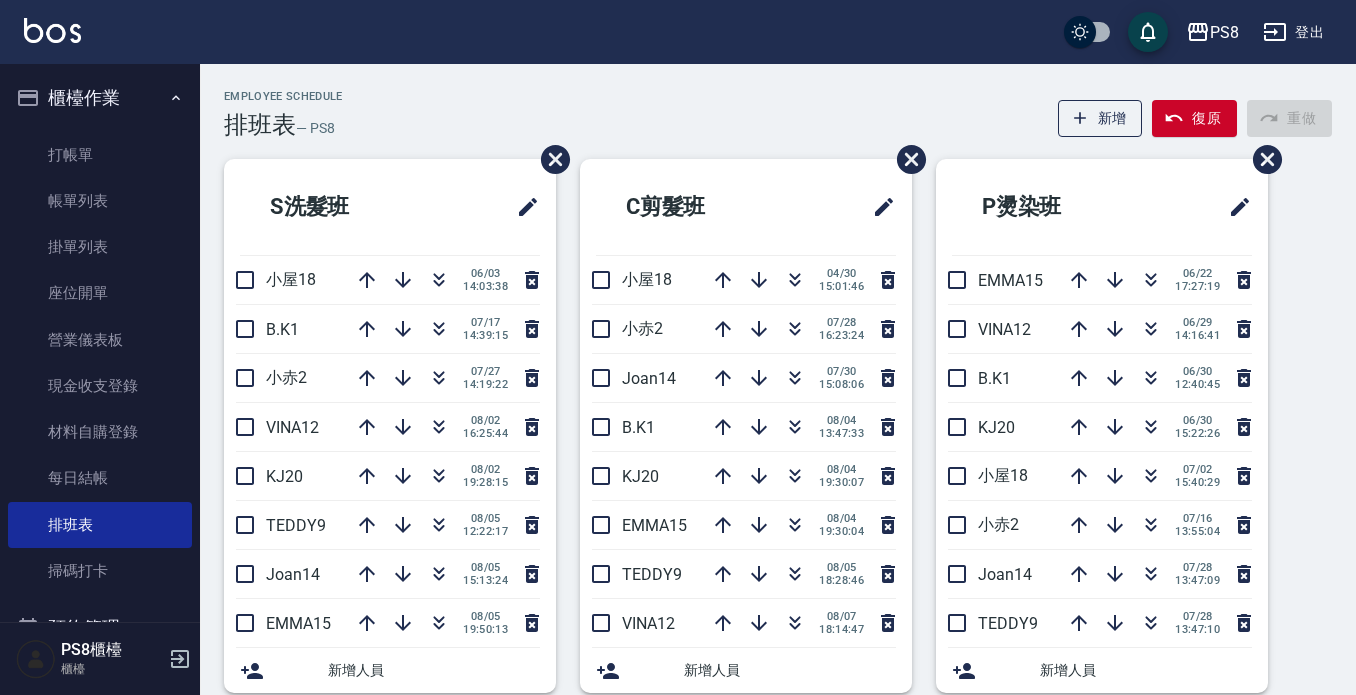 scroll, scrollTop: 0, scrollLeft: 0, axis: both 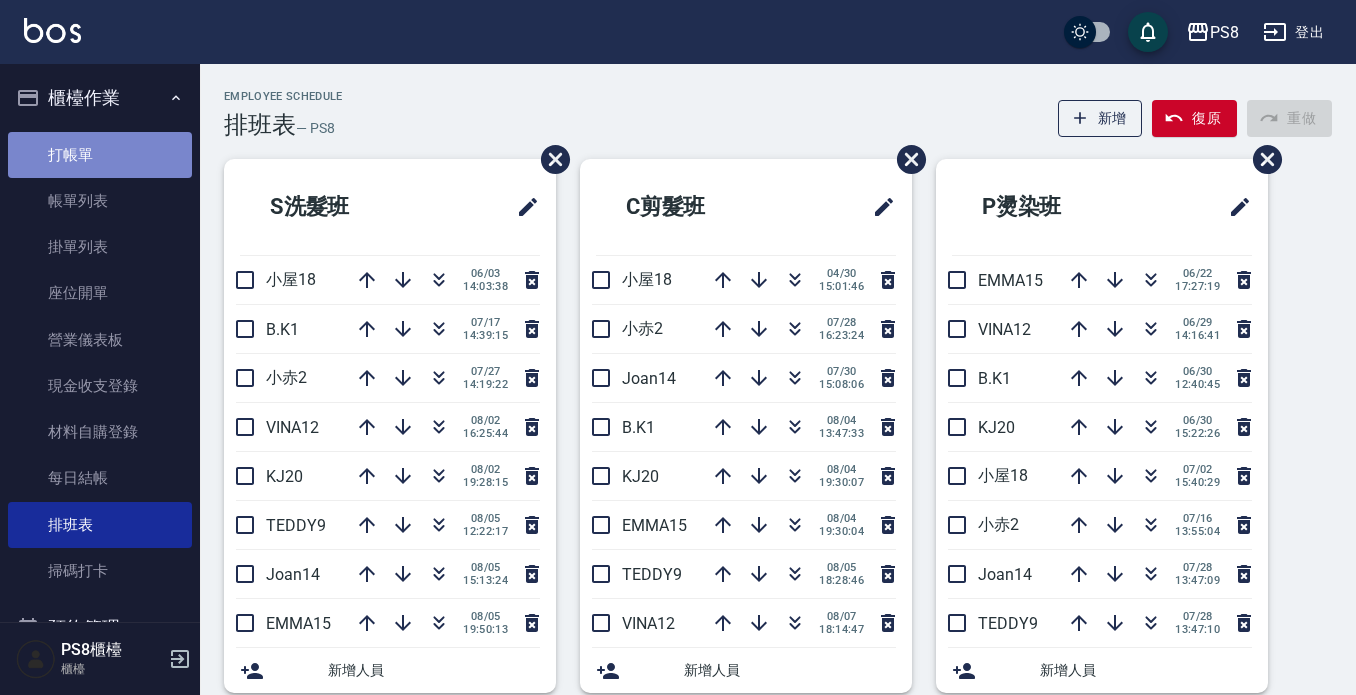 click on "打帳單" at bounding box center [100, 155] 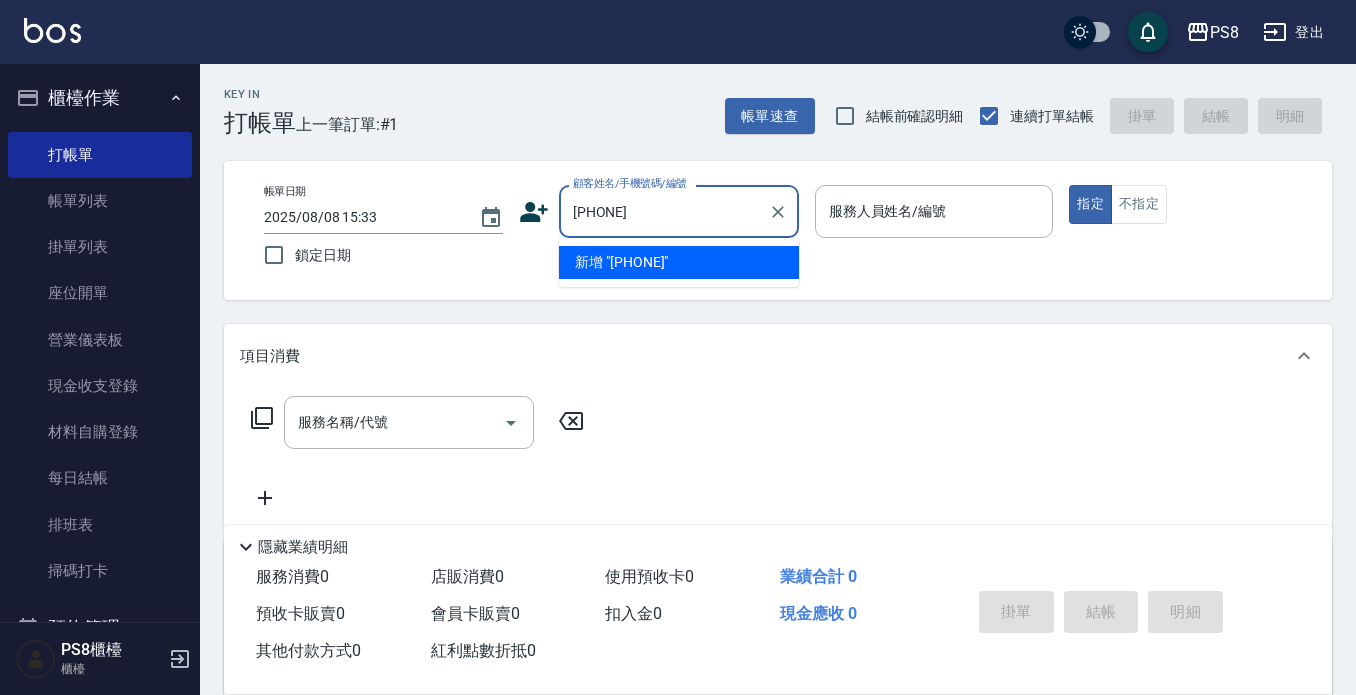 drag, startPoint x: 682, startPoint y: 203, endPoint x: 547, endPoint y: 214, distance: 135.4474 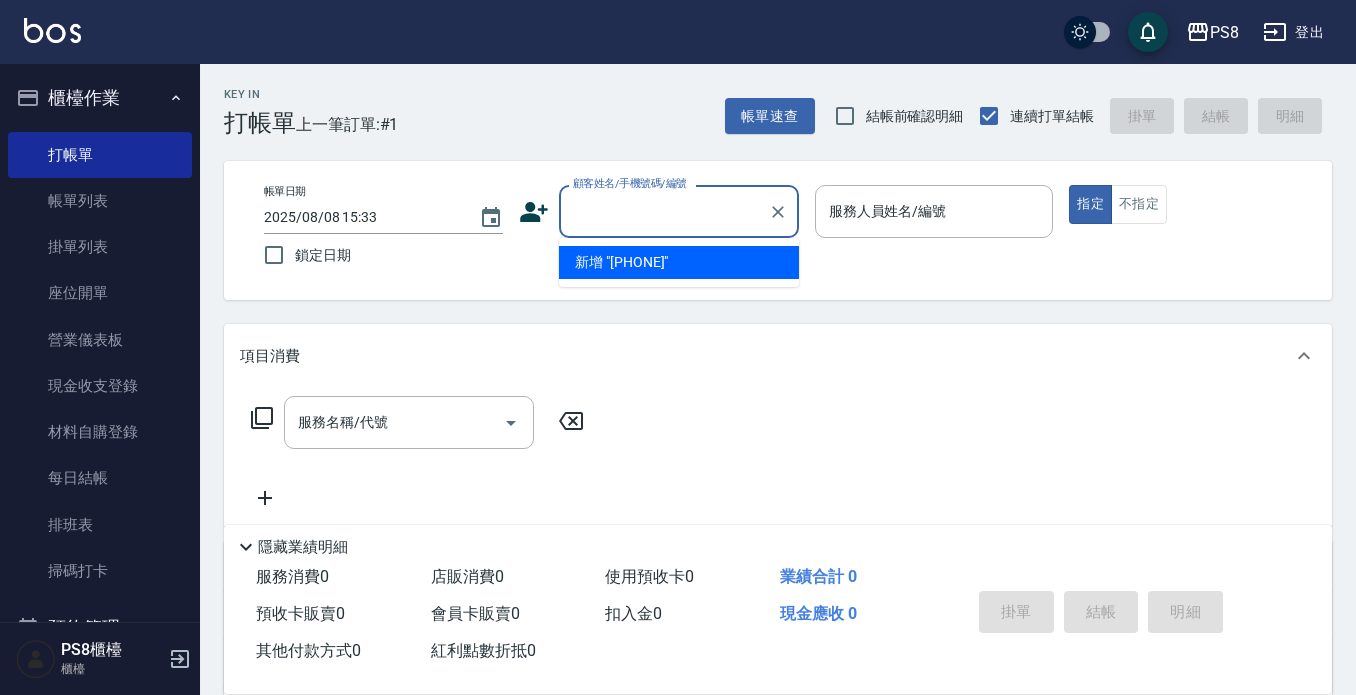 click 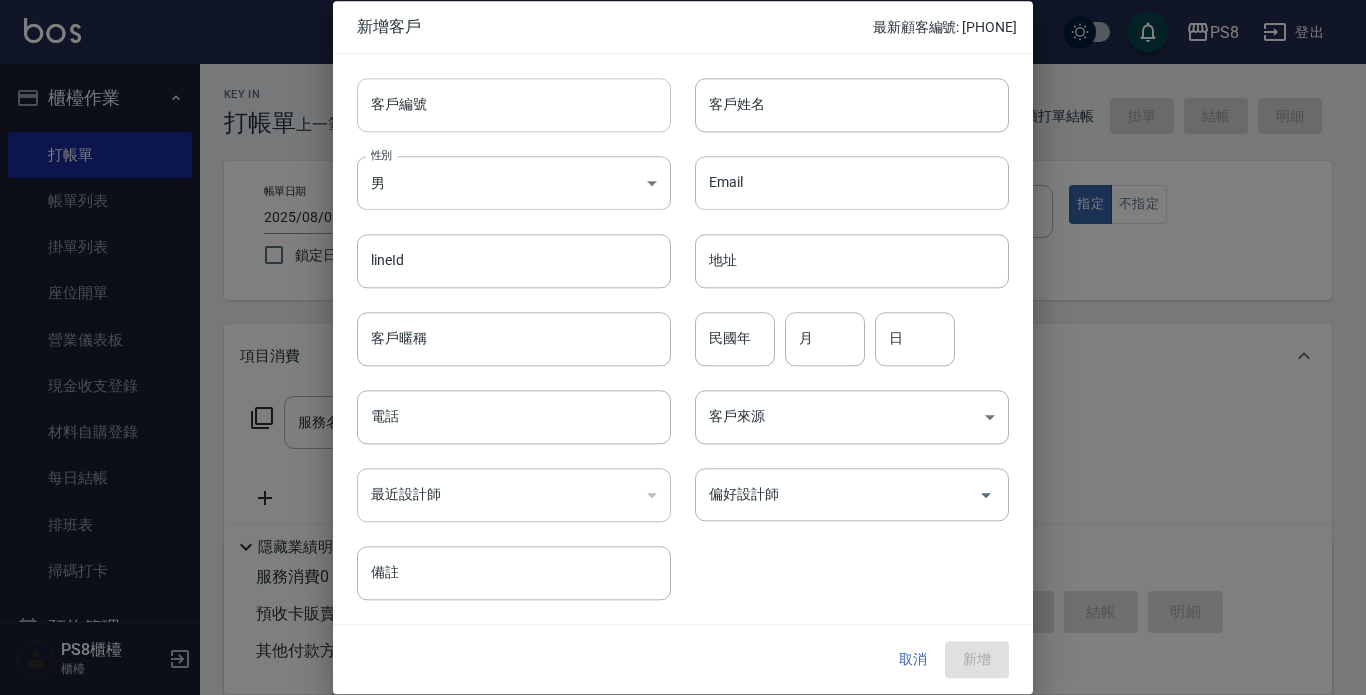click on "客戶編號" at bounding box center [514, 105] 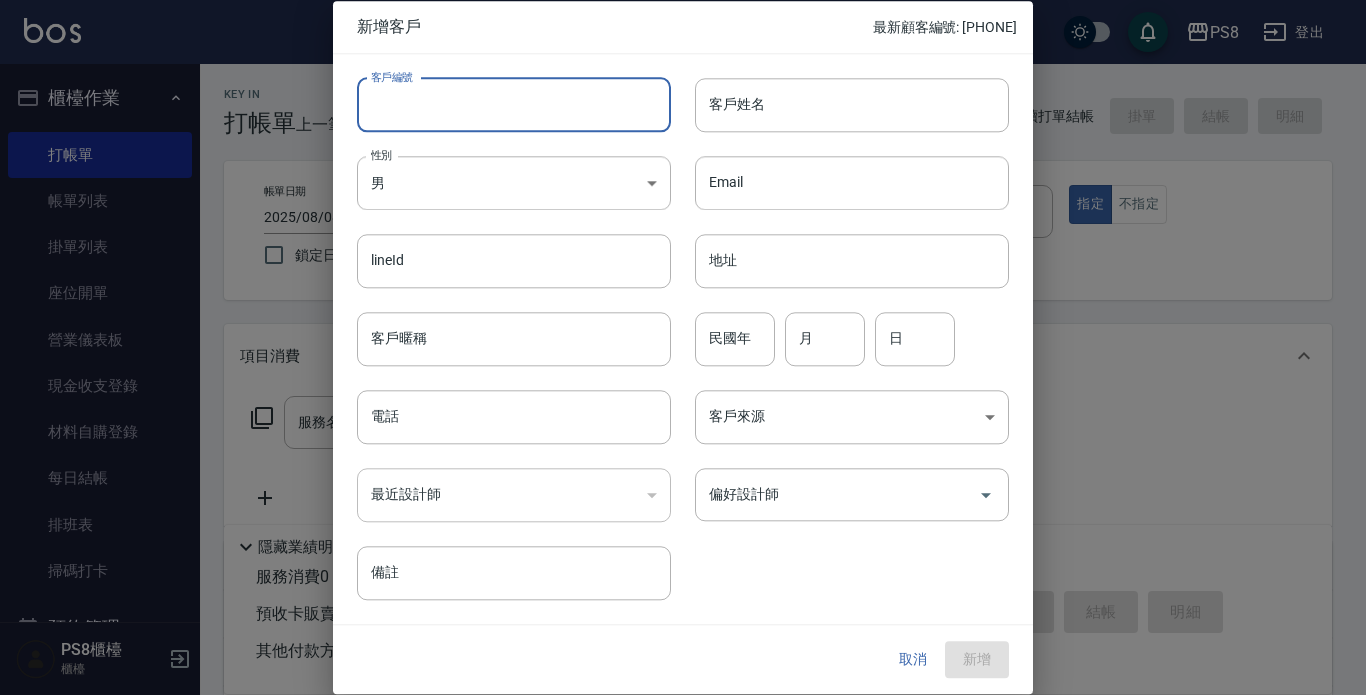 paste on "[PHONE]" 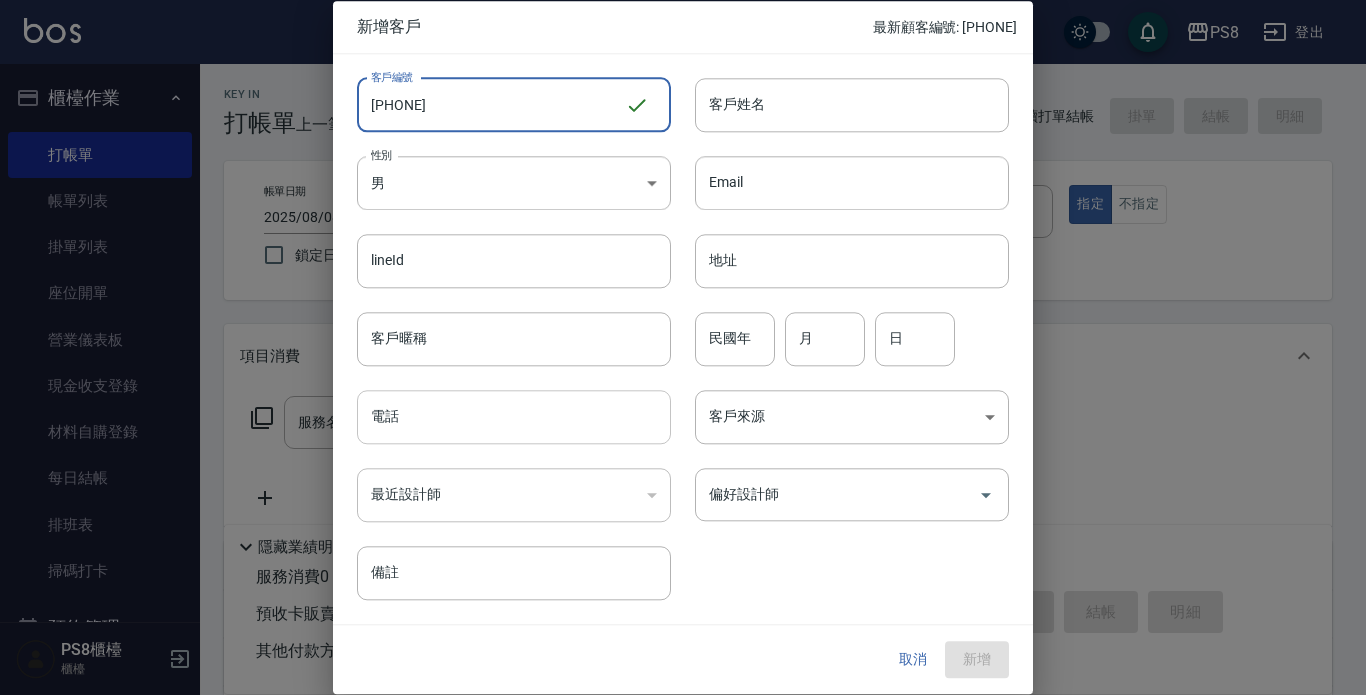 type on "[PHONE]" 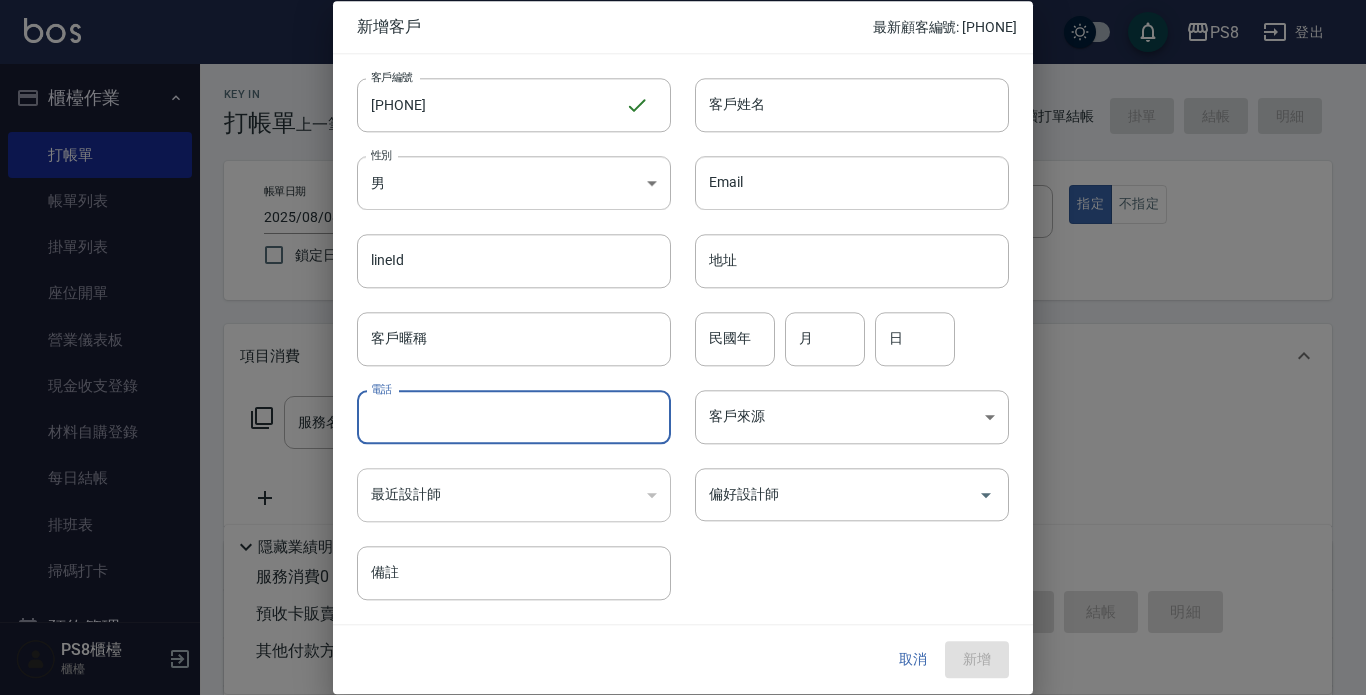 paste on "[PHONE]" 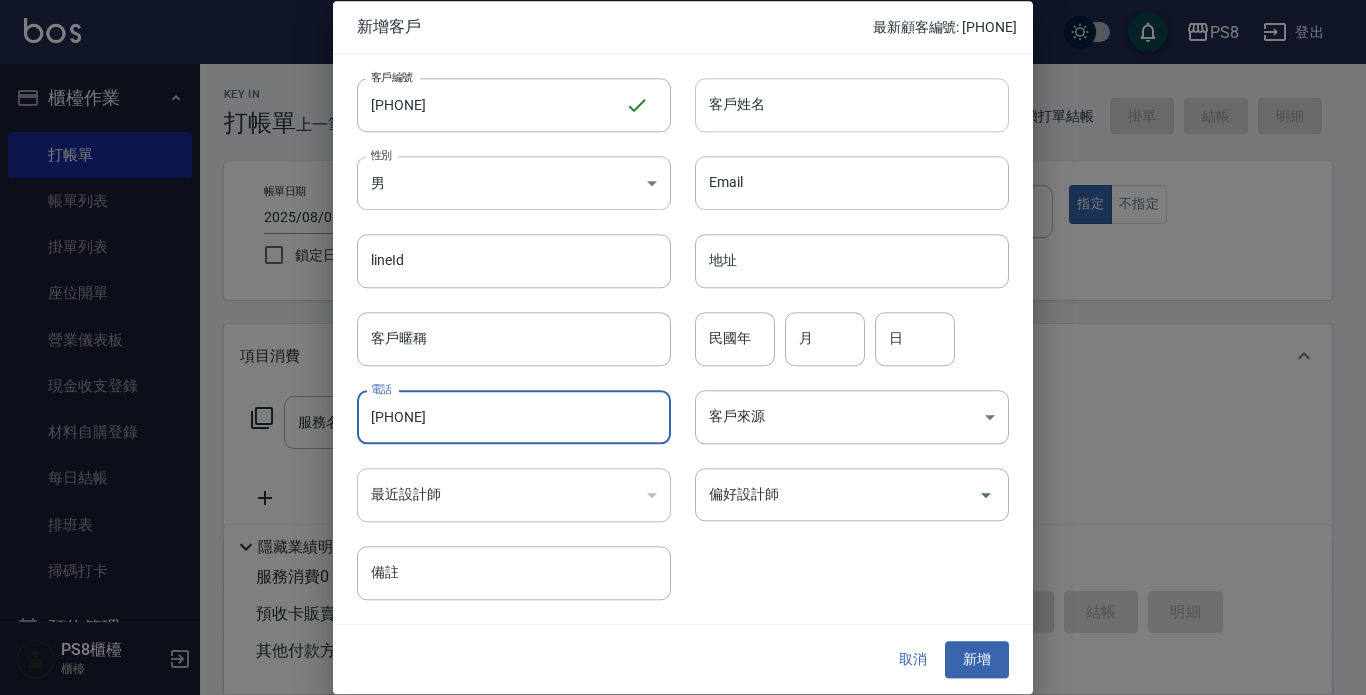 type on "[PHONE]" 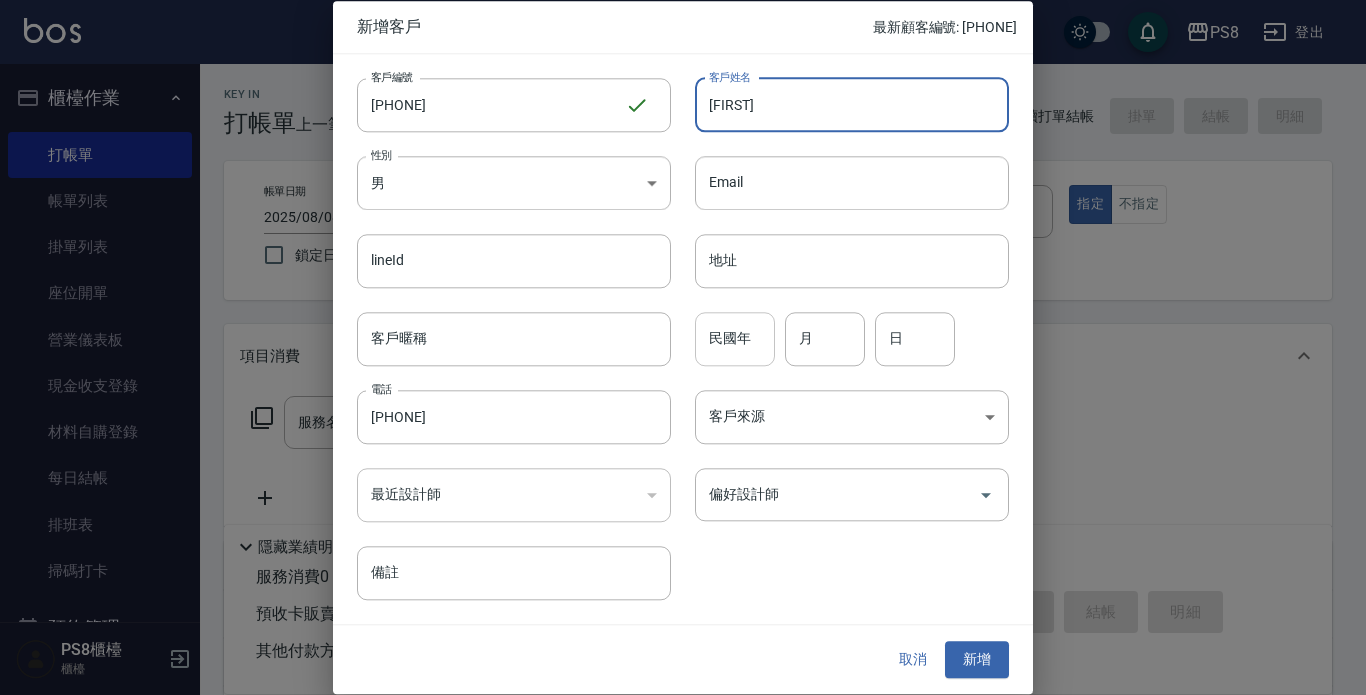 type on "[FIRST]" 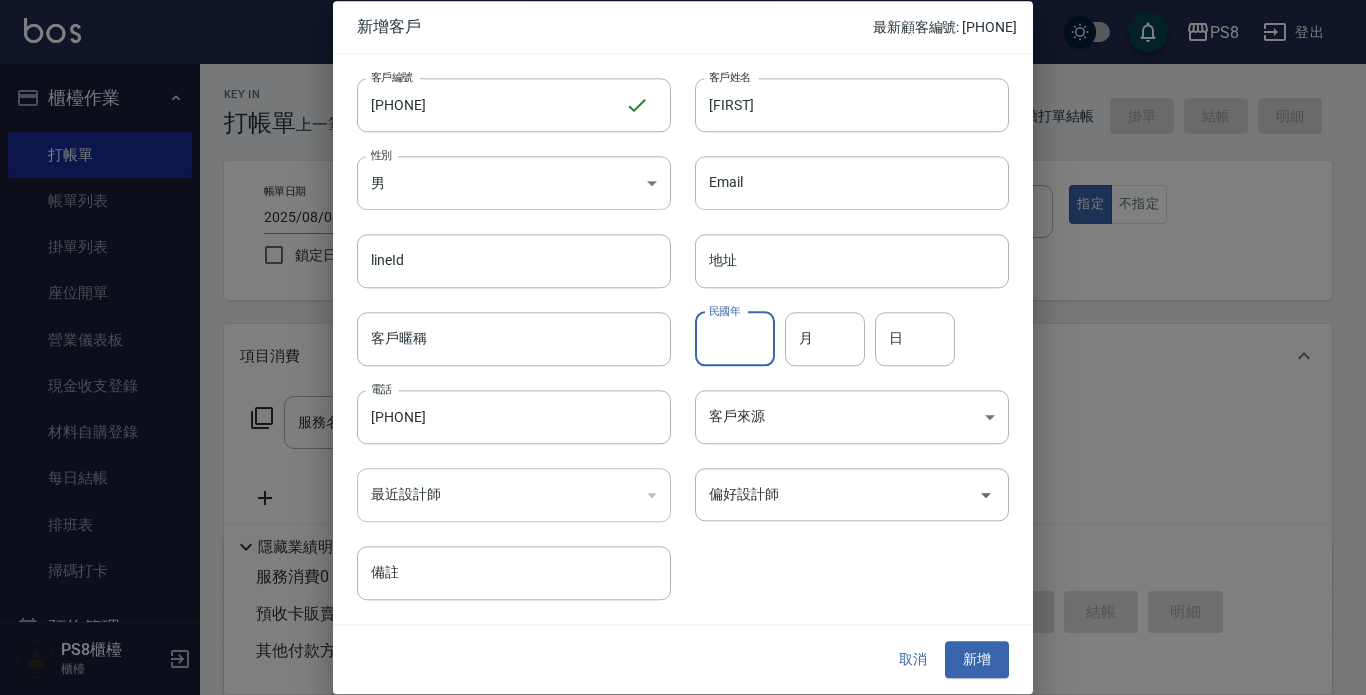 drag, startPoint x: 748, startPoint y: 336, endPoint x: 748, endPoint y: 325, distance: 11 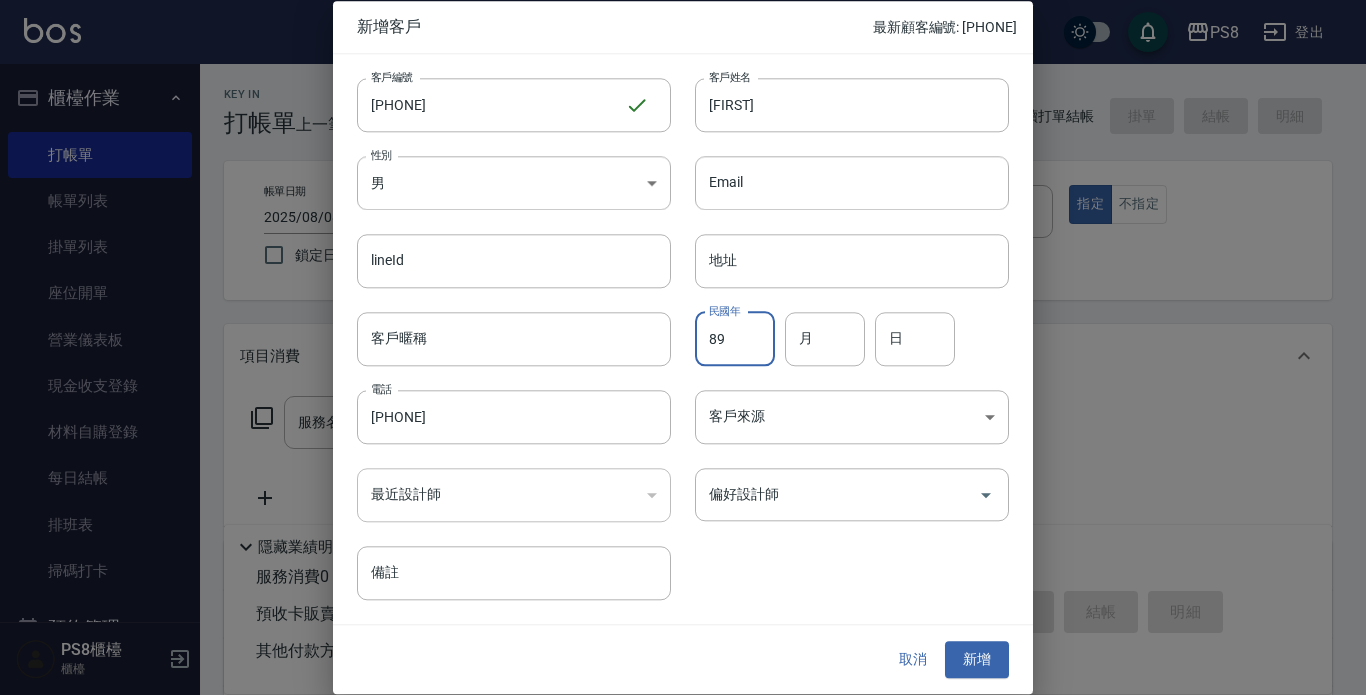 type on "89" 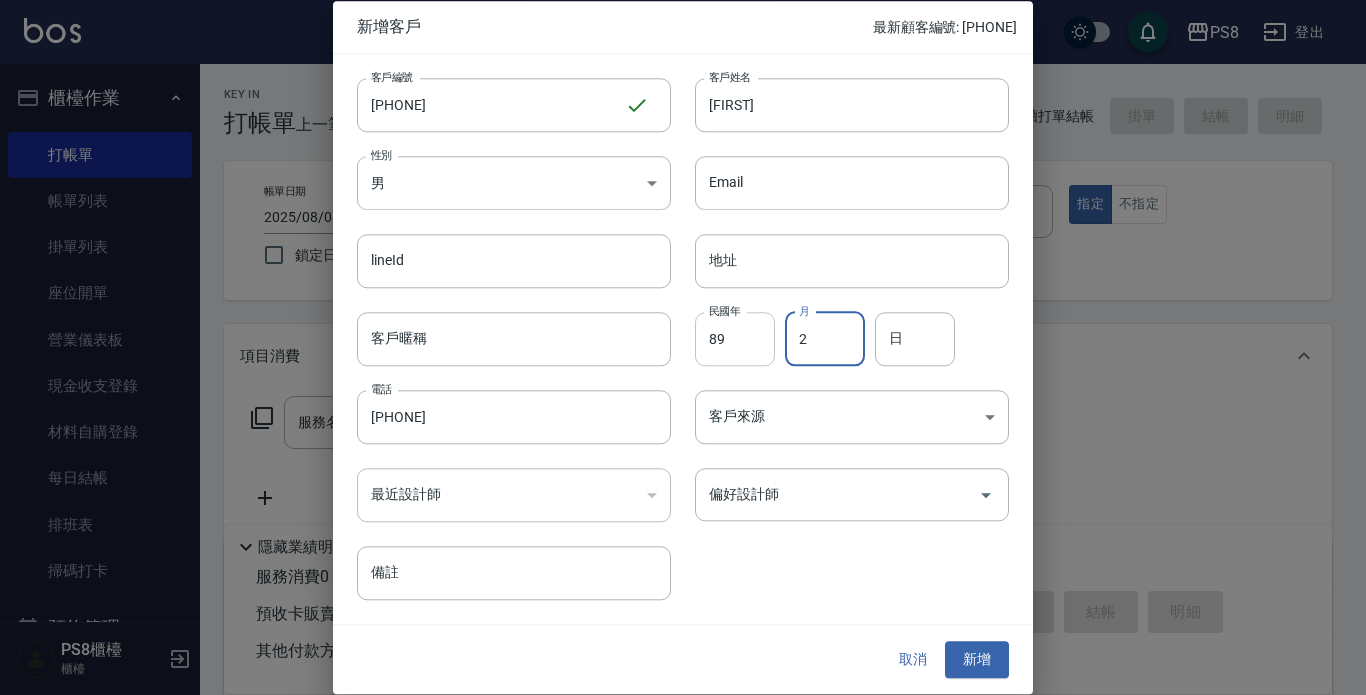 type on "2" 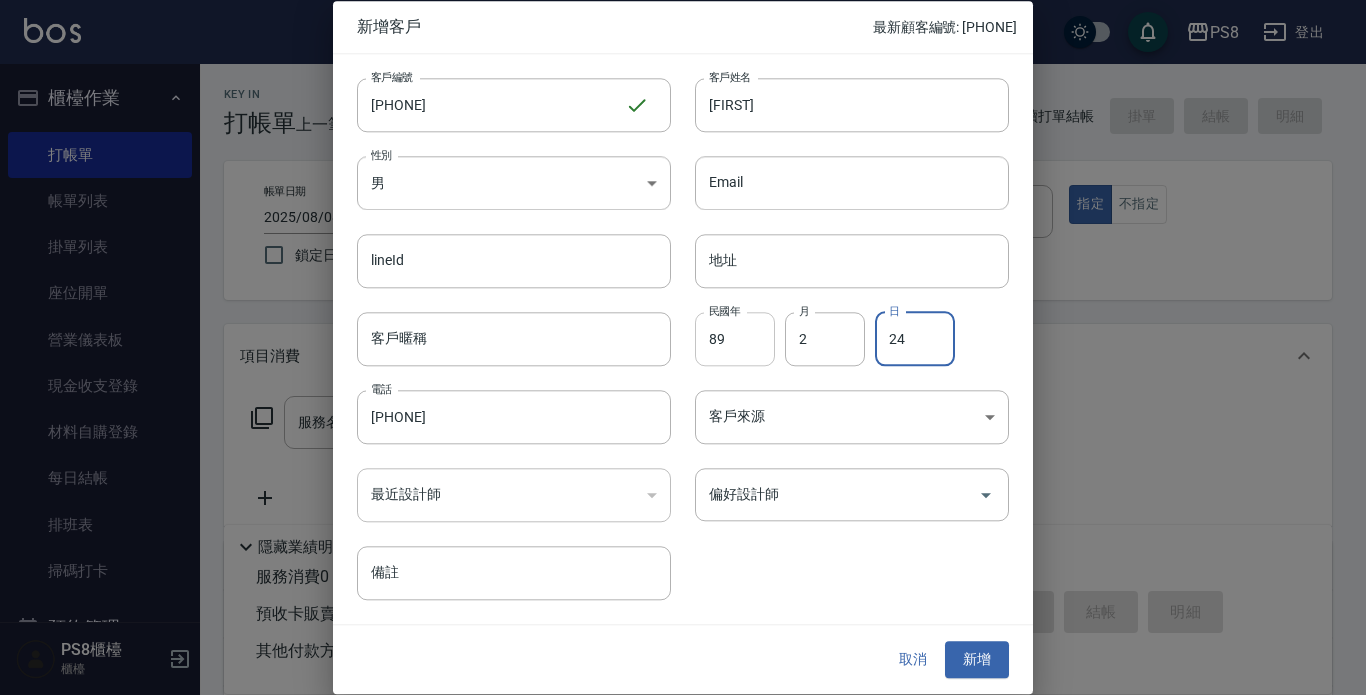 type on "24" 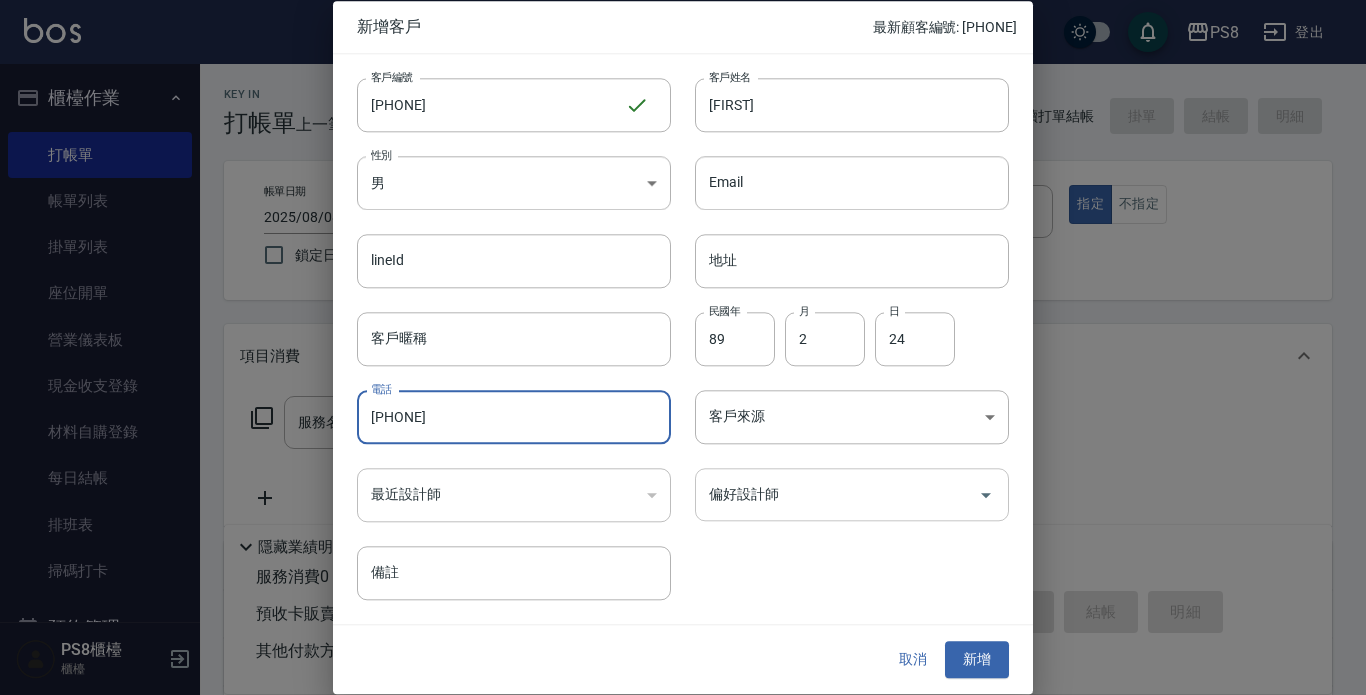 click at bounding box center [985, 494] 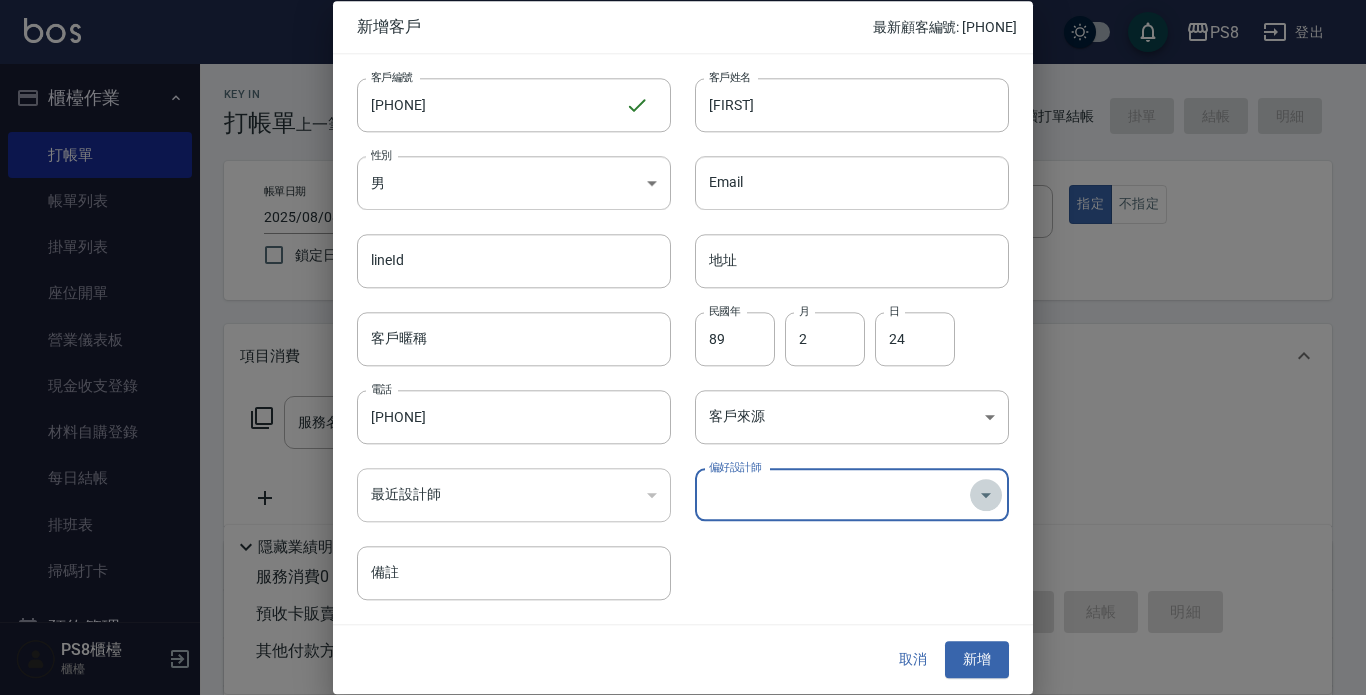 click 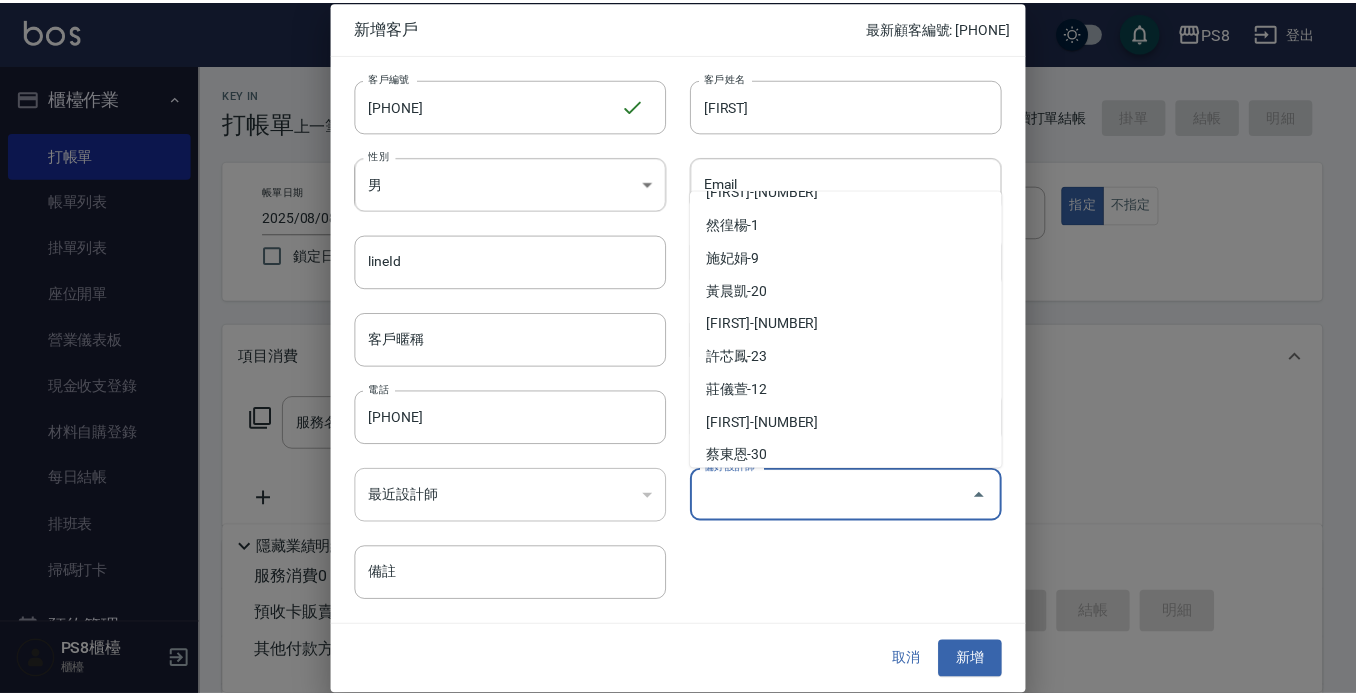 scroll, scrollTop: 0, scrollLeft: 0, axis: both 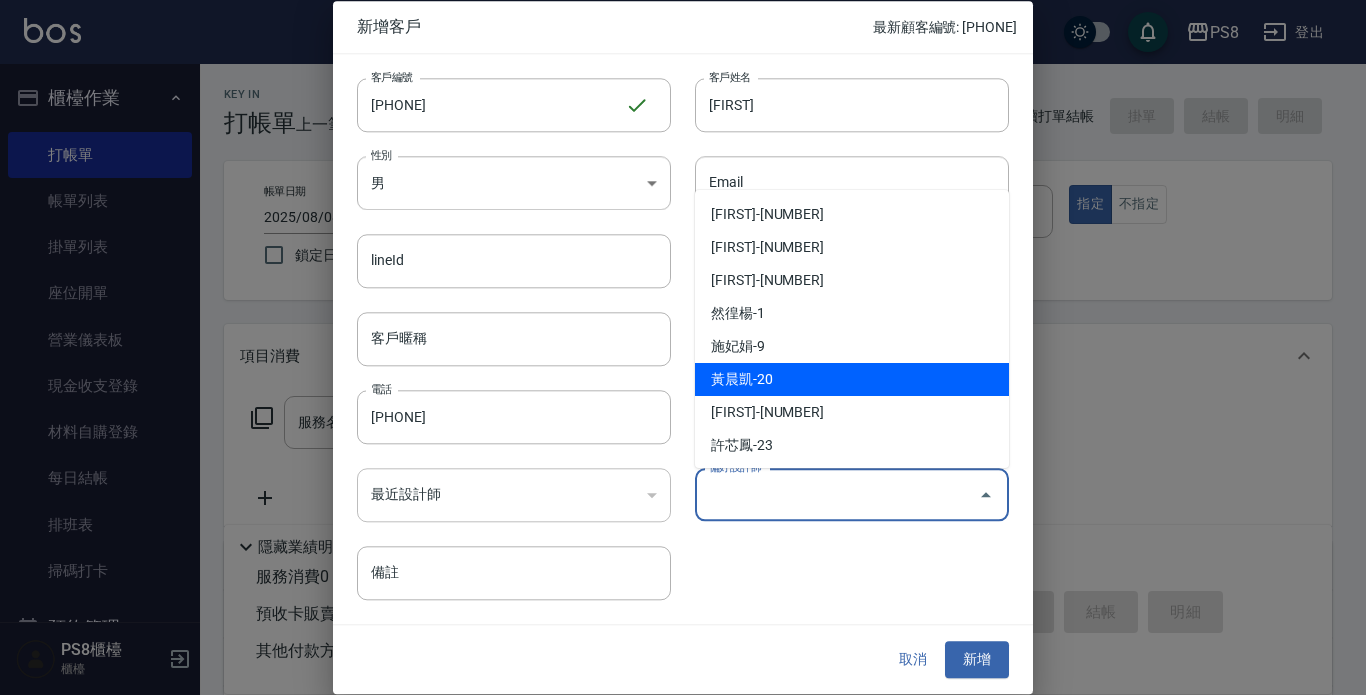 click on "黃晨凱-20" at bounding box center (852, 379) 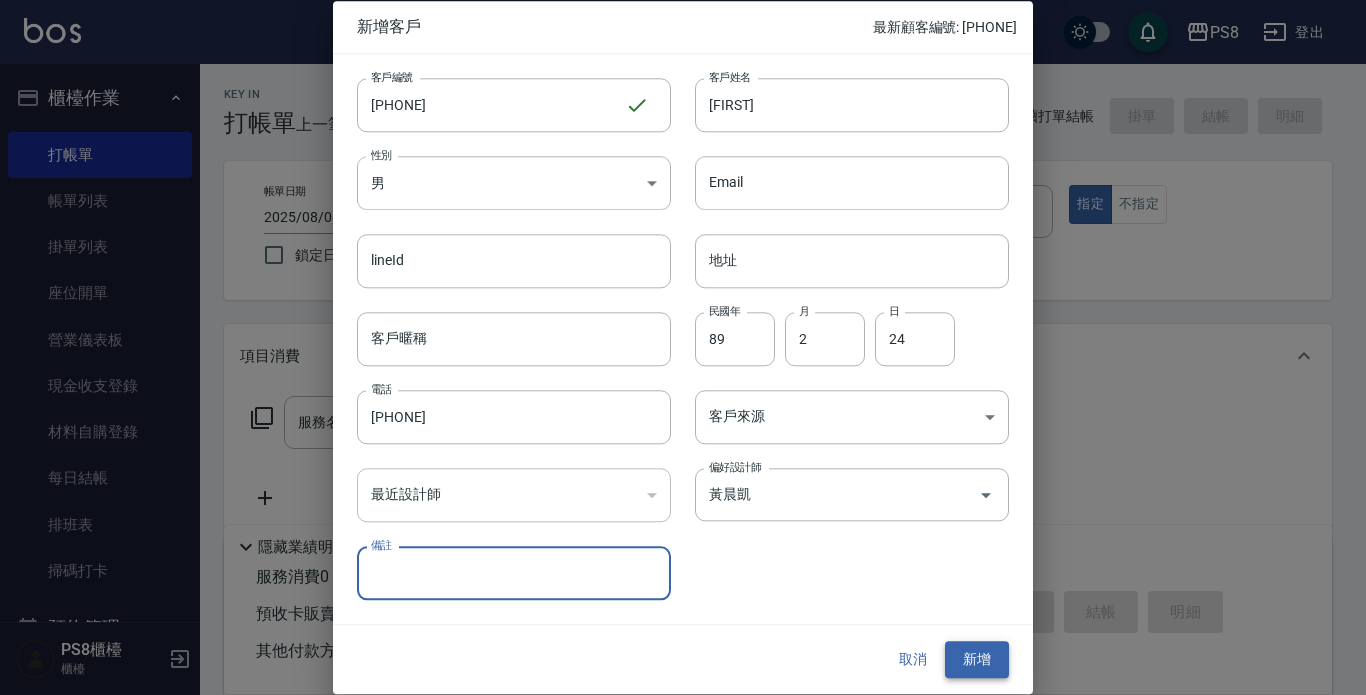 click on "新增" at bounding box center [977, 660] 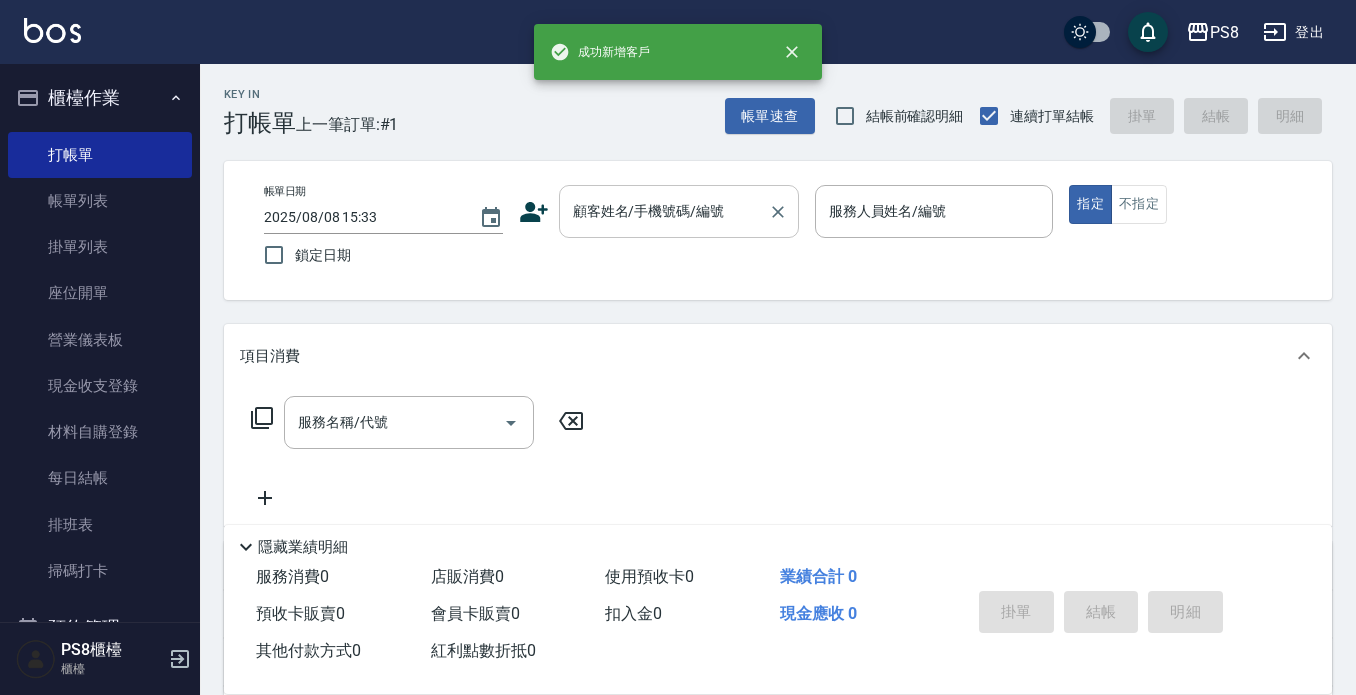 click on "顧客姓名/手機號碼/編號" at bounding box center (664, 211) 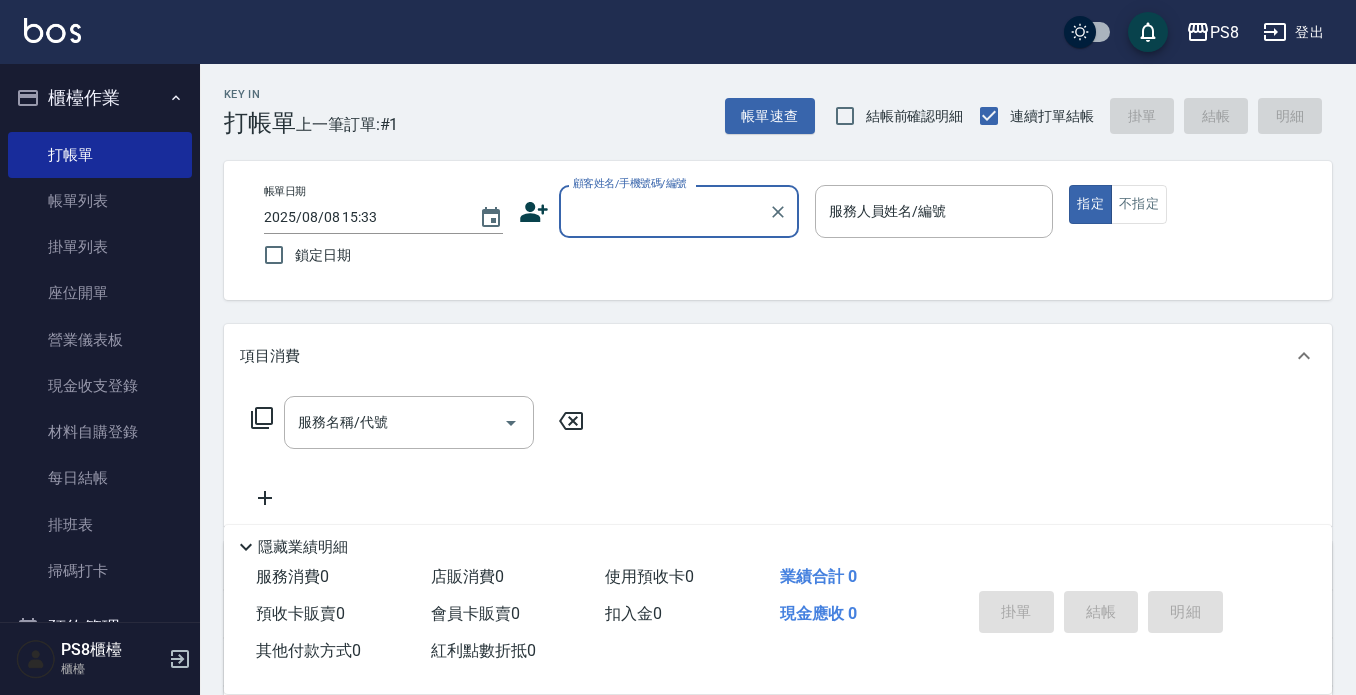 paste on "[PHONE]" 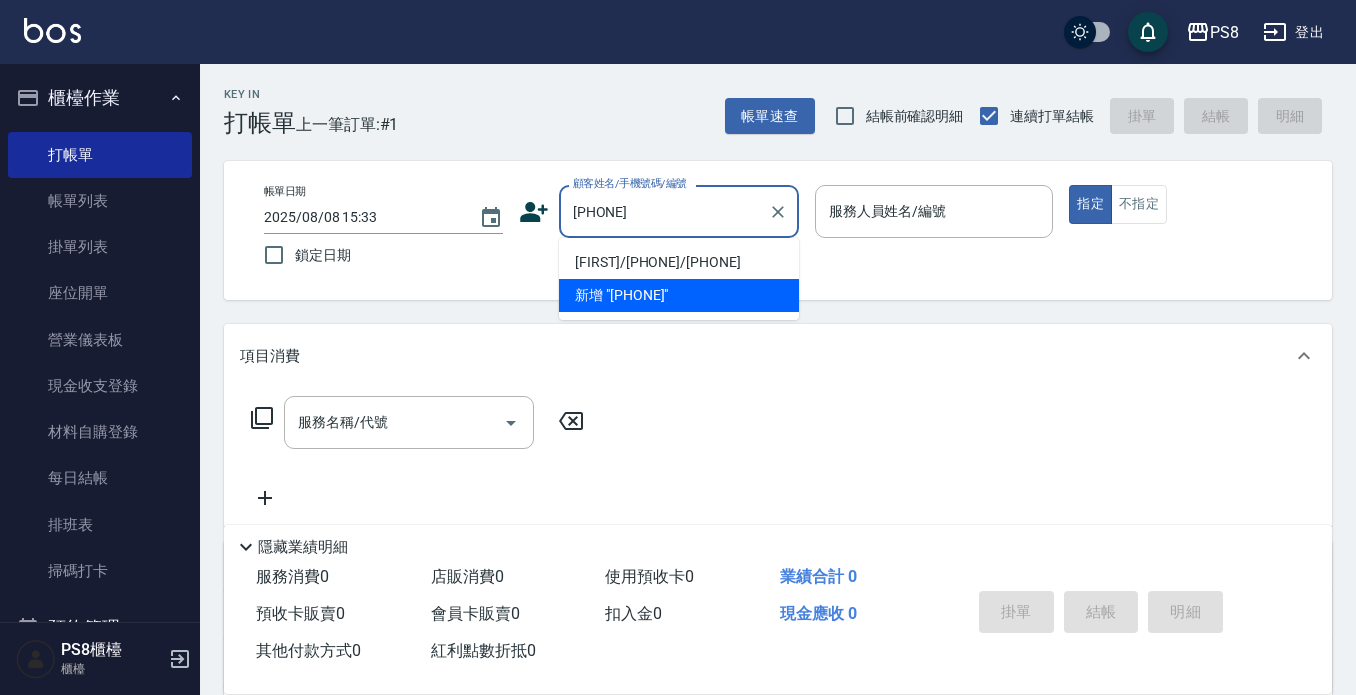 click on "[FIRST]/[PHONE]/[PHONE]" at bounding box center [679, 262] 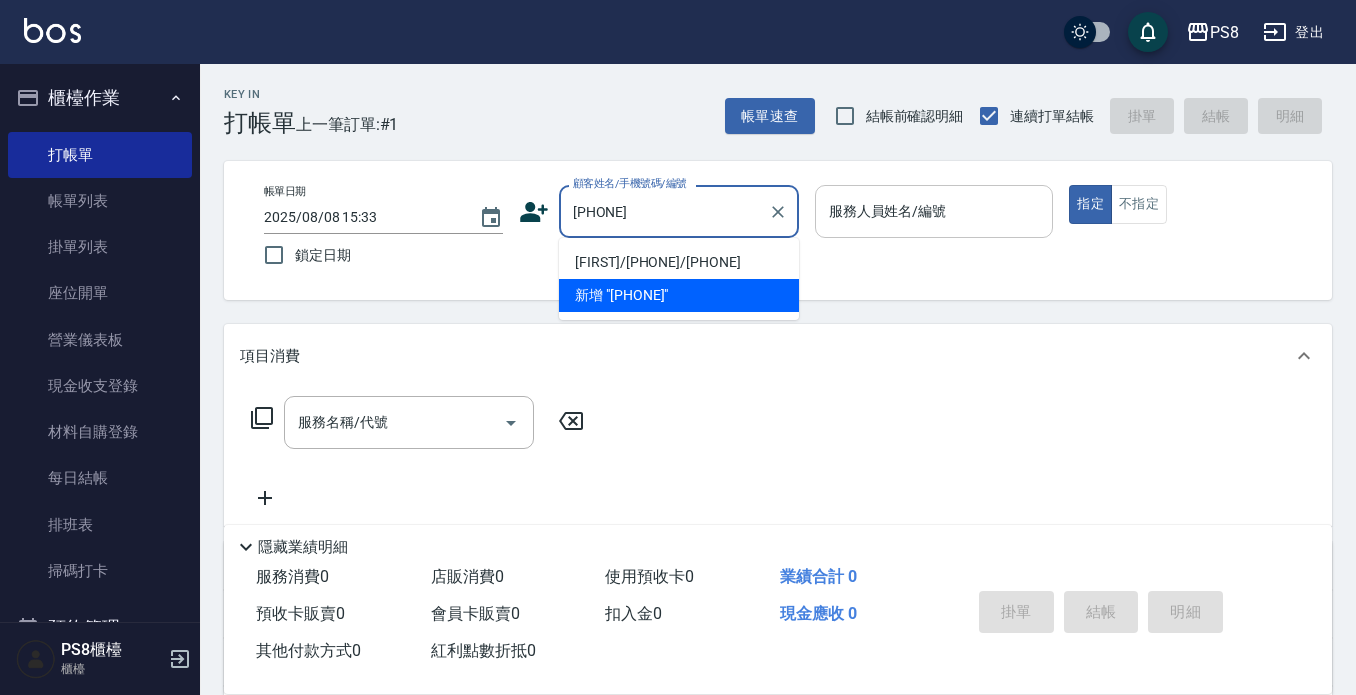 type on "[FIRST]/[PHONE]/[PHONE]" 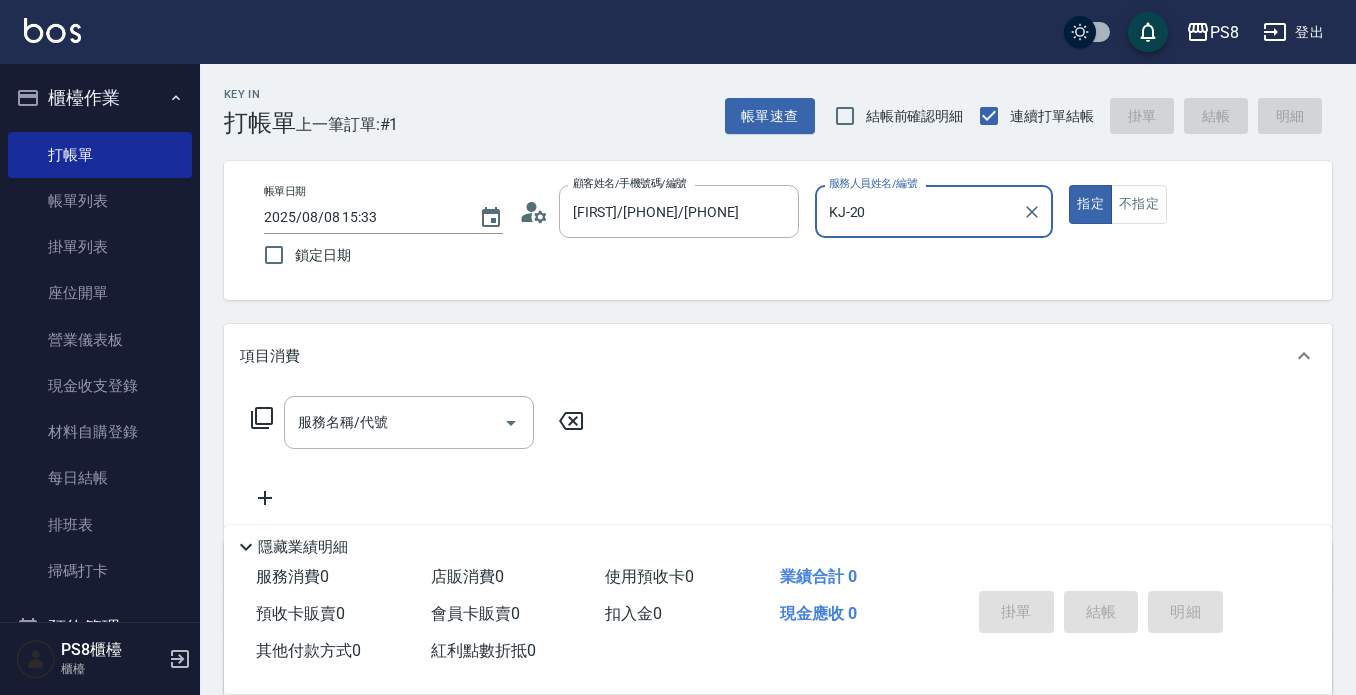 type on "KJ-20" 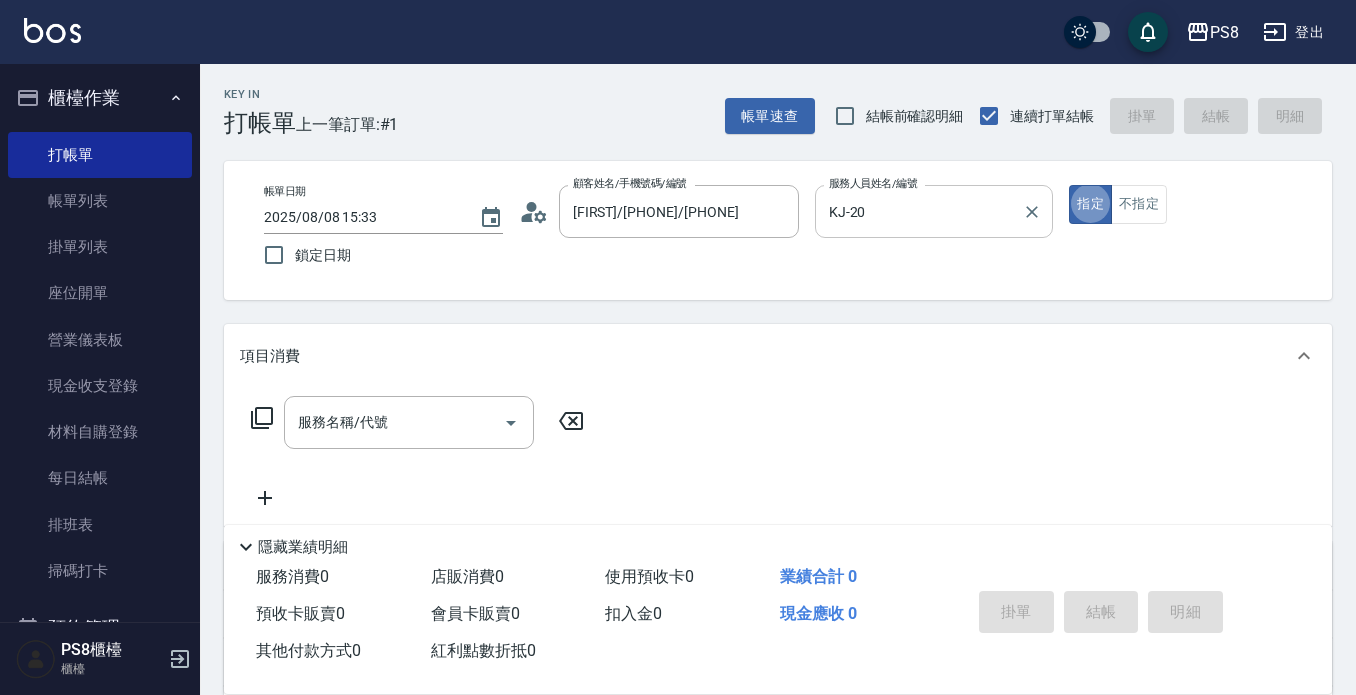 type on "true" 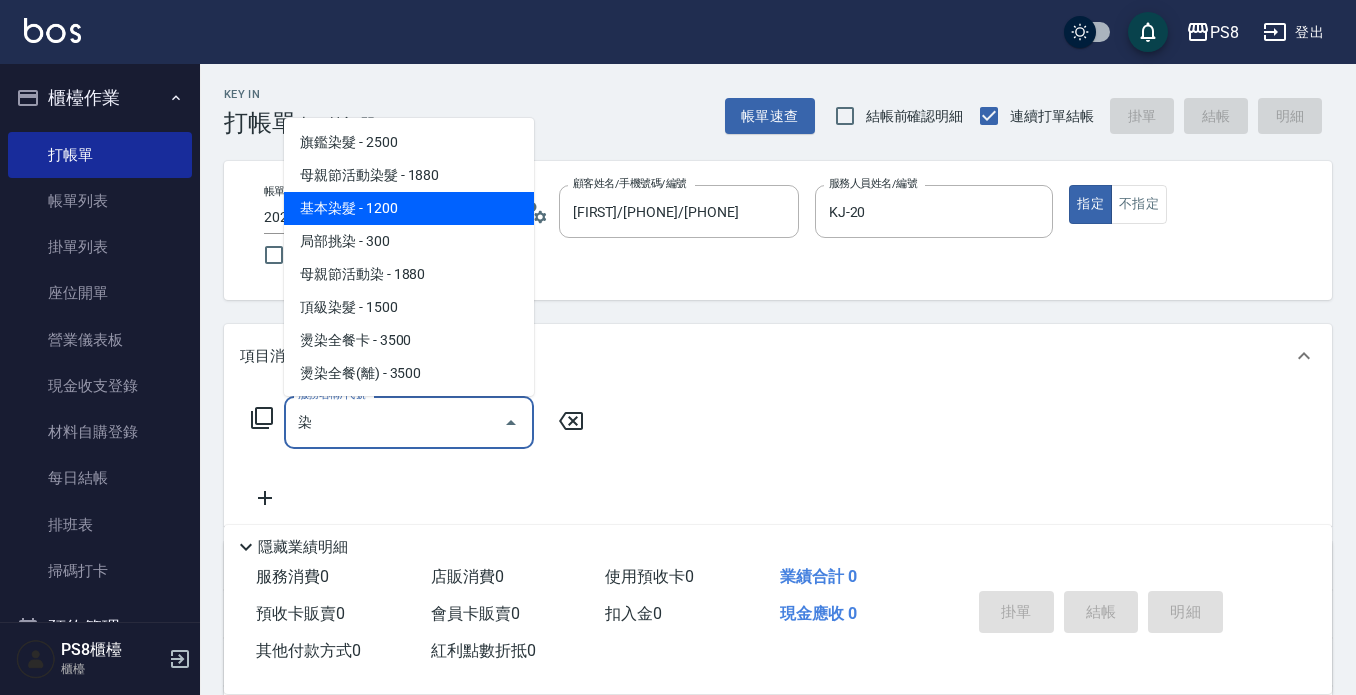 click on "基本染髮 - 1200" at bounding box center [409, 208] 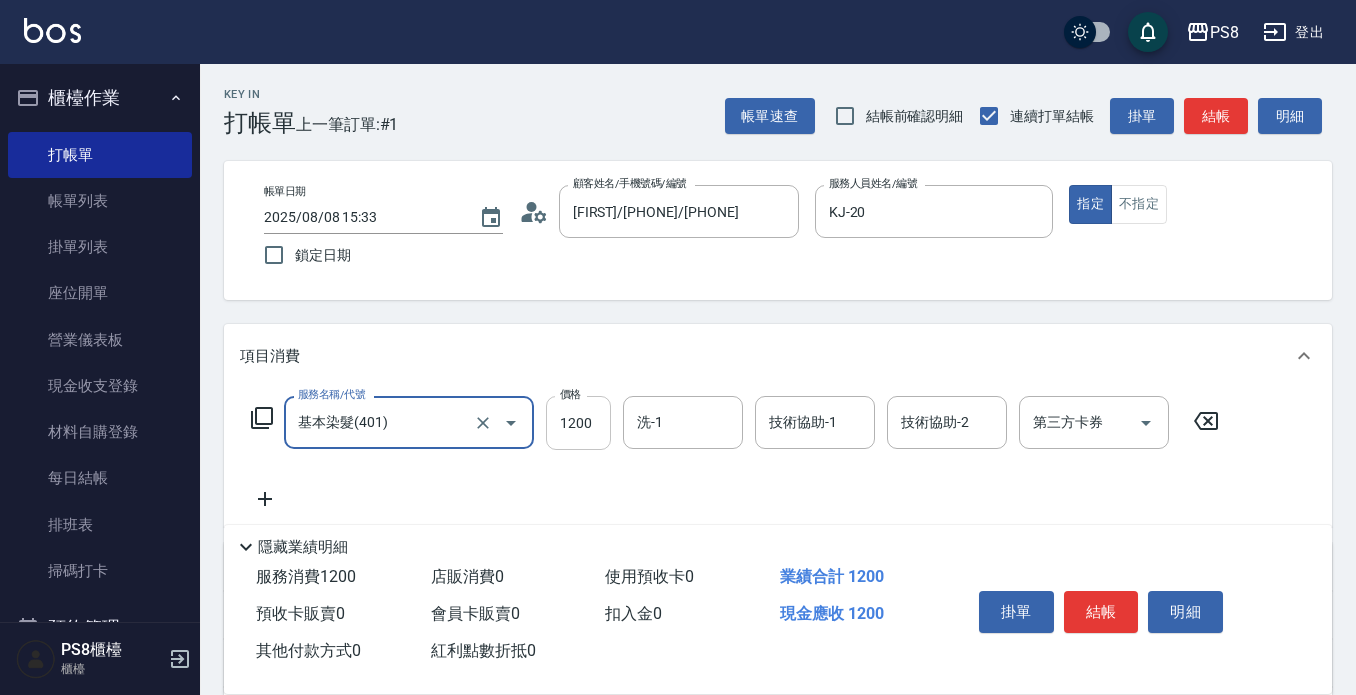 type on "基本染髮(401)" 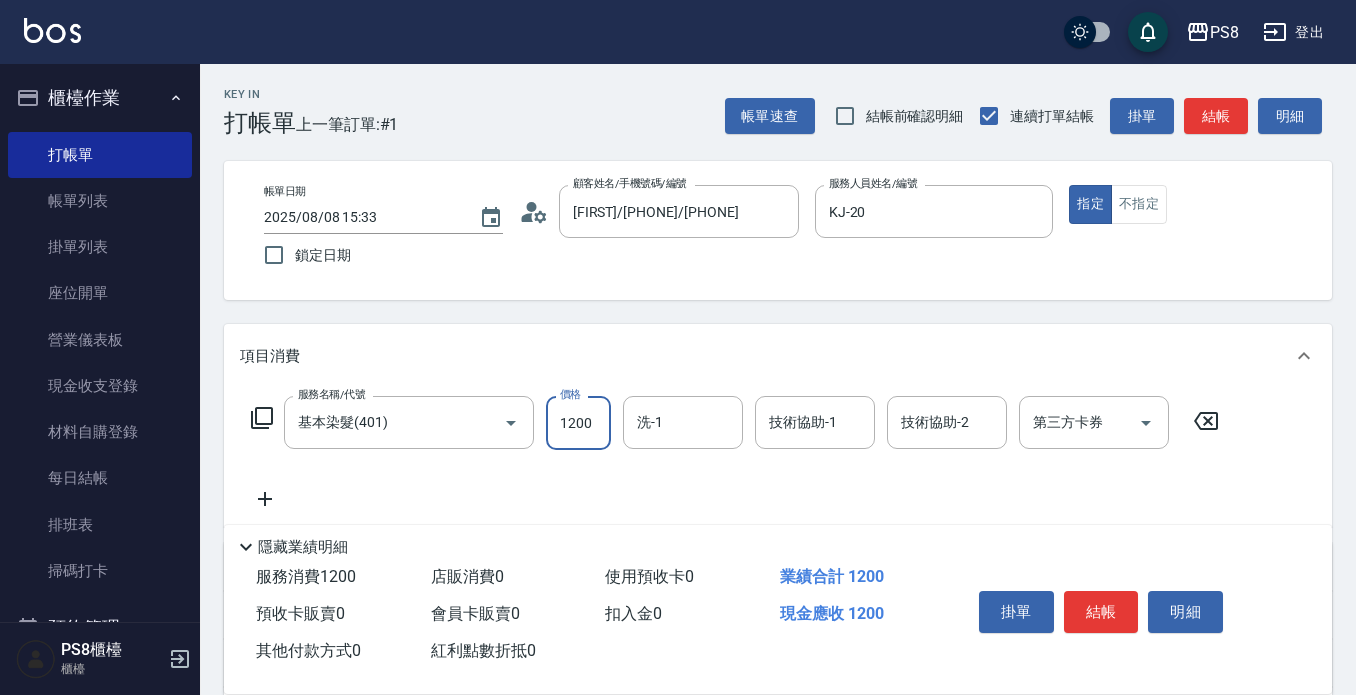 click on "1200" at bounding box center [578, 423] 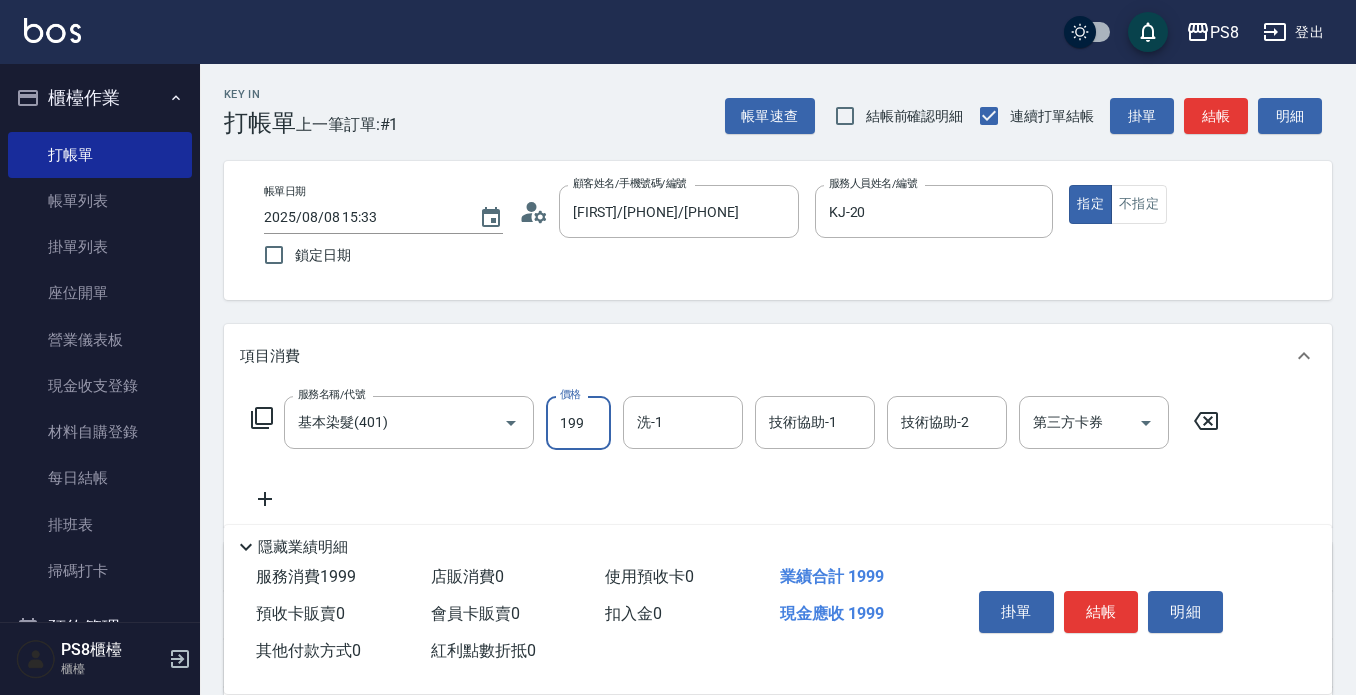 scroll, scrollTop: 0, scrollLeft: 0, axis: both 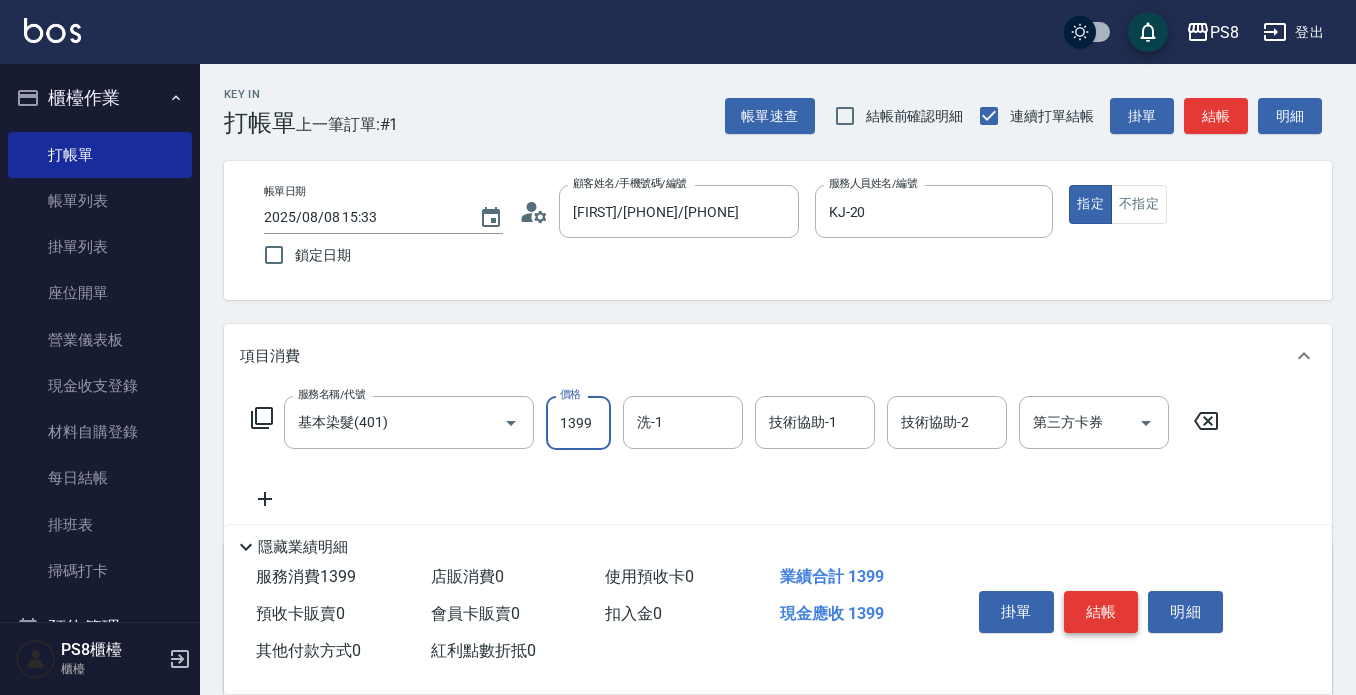 type on "1399" 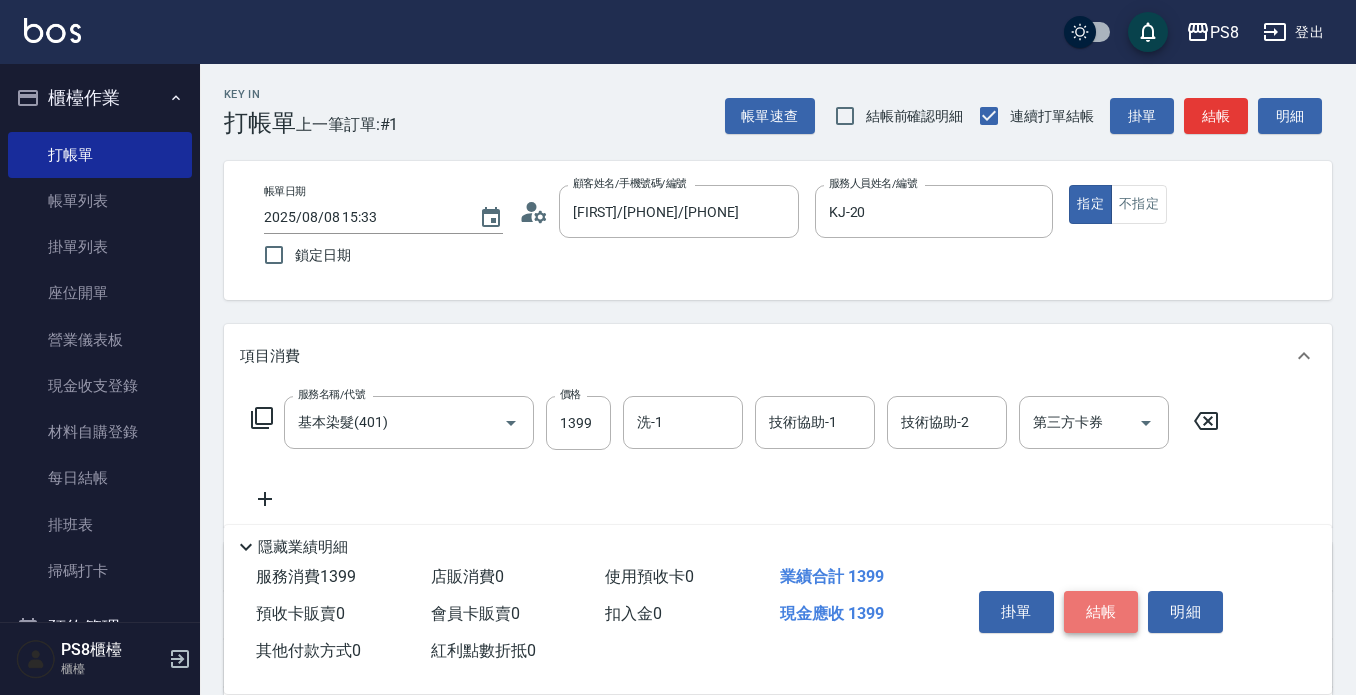 click on "結帳" at bounding box center (1101, 612) 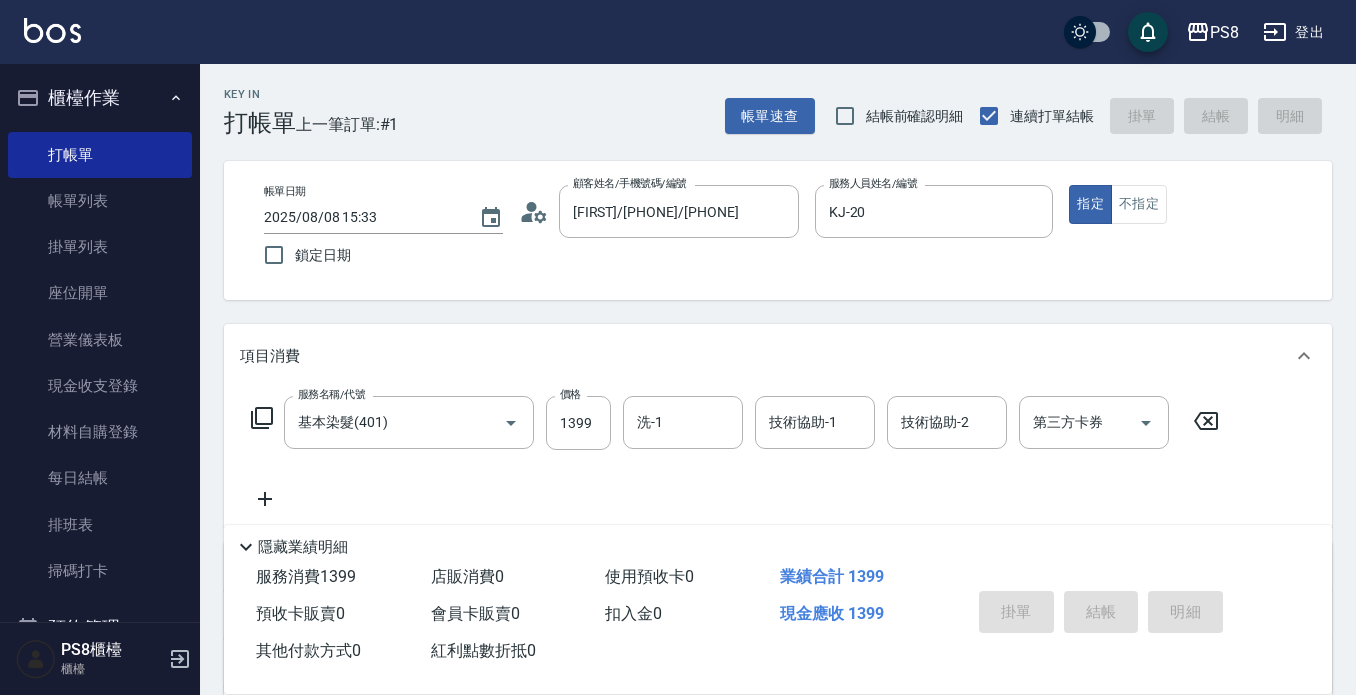 type on "2025/08/08 15:36" 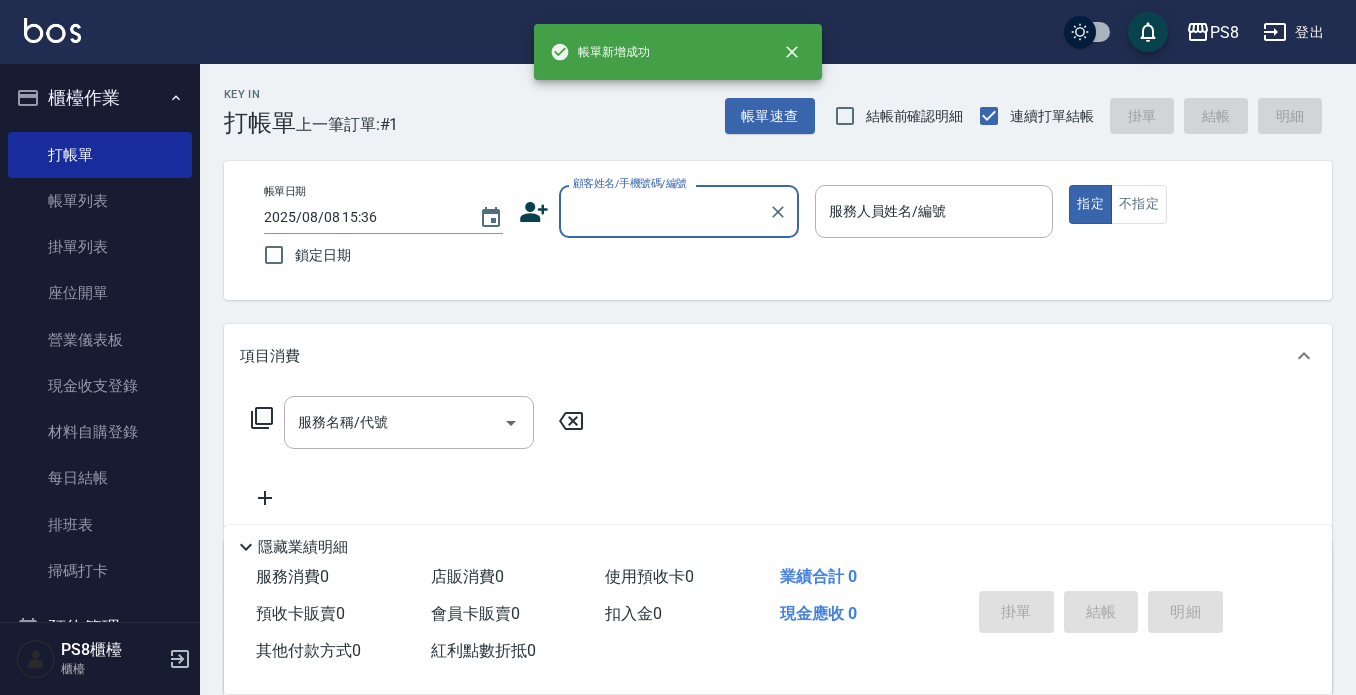 scroll, scrollTop: 0, scrollLeft: 0, axis: both 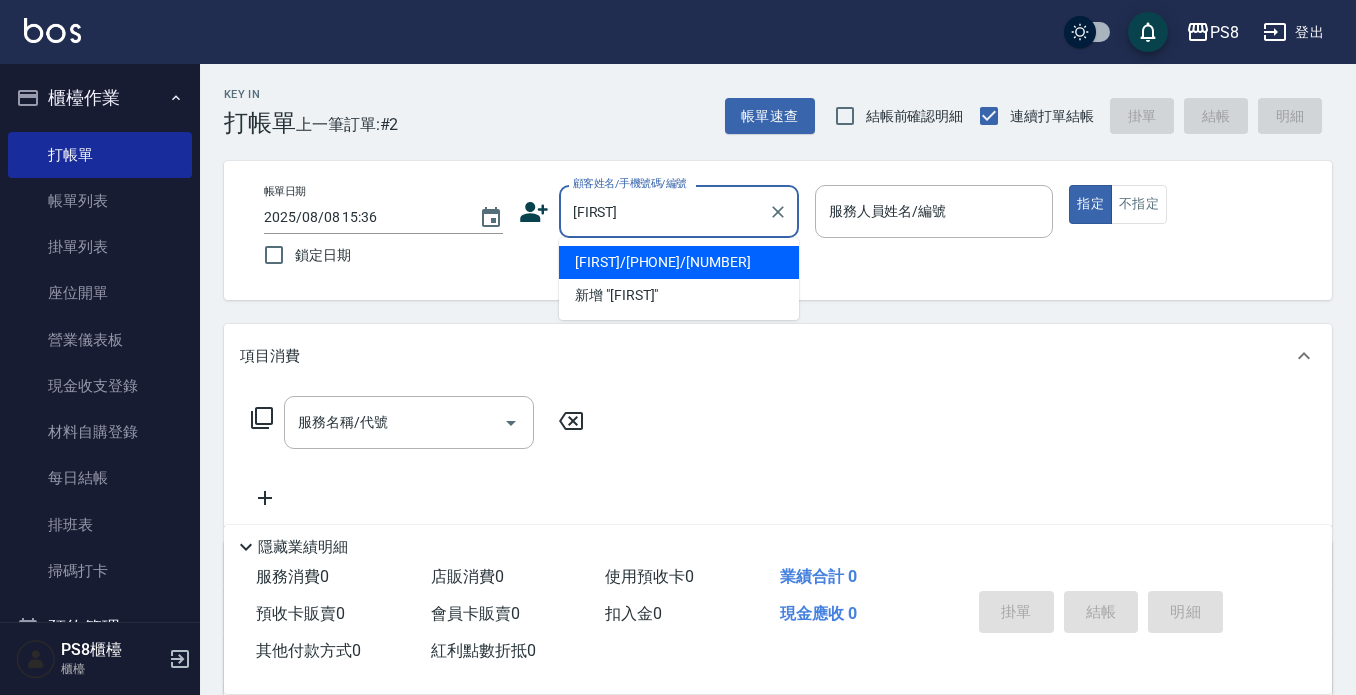 click on "[FIRST]/[PHONE]/[NUMBER]" at bounding box center [679, 262] 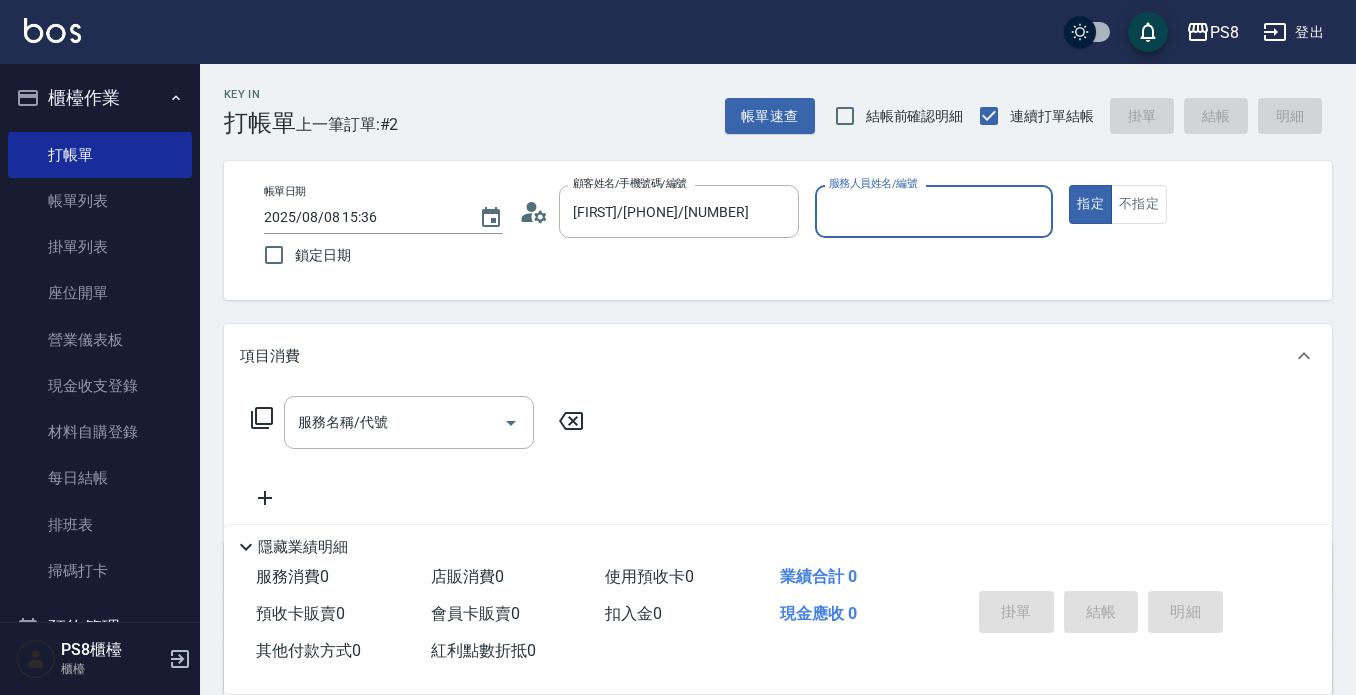 type on "[FIRST]-[NUMBER]" 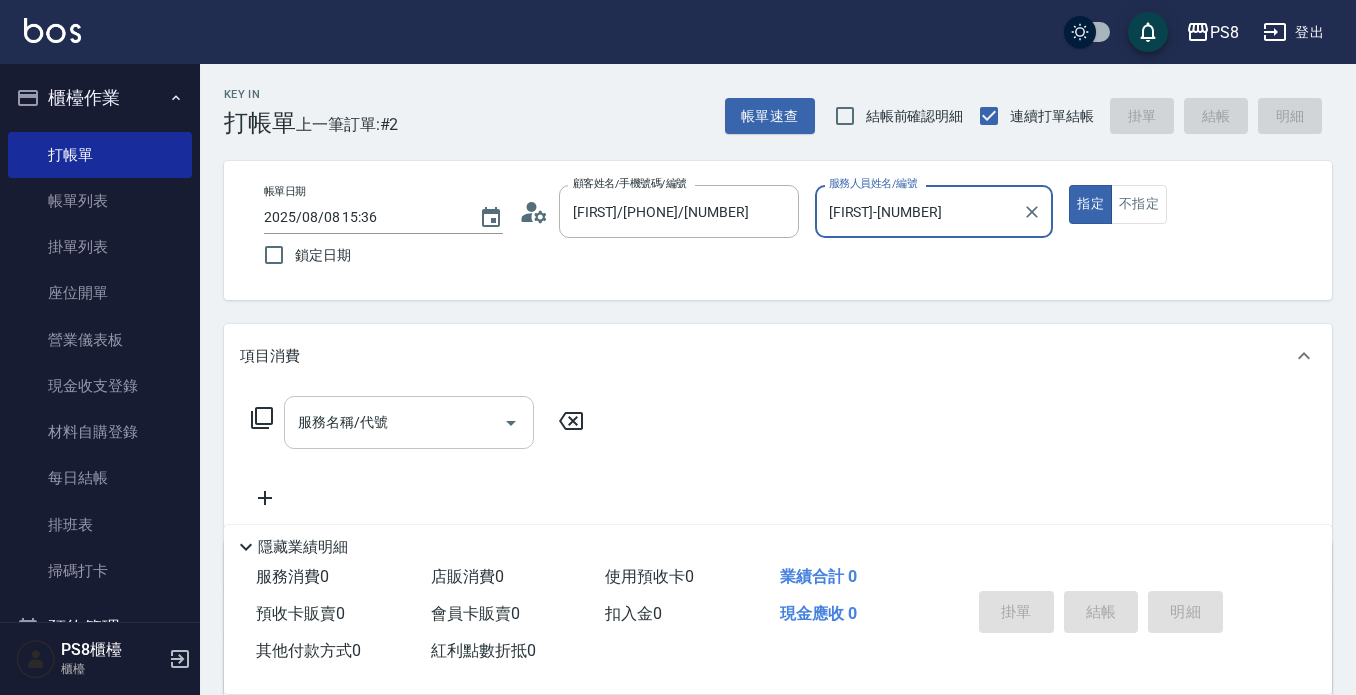 click on "服務名稱/代號" at bounding box center [394, 422] 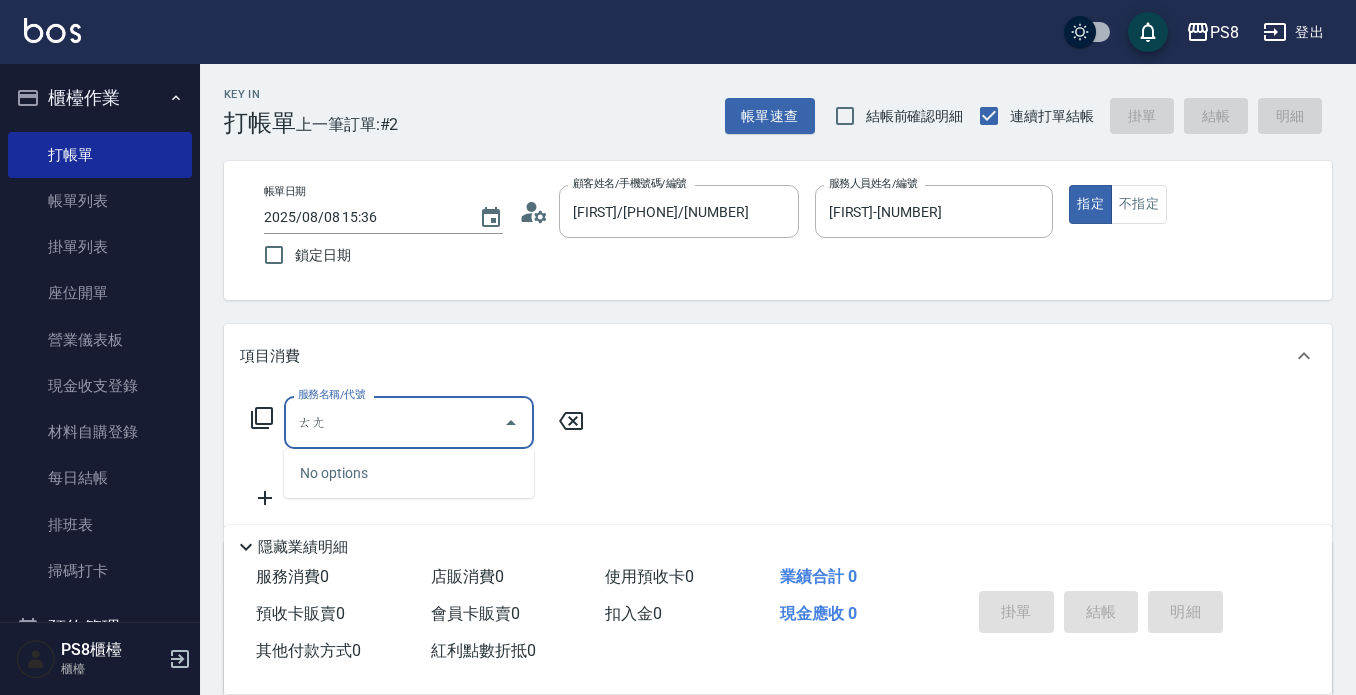 type on "趟" 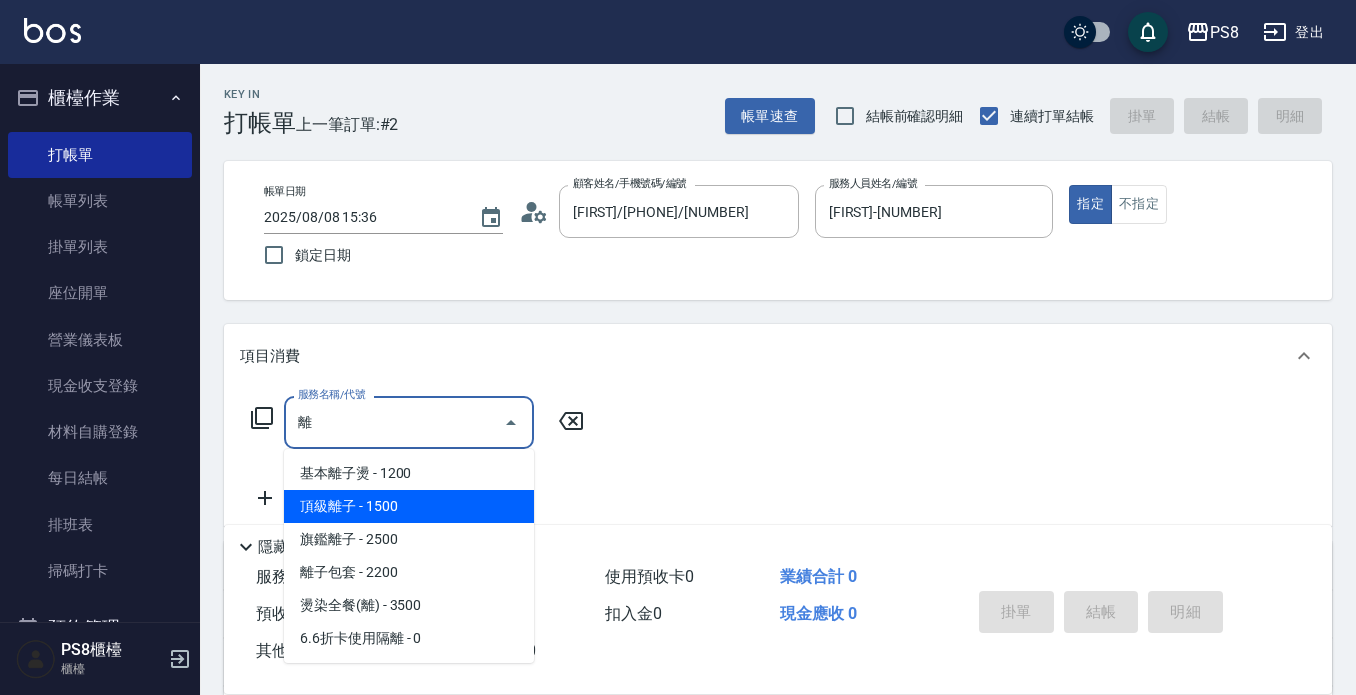 click on "頂級離子 - 1500" at bounding box center (409, 506) 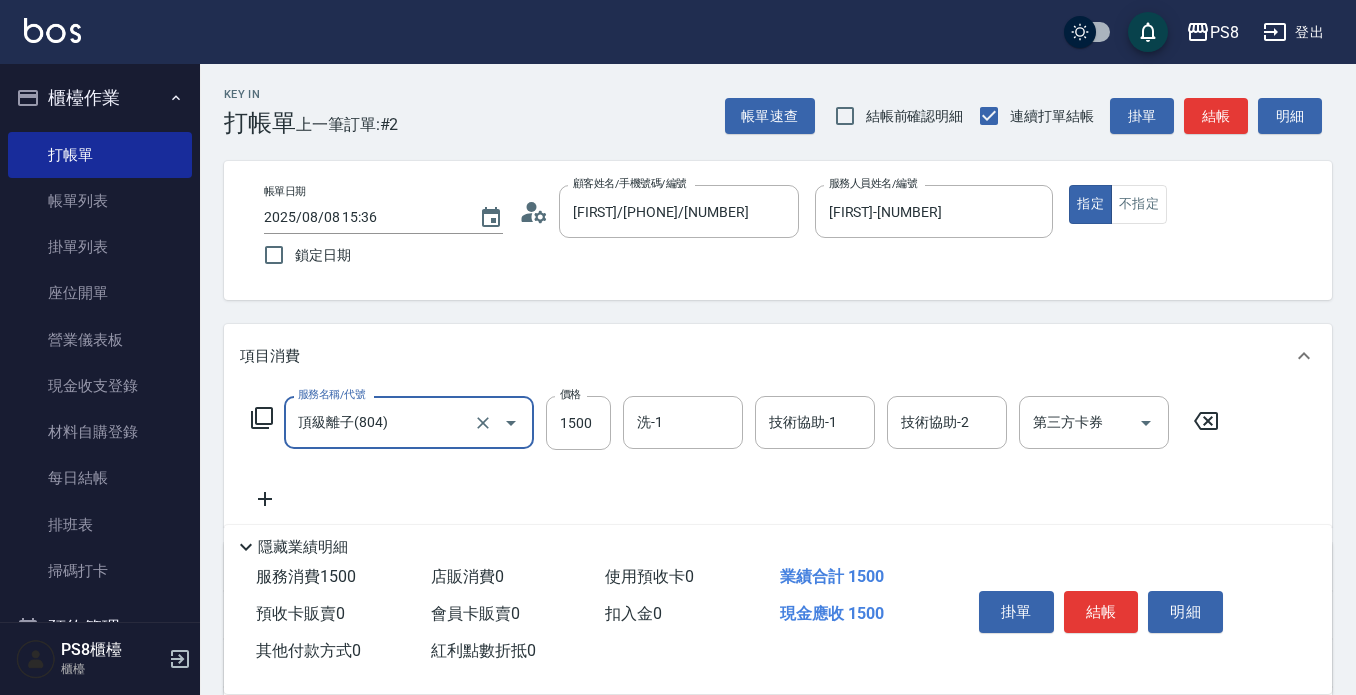 type on "頂級離子(804)" 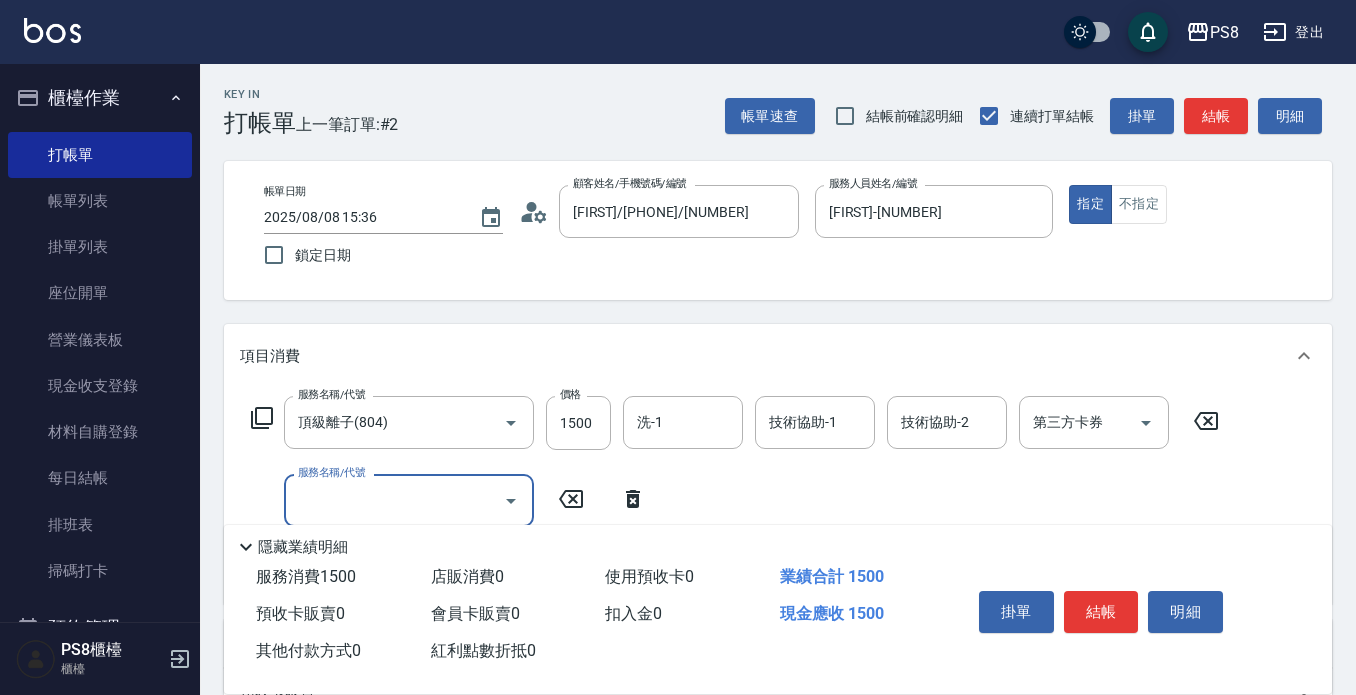 click on "服務名稱/代號" at bounding box center [394, 500] 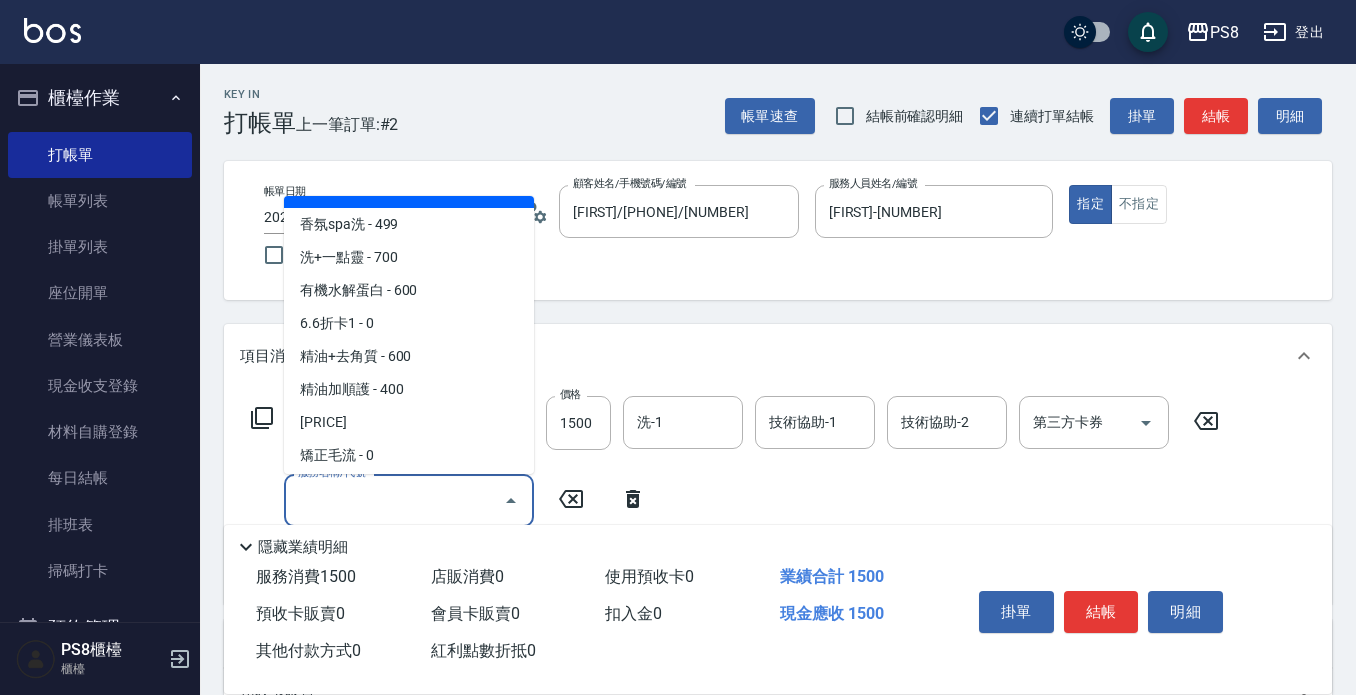 scroll, scrollTop: 500, scrollLeft: 0, axis: vertical 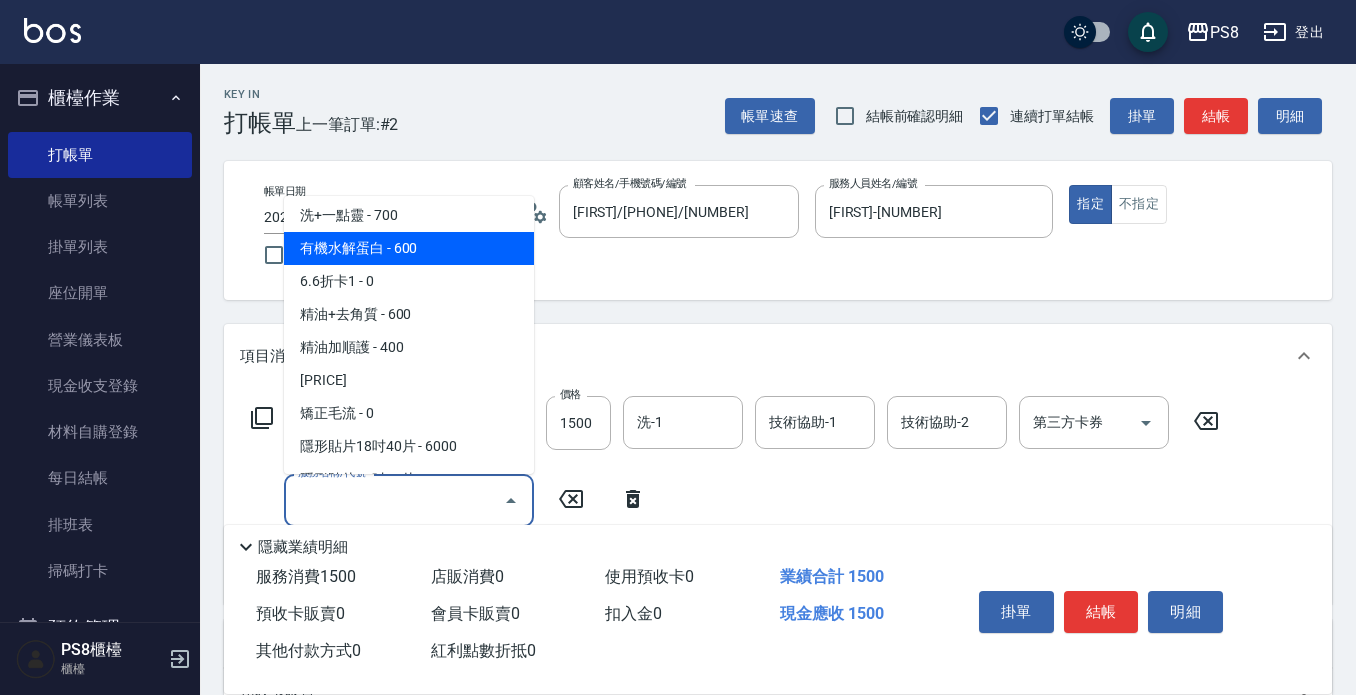 click on "有機水解蛋白 - 600" at bounding box center (409, 248) 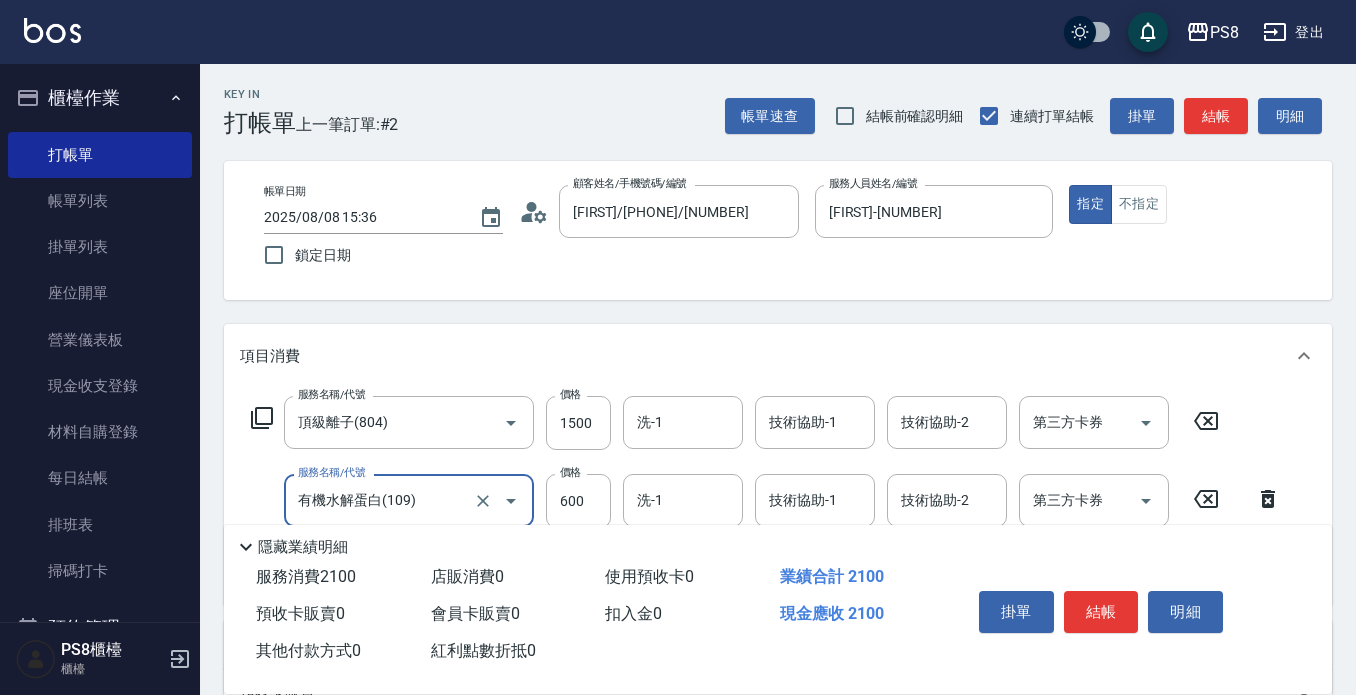 scroll, scrollTop: 100, scrollLeft: 0, axis: vertical 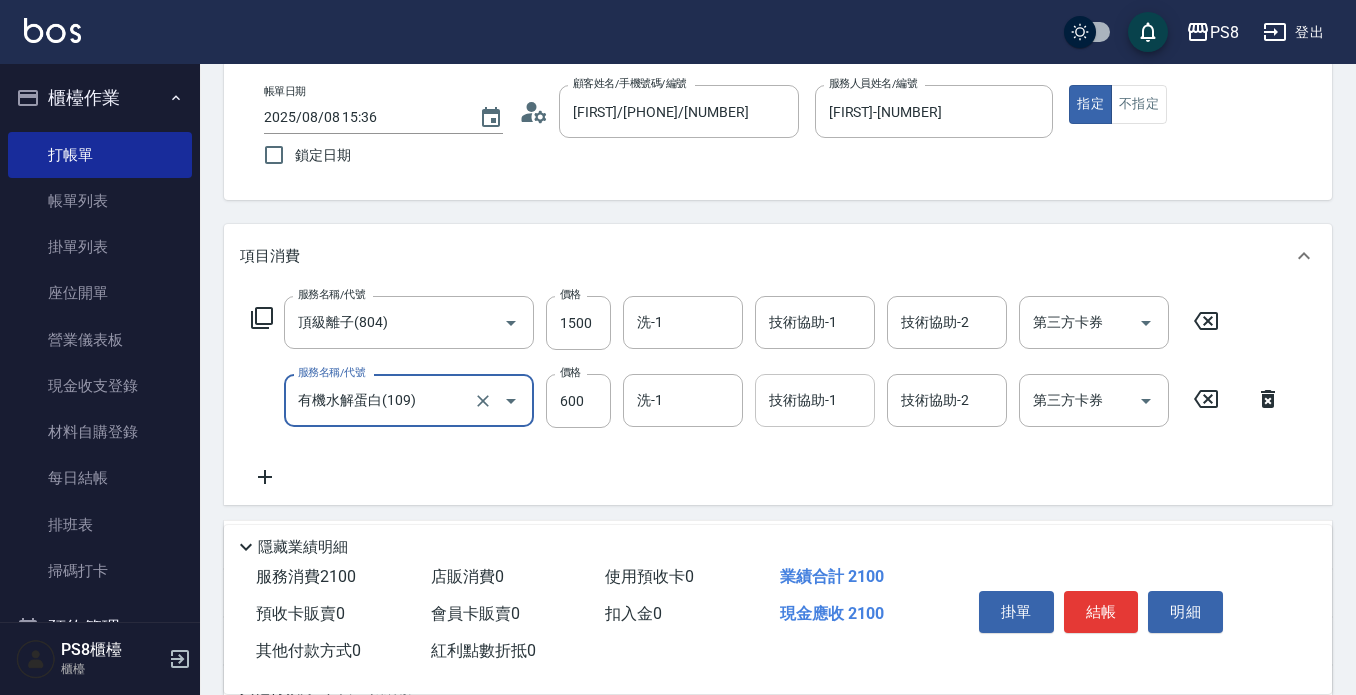 click on "技術協助-1 技術協助-1" at bounding box center [815, 400] 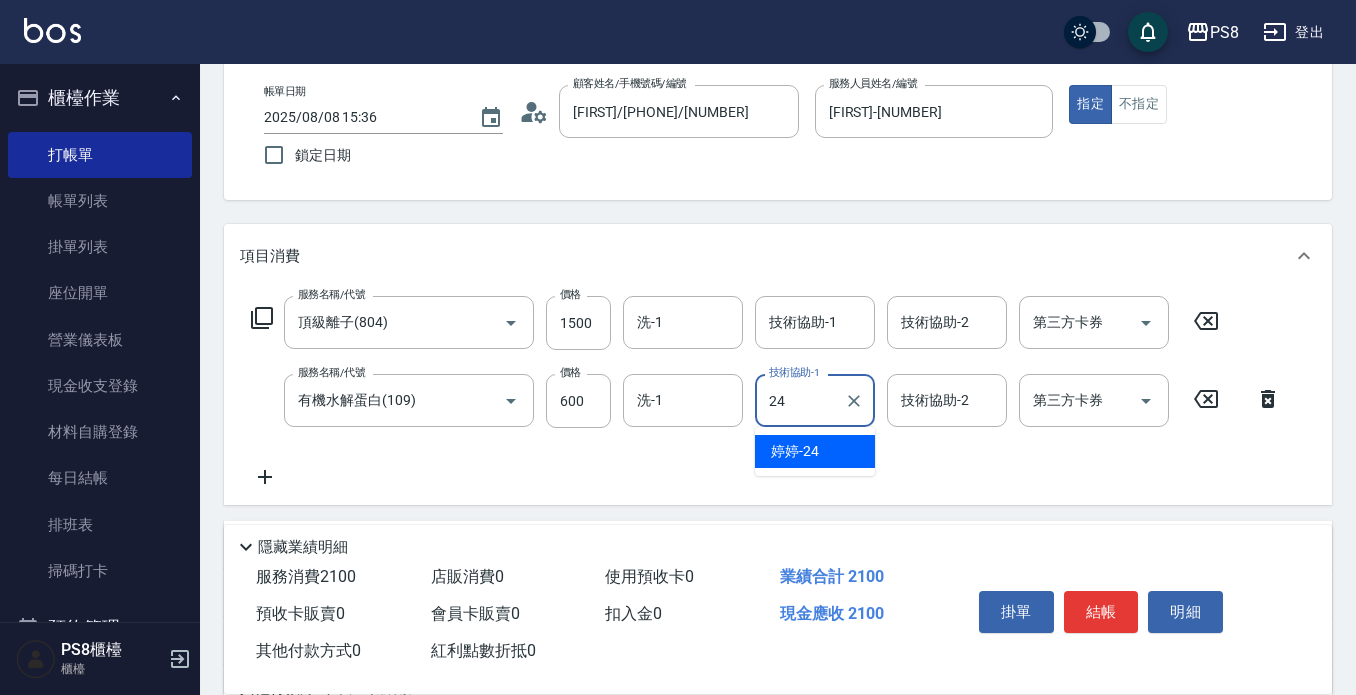 type on "婷婷-24" 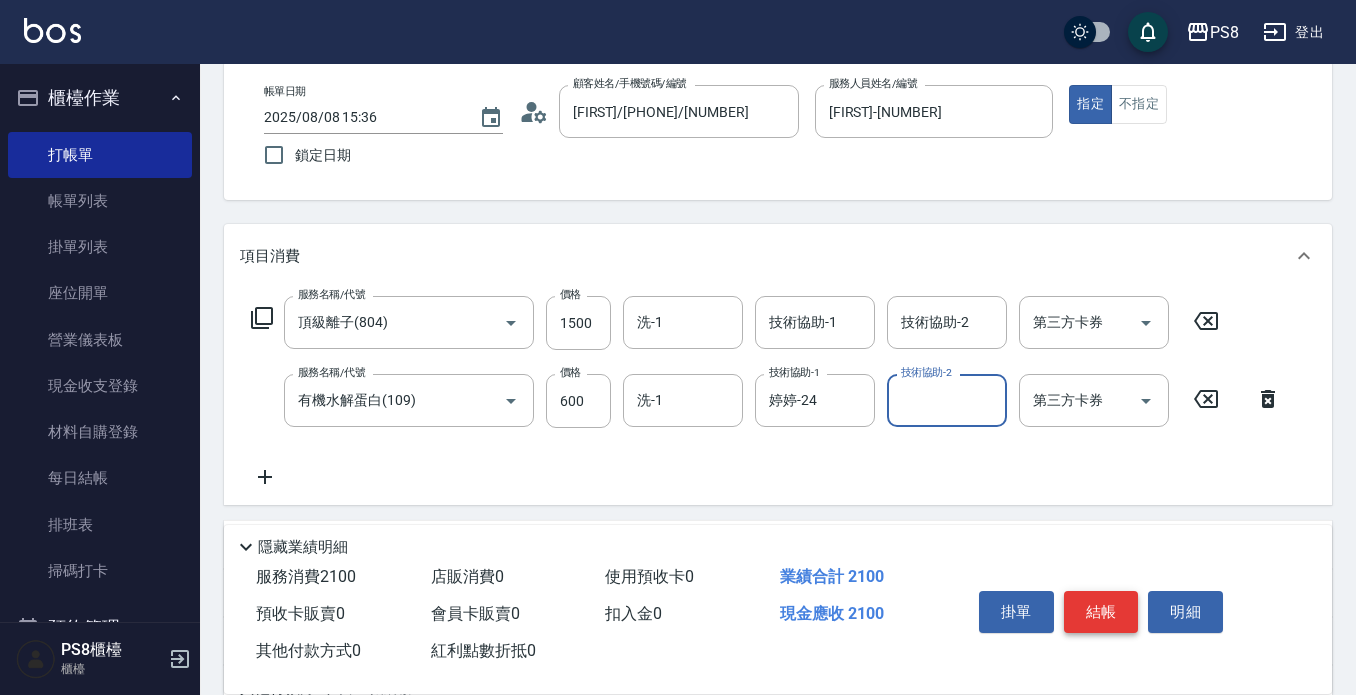 click on "結帳" at bounding box center [1101, 612] 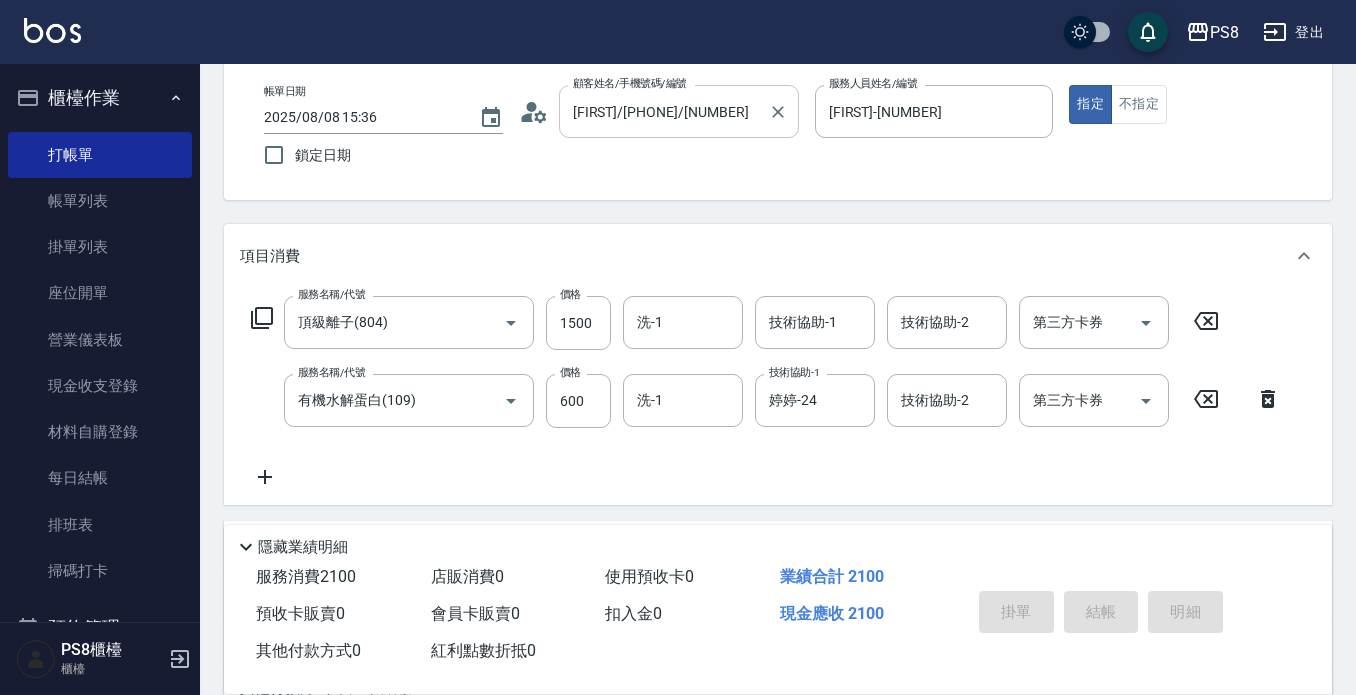 type on "2025/08/08 15:57" 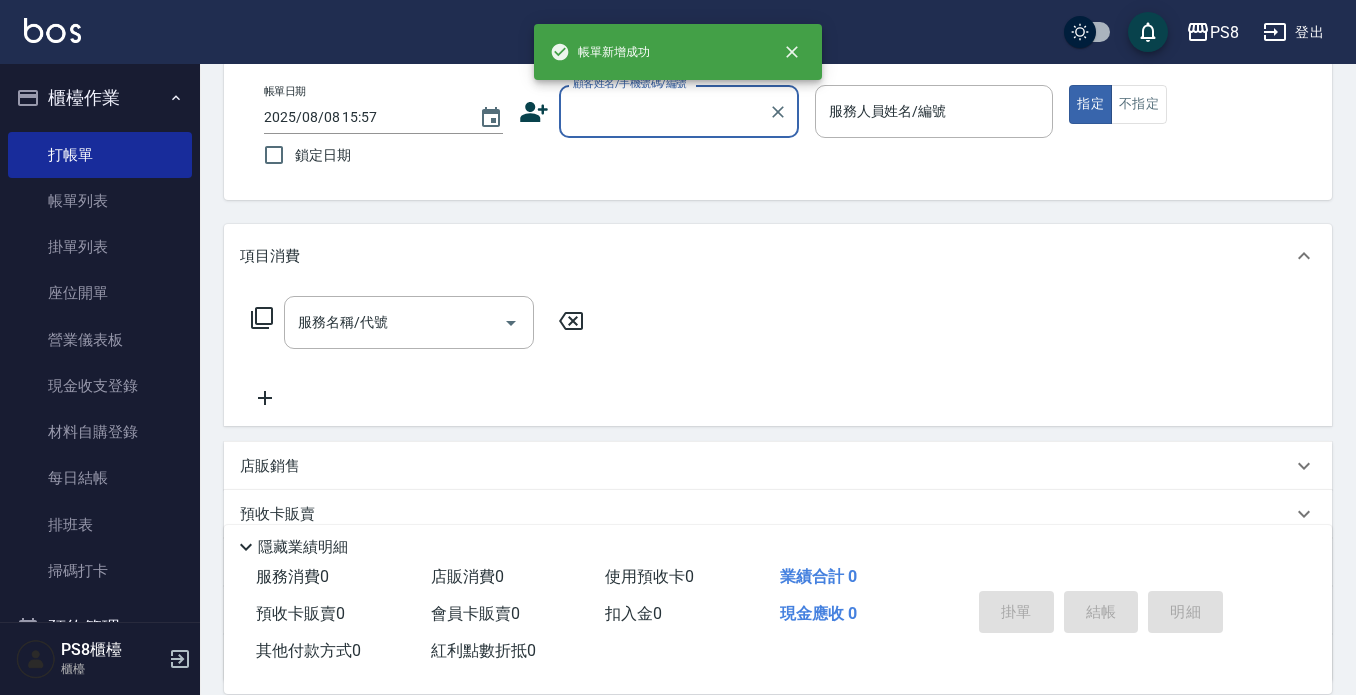 click on "顧客姓名/手機號碼/編號" at bounding box center [664, 111] 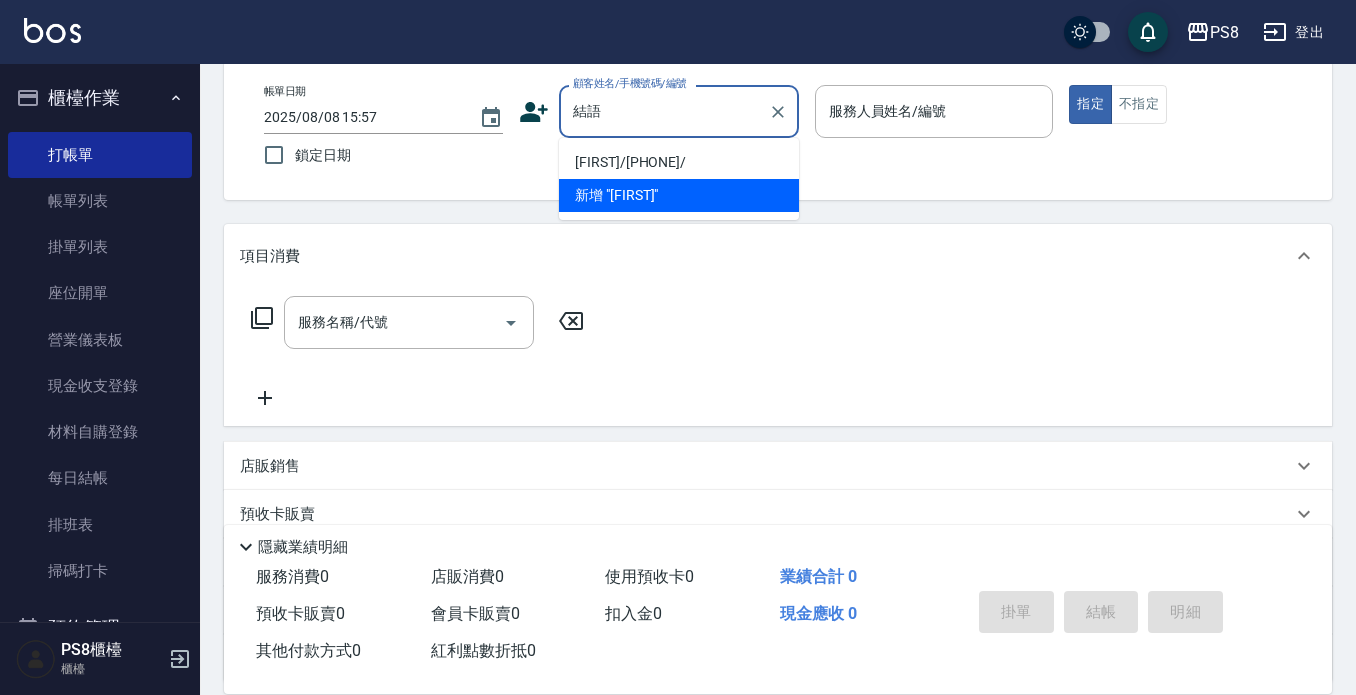 type on "節" 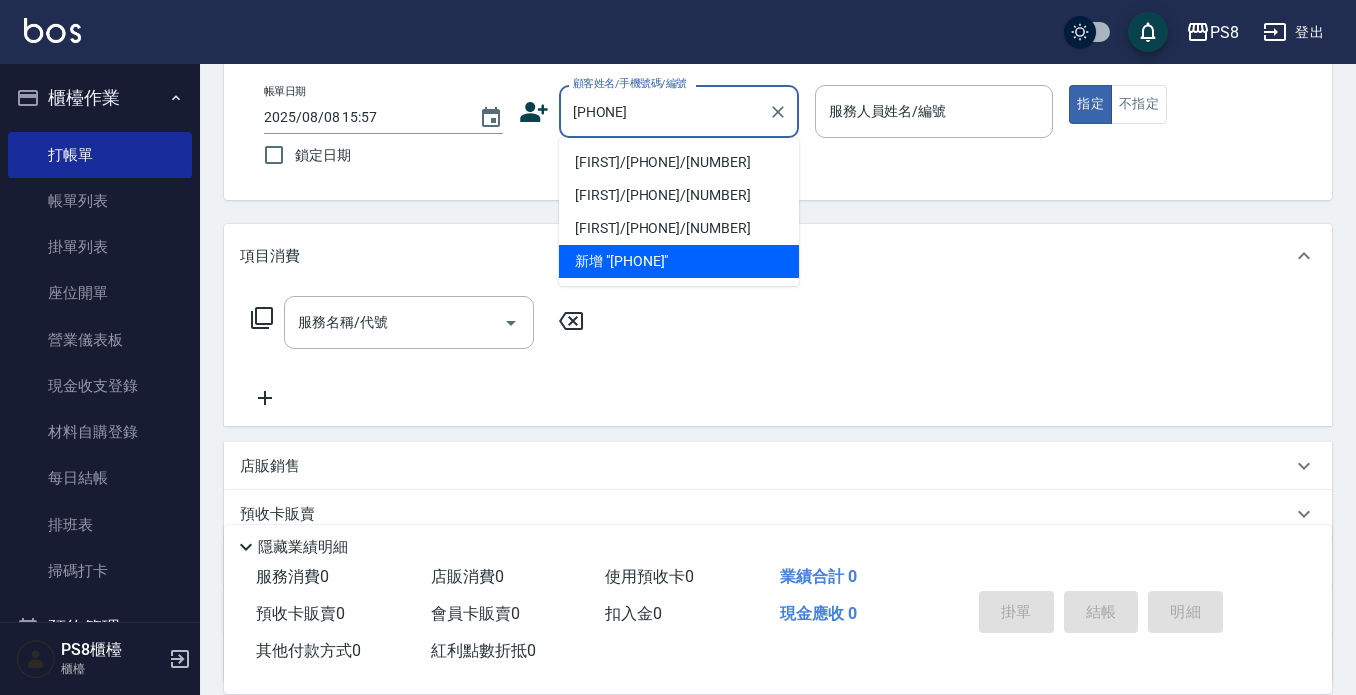 click on "[FIRST]/[PHONE]/[NUMBER]" at bounding box center (679, 162) 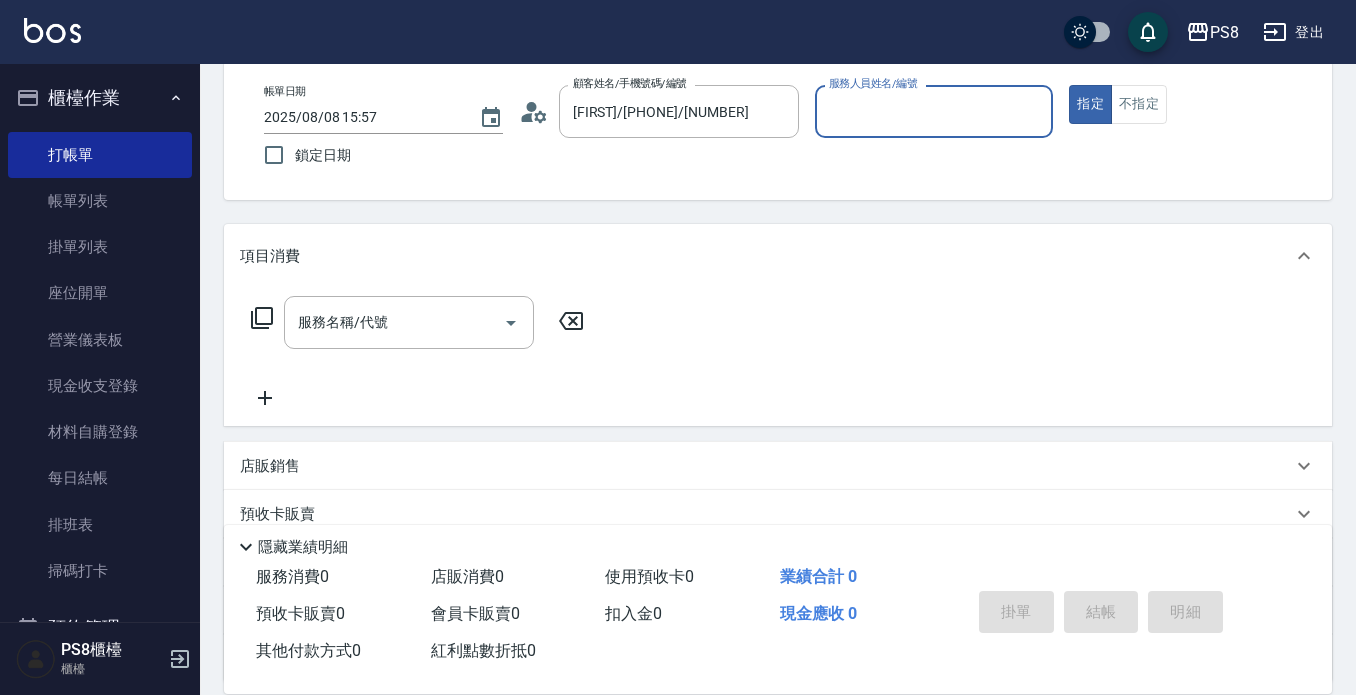 type on "[FIRST]-[NUMBER]" 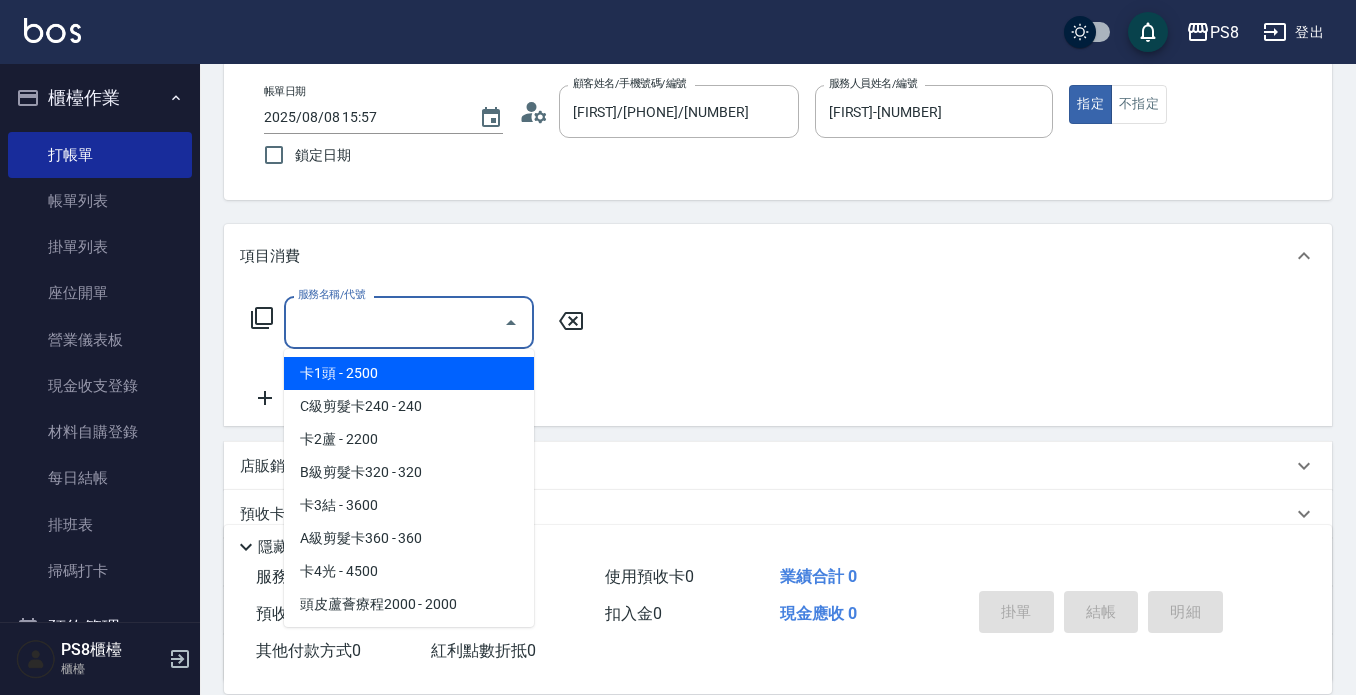 click on "服務名稱/代號" at bounding box center [394, 322] 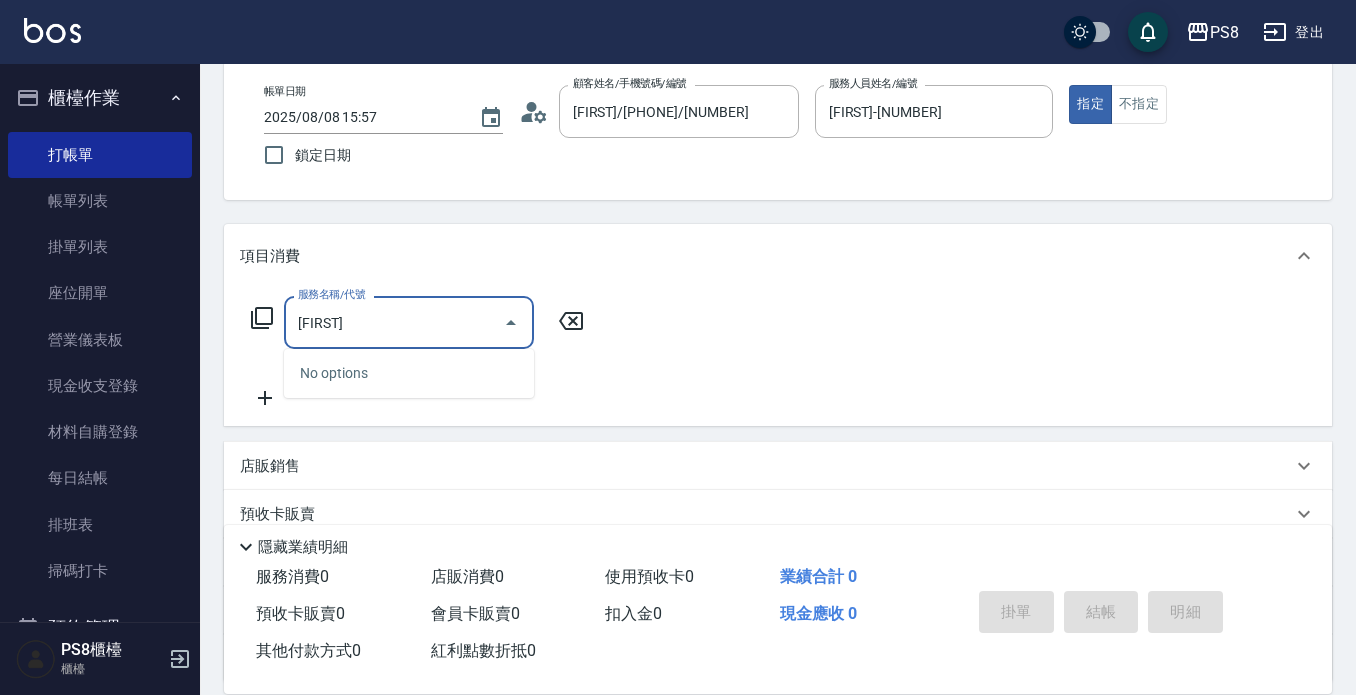type on "ㄗ" 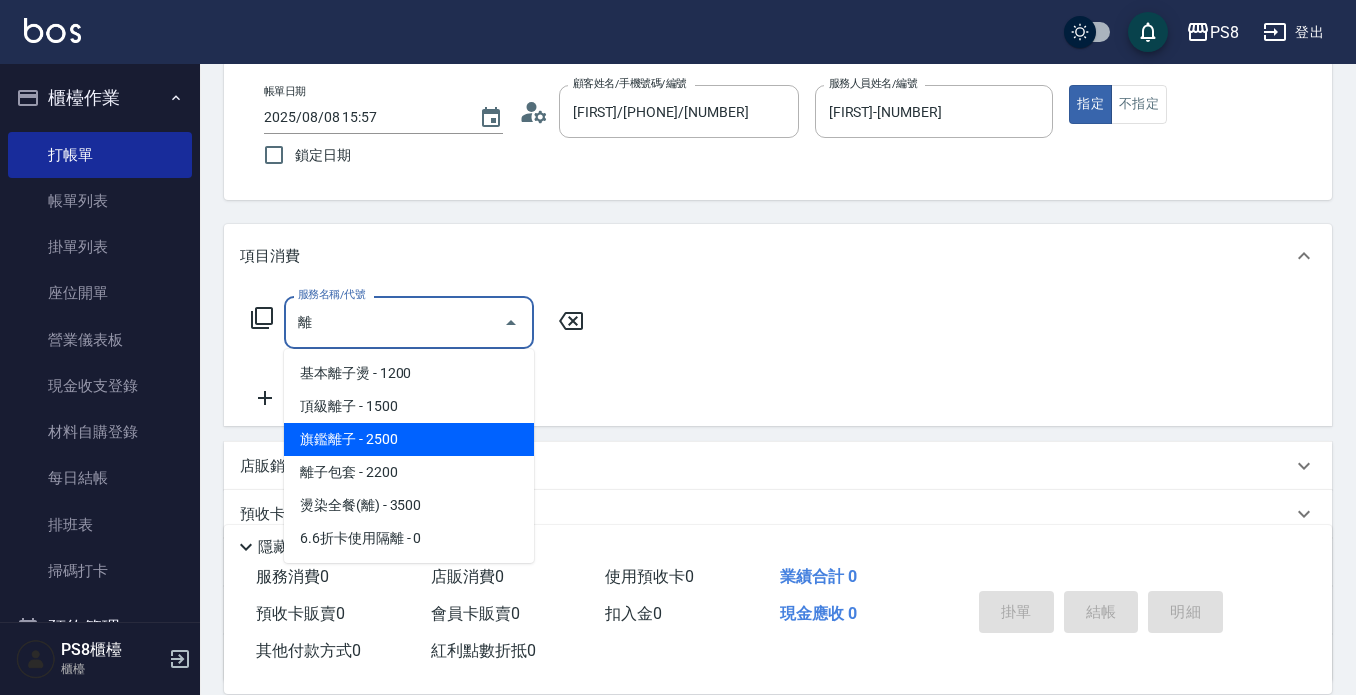 click on "旗鑑離子 - 2500" at bounding box center (409, 439) 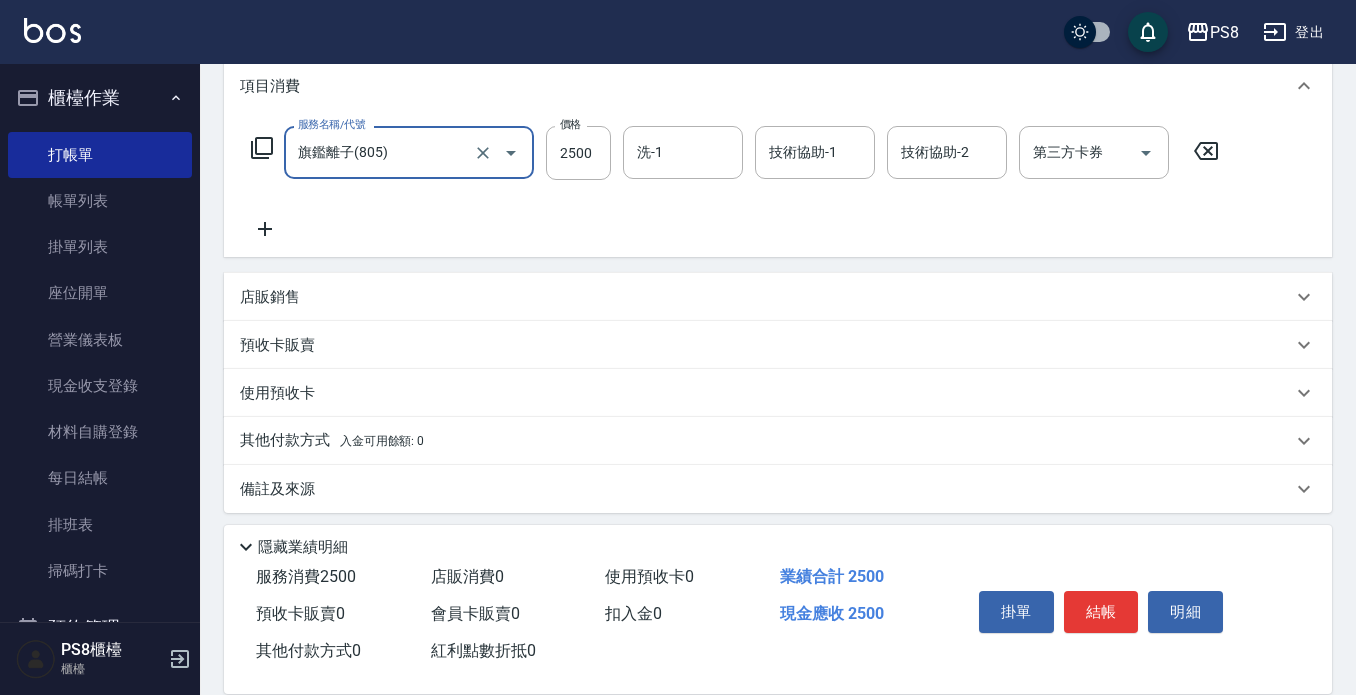 scroll, scrollTop: 280, scrollLeft: 0, axis: vertical 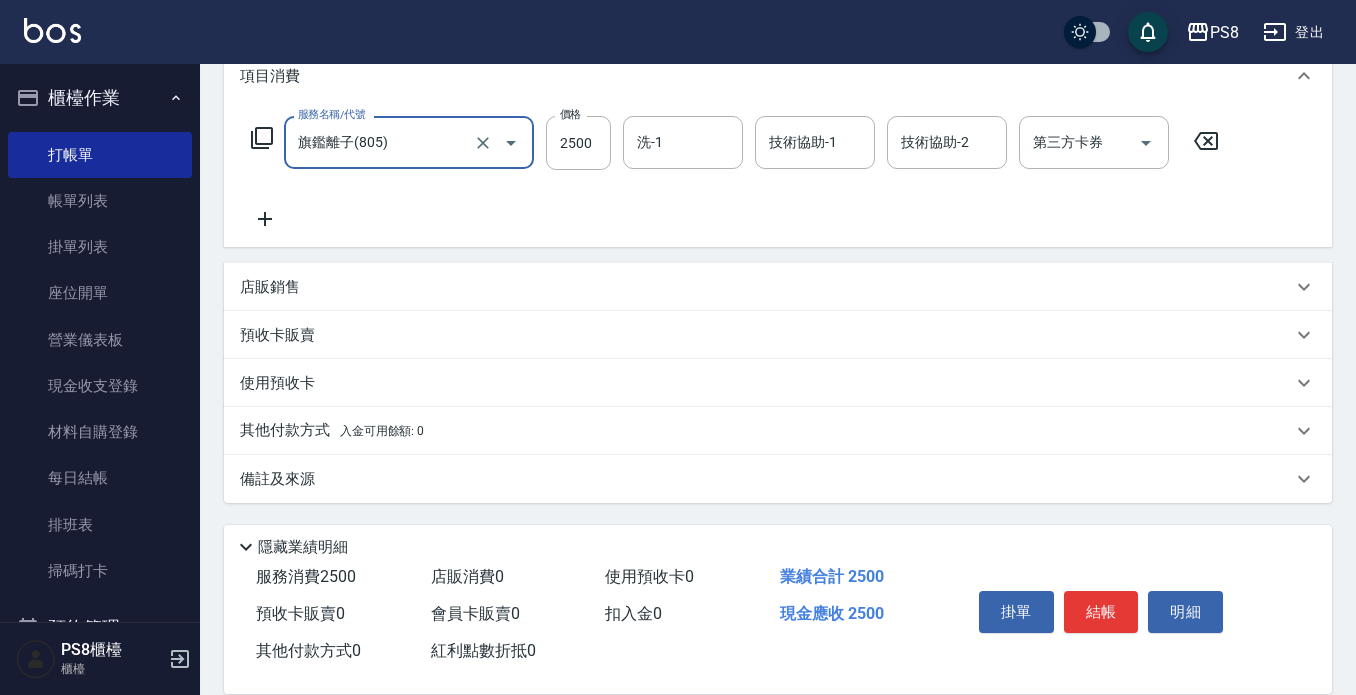 type on "旗鑑離子(805)" 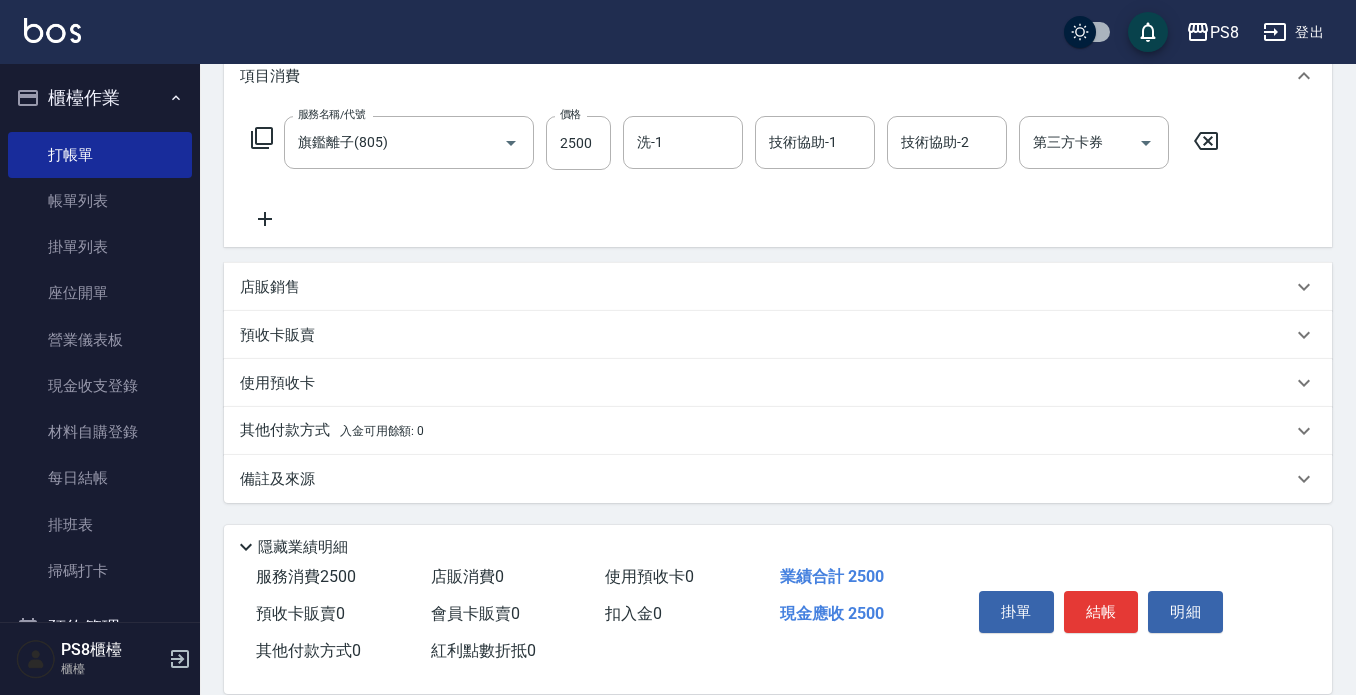 click on "其他付款方式 入金可用餘額: 0" at bounding box center (332, 431) 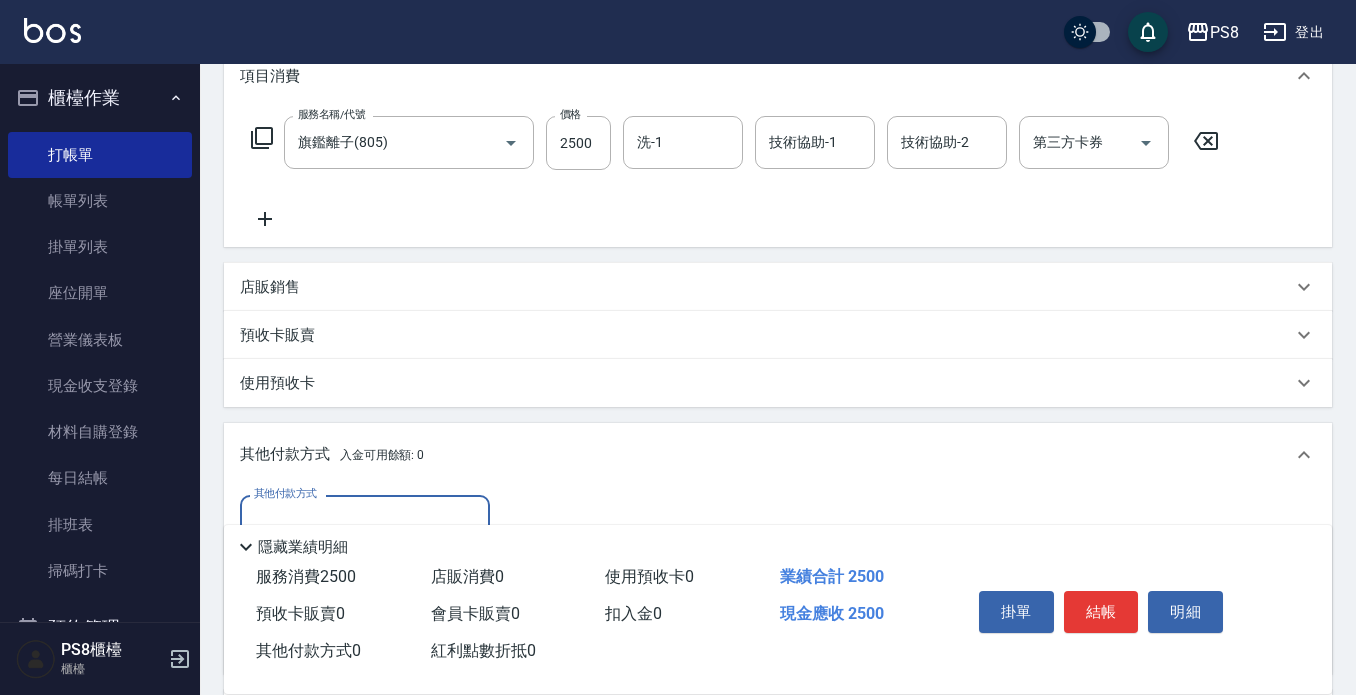 scroll, scrollTop: 0, scrollLeft: 0, axis: both 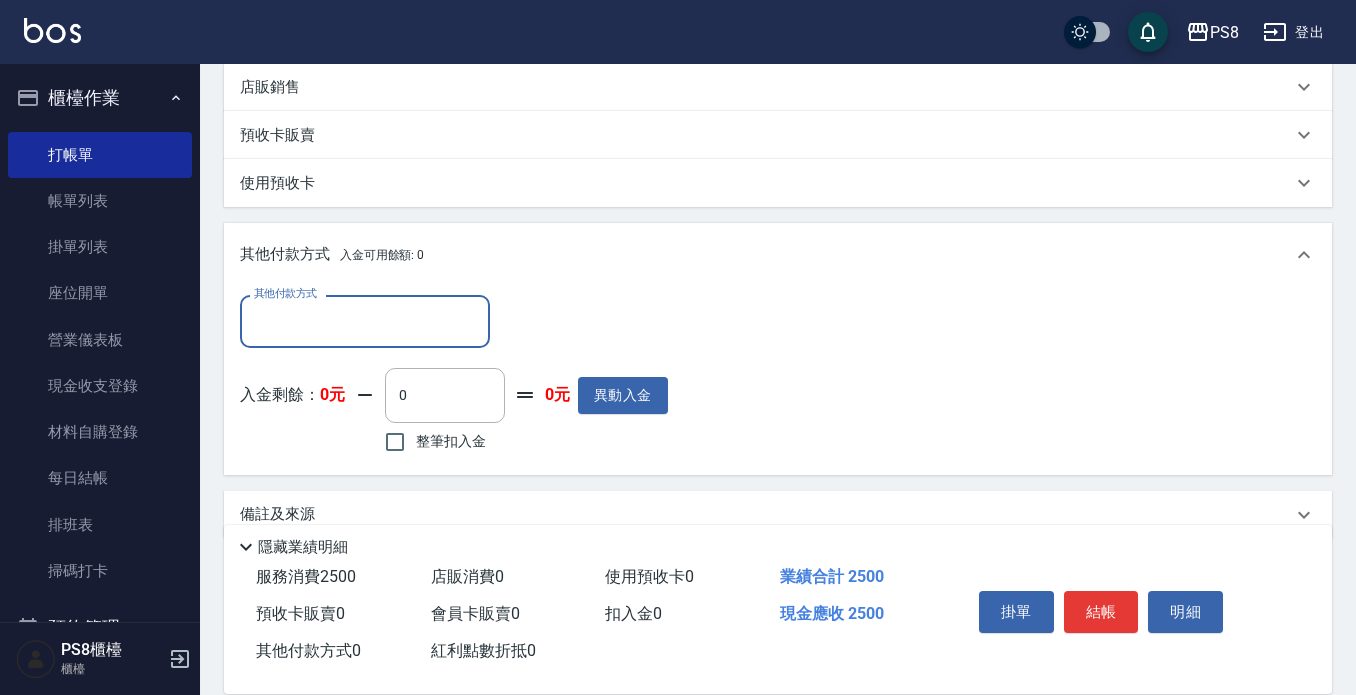 click on "其他付款方式" at bounding box center [365, 321] 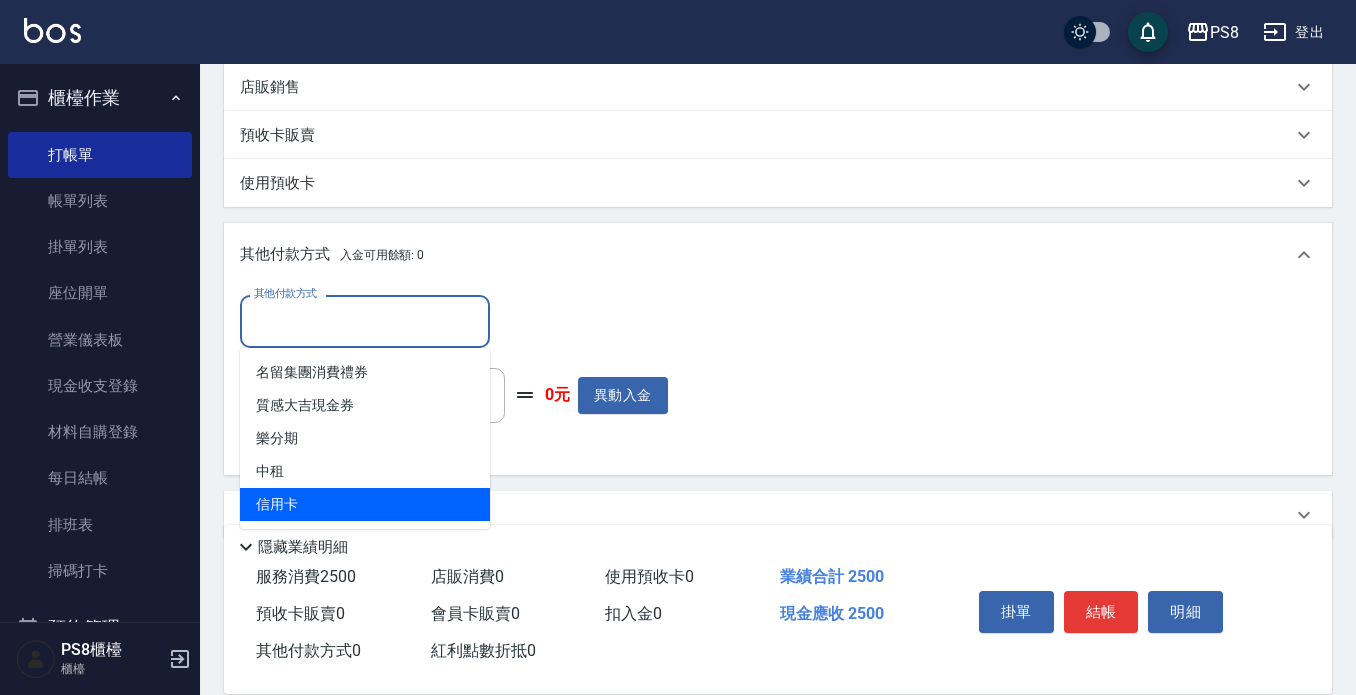 click on "信用卡" at bounding box center [365, 504] 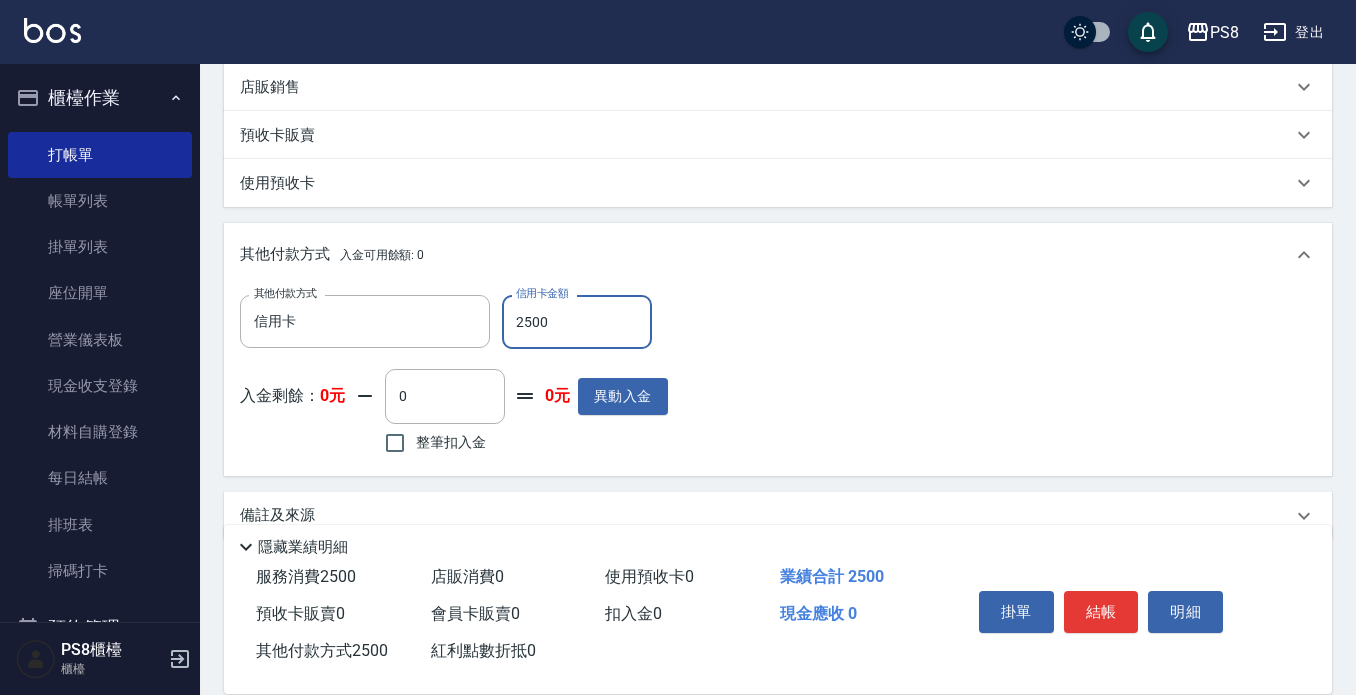 drag, startPoint x: 625, startPoint y: 328, endPoint x: 729, endPoint y: 352, distance: 106.733315 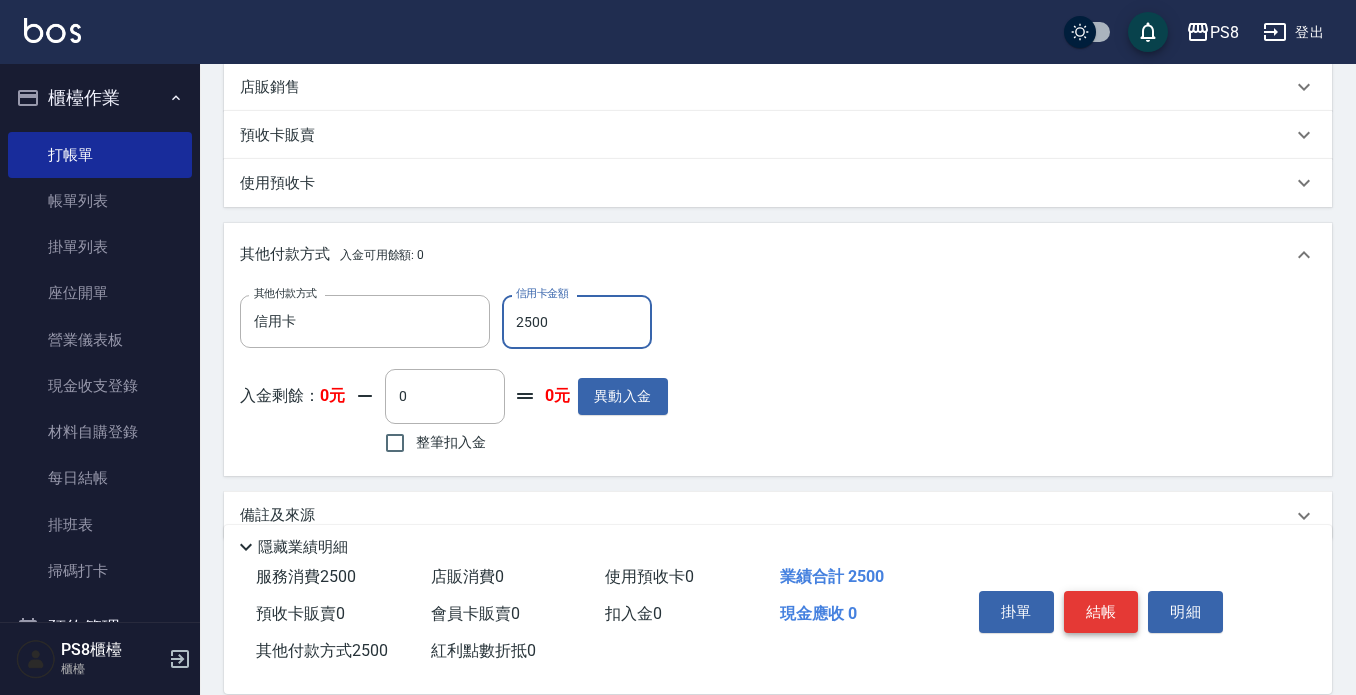 type on "2500" 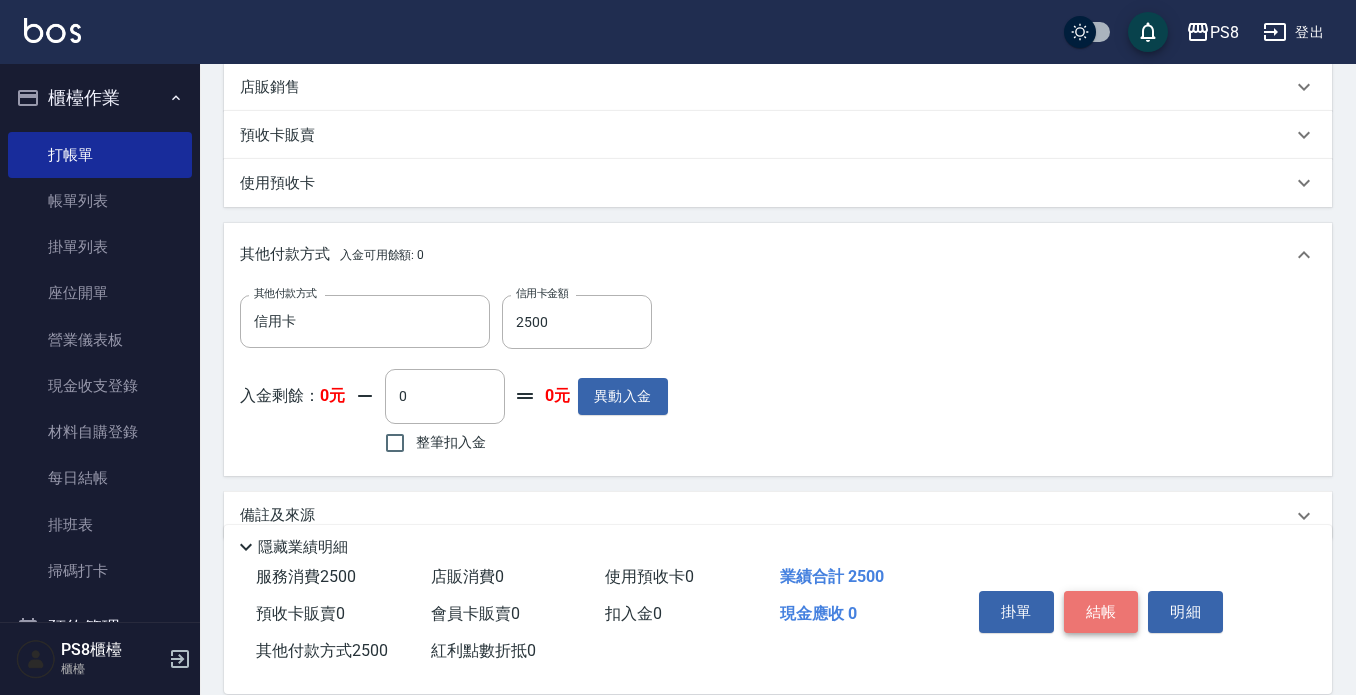 click on "結帳" at bounding box center [1101, 612] 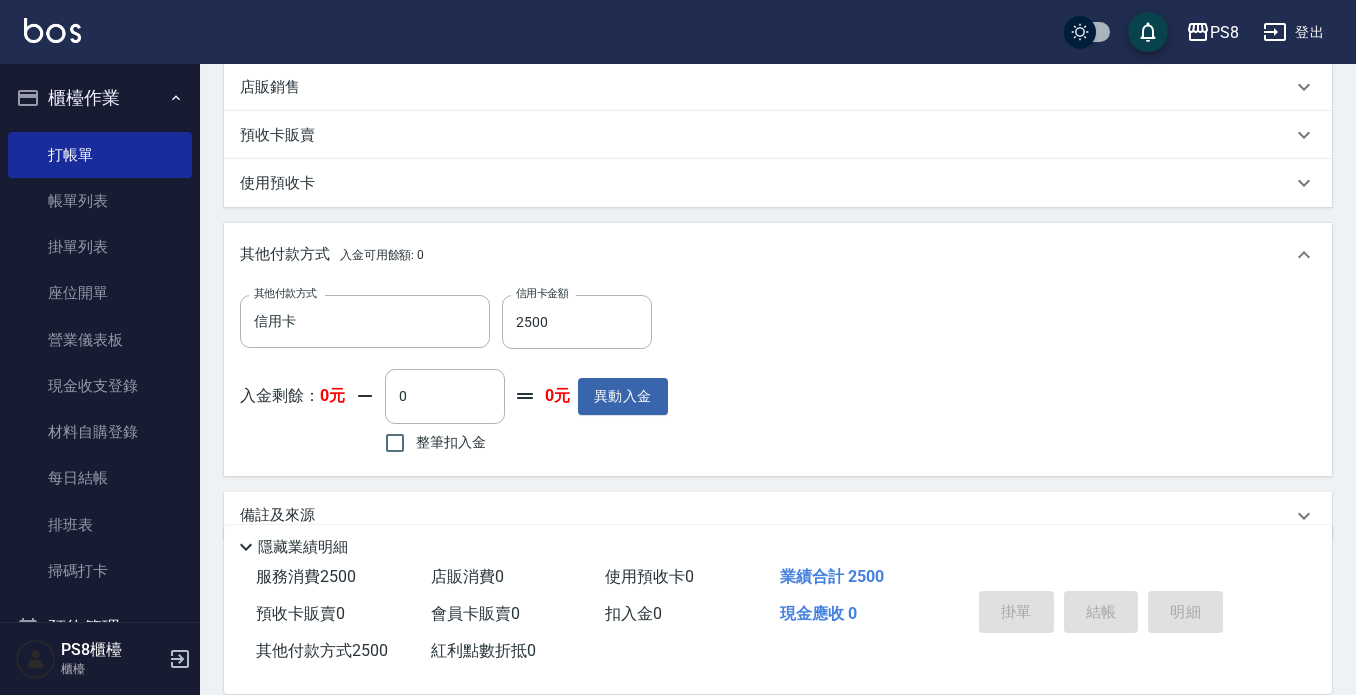 type on "2025/08/08 15:59" 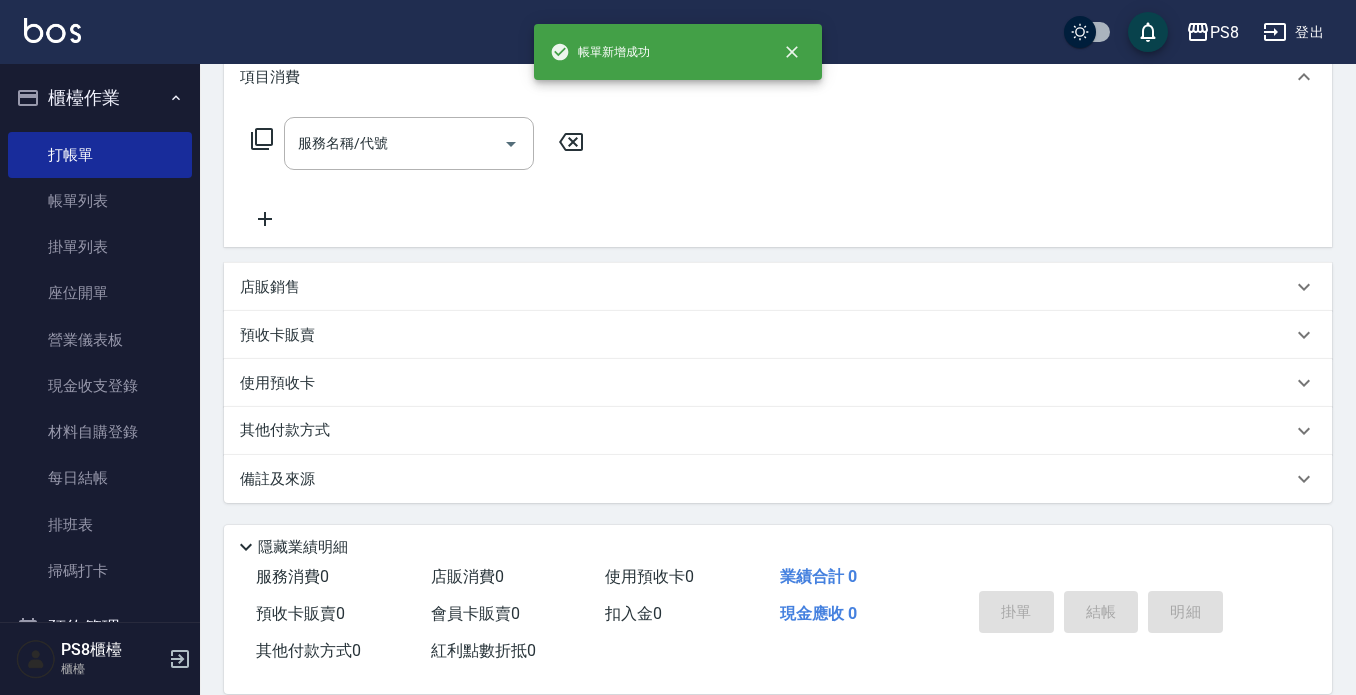 scroll, scrollTop: 0, scrollLeft: 0, axis: both 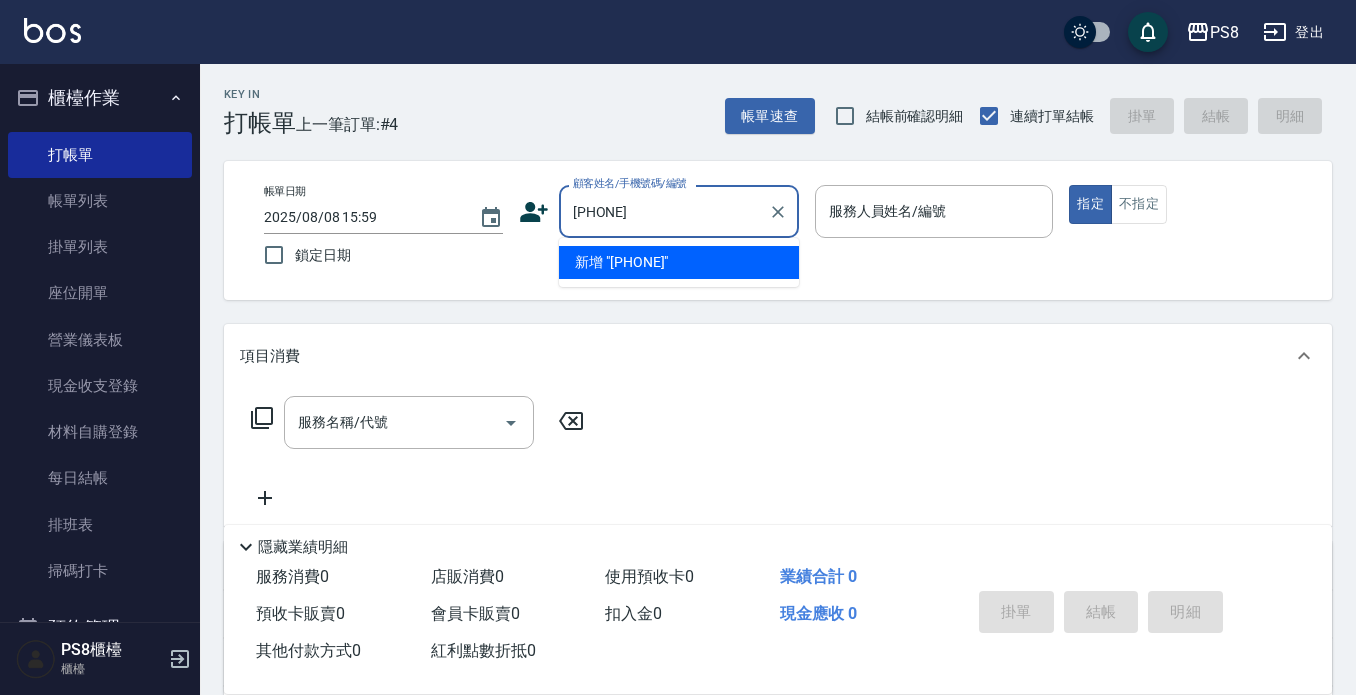 click on "[PHONE]" at bounding box center [664, 211] 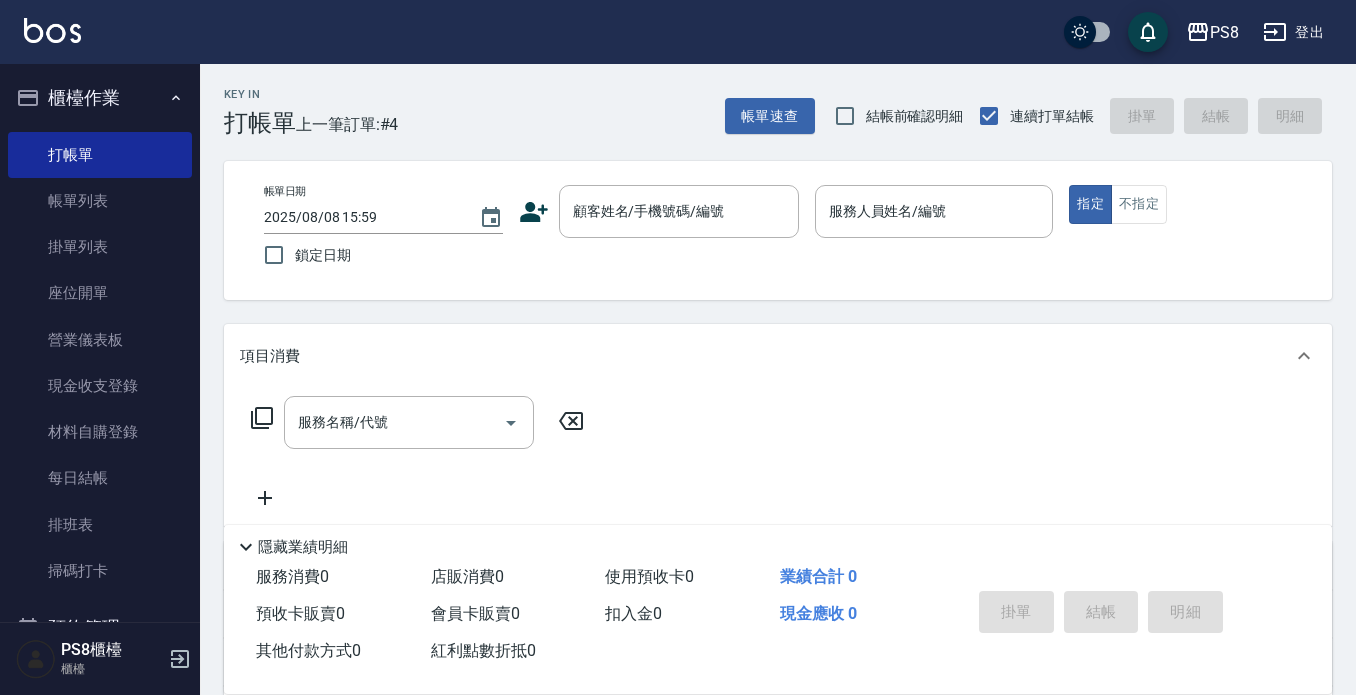 click 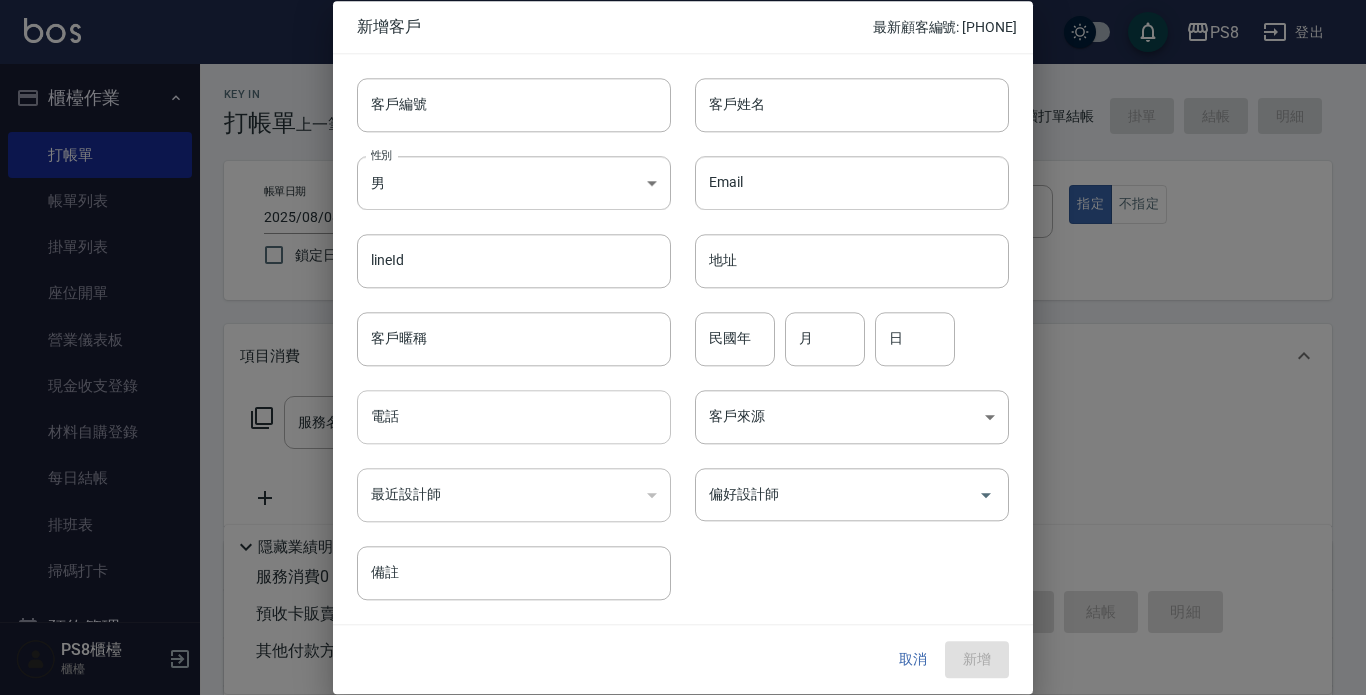 click on "電話" at bounding box center [514, 417] 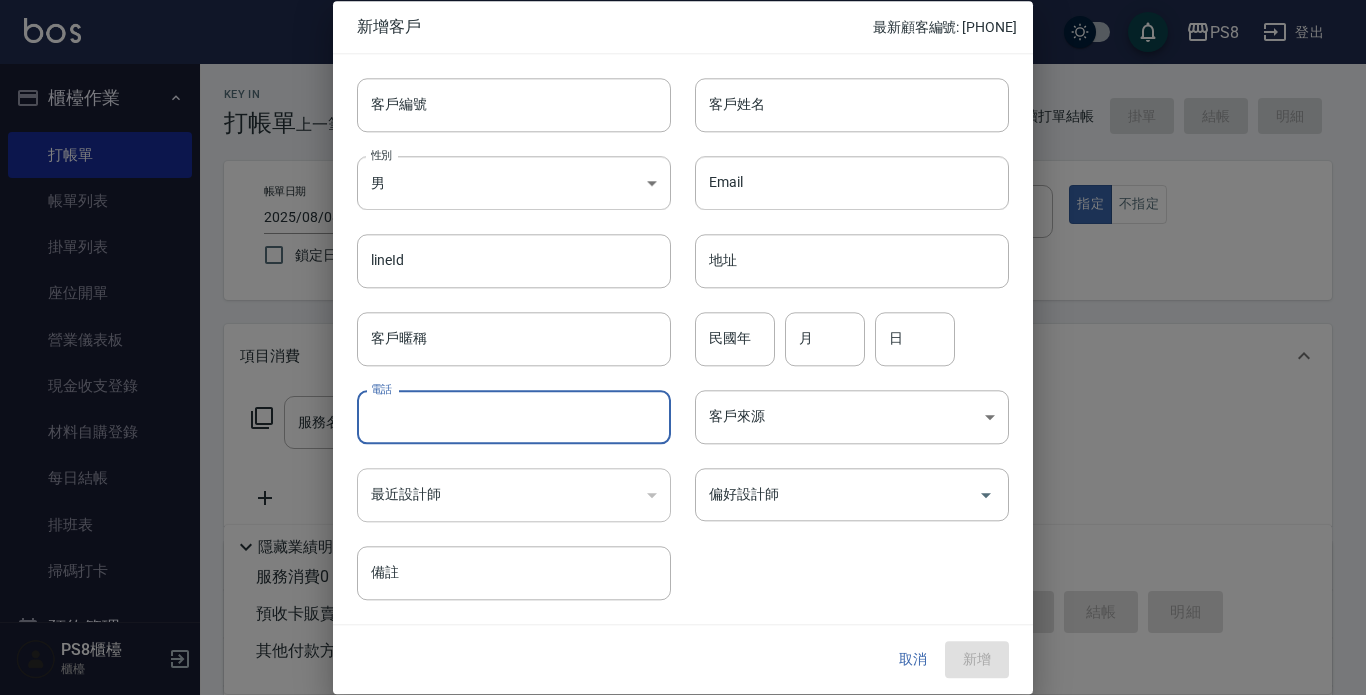 paste on "[PHONE]" 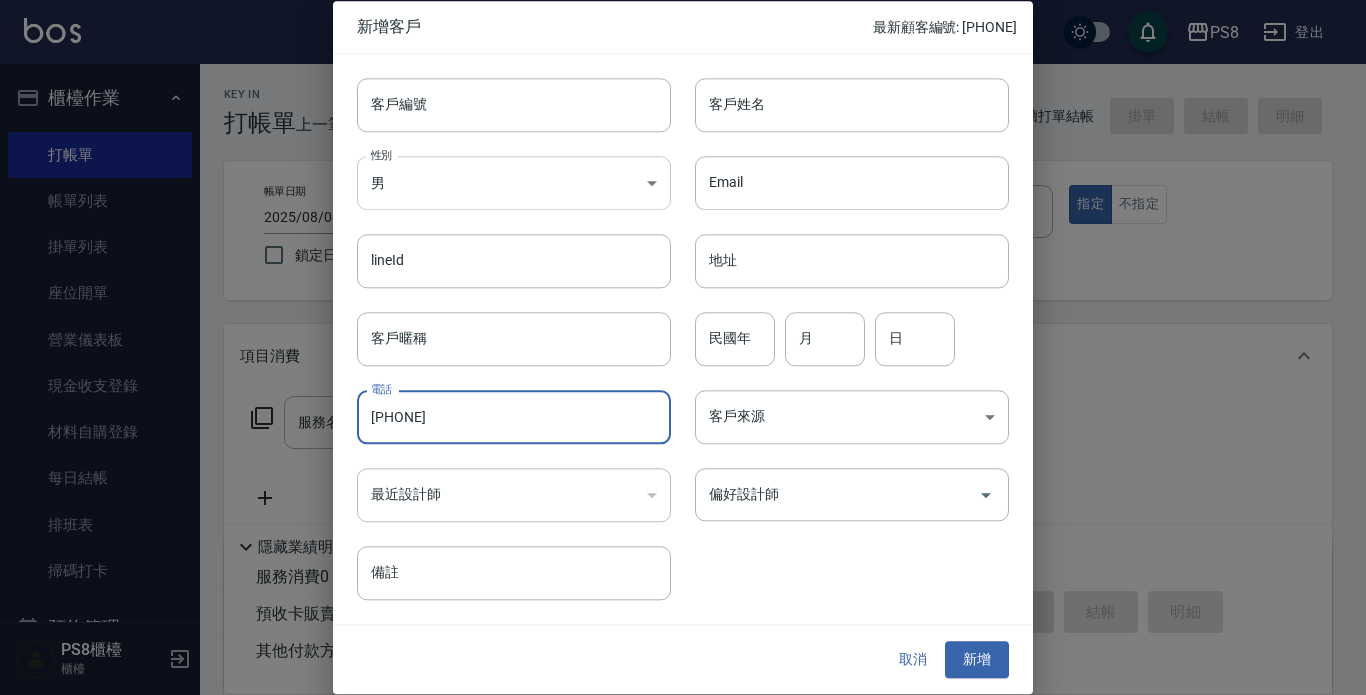 type on "[PHONE]" 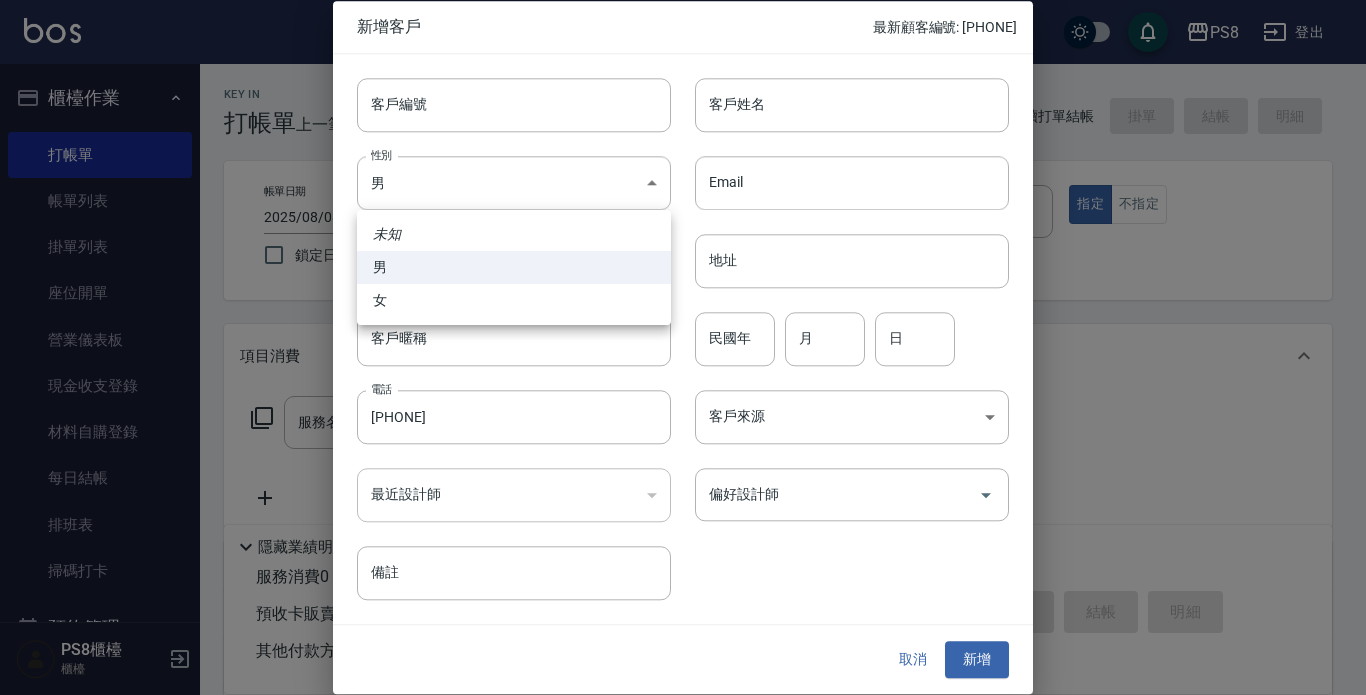 click on "男" at bounding box center [514, 267] 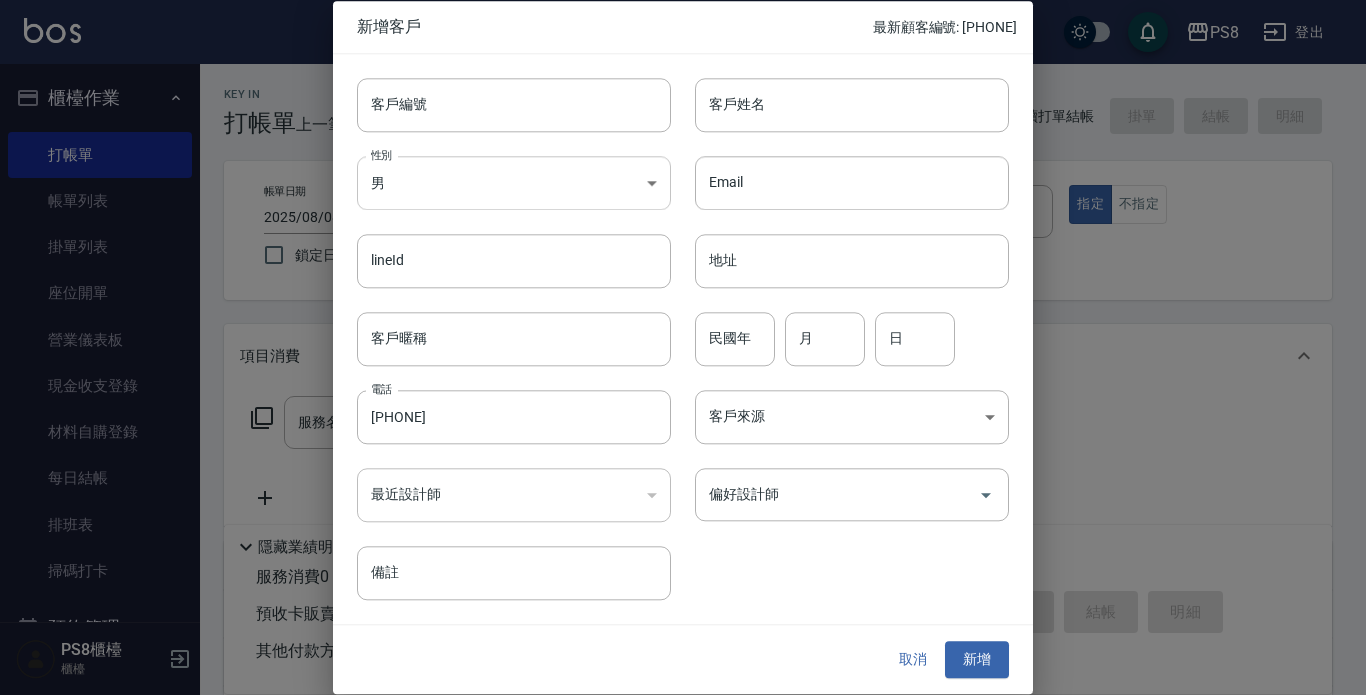 click on "PS8 登出 櫃檯作業 打帳單 帳單列表 掛單列表 座位開單 營業儀表板 現金收支登錄 材料自購登錄 每日結帳 排班表 掃碼打卡 預約管理 預約管理 單日預約紀錄 單週預約紀錄 報表及分析 報表目錄 店家日報表 互助日報表 互助排行榜 互助點數明細 全店業績分析表 設計師日報表 設計師業績分析表 設計師業績月報表 設計師排行榜 每日收支明細 收支分類明細表 客戶管理 客戶列表 卡券管理 入金管理 員工及薪資 員工列表 全店打卡記錄 商品管理 商品分類設定 商品列表 資料設定 服務分類設定 服務項目設定 預收卡設定 系統參數設定 業績抽成參數設定 收支科目設定 支付方式設定 第三方卡券設定 PS8櫃檯 櫃檯 Key In 打帳單 上一筆訂單:#4 帳單速查 結帳前確認明細 連續打單結帳 掛單 結帳 明細 帳單日期 [DATE] [TIME] 鎖定日期 顧客姓名/手機號碼/編號 服務人員姓名/編號 ​" at bounding box center [683, 487] 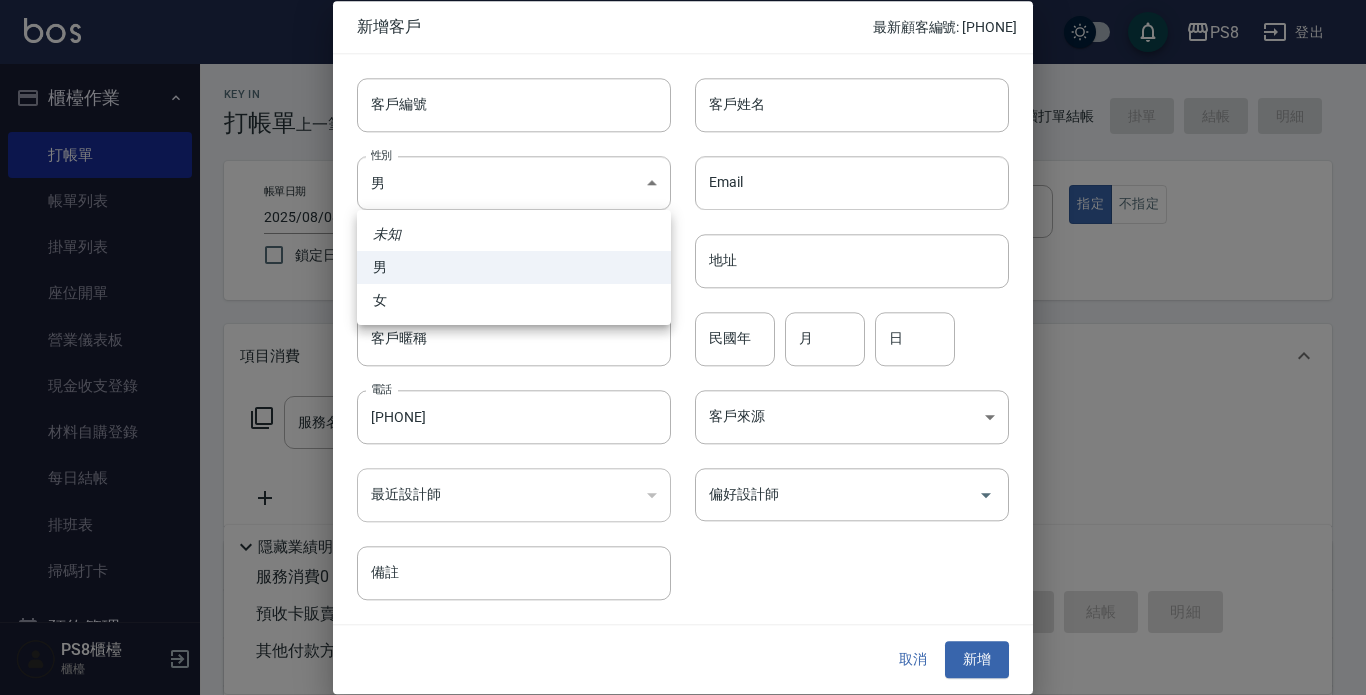 click on "女" at bounding box center (514, 300) 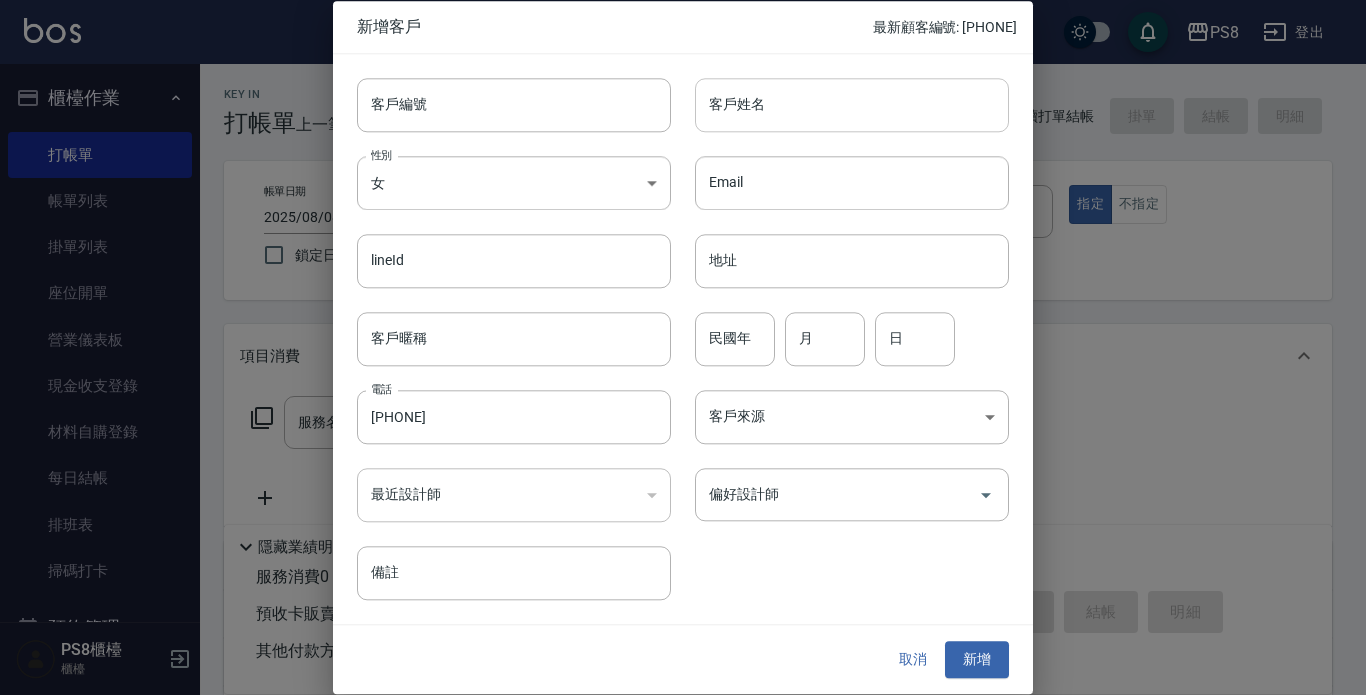 click on "客戶姓名" at bounding box center [852, 105] 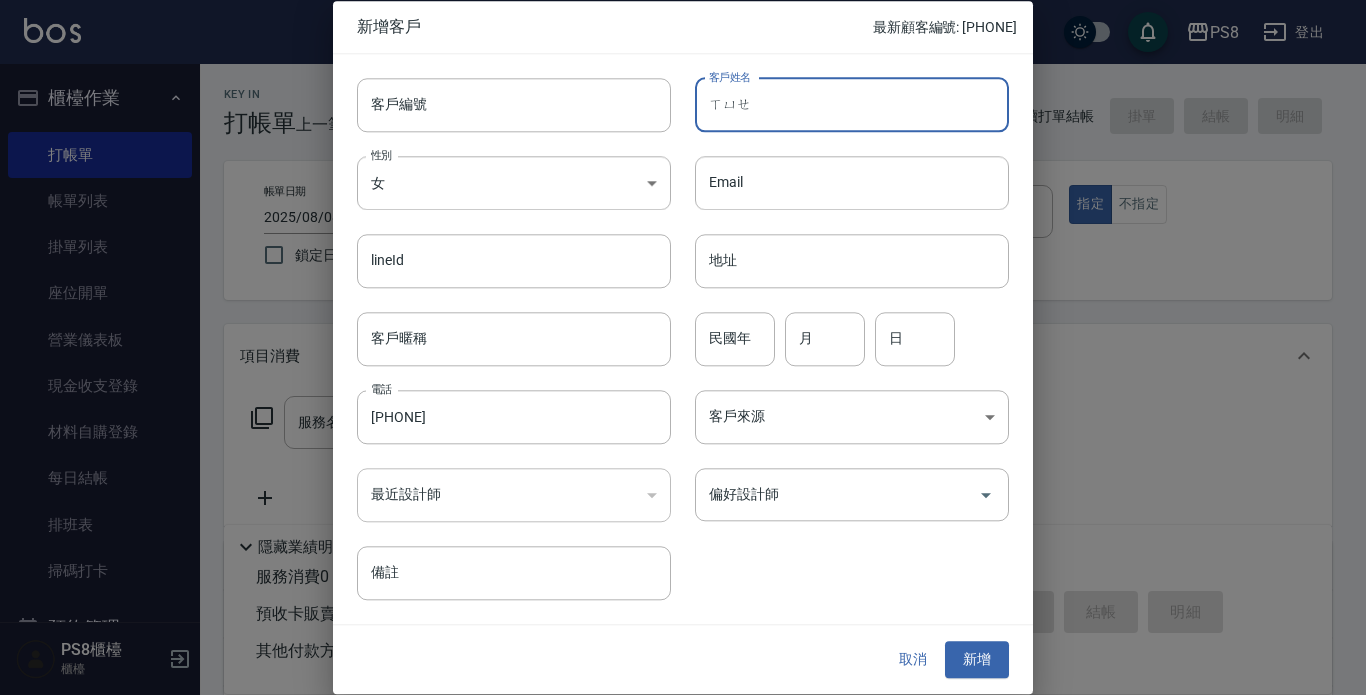type on "穴" 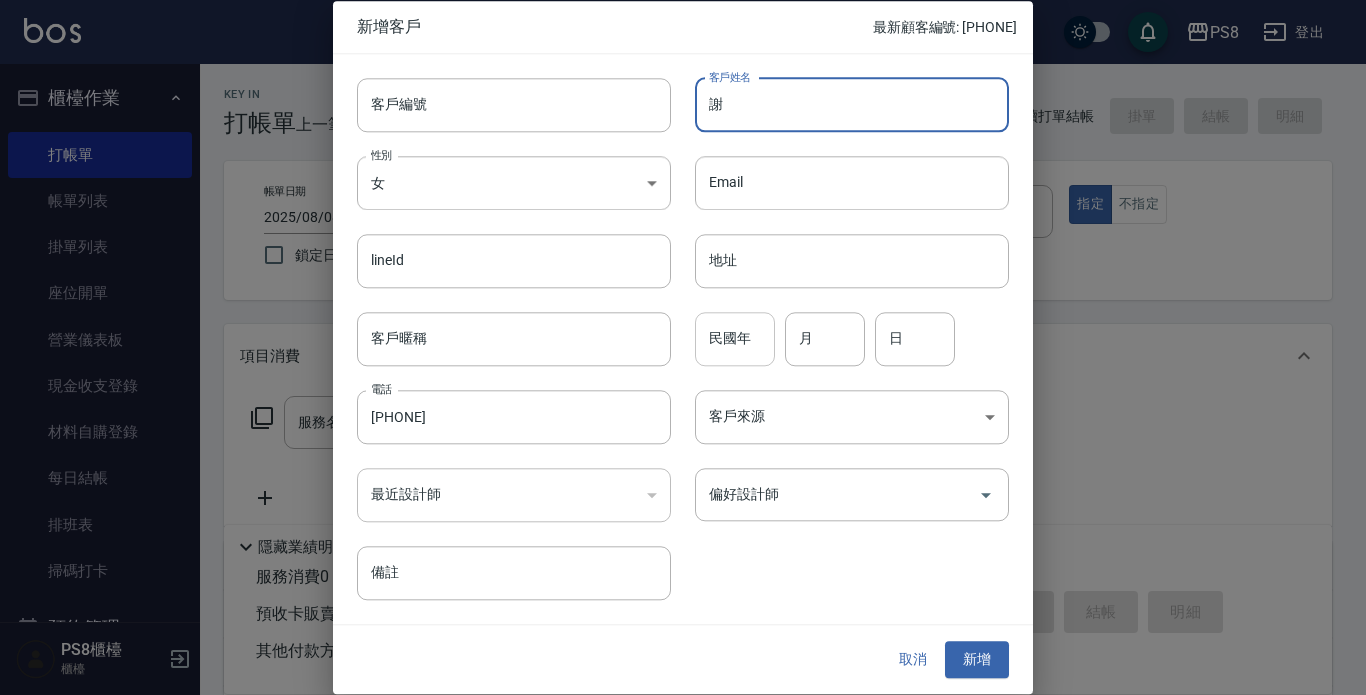 type on "謝" 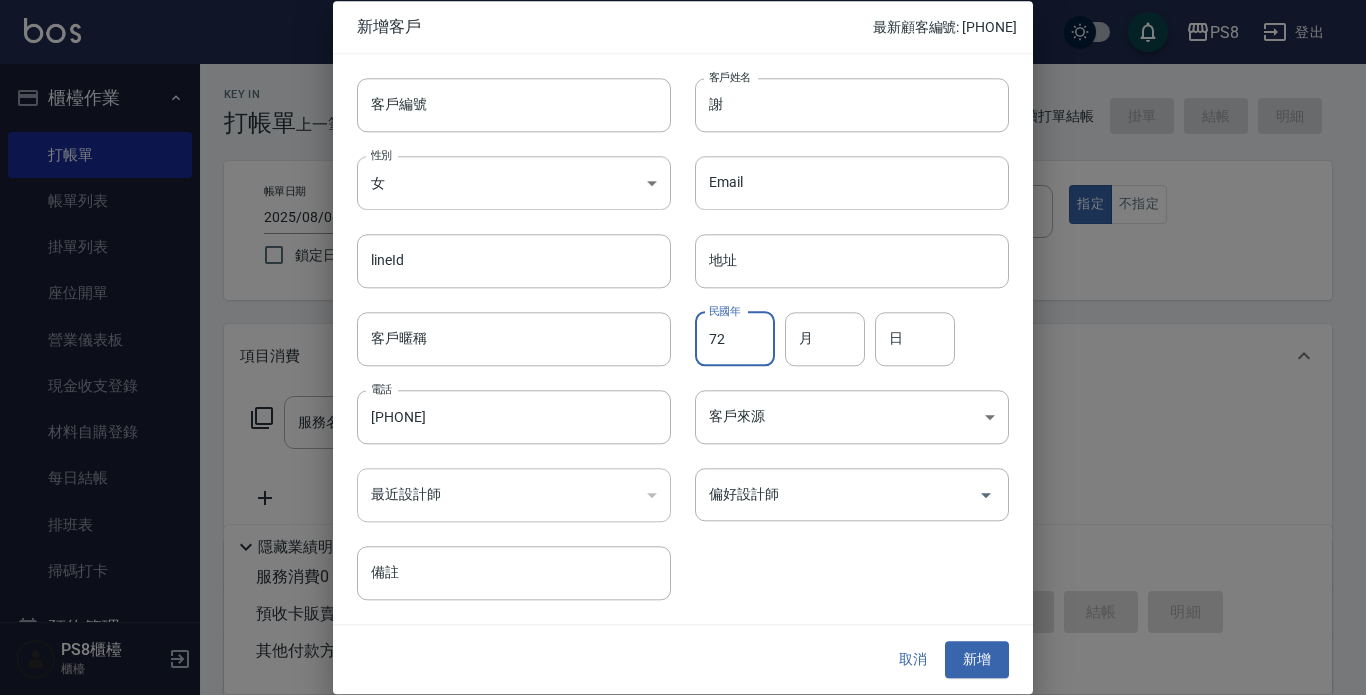 type on "72" 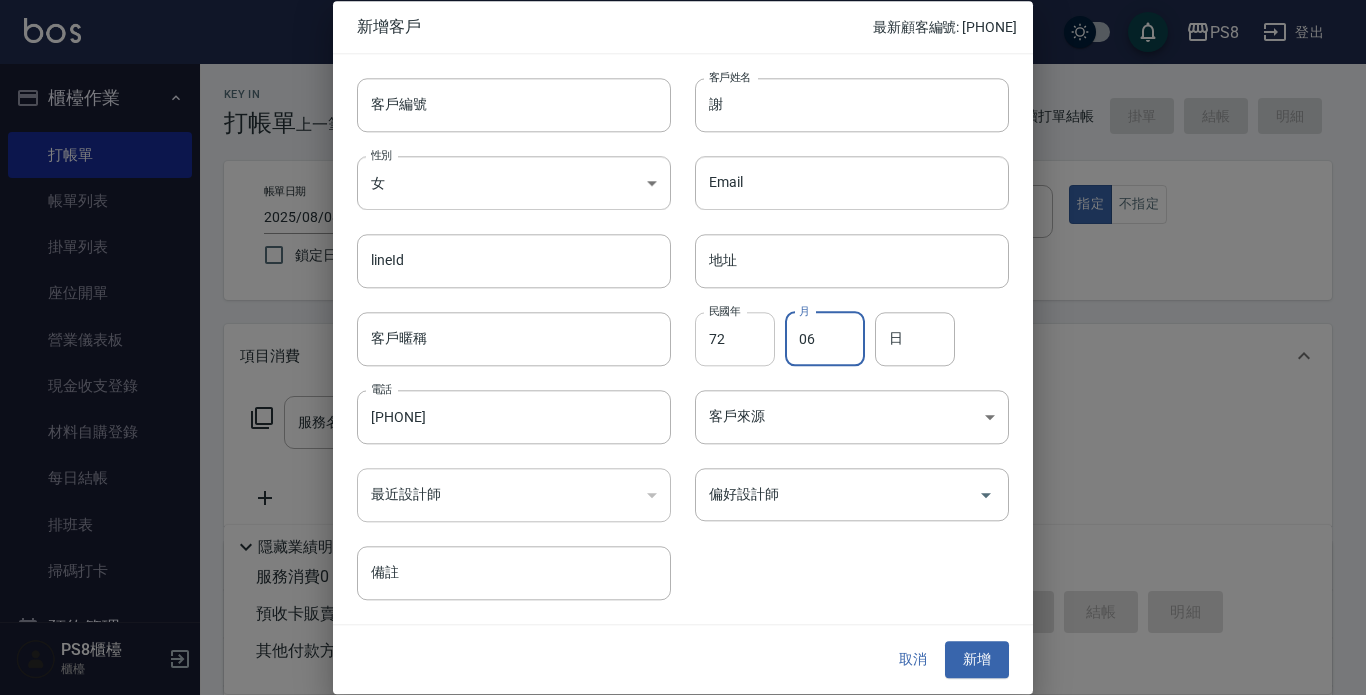 type on "06" 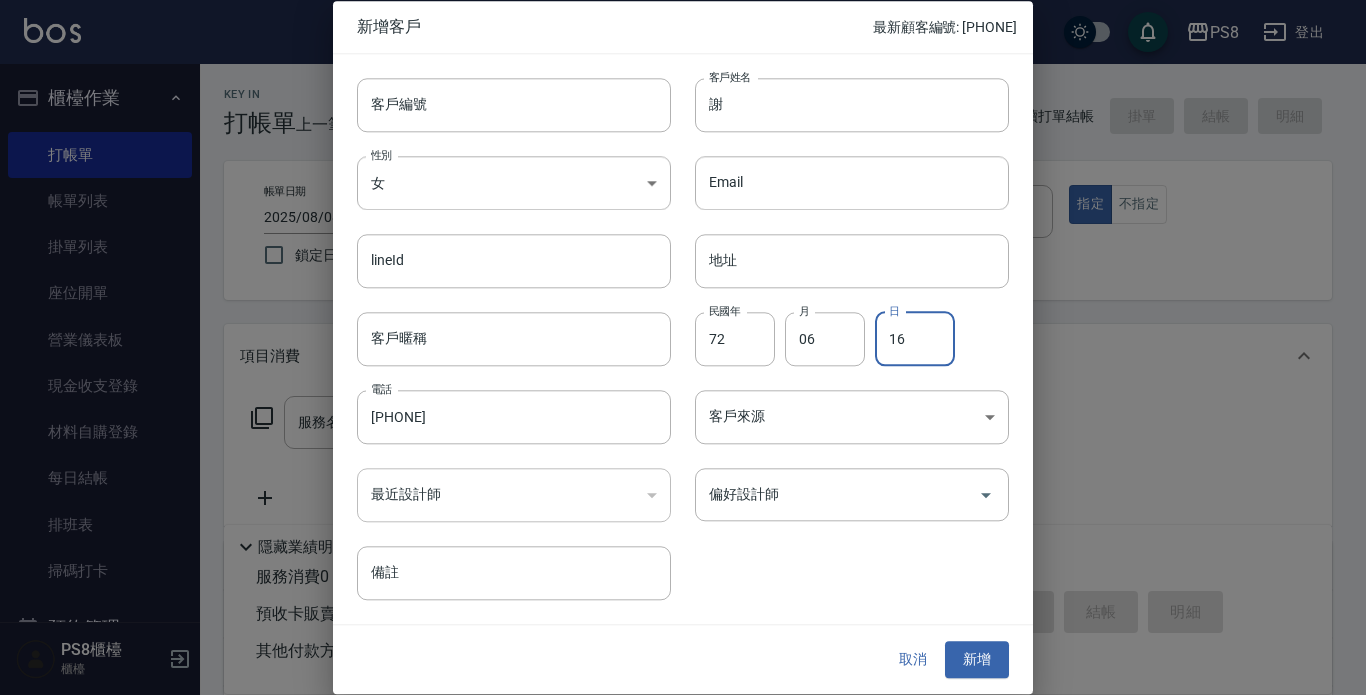 type on "16" 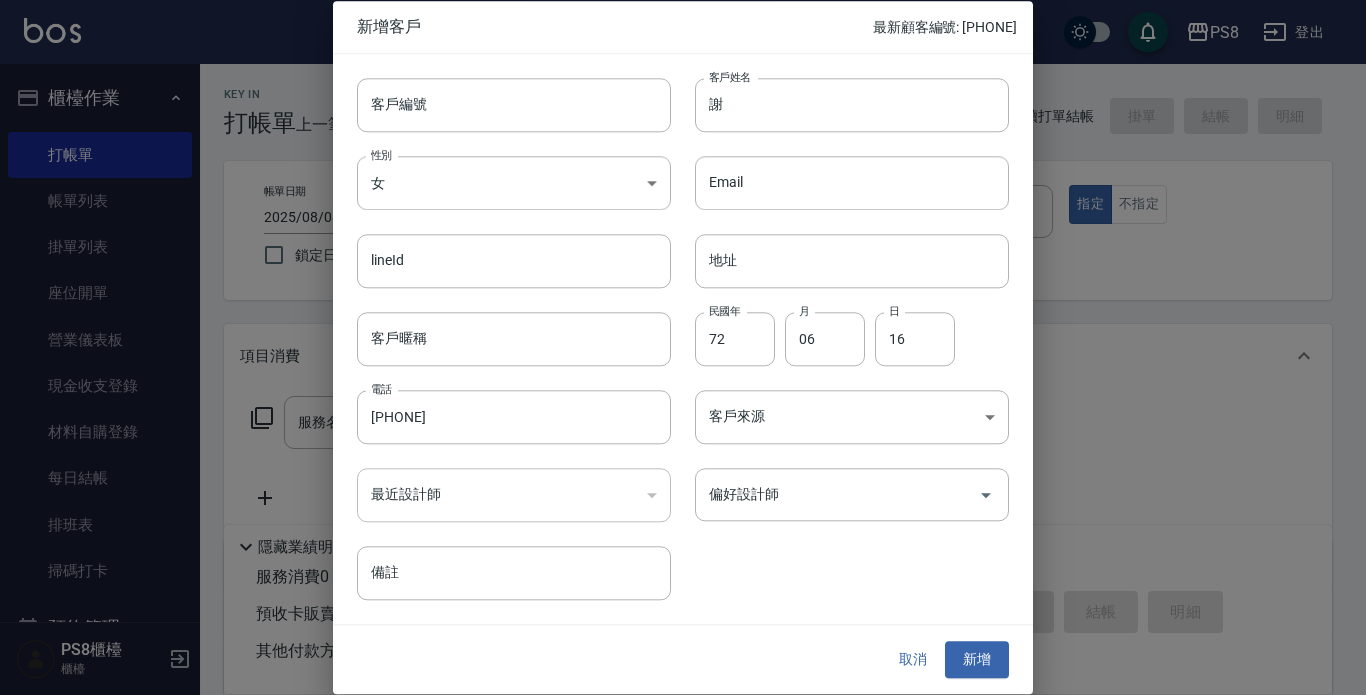 click on "取消 新增" at bounding box center [683, 660] 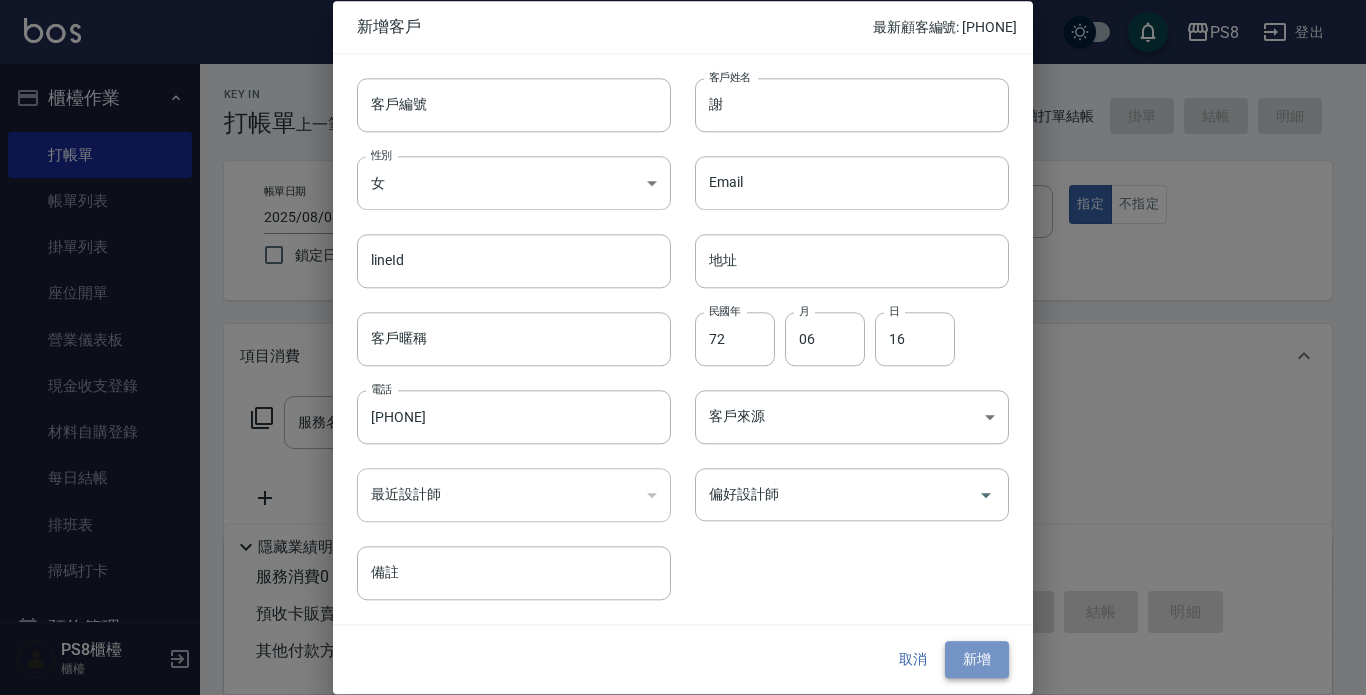 click on "新增" at bounding box center (977, 660) 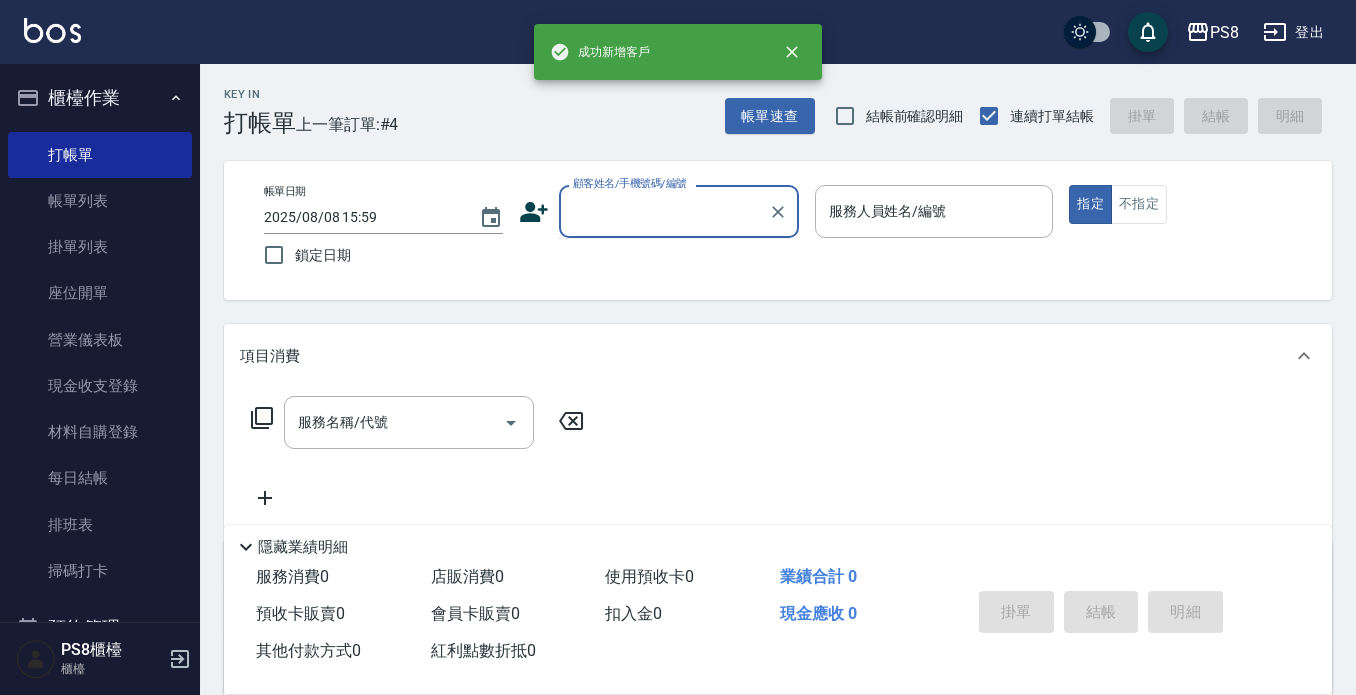 click on "顧客姓名/手機號碼/編號" at bounding box center (664, 211) 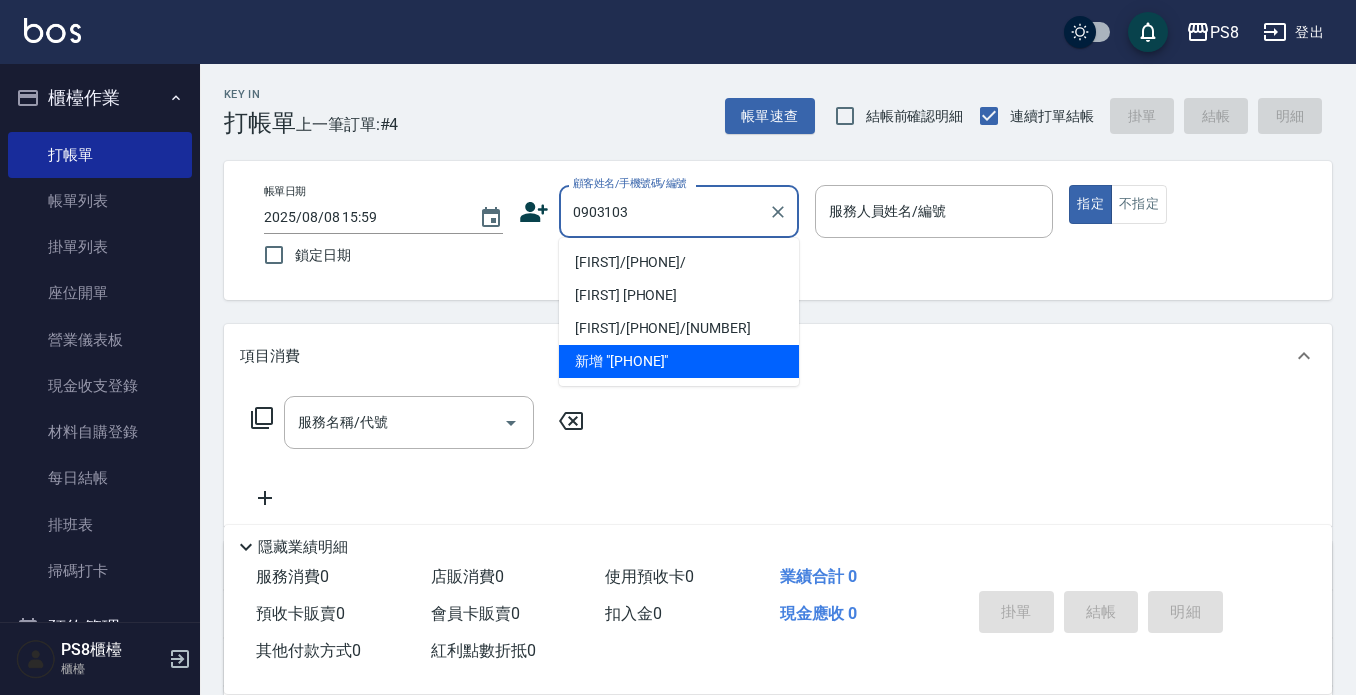 click on "[FIRST]/[PHONE]/" at bounding box center [679, 262] 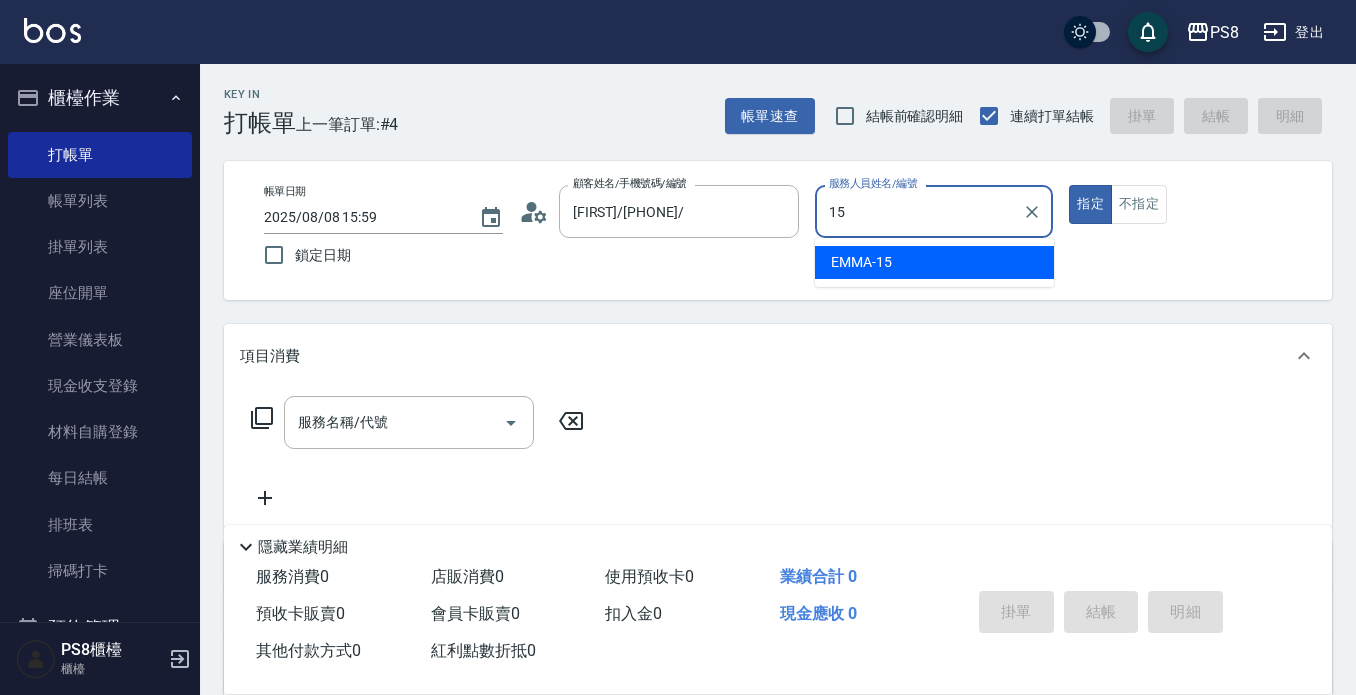 type on "EMMA-15" 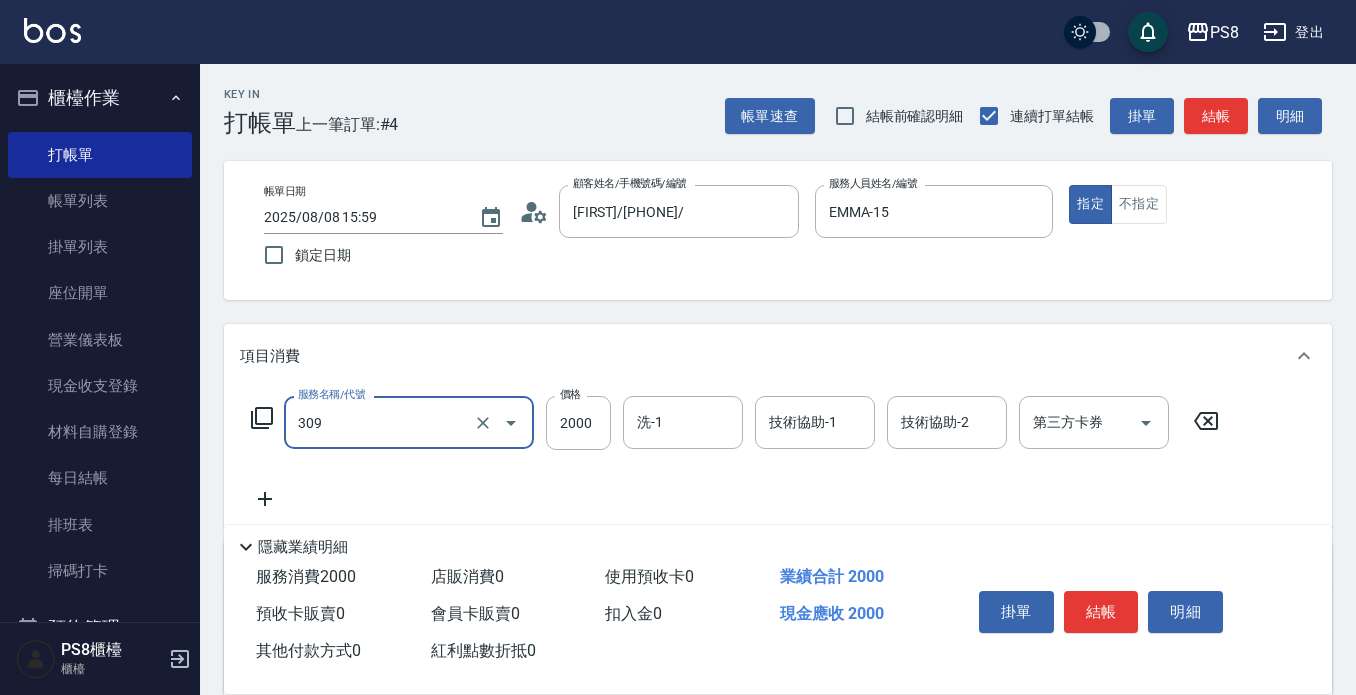 type on "嚴選溫塑(309)" 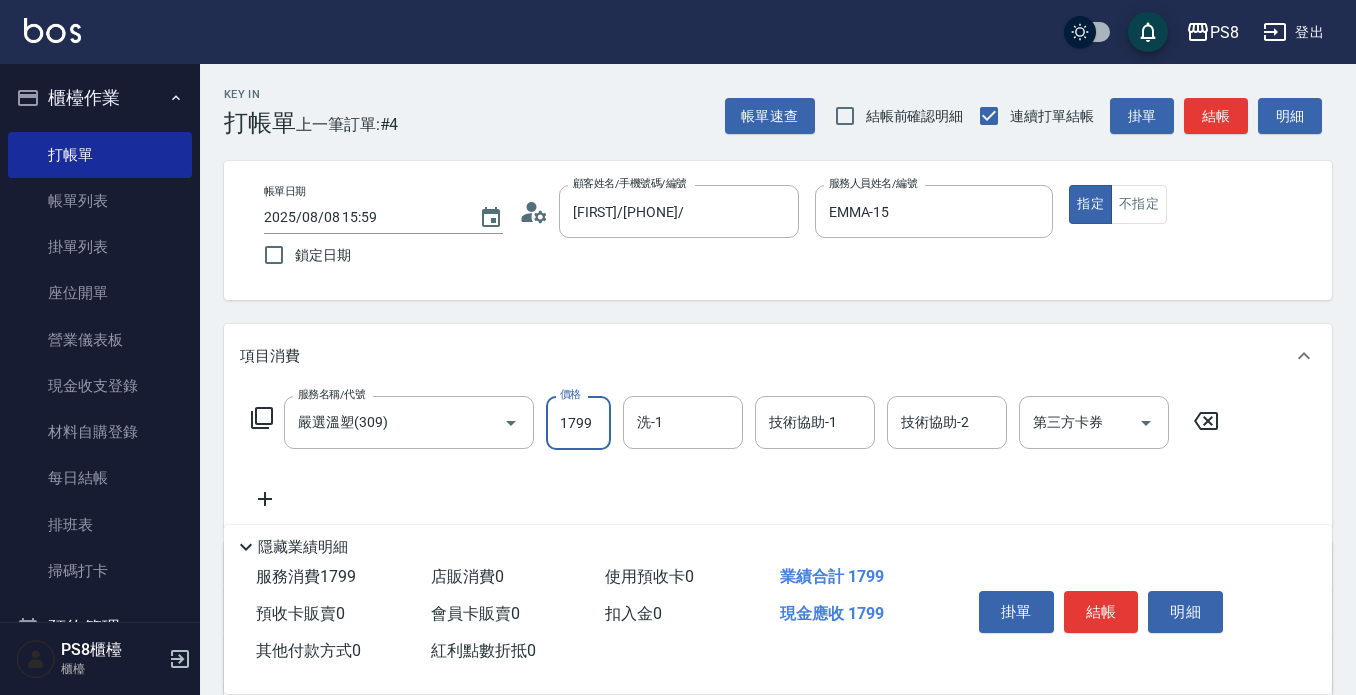 type on "1799" 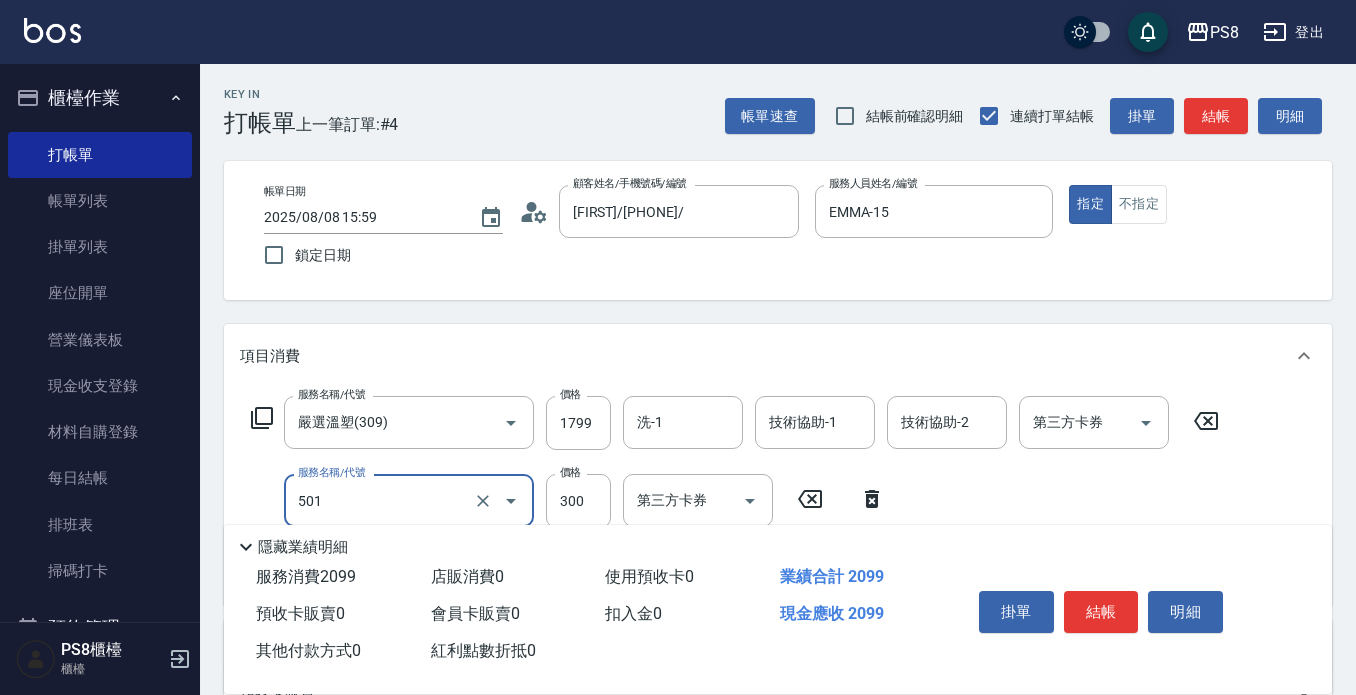 type on "自備護髮(501)" 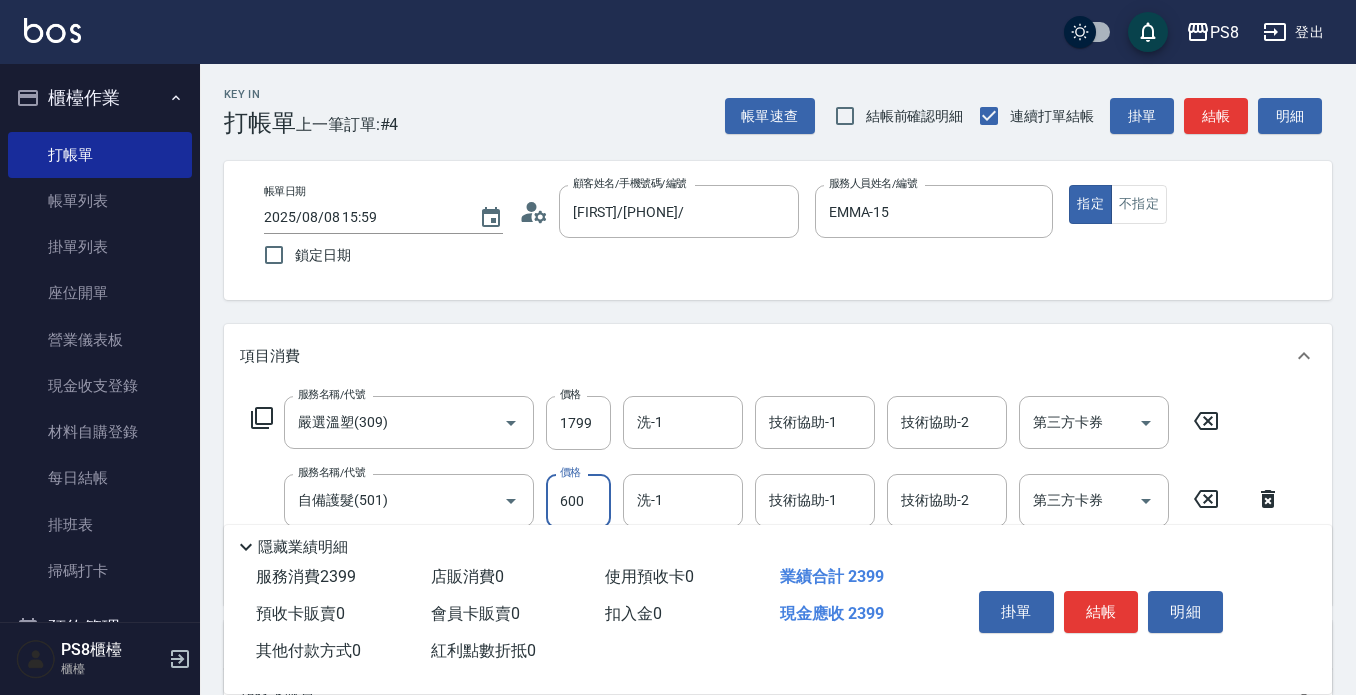 type on "600" 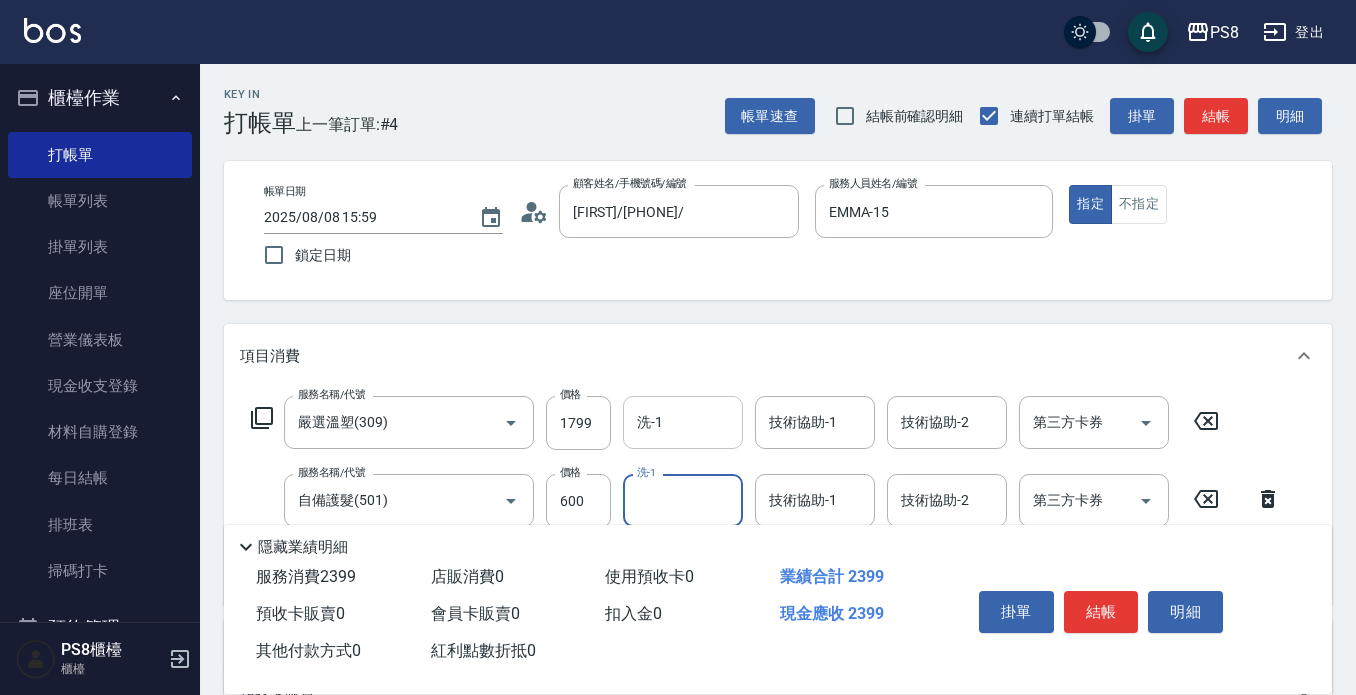 click on "洗-1" at bounding box center (683, 422) 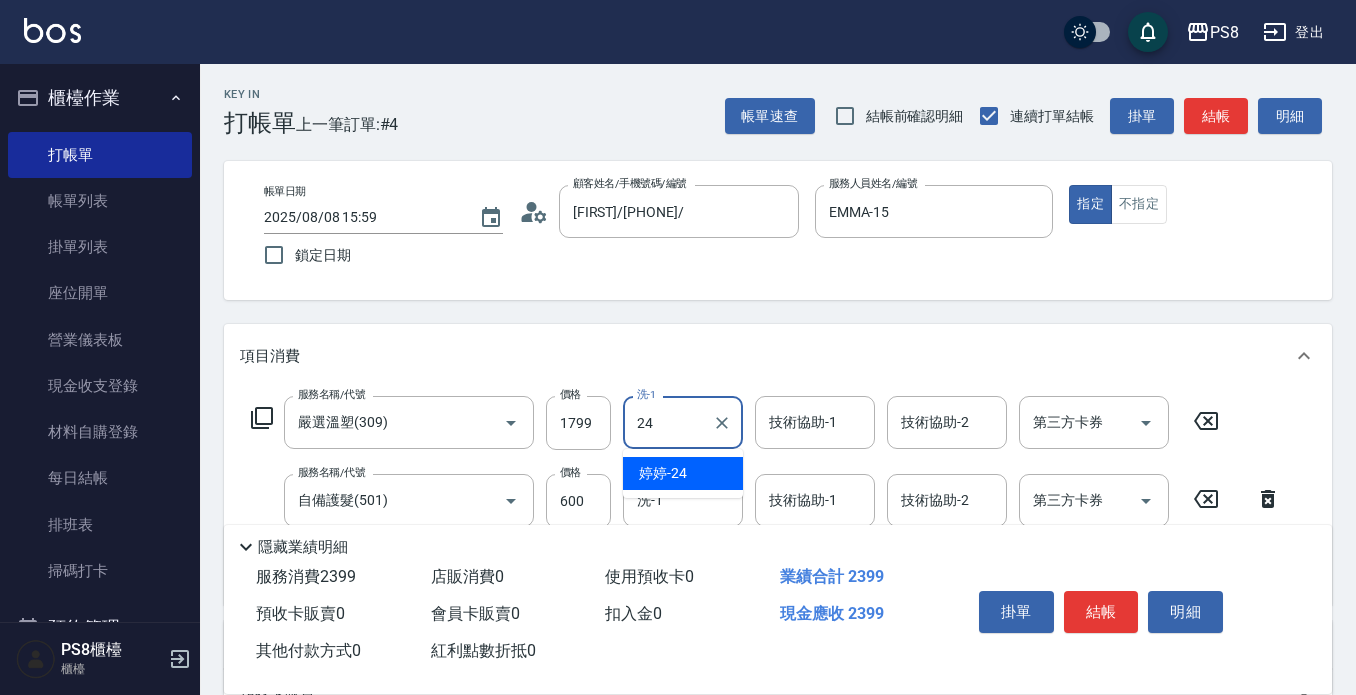 type on "婷婷-24" 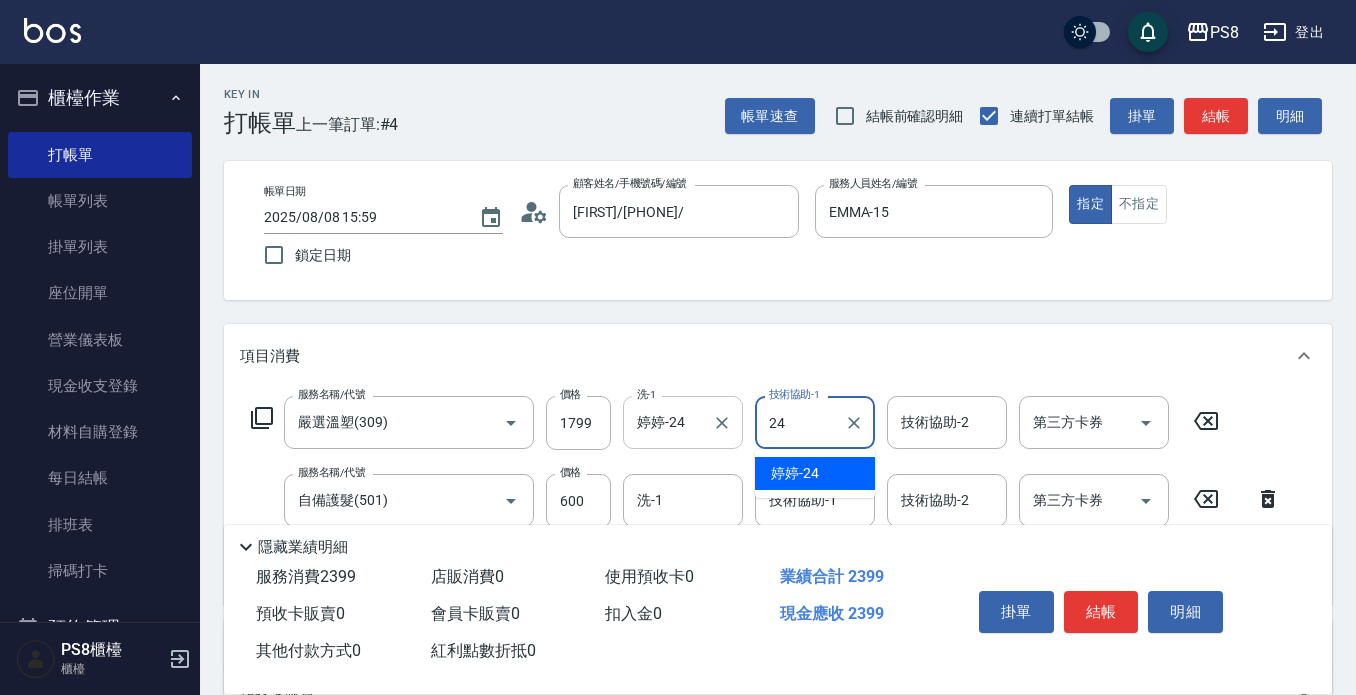 type on "婷婷-24" 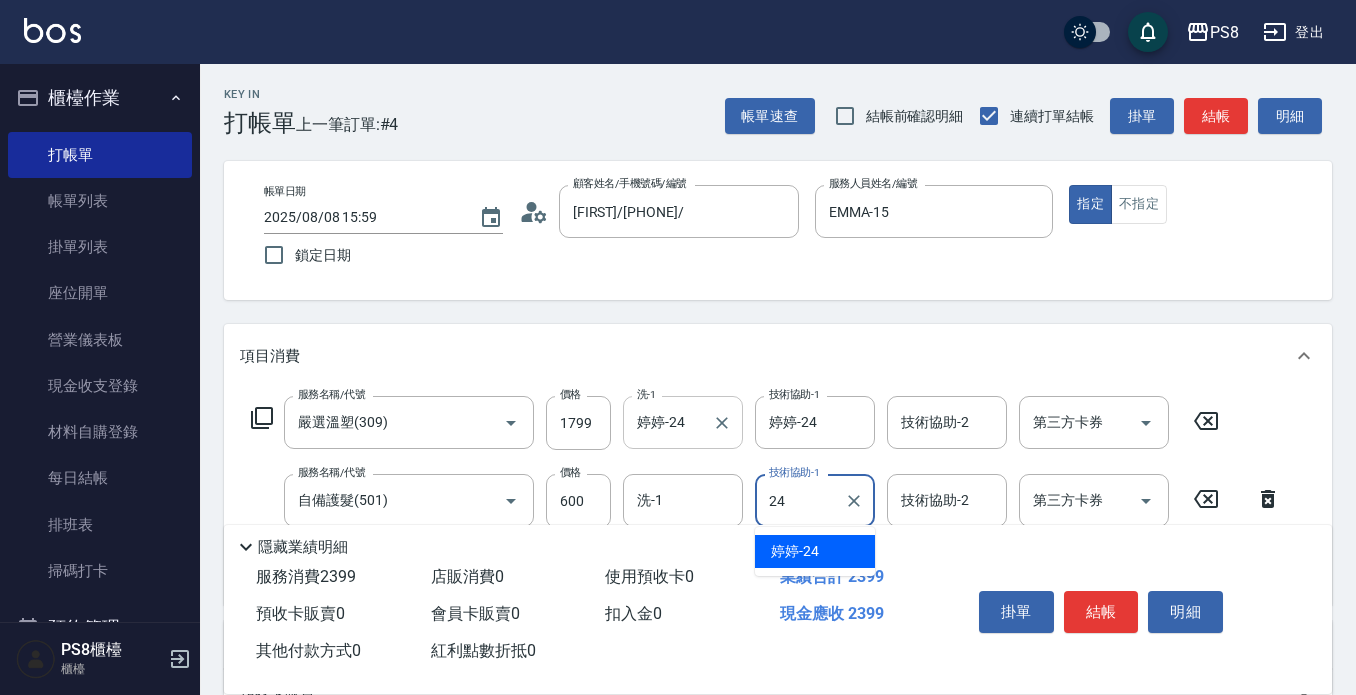 type on "婷婷-24" 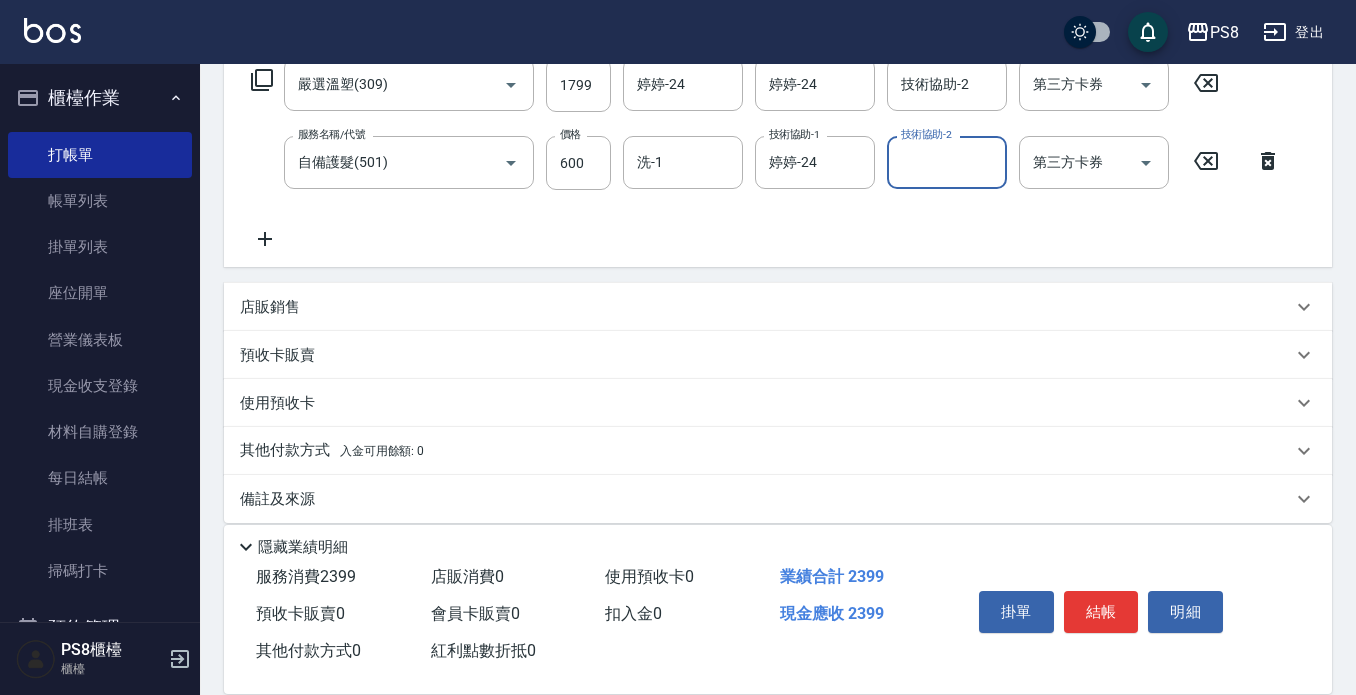 scroll, scrollTop: 358, scrollLeft: 0, axis: vertical 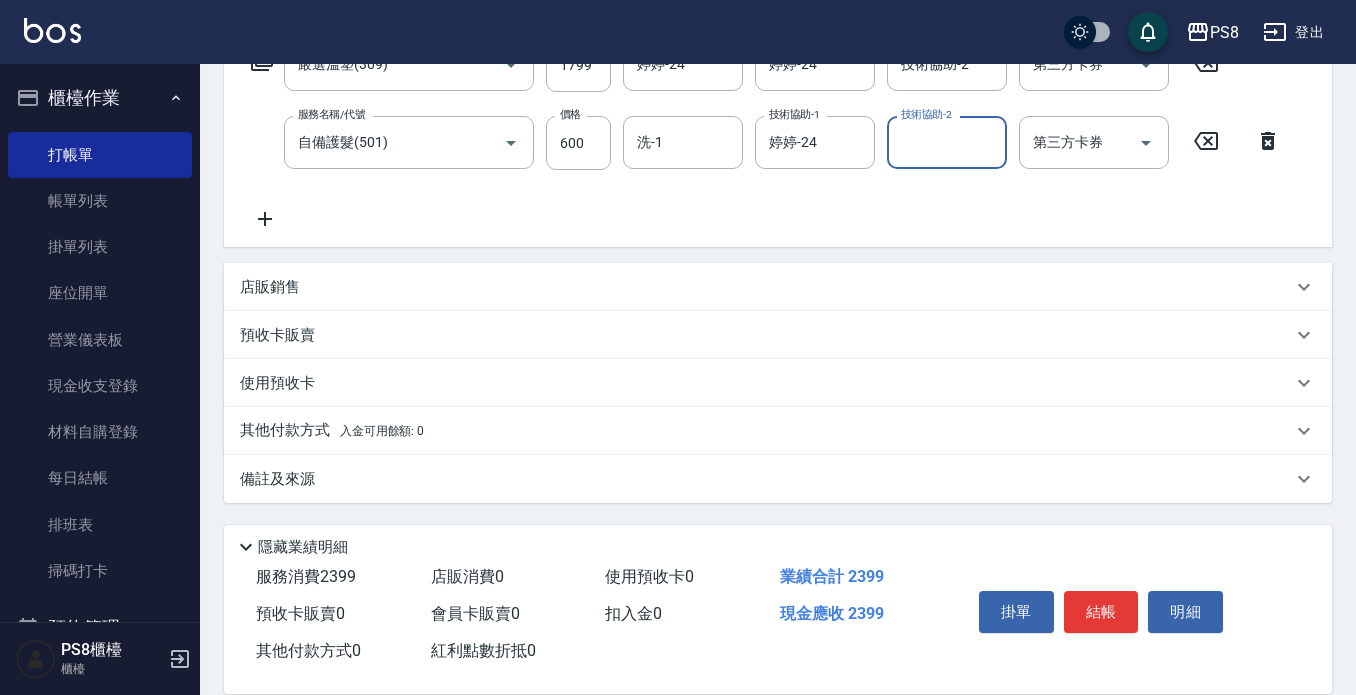 click on "其他付款方式 入金可用餘額: 0" at bounding box center (332, 431) 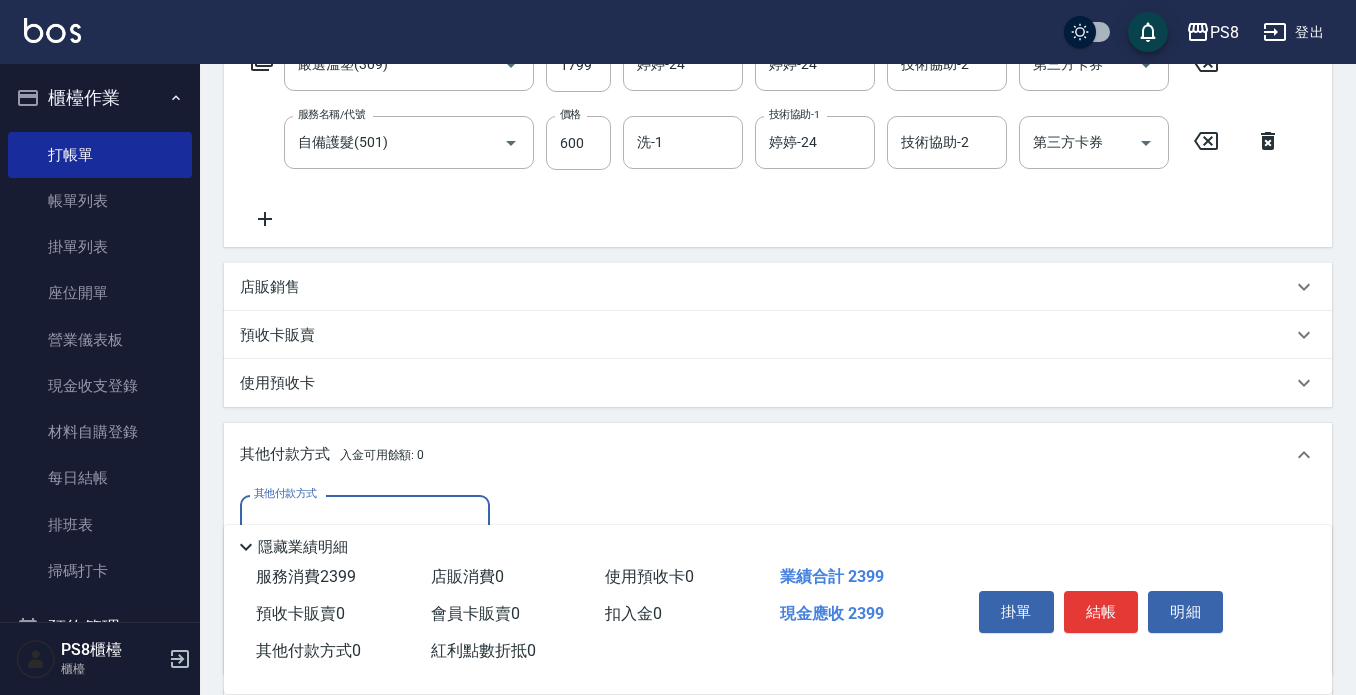 scroll, scrollTop: 35, scrollLeft: 0, axis: vertical 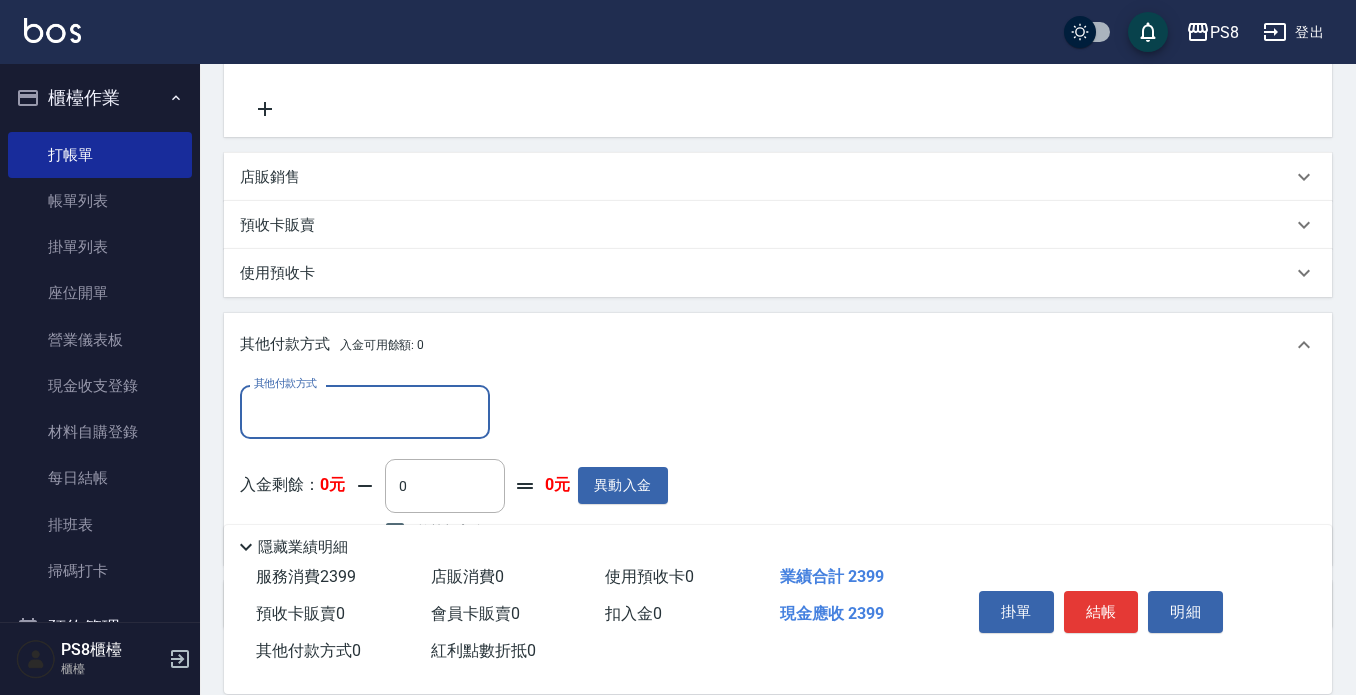 click on "其他付款方式" at bounding box center [365, 411] 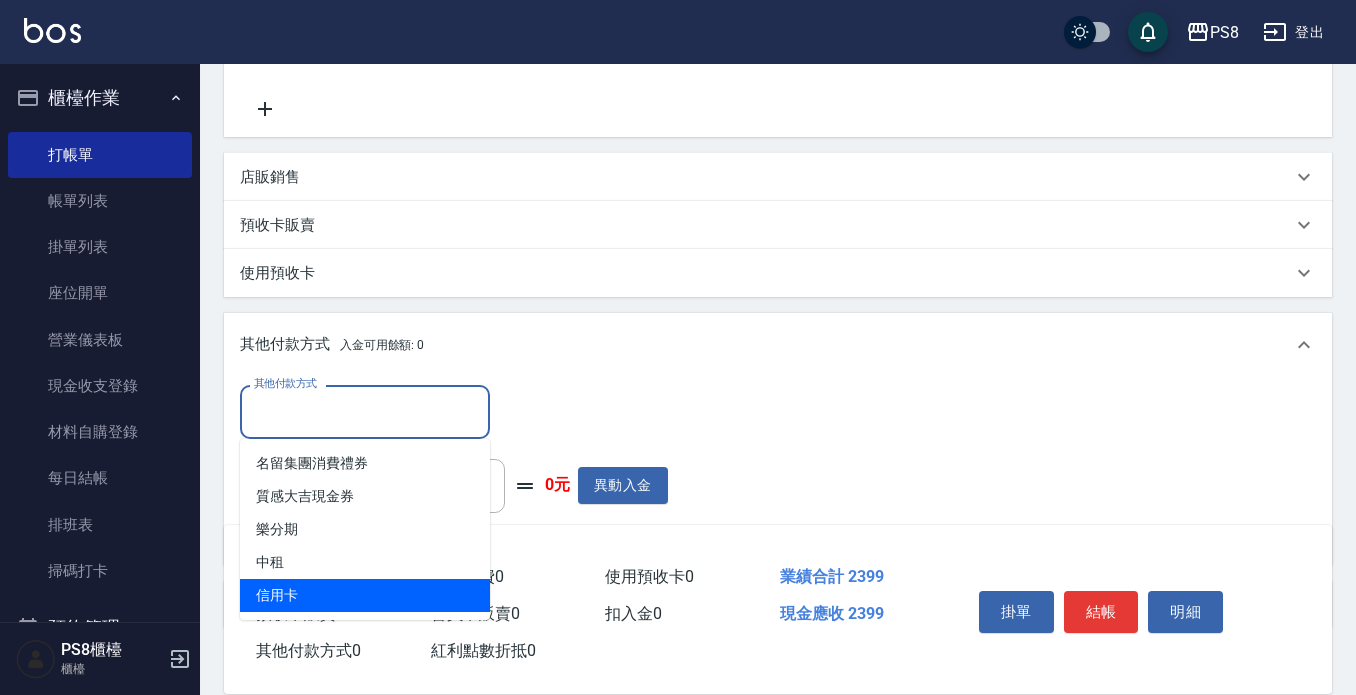 click on "信用卡" at bounding box center (365, 595) 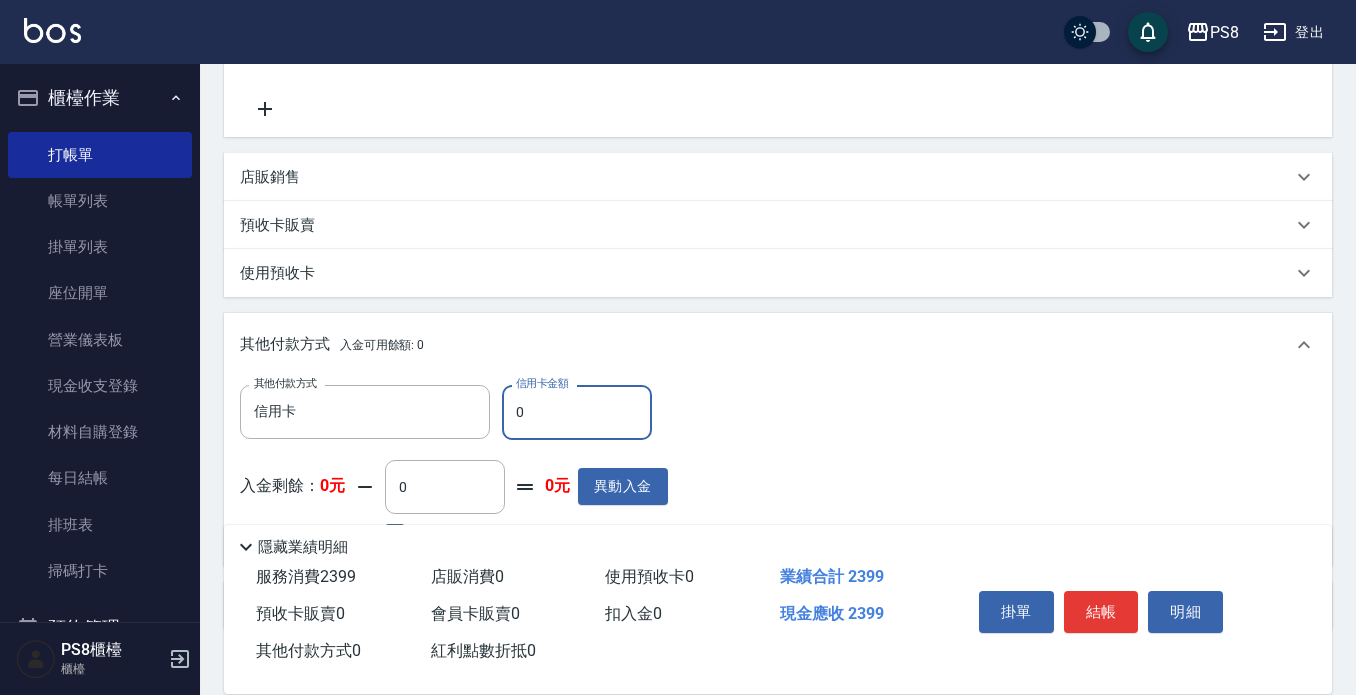 click on "0" at bounding box center [577, 412] 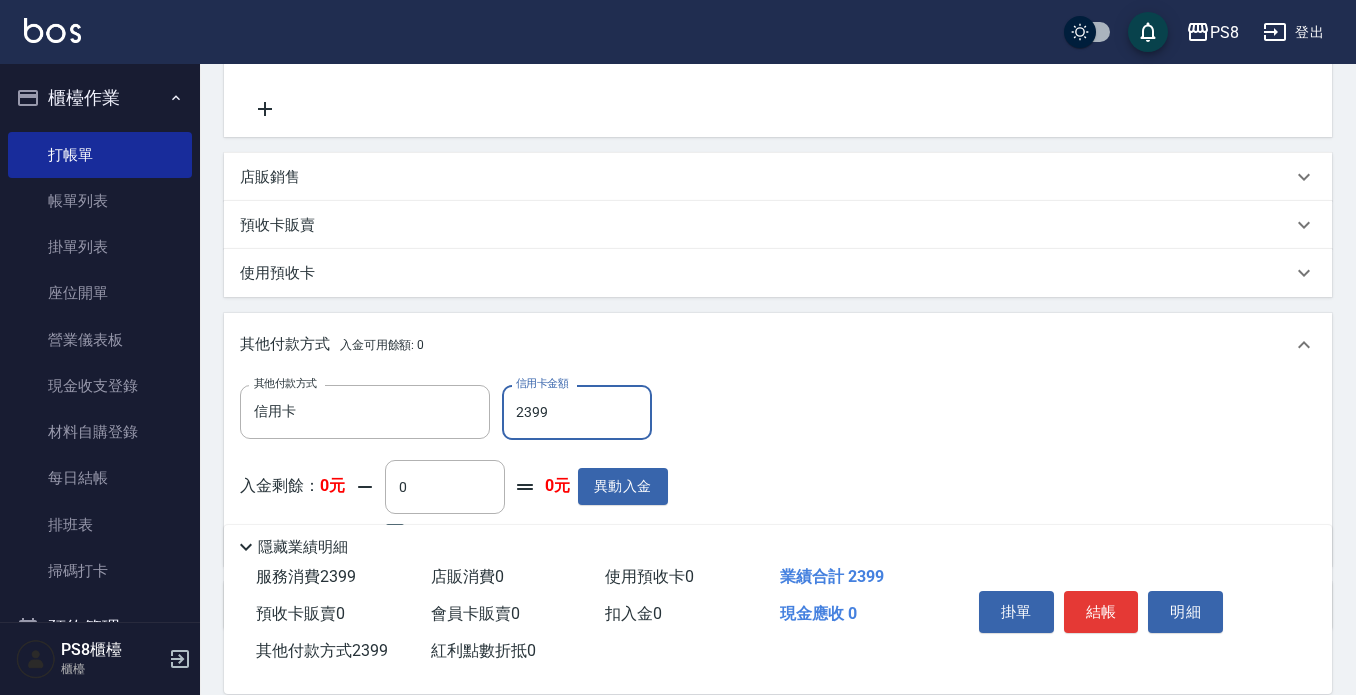 type on "2399" 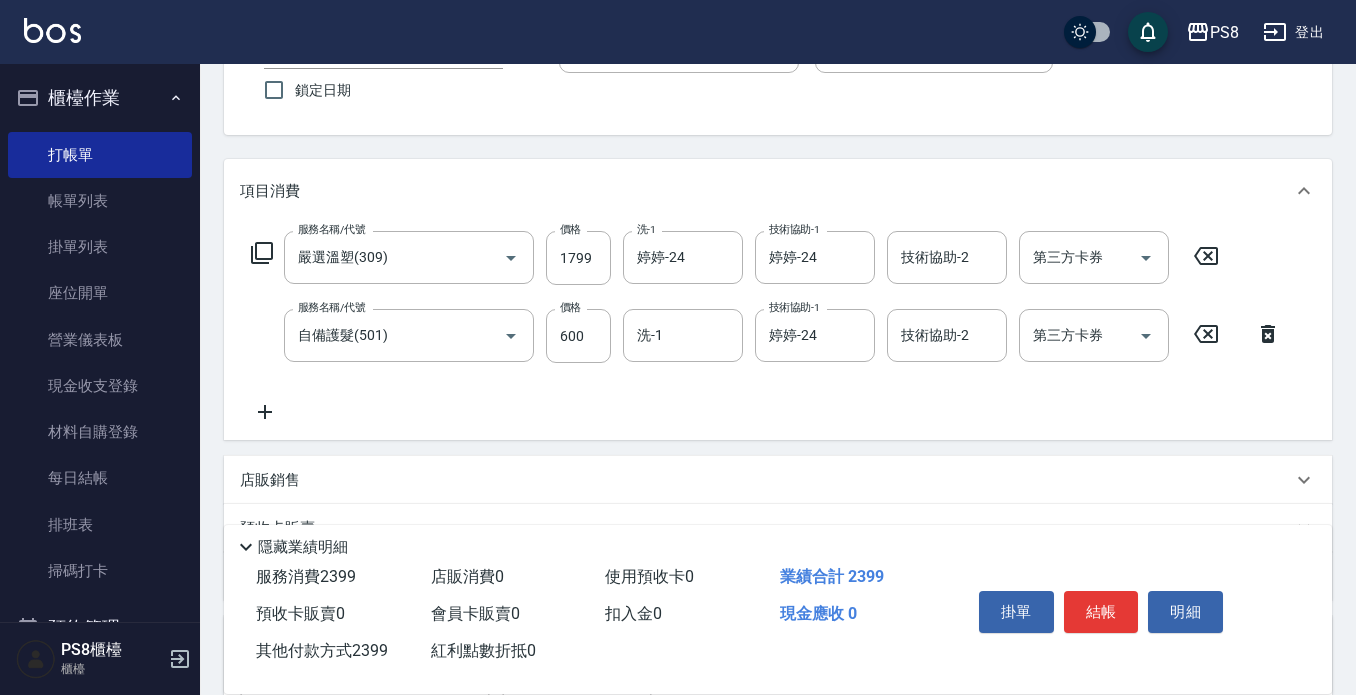 scroll, scrollTop: 200, scrollLeft: 0, axis: vertical 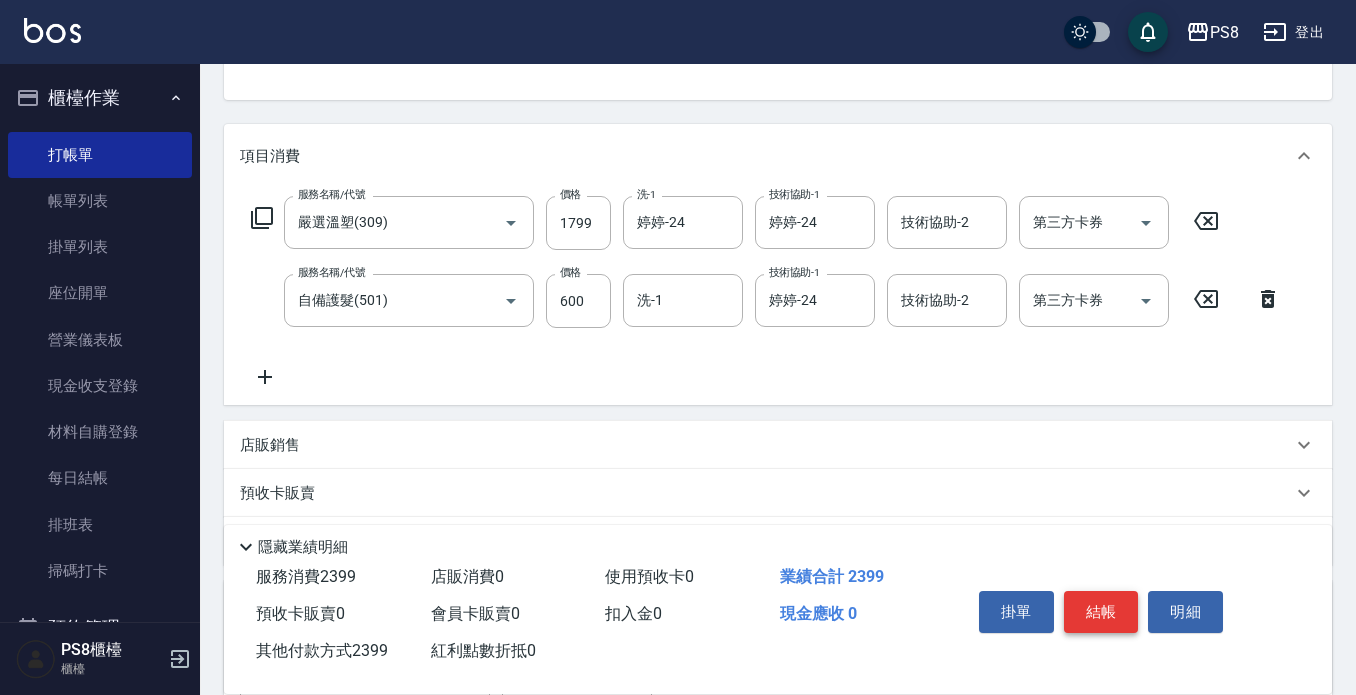 click on "結帳" at bounding box center (1101, 612) 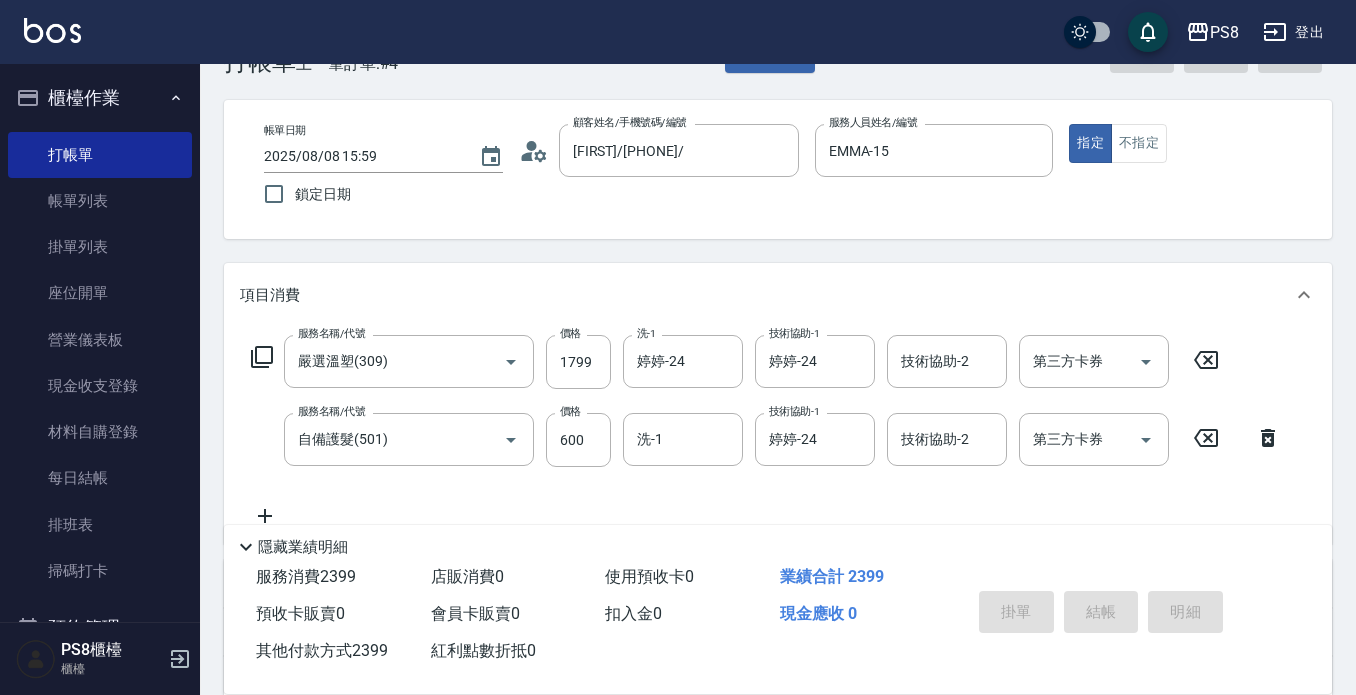 scroll, scrollTop: 0, scrollLeft: 0, axis: both 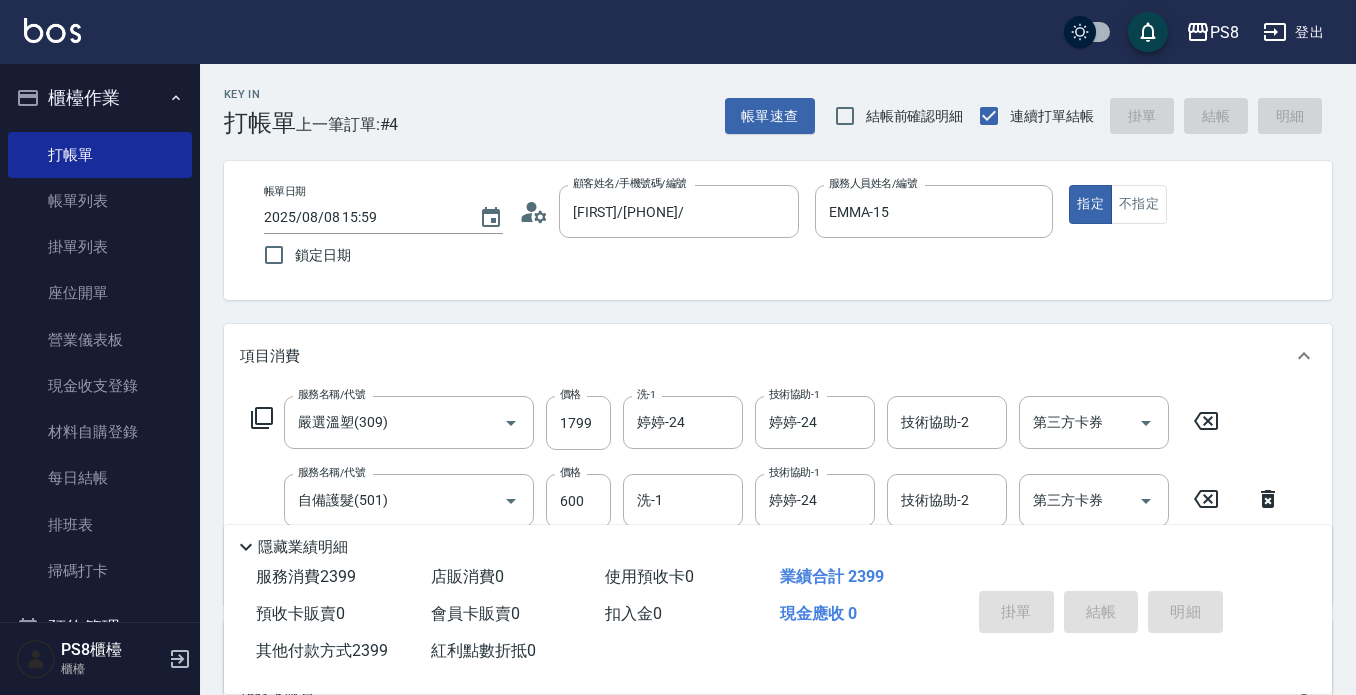 type on "2025/08/08 16:26" 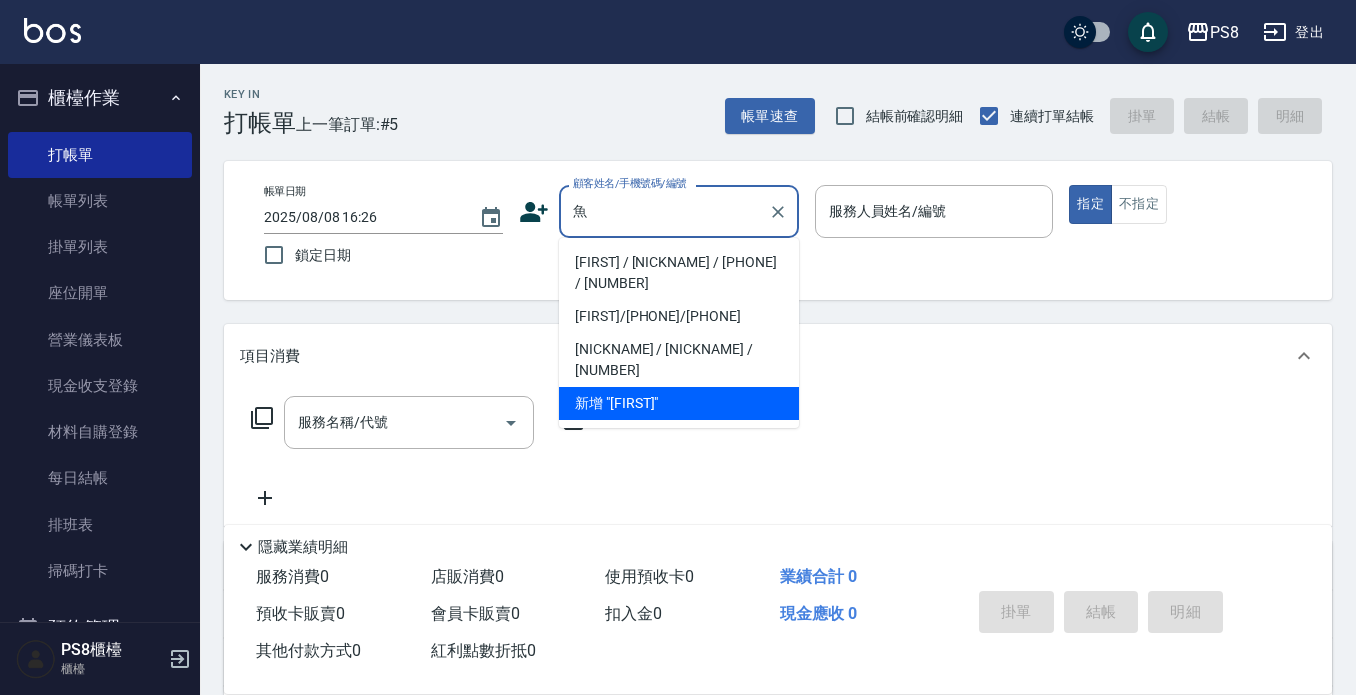 click on "[FIRST] / [NICKNAME] / [PHONE] / [NUMBER]" at bounding box center (679, 273) 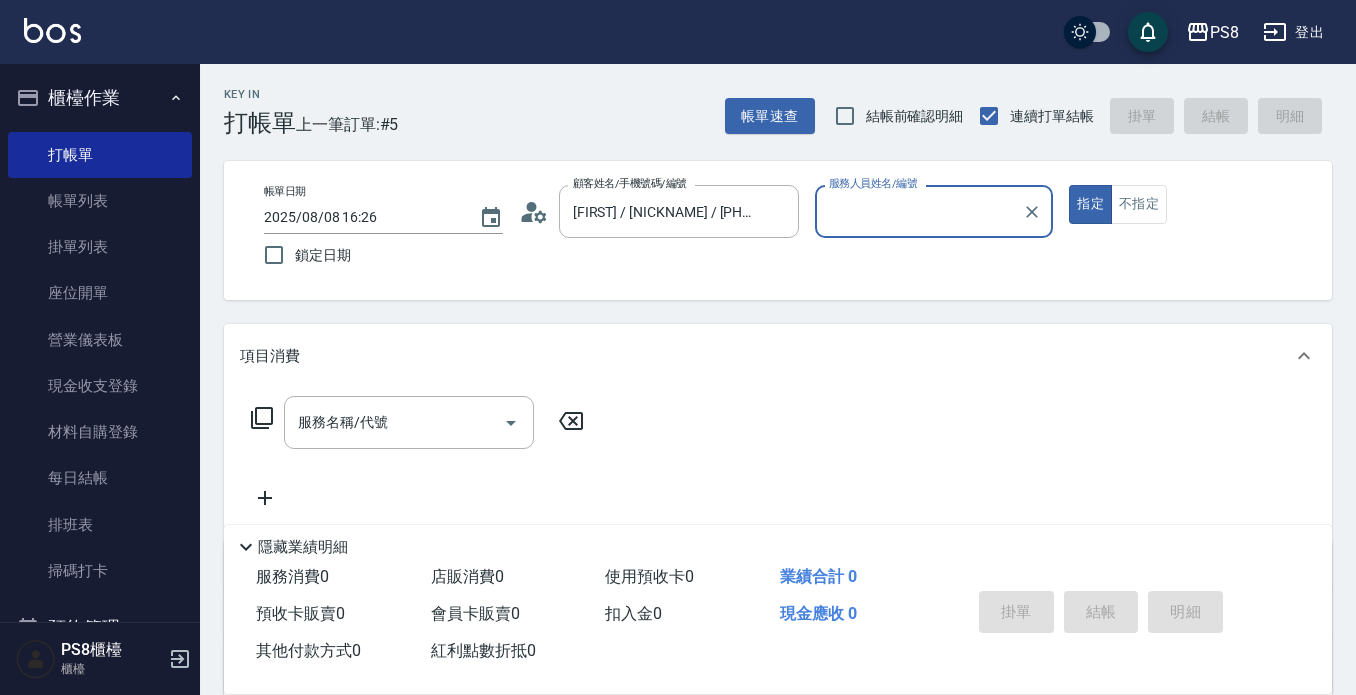 type on "EMMA-15" 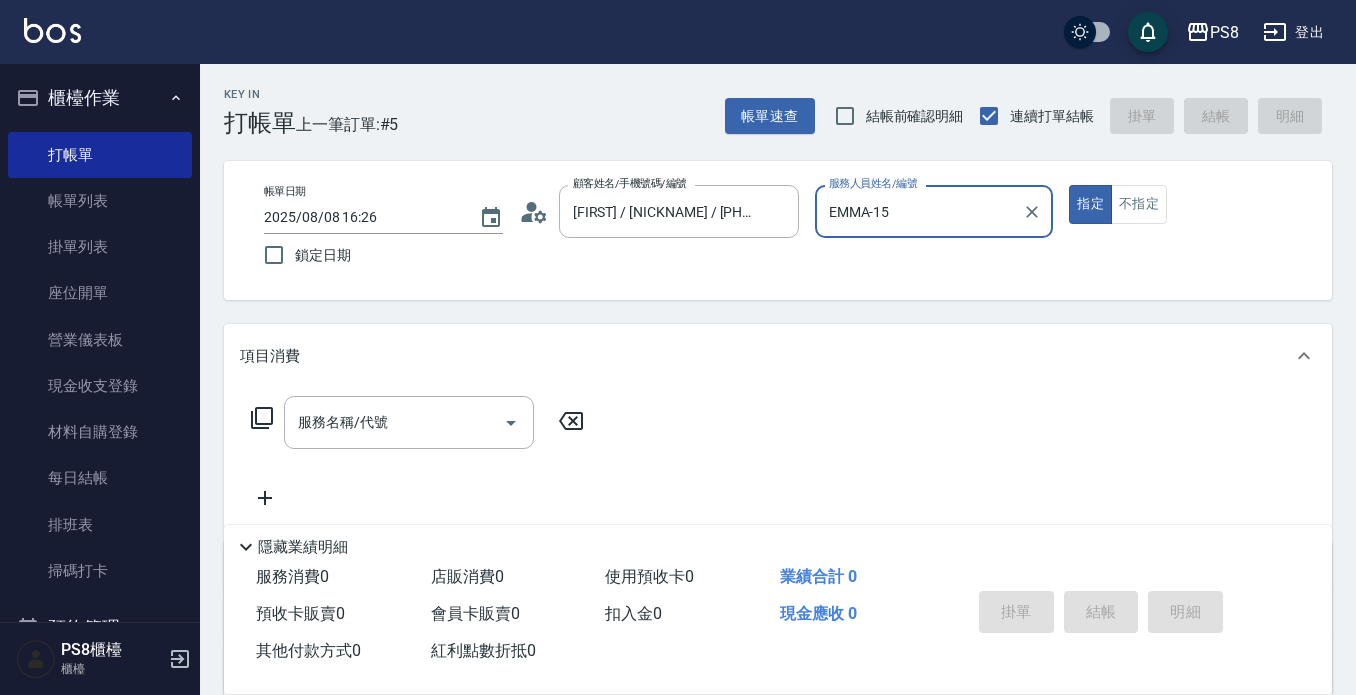 click on "指定" at bounding box center [1090, 204] 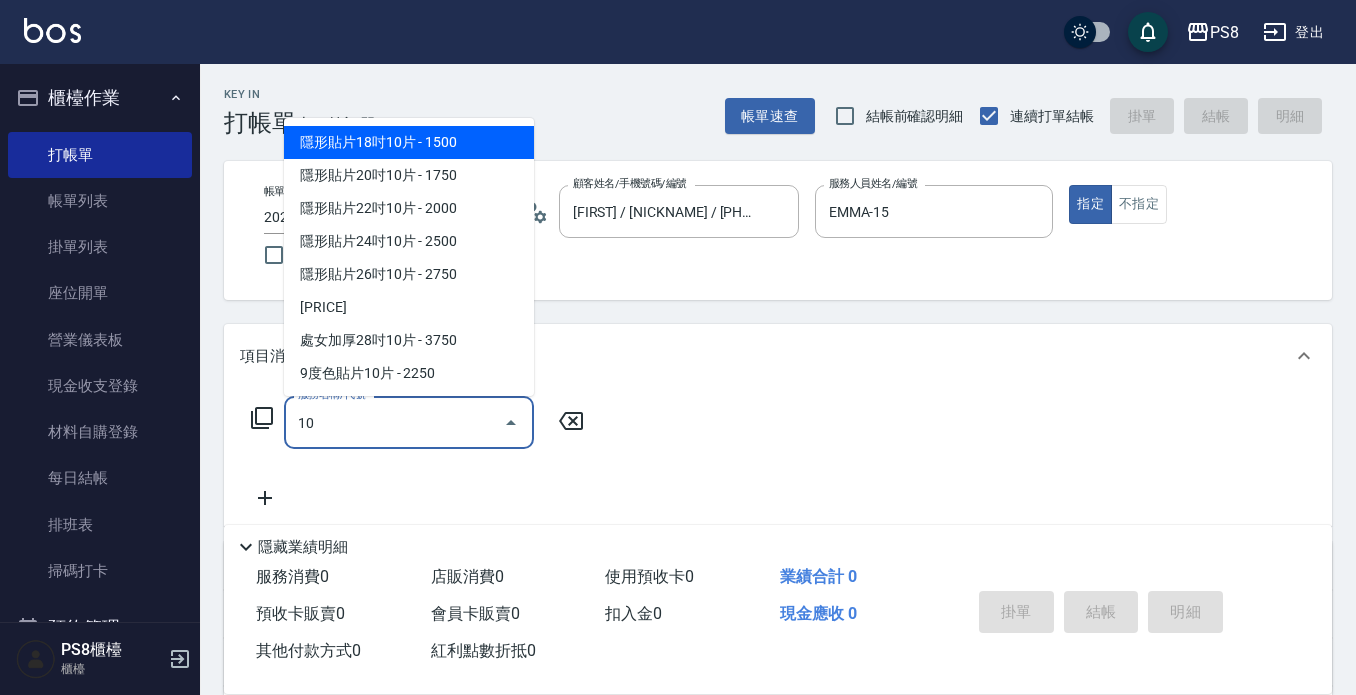 type on "103" 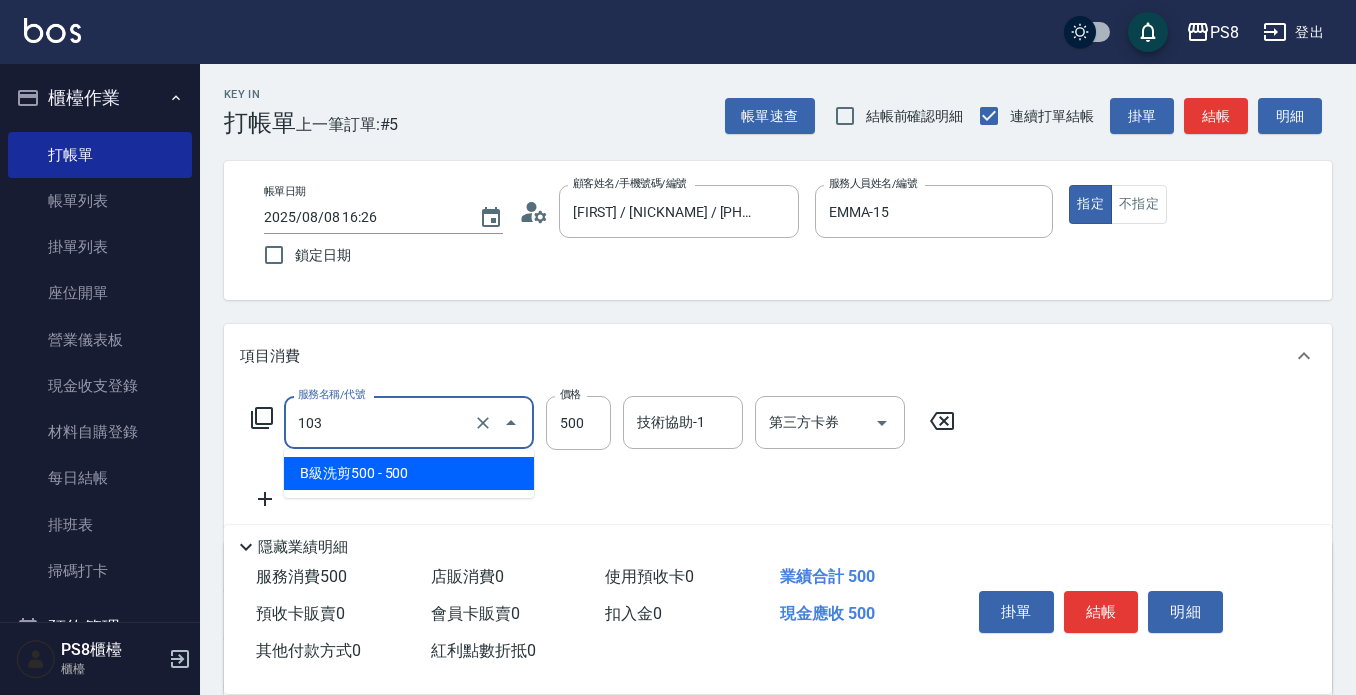 click on "103" at bounding box center (381, 422) 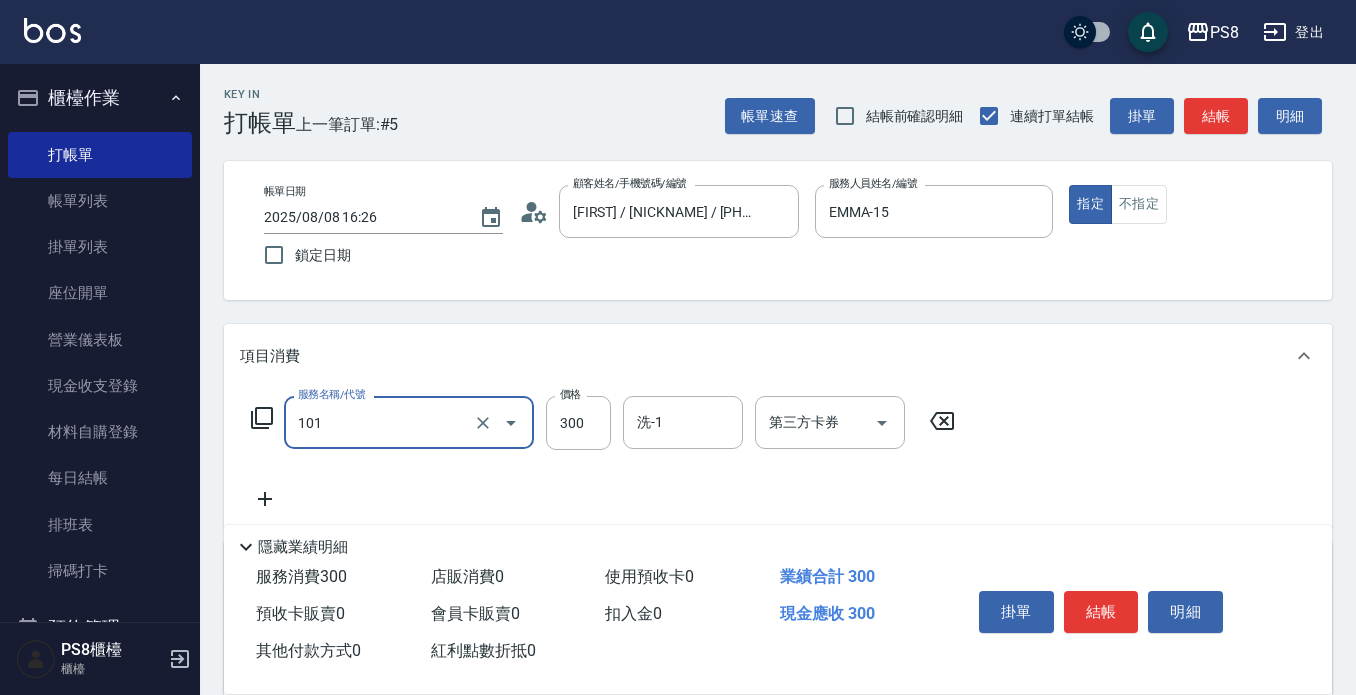 type on "洗髮(101)" 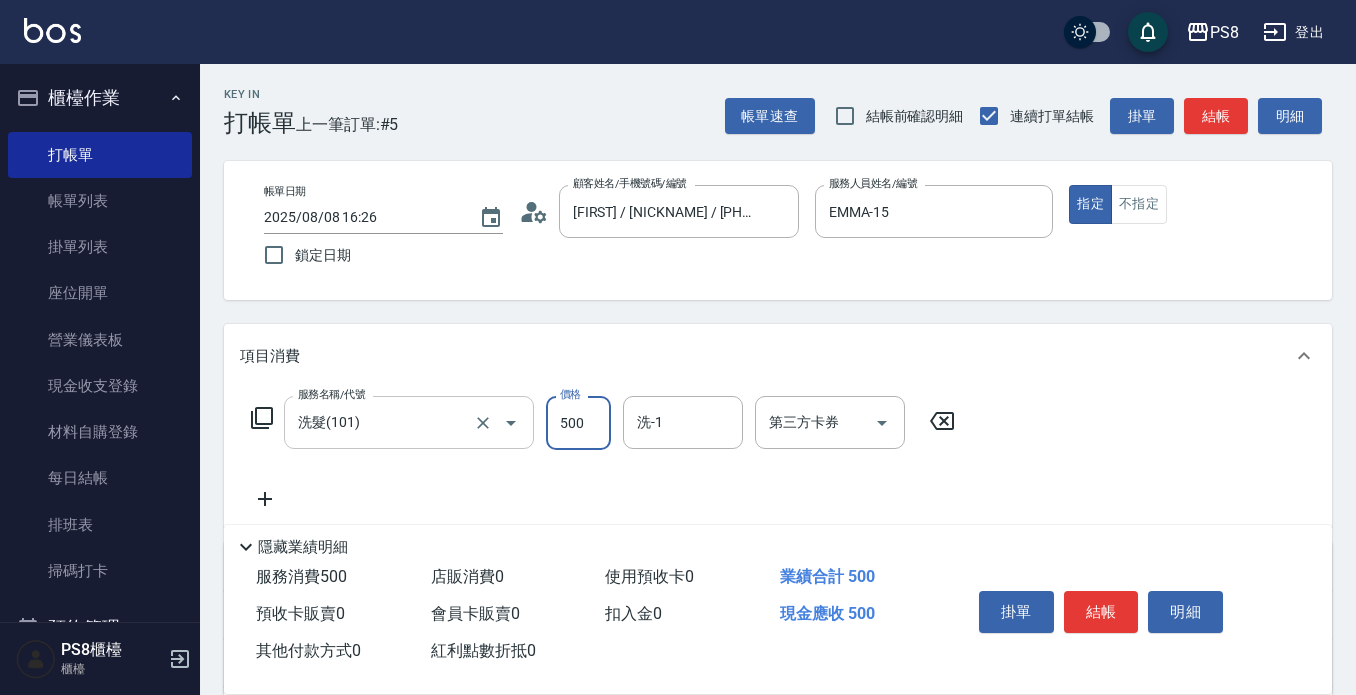 type on "500" 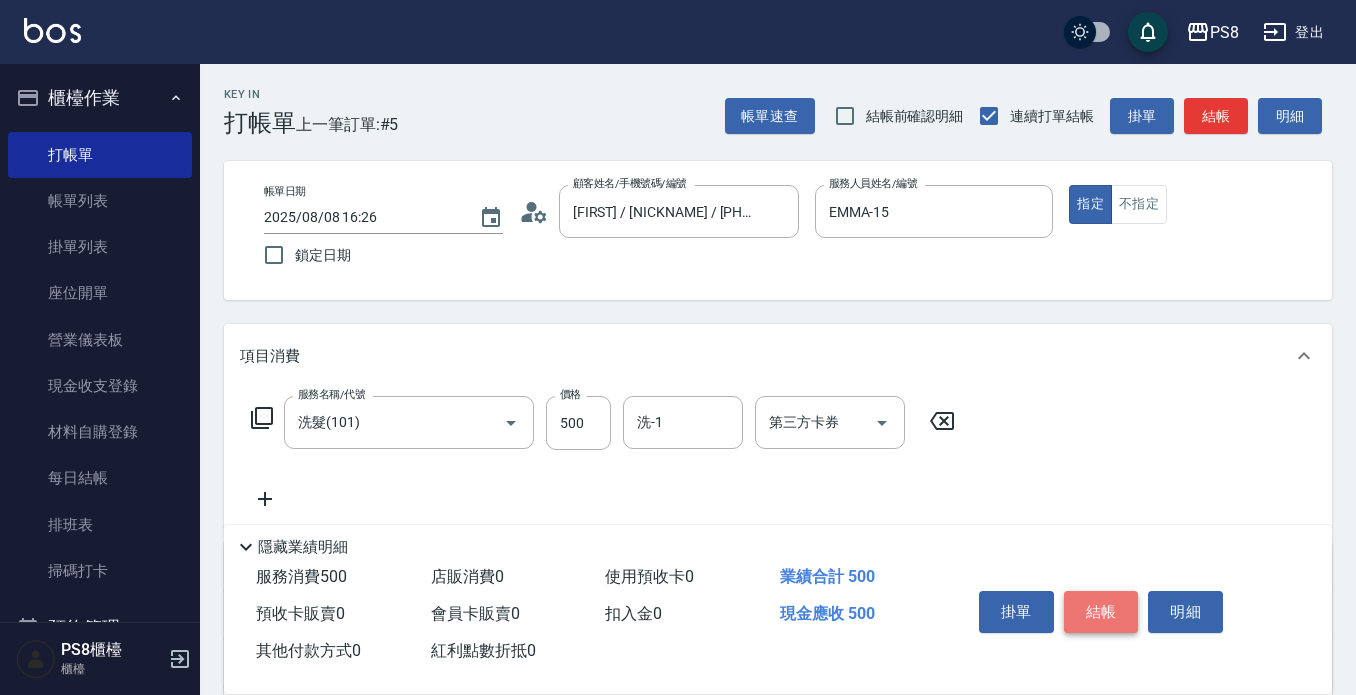 click on "結帳" at bounding box center (1101, 612) 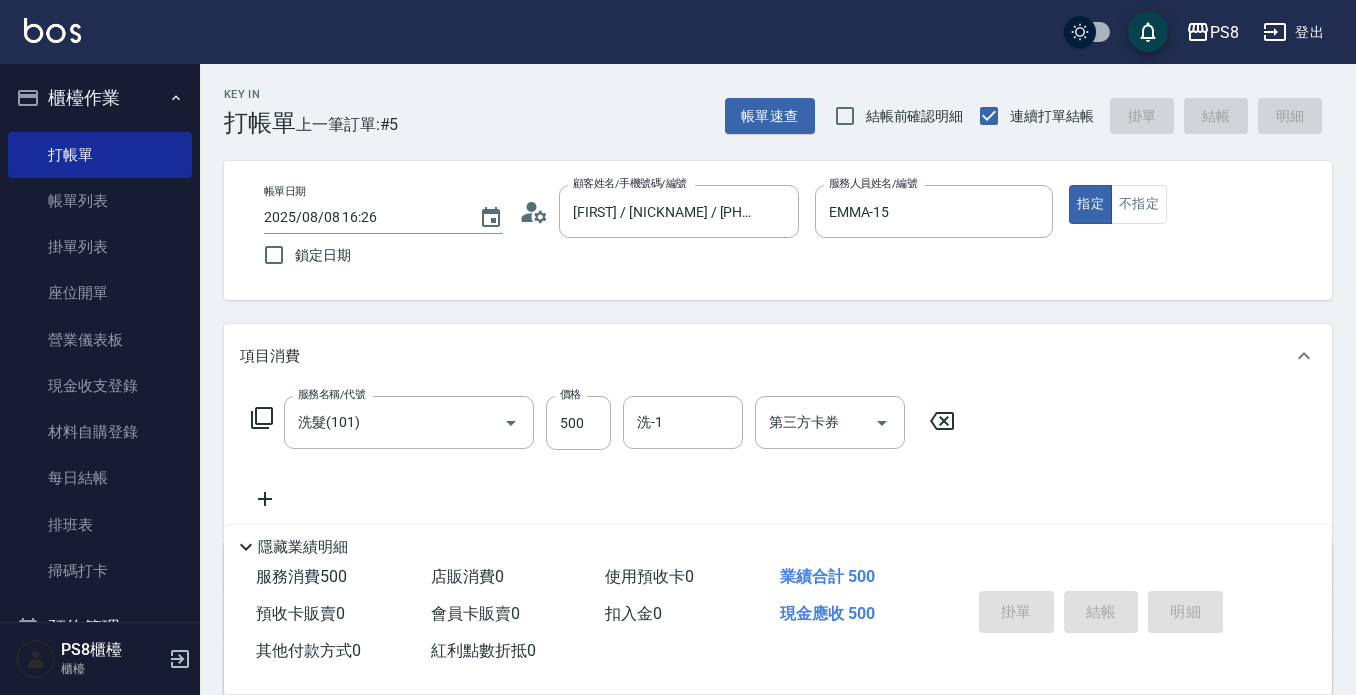type 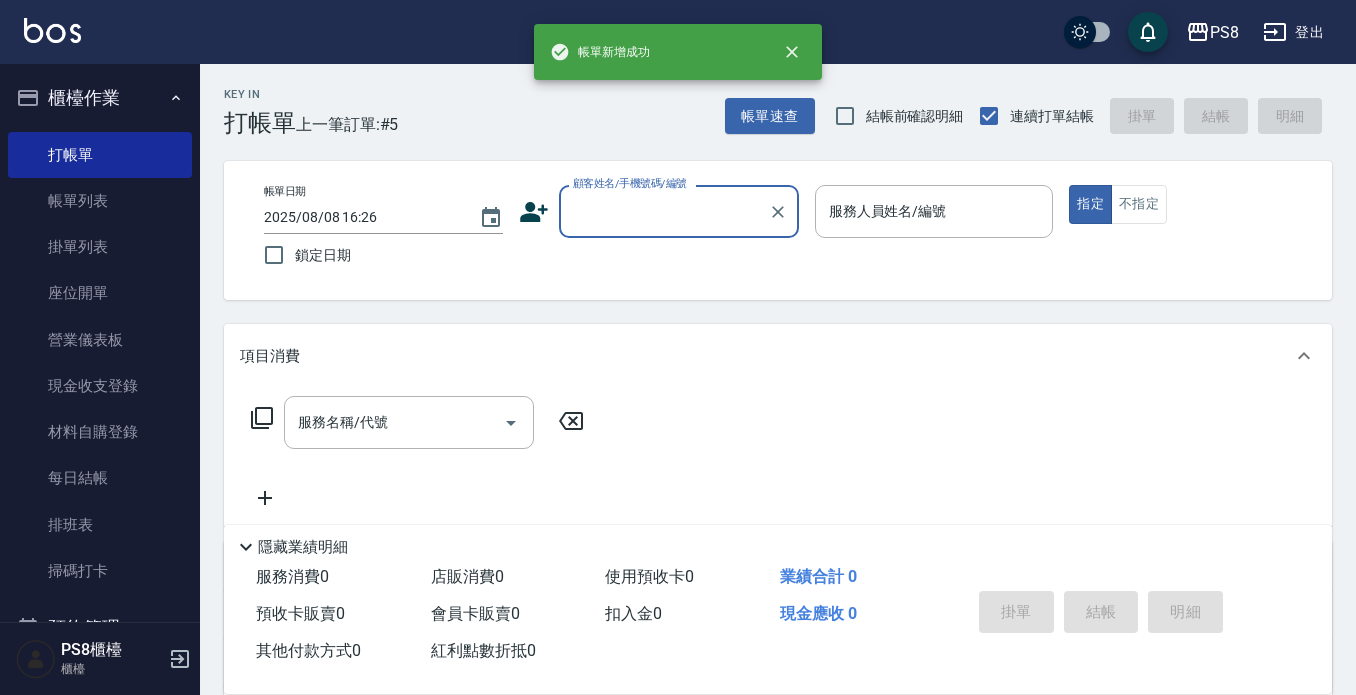 scroll, scrollTop: 0, scrollLeft: 0, axis: both 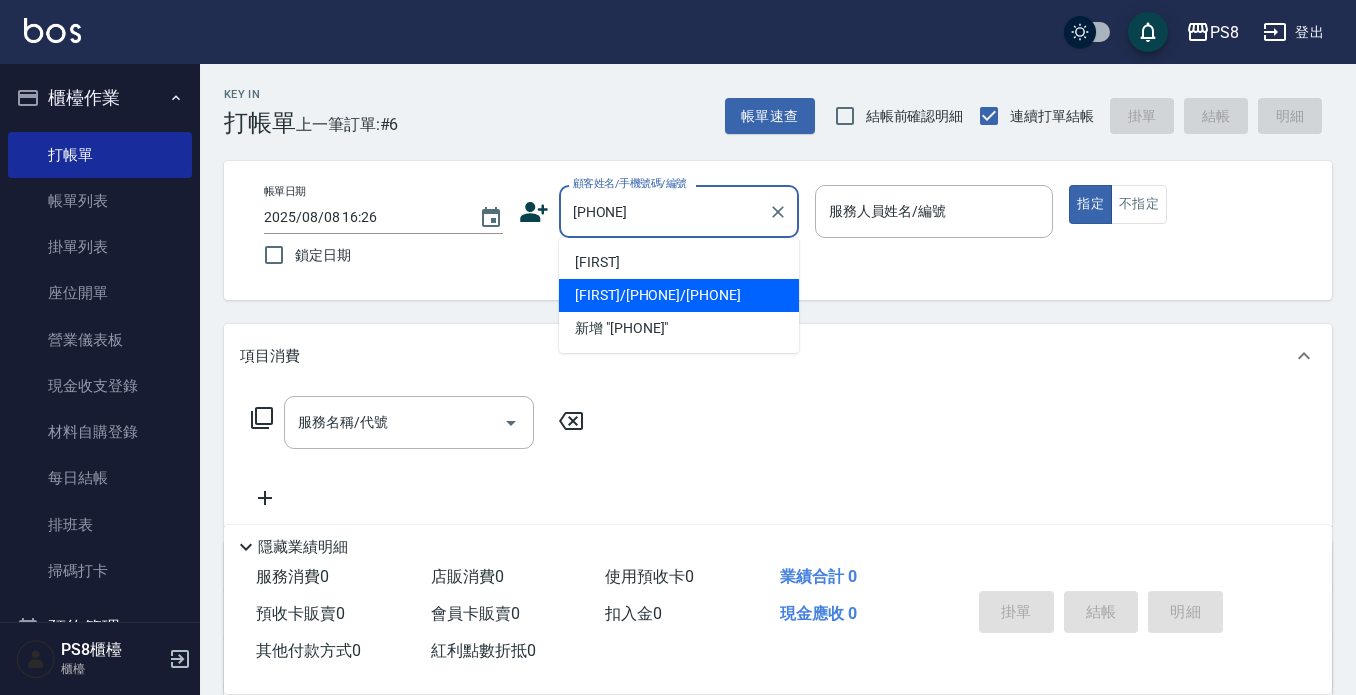 click on "[FIRST]/[PHONE]/[PHONE]" at bounding box center (679, 295) 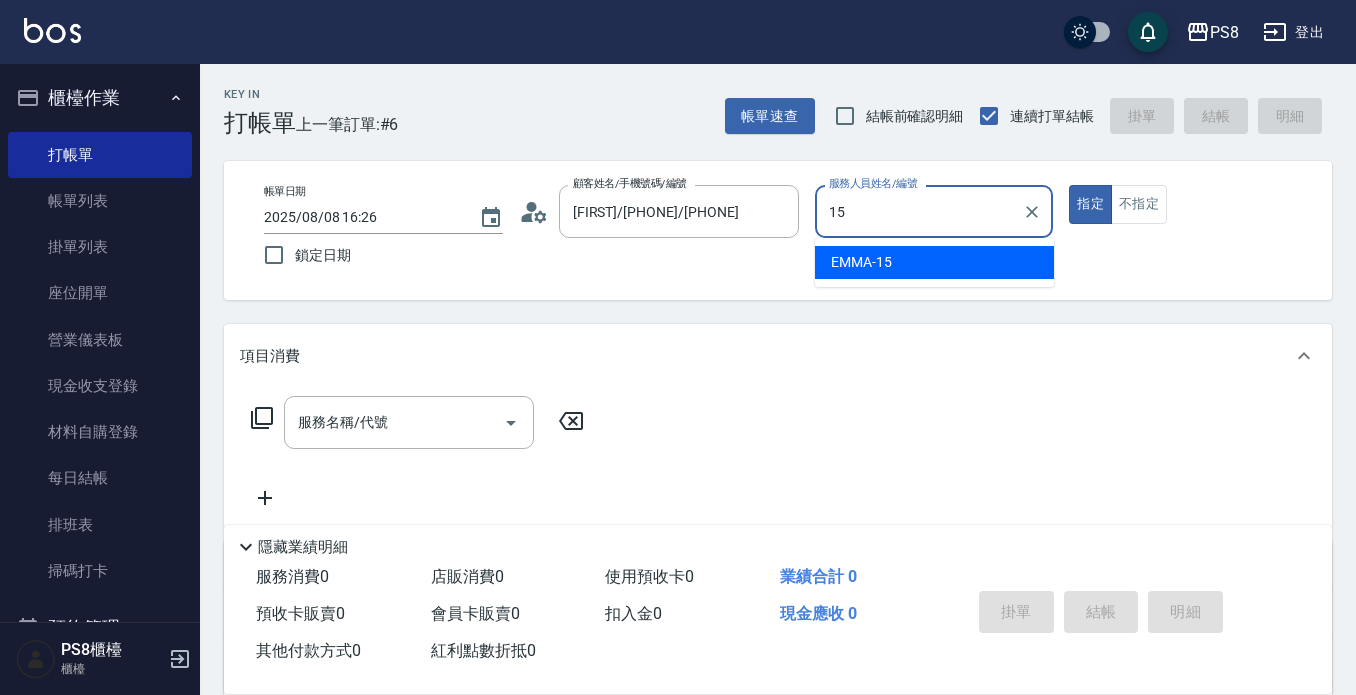 type on "EMMA-15" 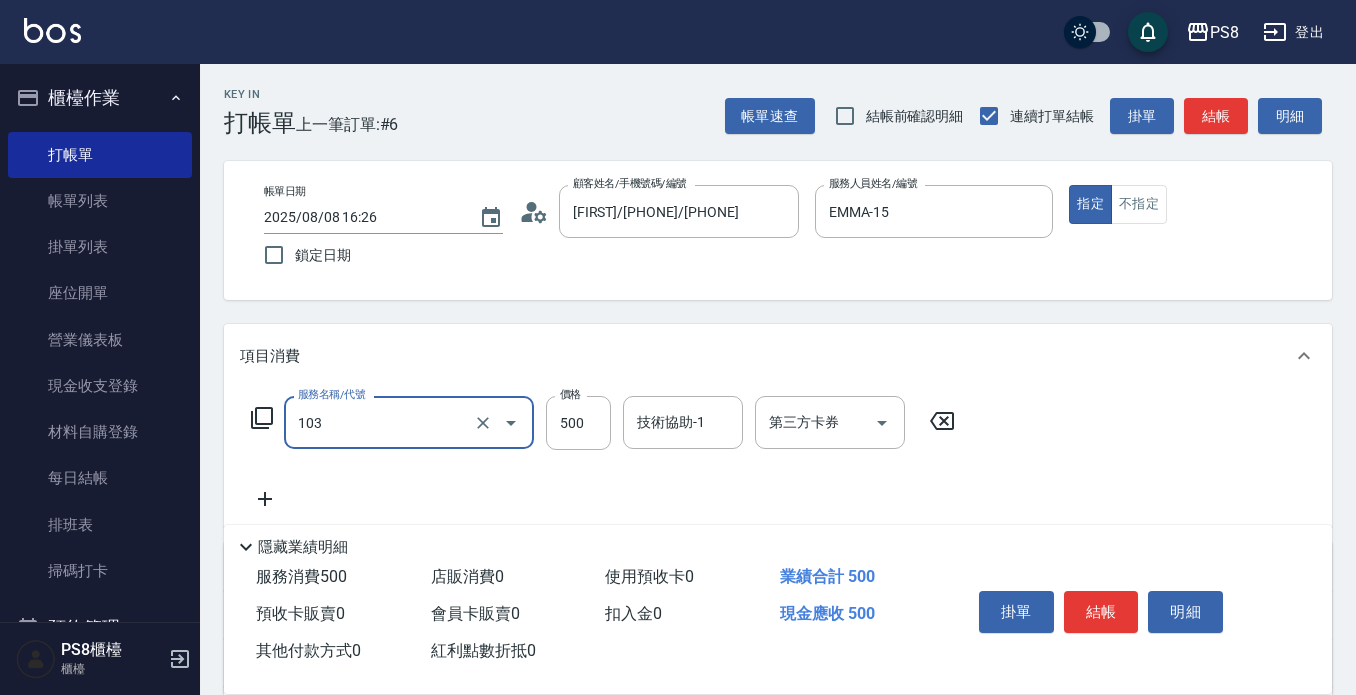 type on "B級洗剪500(103)" 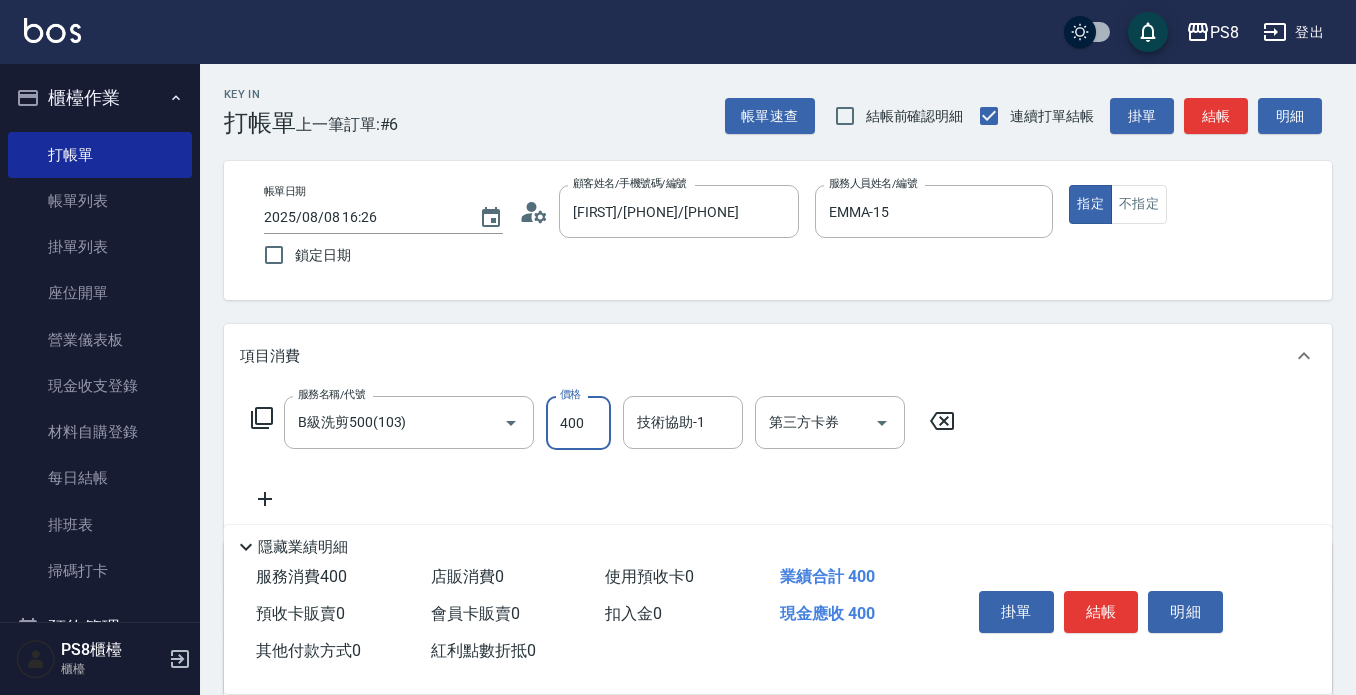 type on "400" 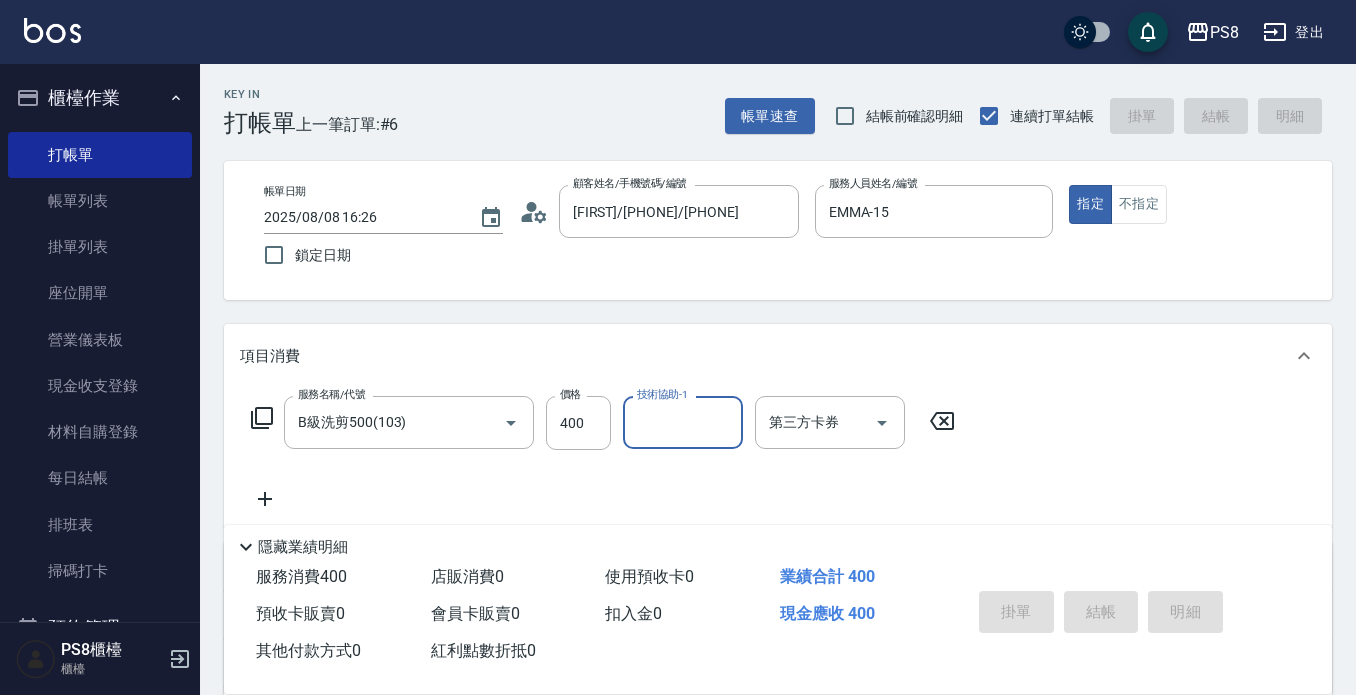 type 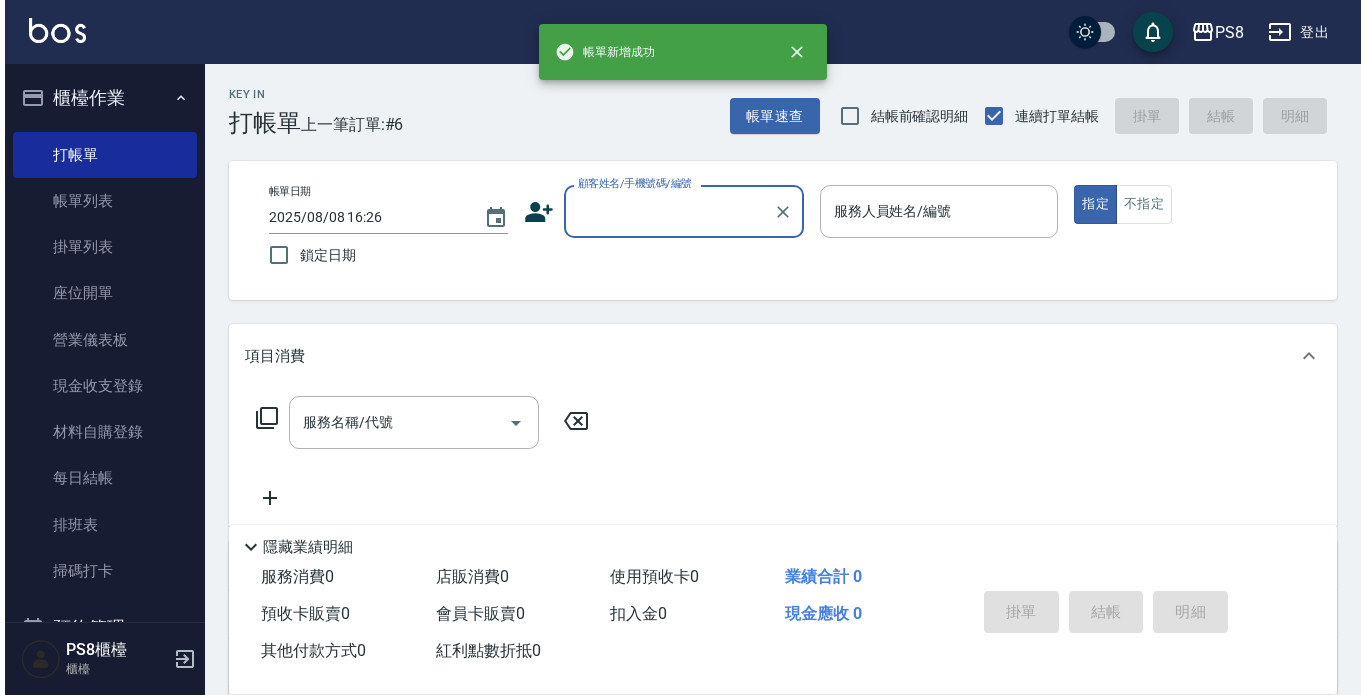 scroll, scrollTop: 0, scrollLeft: 0, axis: both 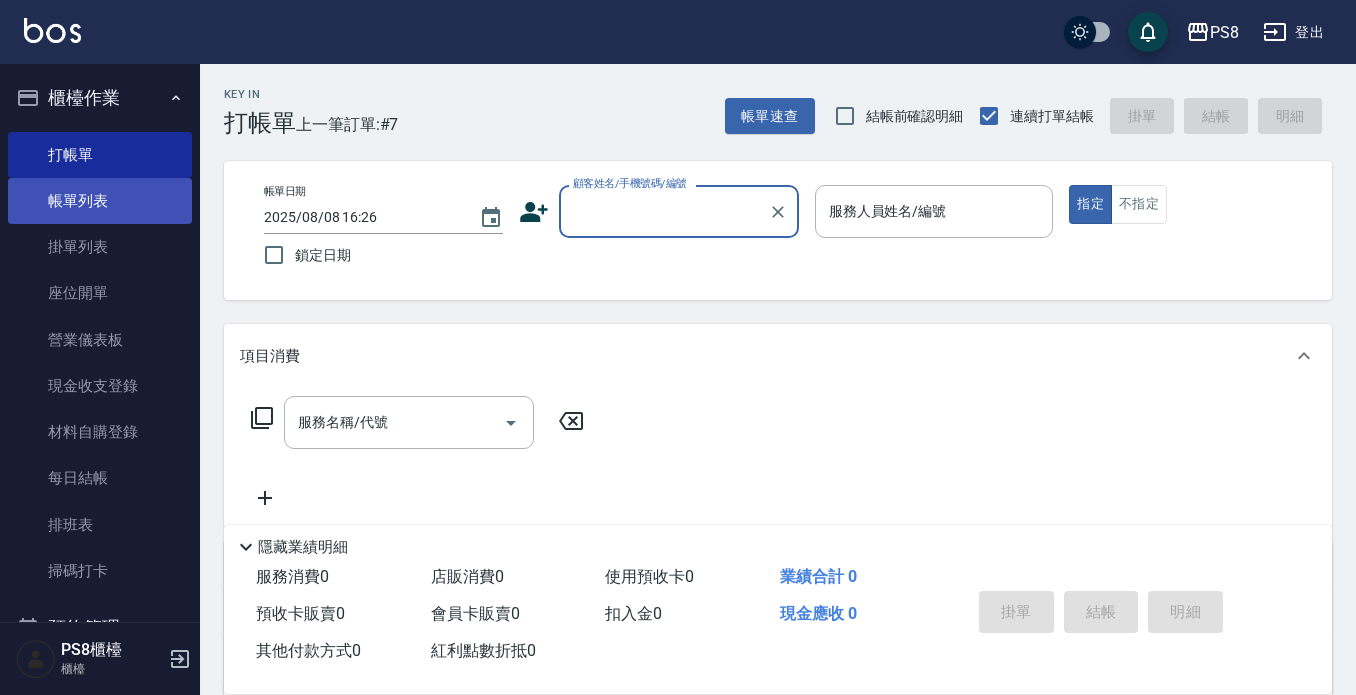 click on "帳單列表" at bounding box center (100, 201) 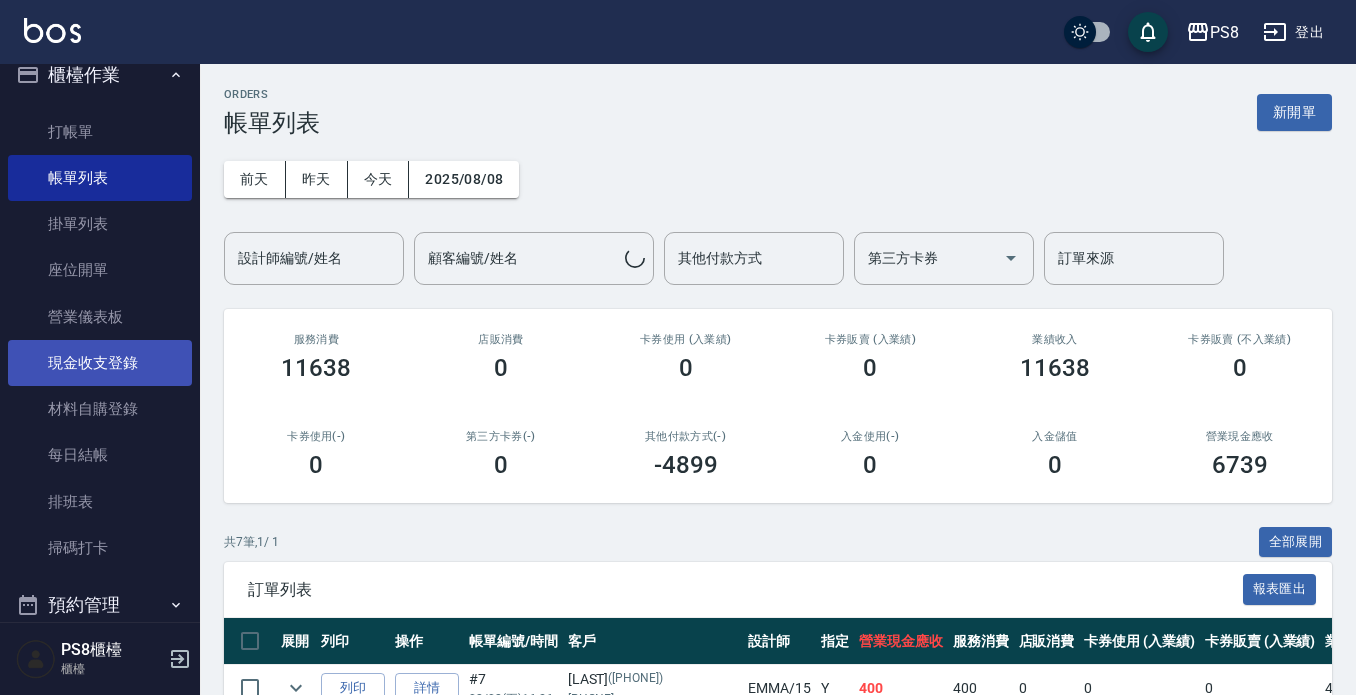scroll, scrollTop: 0, scrollLeft: 0, axis: both 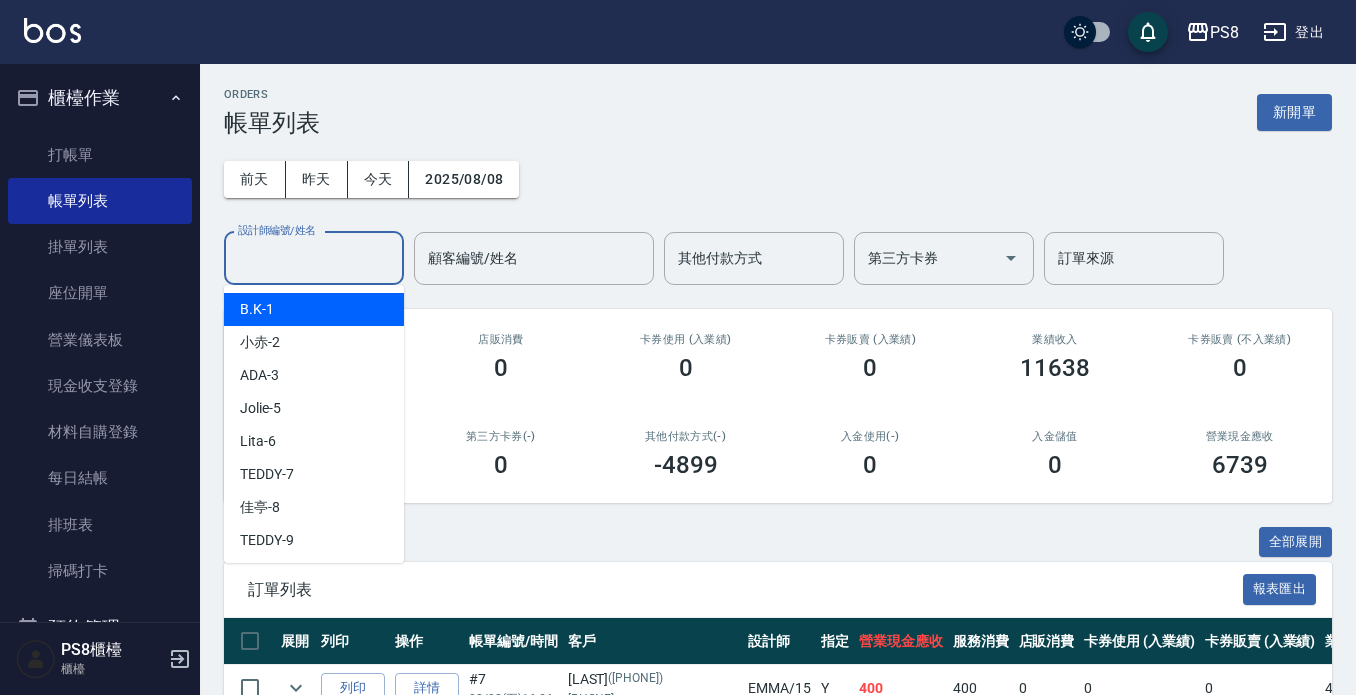 click on "設計師編號/姓名" at bounding box center (314, 258) 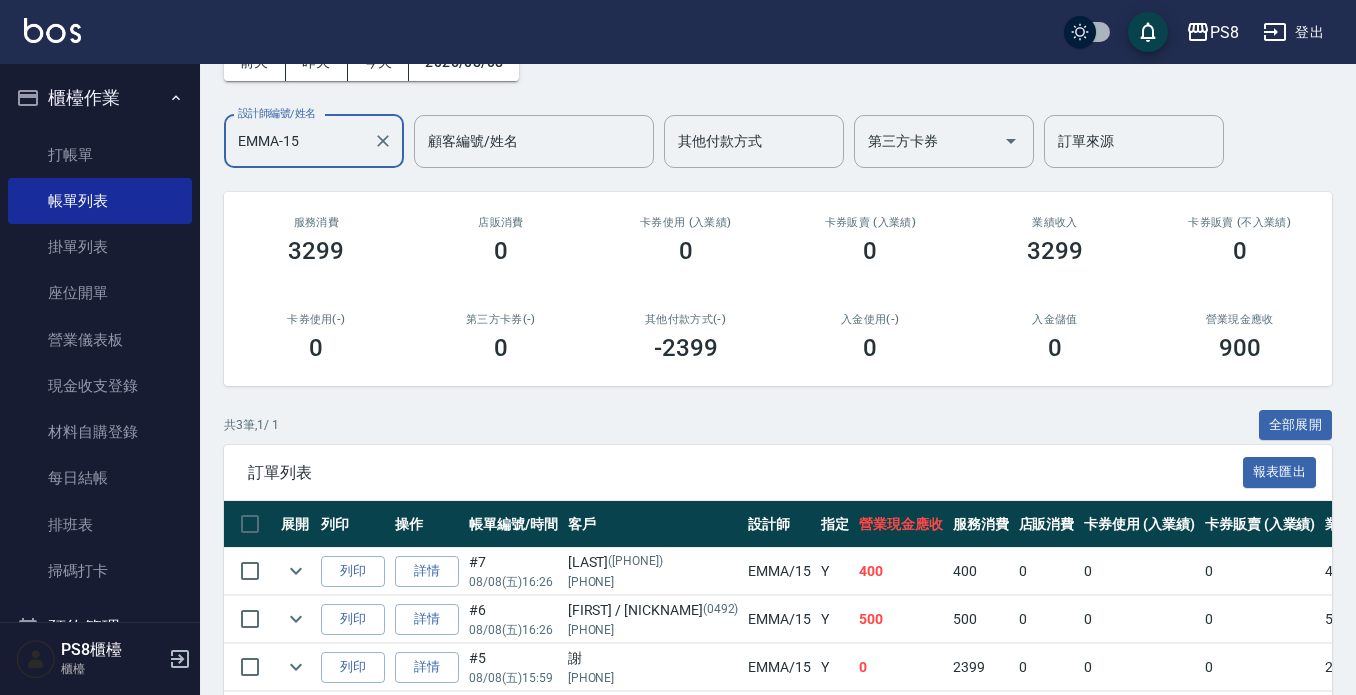 scroll, scrollTop: 209, scrollLeft: 0, axis: vertical 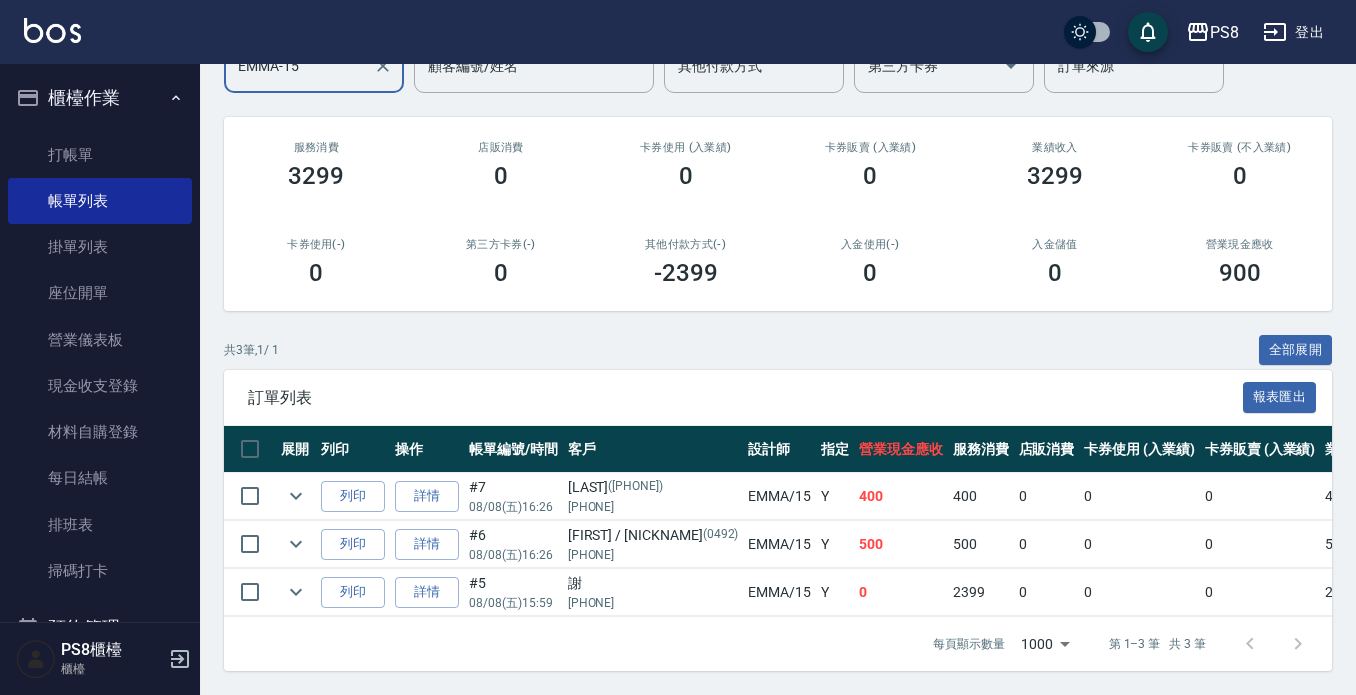 type on "EMMA-15" 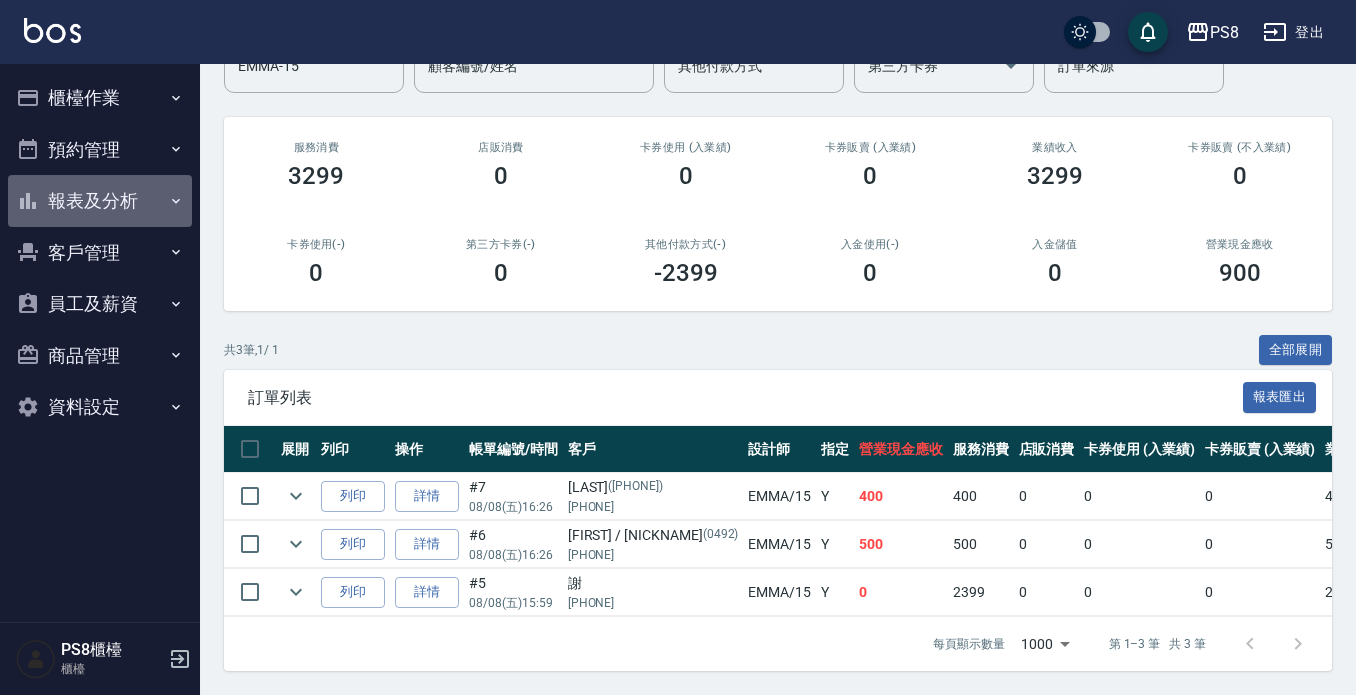 click on "報表及分析" at bounding box center [100, 201] 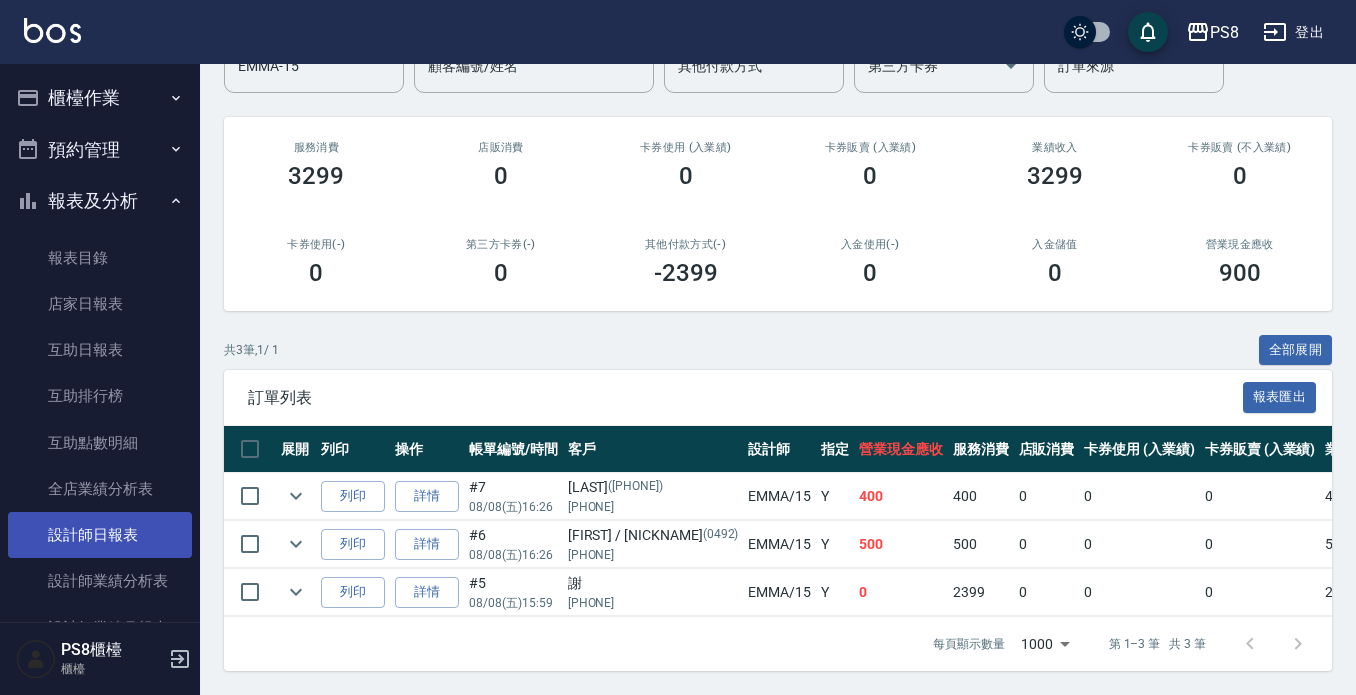 click on "設計師日報表" at bounding box center [100, 535] 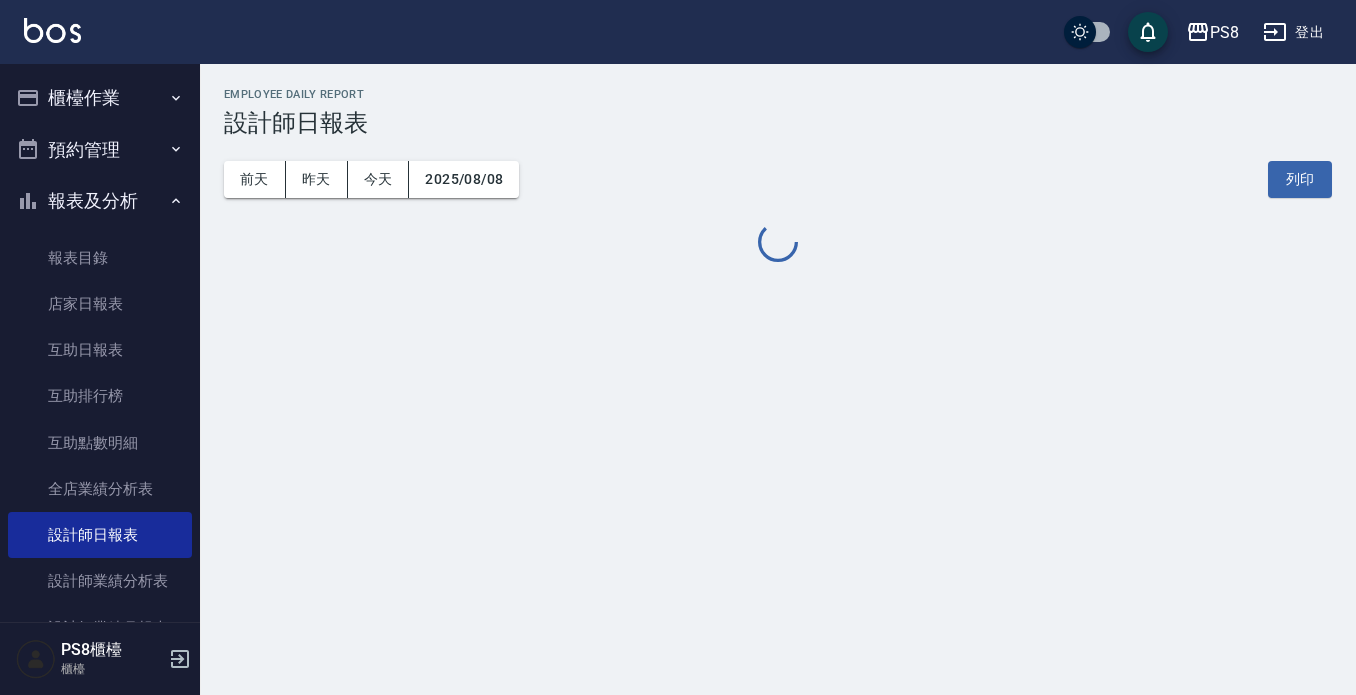 scroll, scrollTop: 0, scrollLeft: 0, axis: both 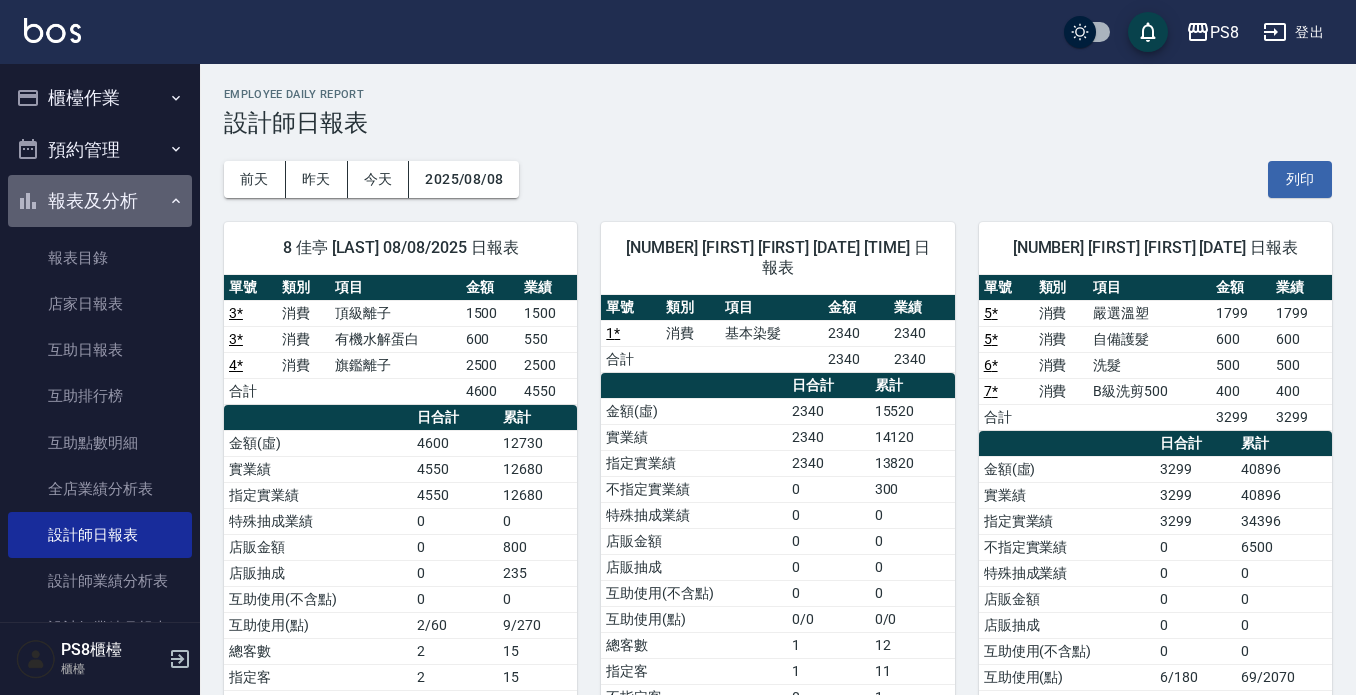 click on "報表及分析" at bounding box center [100, 201] 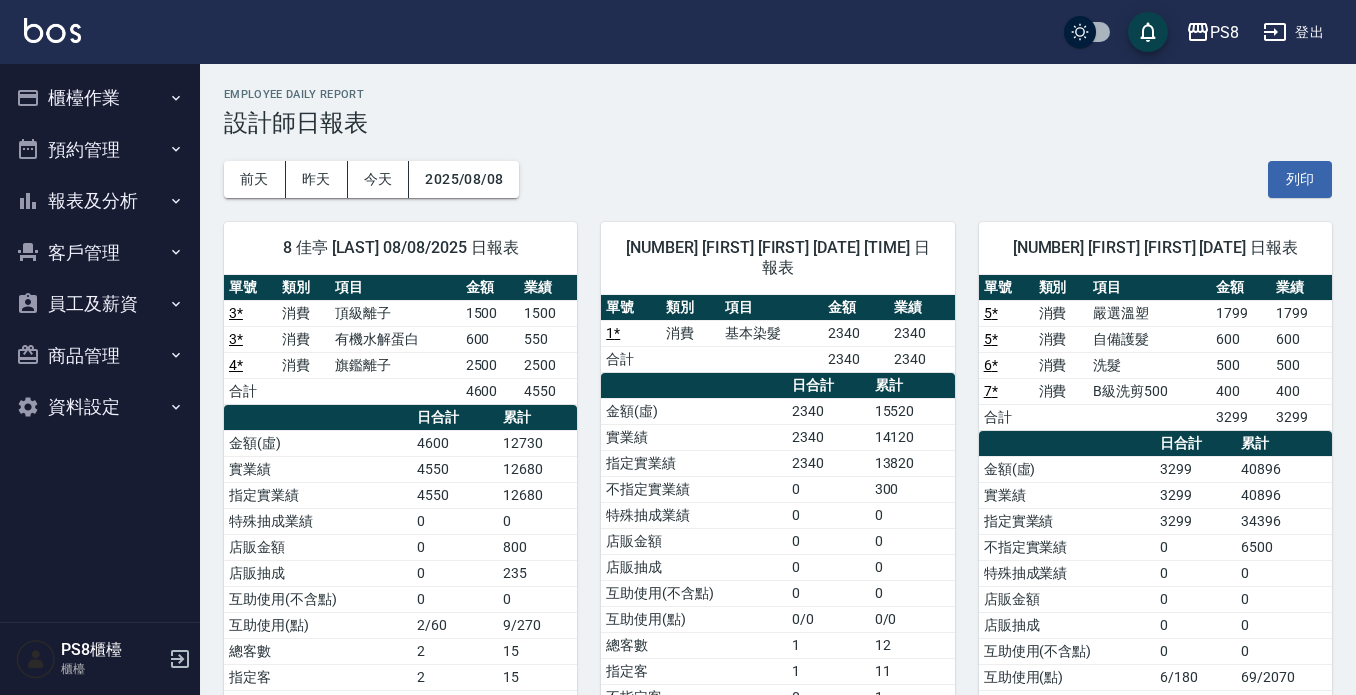 click on "櫃檯作業 打帳單 帳單列表 掛單列表 座位開單 營業儀表板 現金收支登錄 材料自購登錄 每日結帳 排班表 掃碼打卡 預約管理 預約管理 單日預約紀錄 單週預約紀錄 報表及分析 報表目錄 店家日報表 互助日報表 互助排行榜 互助點數明細 全店業績分析表 設計師日報表 設計師業績分析表 設計師業績月報表 設計師排行榜 每日收支明細 收支分類明細表 客戶管理 客戶列表 卡券管理 入金管理 員工及薪資 員工列表 全店打卡記錄 商品管理 商品分類設定 商品列表 資料設定 服務分類設定 服務項目設定 預收卡設定 系統參數設定 業績抽成參數設定 收支科目設定 支付方式設定 第三方卡券設定" at bounding box center [100, 252] 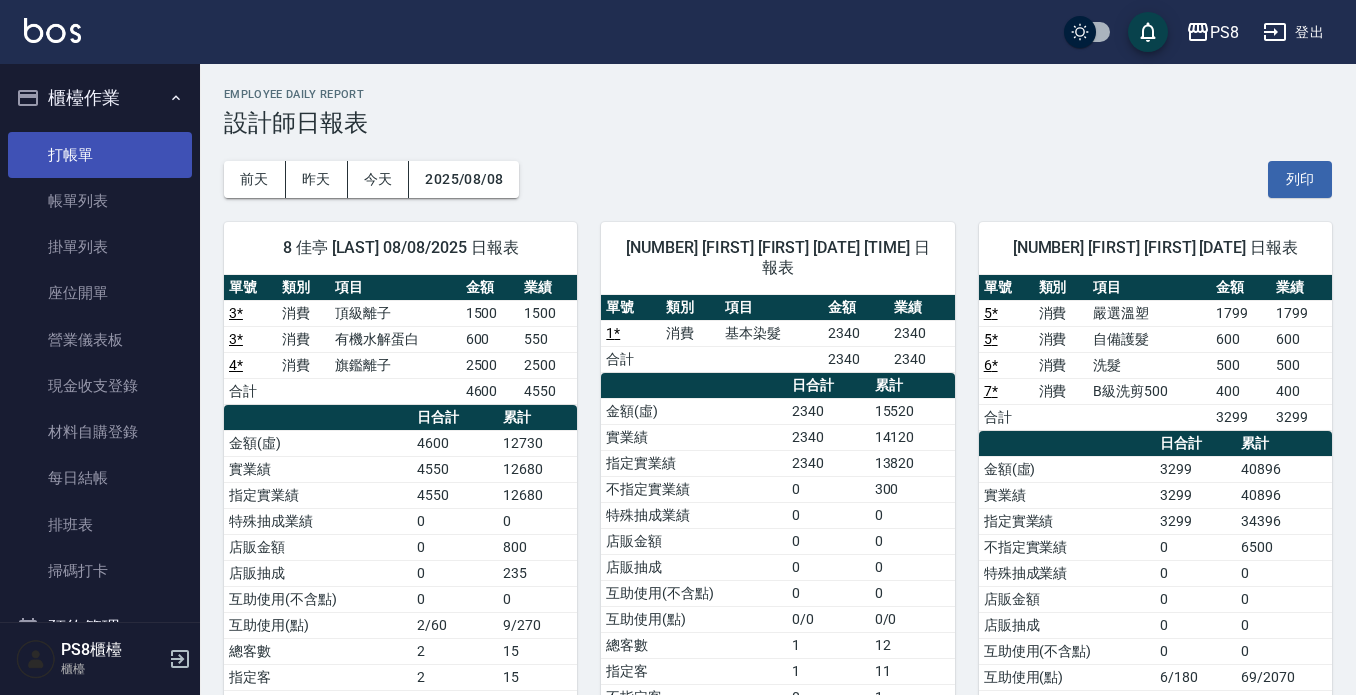 click on "打帳單" at bounding box center (100, 155) 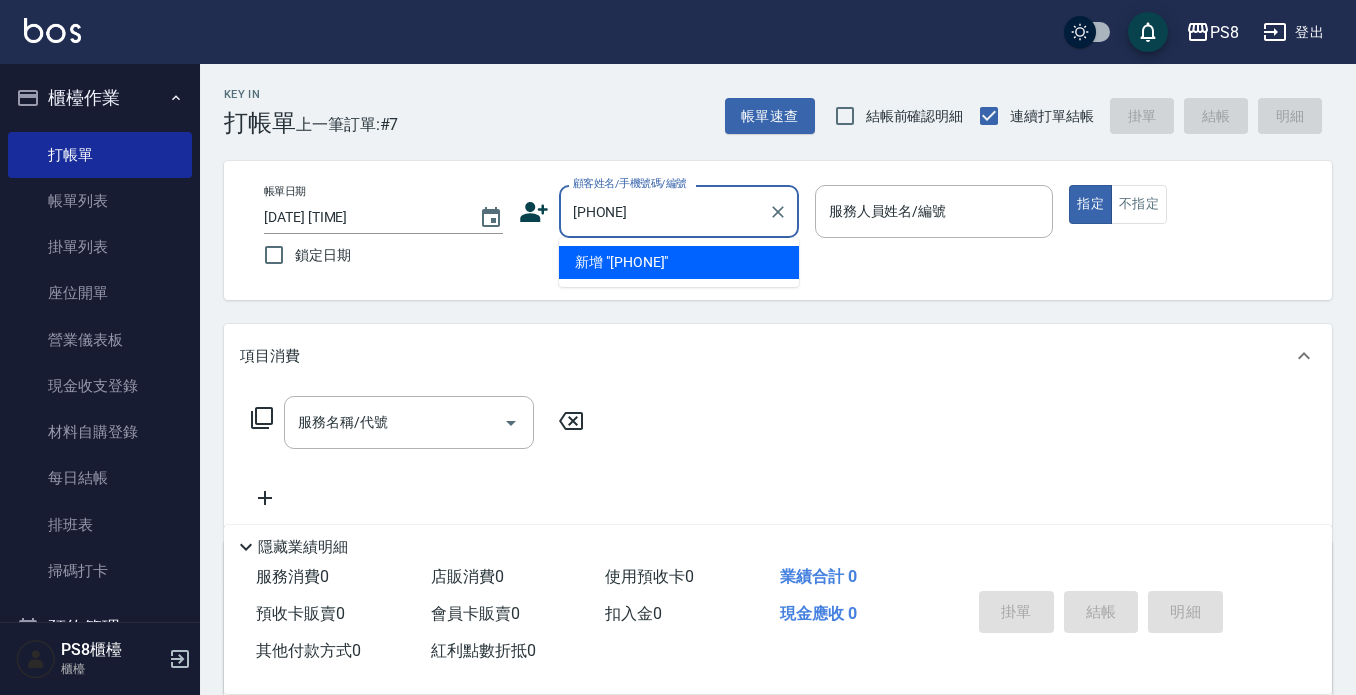 click on "[PHONE]" at bounding box center (664, 211) 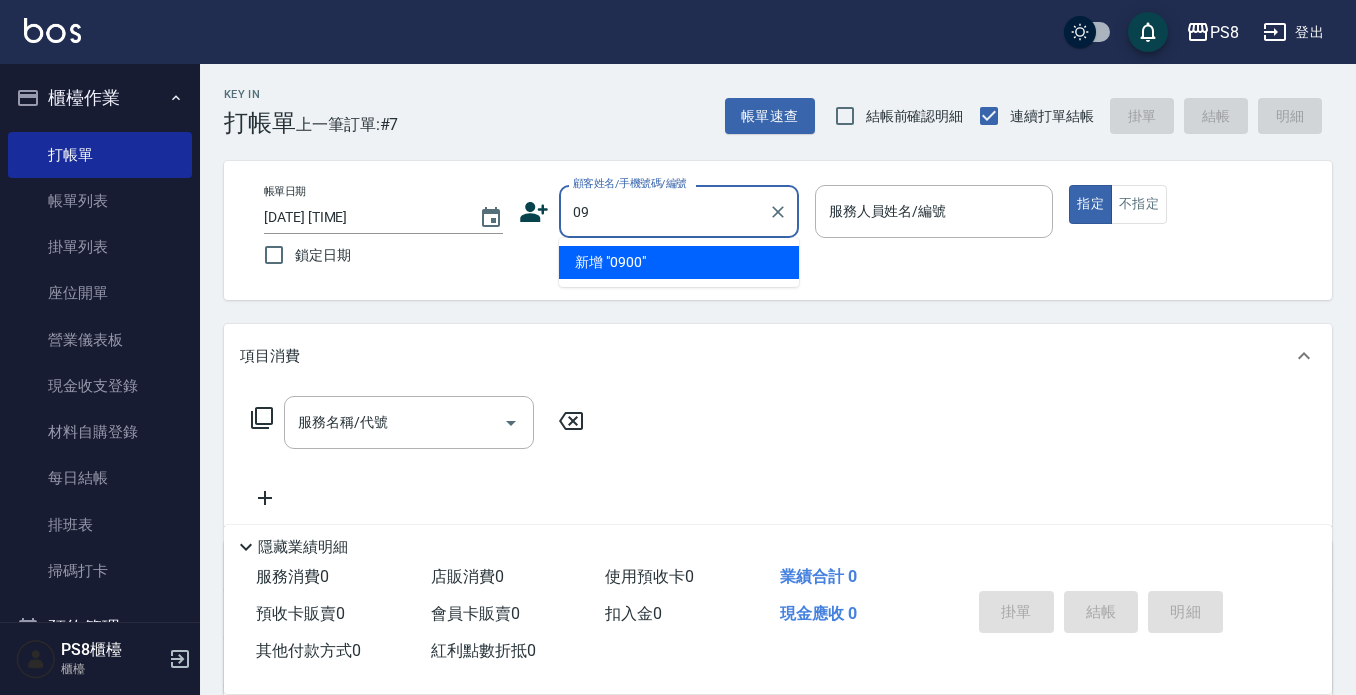 type on "0" 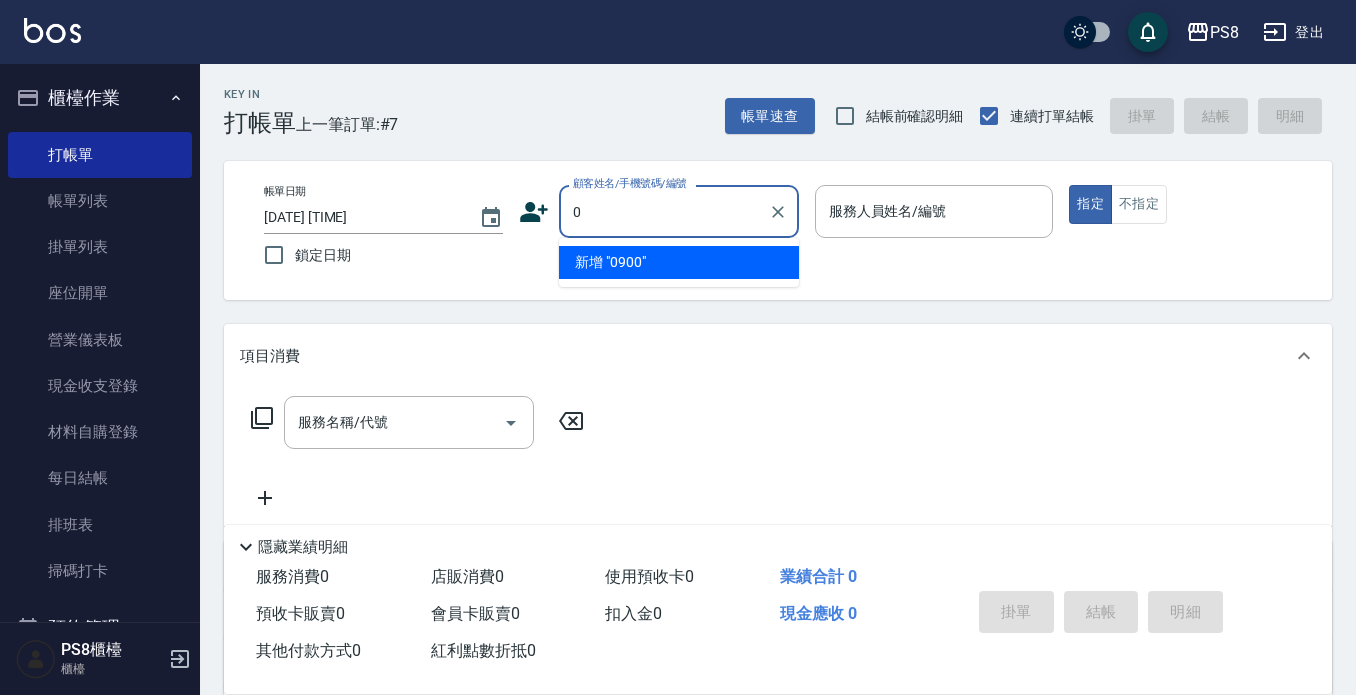 type 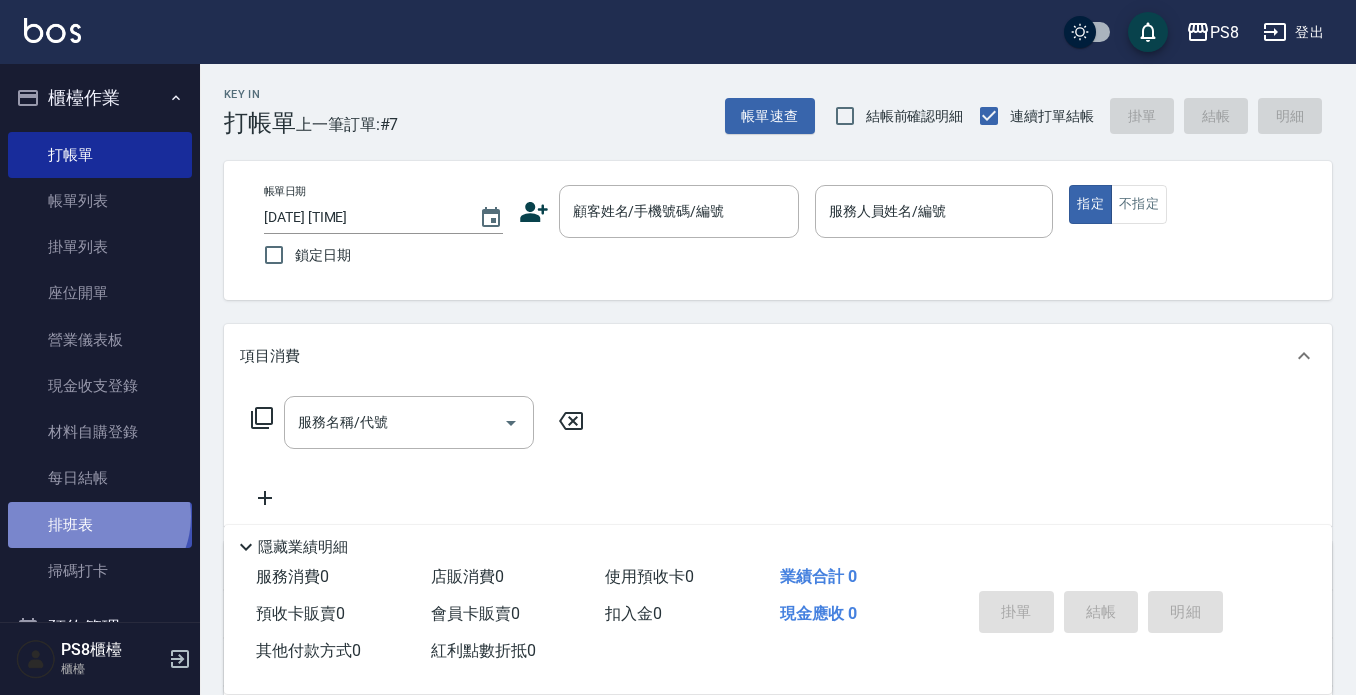 click on "排班表" at bounding box center (100, 525) 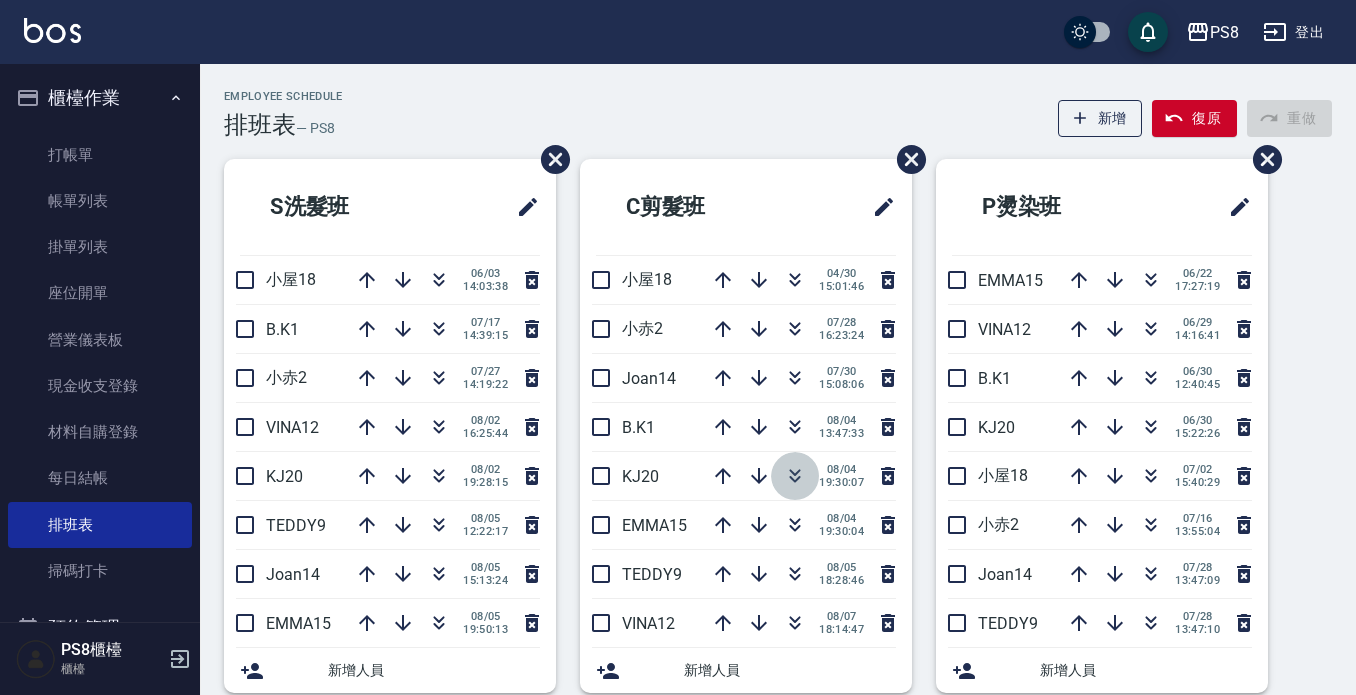 click 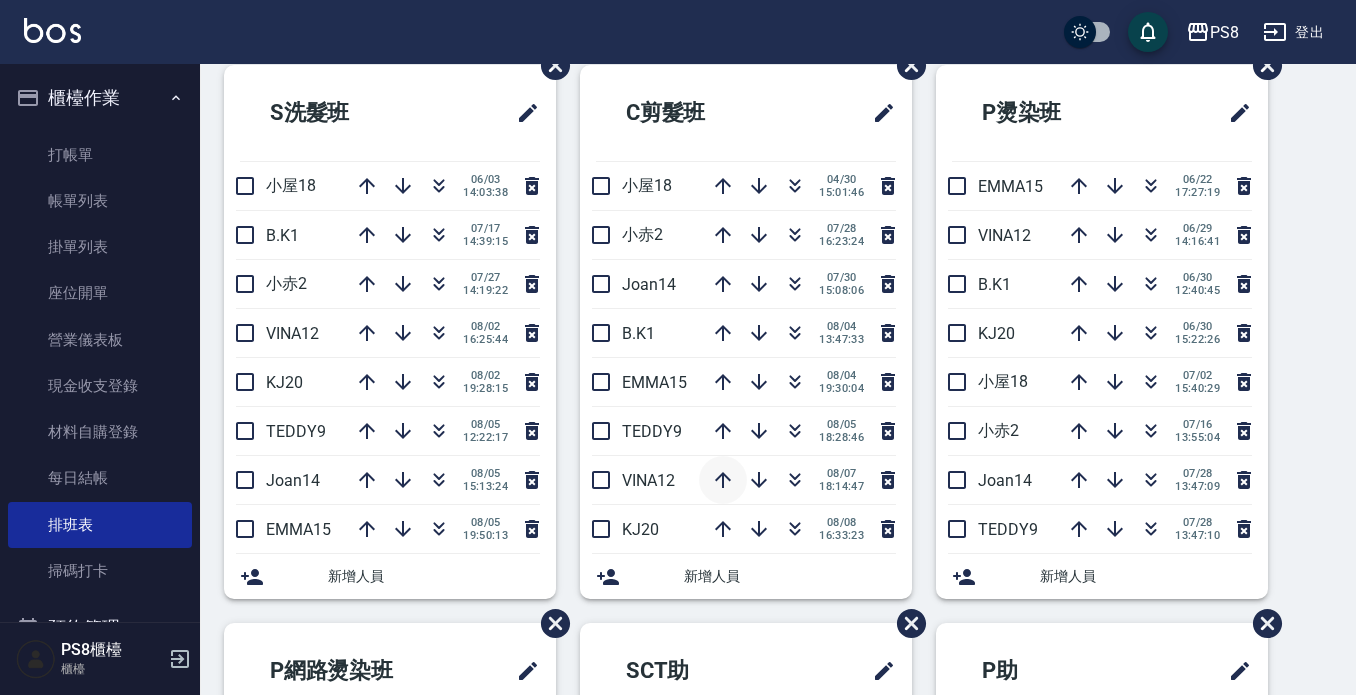 scroll, scrollTop: 0, scrollLeft: 0, axis: both 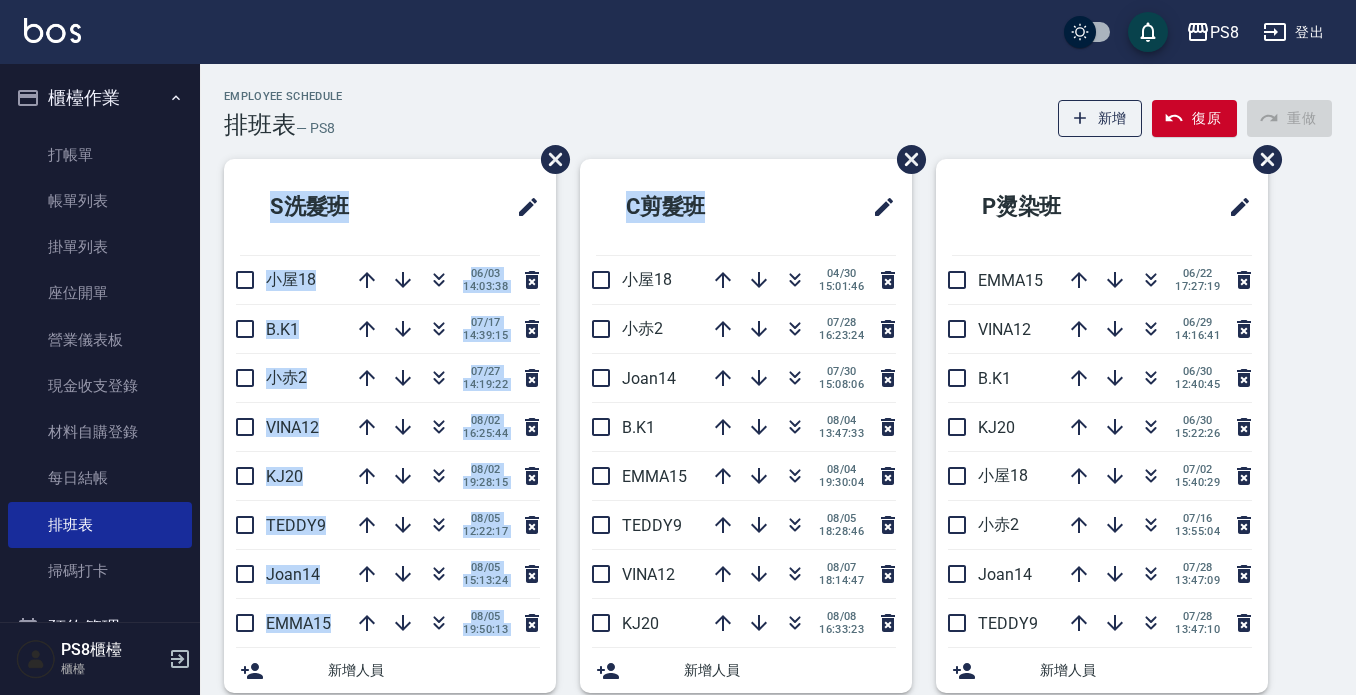 click on "Employee Schedule 排班表   —  PS8 新增 復原 重做 S洗髮班 小屋18 06/03 14:03:38 B.K1 07/17 14:39:15 小赤2 07/27 14:19:22 VINA12 08/02 16:25:44 KJ20 08/02 19:28:15 TEDDY9 08/05 12:22:17 Joan14 08/05 15:13:24 EMMA15 08/05 19:50:13 新增人員 C剪髮班 小屋18 04/30 15:01:46 小赤2 07/28 16:23:24 Joan14 07/30 15:08:06 B.K1 08/04 13:47:33 EMMA15 08/04 19:30:04 TEDDY9 08/05 18:28:46 VINA12 08/07 18:14:47 KJ20 08/08 16:33:23 新增人員 P燙染班 EMMA15 06/22 17:27:19 VINA12 06/29 14:16:41 B.K1 06/30 12:40:45 KJ20 06/30 15:22:26 小屋18 07/02 15:40:29 小赤2 07/16 13:55:04 Joan14 07/28 13:47:09 TEDDY9 07/28 13:47:10 新增人員 P網路燙染班 小屋18 12/06 13:23:34 VINA12 01/15 12:03:17 Joan14 04/25 14:17:20 TEDDY9 05/05 12:25:45 KJ20 05/20 17:56:03 B.K1 08/01 12:55:56 EMMA15 08/01 17:00:28 小赤2 08/06 13:20:30 新增人員 SCT助 姵蓁28 08/04 19:47:26 Barry27 08/04 19:57:47 苡真26 08/04 19:57:49 珮安22 08/06 19:32:00 婷婷24 08/06 19:32:01 芯芯23 08/06 21:04:59 新增人員" at bounding box center (778, 766) 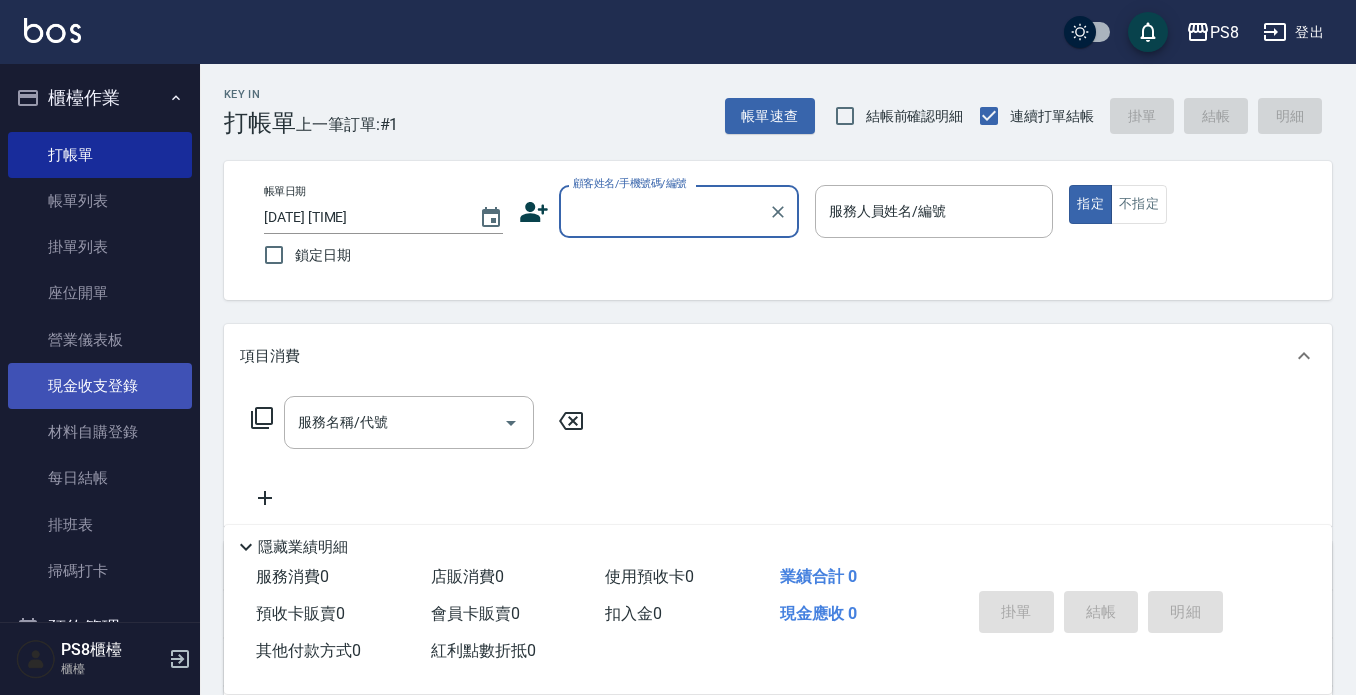 scroll, scrollTop: 0, scrollLeft: 0, axis: both 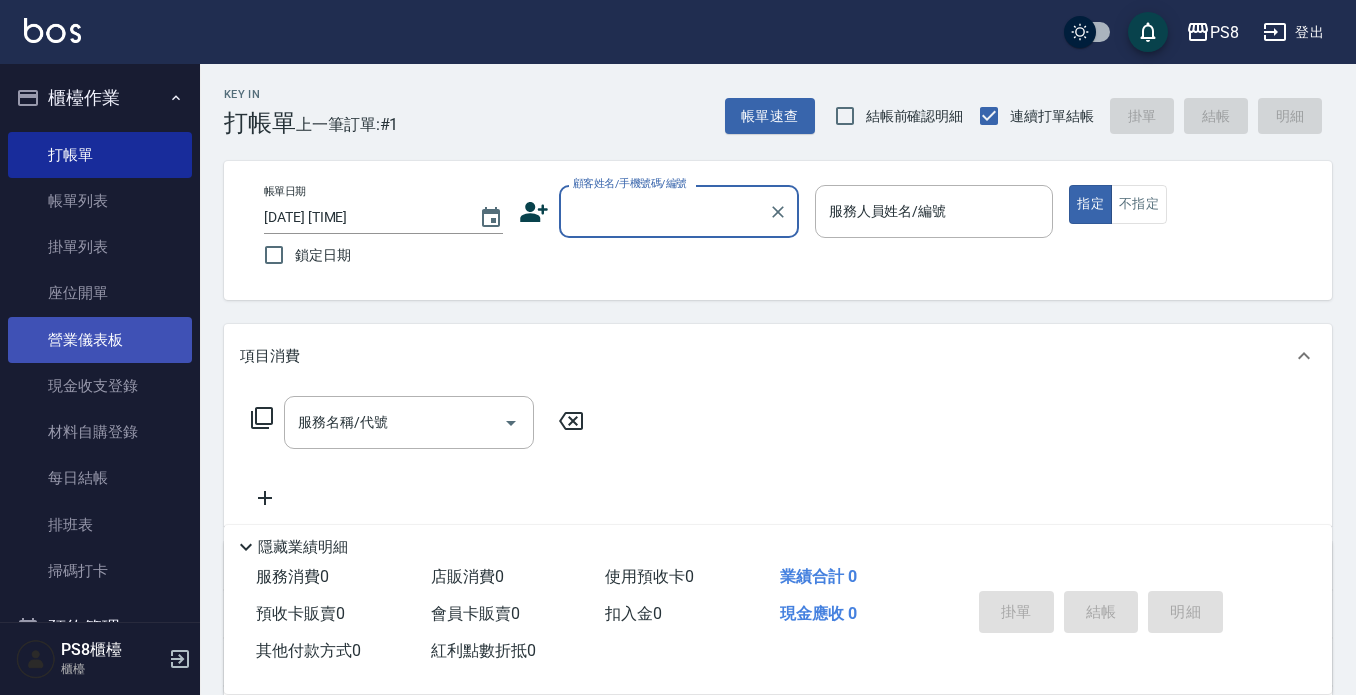 click on "營業儀表板" at bounding box center [100, 340] 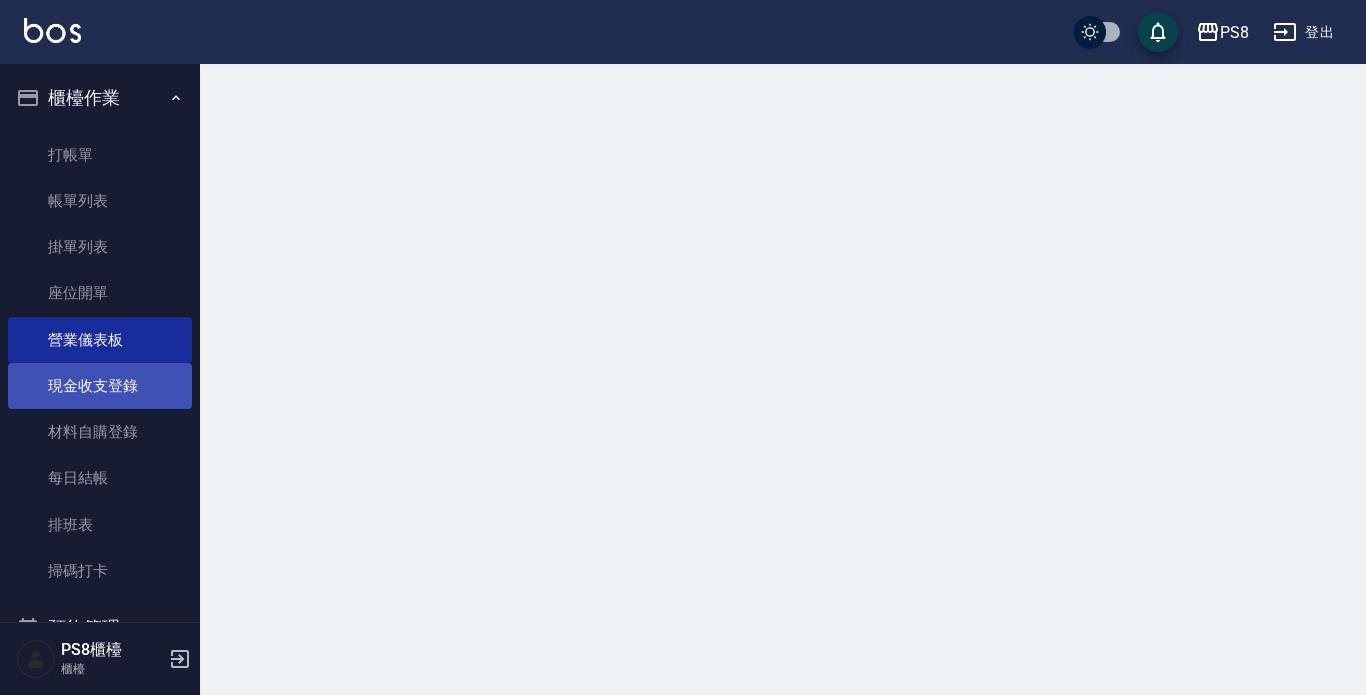 click on "現金收支登錄" at bounding box center (100, 386) 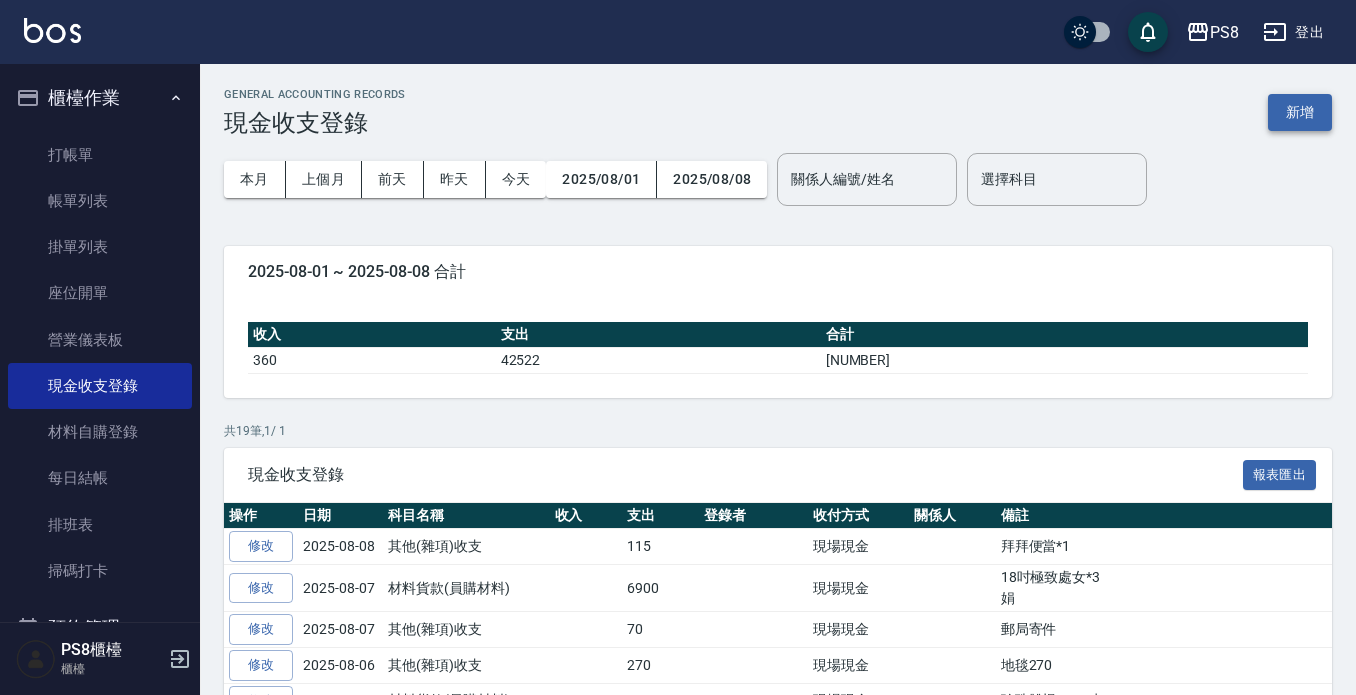 click on "新增" at bounding box center (1300, 112) 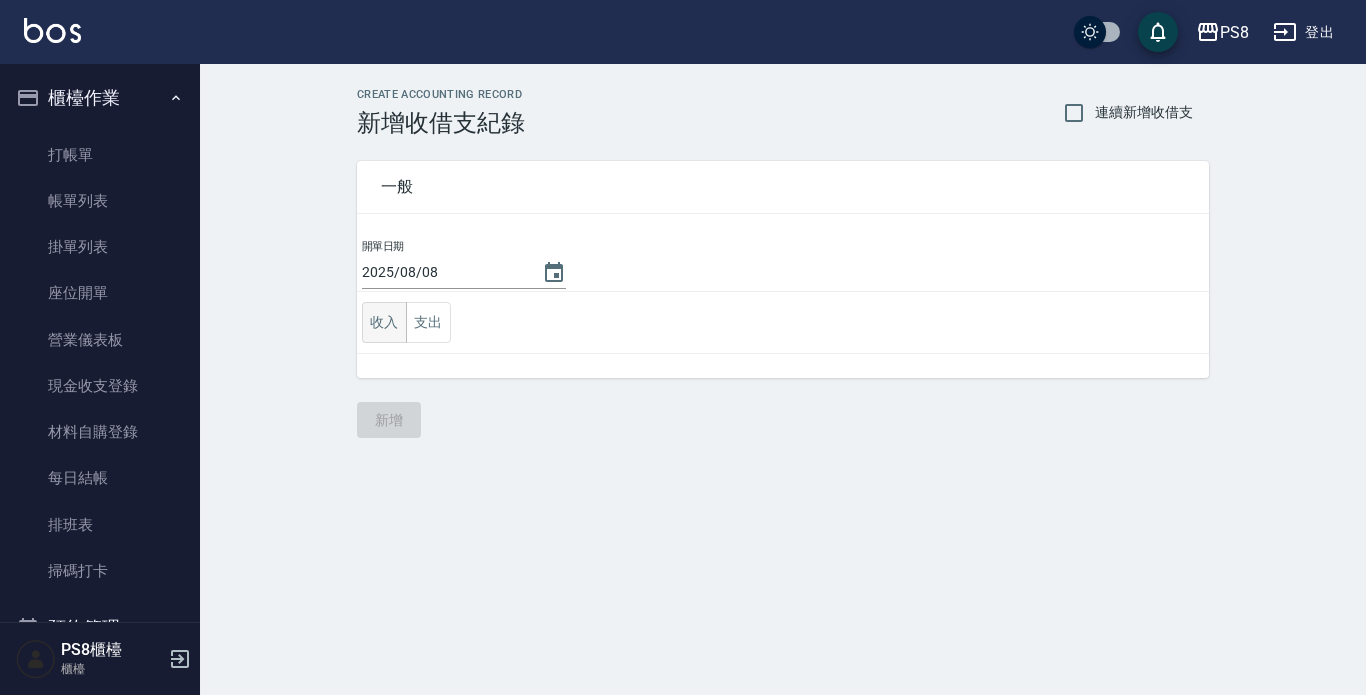 click on "收入" at bounding box center (384, 322) 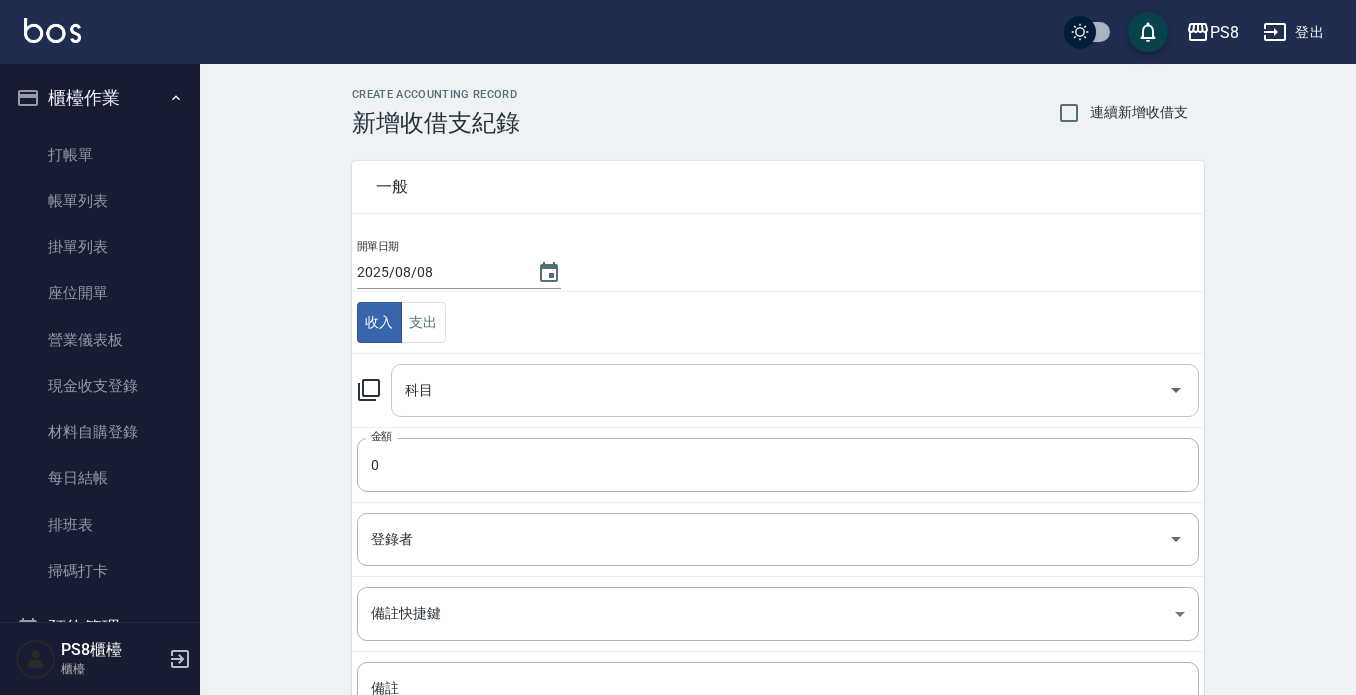 click on "科目" at bounding box center [780, 390] 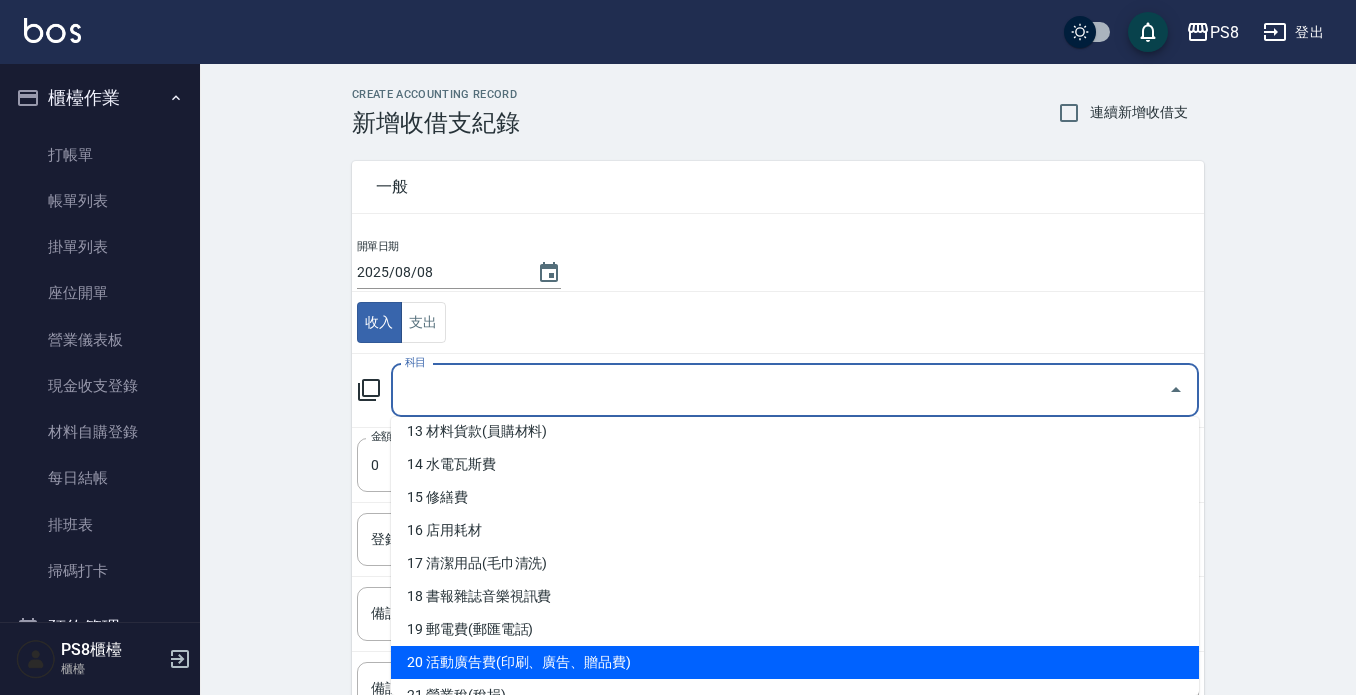 scroll, scrollTop: 393, scrollLeft: 0, axis: vertical 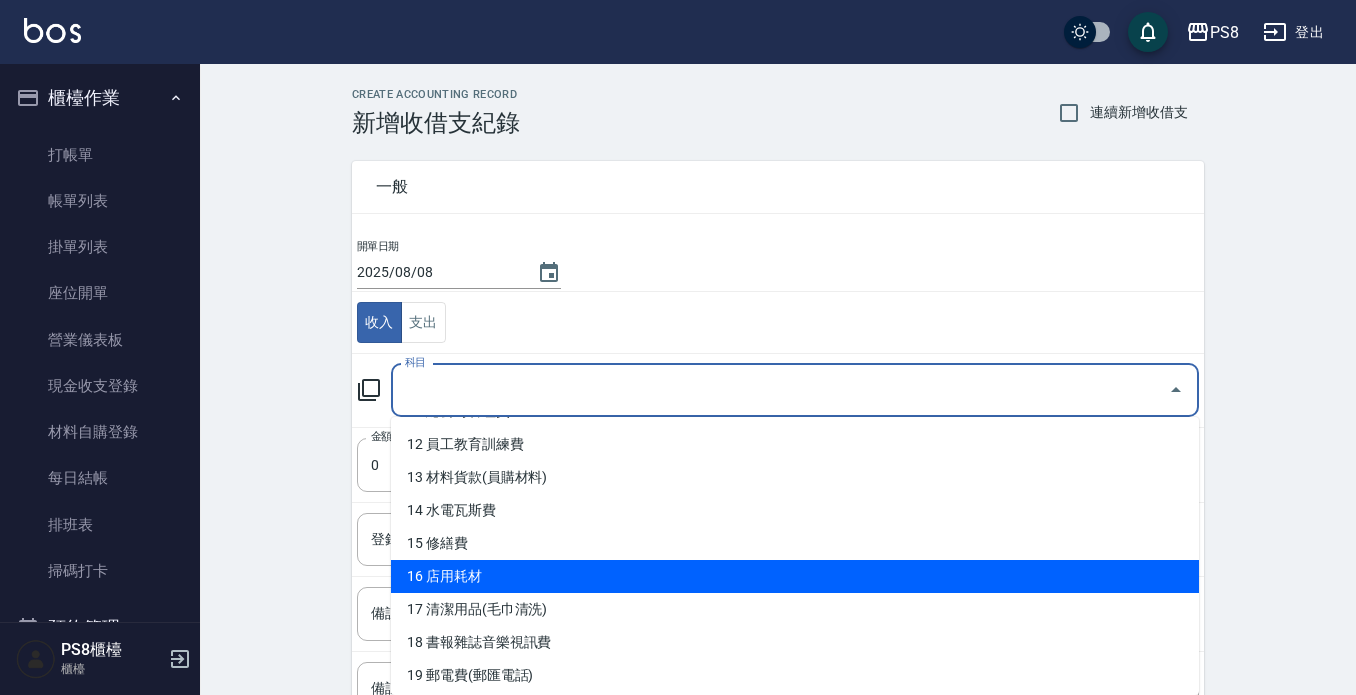 click on "16 店用耗材" at bounding box center [795, 576] 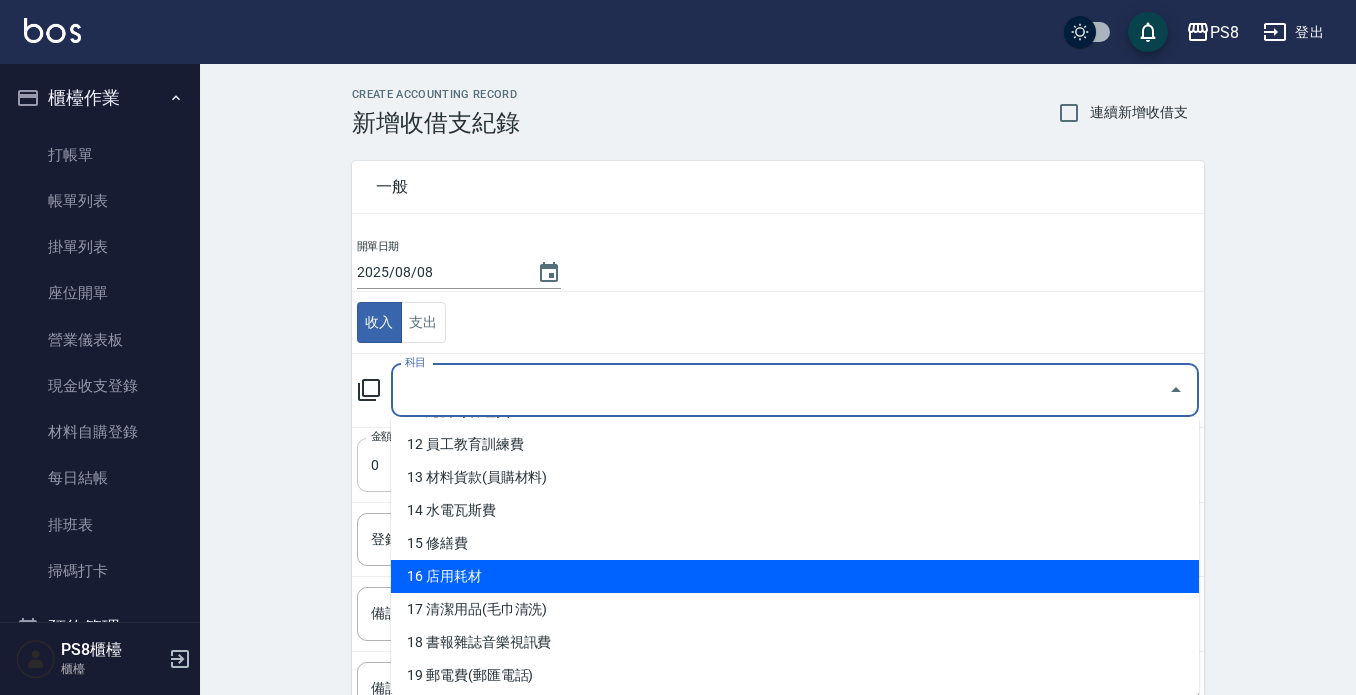 type on "16 店用耗材" 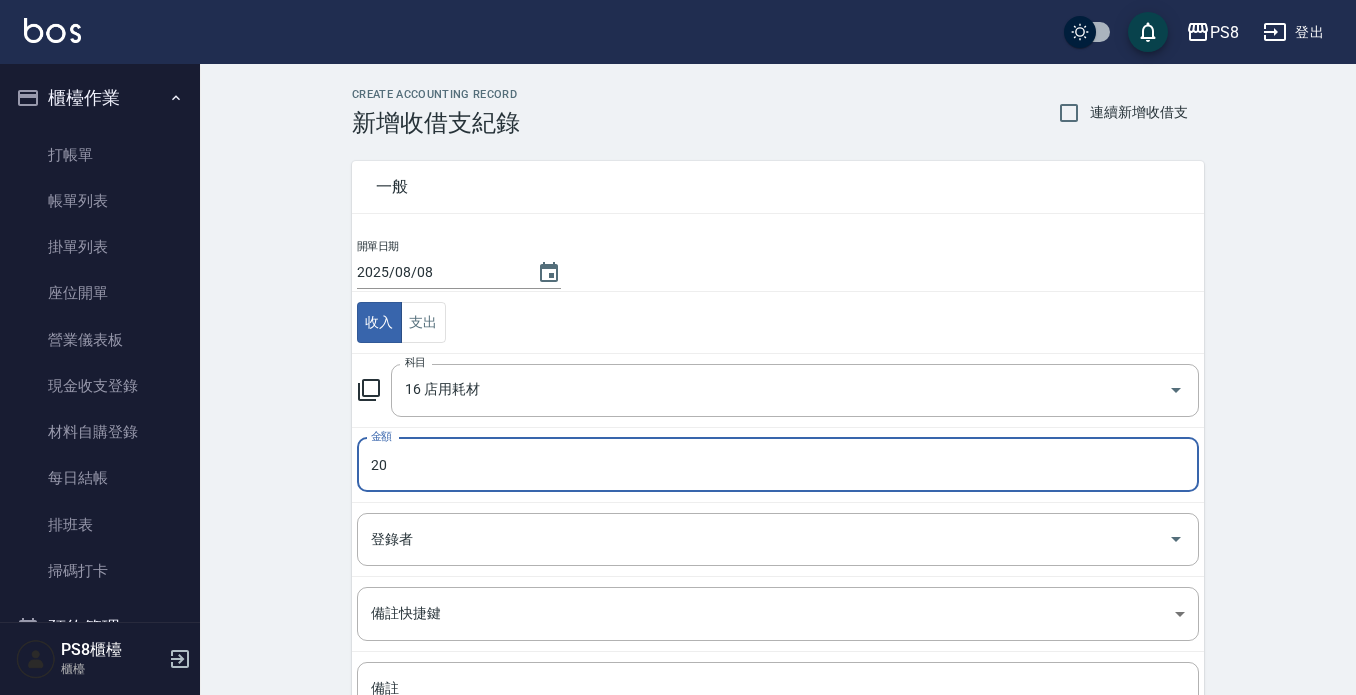 type on "20" 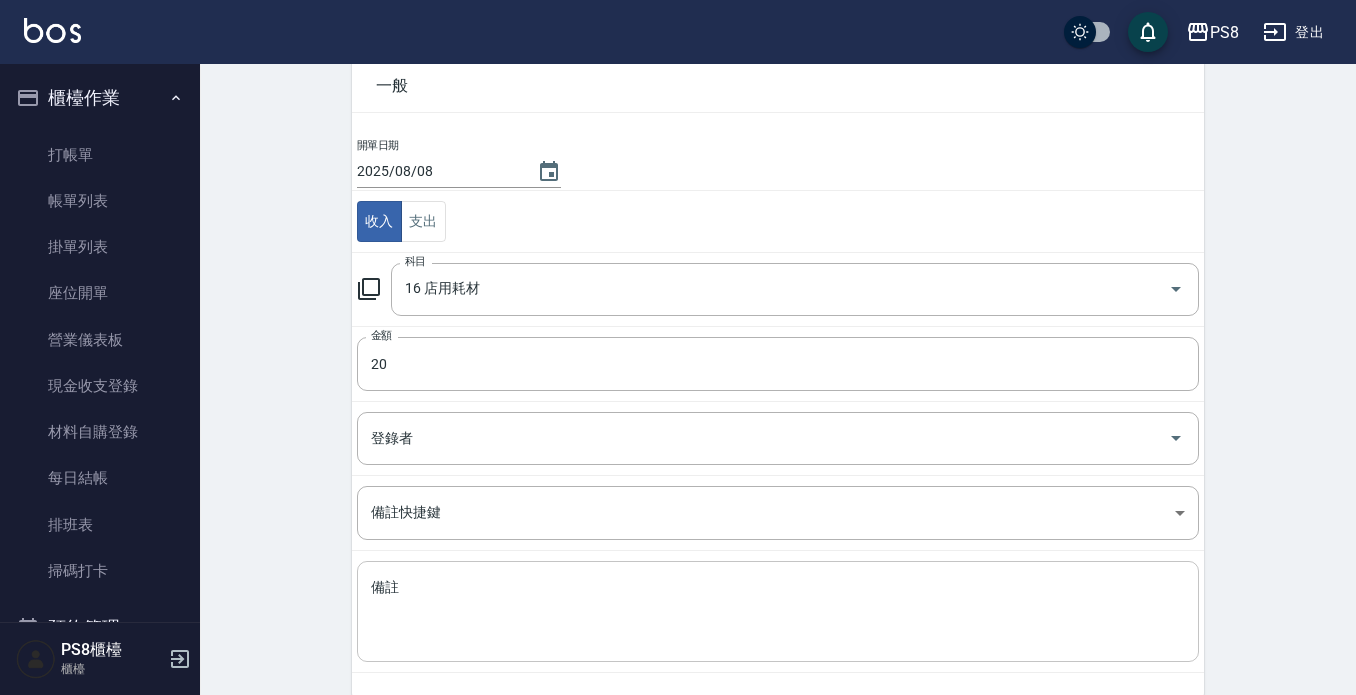scroll, scrollTop: 188, scrollLeft: 0, axis: vertical 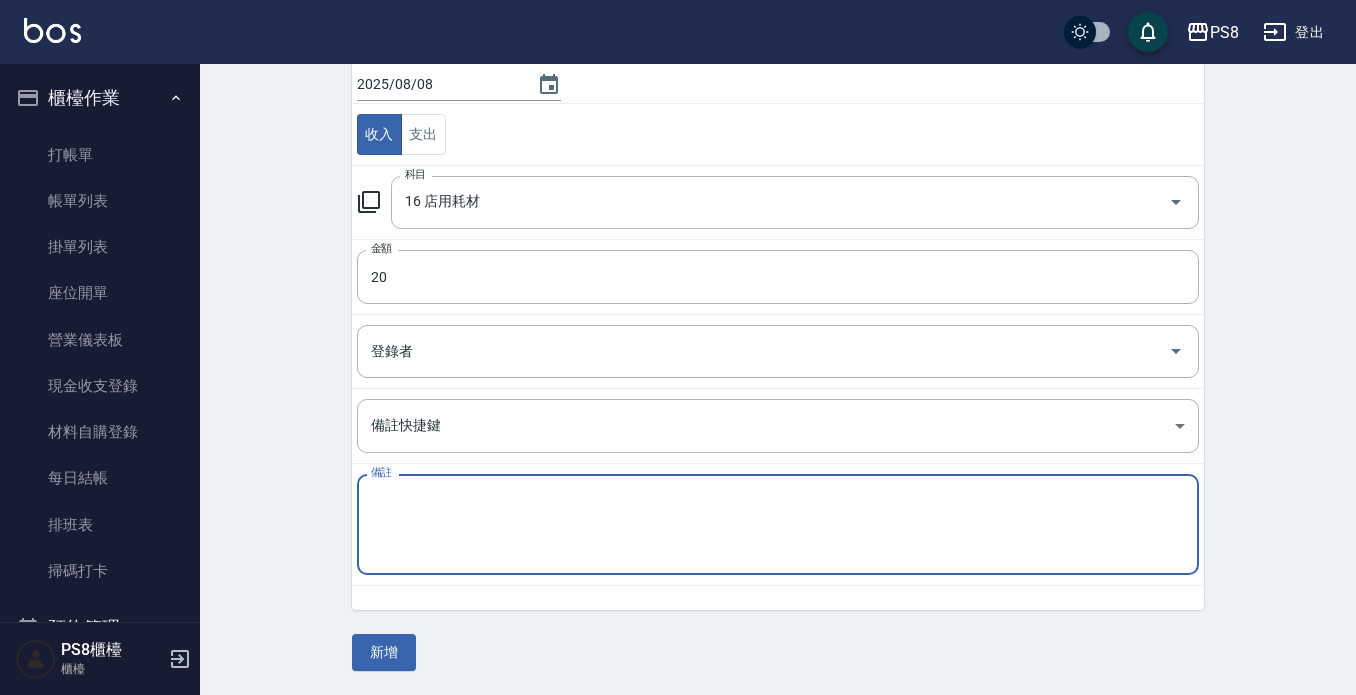 click on "備註" at bounding box center [778, 525] 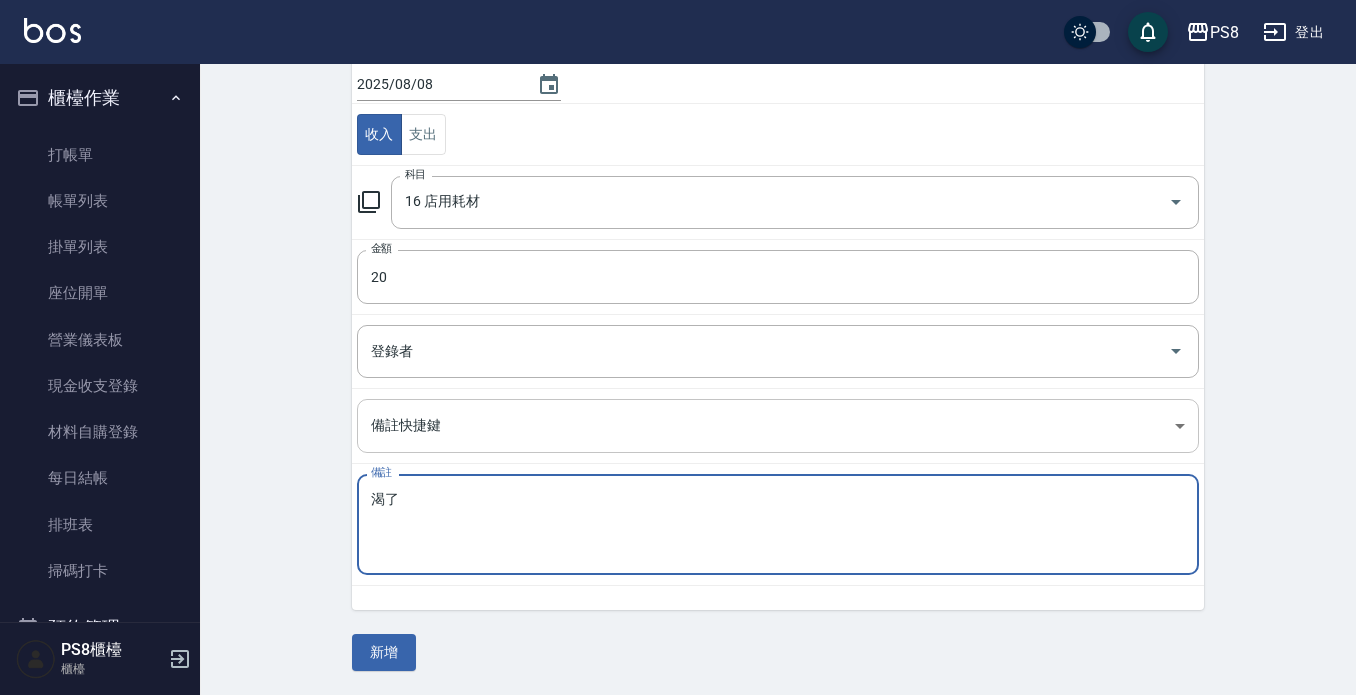 type on "渴" 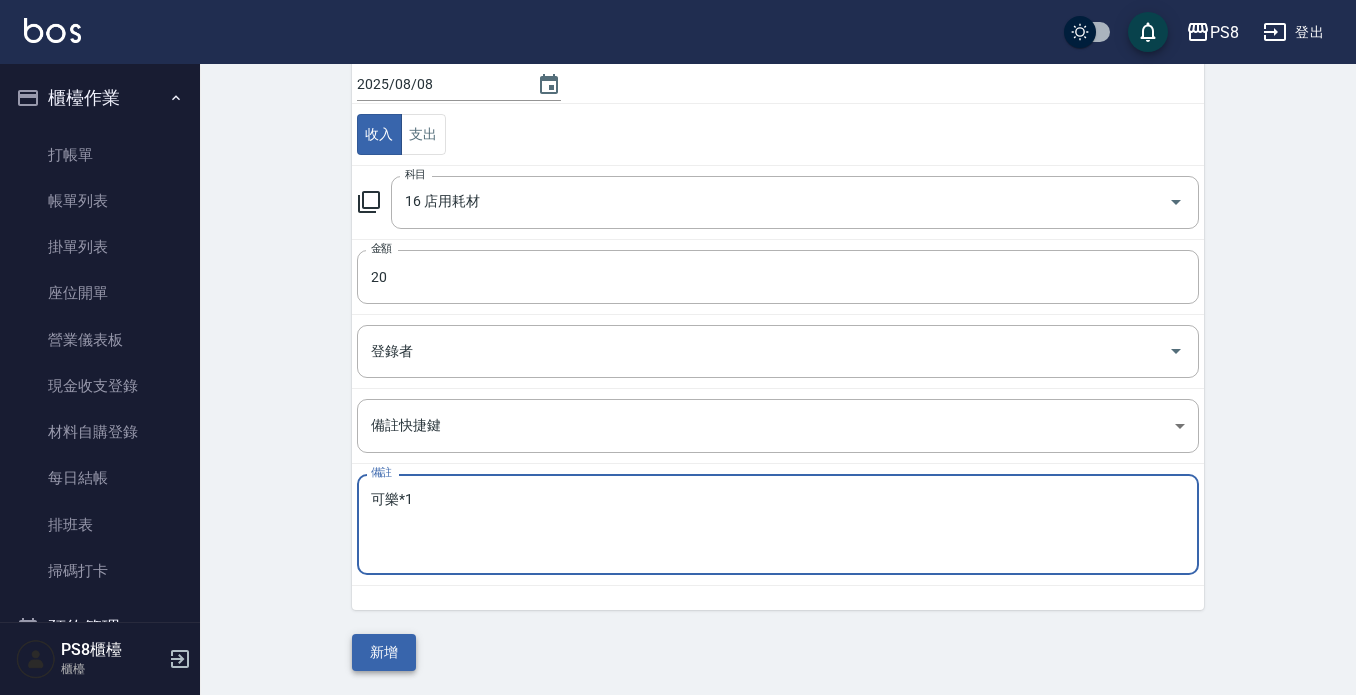 type on "可樂*1" 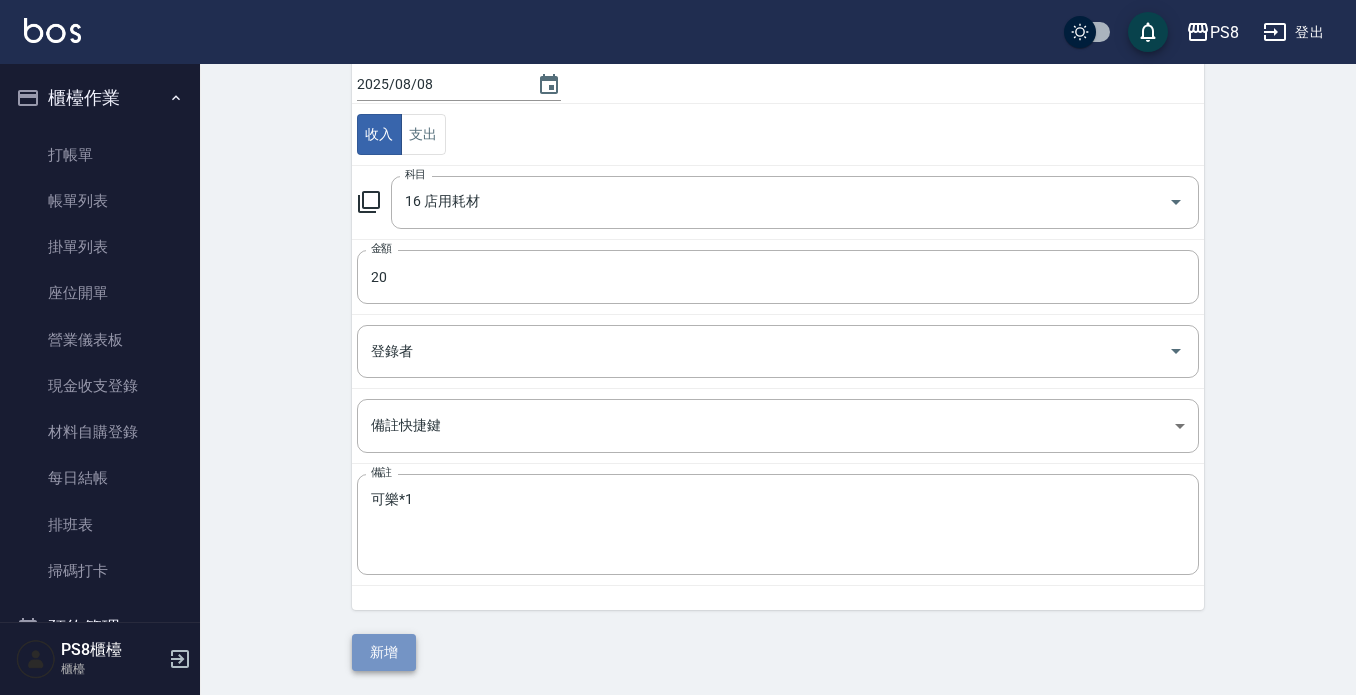 click on "新增" at bounding box center [384, 652] 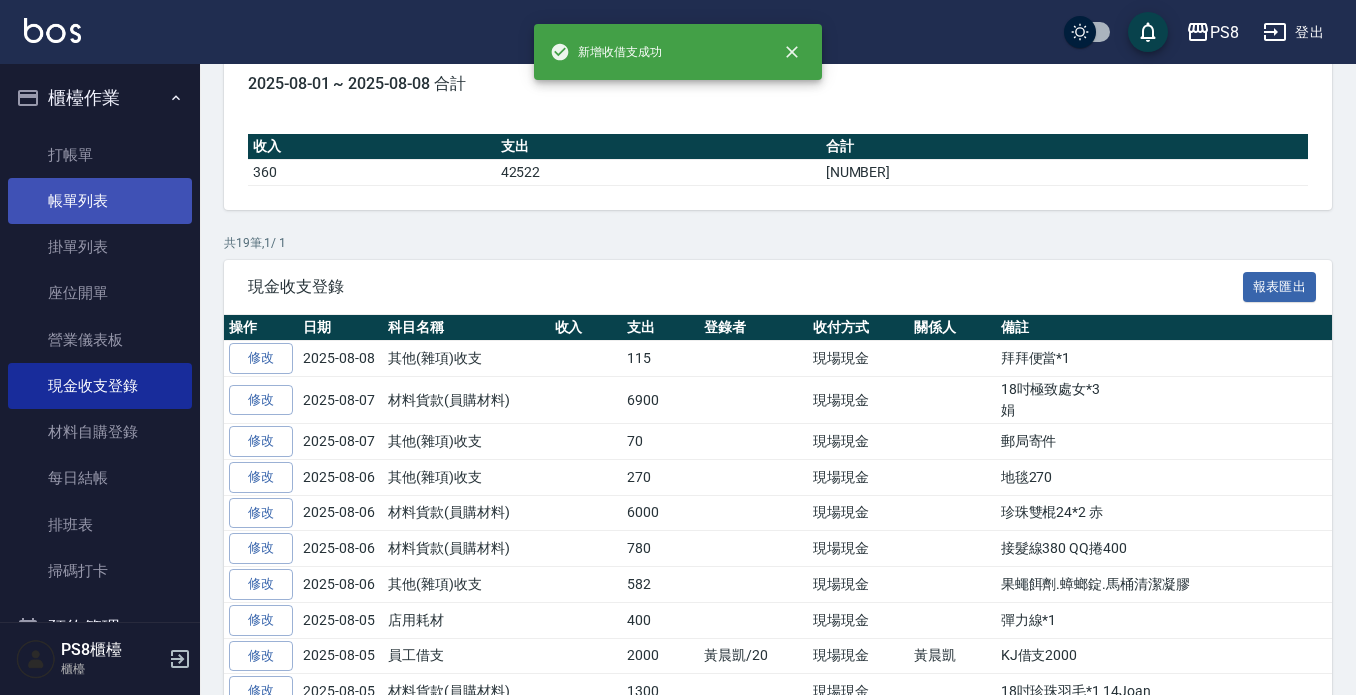 scroll, scrollTop: 0, scrollLeft: 0, axis: both 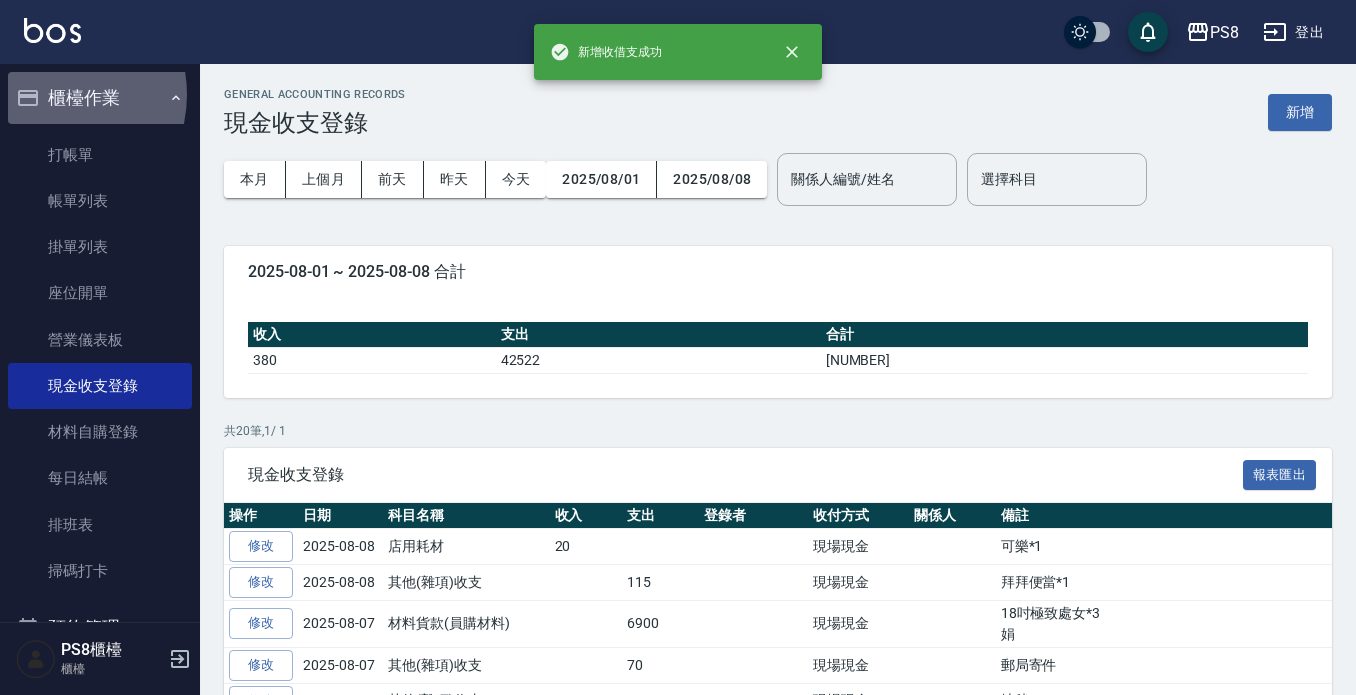 click on "櫃檯作業" at bounding box center (100, 98) 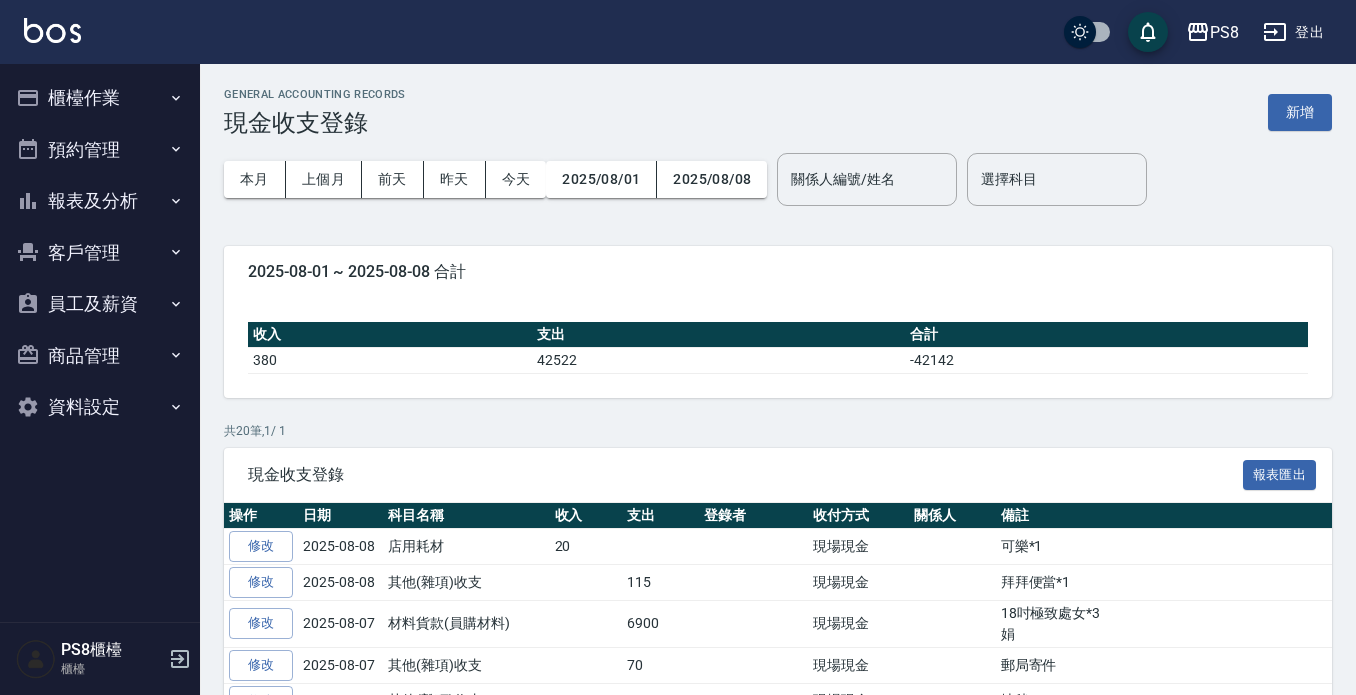 scroll, scrollTop: 0, scrollLeft: 0, axis: both 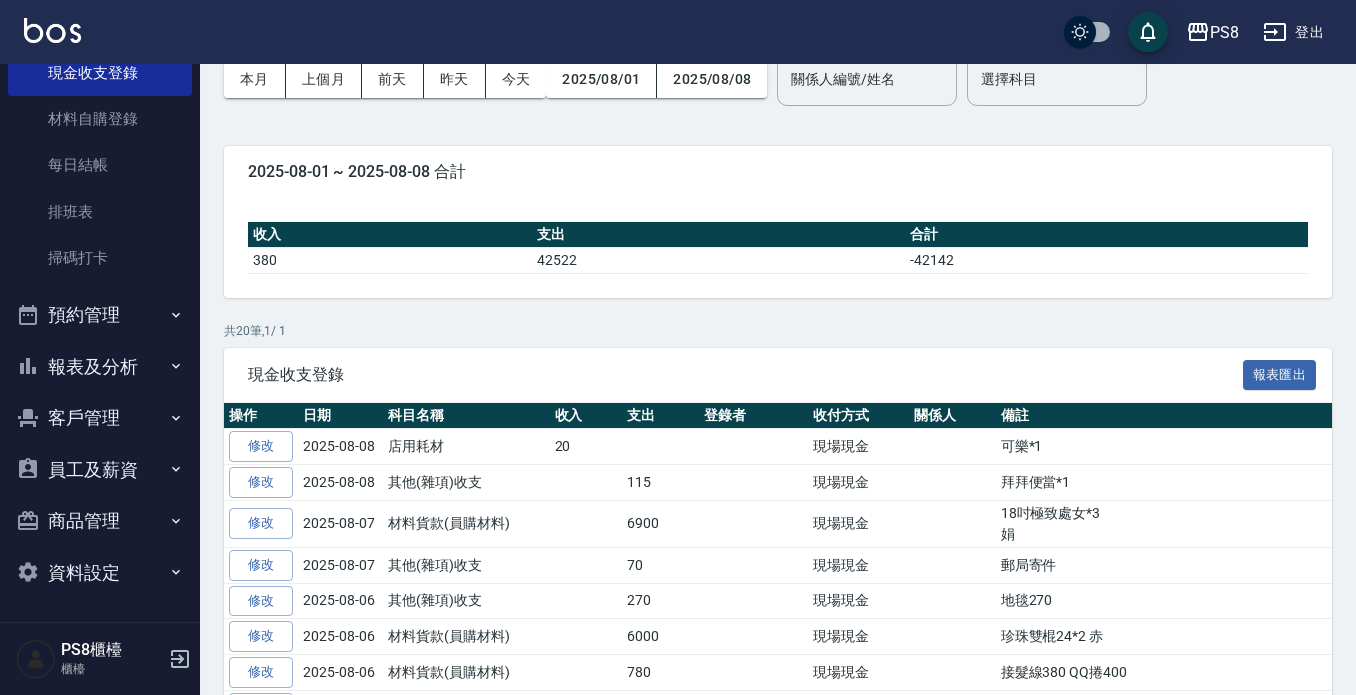 click on "報表及分析" at bounding box center (100, 367) 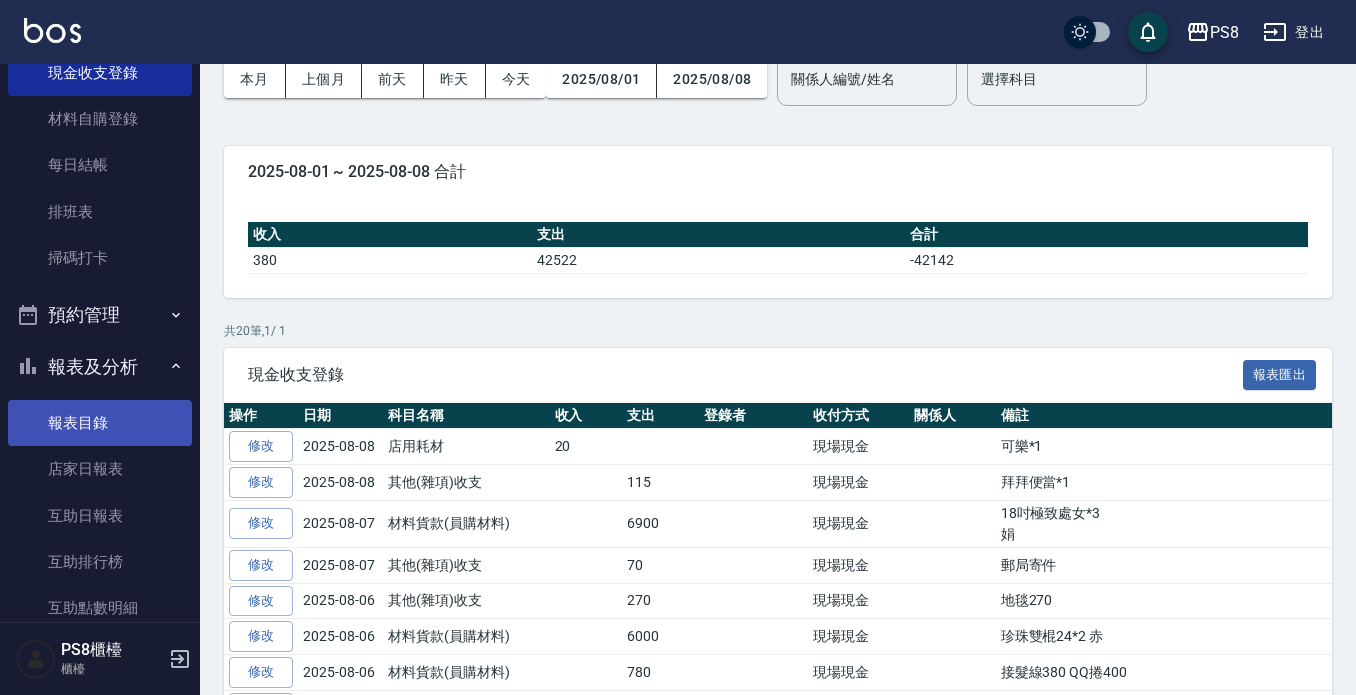 click on "報表目錄" at bounding box center [100, 423] 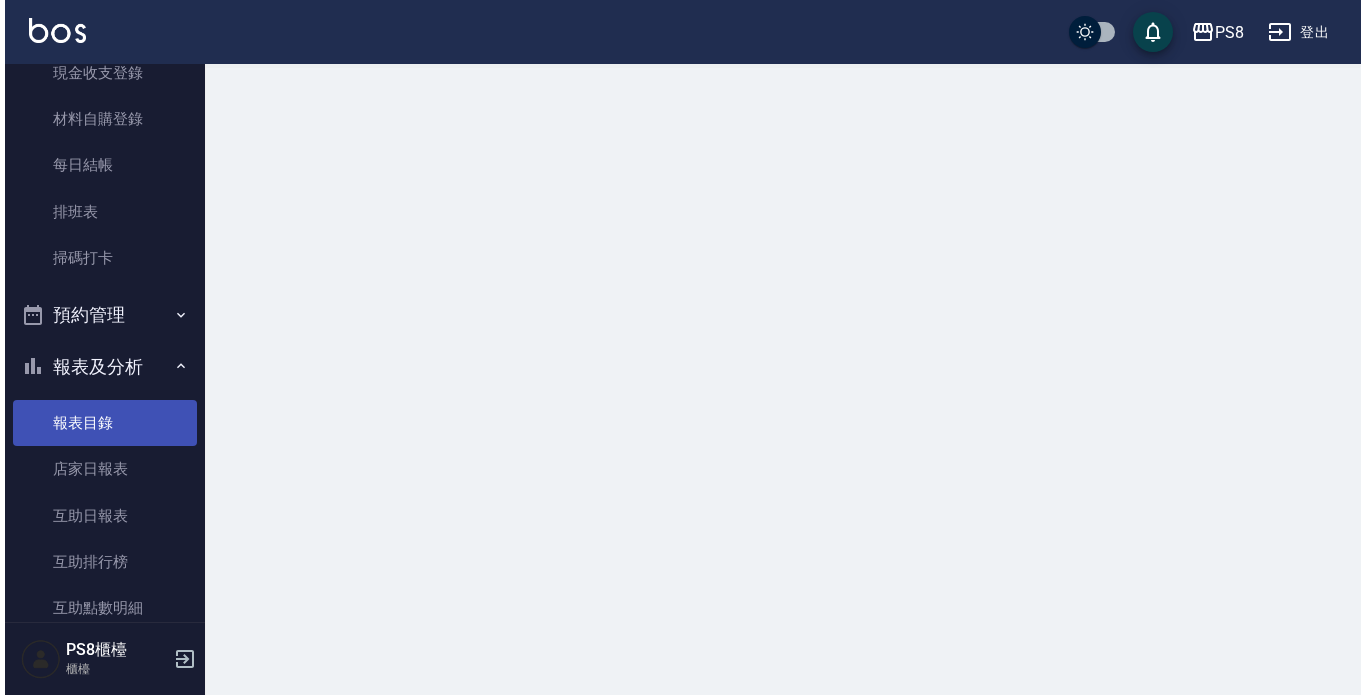 scroll, scrollTop: 0, scrollLeft: 0, axis: both 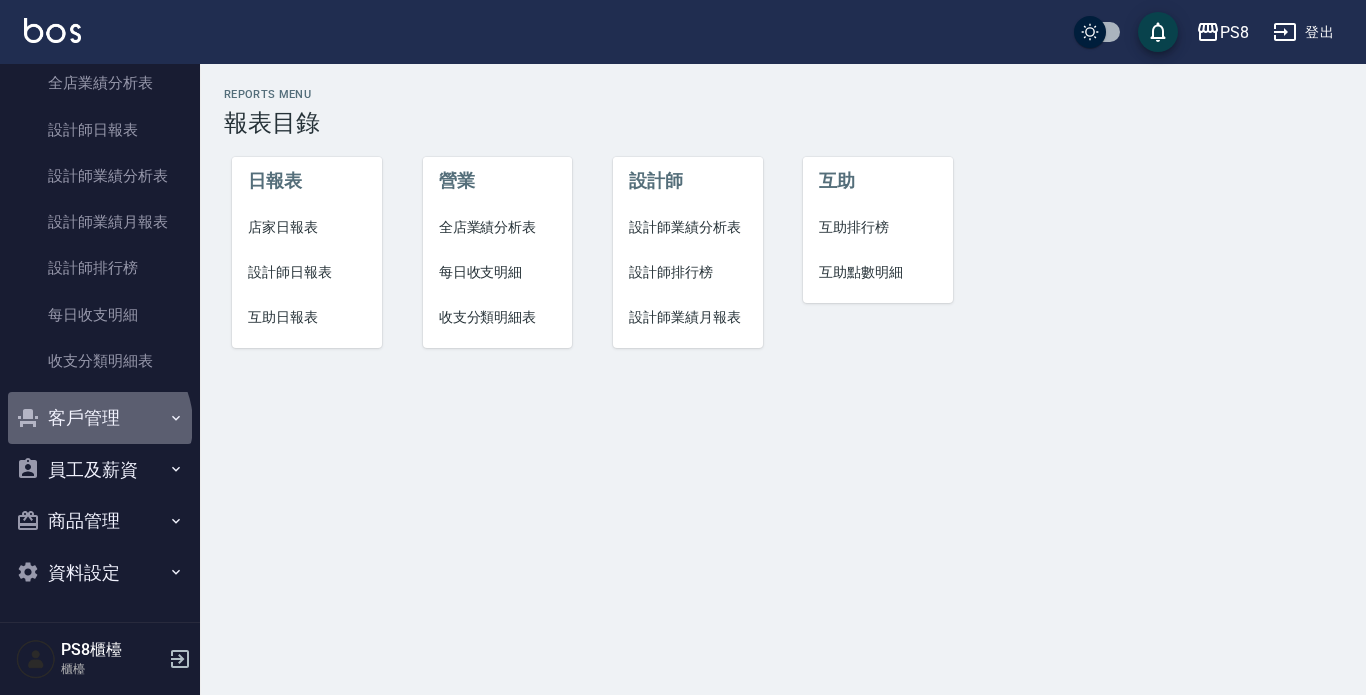 click on "客戶管理" at bounding box center [100, 418] 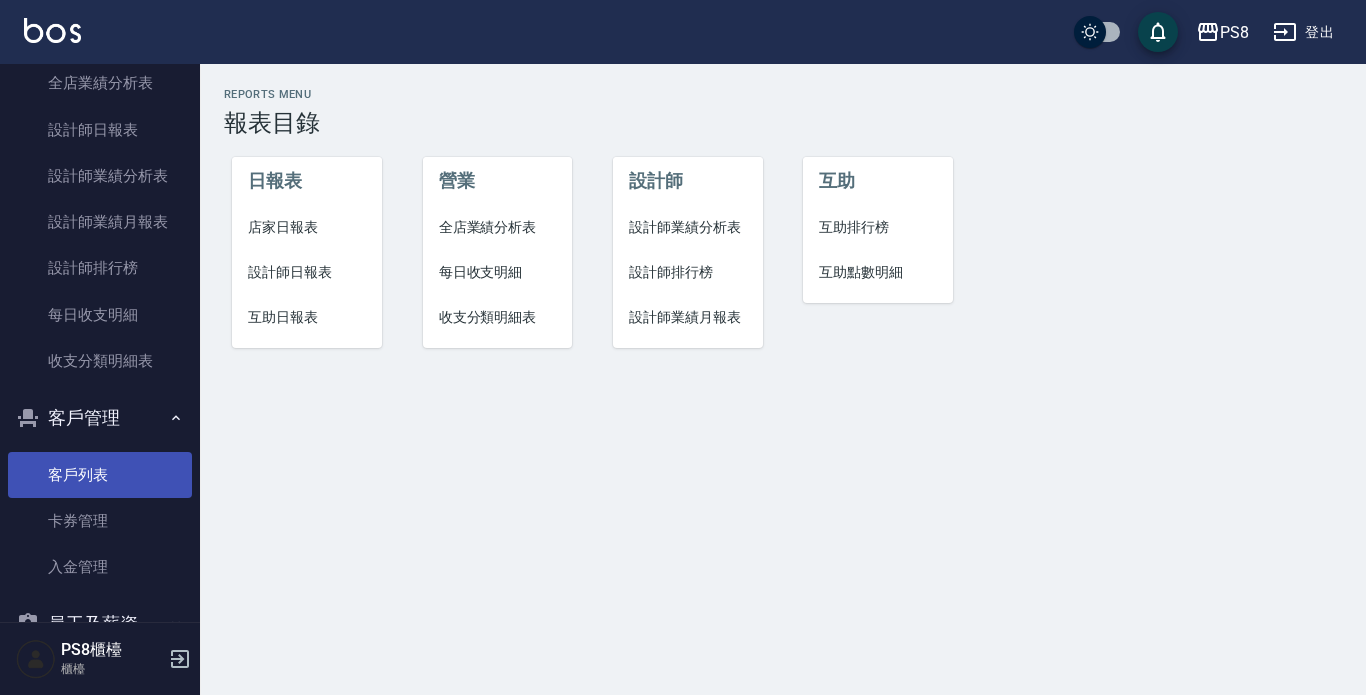 click on "客戶列表" at bounding box center [100, 475] 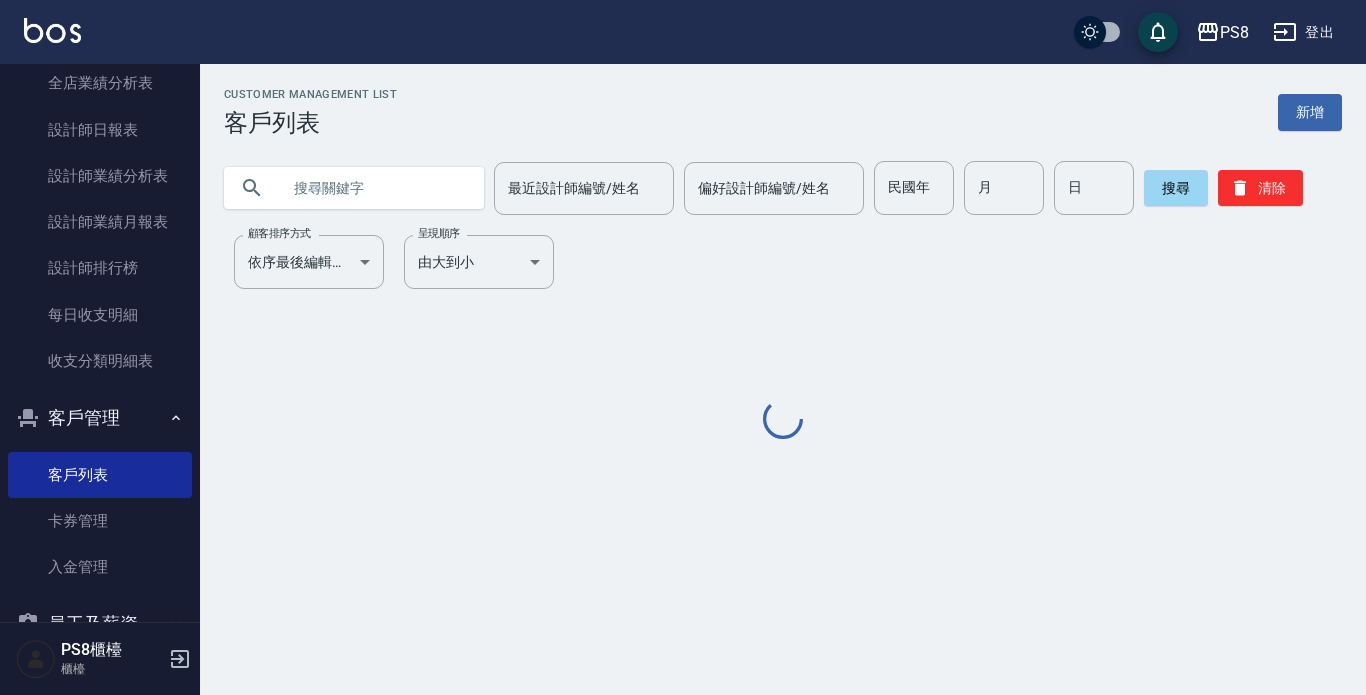 drag, startPoint x: 413, startPoint y: 222, endPoint x: 413, endPoint y: 211, distance: 11 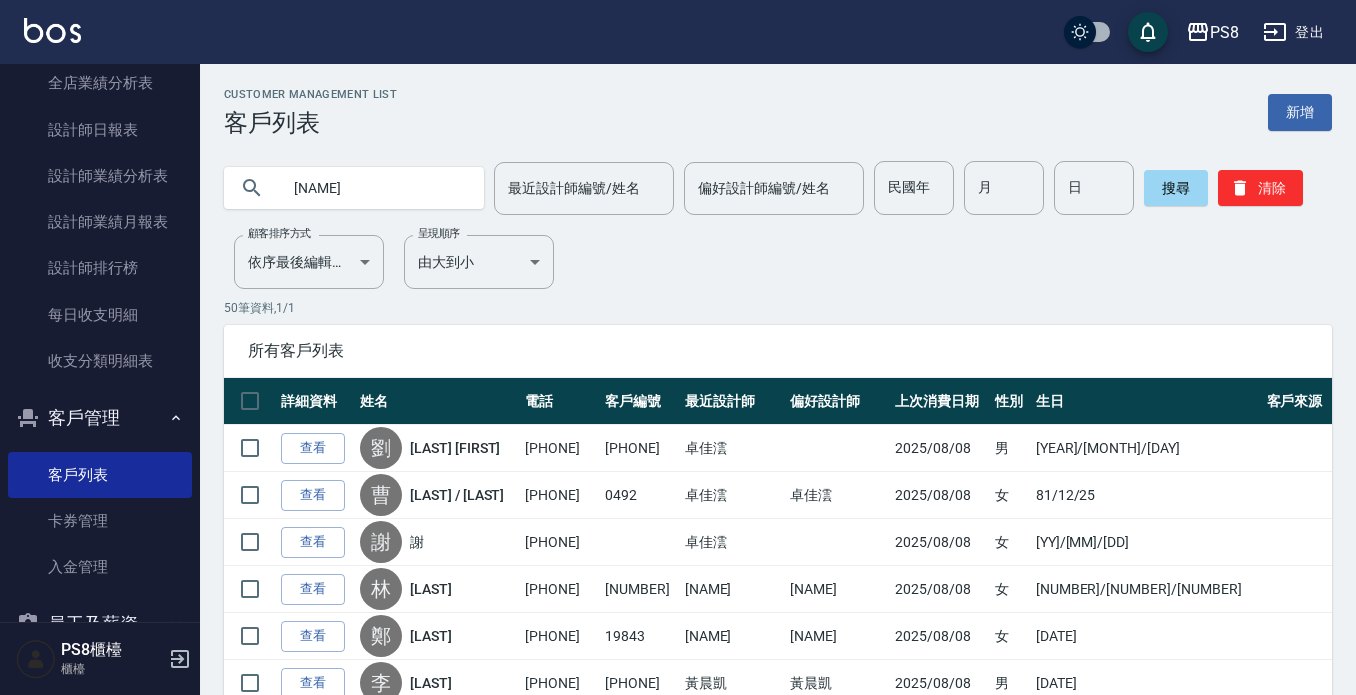 type on "[NAME]" 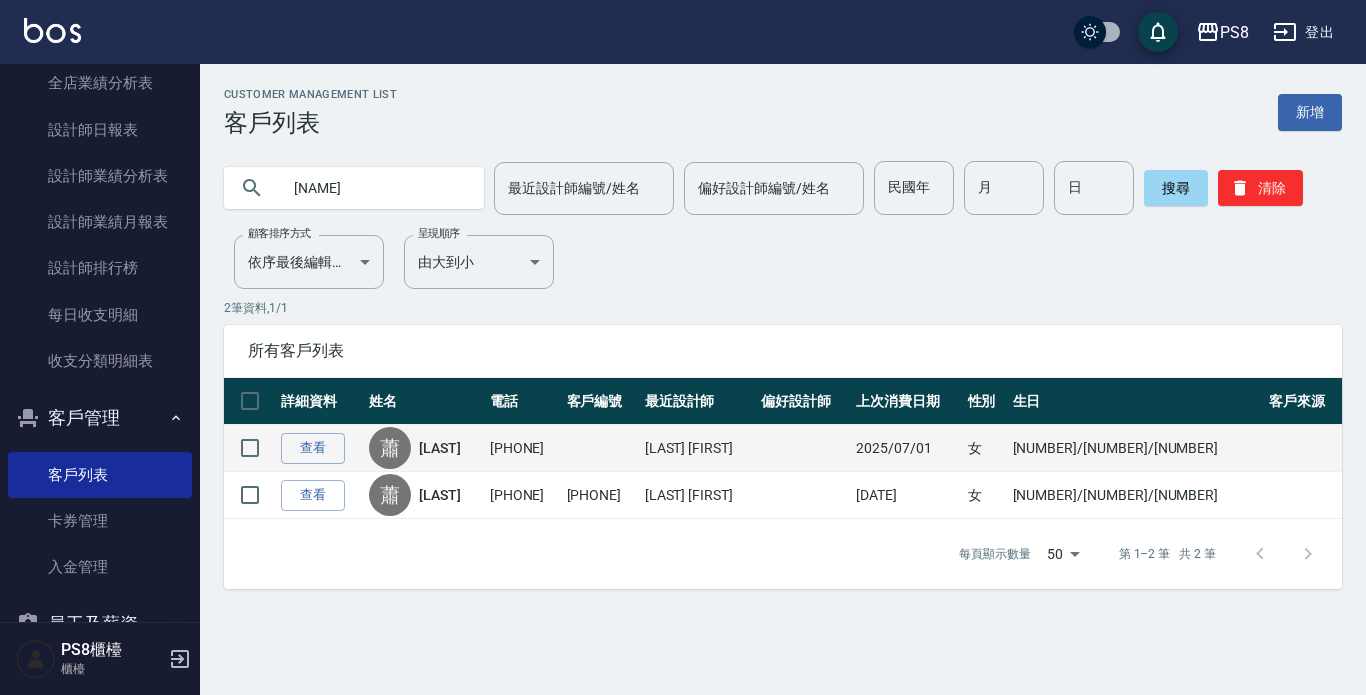 click on "[LAST]" at bounding box center [440, 448] 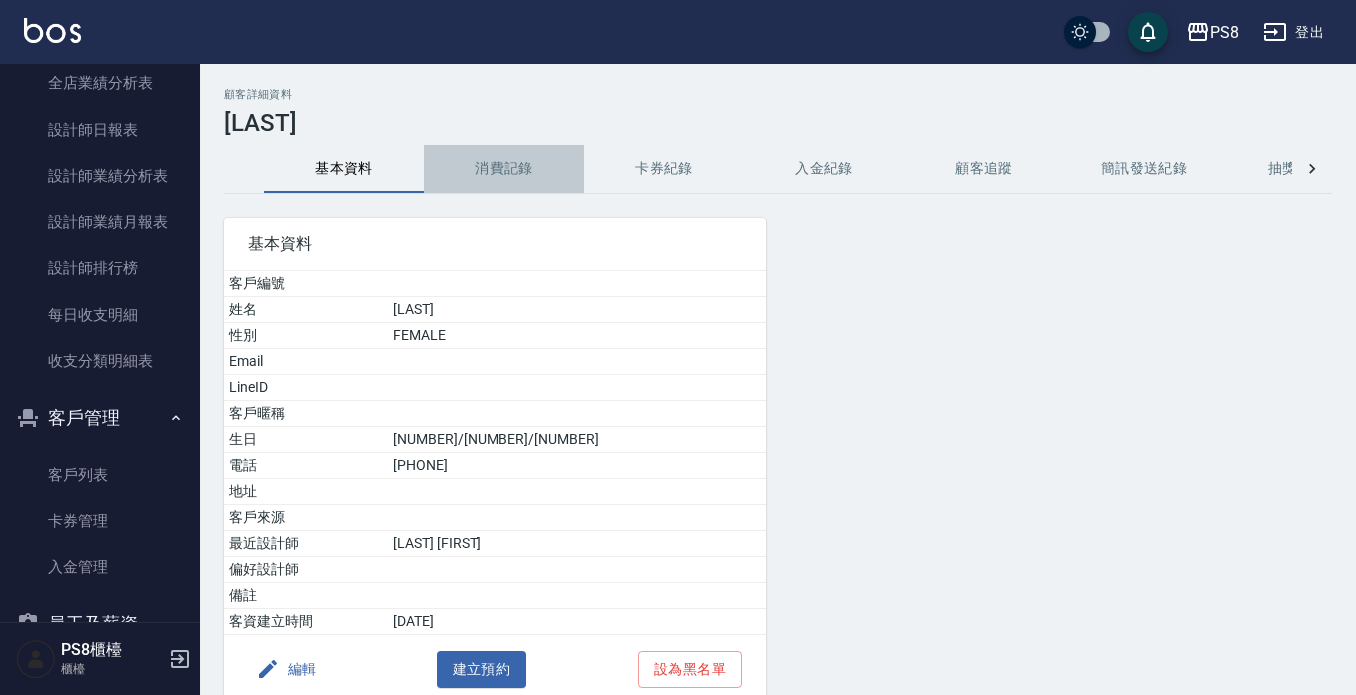 click on "消費記錄" at bounding box center (504, 169) 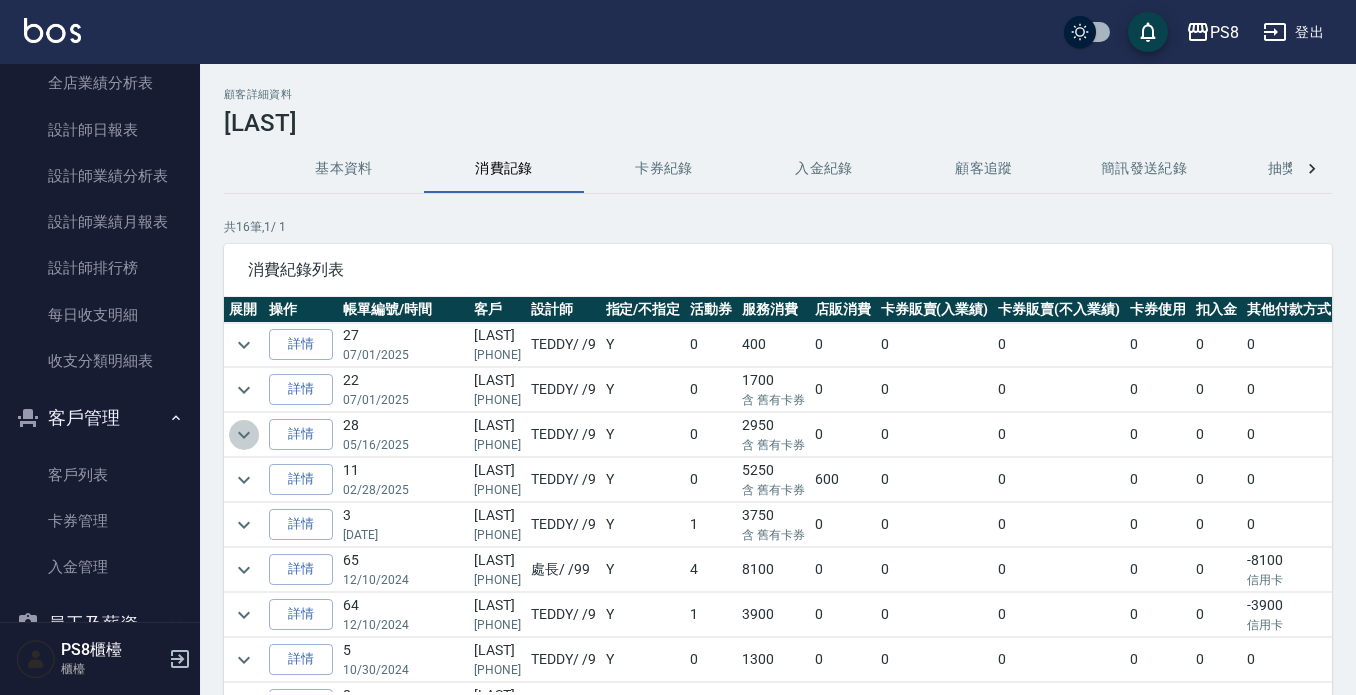 click 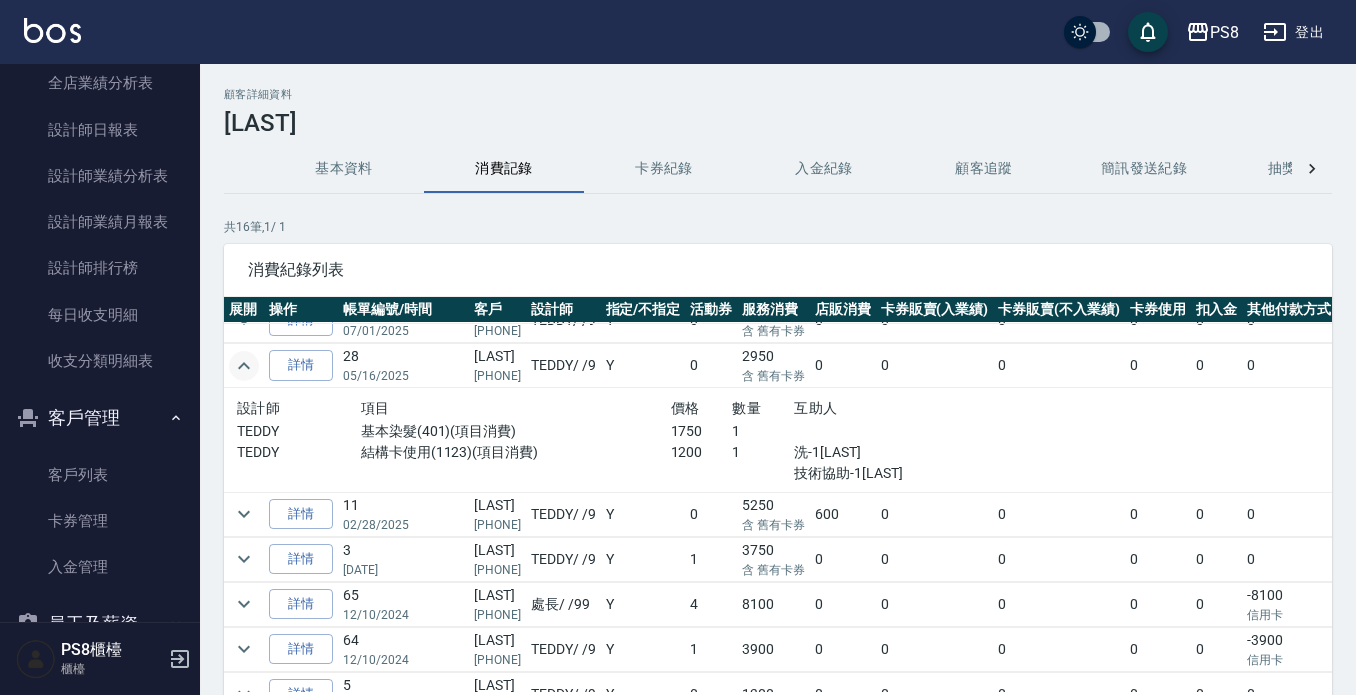 scroll, scrollTop: 100, scrollLeft: 0, axis: vertical 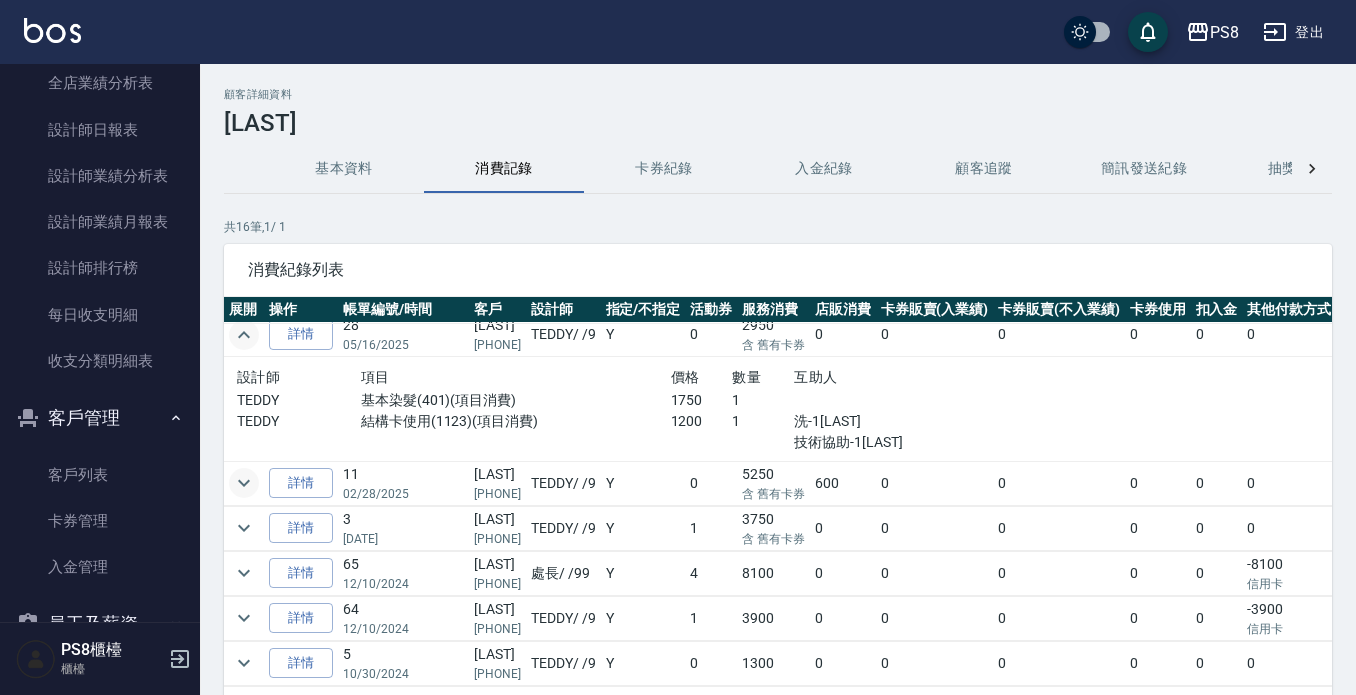 click 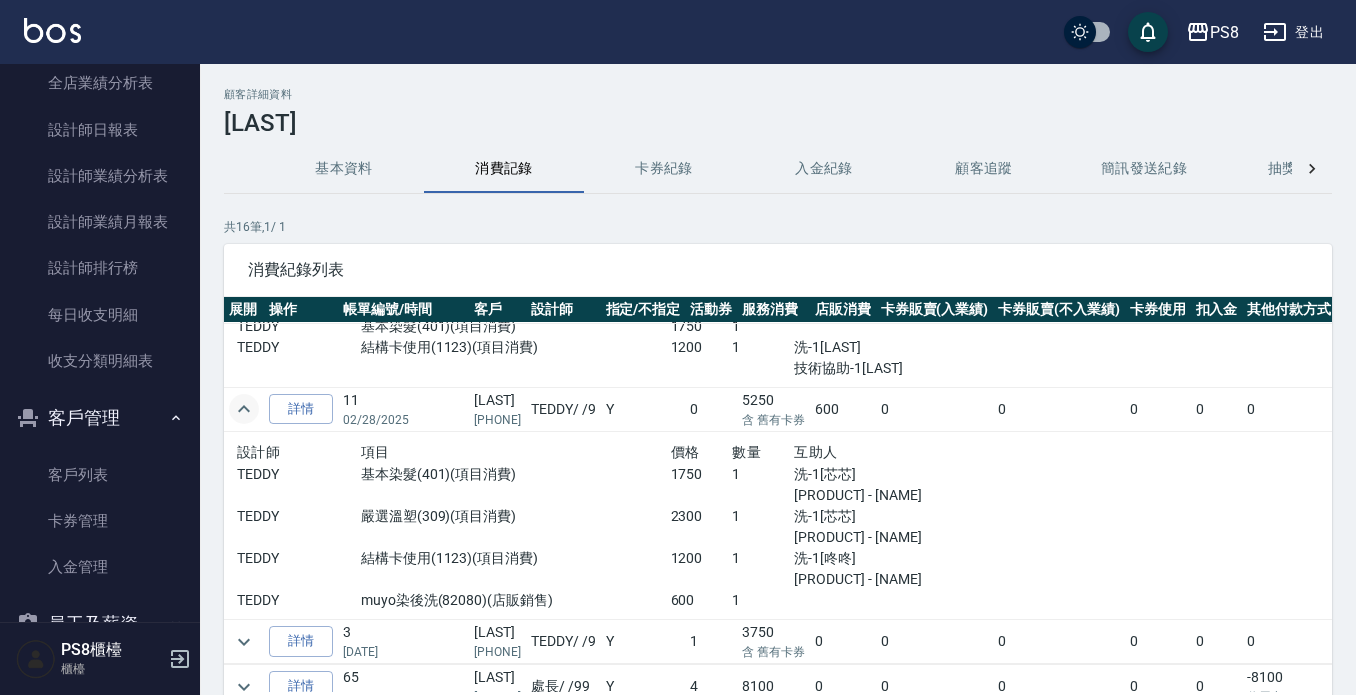 scroll, scrollTop: 300, scrollLeft: 0, axis: vertical 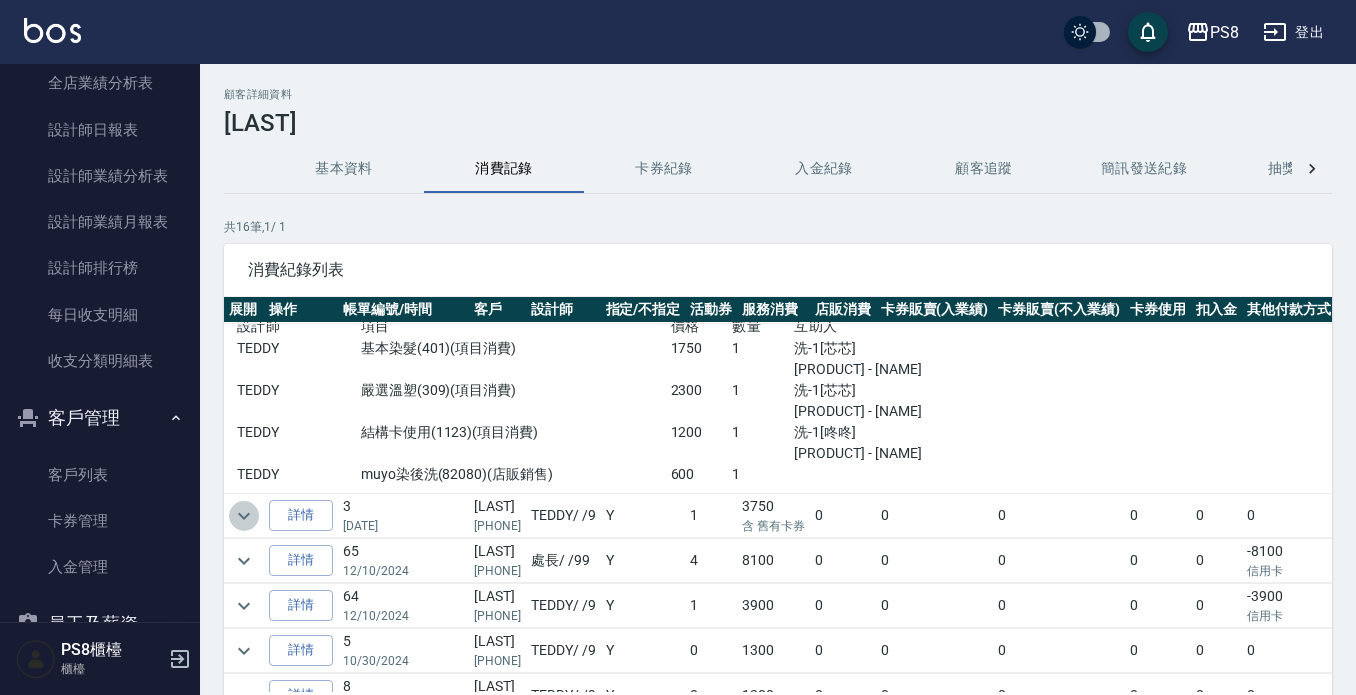 click 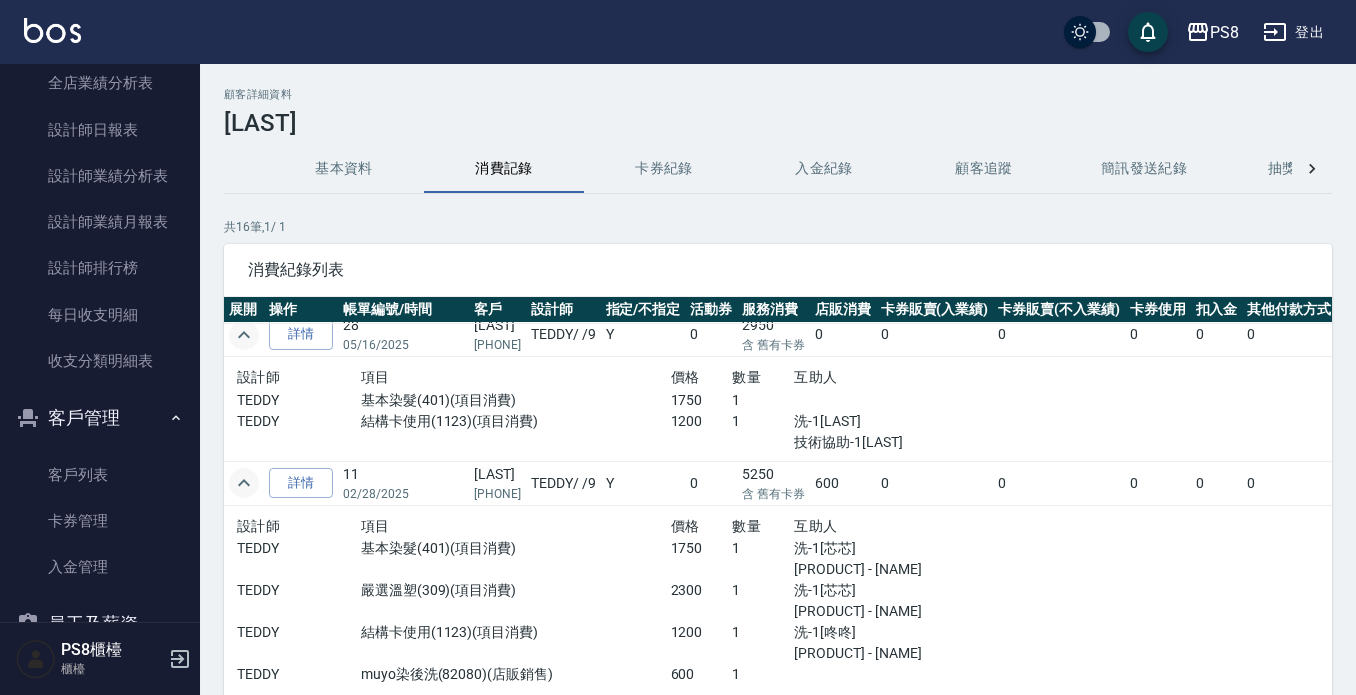 scroll, scrollTop: 0, scrollLeft: 0, axis: both 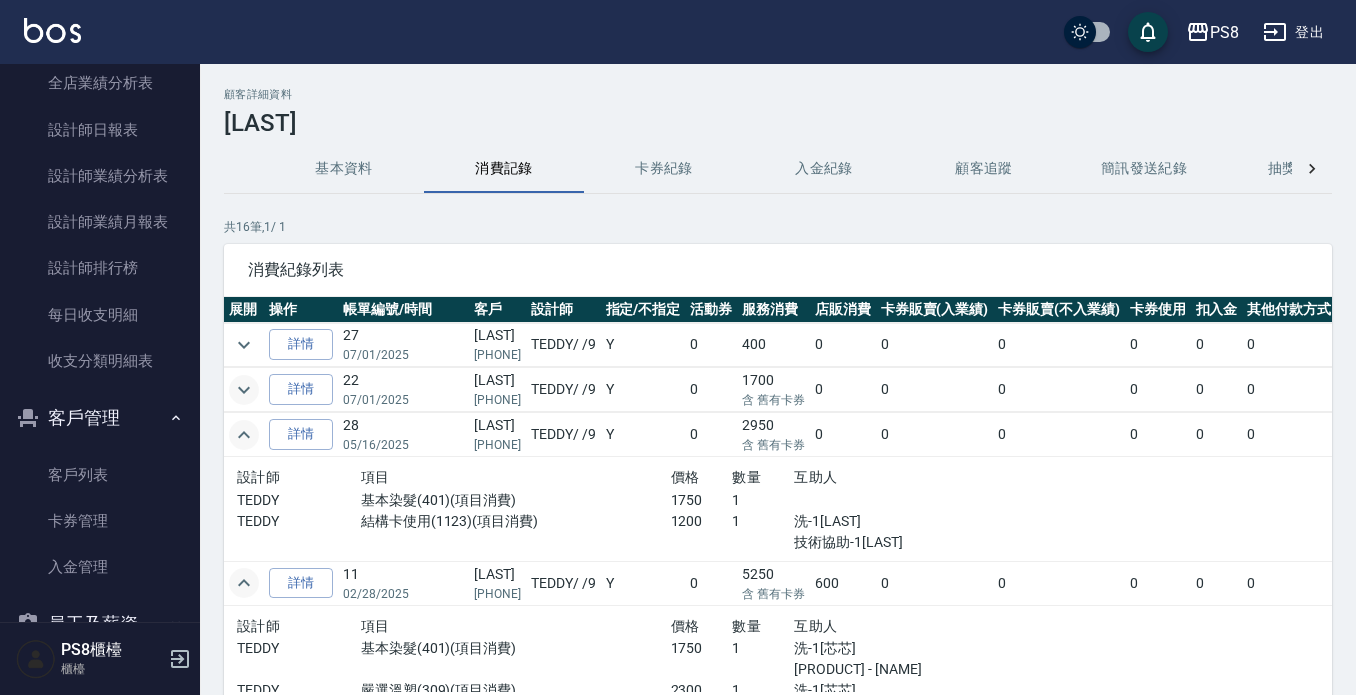 click 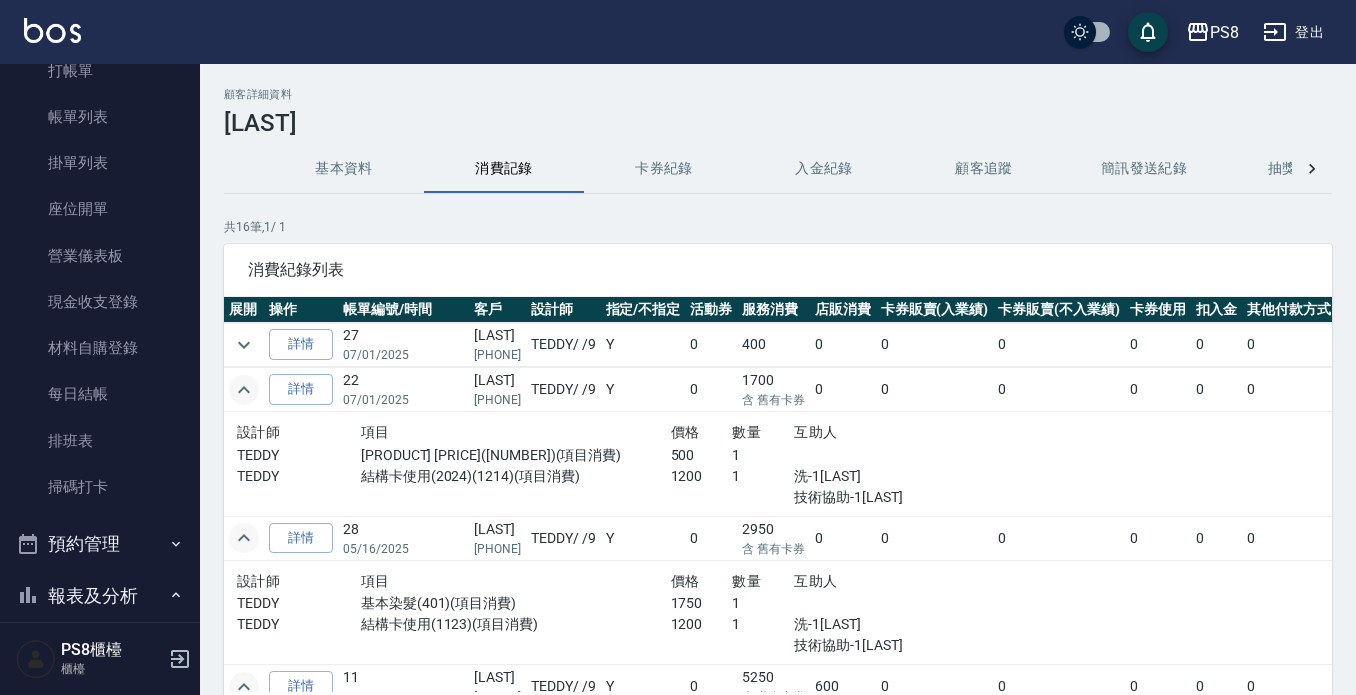 scroll, scrollTop: 0, scrollLeft: 0, axis: both 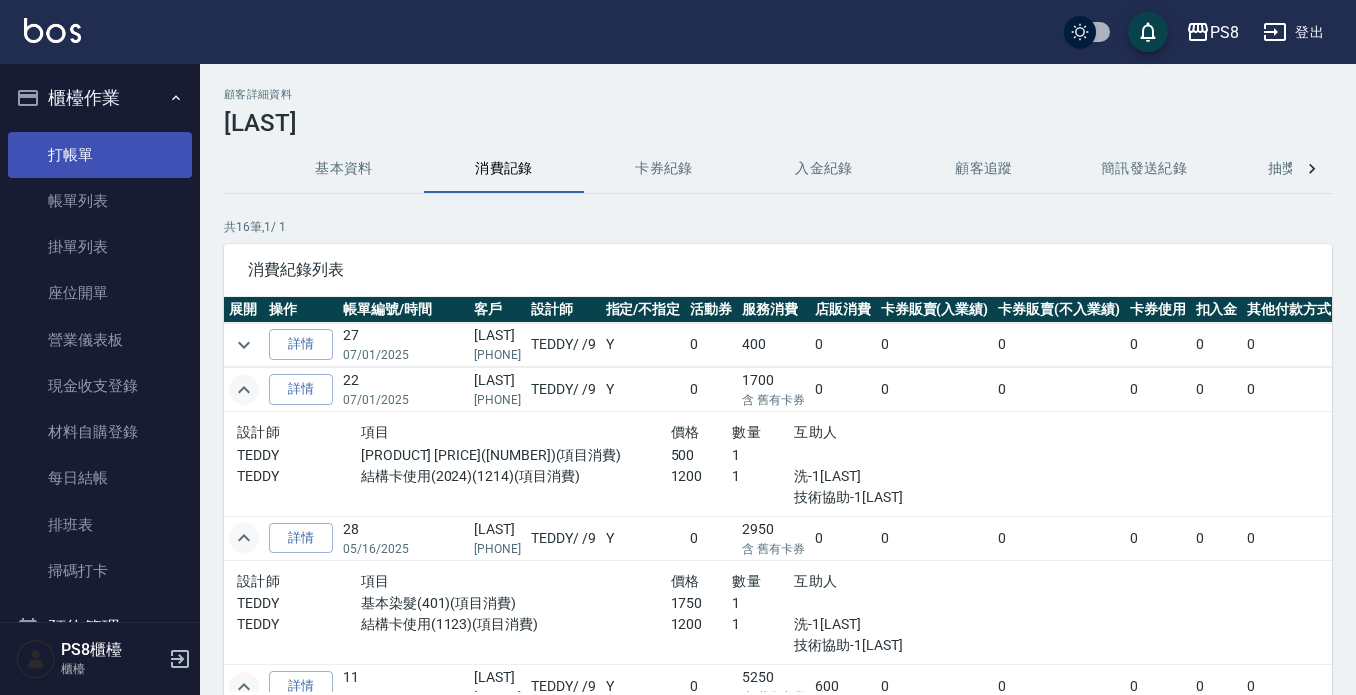 click on "打帳單" at bounding box center (100, 155) 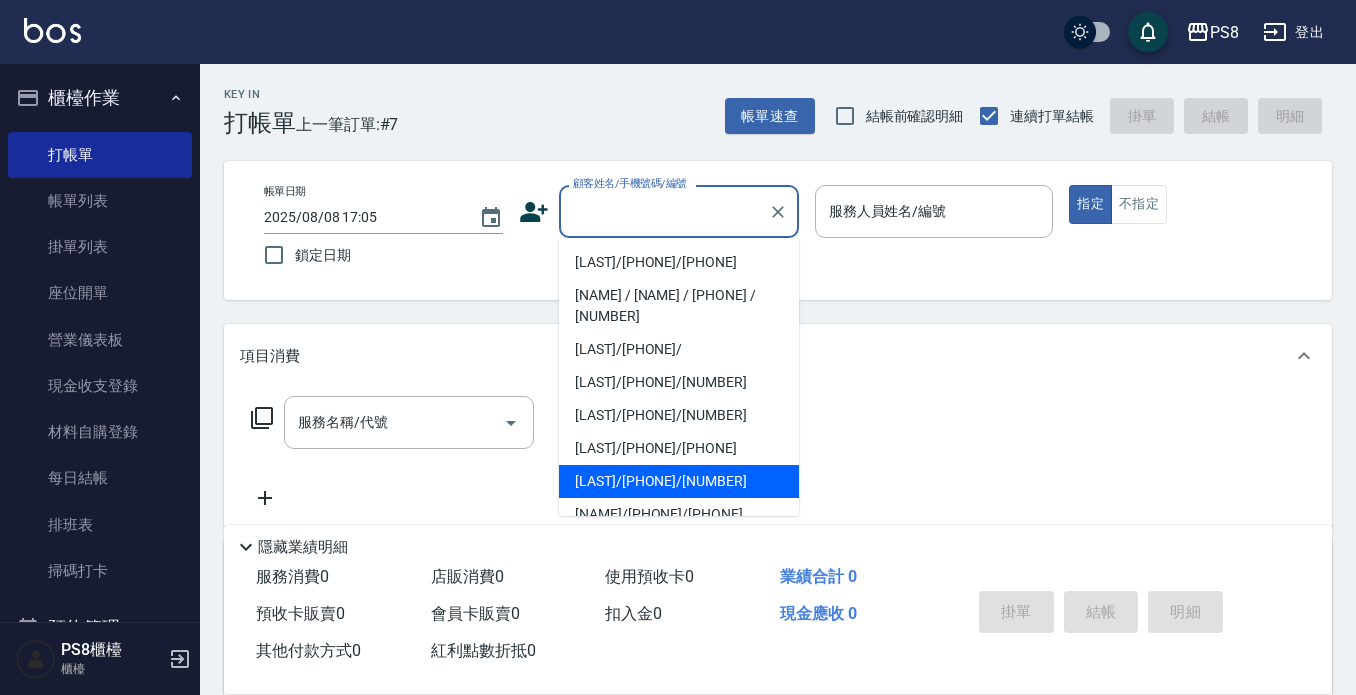 click on "顧客姓名/手機號碼/編號" at bounding box center (664, 211) 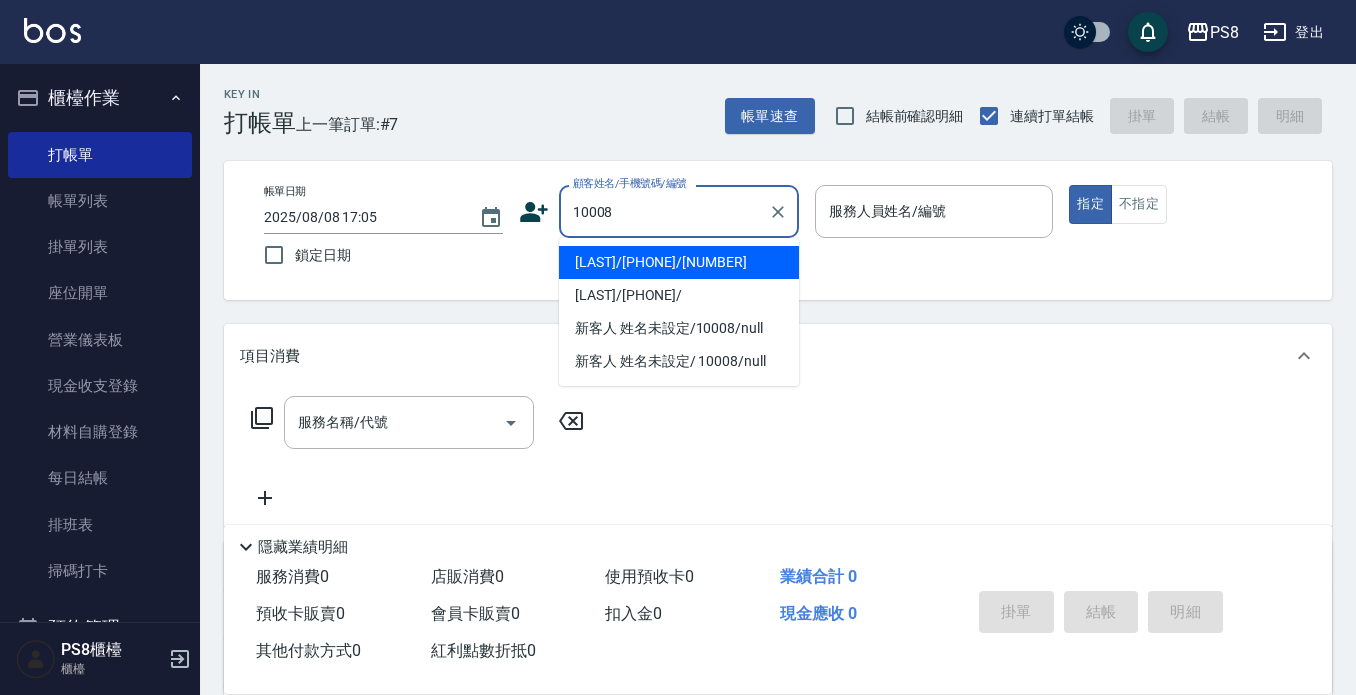 click on "[LAST]/[PHONE]/[NUMBER]" at bounding box center (679, 262) 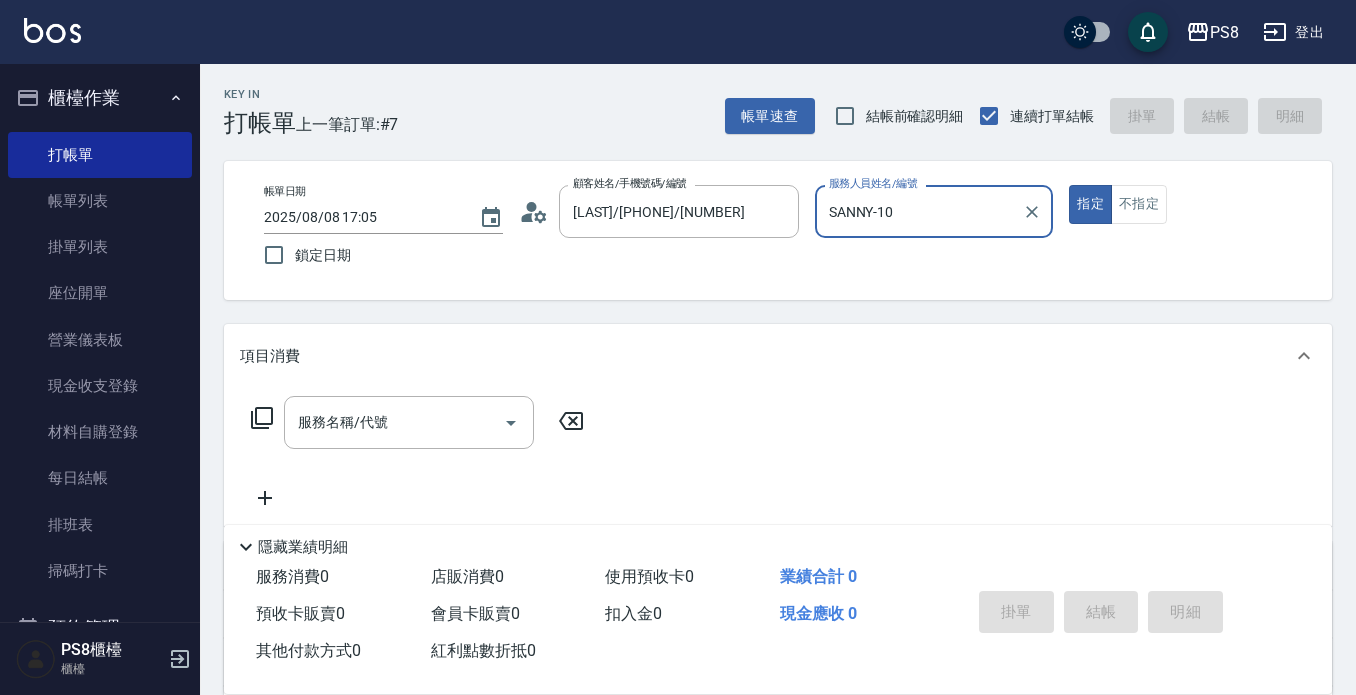 type on "SANNY-10" 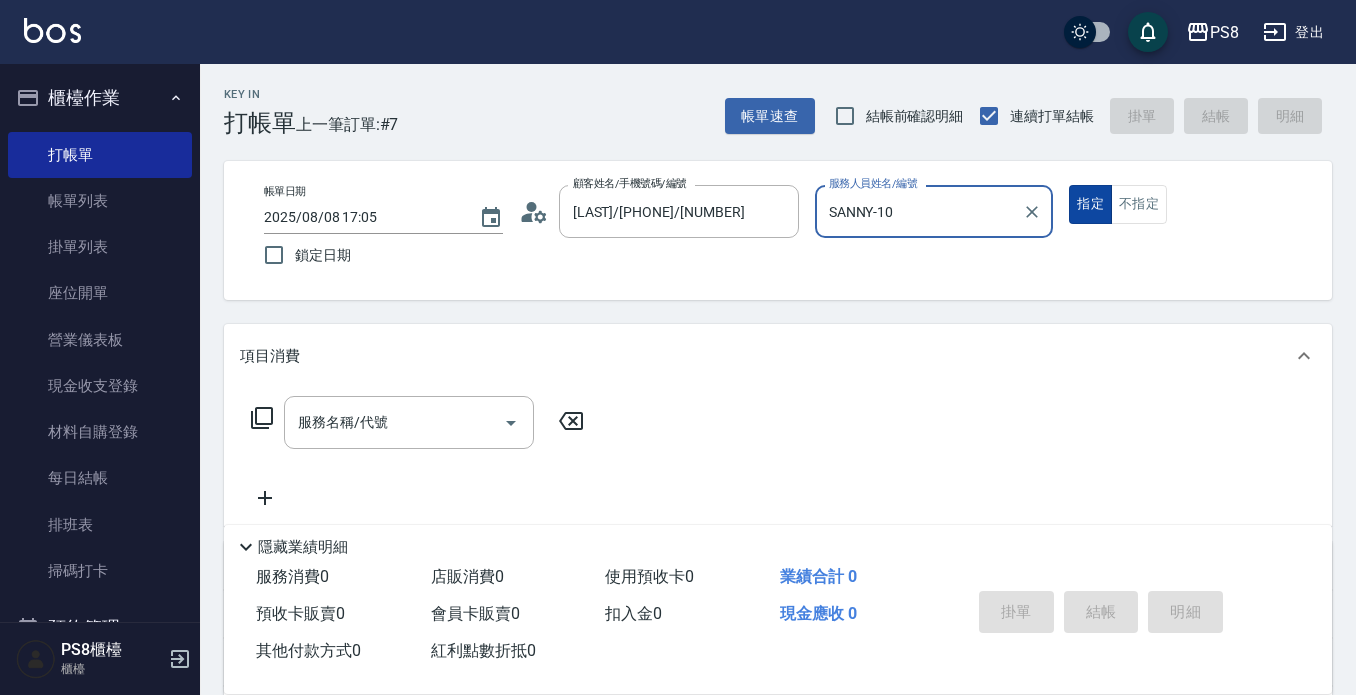 click on "指定" at bounding box center [1090, 204] 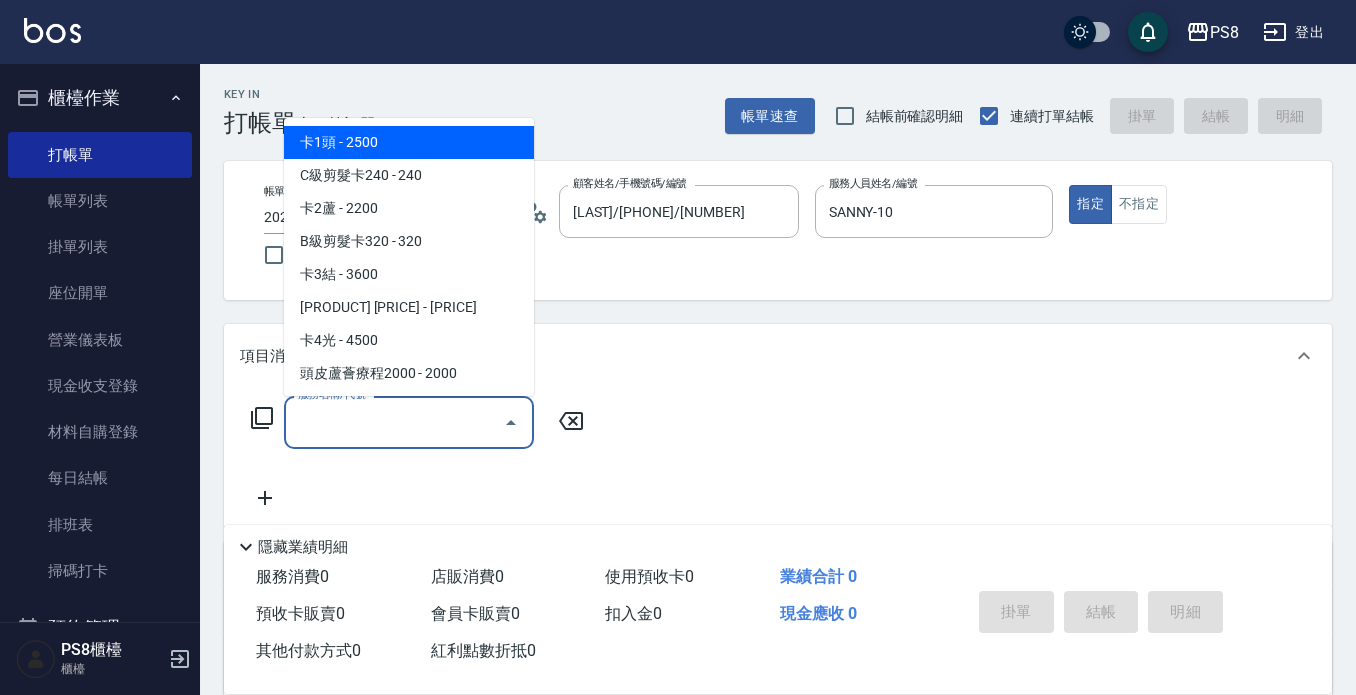 click on "服務名稱/代號" at bounding box center (394, 422) 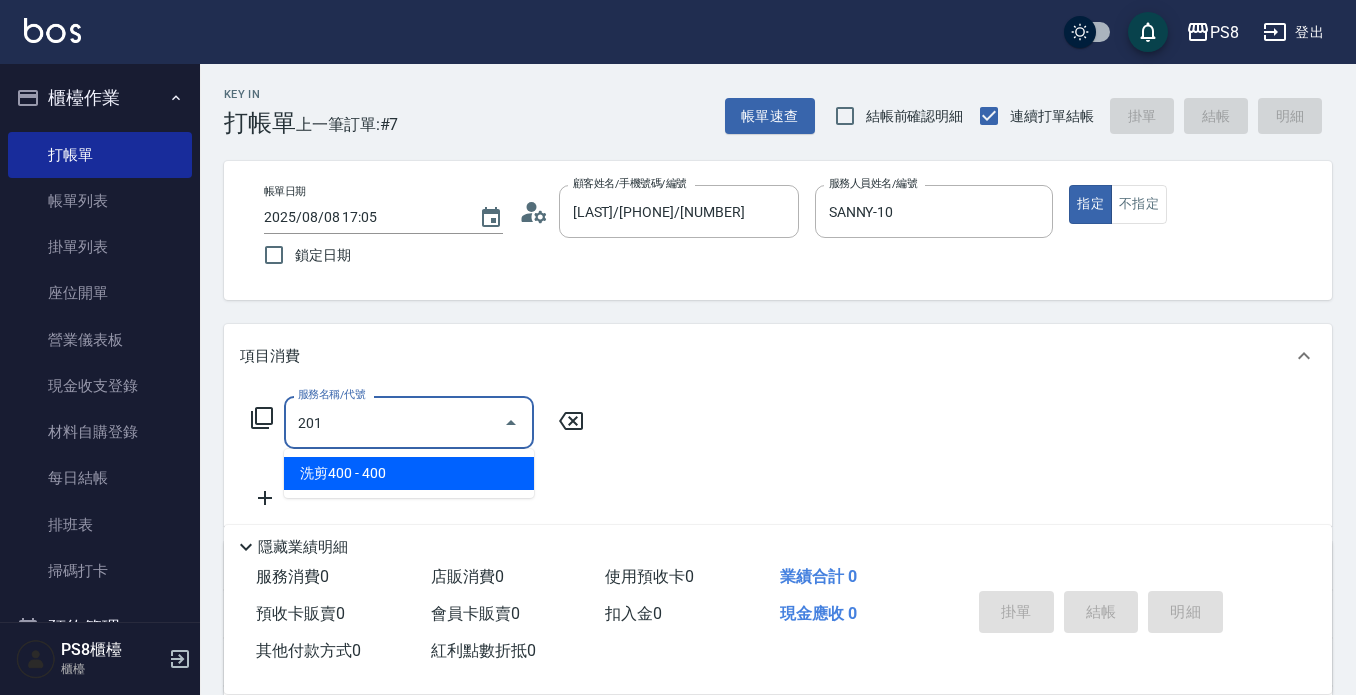 click on "洗剪400 - 400" at bounding box center (409, 473) 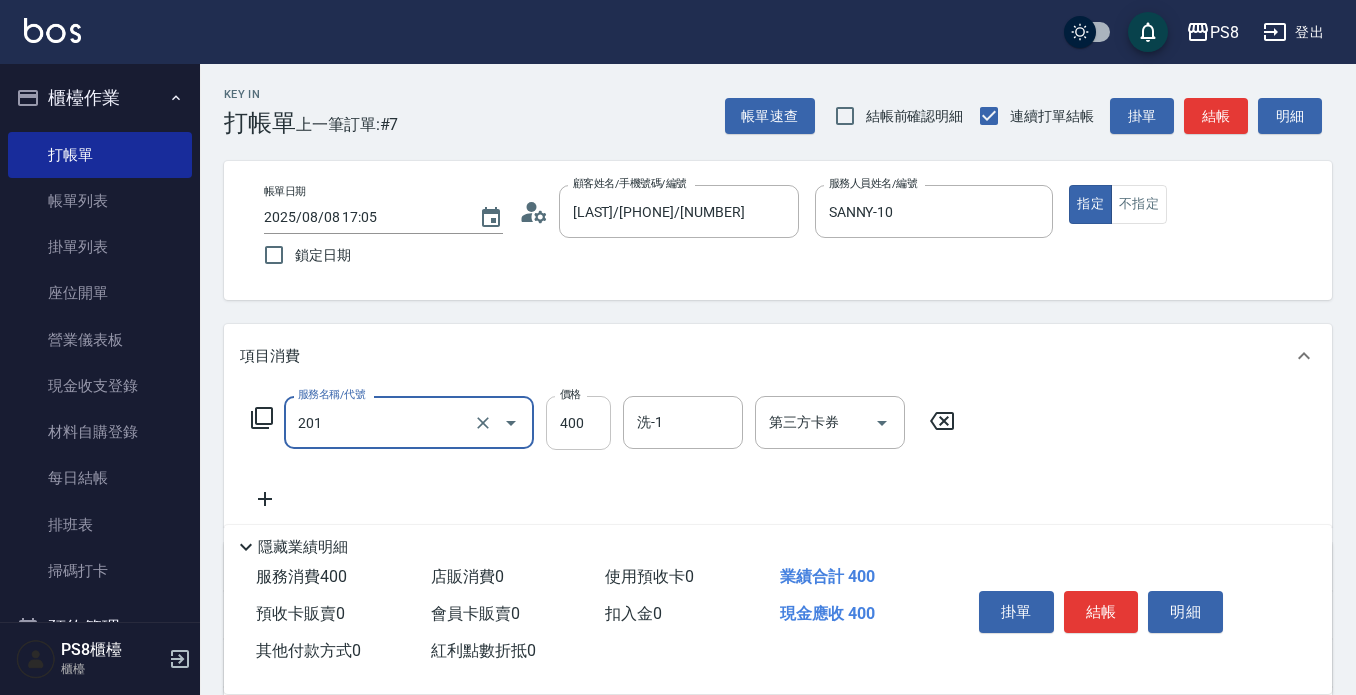type on "洗剪400(201)" 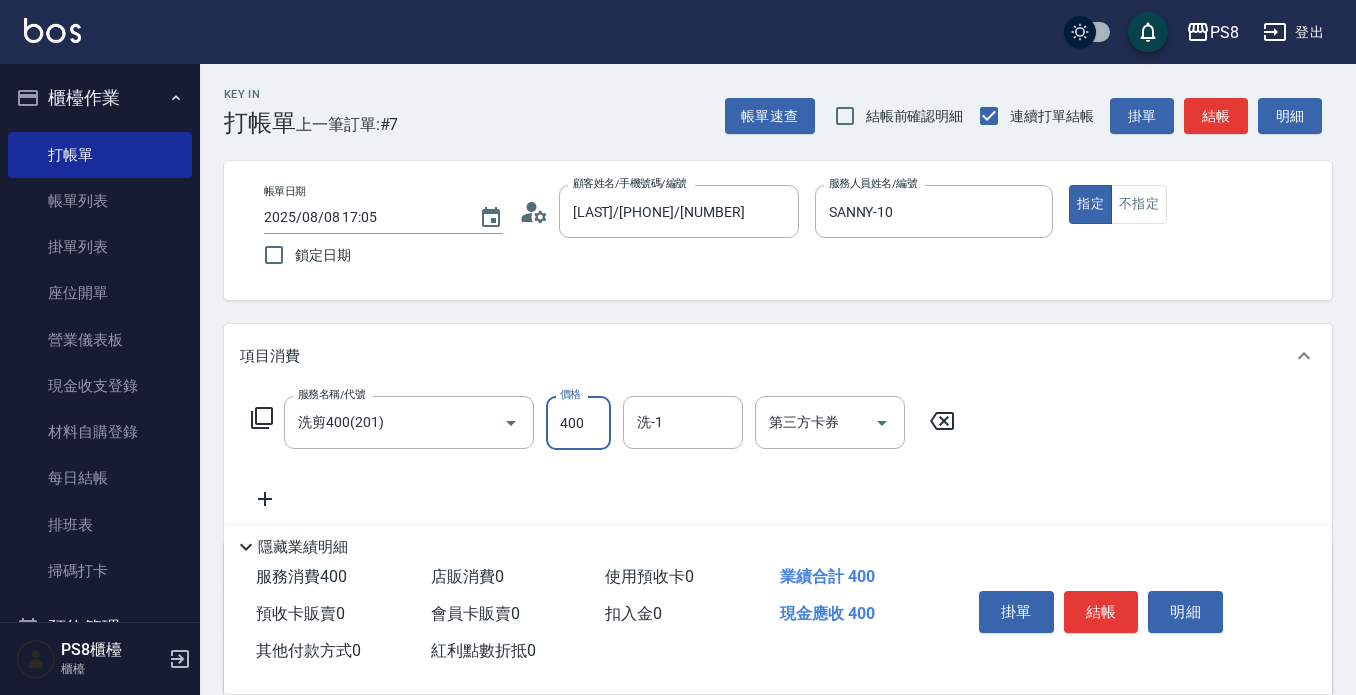 click on "400" at bounding box center (578, 423) 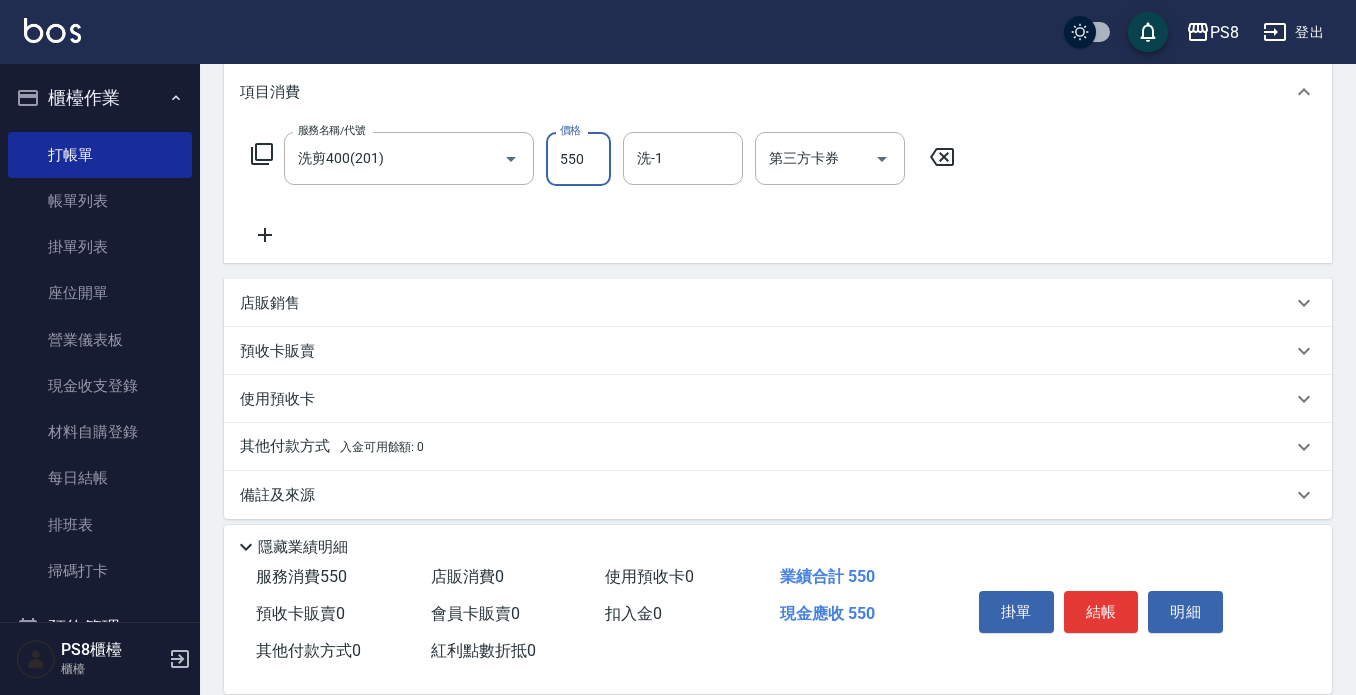 scroll, scrollTop: 280, scrollLeft: 0, axis: vertical 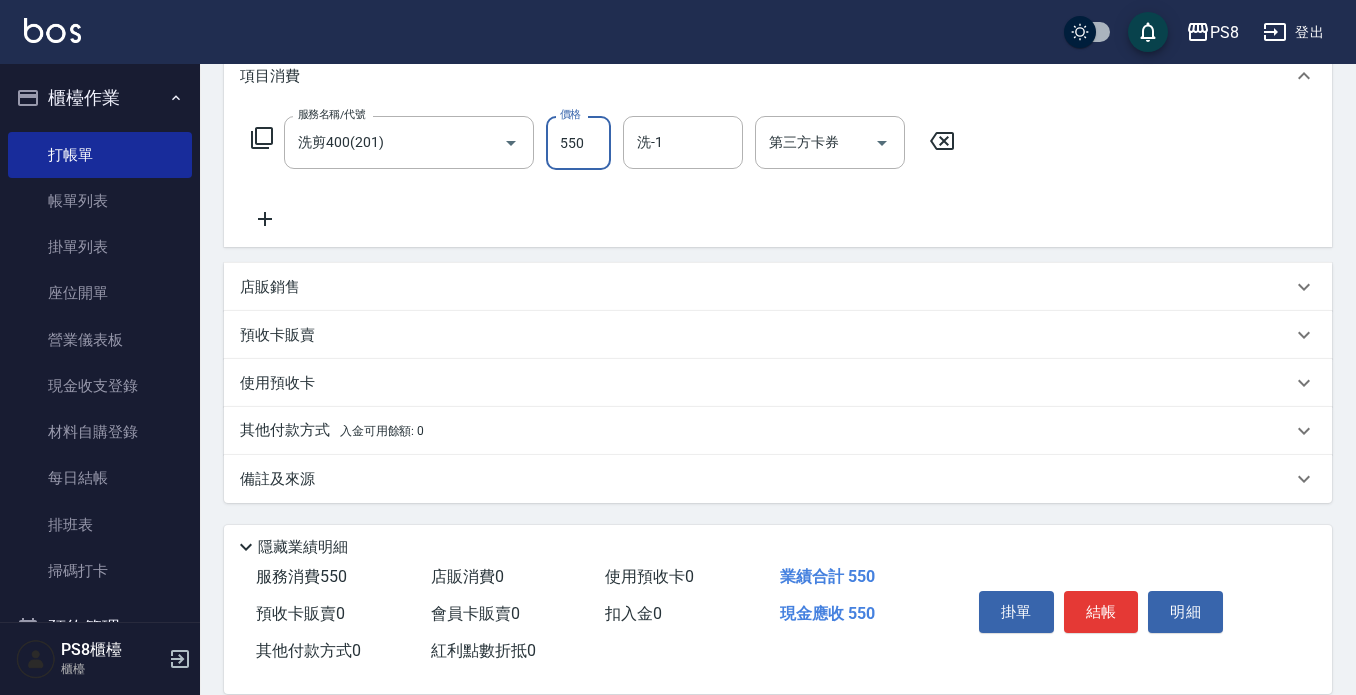 type on "550" 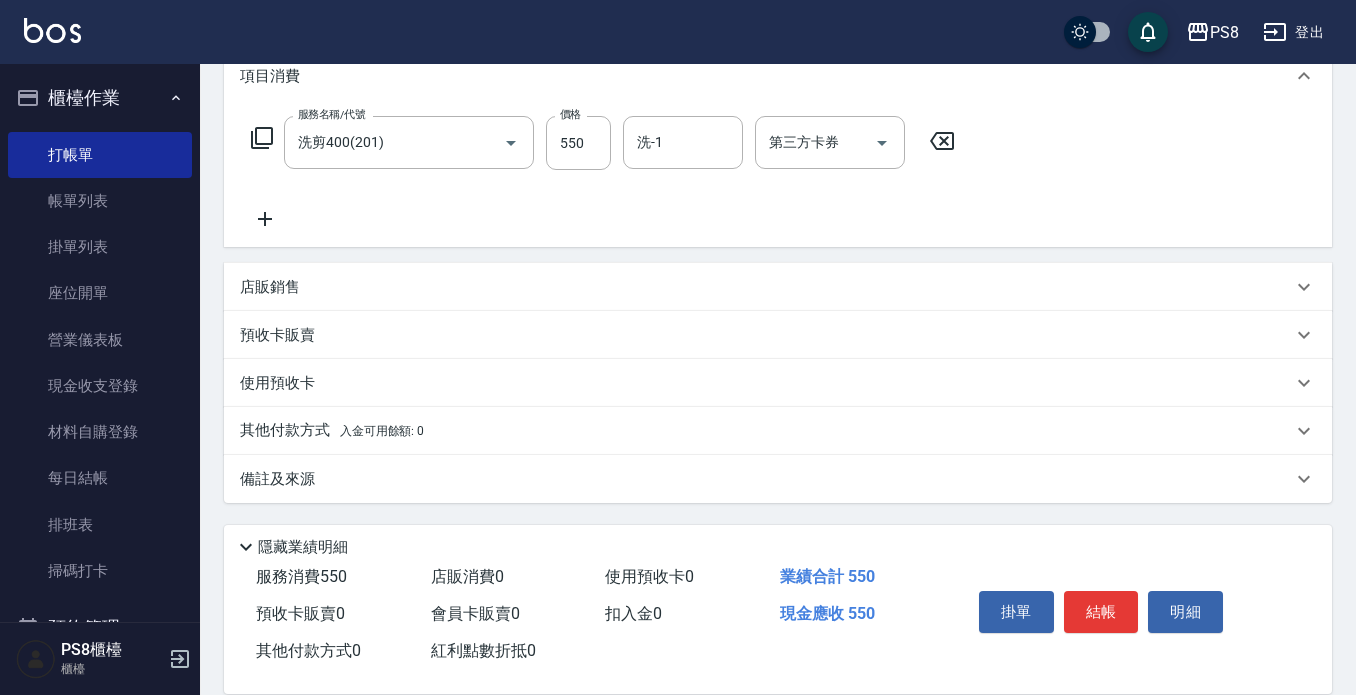 click 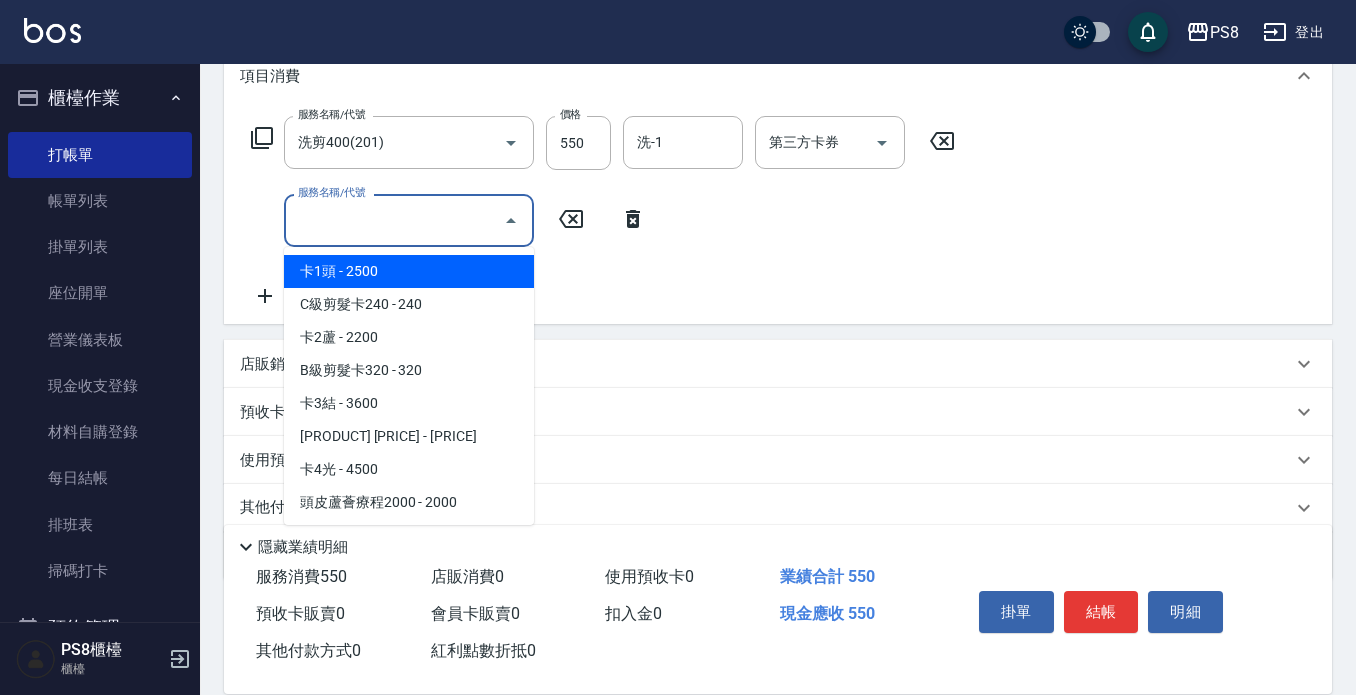 click on "服務名稱/代號" at bounding box center [394, 220] 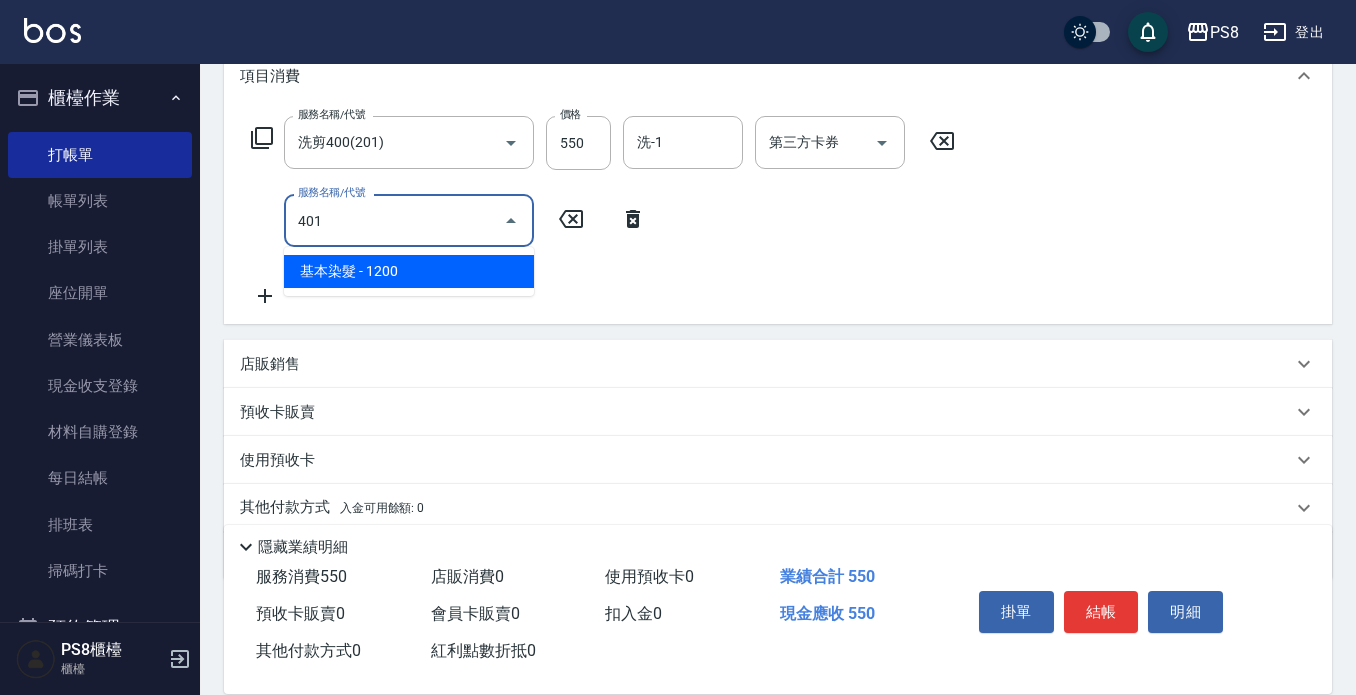 drag, startPoint x: 355, startPoint y: 266, endPoint x: 542, endPoint y: 169, distance: 210.66086 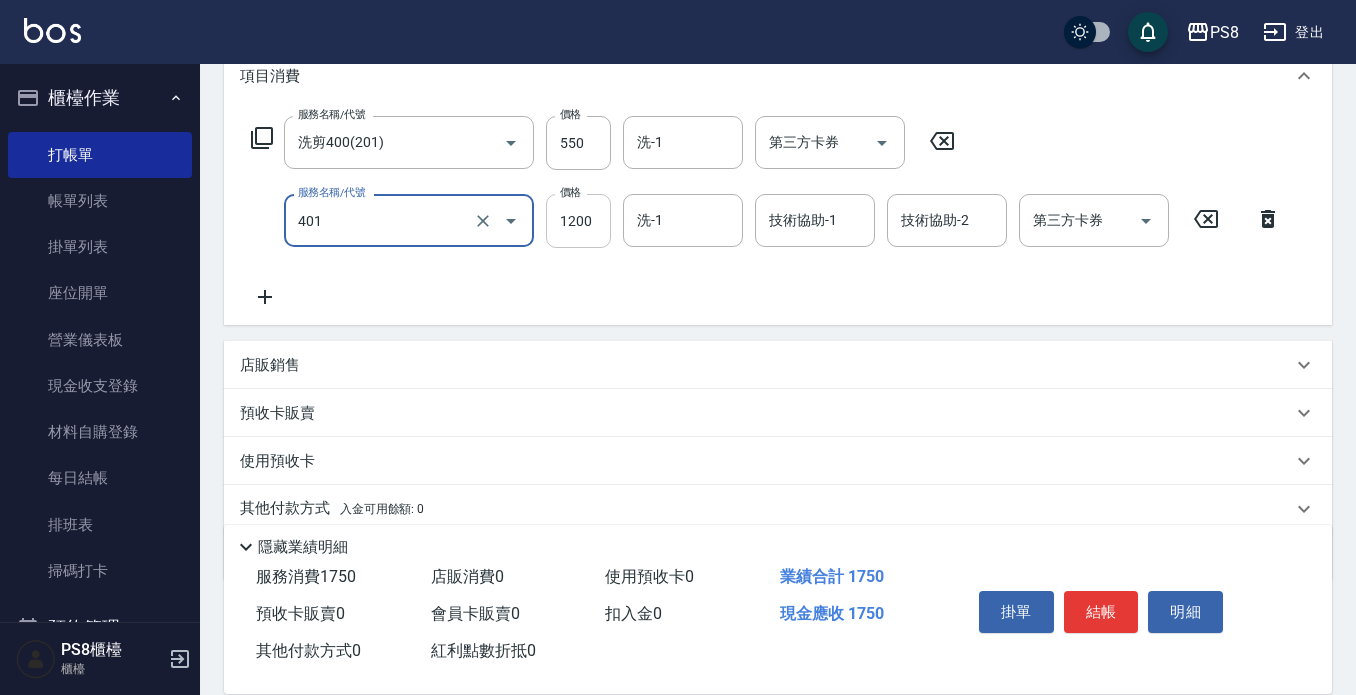 type on "基本染髮(401)" 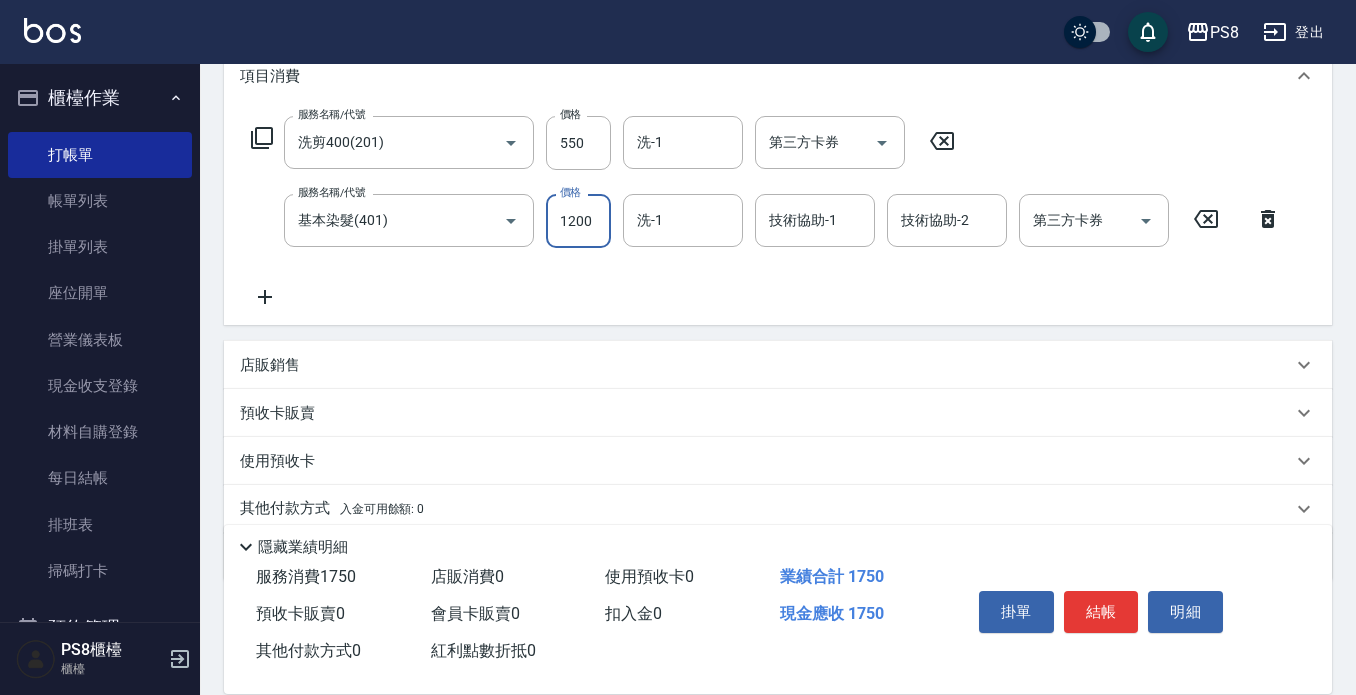 click on "1200" at bounding box center [578, 221] 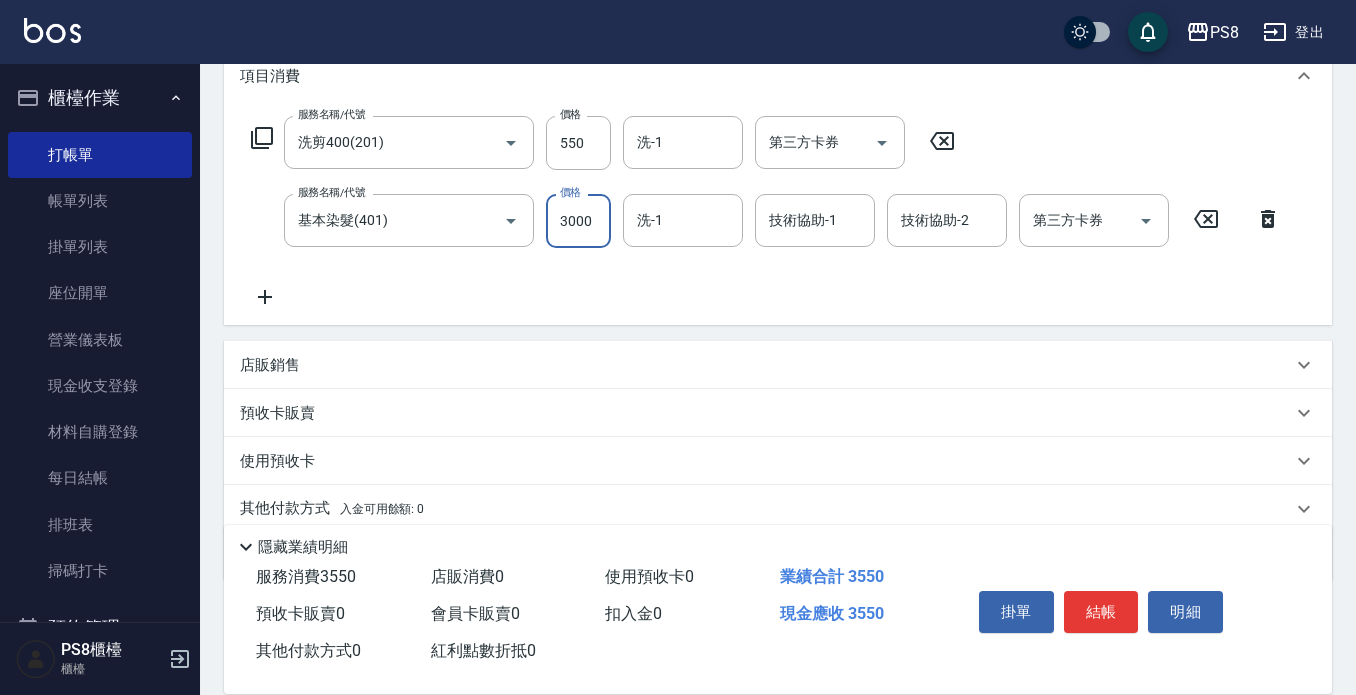 type on "3000" 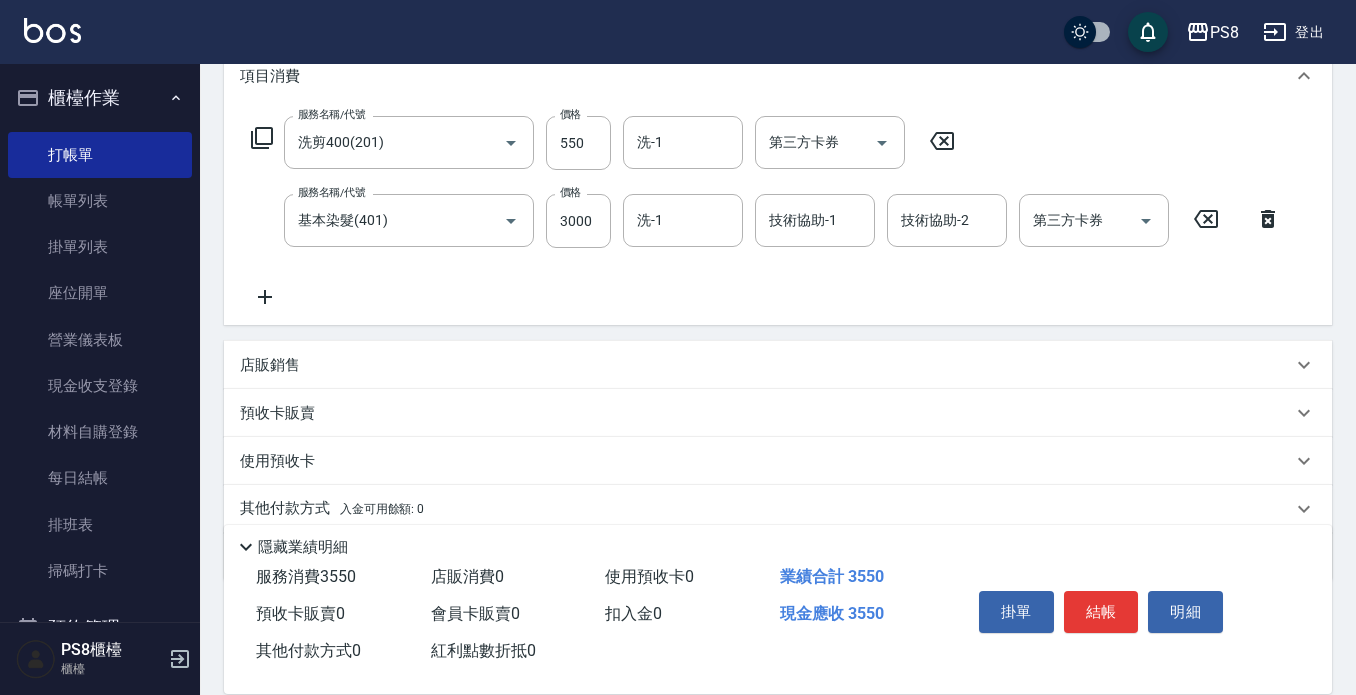 click 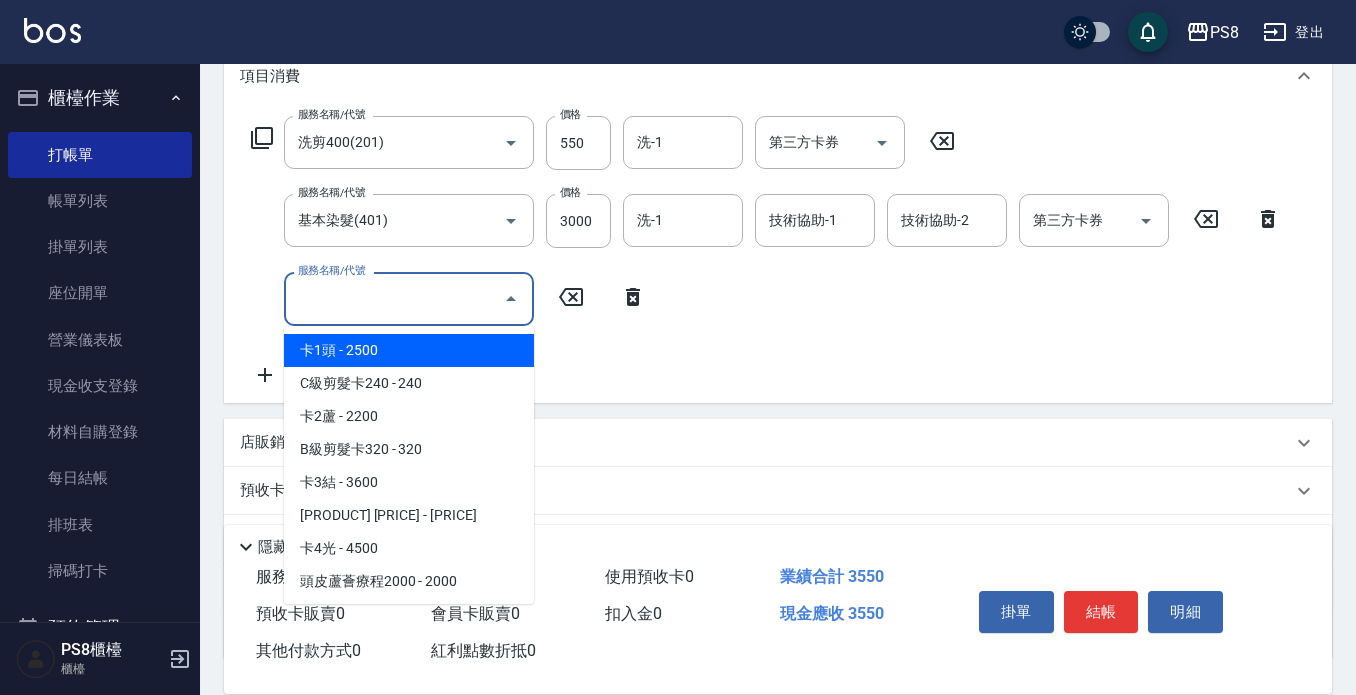 click on "服務名稱/代號" at bounding box center (394, 298) 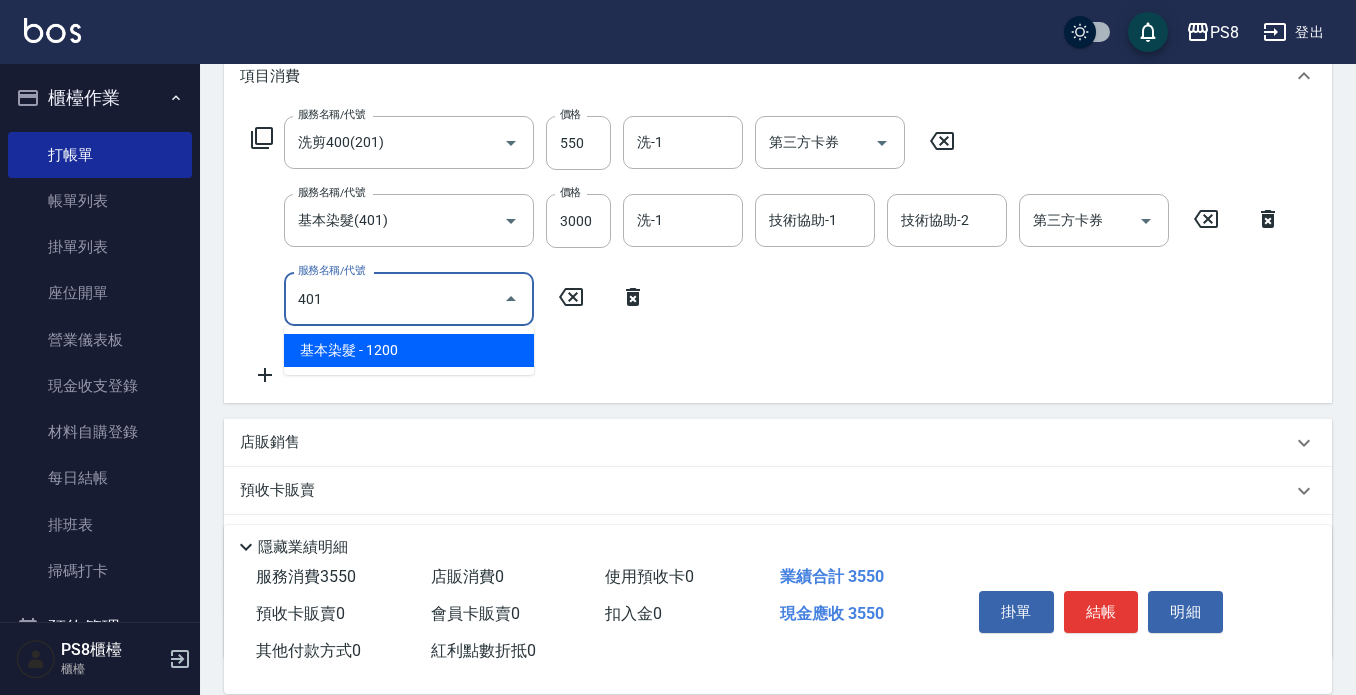 click on "基本染髮 - 1200" at bounding box center (409, 350) 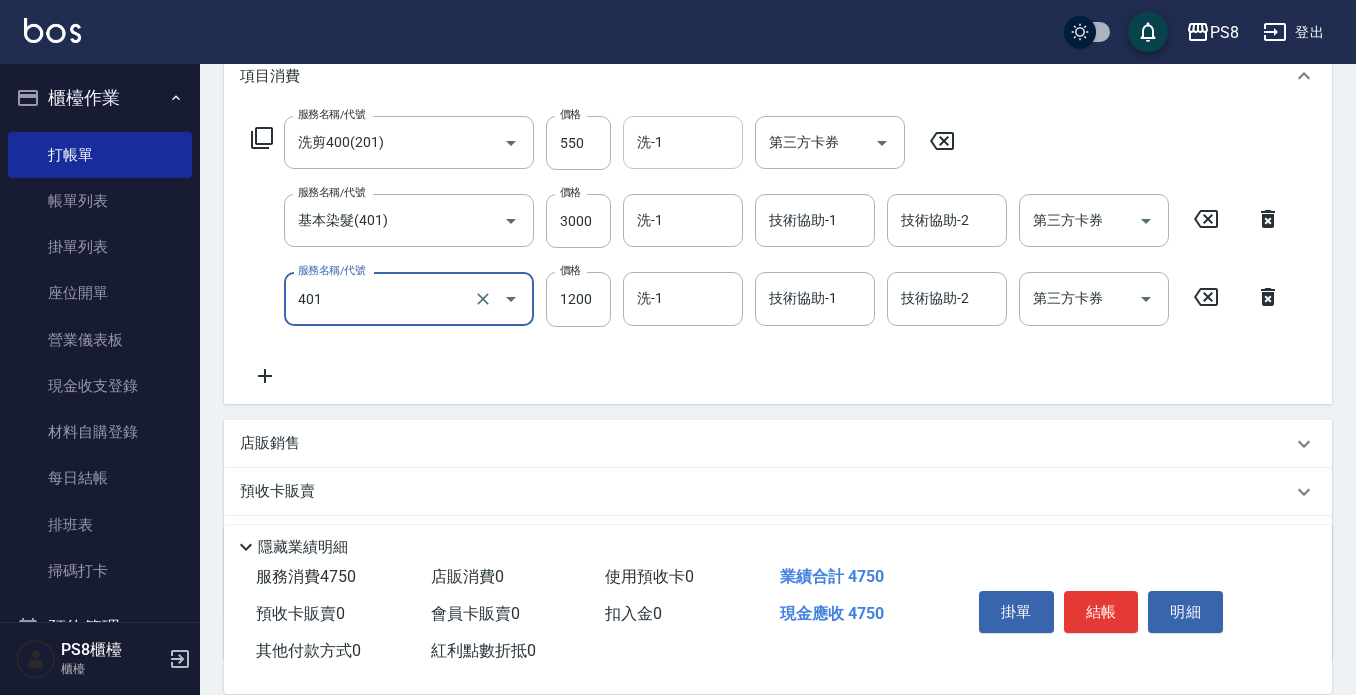 type on "基本染髮(401)" 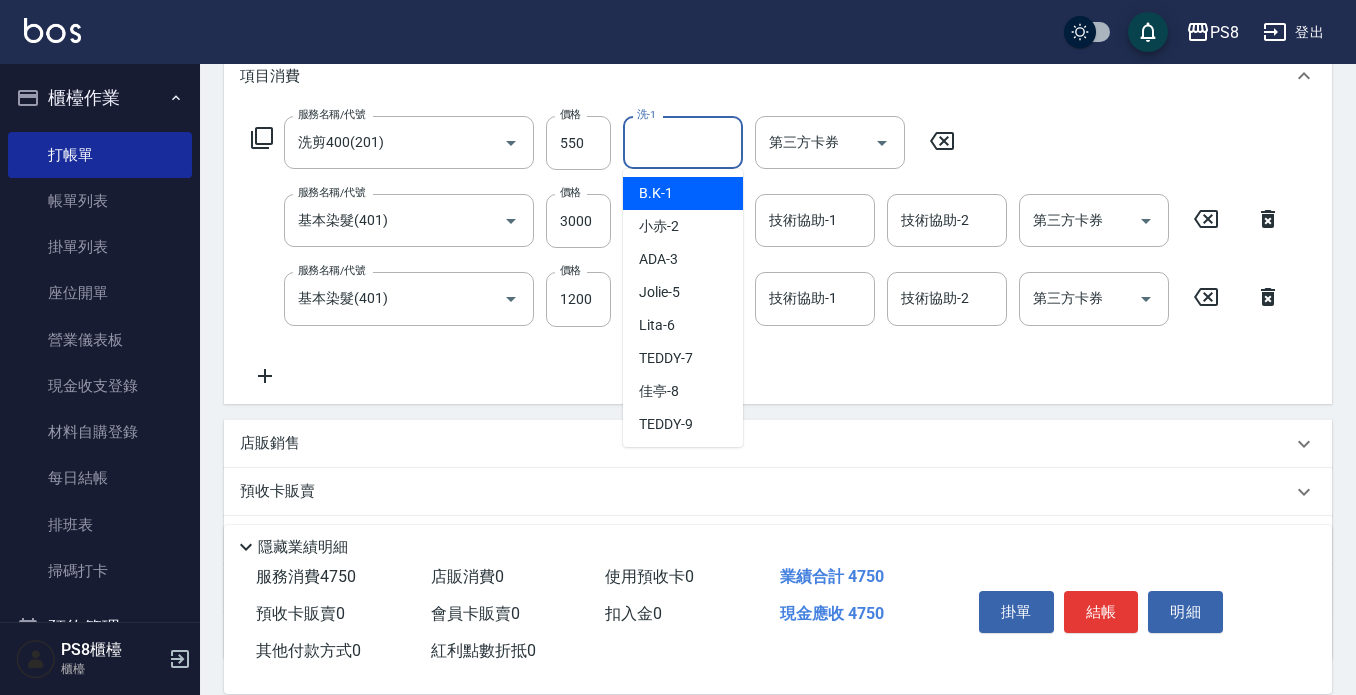 click on "洗-1" at bounding box center (683, 142) 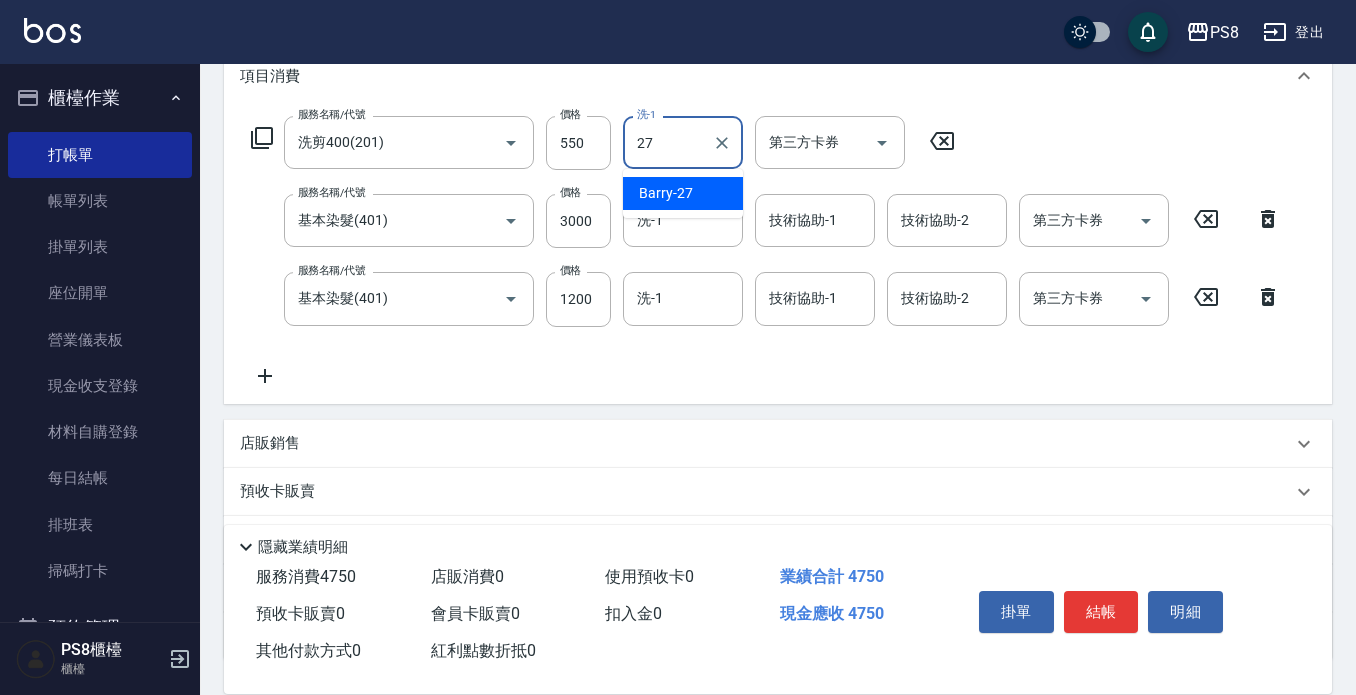 click on "[FIRST] -[NUMBER]" at bounding box center (666, 193) 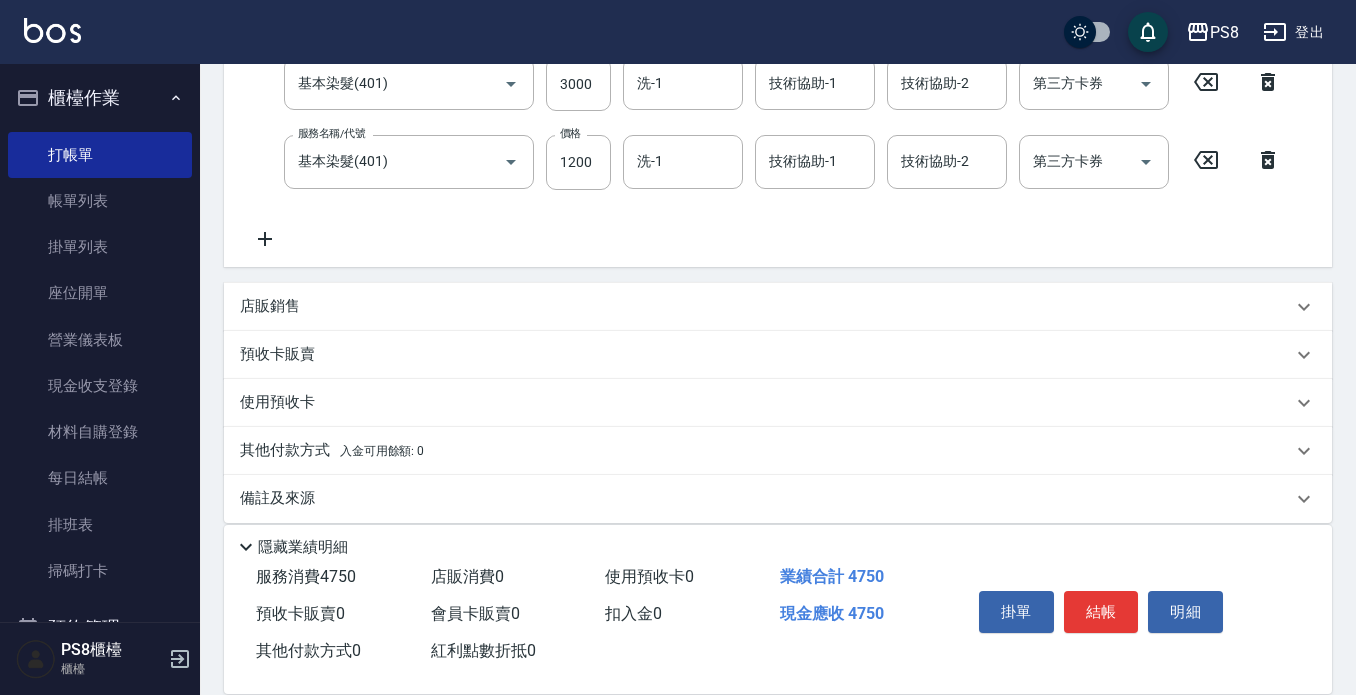 scroll, scrollTop: 437, scrollLeft: 0, axis: vertical 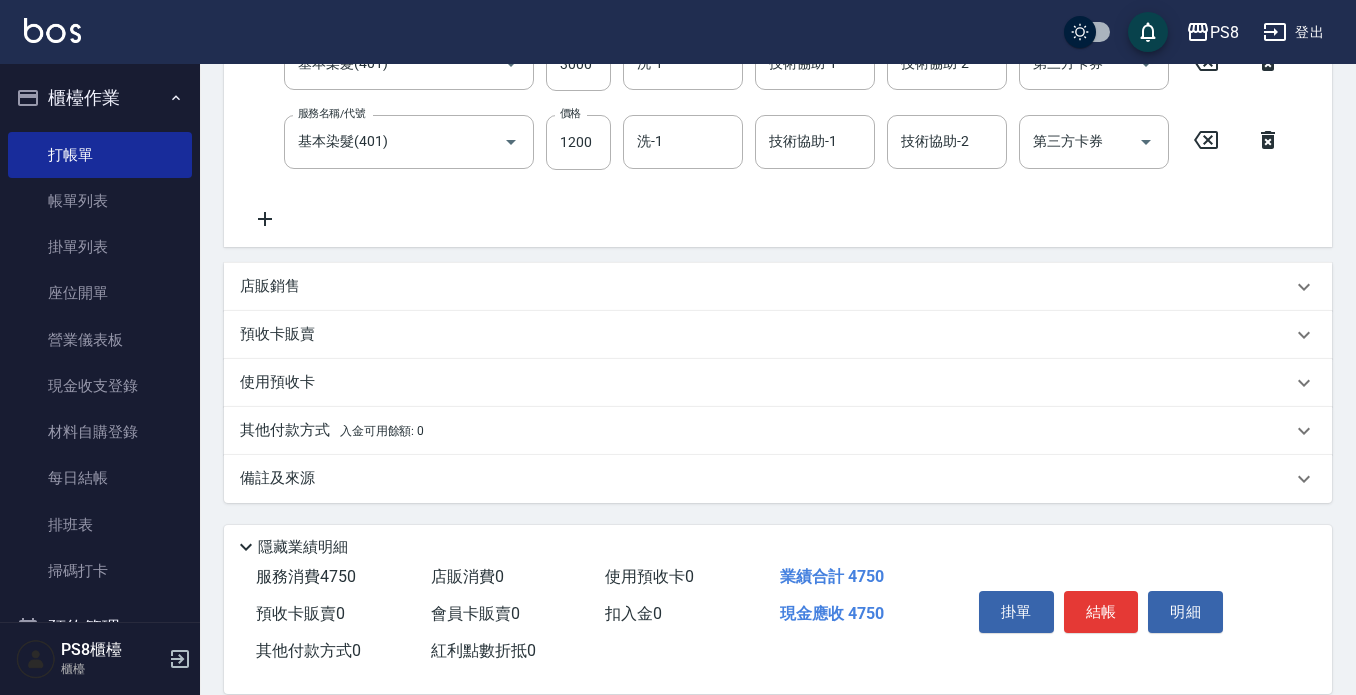type on "[LAST]-[NUMBER]" 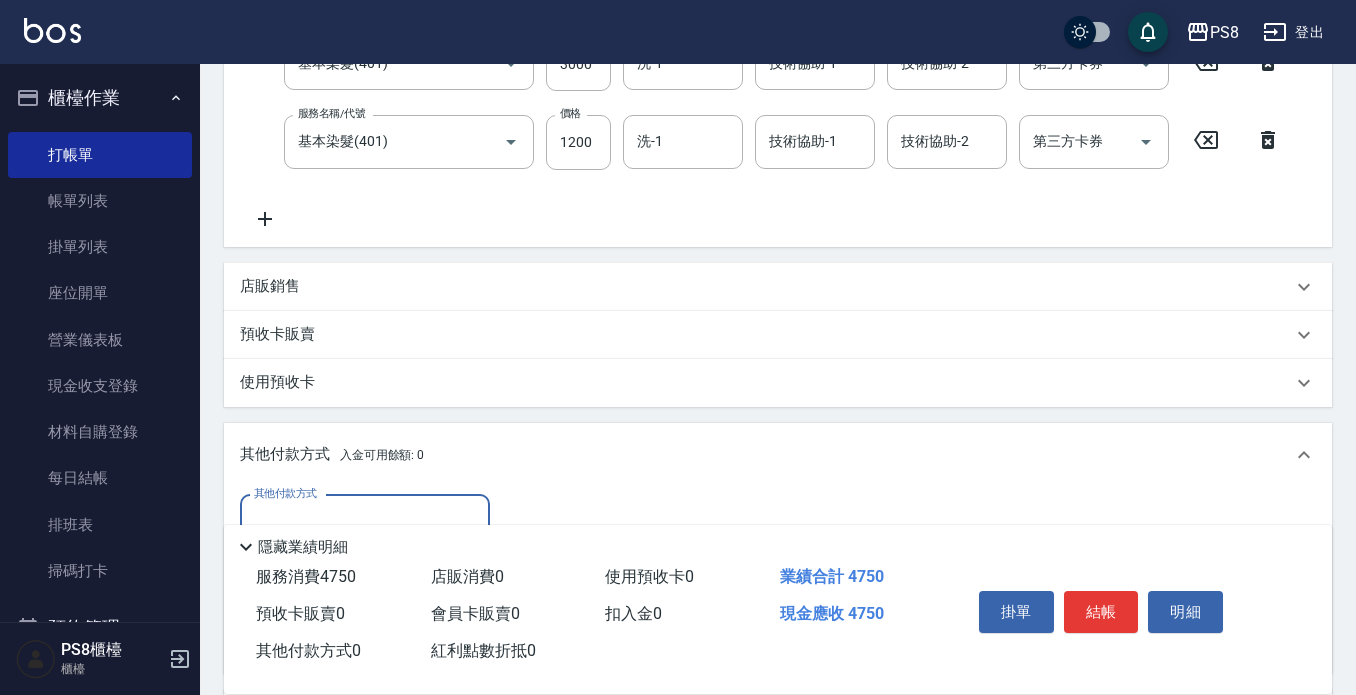 scroll, scrollTop: 0, scrollLeft: 0, axis: both 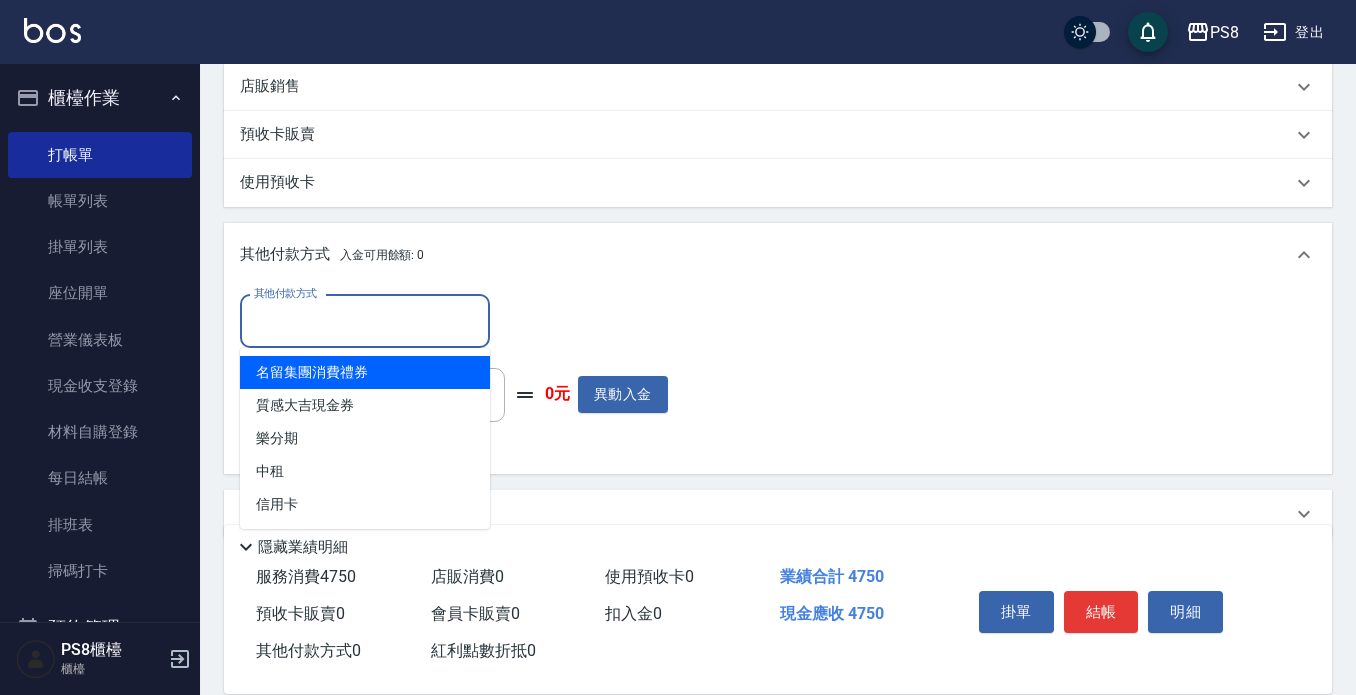 click on "其他付款方式" at bounding box center (365, 321) 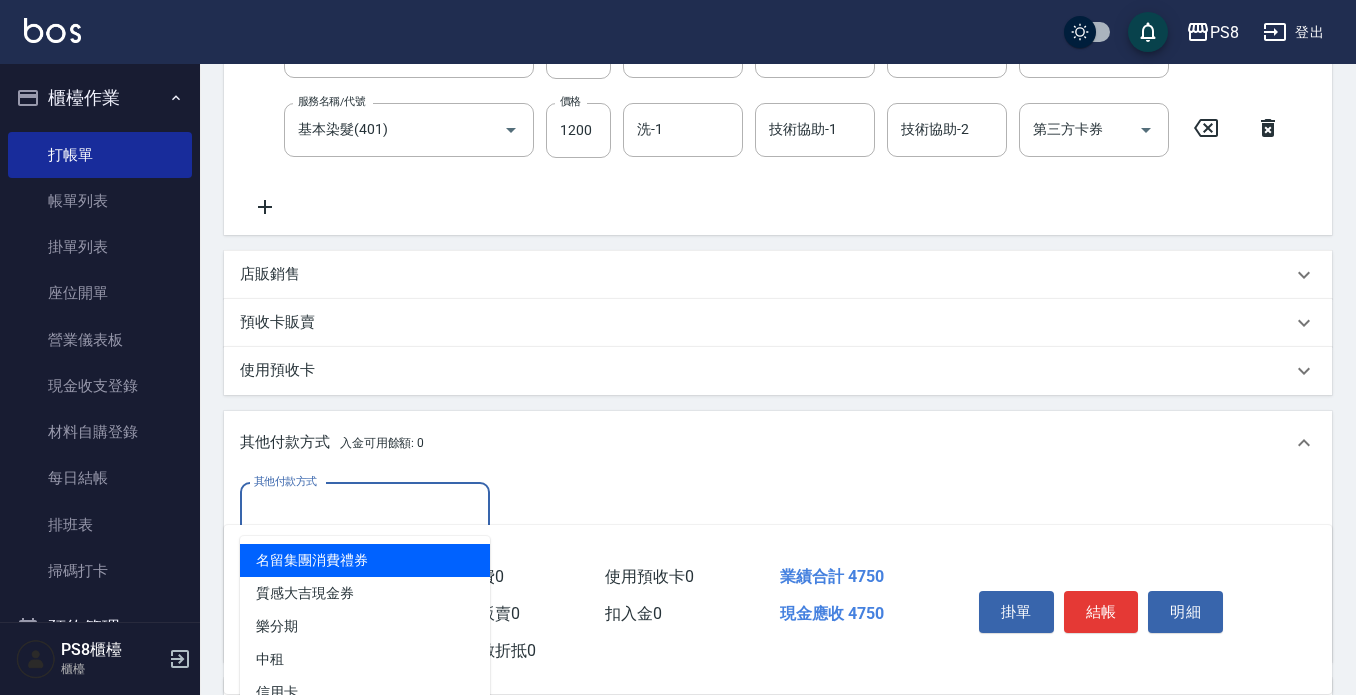 scroll, scrollTop: 437, scrollLeft: 0, axis: vertical 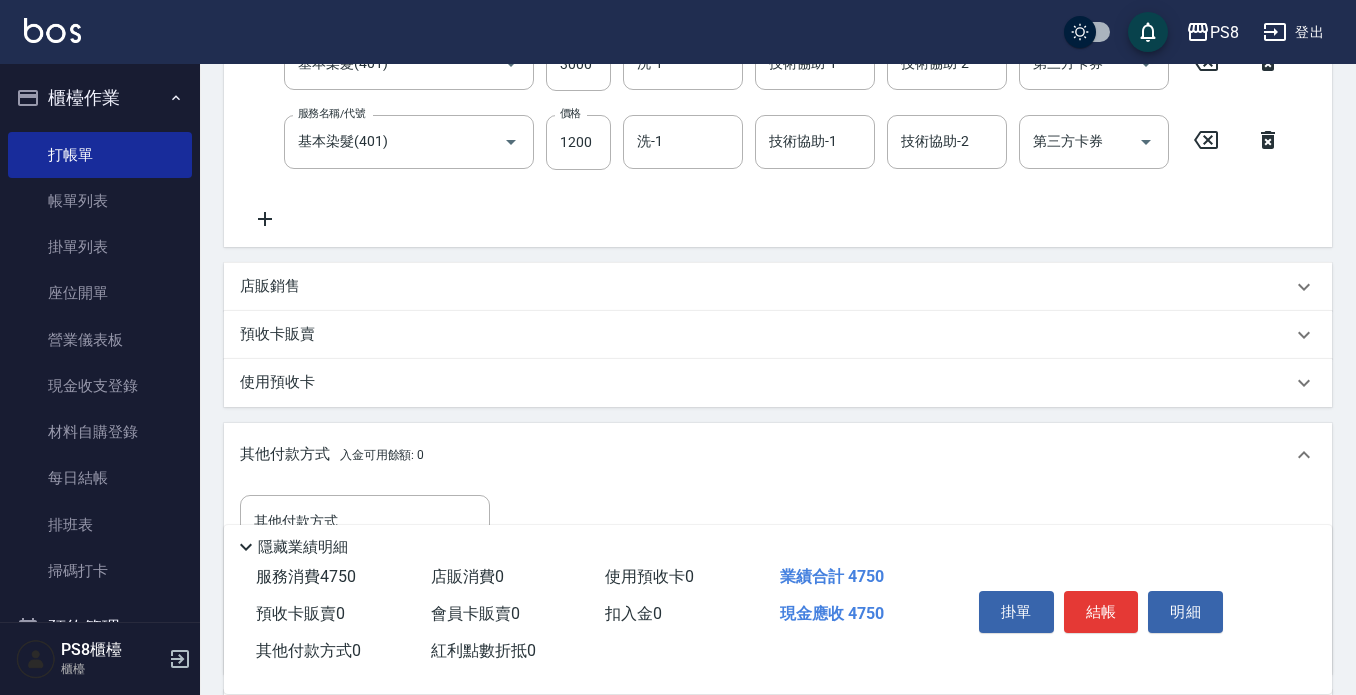 click on "店販銷售" at bounding box center [766, 286] 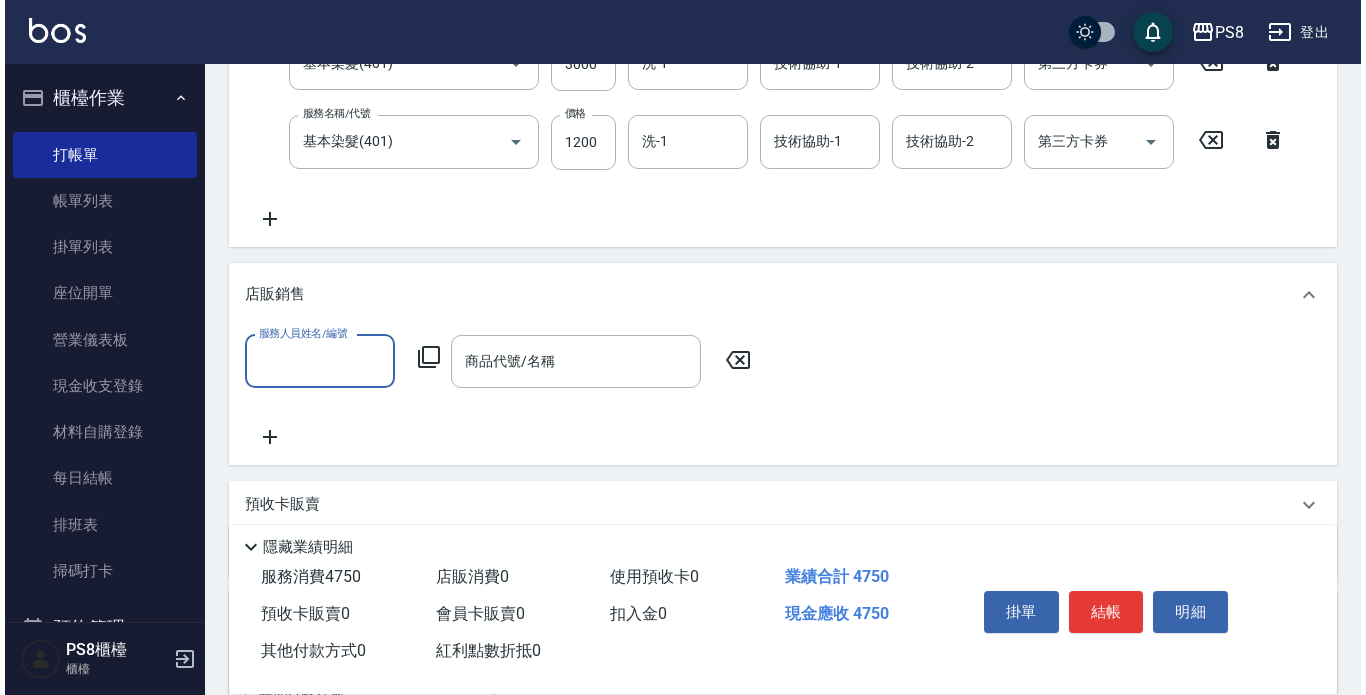scroll, scrollTop: 0, scrollLeft: 0, axis: both 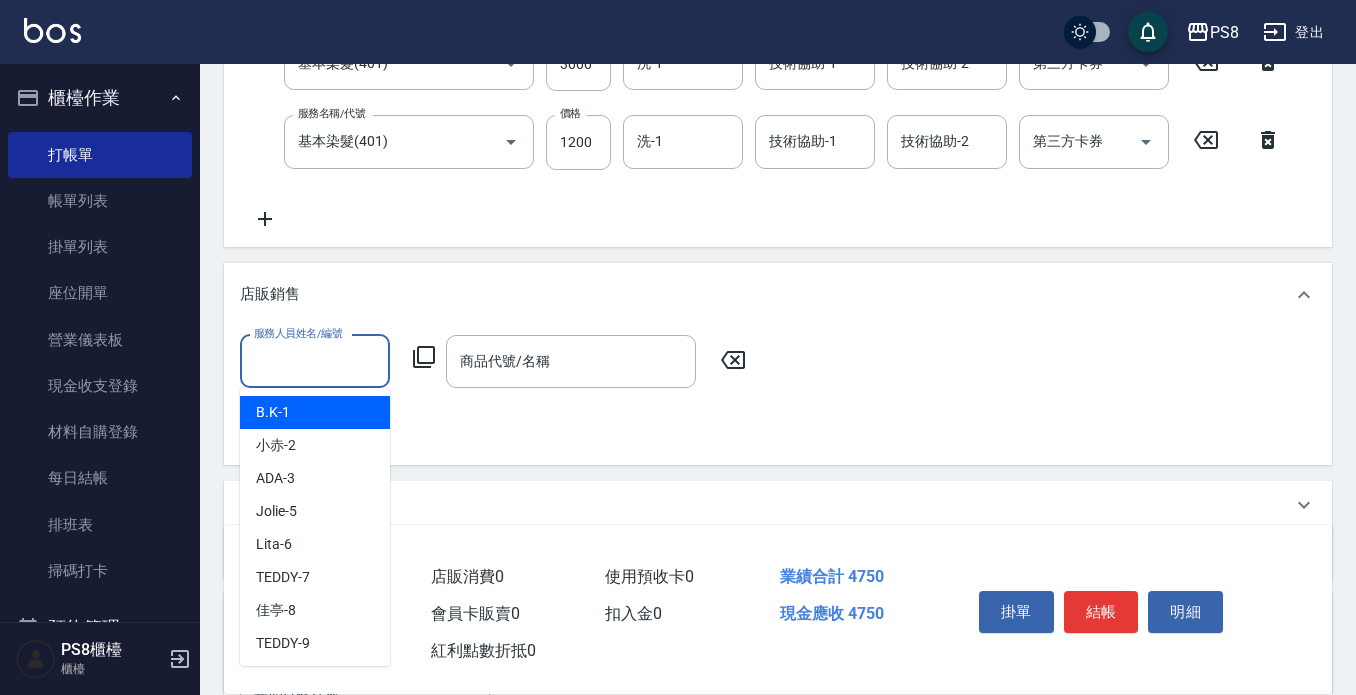 click on "服務人員姓名/編號" at bounding box center [315, 361] 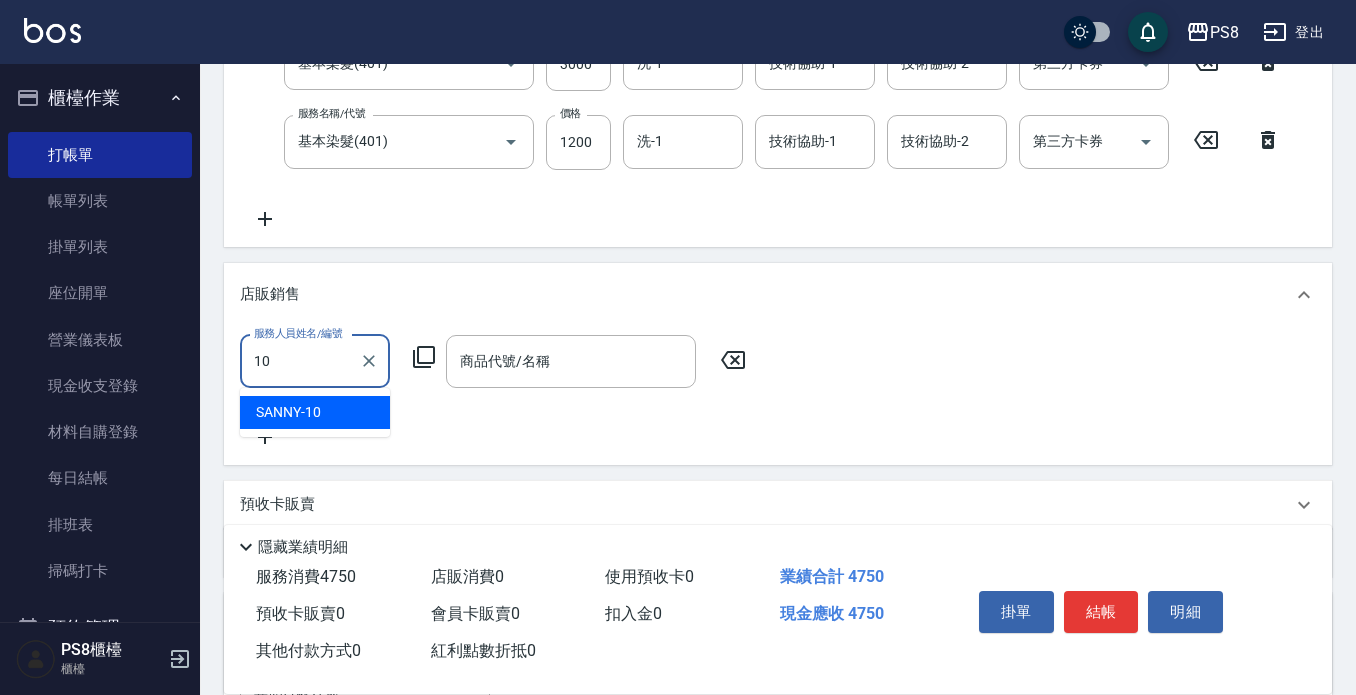 click on "SANNY -10" at bounding box center [315, 412] 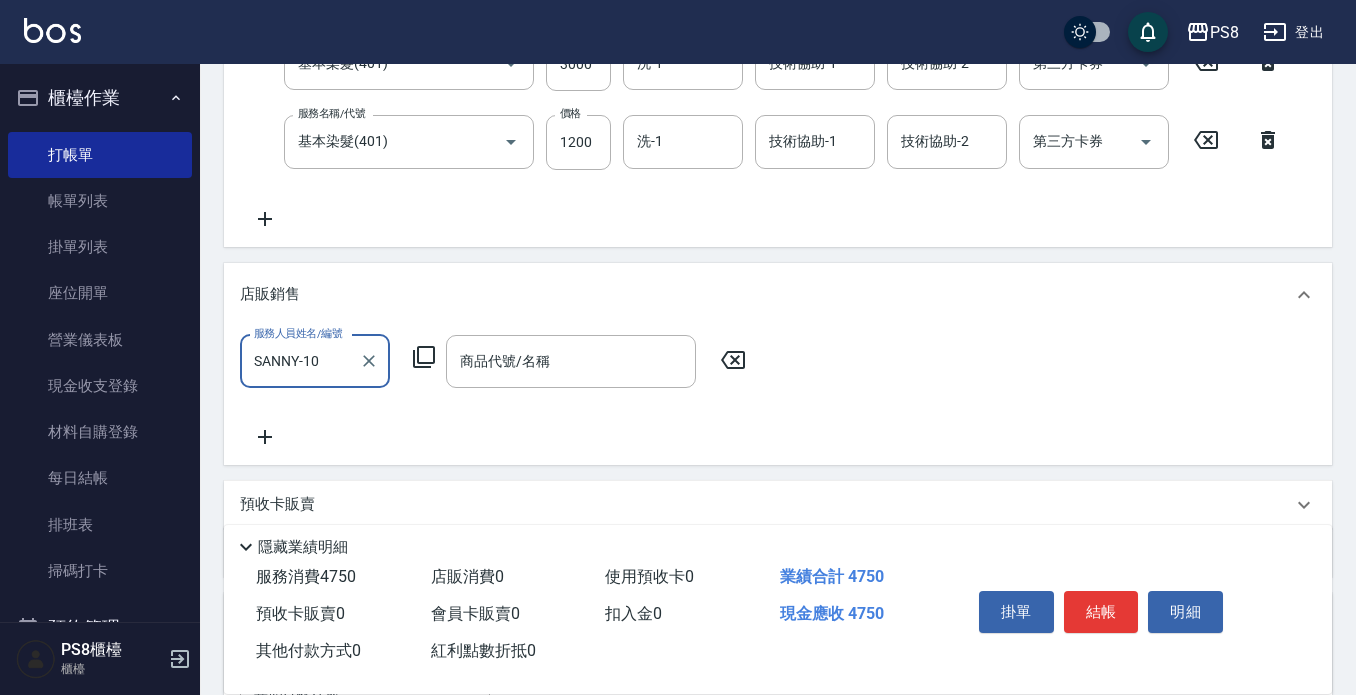 type on "SANNY-10" 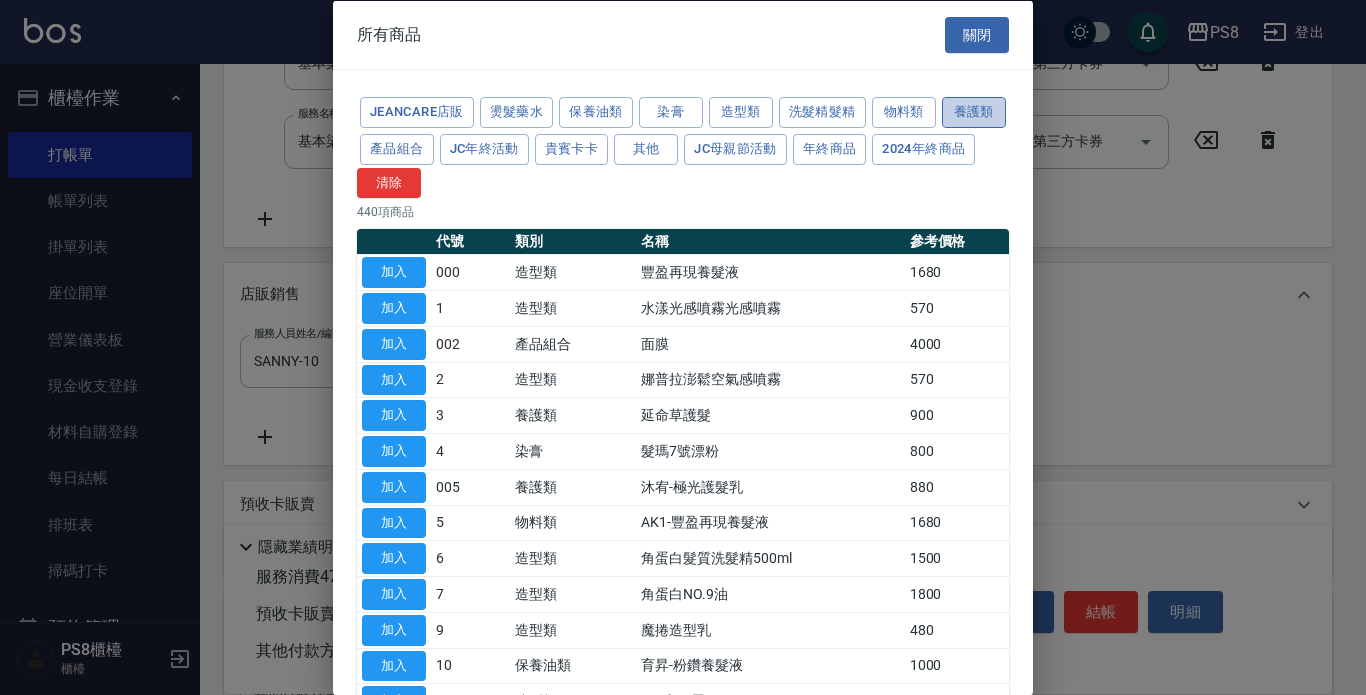 click on "養護類" at bounding box center (974, 112) 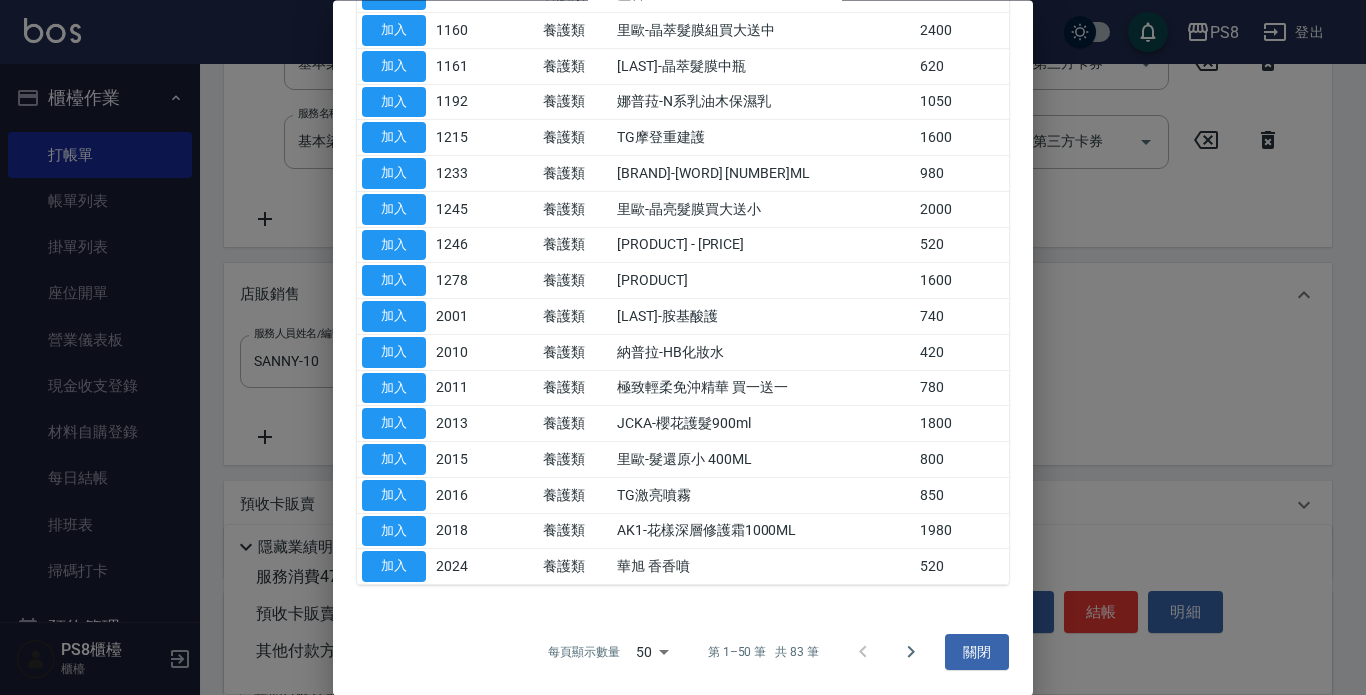 scroll, scrollTop: 1427, scrollLeft: 0, axis: vertical 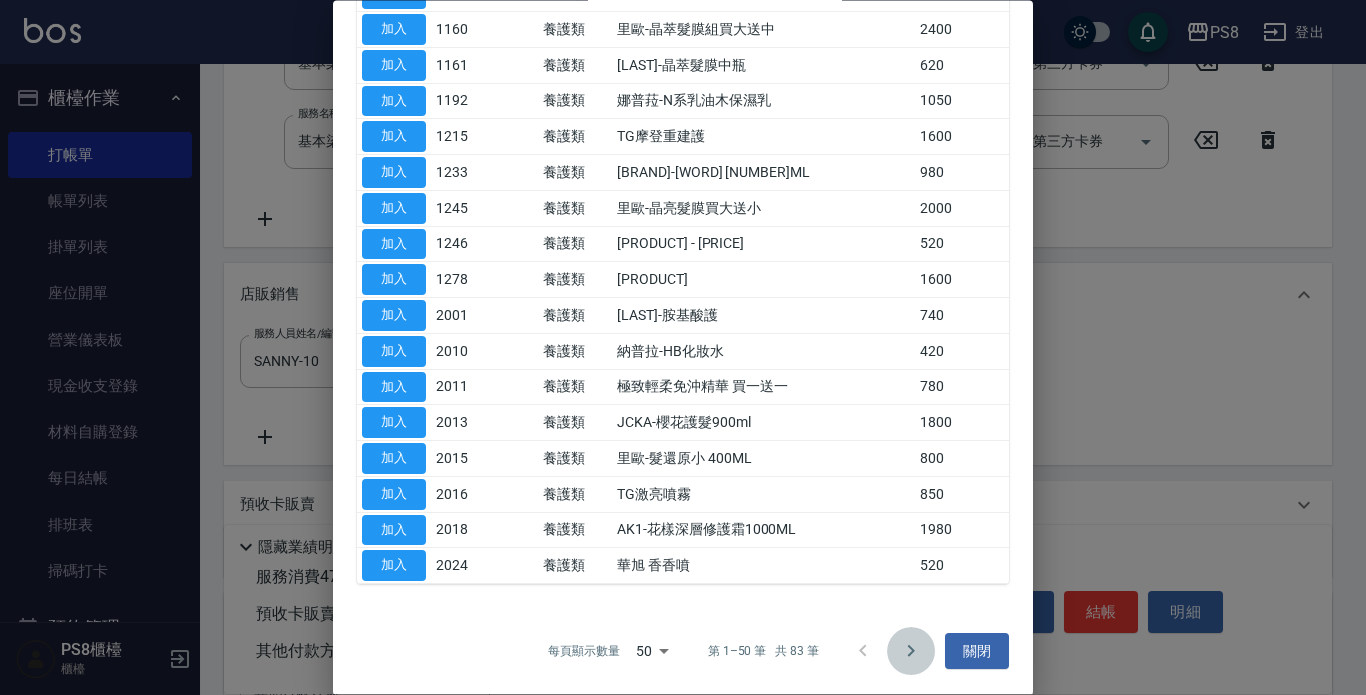 click 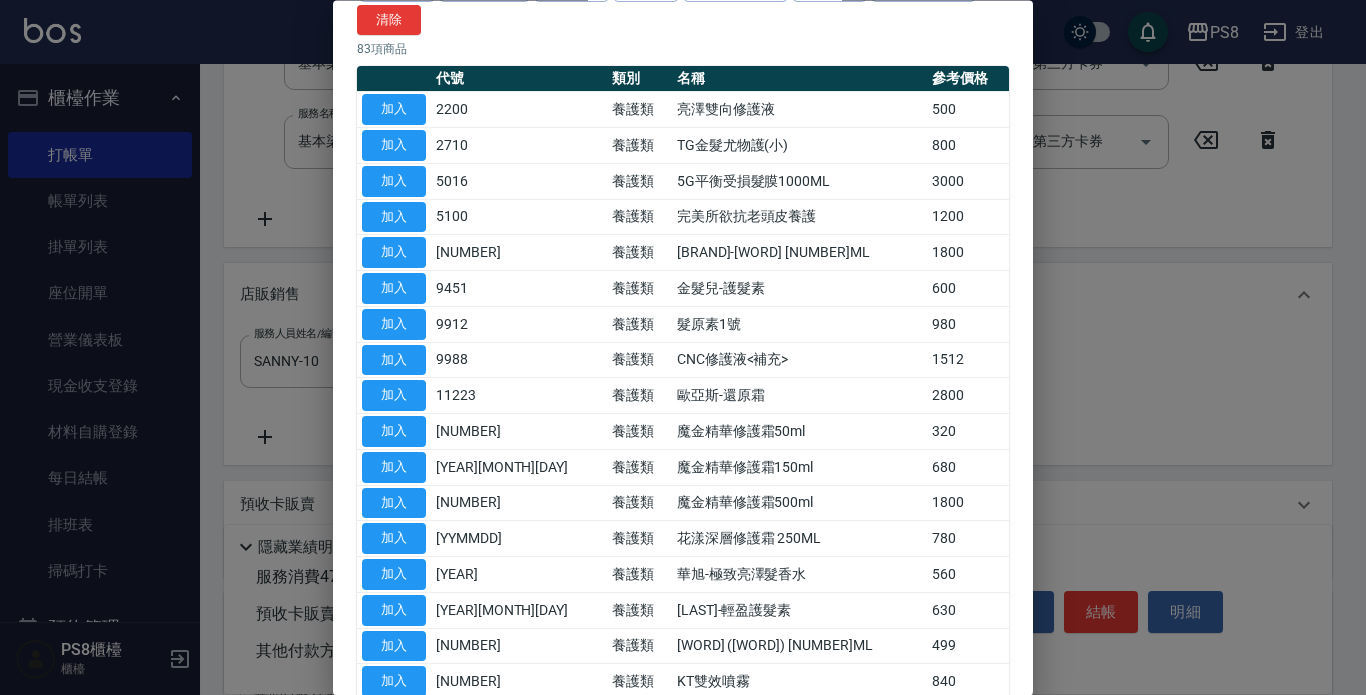 scroll, scrollTop: 462, scrollLeft: 0, axis: vertical 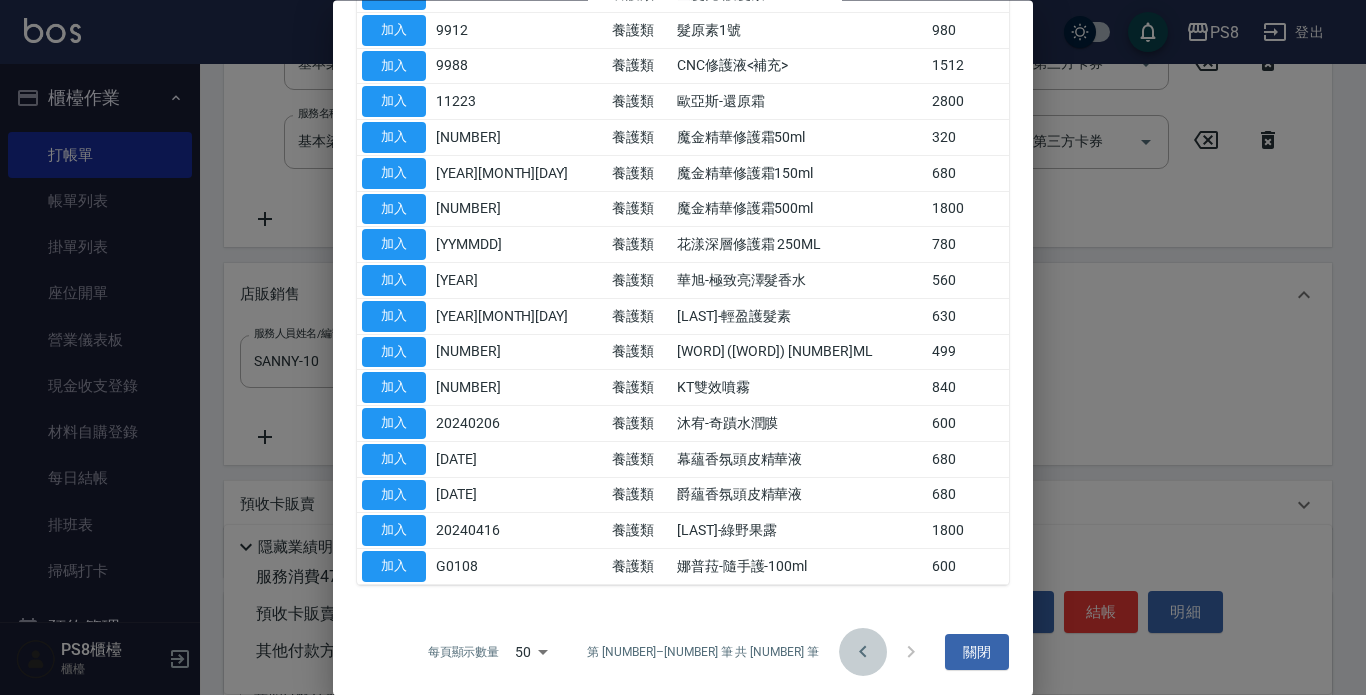 click 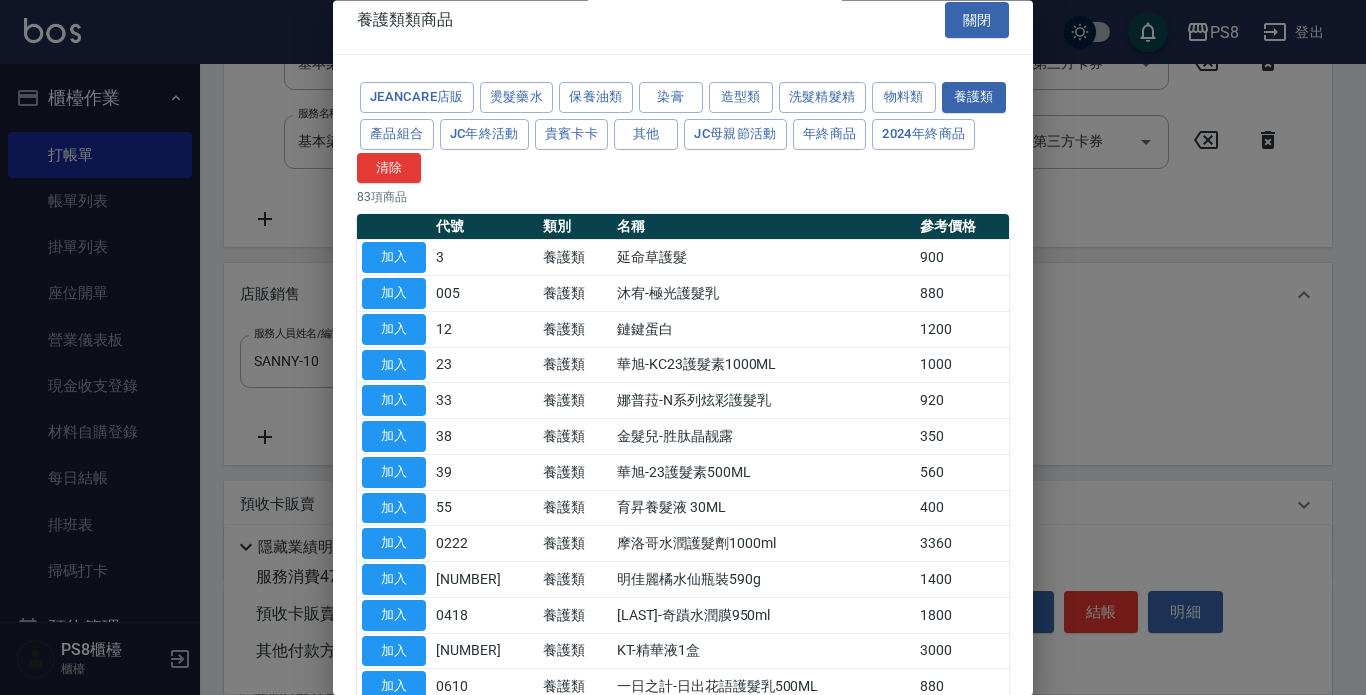 scroll, scrollTop: 0, scrollLeft: 0, axis: both 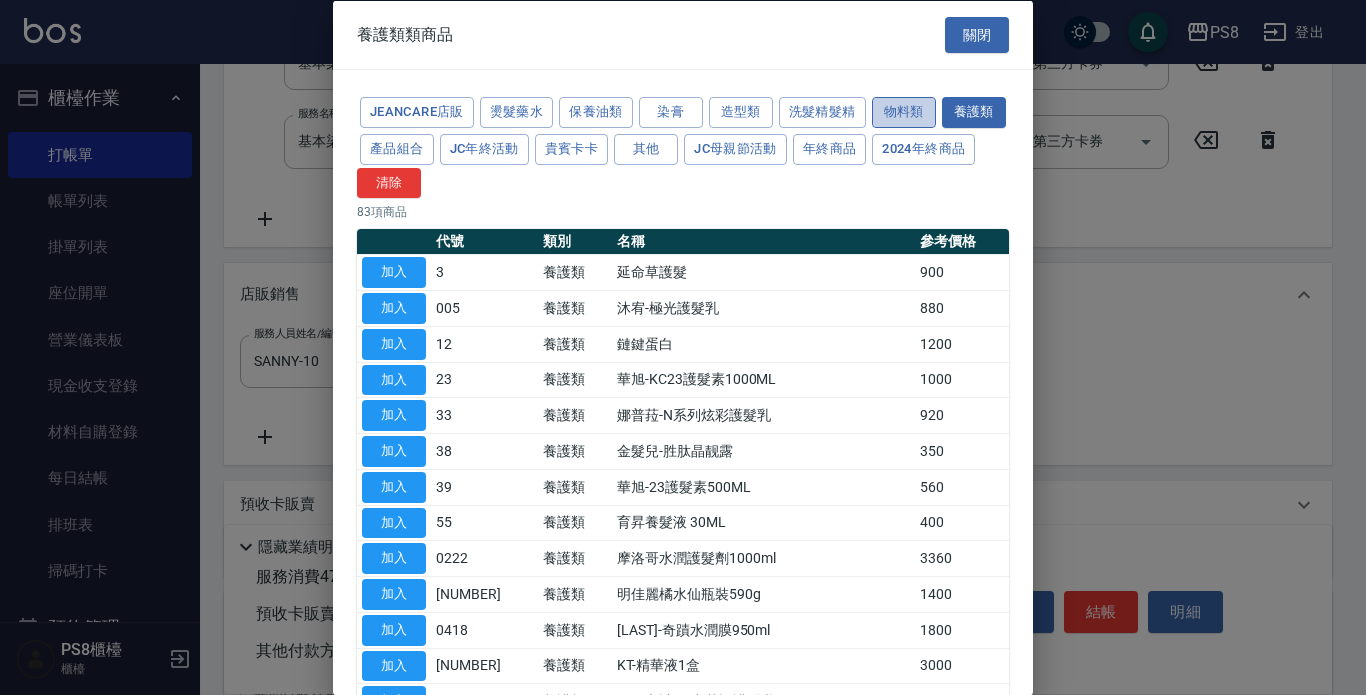 click on "物料類" at bounding box center (904, 112) 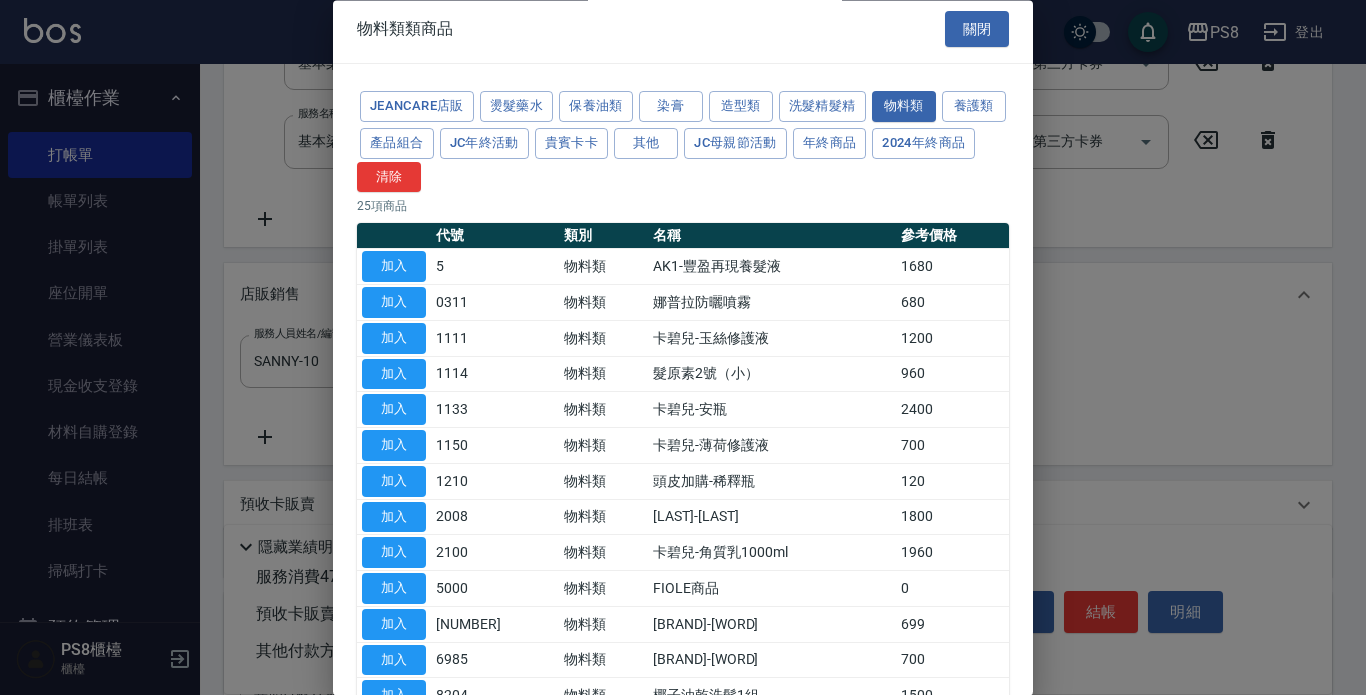 scroll, scrollTop: 0, scrollLeft: 0, axis: both 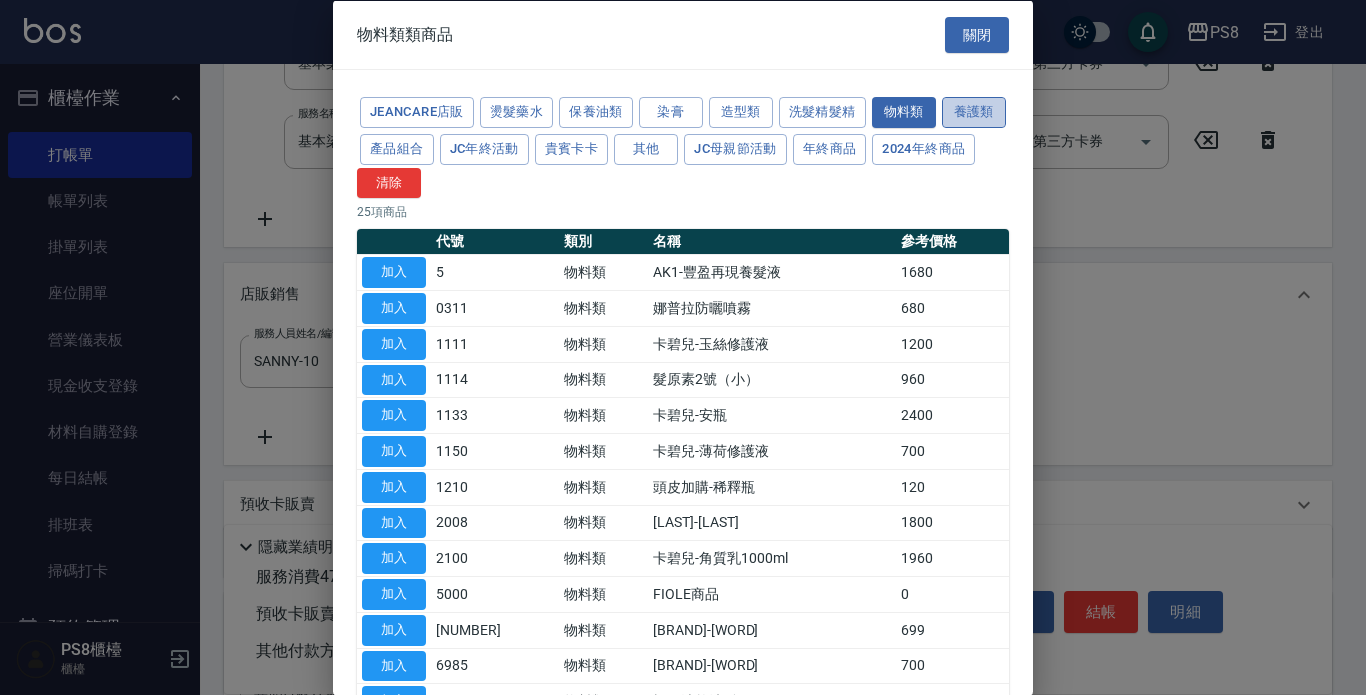 click on "養護類" at bounding box center (974, 112) 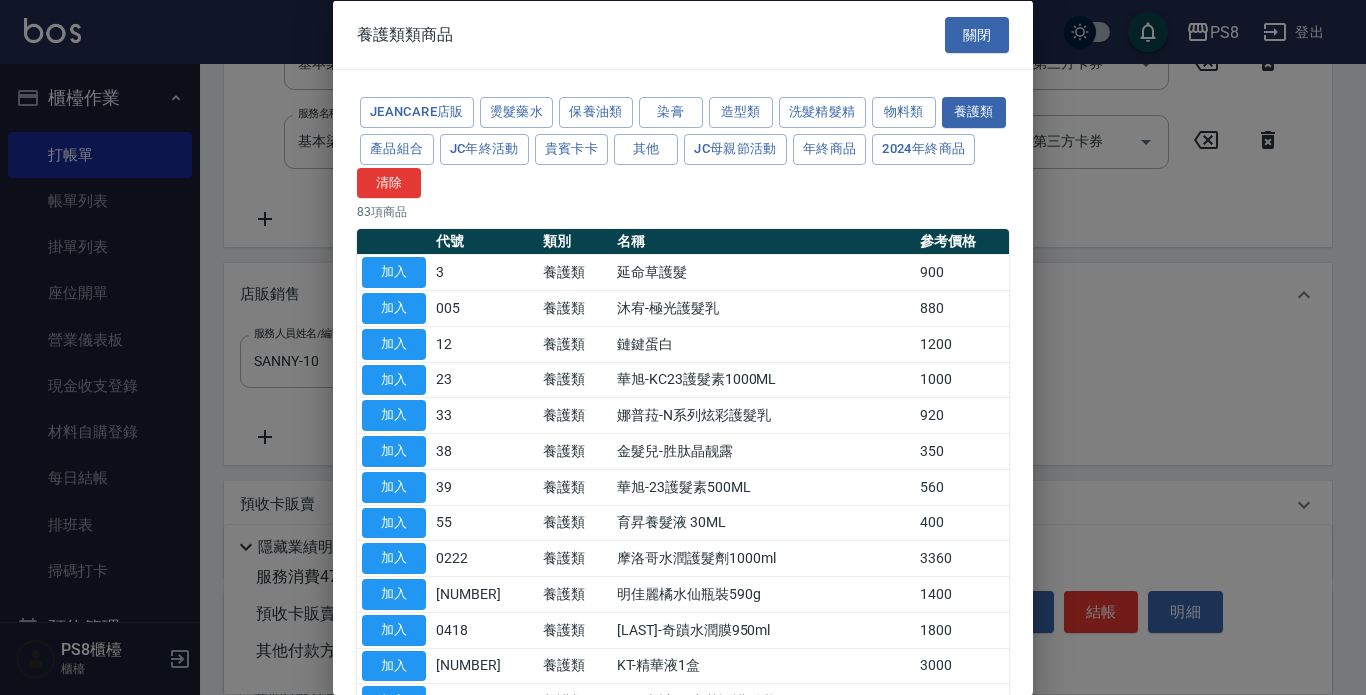 click on "JeanCare店販 燙髮藥水 保養油類 染膏 造型類 洗髮精髮精 物料類 養護類 產品組合 JC年終活動 貴賓卡卡 其他 JC母親節活動 年終商品 2024年終商品 清除 83  項商品 代號 類別 名稱 參考價格 加入 3 養護類 延命草護髮 900 加入 005 養護類 沐宥-極光護髮乳 880 加入 12 養護類 鏈鍵蛋白 1200 加入 23 養護類 華旭-KC23護髮素1000ML 1000 加入 33 養護類 娜普菈-N系列炫彩護髮乳 920 加入 38 養護類 金髮兒-胜肽晶靓露 350 加入 39 養護類 華旭-23護髮素500ML 560 加入 55 養護類 育昇養髮液 30ML 400 加入 0222 養護類 摩洛哥水潤護髮劑1000ml 3360 加入 0326 養護類 明佳麗橘水仙瓶裝590g 1400 加入 0418 養護類 沐宥-奇蹟水潤膜950ml 1800 加入 0607 養護類 KT-精華液1盒 3000 加入 0610 養護類 一日之計-日出花語護髮乳500ML 880 加入 0620 養護類 泊藍免沖護 800 加入 0622 養護類 肯威-抗熱230 760 加入 0702 養護類 780 加入 0710" at bounding box center (683, 1050) 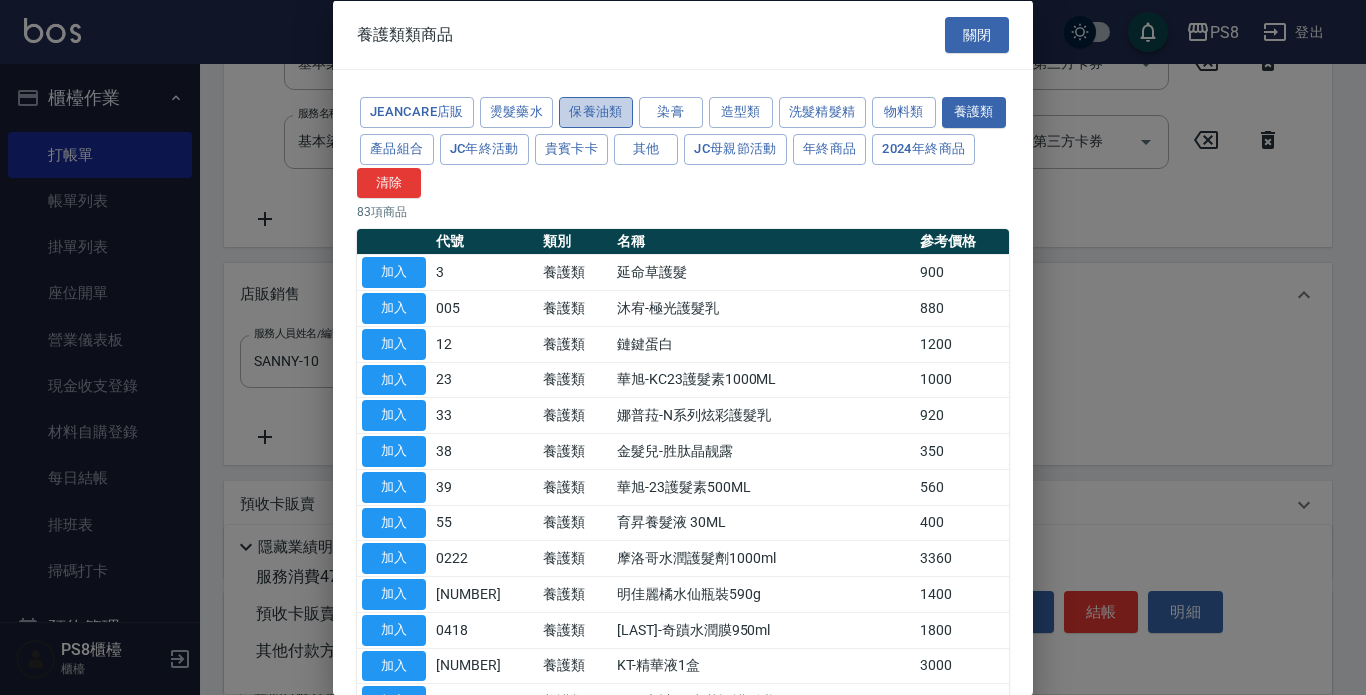 click on "保養油類" at bounding box center [596, 112] 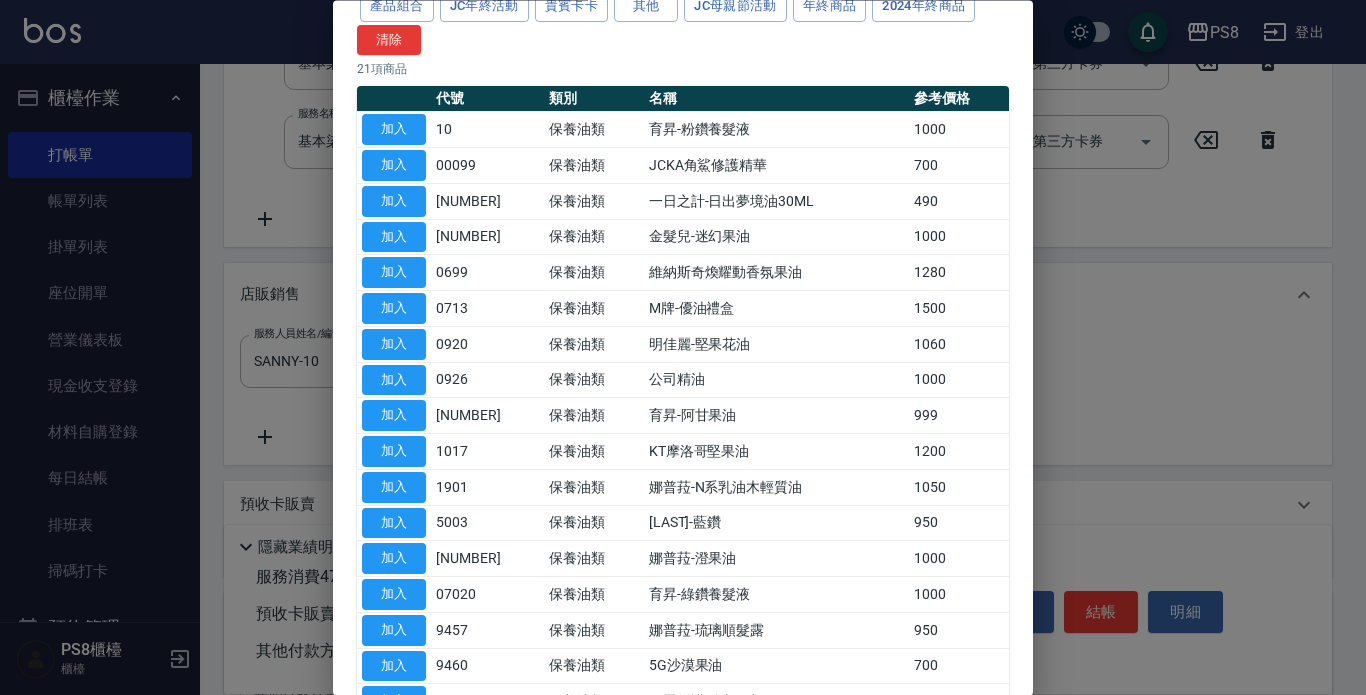 scroll, scrollTop: 90, scrollLeft: 0, axis: vertical 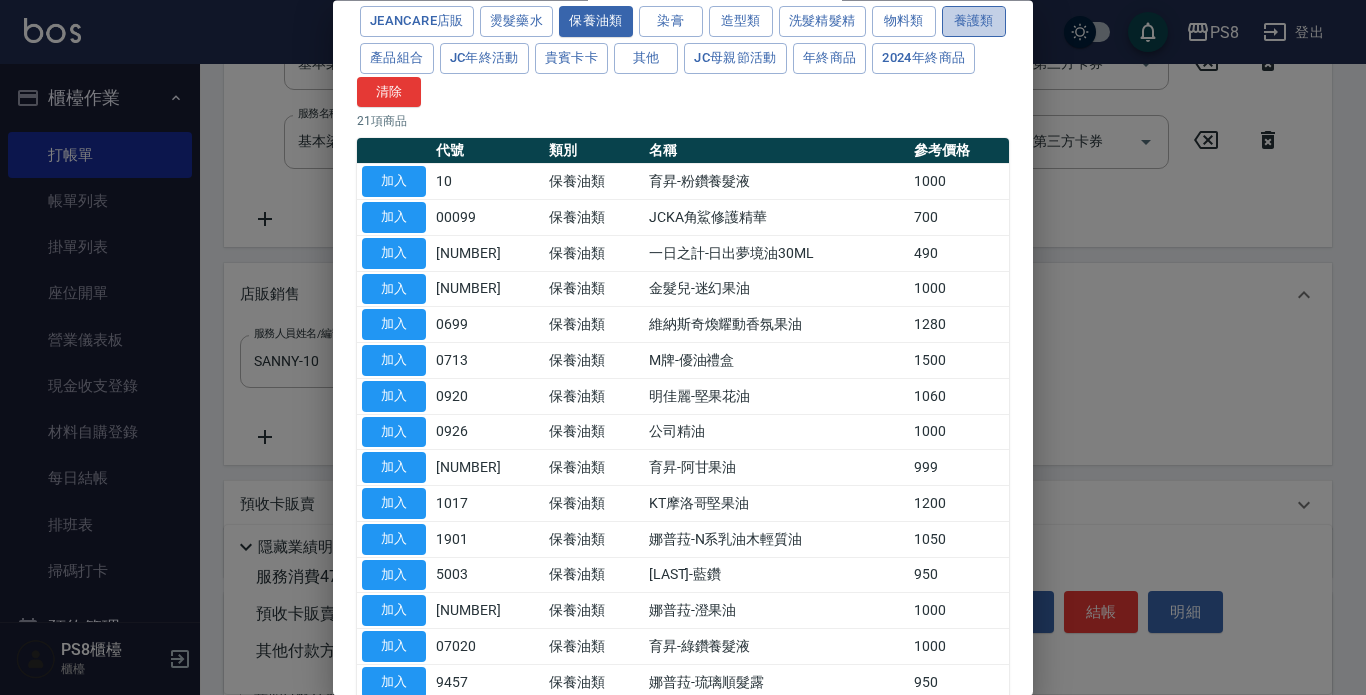 click on "養護類" at bounding box center (974, 22) 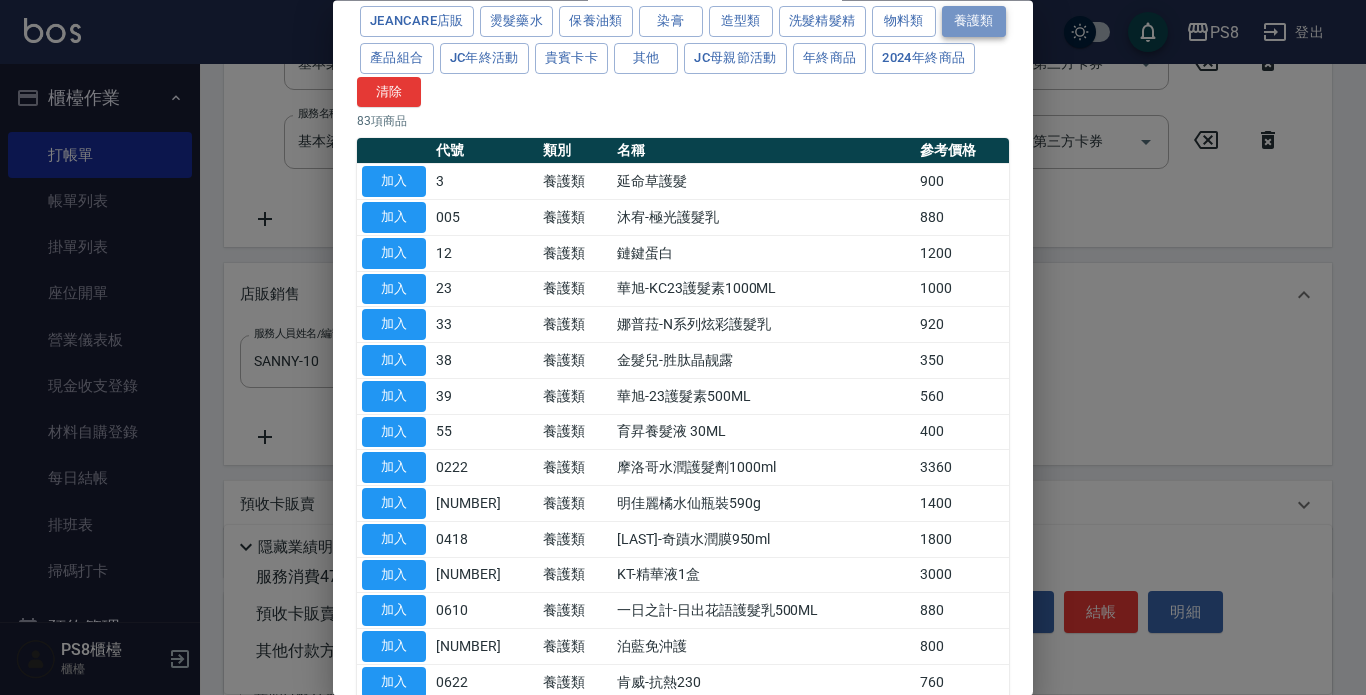 click on "養護類" at bounding box center [974, 22] 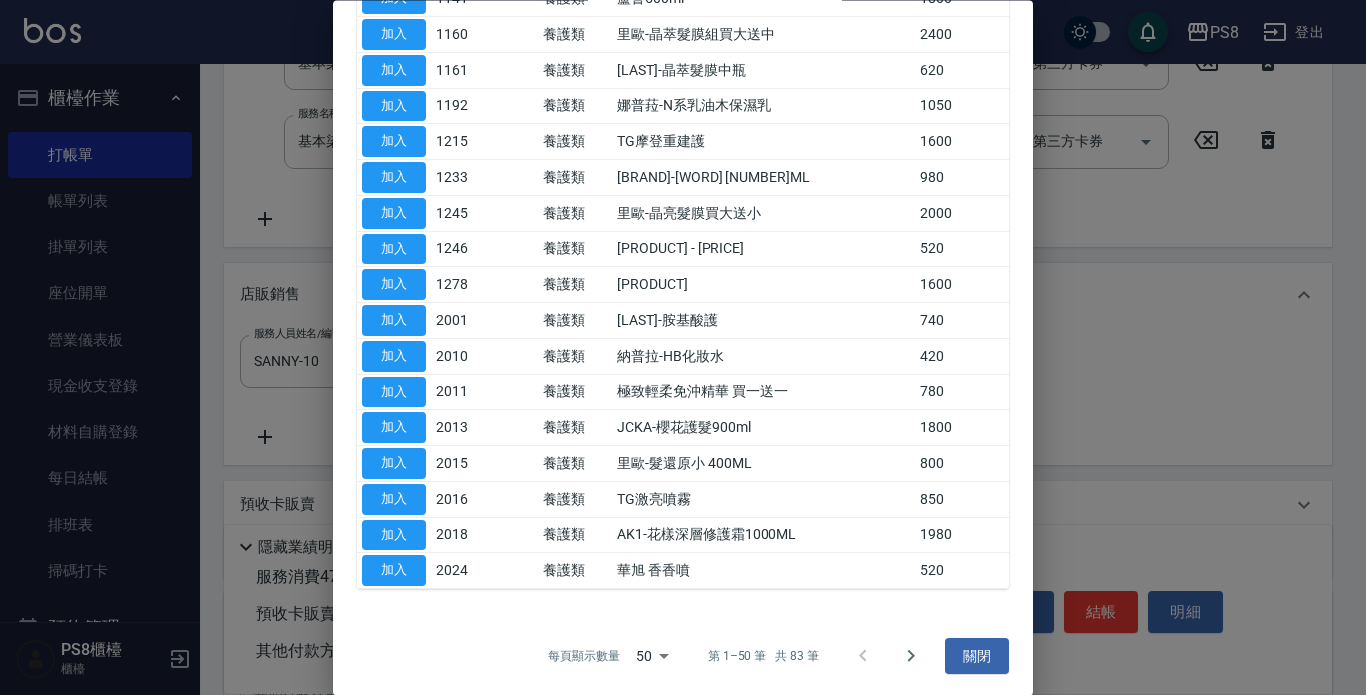 scroll, scrollTop: 1427, scrollLeft: 0, axis: vertical 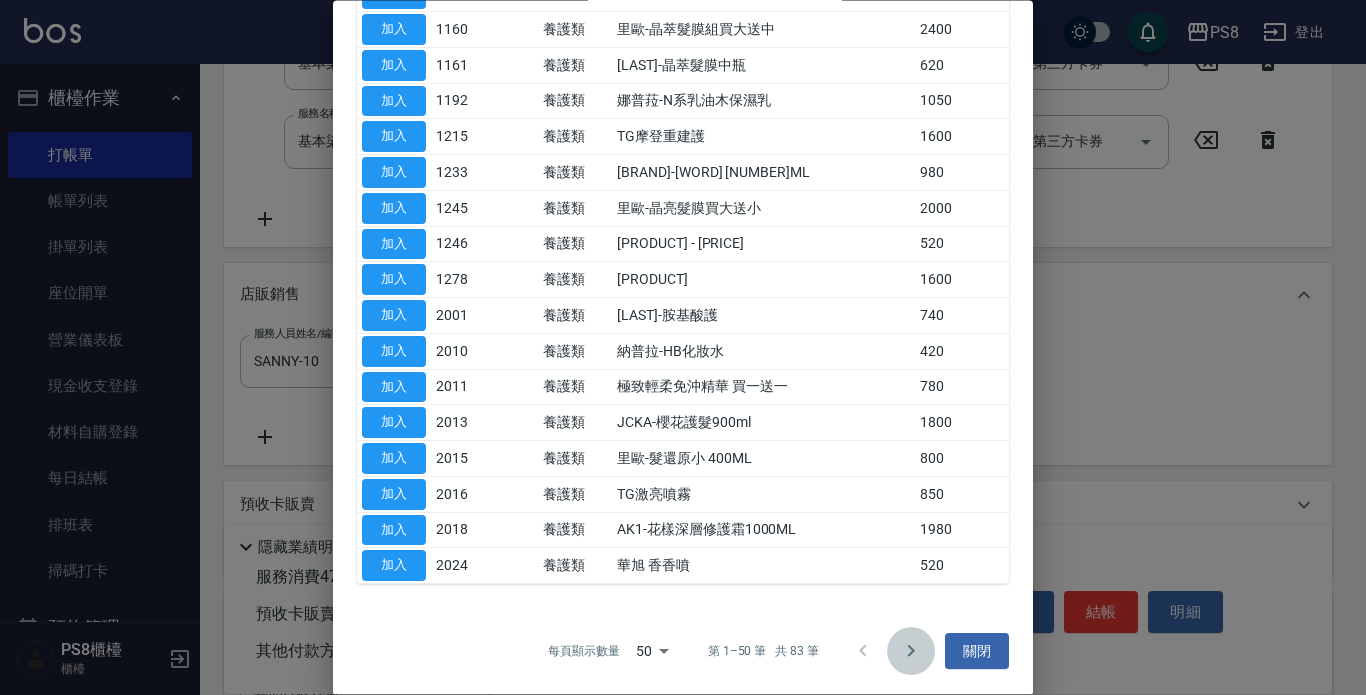click 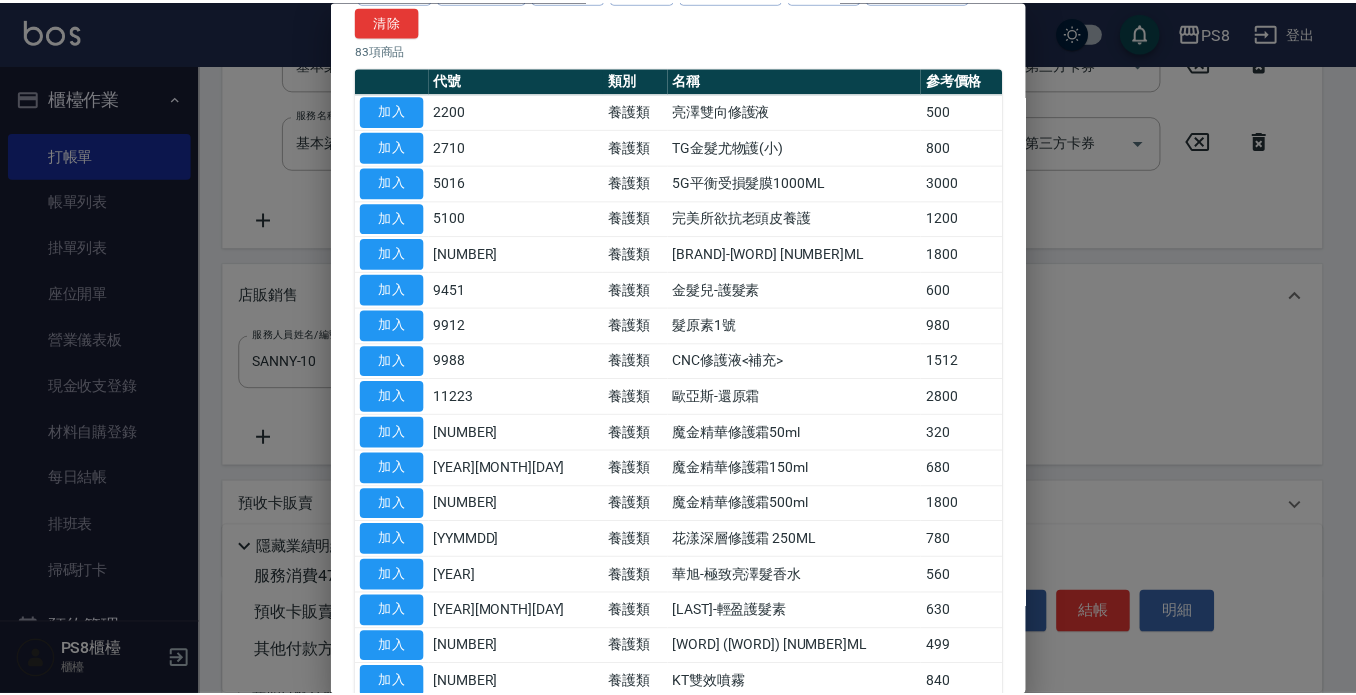 scroll, scrollTop: 262, scrollLeft: 0, axis: vertical 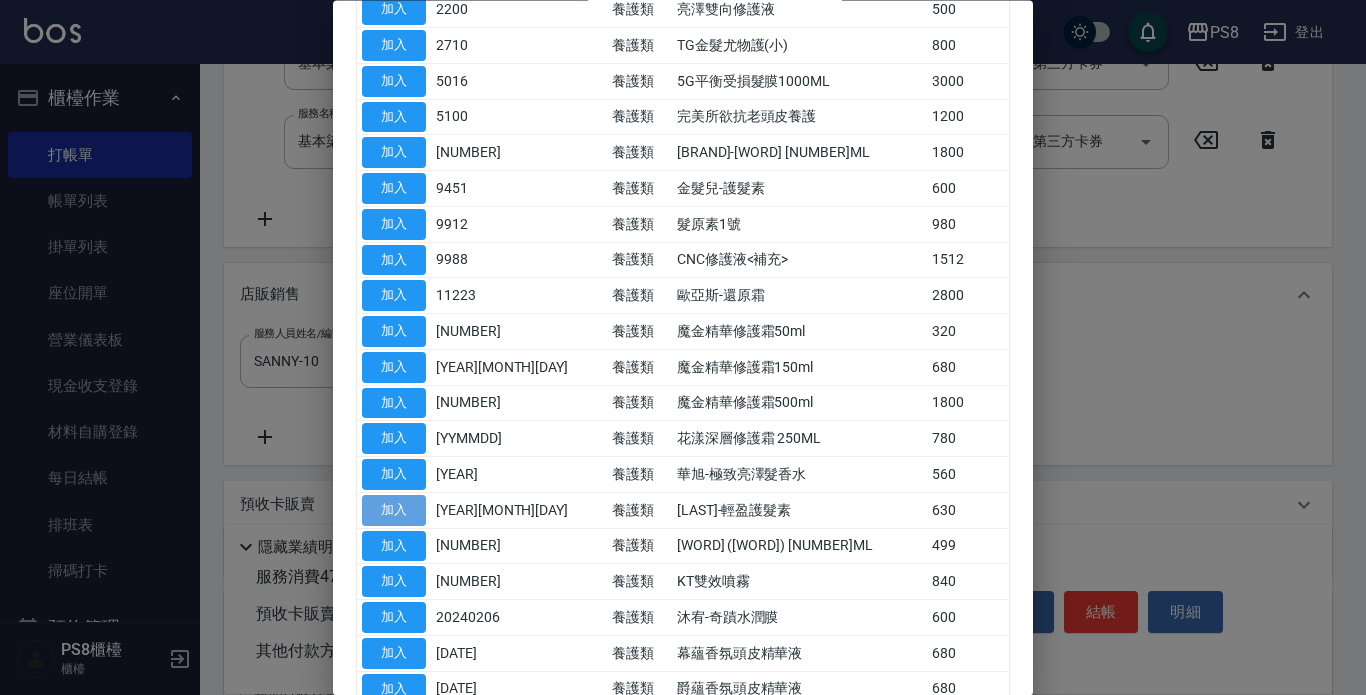 click on "加入" at bounding box center [394, 510] 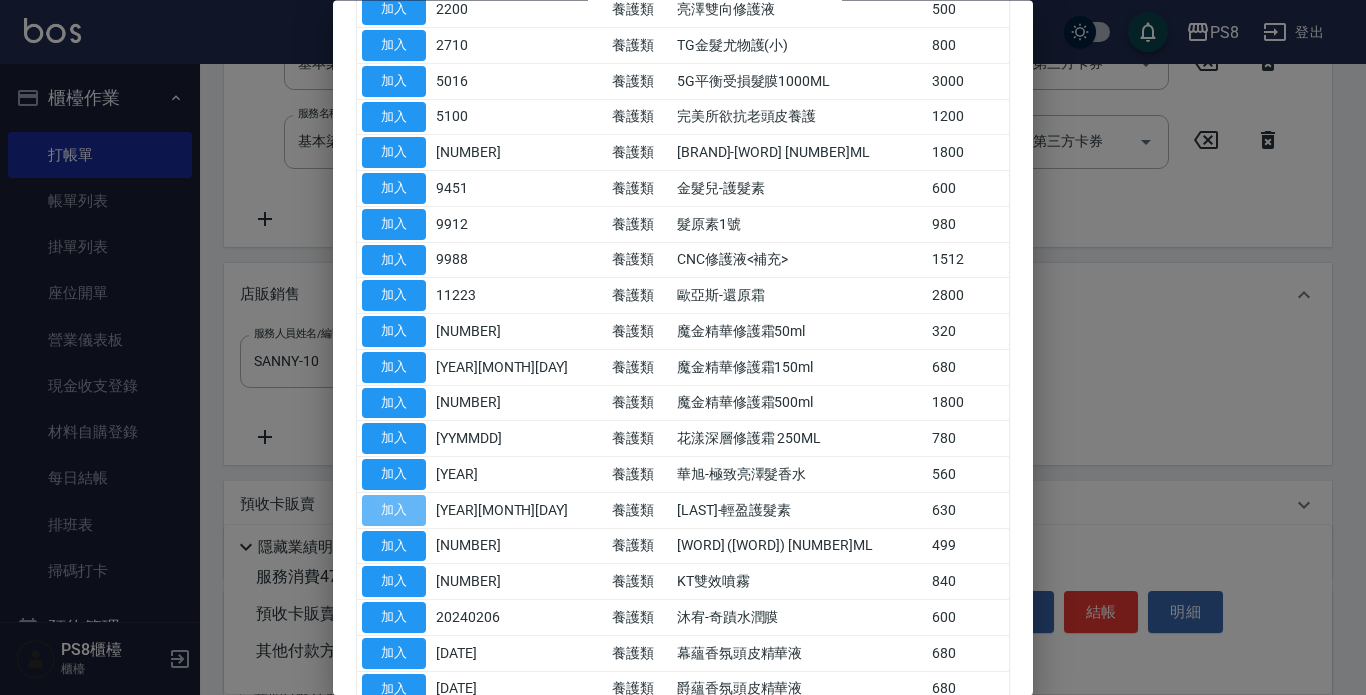 type on "[LAST]-輕盈護髮素" 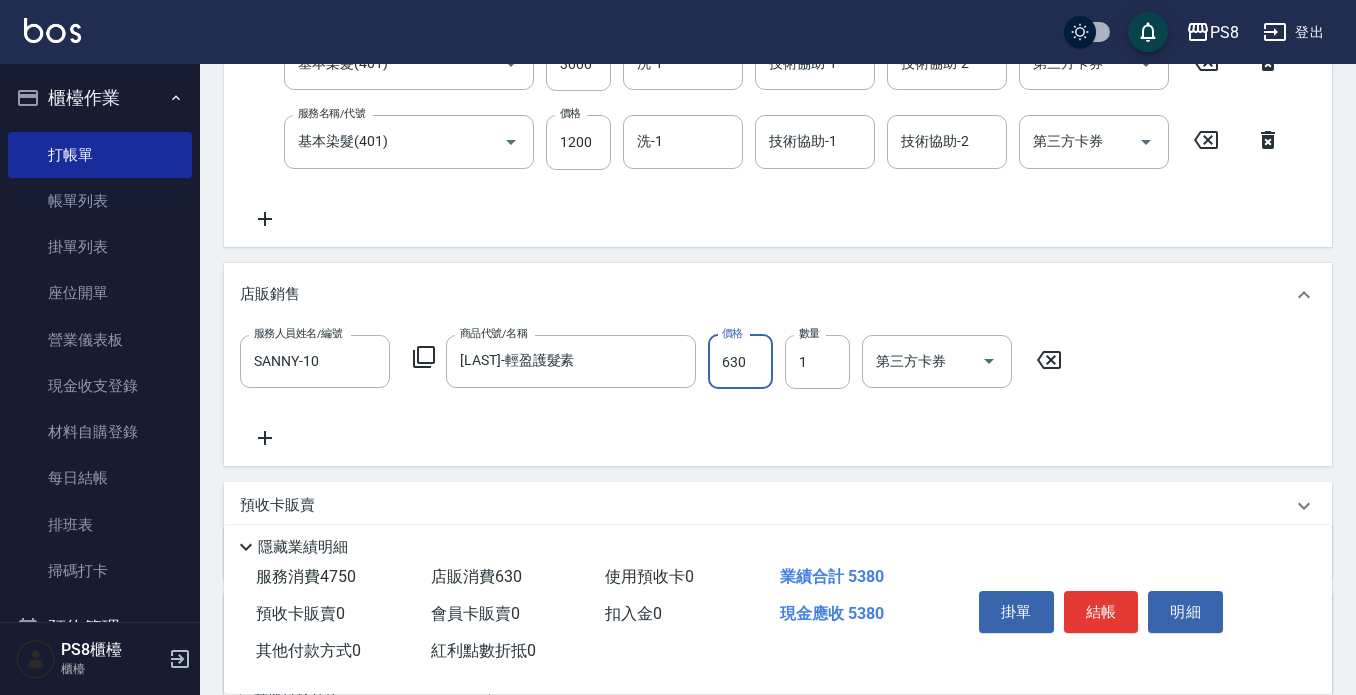 click on "630" at bounding box center (740, 362) 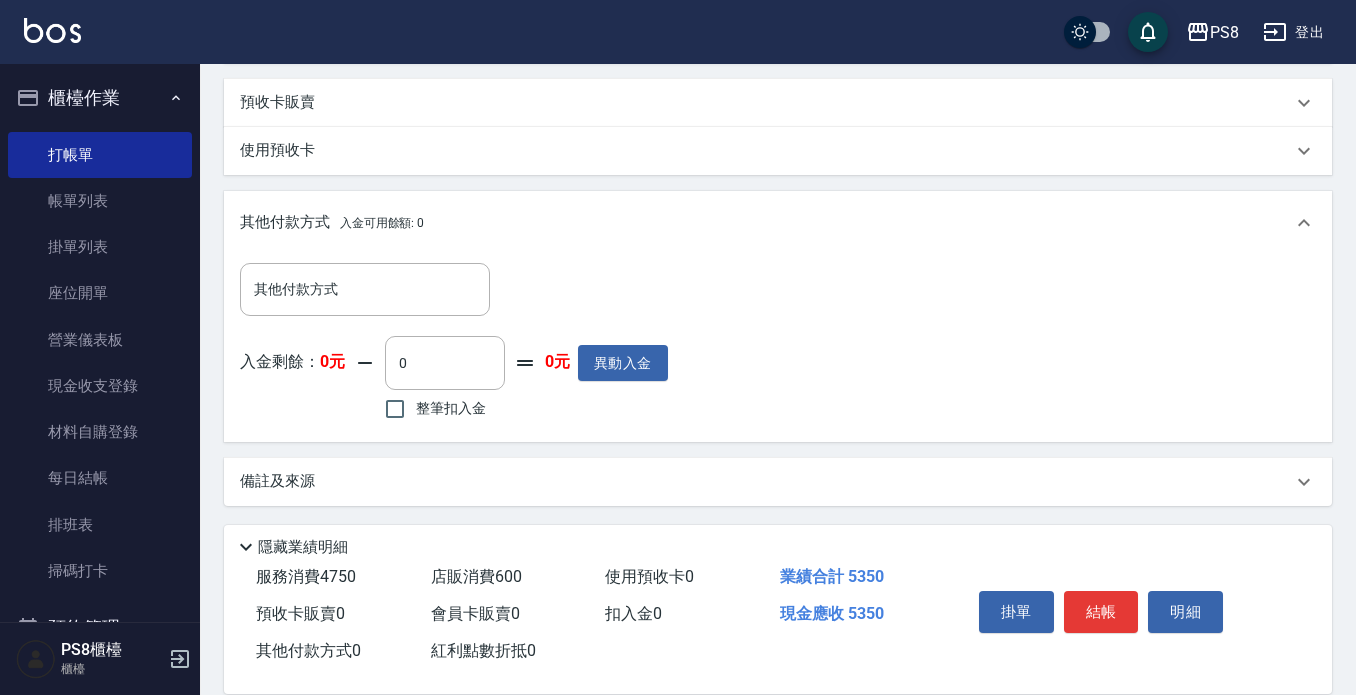 scroll, scrollTop: 843, scrollLeft: 0, axis: vertical 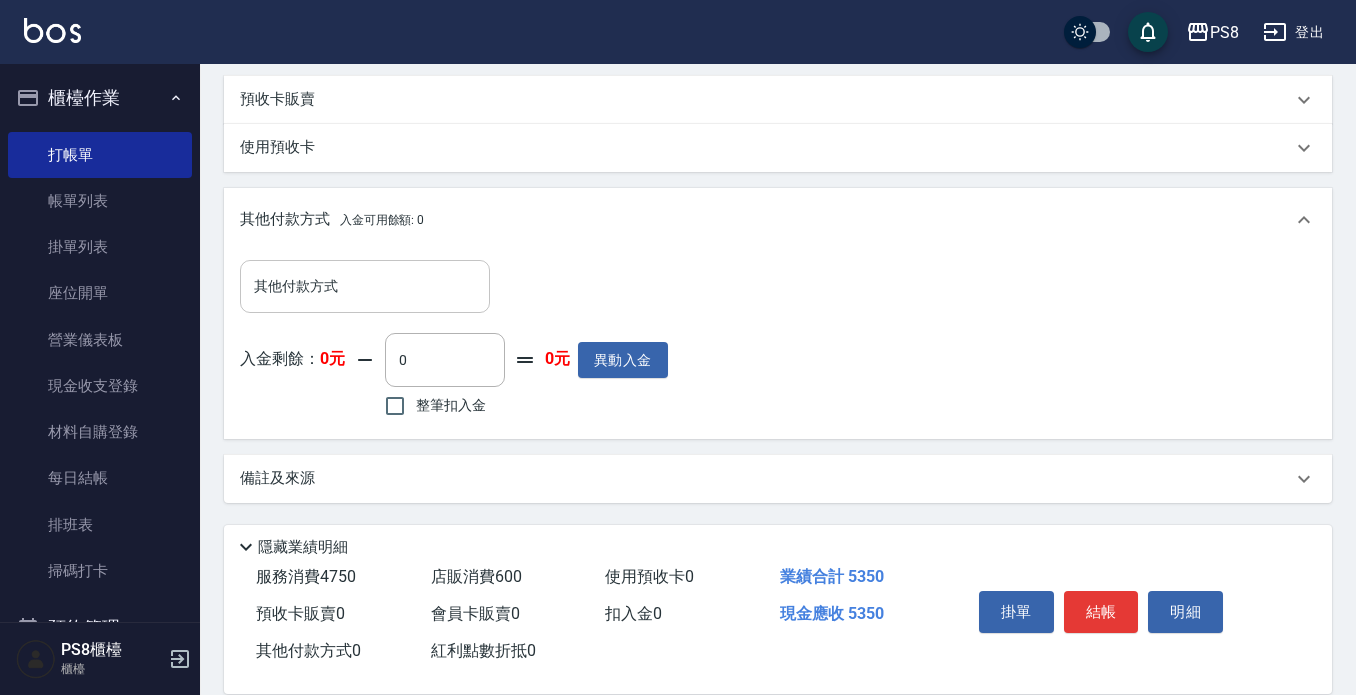 type on "600" 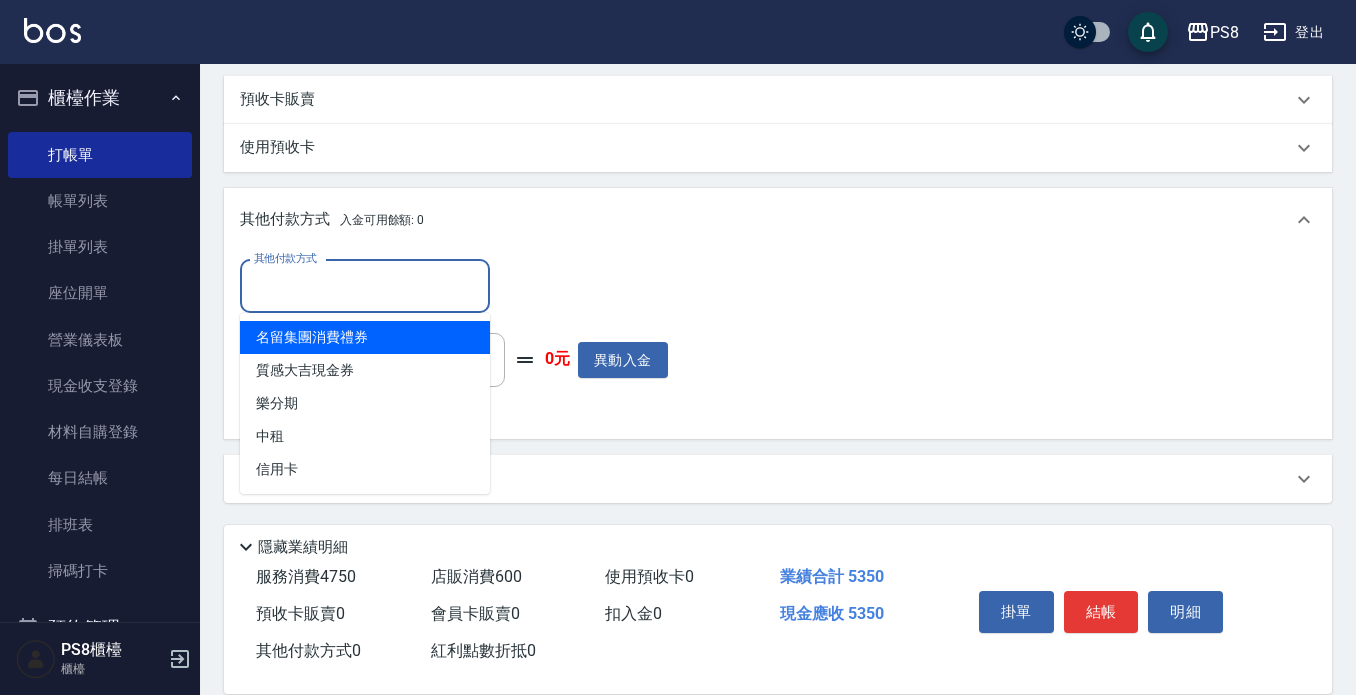 click on "其他付款方式" at bounding box center [365, 286] 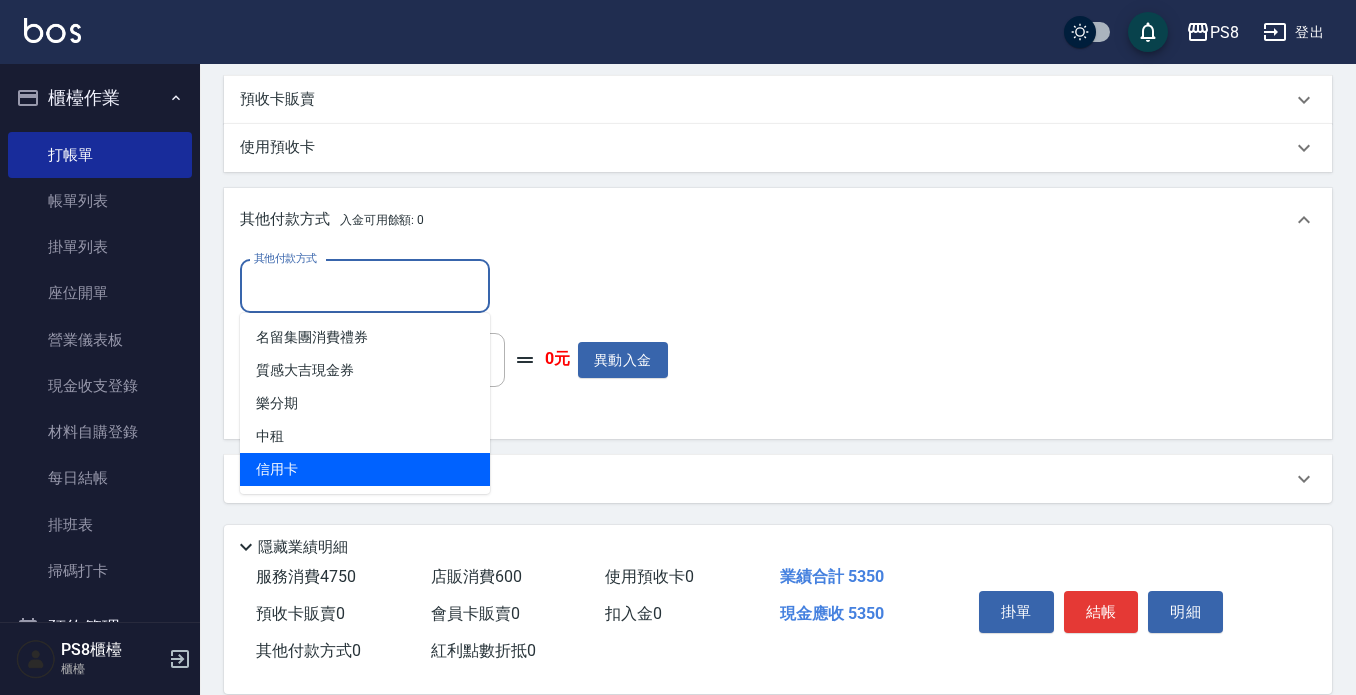 click on "信用卡" at bounding box center [365, 469] 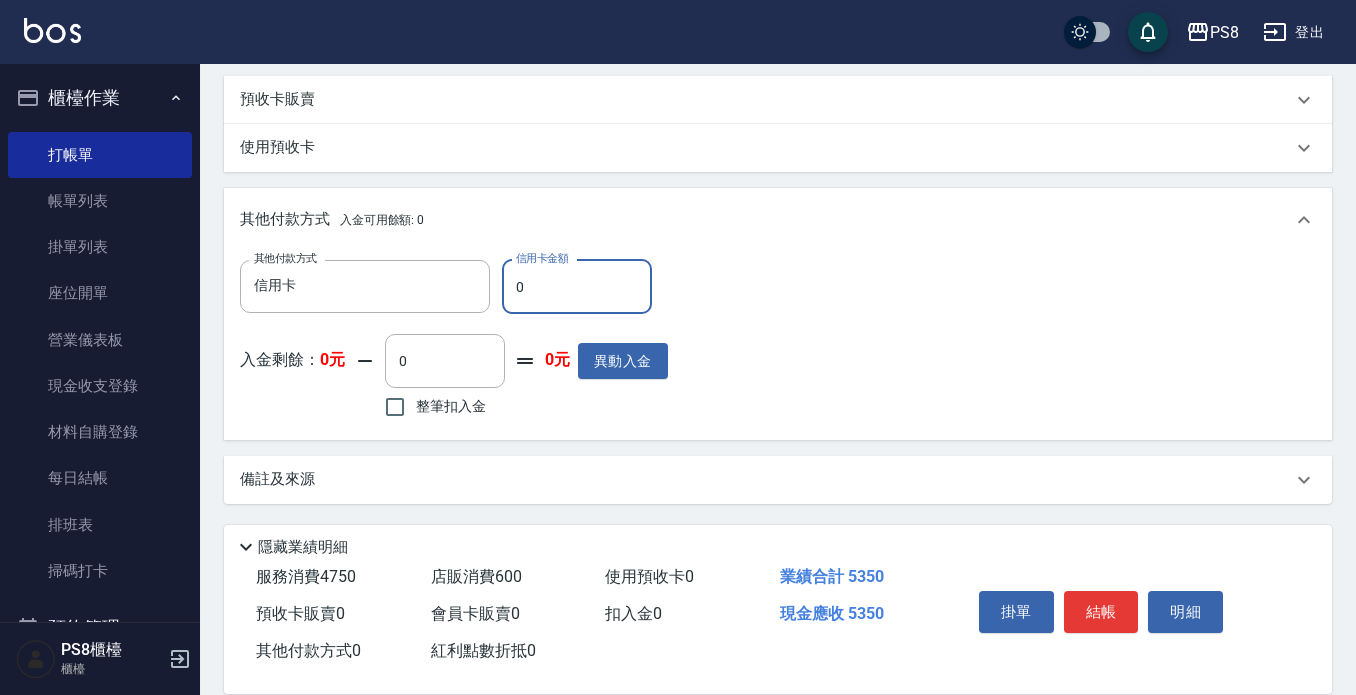 click on "0" at bounding box center [577, 287] 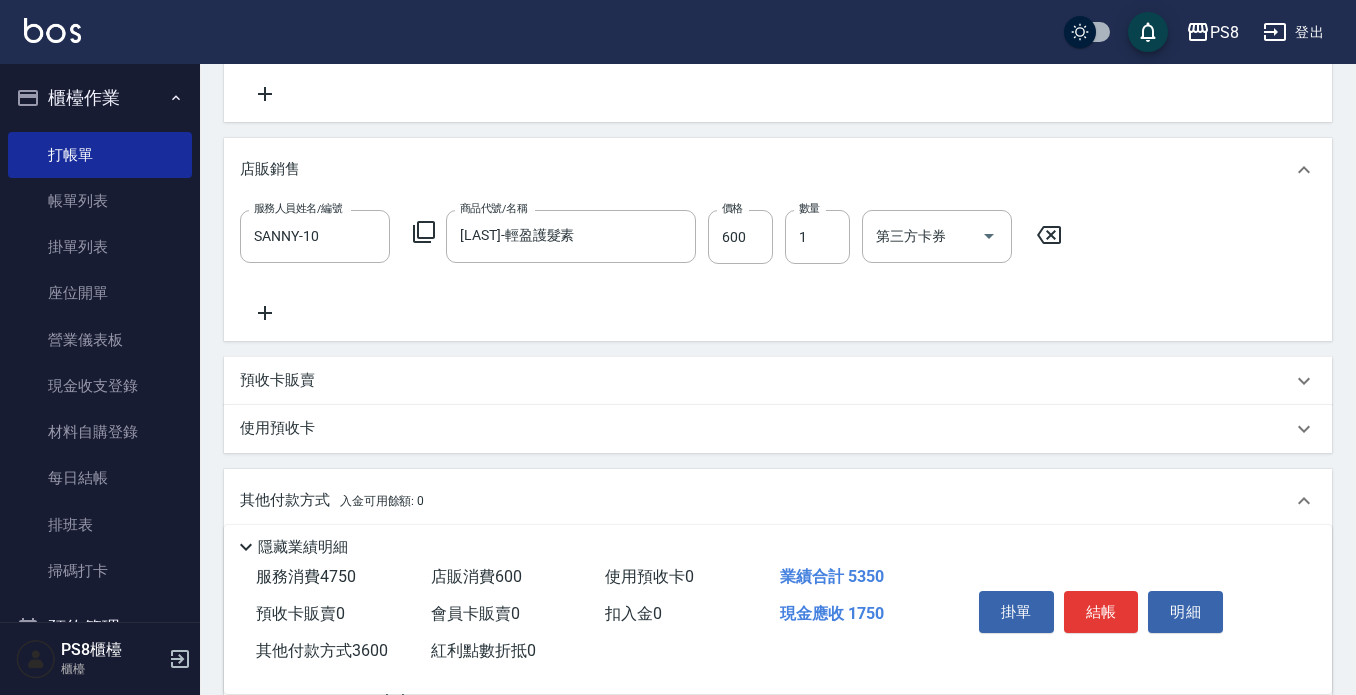 scroll, scrollTop: 343, scrollLeft: 0, axis: vertical 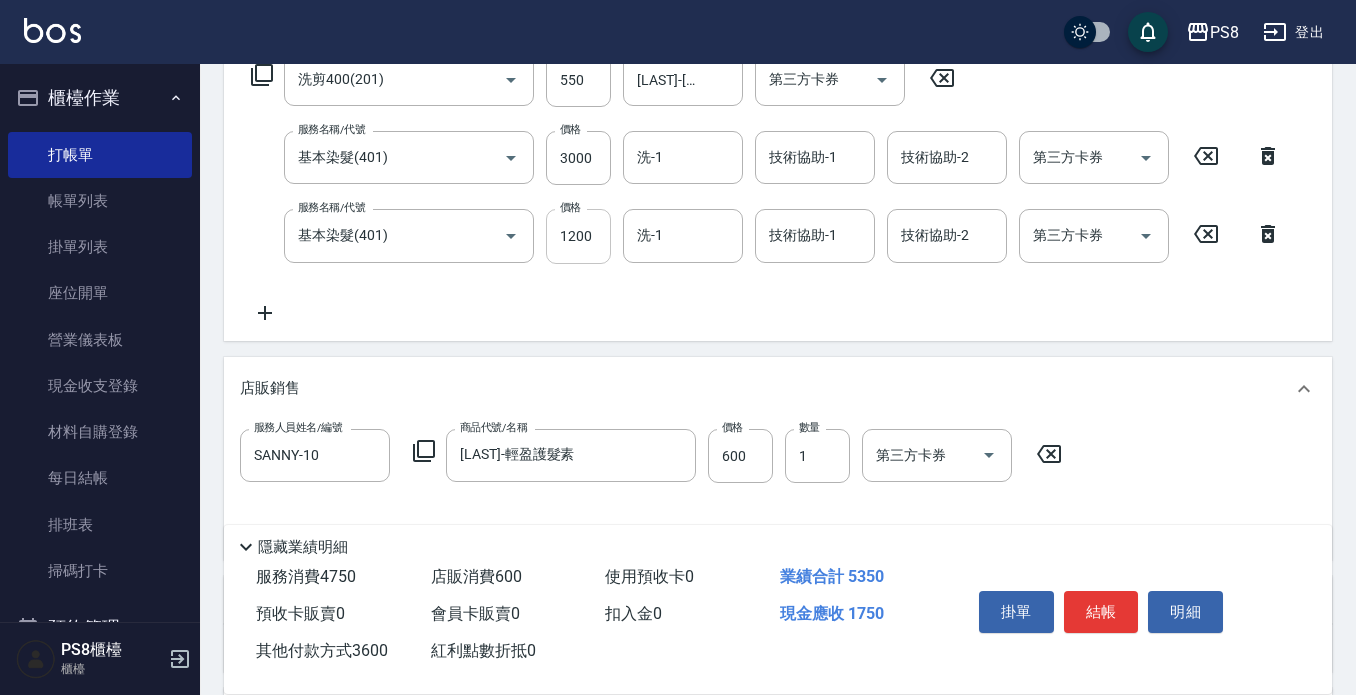 type on "3600" 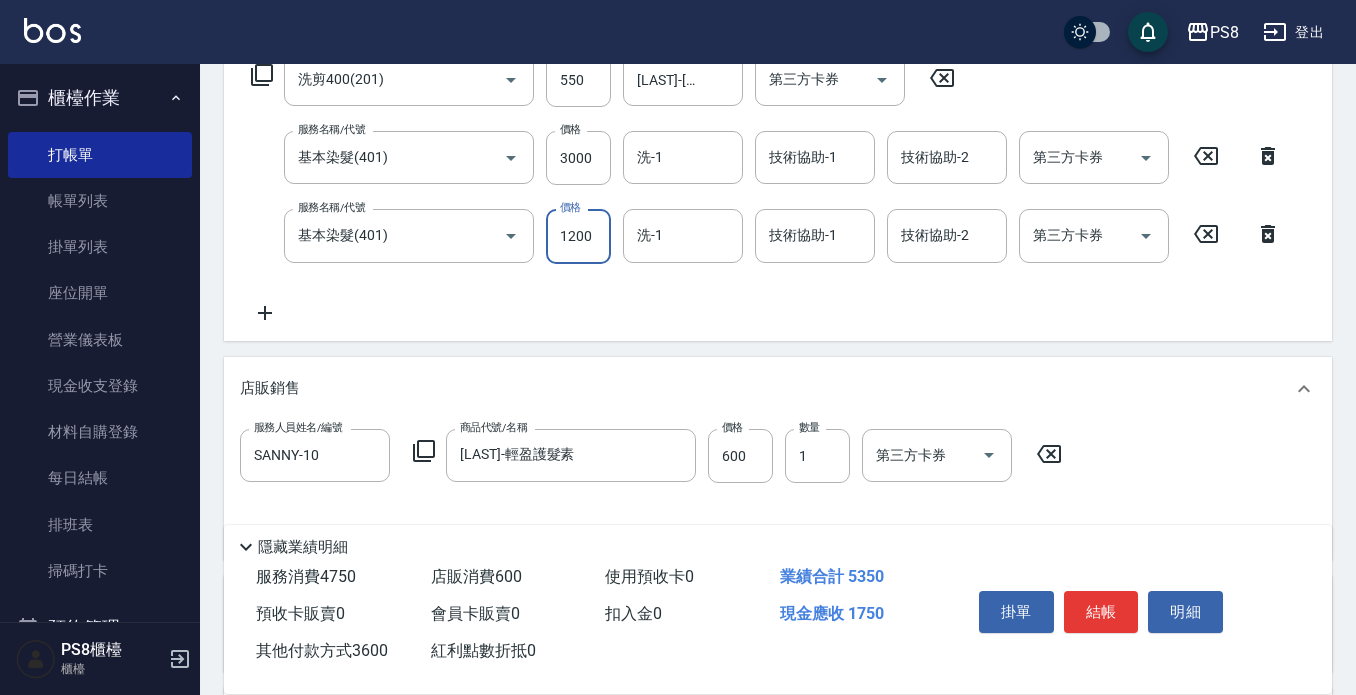click on "1200" at bounding box center (578, 236) 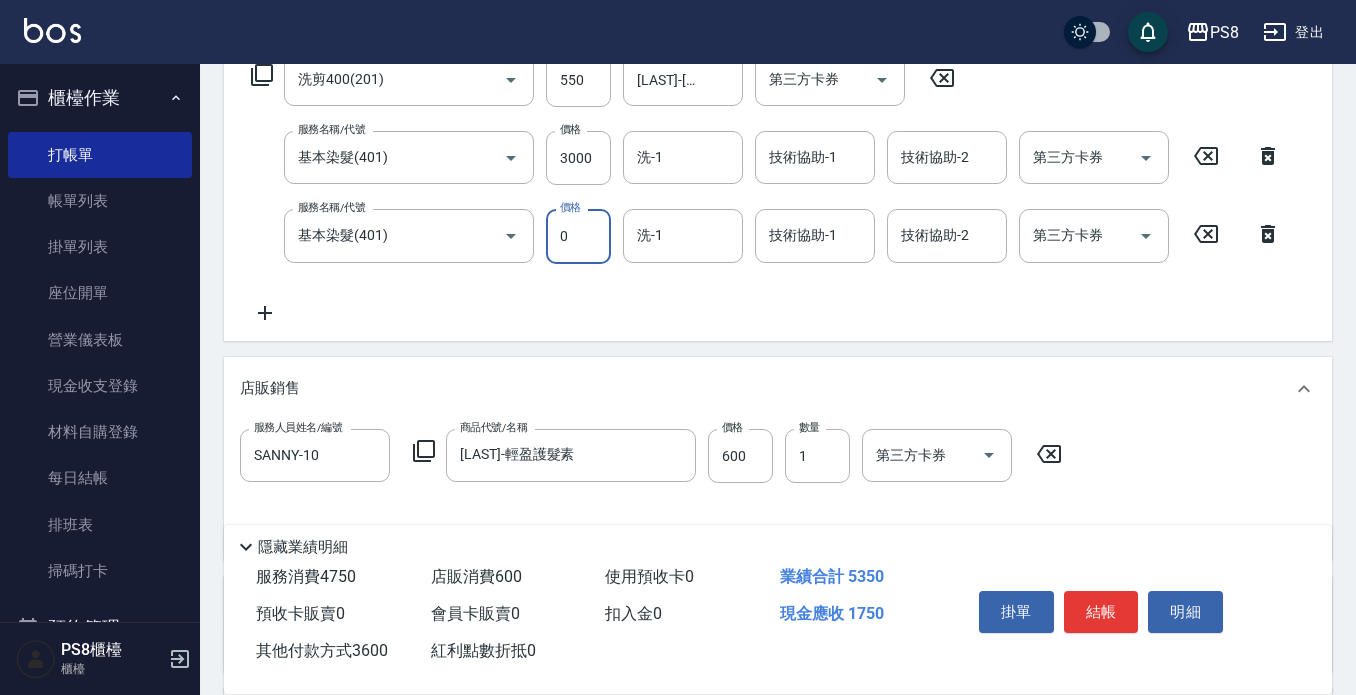 type on "0" 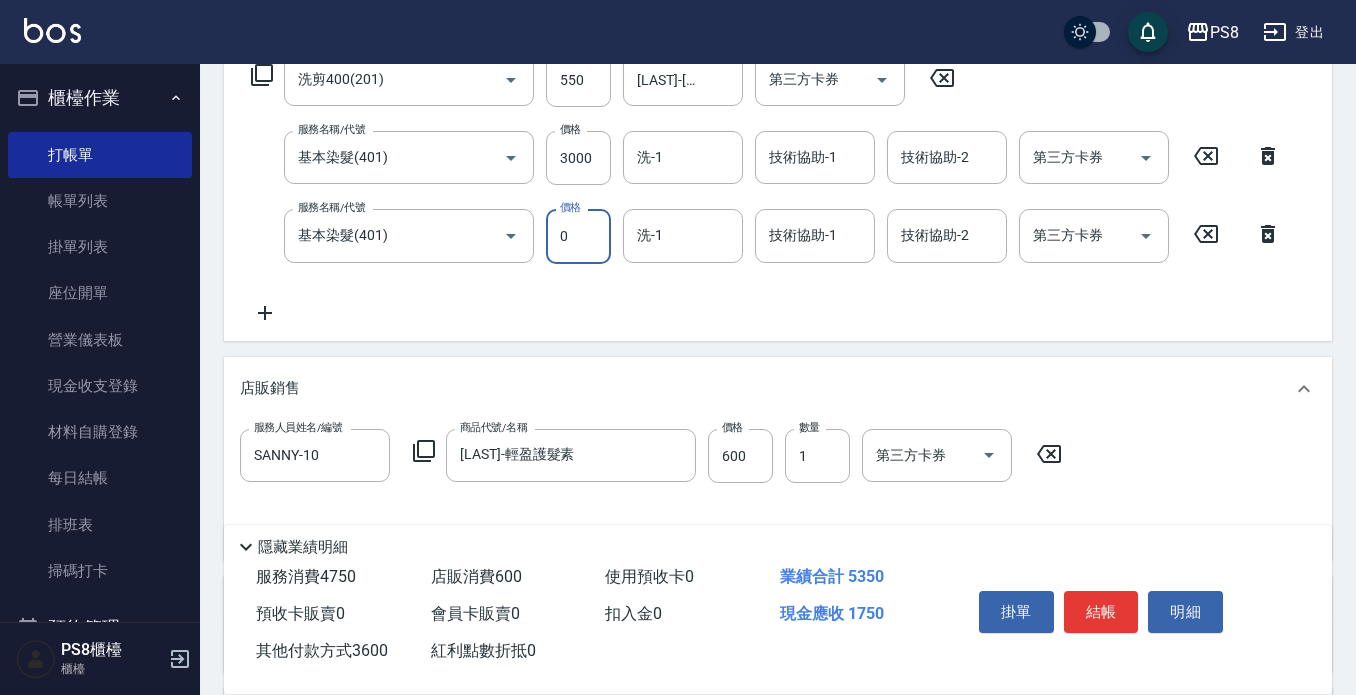 type on "0" 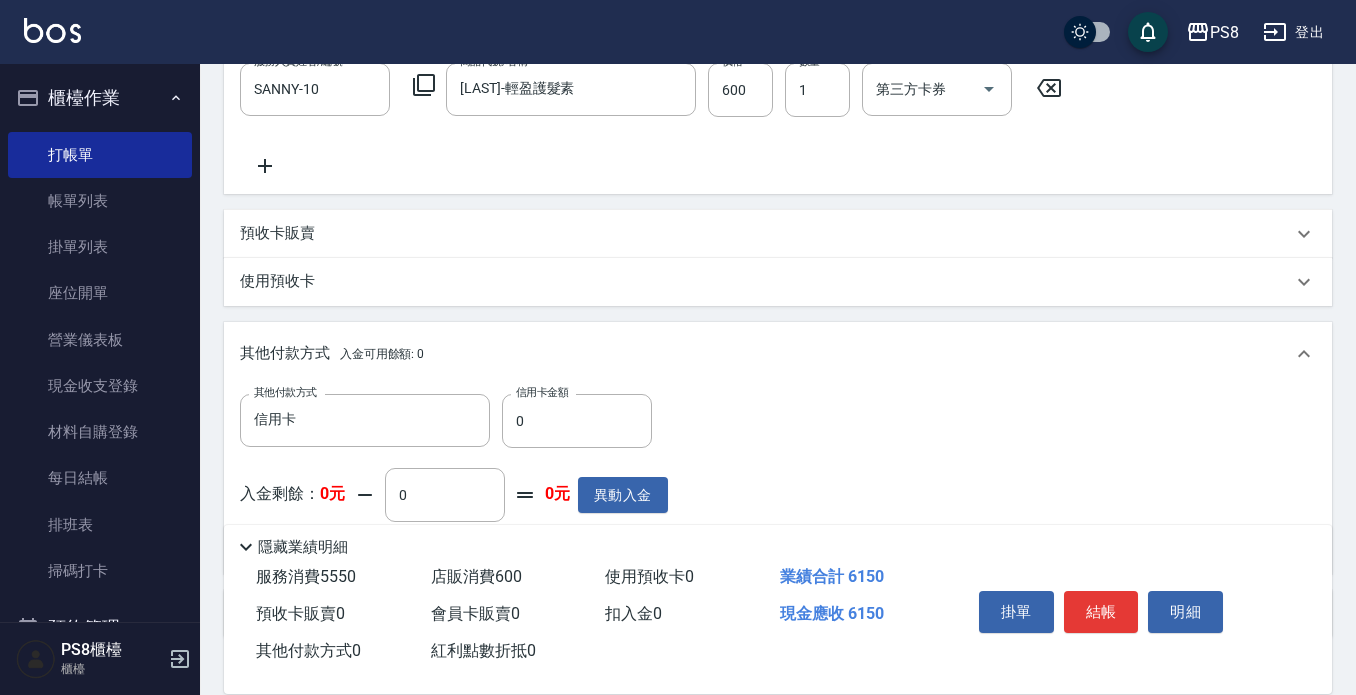 scroll, scrollTop: 844, scrollLeft: 0, axis: vertical 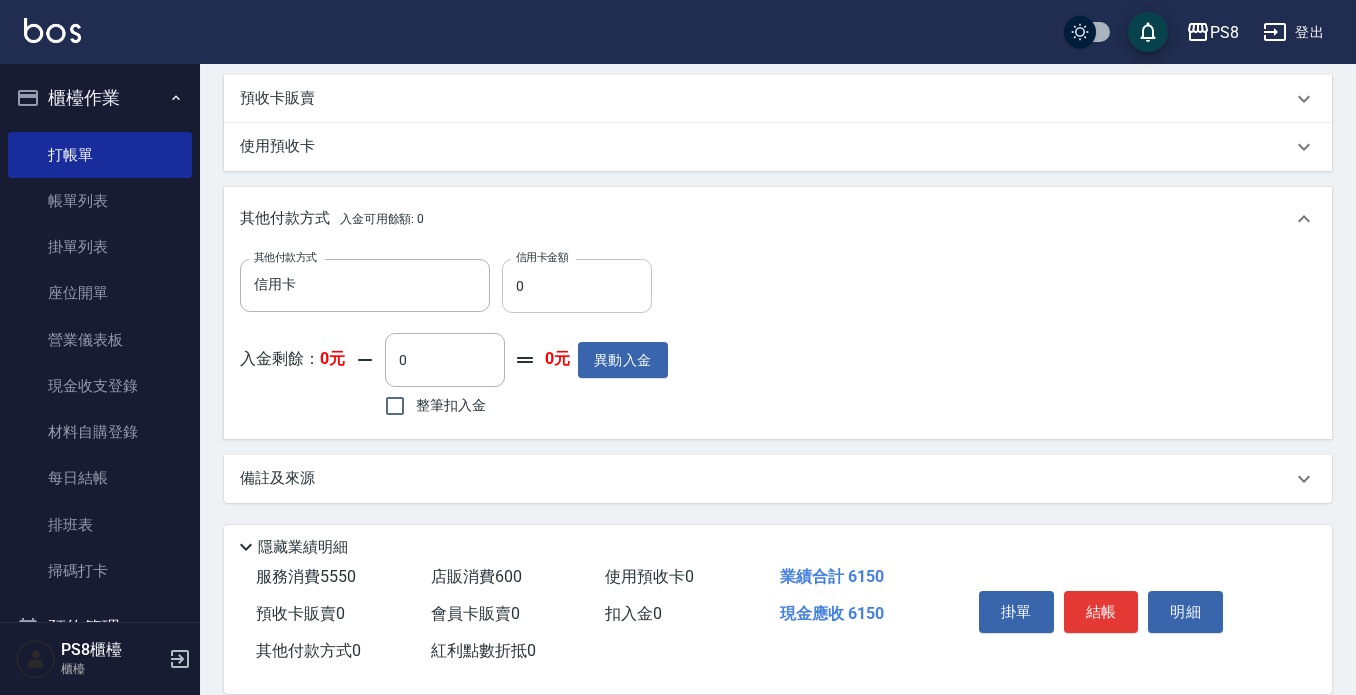 type on "2000" 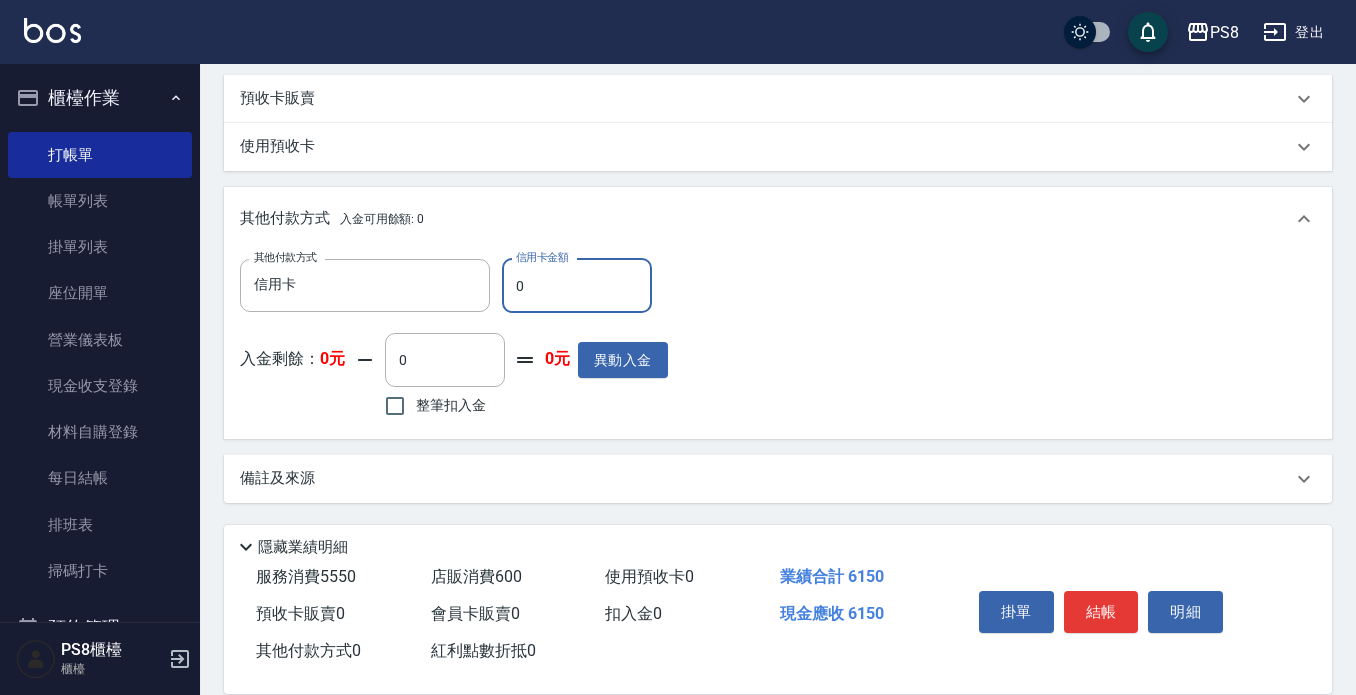 click on "0" at bounding box center (577, 286) 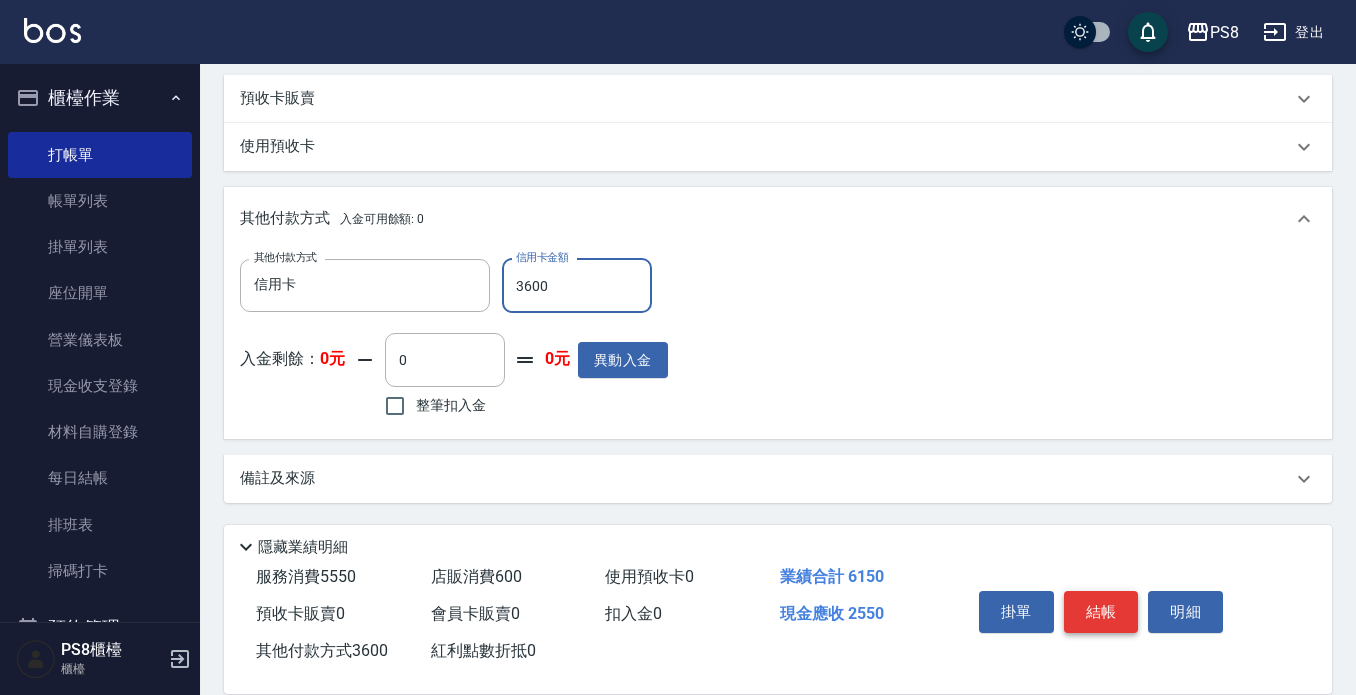 type on "3600" 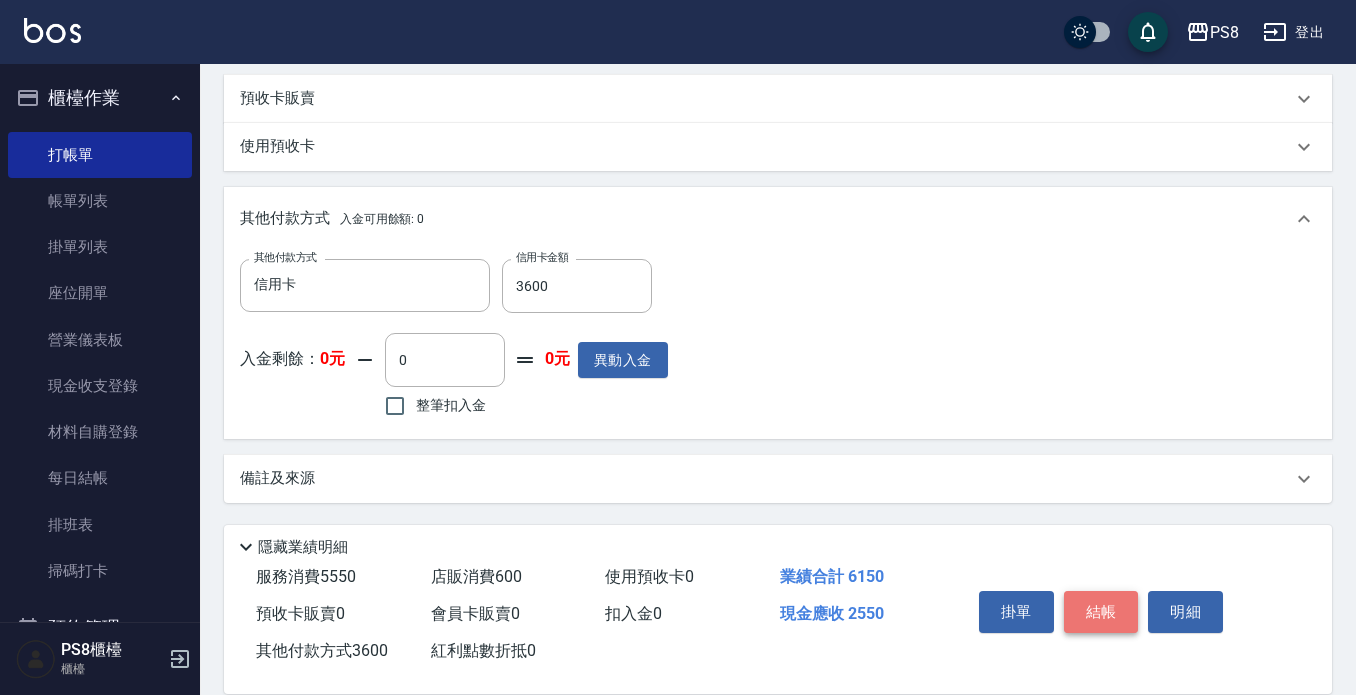 click on "結帳" at bounding box center [1101, 612] 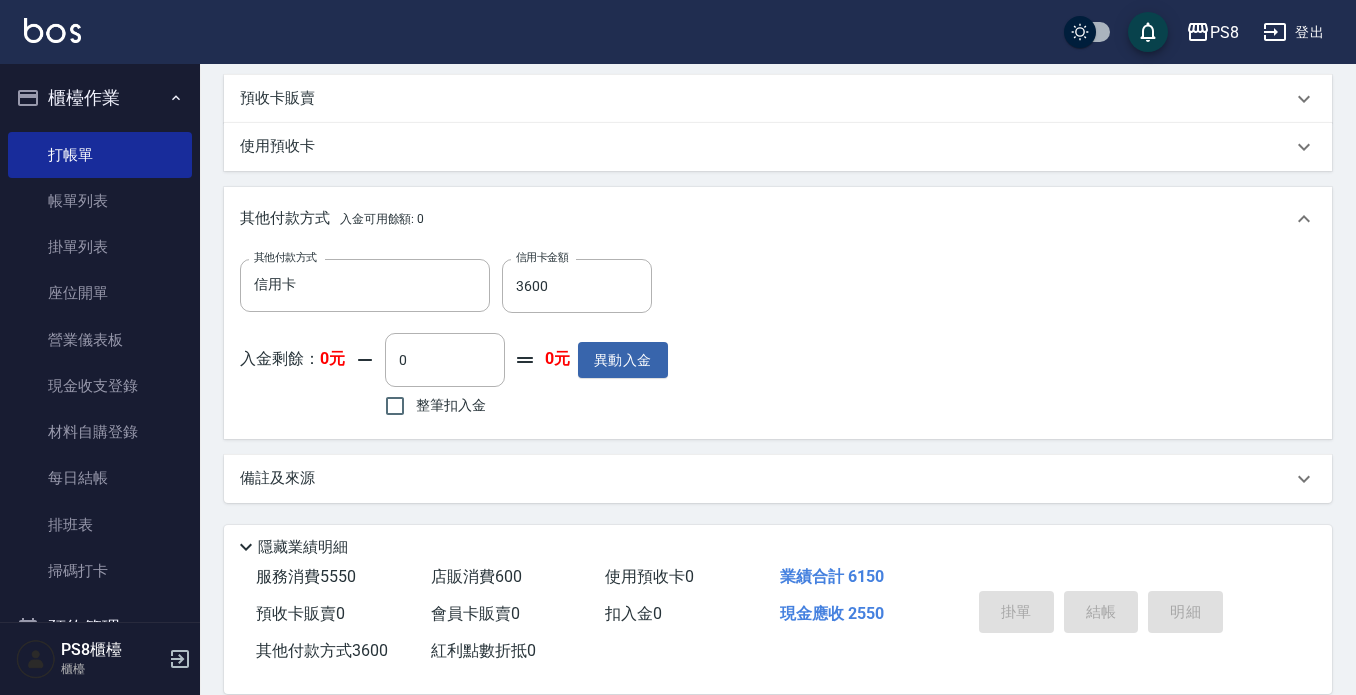 type on "2025/08/08 17:09" 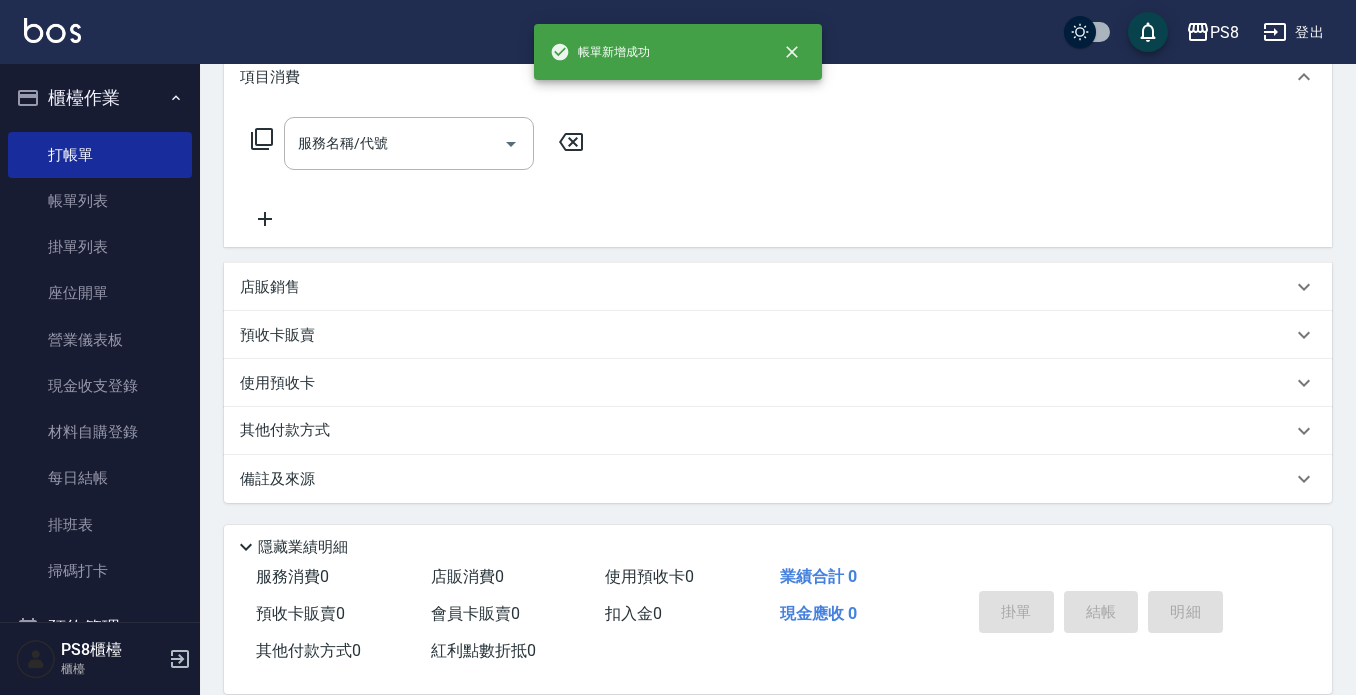 scroll, scrollTop: 0, scrollLeft: 0, axis: both 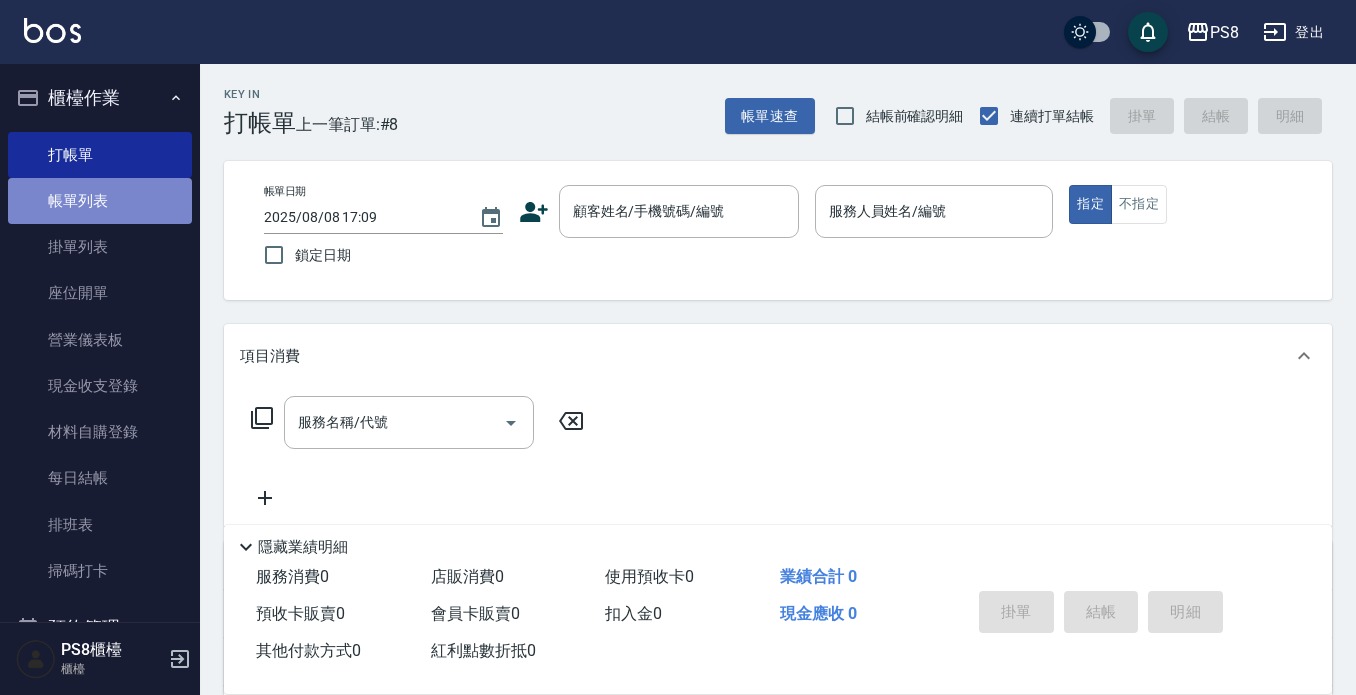 click on "帳單列表" at bounding box center [100, 201] 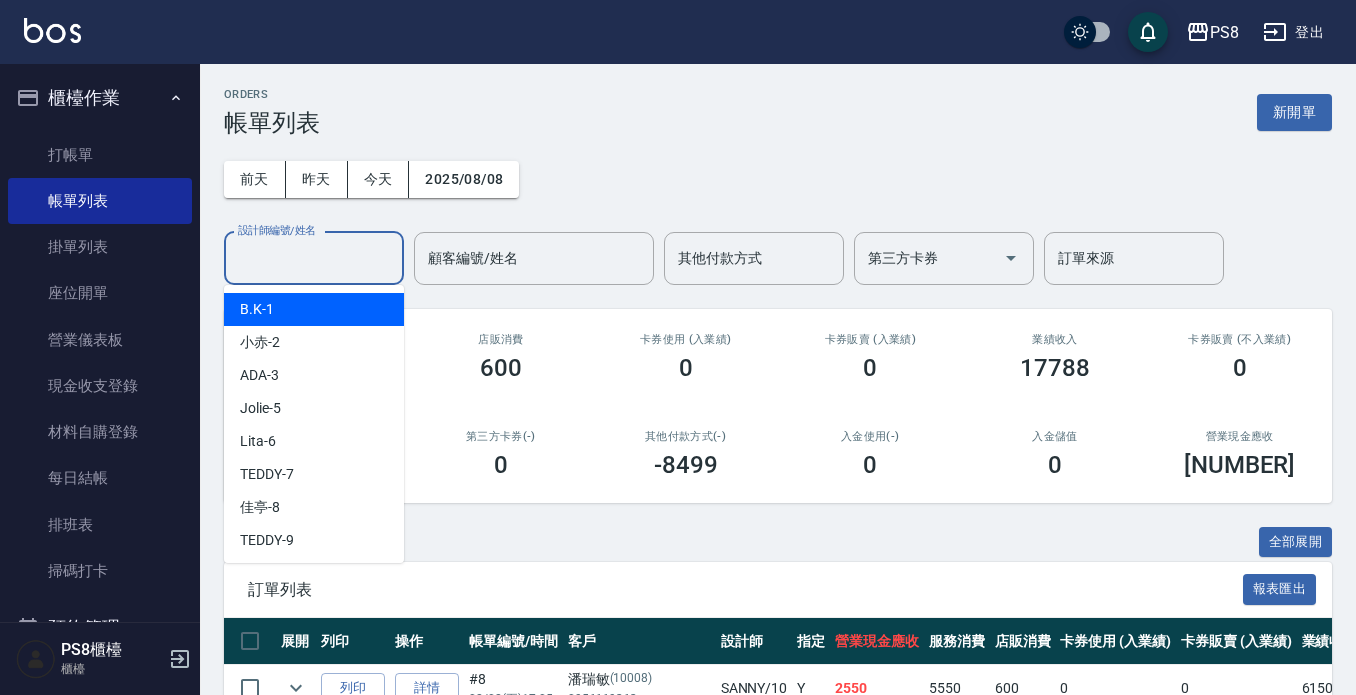 click on "設計師編號/姓名" at bounding box center (314, 258) 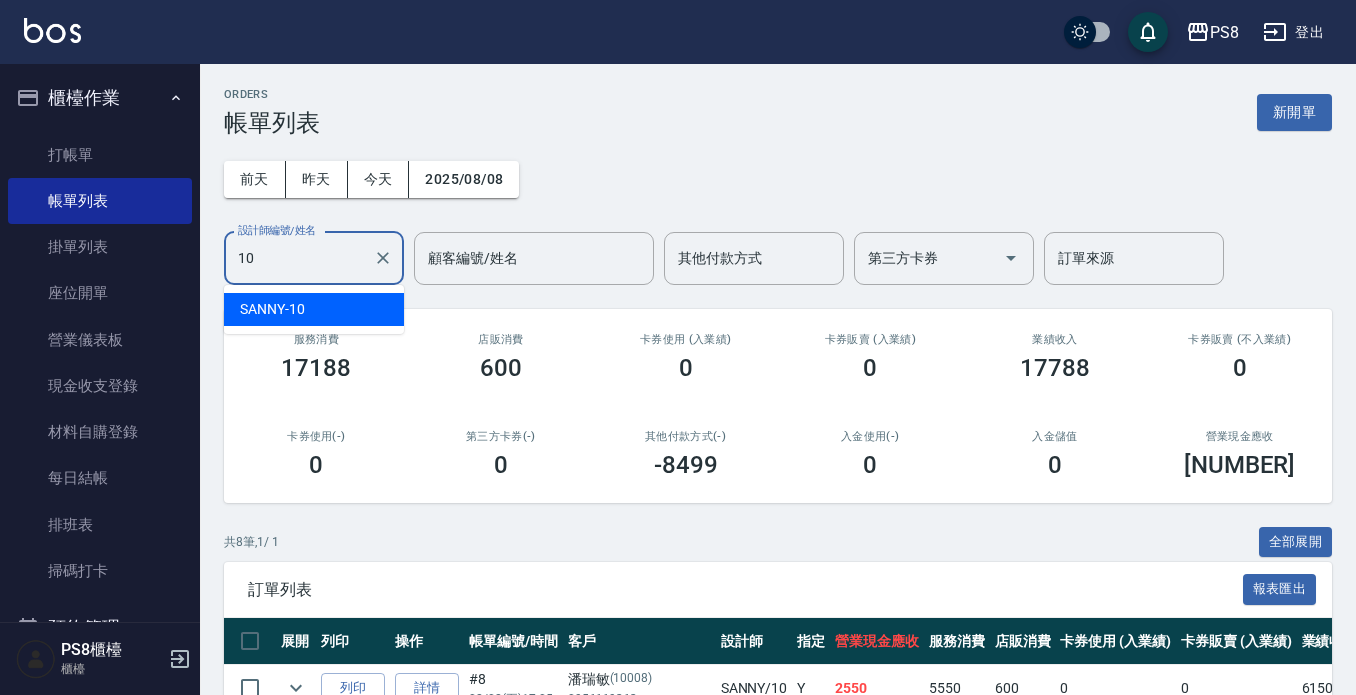 click on "SANNY -10" at bounding box center (314, 309) 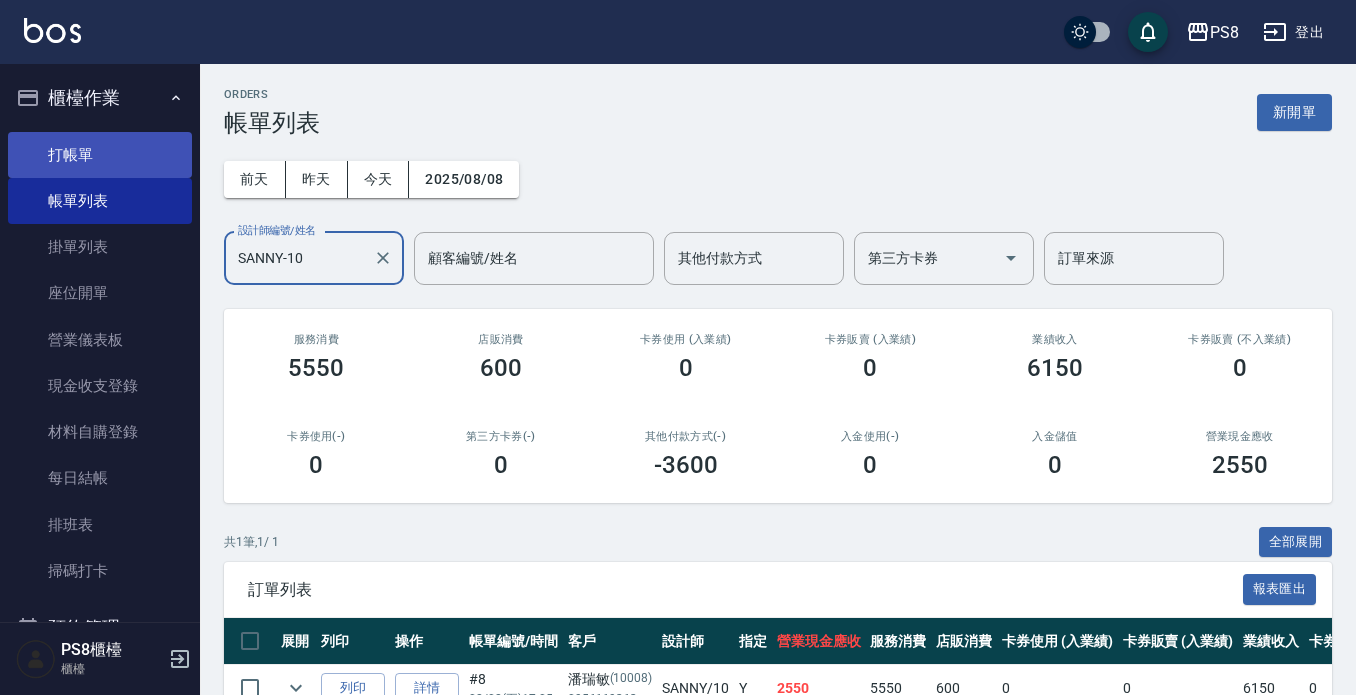 type on "SANNY-10" 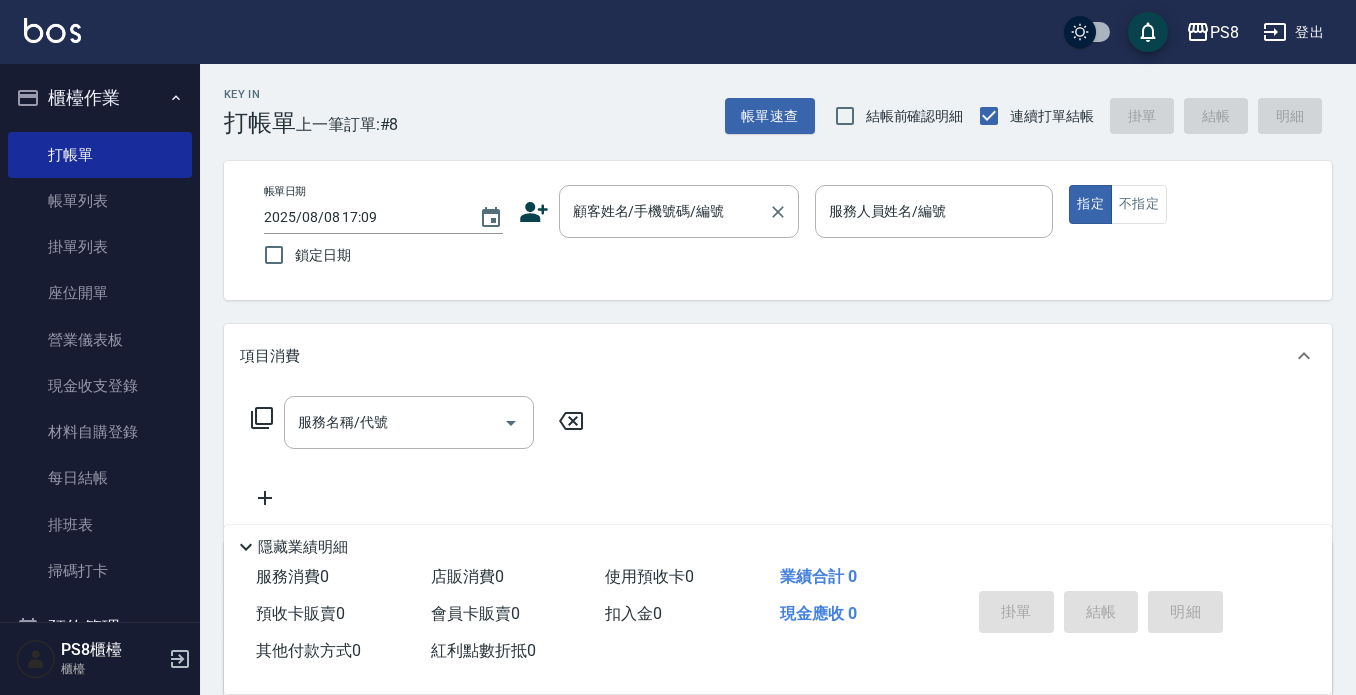 click on "顧客姓名/手機號碼/編號" at bounding box center [664, 211] 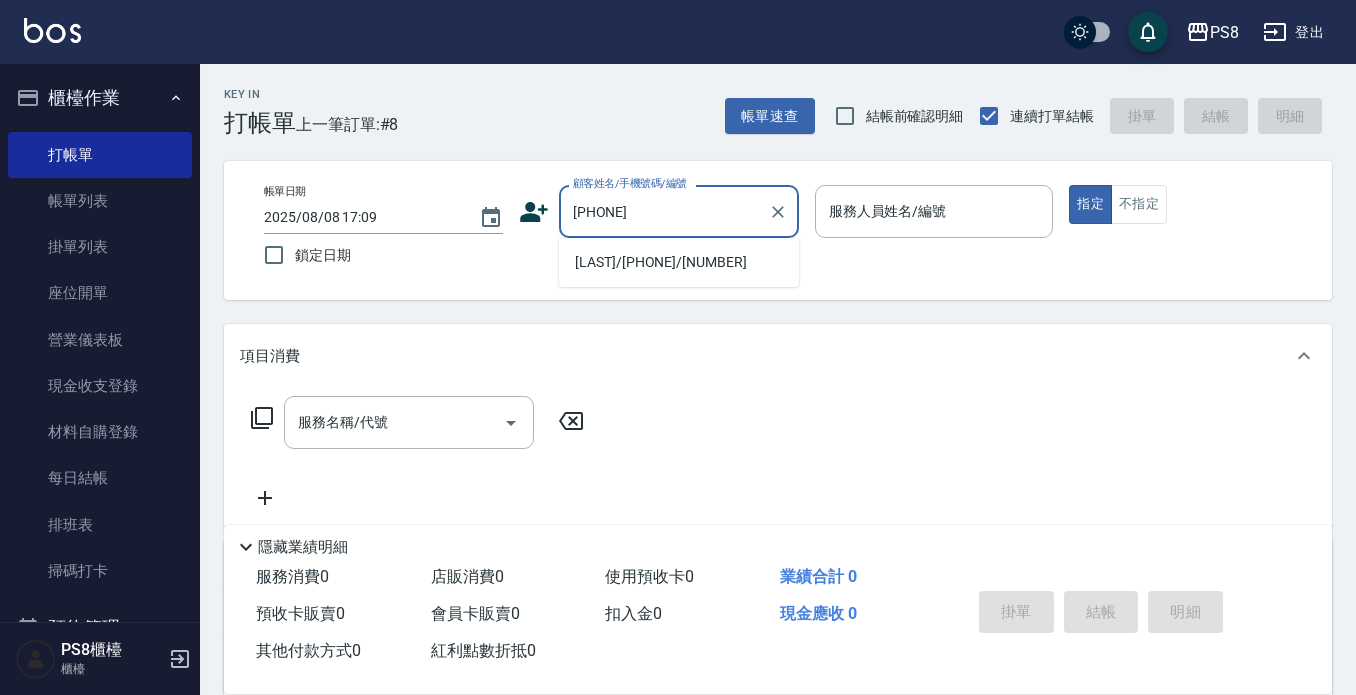 type on "[LAST]/[PHONE]/[NUMBER]" 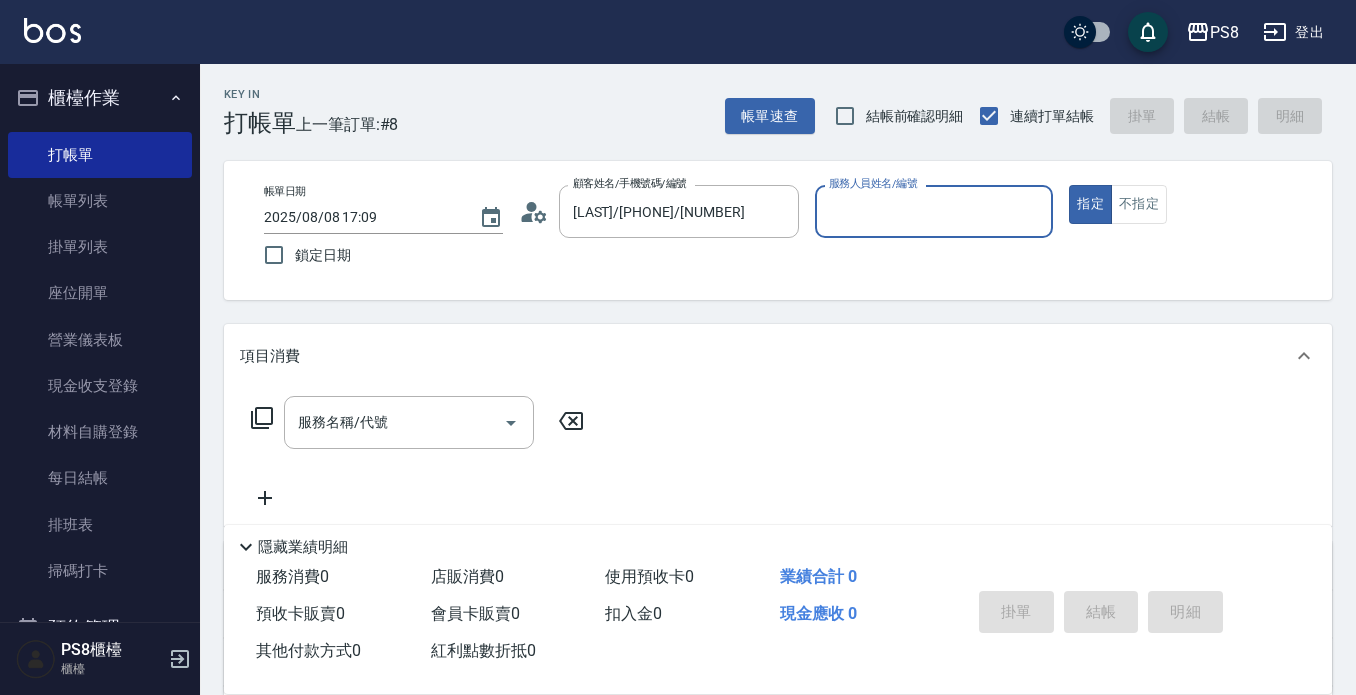 click on "指定" at bounding box center (1090, 204) 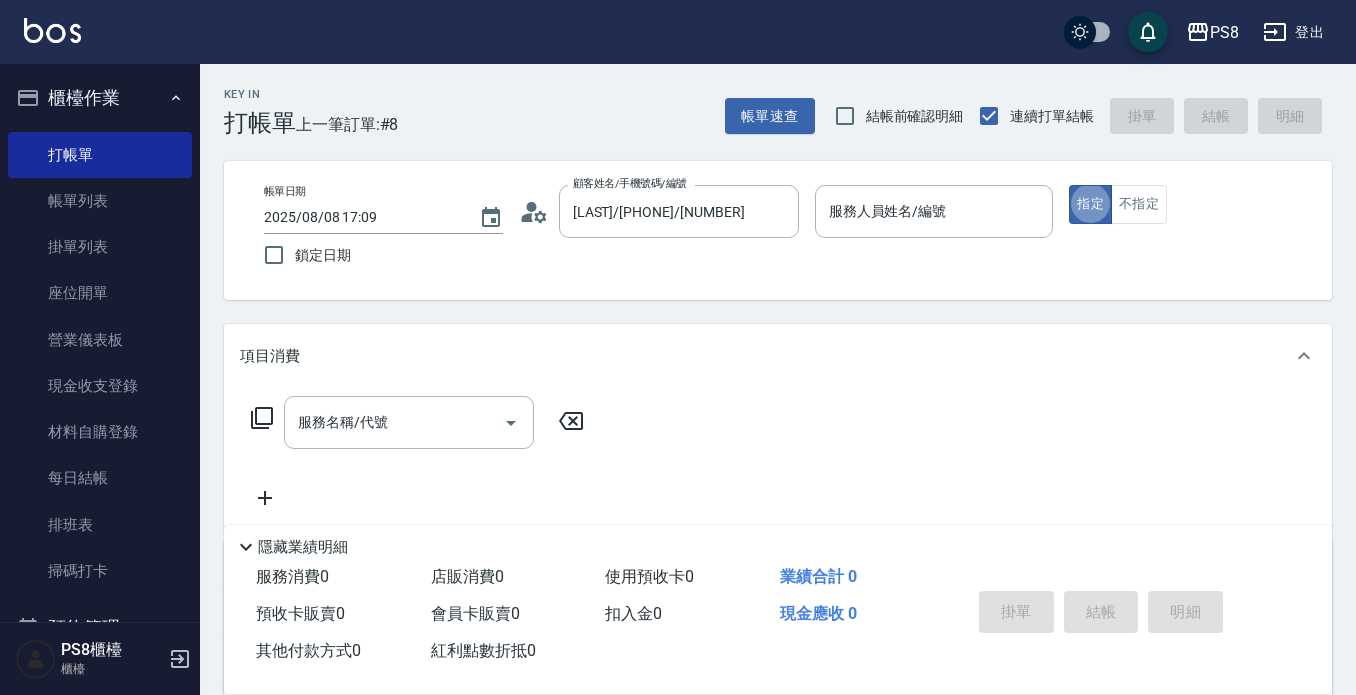 type on "true" 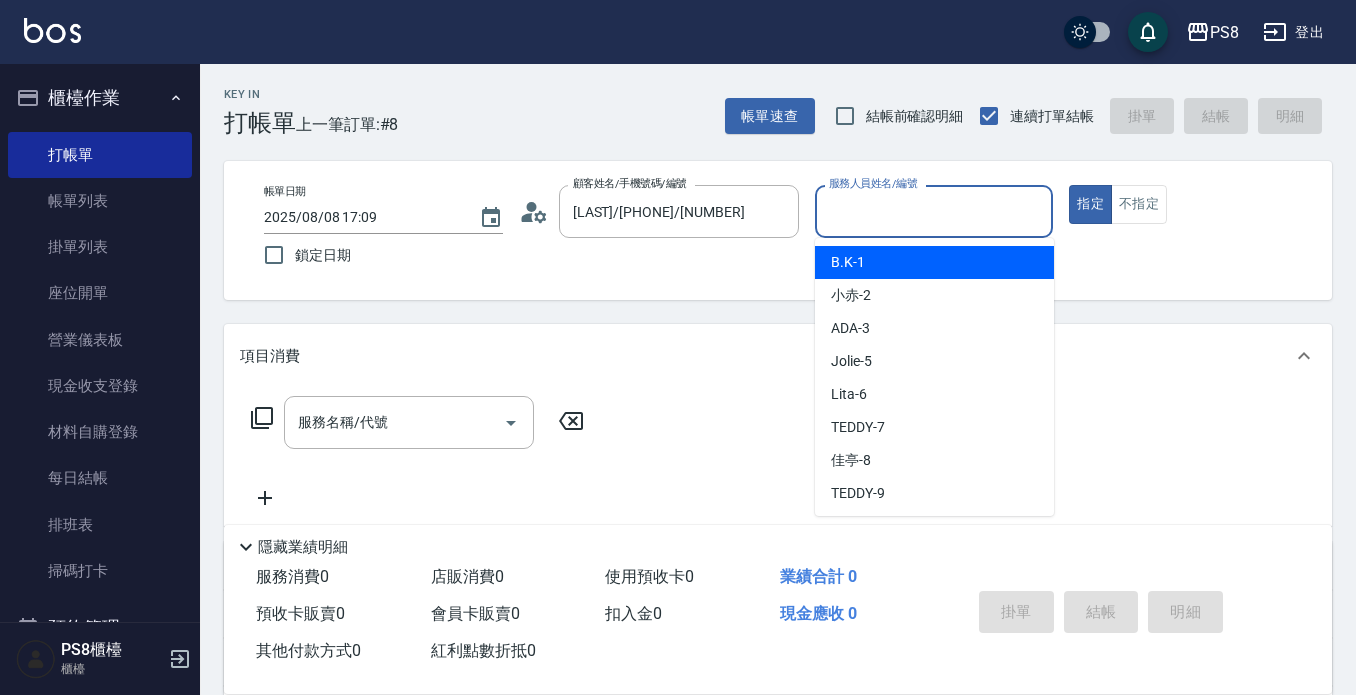 click on "服務人員姓名/編號" at bounding box center [934, 211] 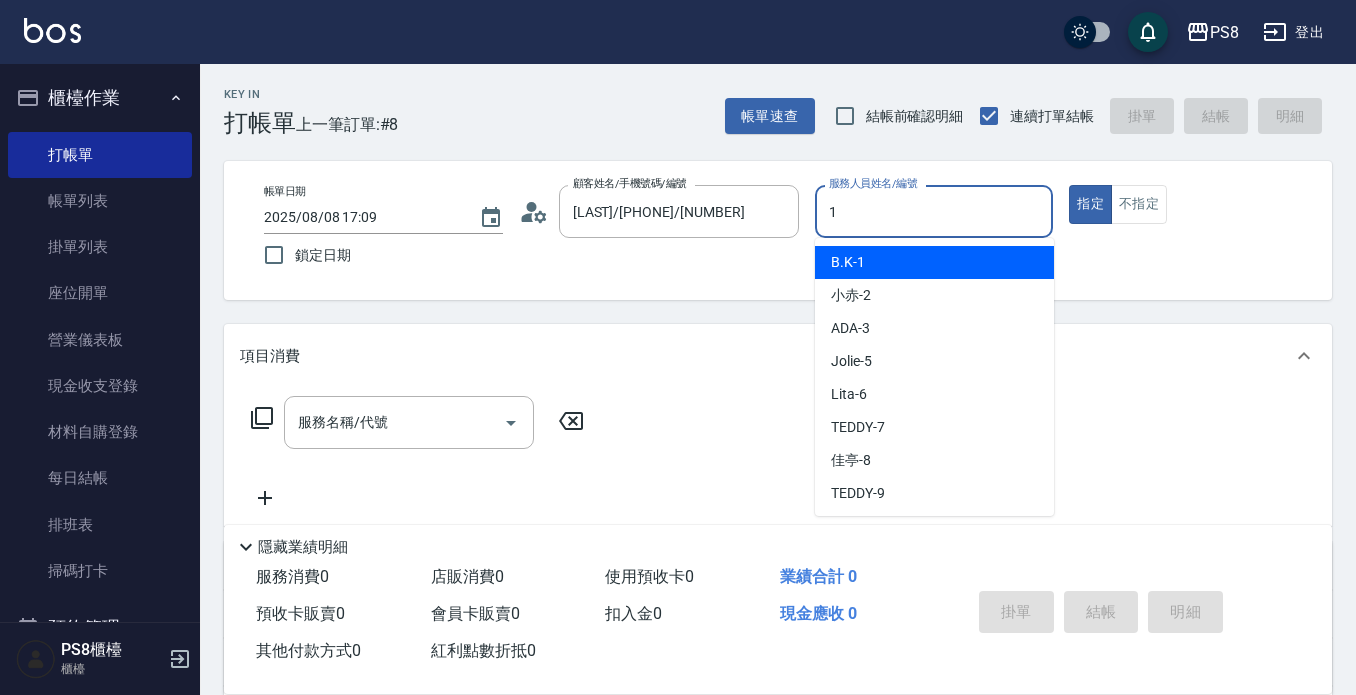 type on "B.K-1" 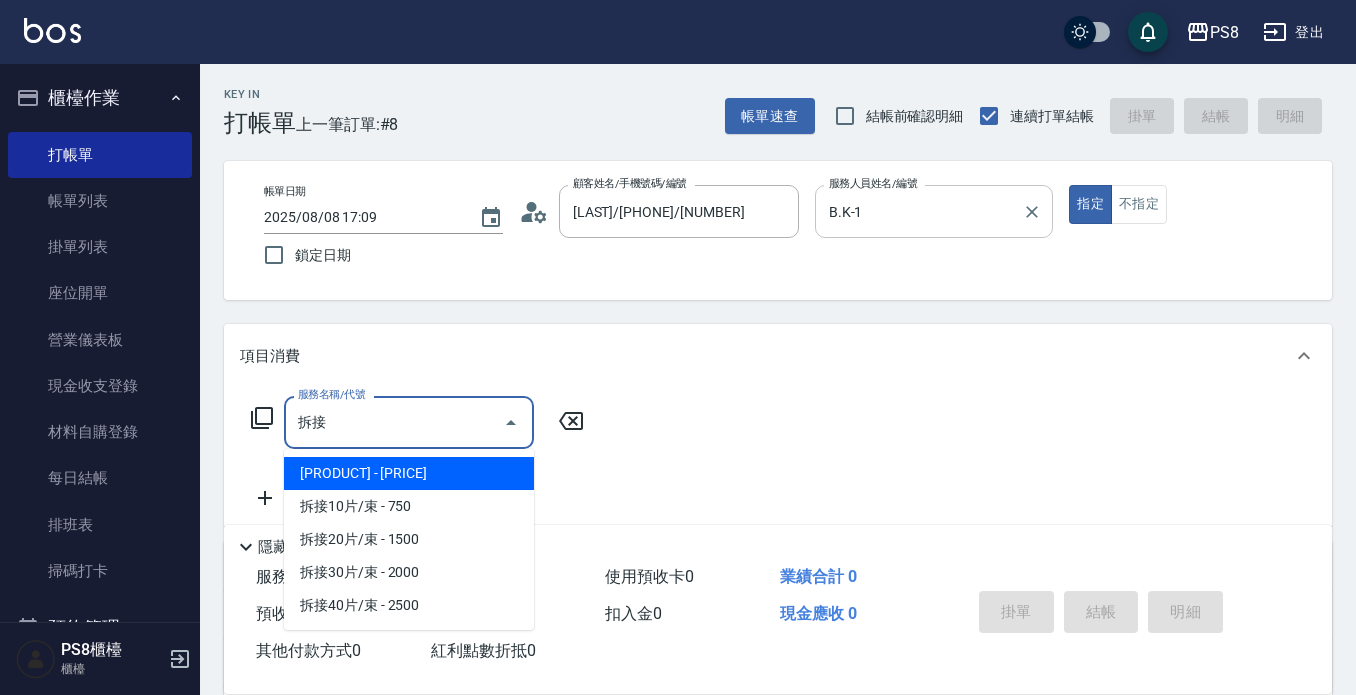 type on "拆" 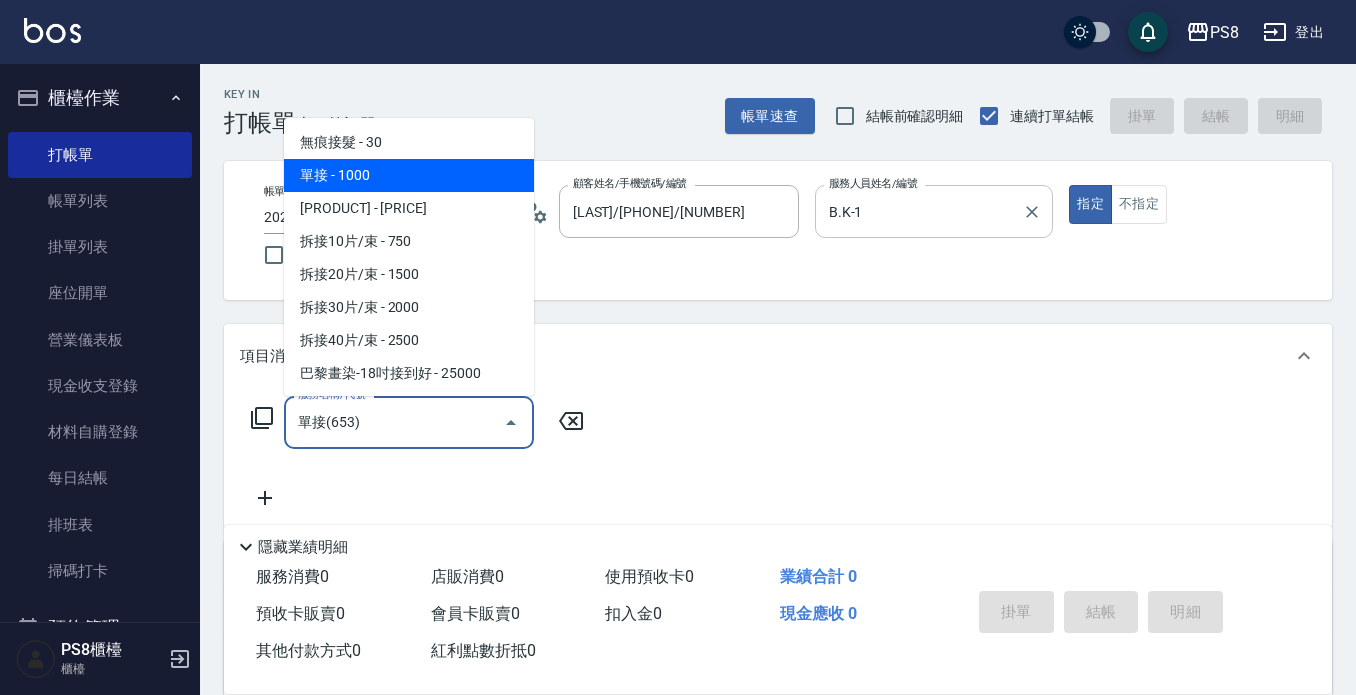 type on "單接(653)" 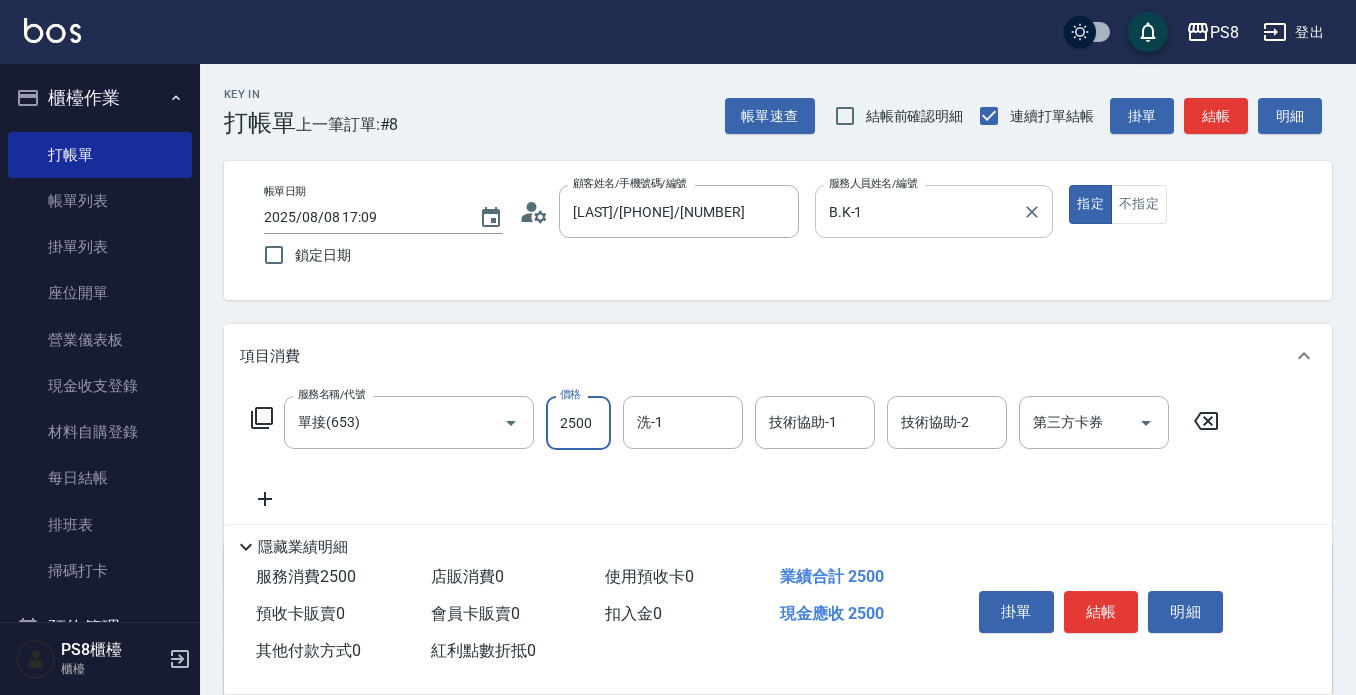 type on "2500" 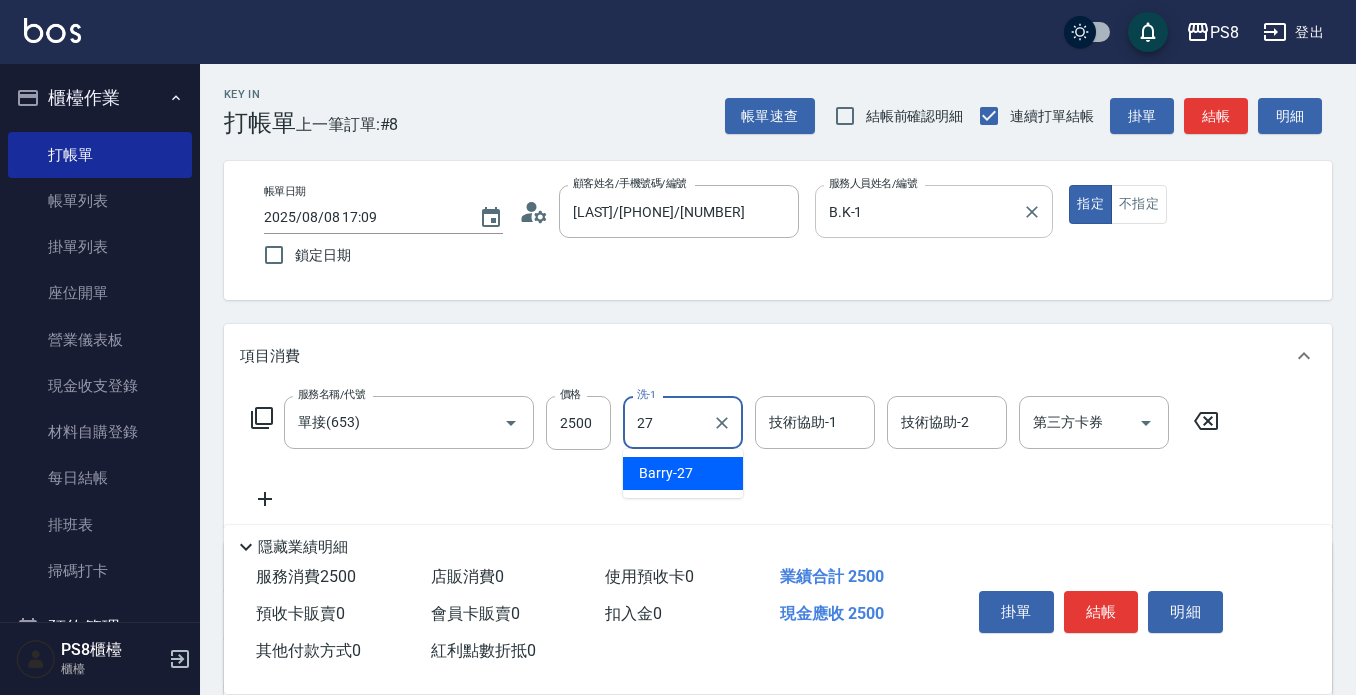 type on "[LAST]-[NUMBER]" 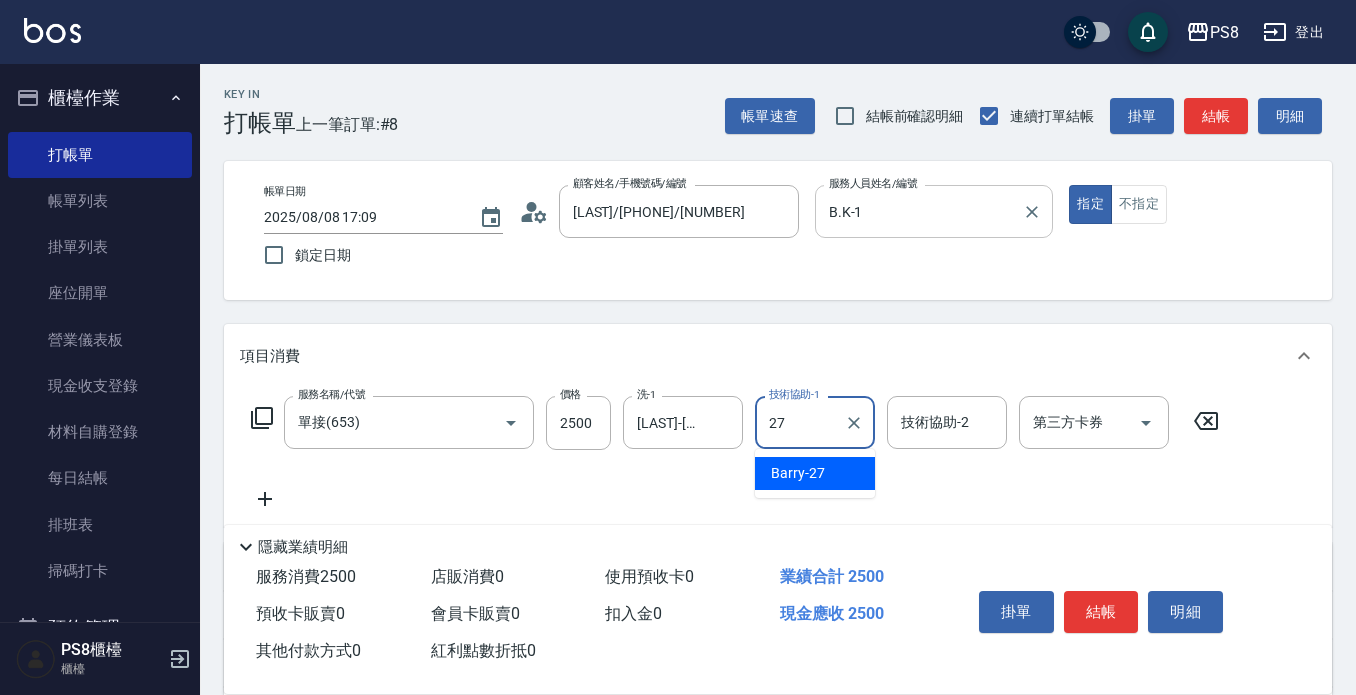 type on "[LAST]-[NUMBER]" 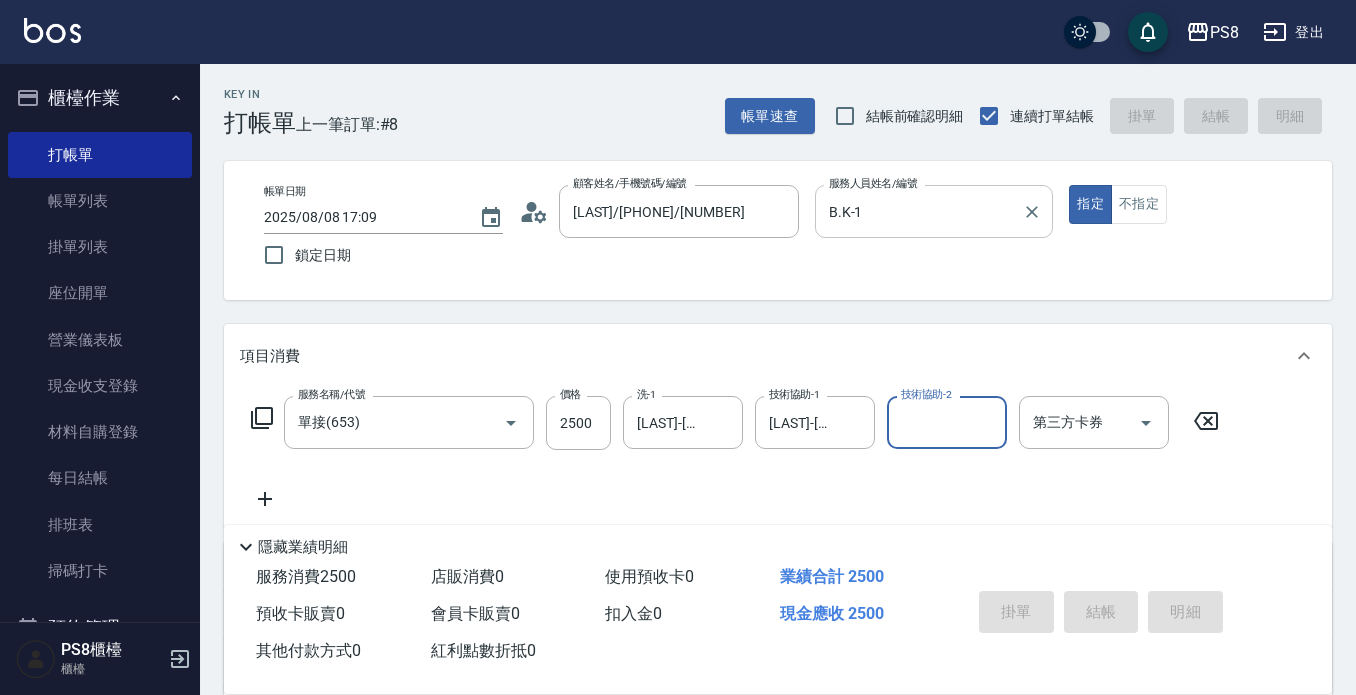 type on "2025/08/08 17:20" 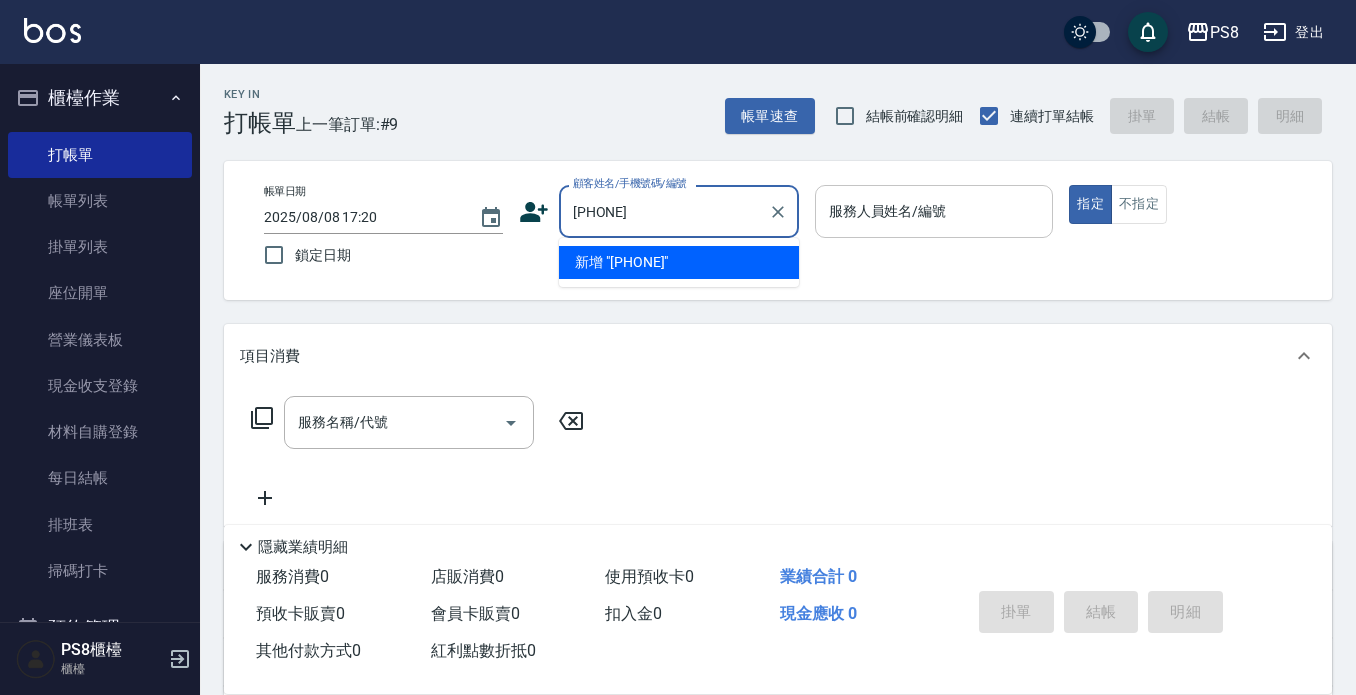type on "[PHONE]" 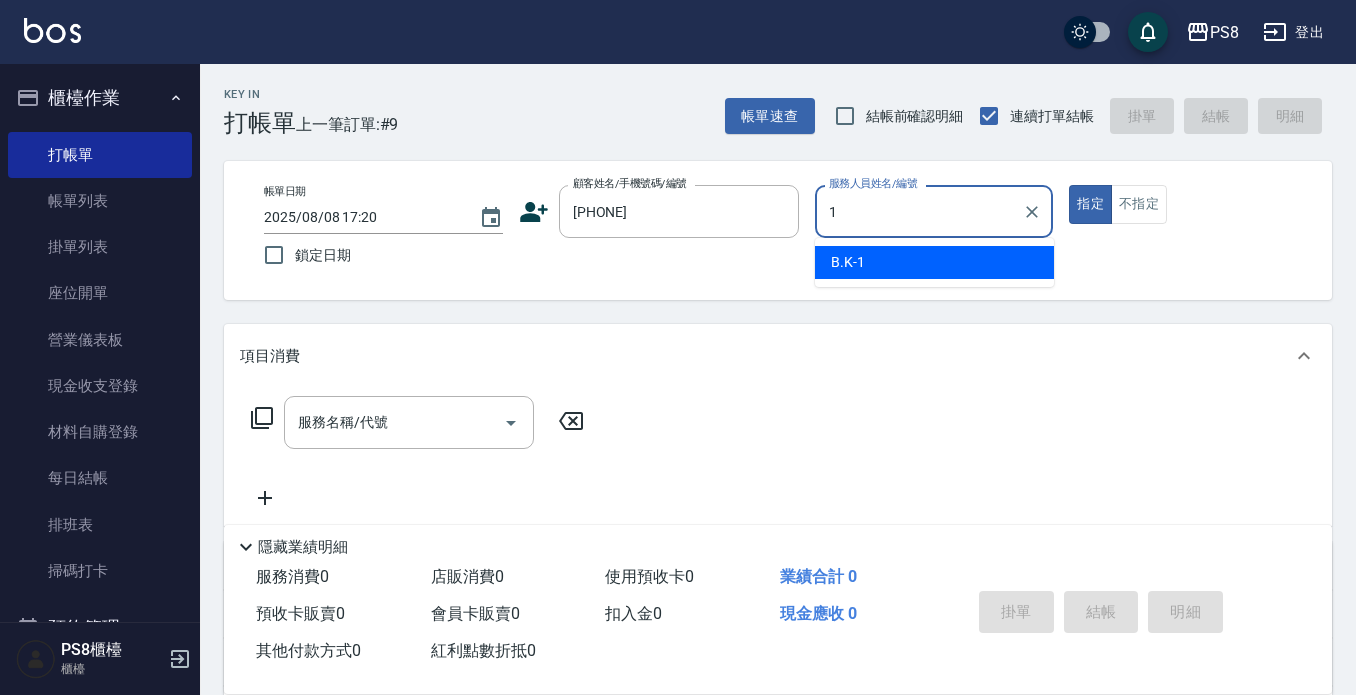 type on "B.K-1" 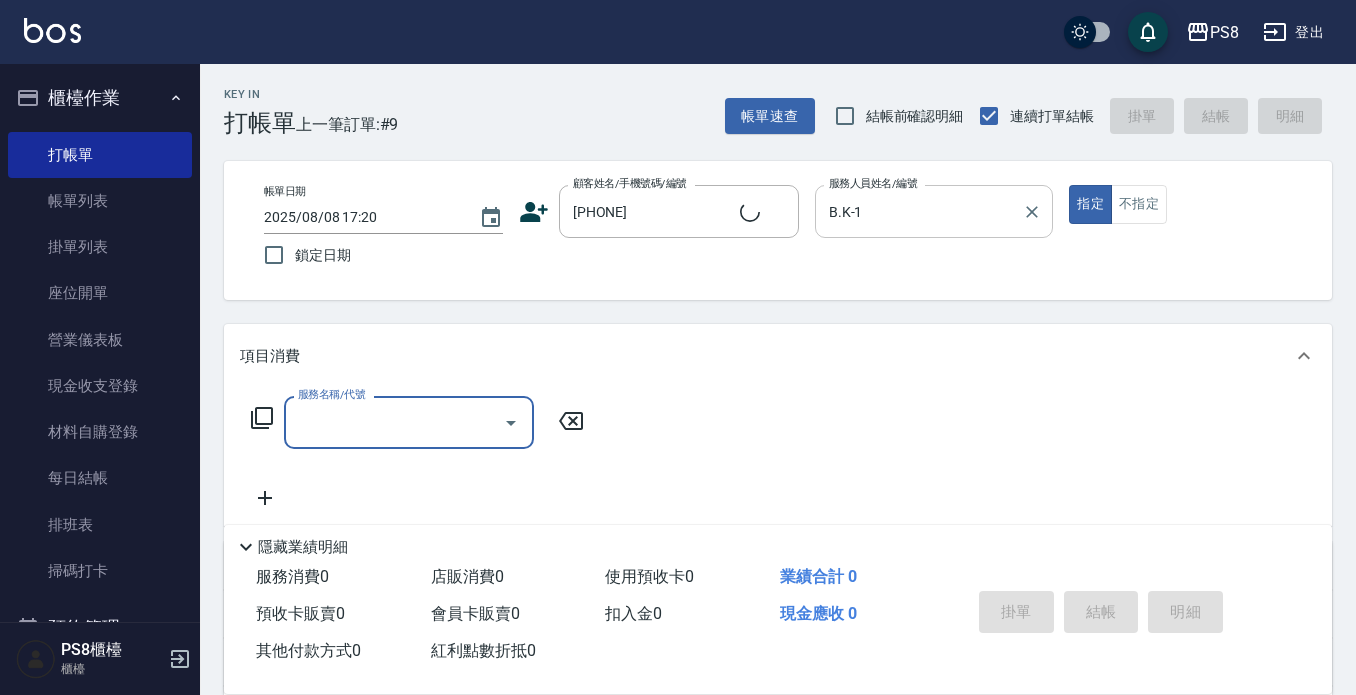 type on "[LAST]/[PHONE]/" 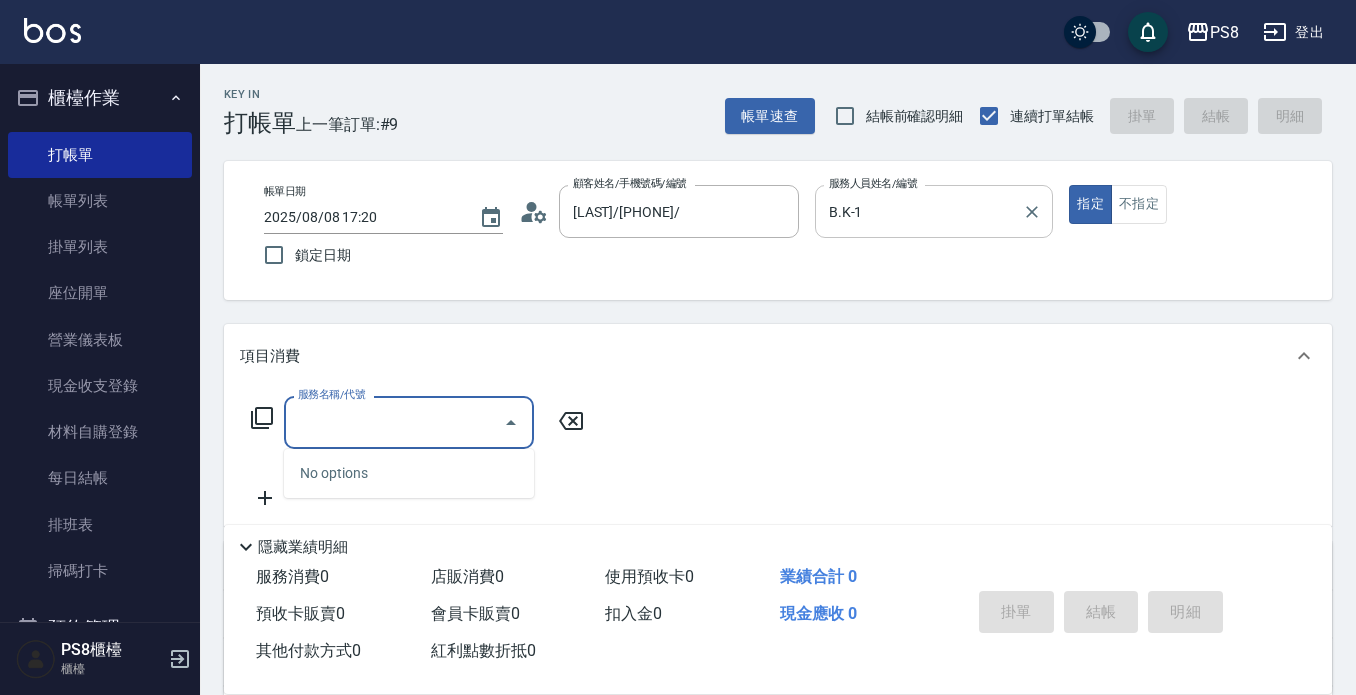 type on "ㄐ" 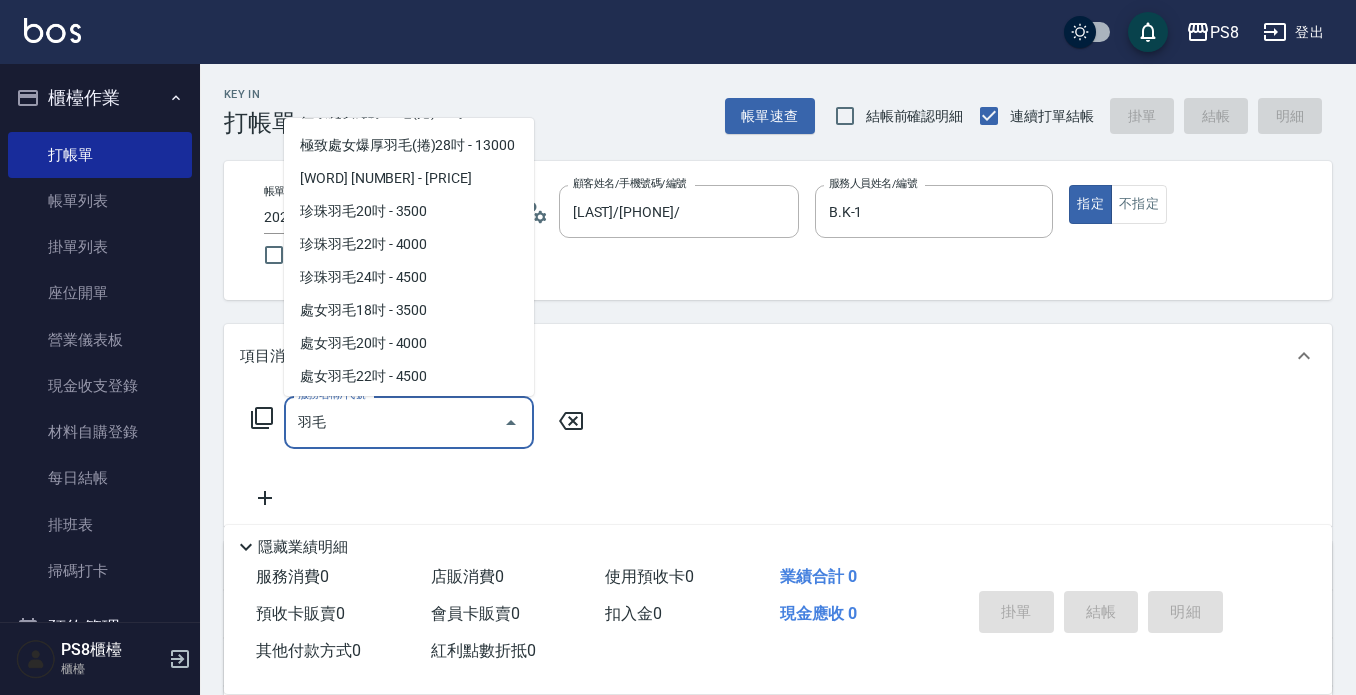 scroll, scrollTop: 200, scrollLeft: 0, axis: vertical 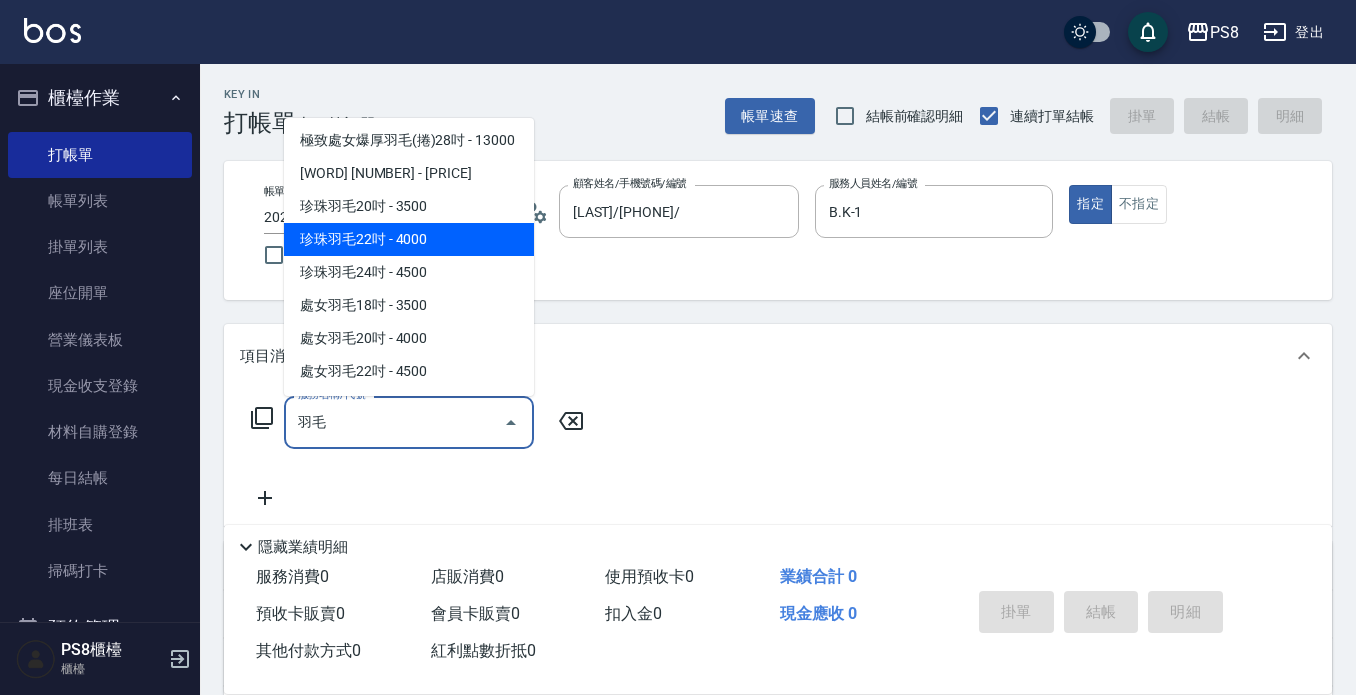 click on "珍珠羽毛22吋 - 4000" at bounding box center [409, 239] 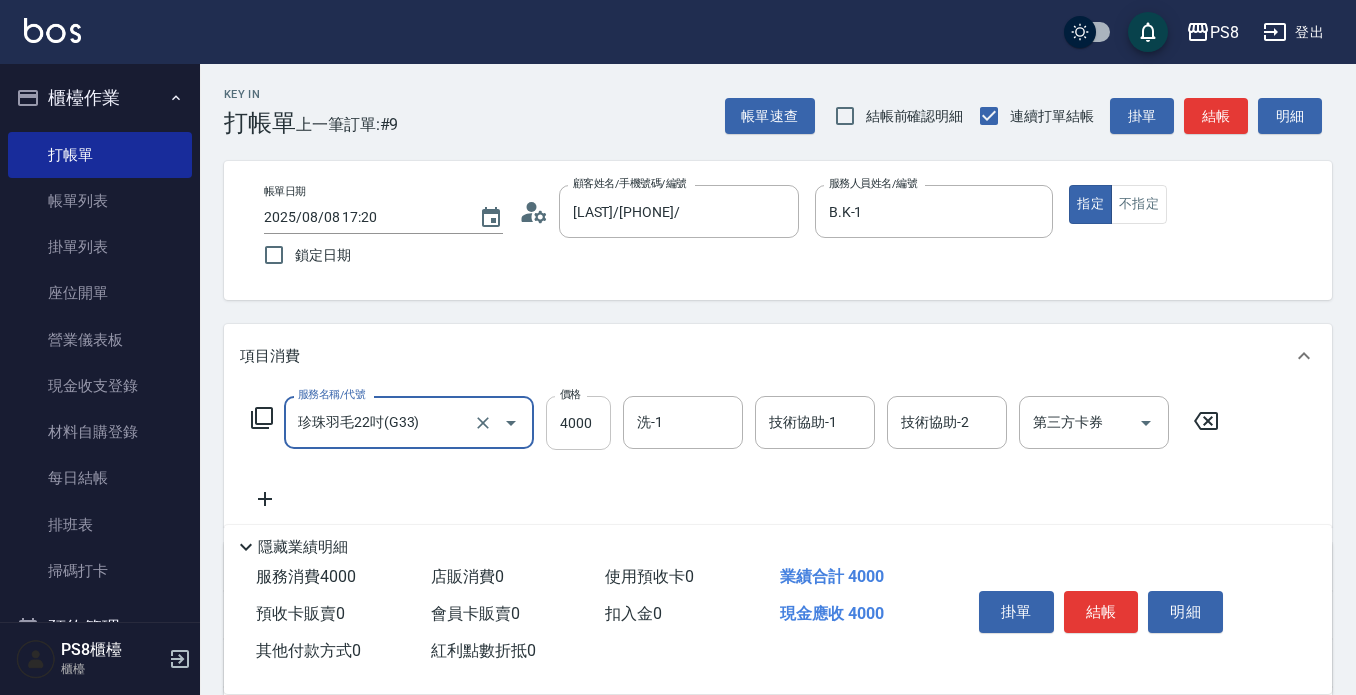 type on "珍珠羽毛22吋(G33)" 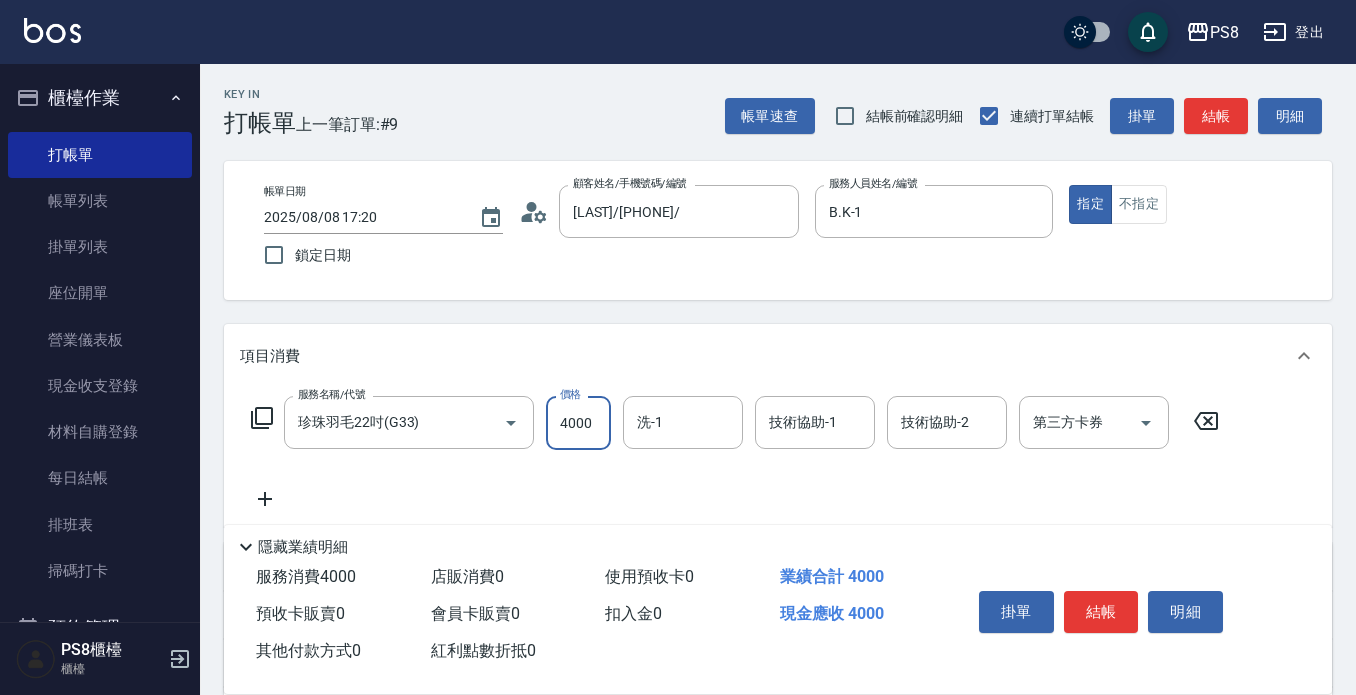 click on "4000" at bounding box center [578, 423] 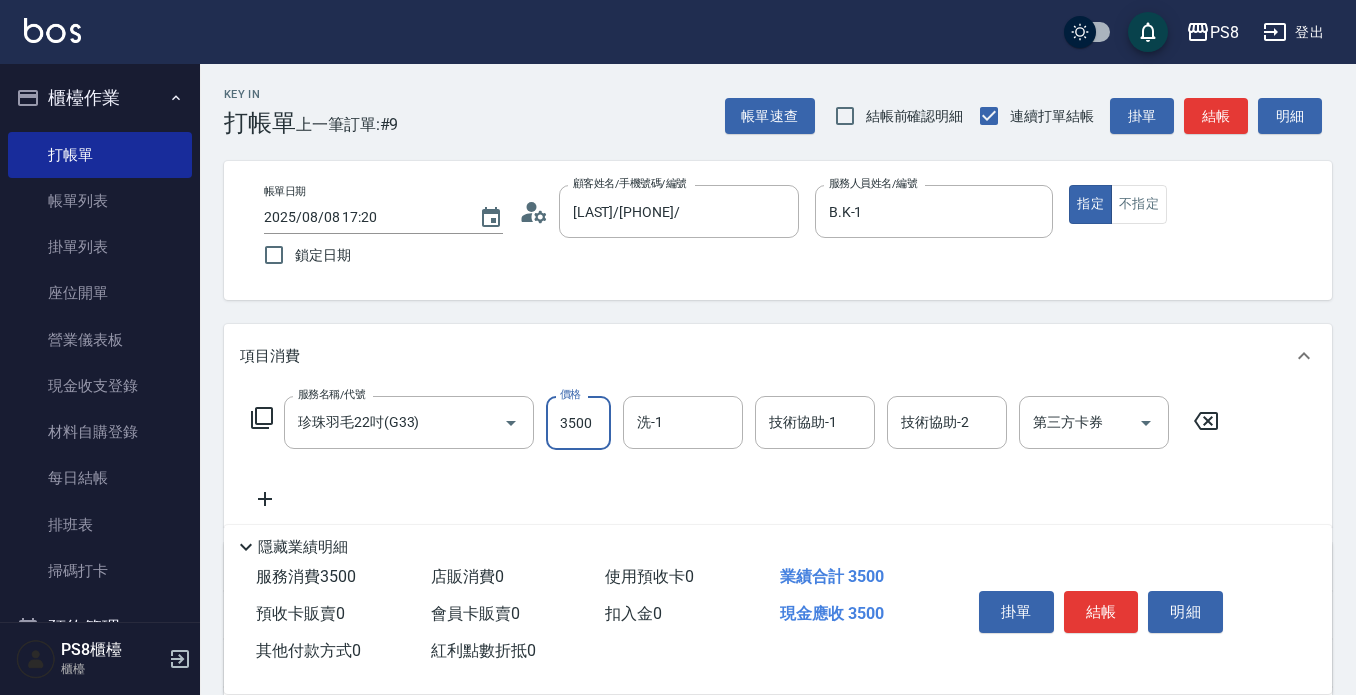 type on "3500" 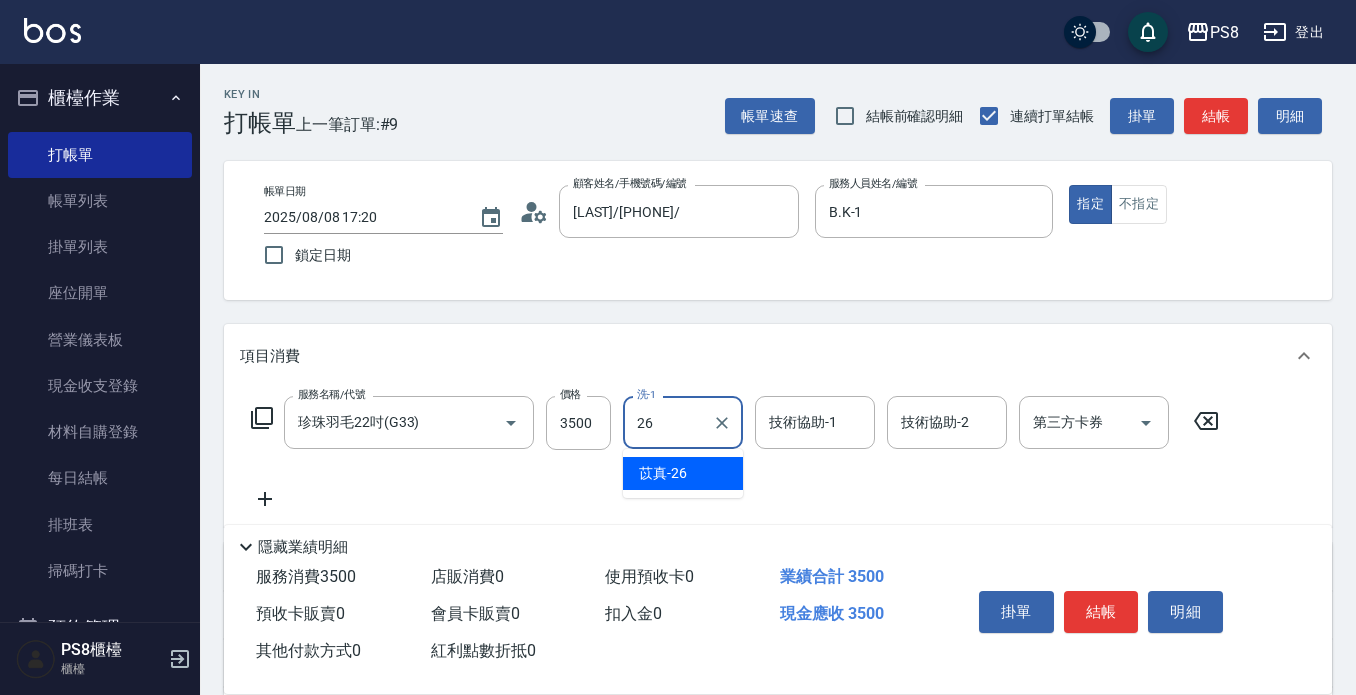 type on "苡真-26" 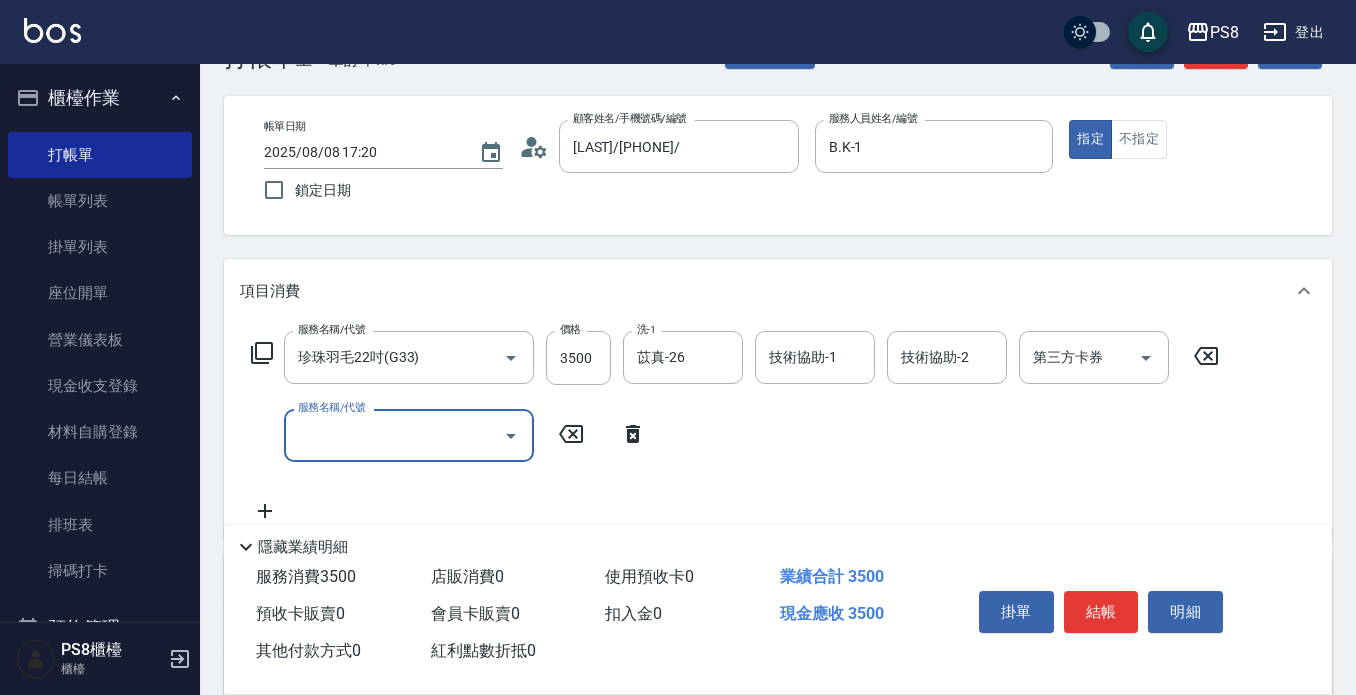 scroll, scrollTop: 100, scrollLeft: 0, axis: vertical 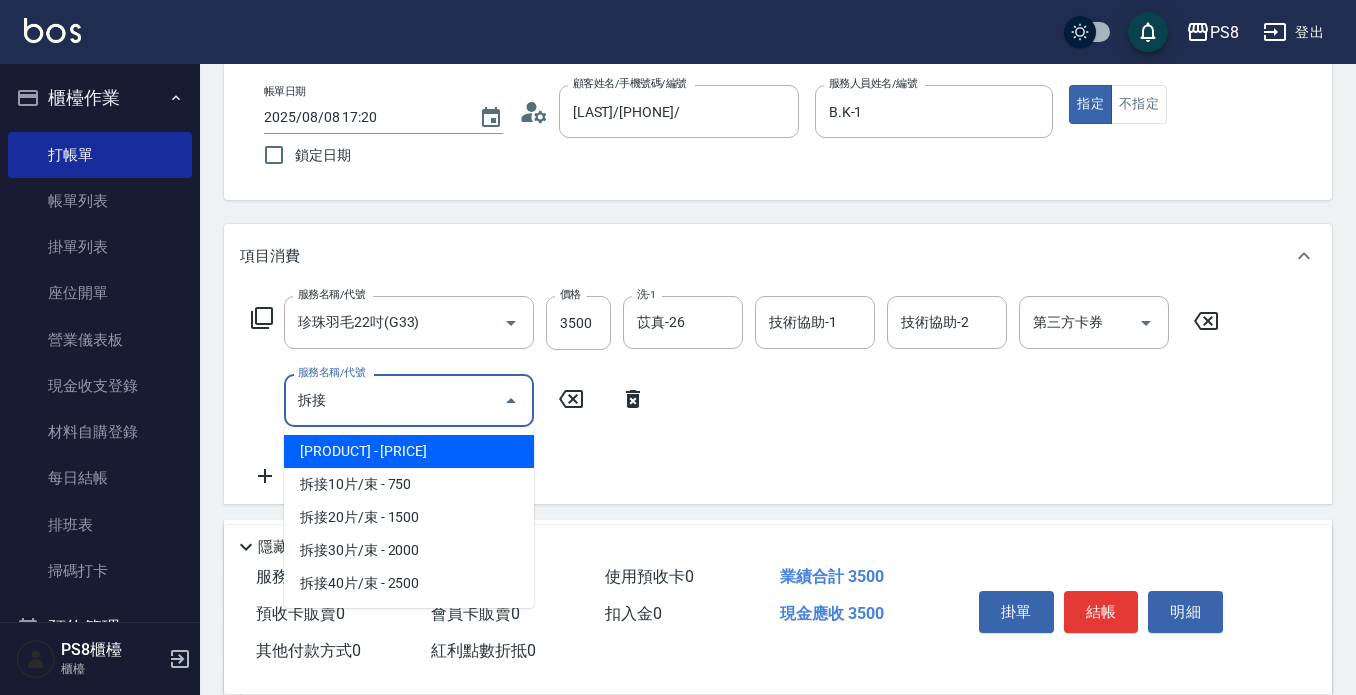 type on "拆" 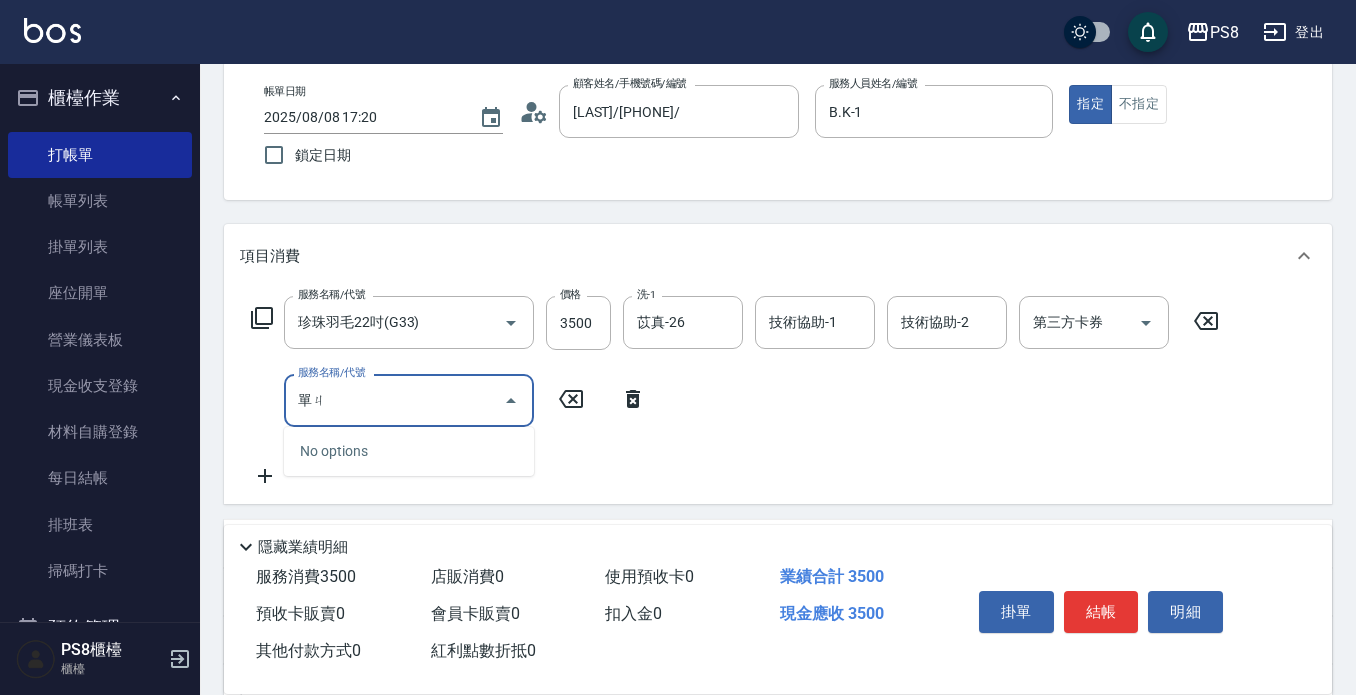 type on "單" 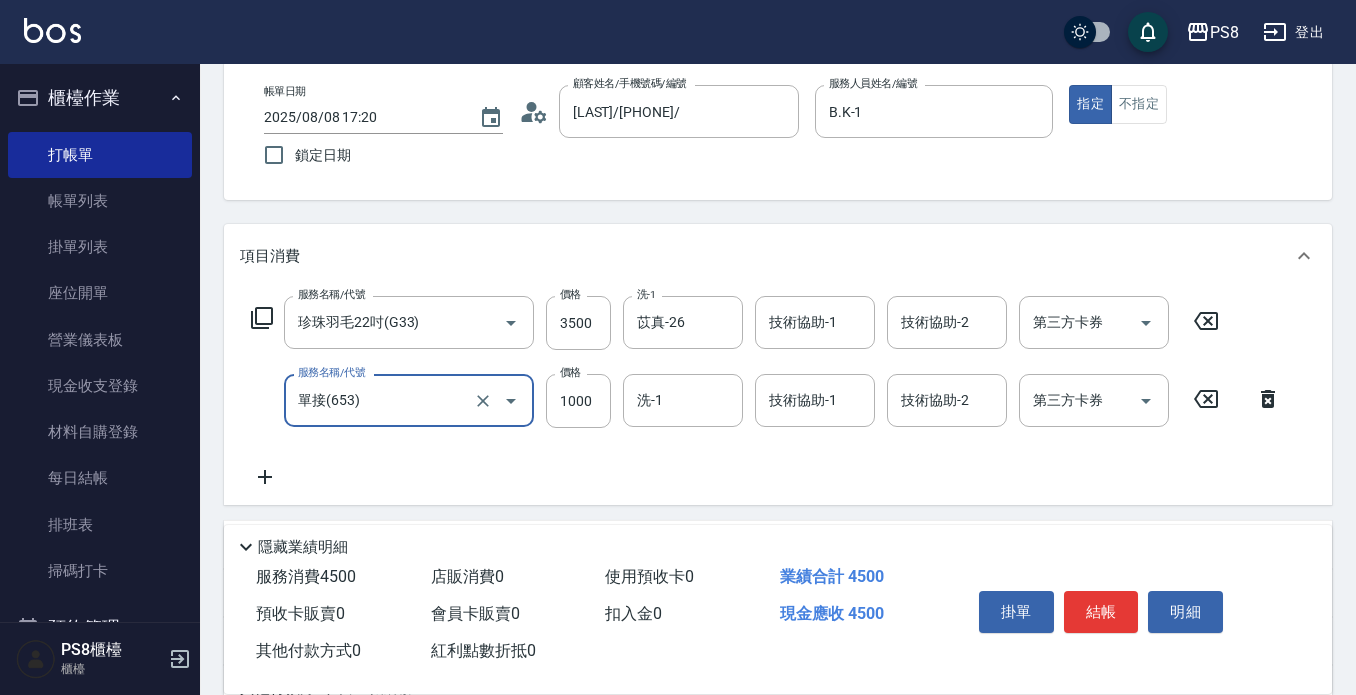 type on "單接(653)" 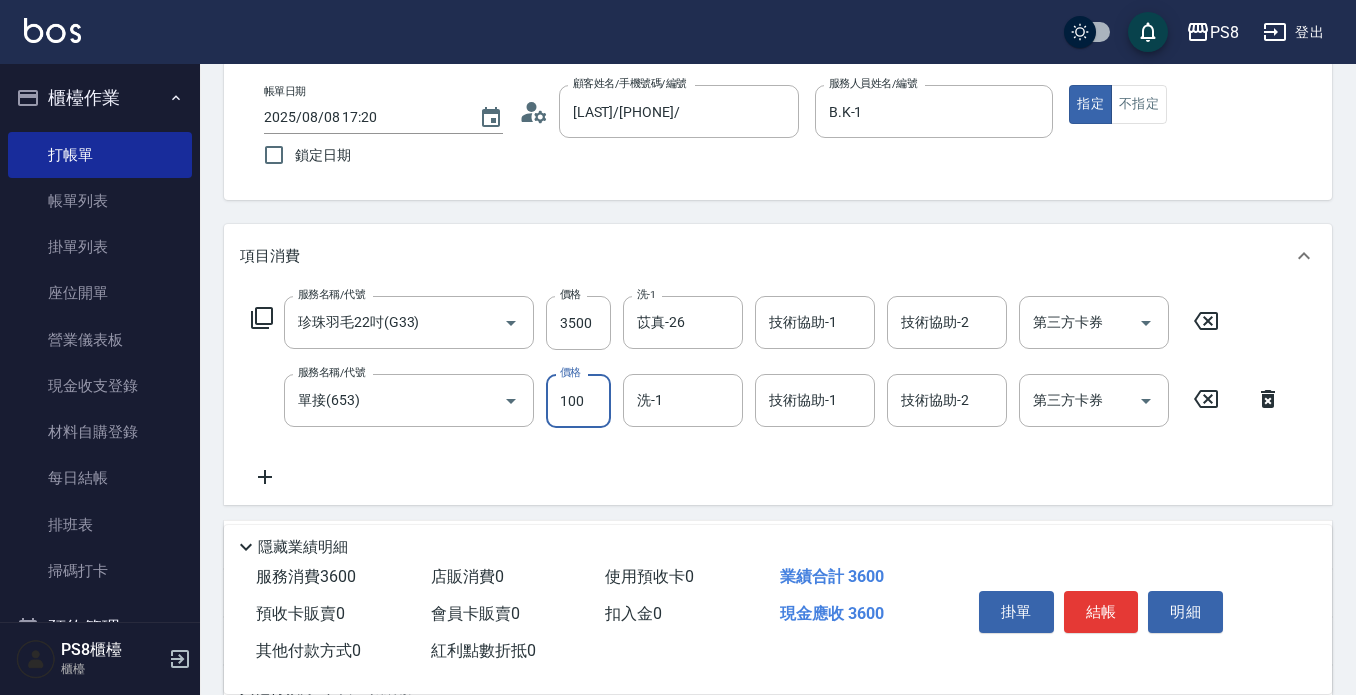 type on "1000" 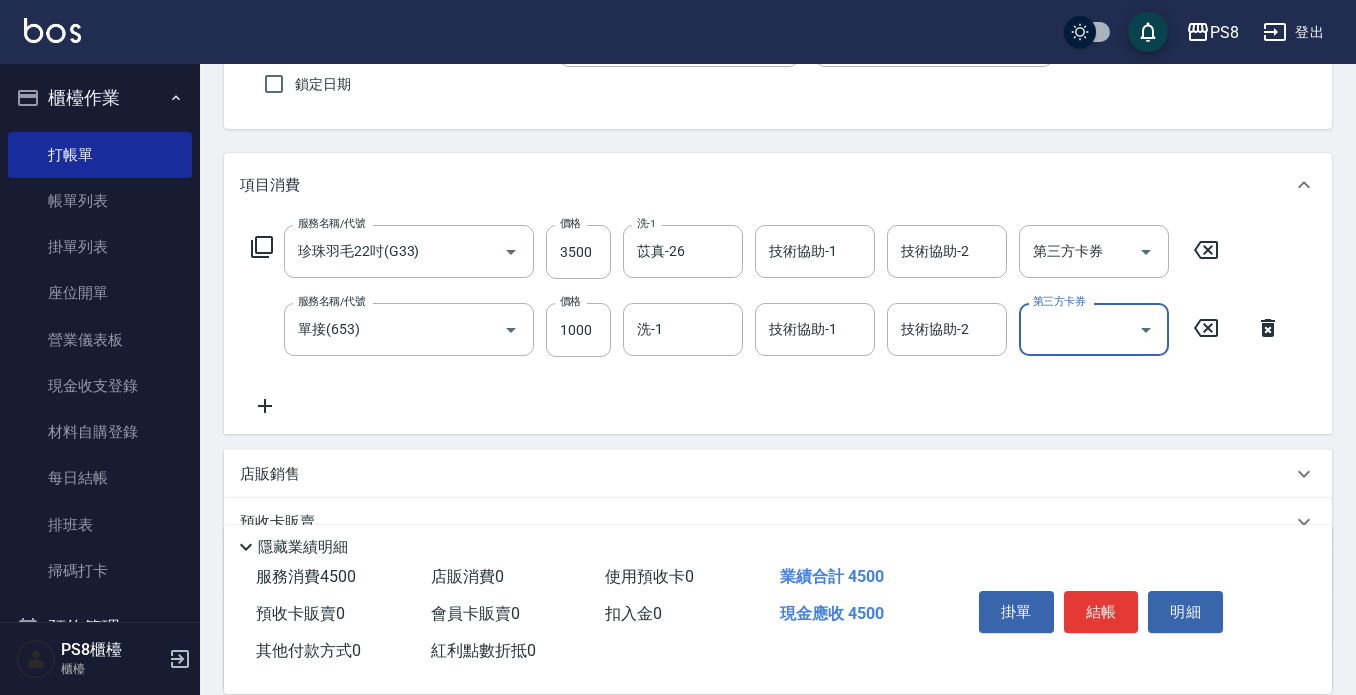 scroll, scrollTop: 300, scrollLeft: 0, axis: vertical 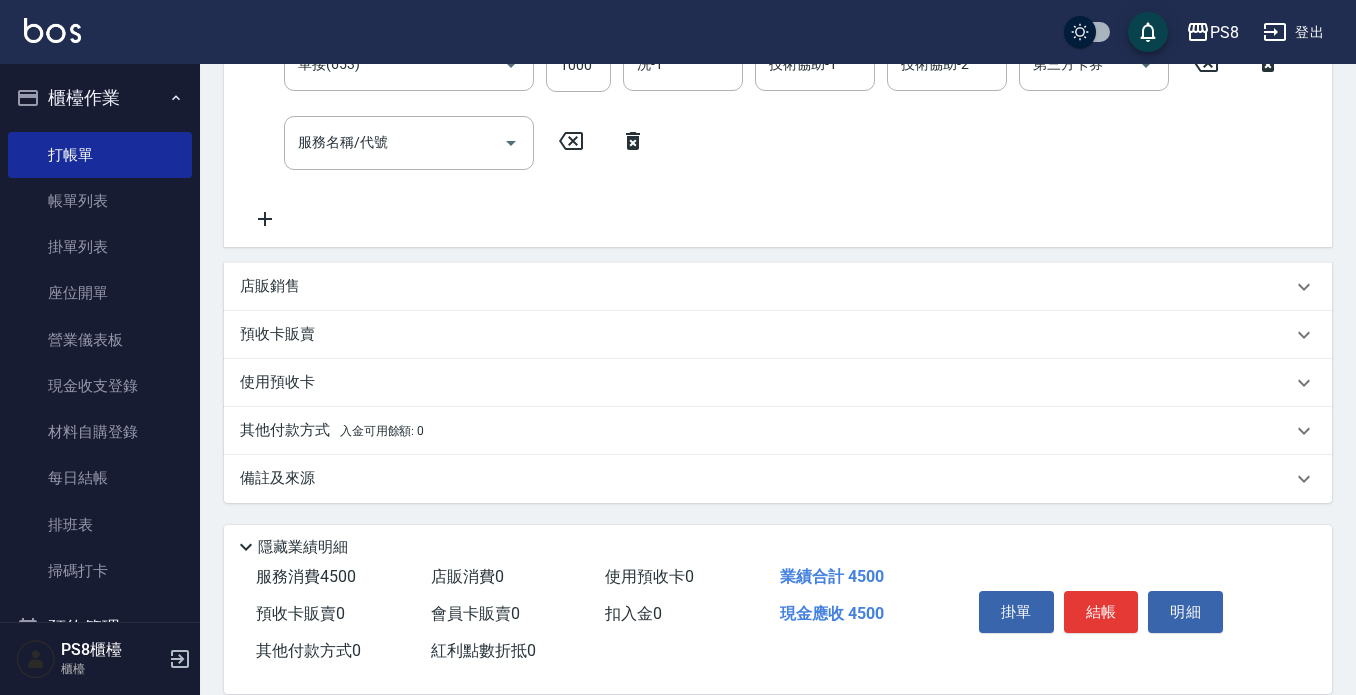 click on "預收卡販賣" at bounding box center (766, 334) 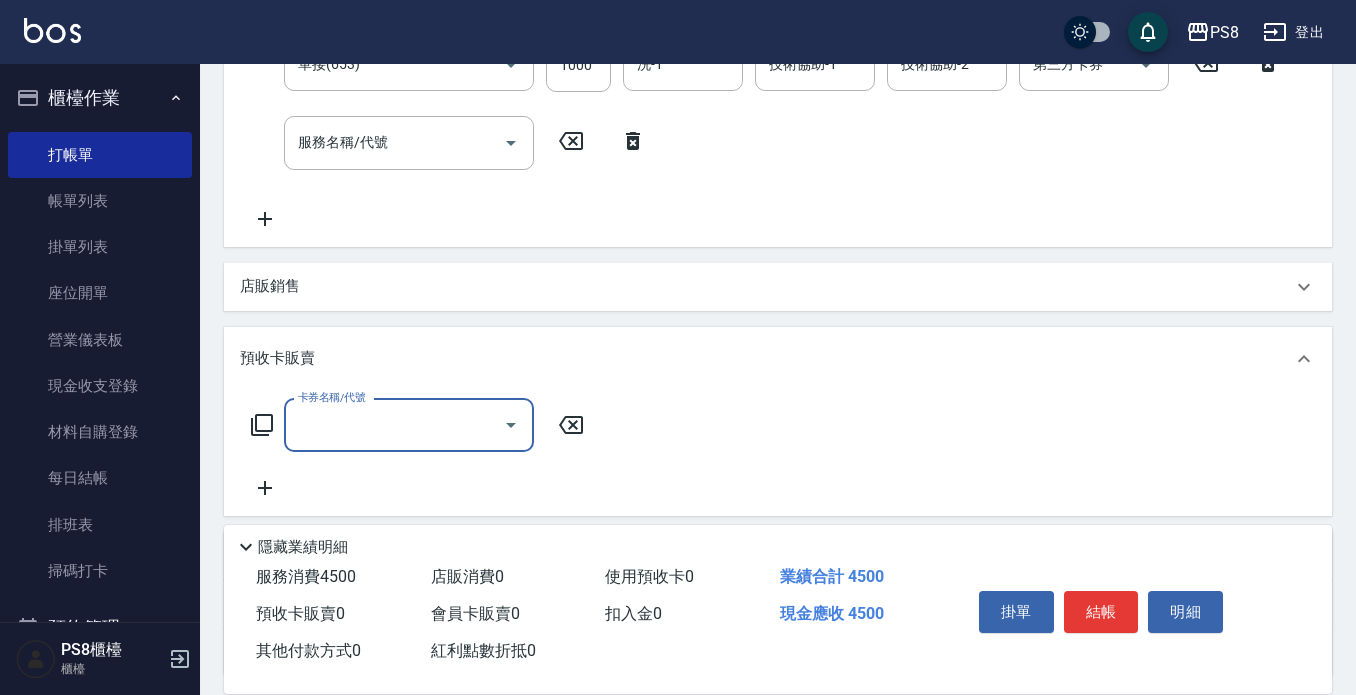 scroll, scrollTop: 0, scrollLeft: 0, axis: both 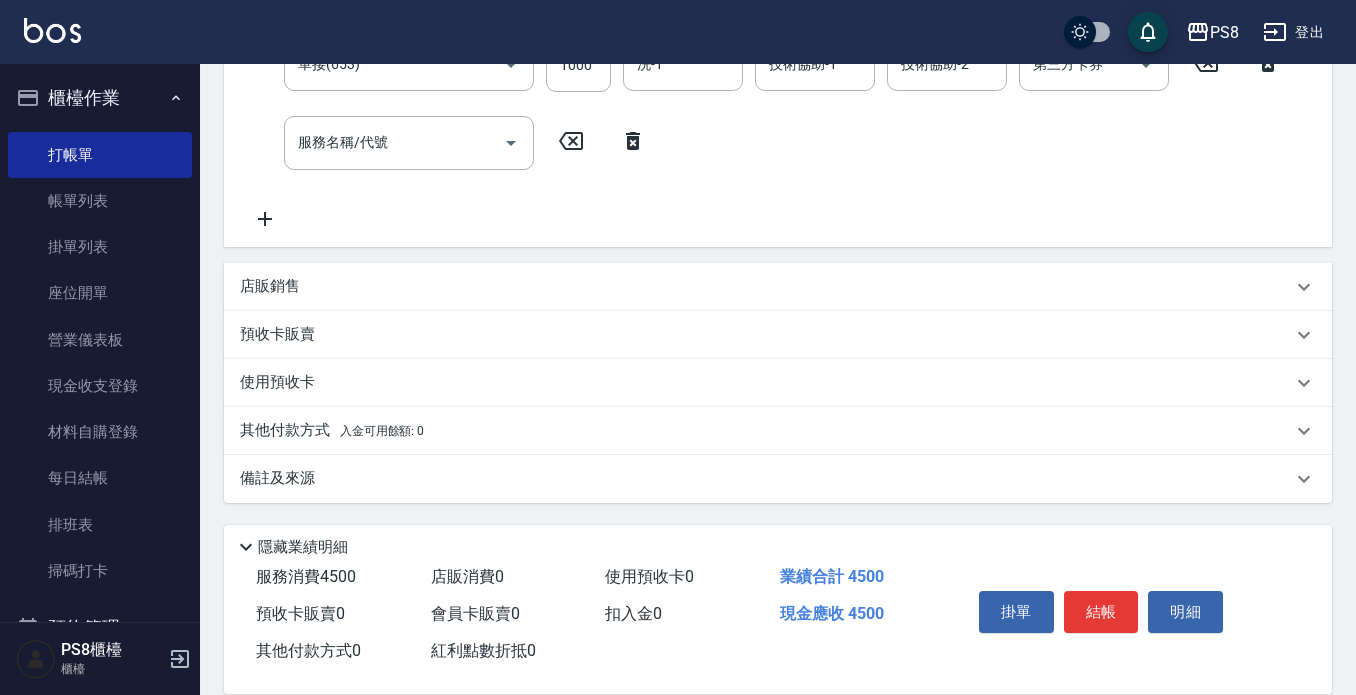 click on "店販銷售" at bounding box center [766, 286] 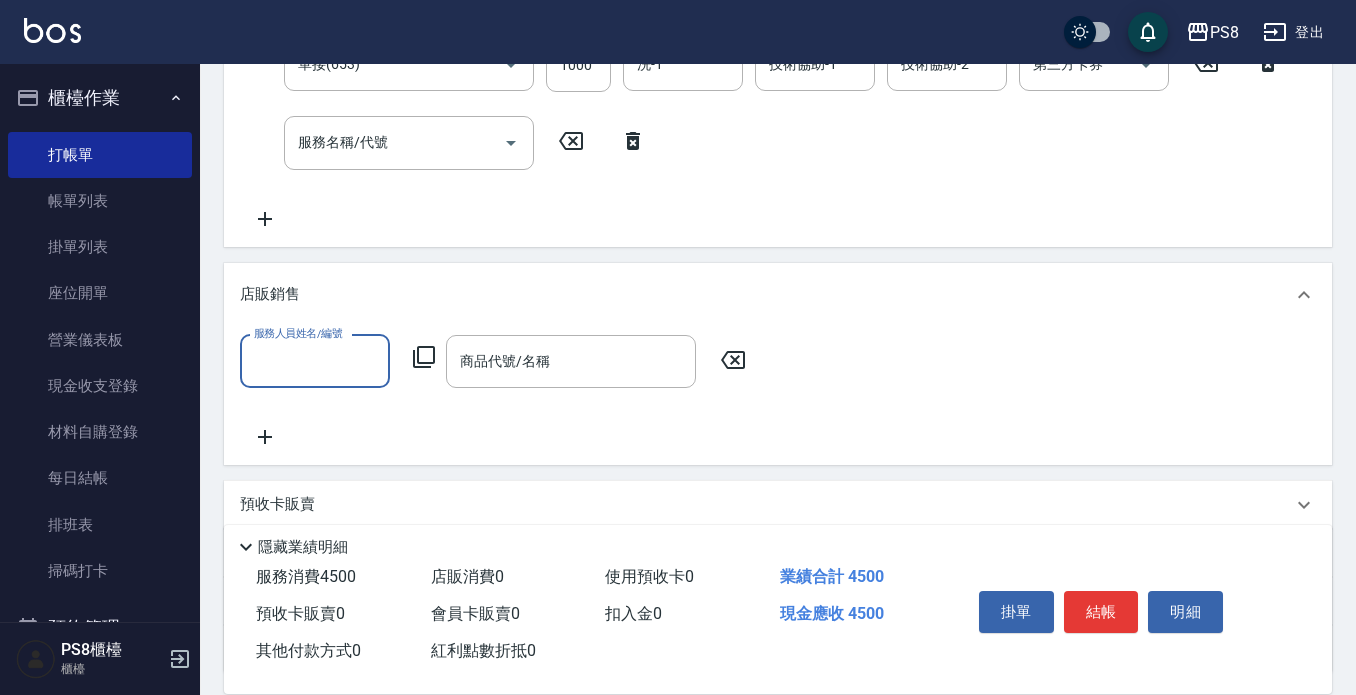 scroll, scrollTop: 0, scrollLeft: 0, axis: both 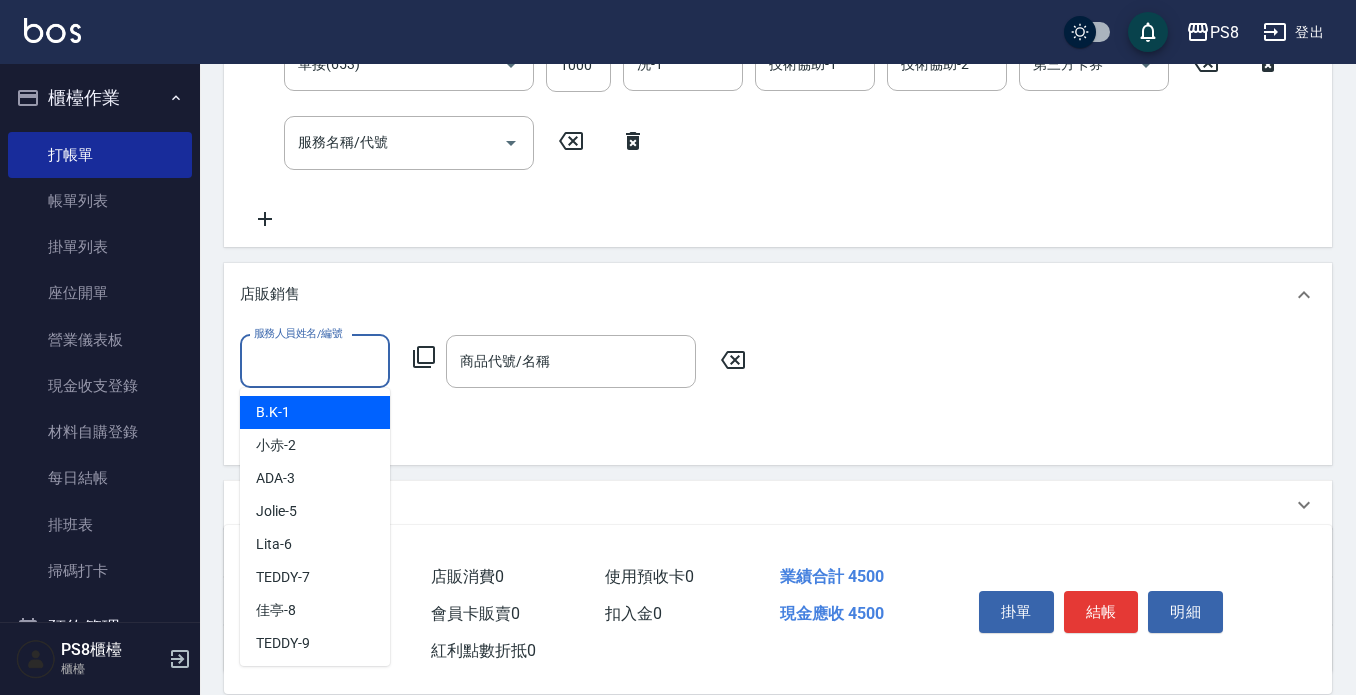 click on "B.K -[NUMBER]" at bounding box center (315, 412) 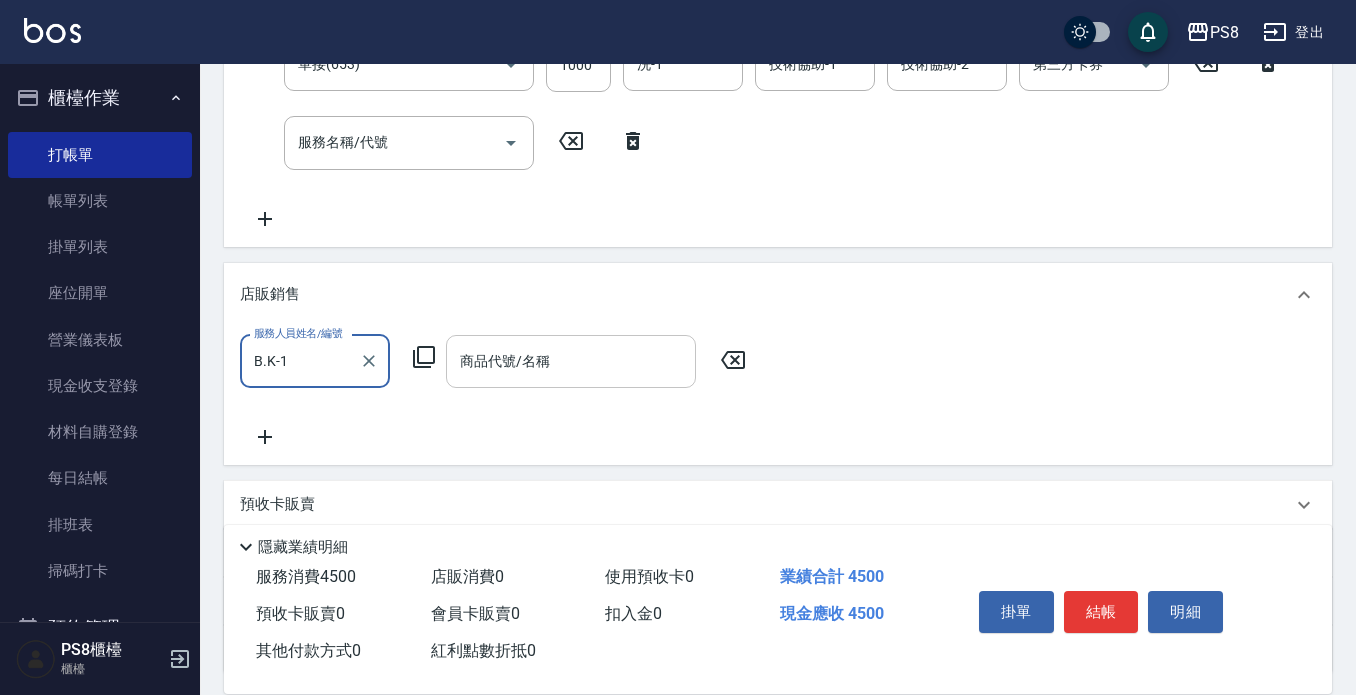 click on "商品代號/名稱 商品代號/名稱" at bounding box center [571, 361] 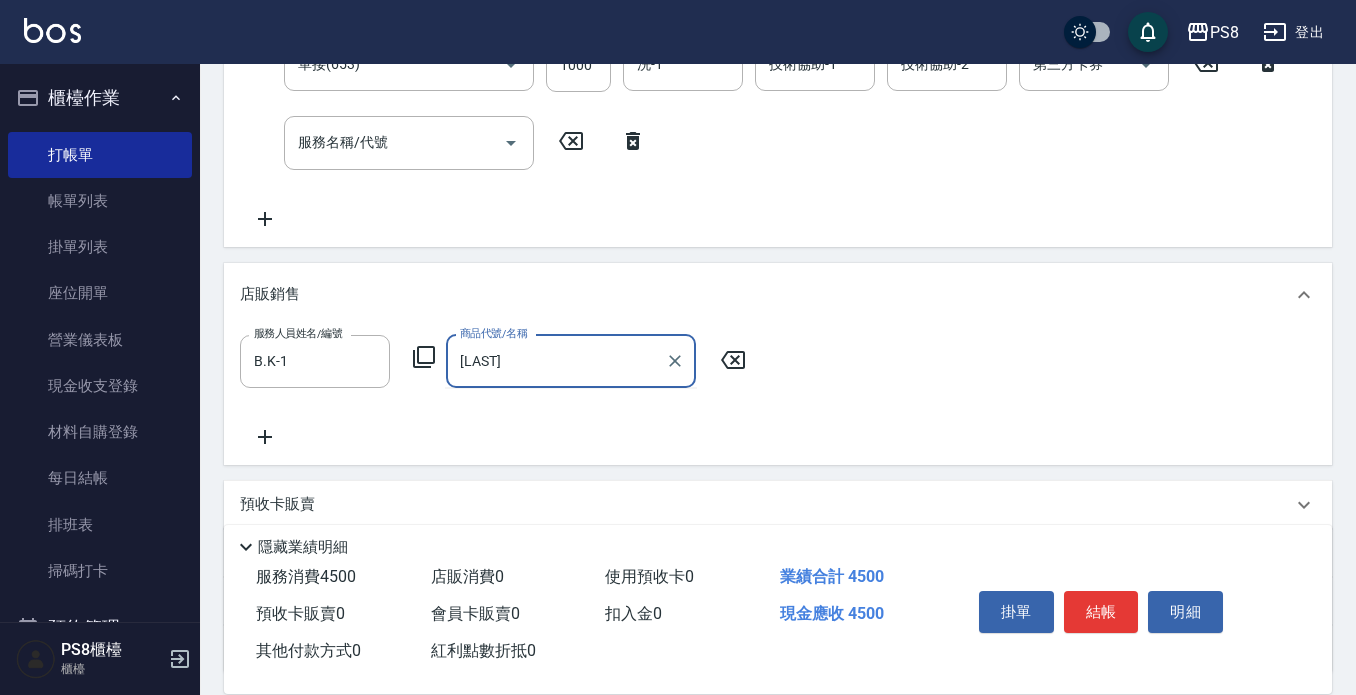 type on "但" 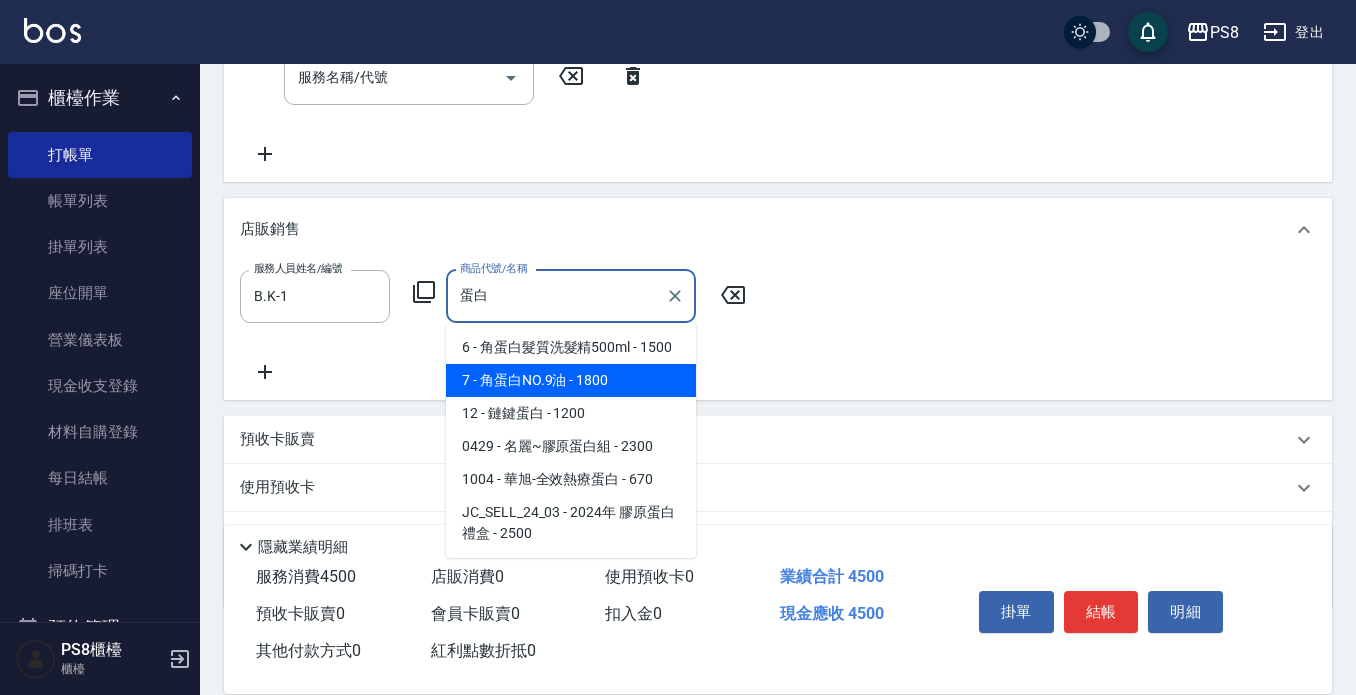 scroll, scrollTop: 536, scrollLeft: 0, axis: vertical 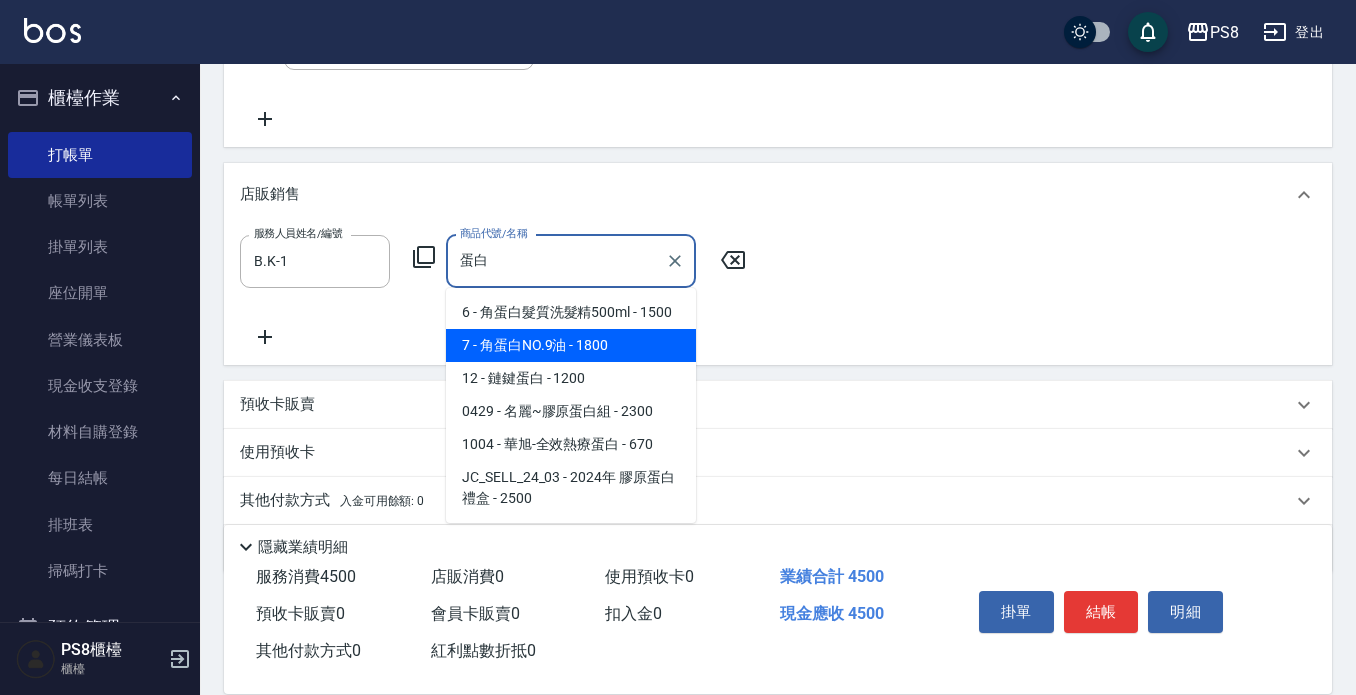 type on "蛋" 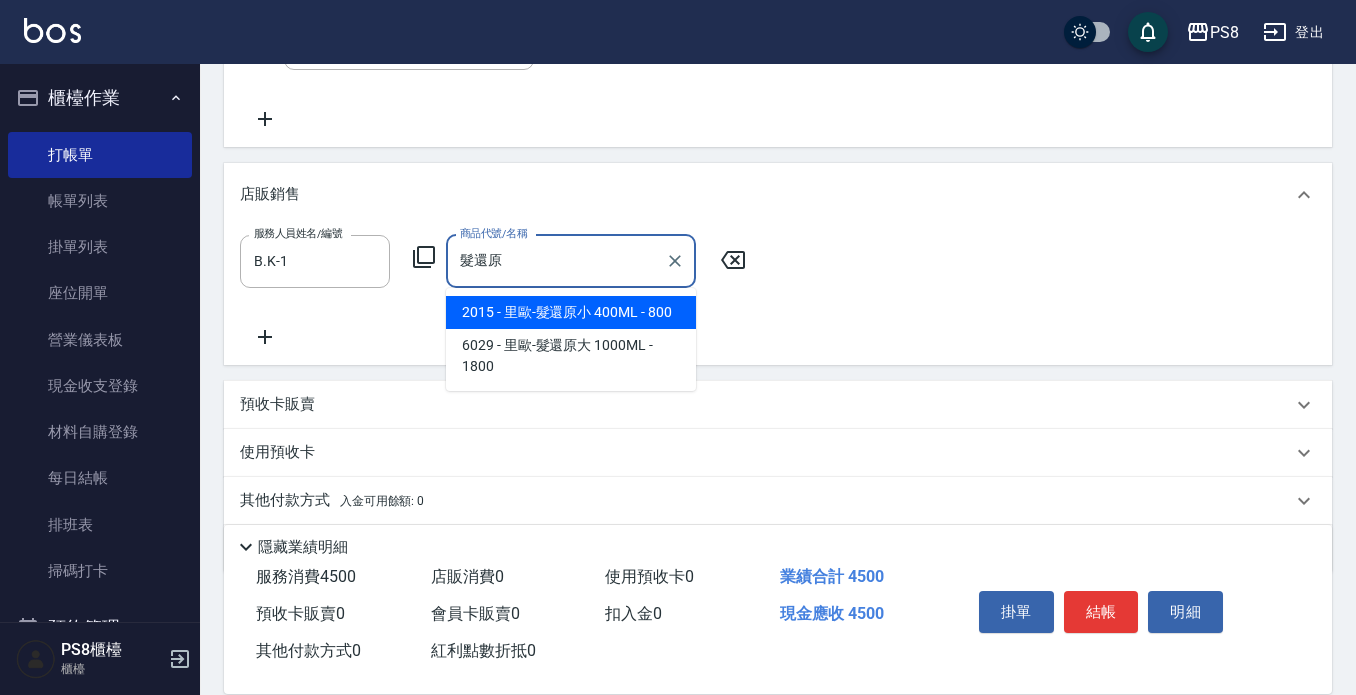 click on "2015 - 里歐-髮還原小 400ML - 800" at bounding box center [571, 312] 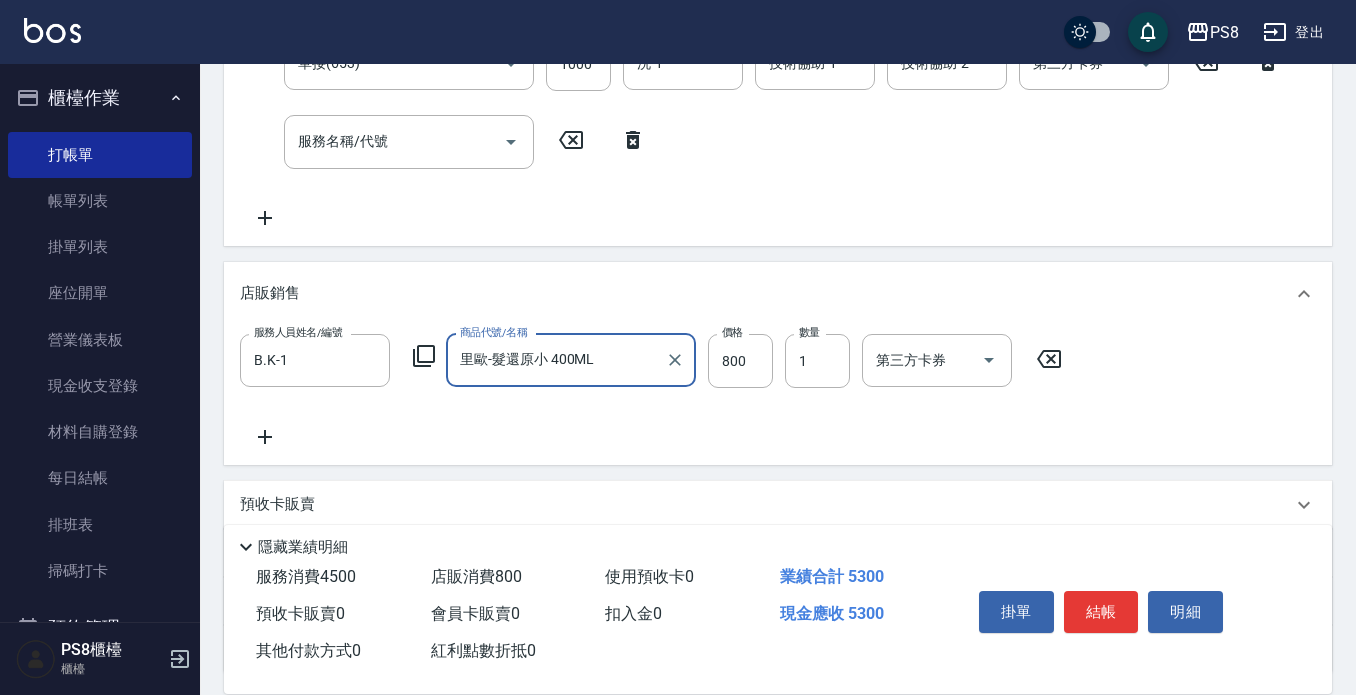 scroll, scrollTop: 436, scrollLeft: 0, axis: vertical 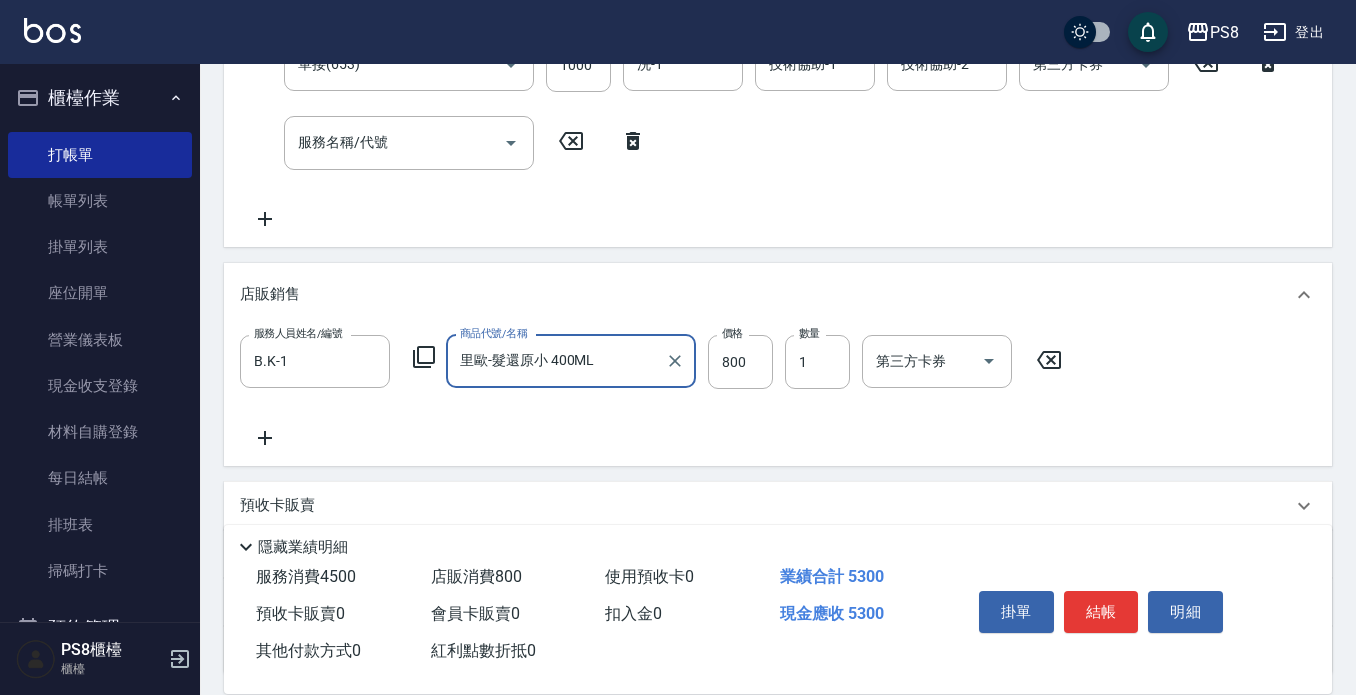type on "里歐-髮還原小 400ML" 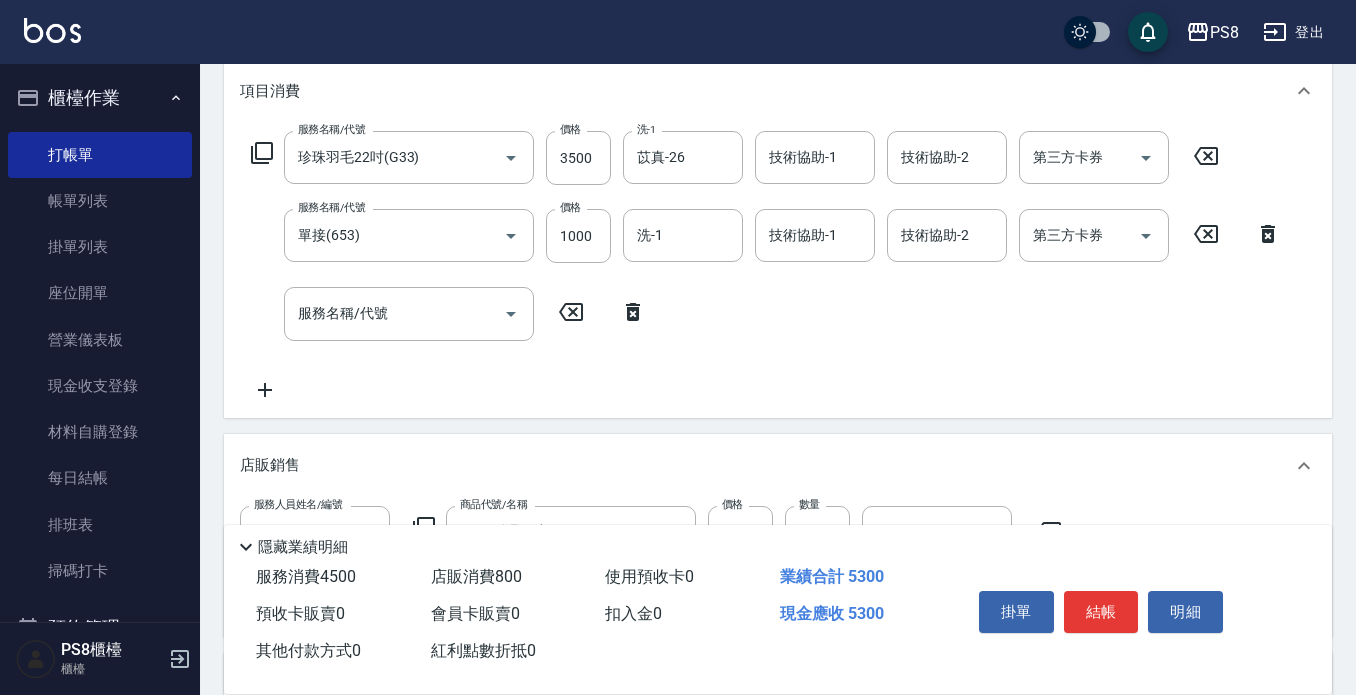 scroll, scrollTop: 236, scrollLeft: 0, axis: vertical 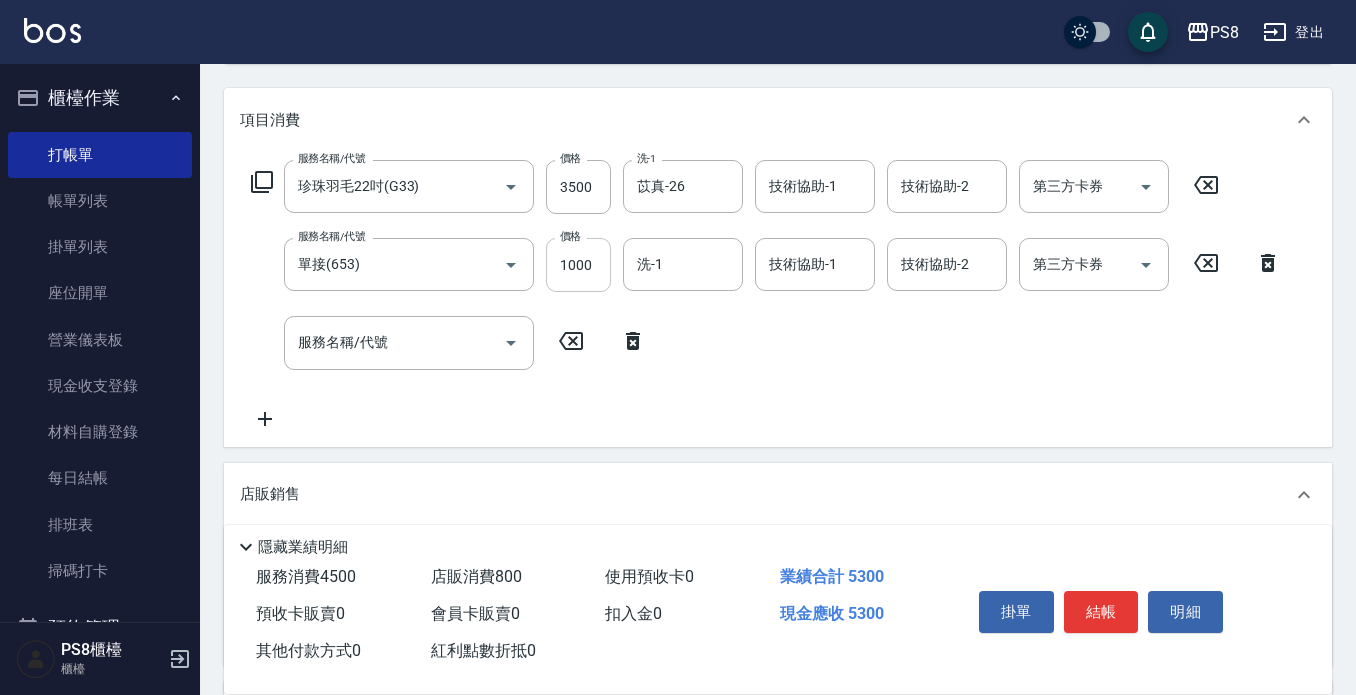 click on "1000" at bounding box center (578, 265) 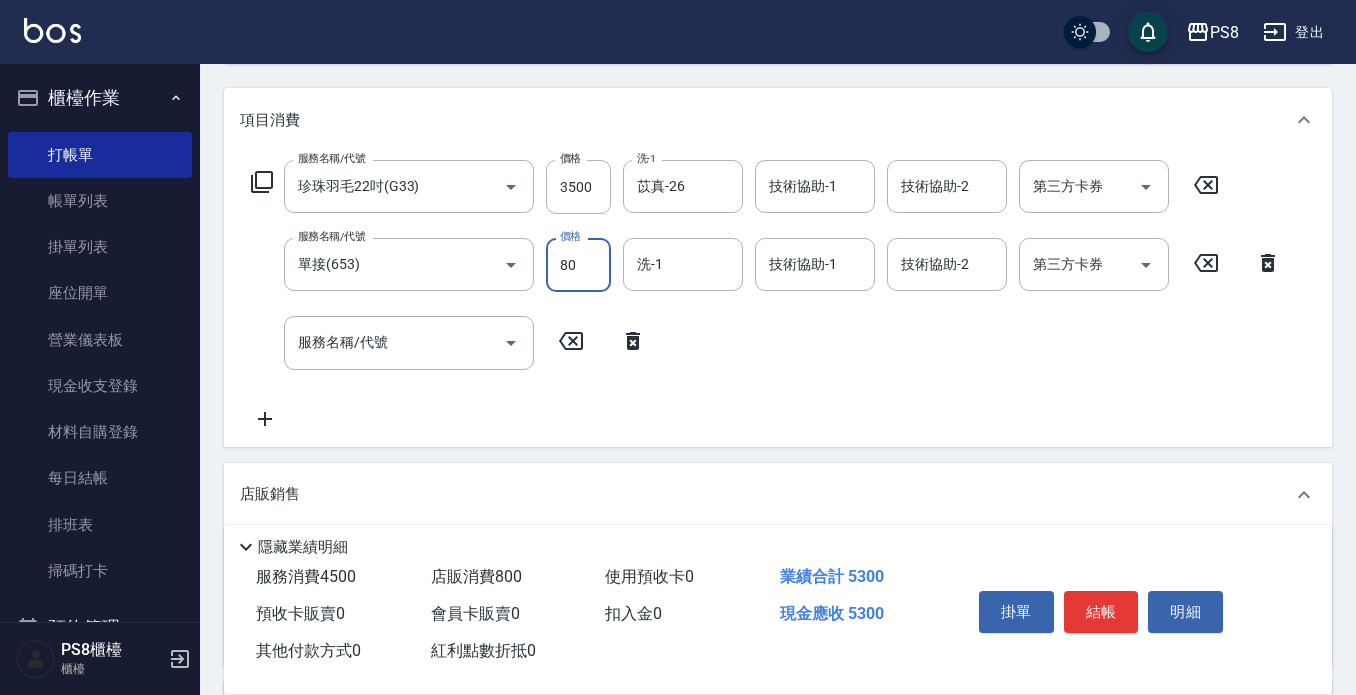 type on "800" 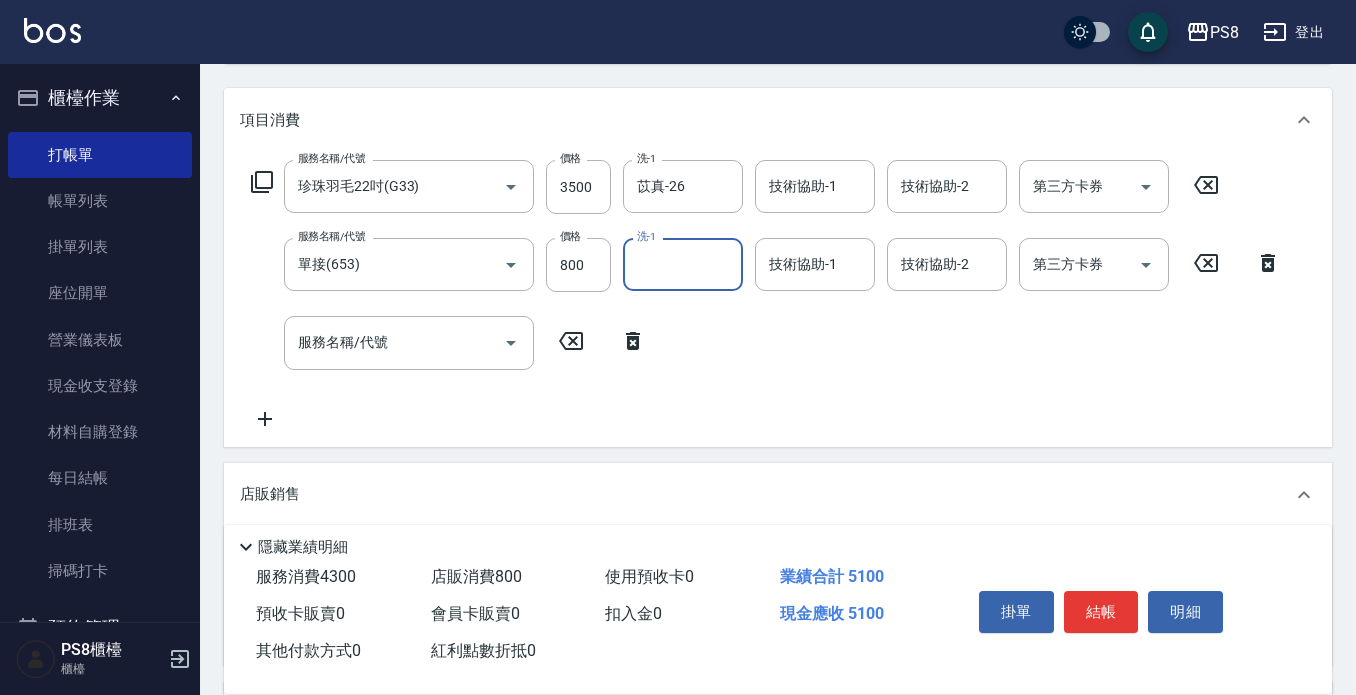 click on "服務名稱/代號 珍珠羽毛22吋(G33) 服務名稱/代號 價格 3500 價格 洗-1 [LAST]- [NUMBER] 洗-1 技術協助-1 技術協助-1 技術協助-2 技術協助-2 第三方卡券 第三方卡券 服務名稱/代號 單接(653) 服務名稱/代號 價格 800 價格 洗-1 洗-1 技術協助-1 技術協助-1 技術協助-2 技術協助-2 第三方卡券 第三方卡券 服務名稱/代號 服務名稱/代號" at bounding box center (766, 295) 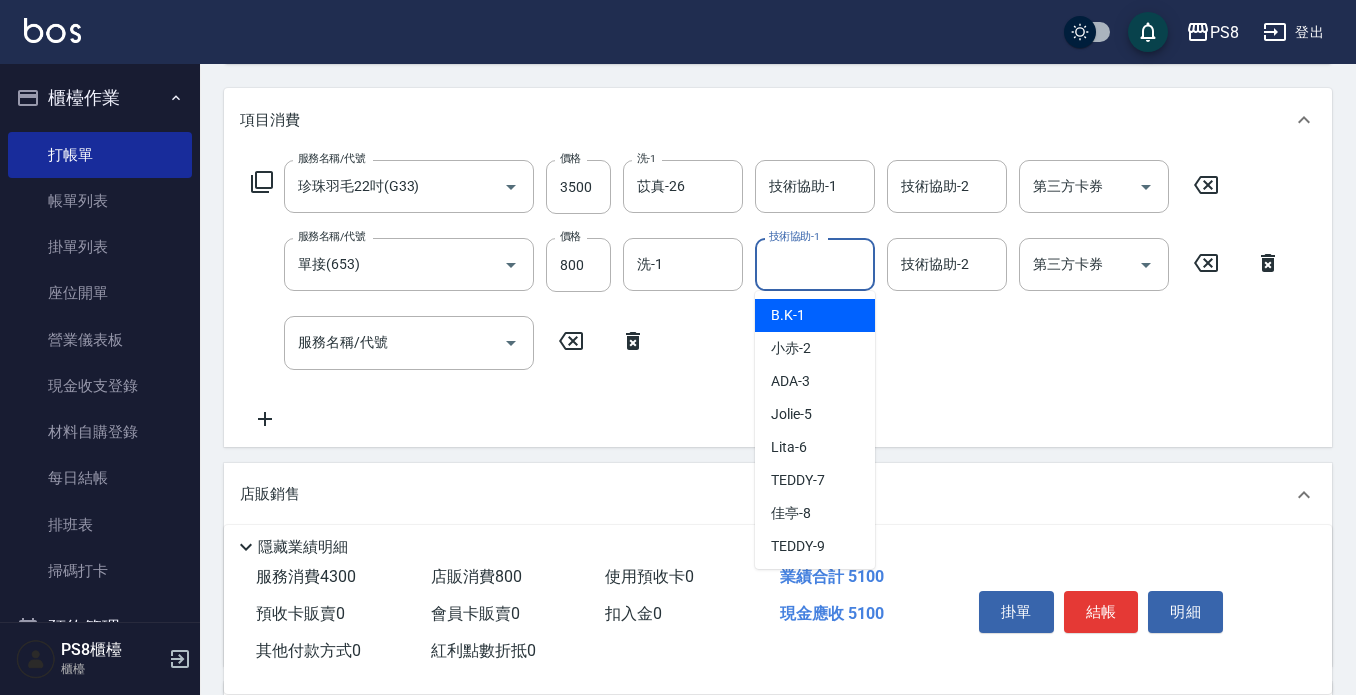 click on "技術協助-1" at bounding box center (815, 264) 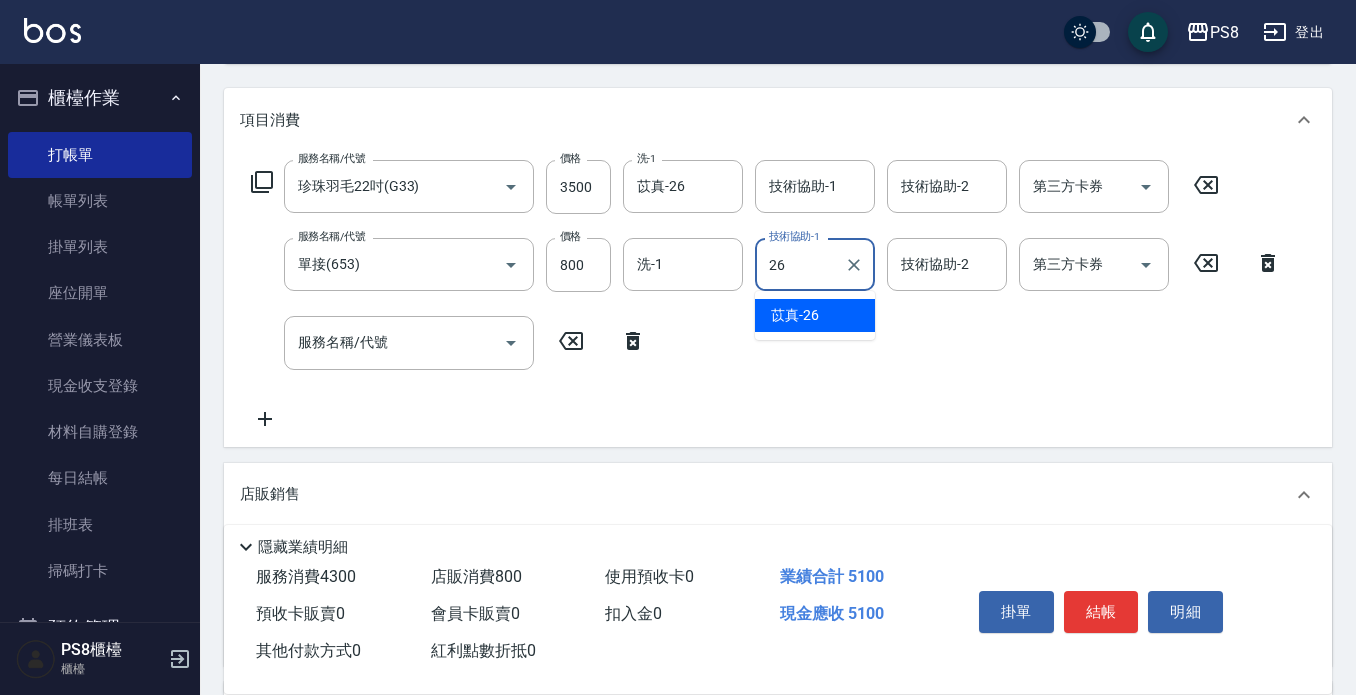 type on "苡真-26" 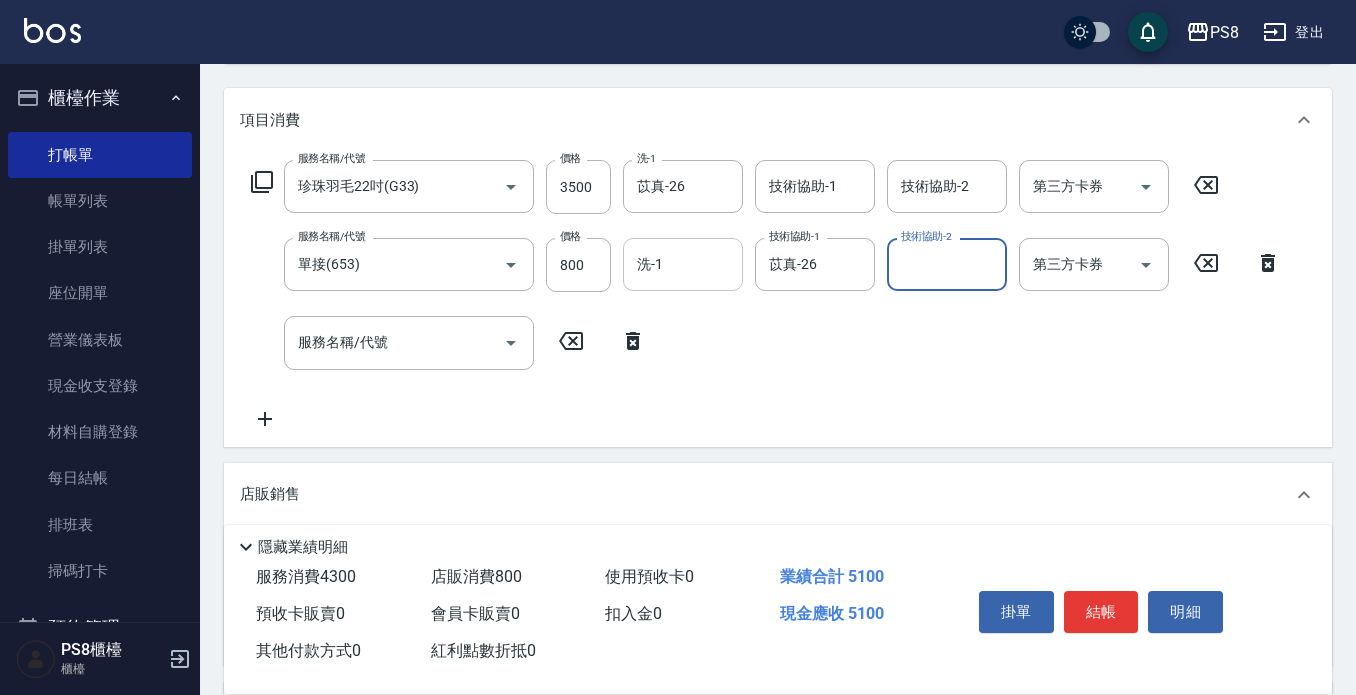 click on "洗-1" at bounding box center (683, 264) 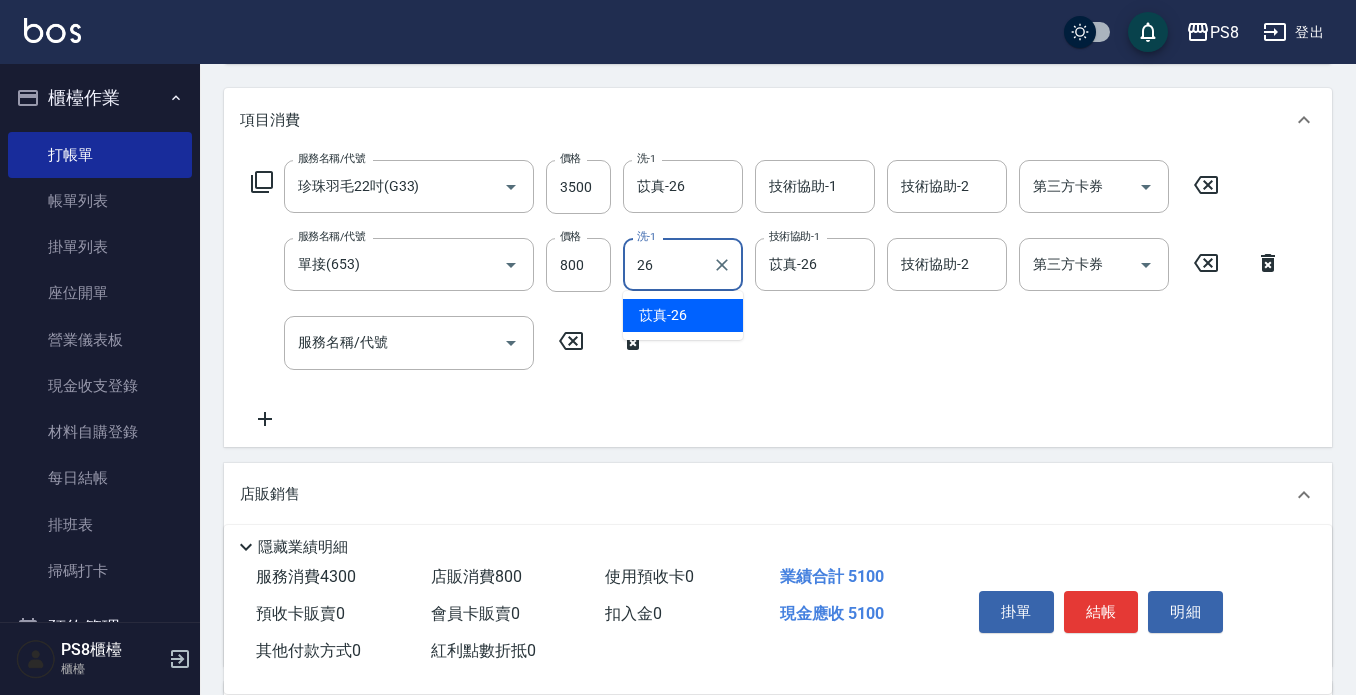 type on "苡真-26" 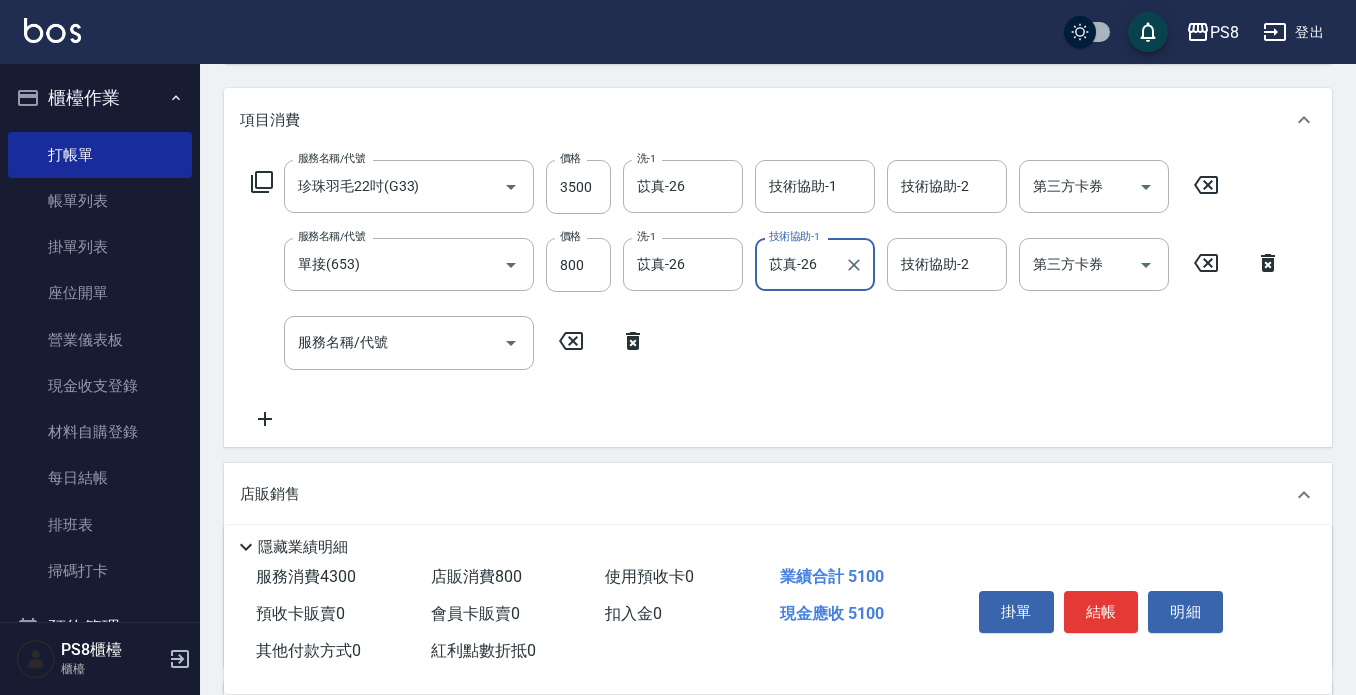 click 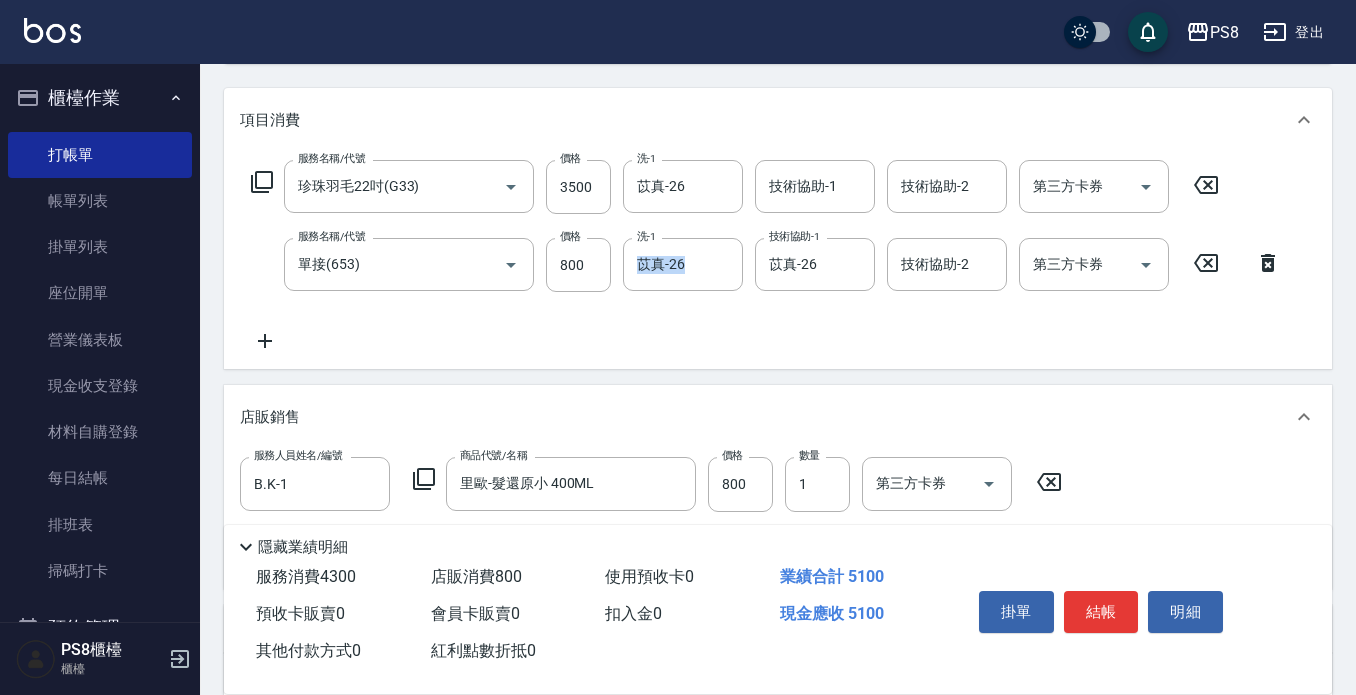 click on "服務名稱/代號 珍珠羽毛22吋(G33) 服務名稱/代號 價格 3500 價格 洗-1 苡真-26 洗-1 技術協助-1 技術協助-1 技術協助-2 技術協助-2 第三方卡券 第三方卡券 服務名稱/代號 單接(653) 服務名稱/代號 價格 800 價格 洗-1 苡真-26 洗-1 技術協助-1 苡真-26 技術協助-1 技術協助-2 技術協助-2 第三方卡券 第三方卡券" at bounding box center [778, 260] 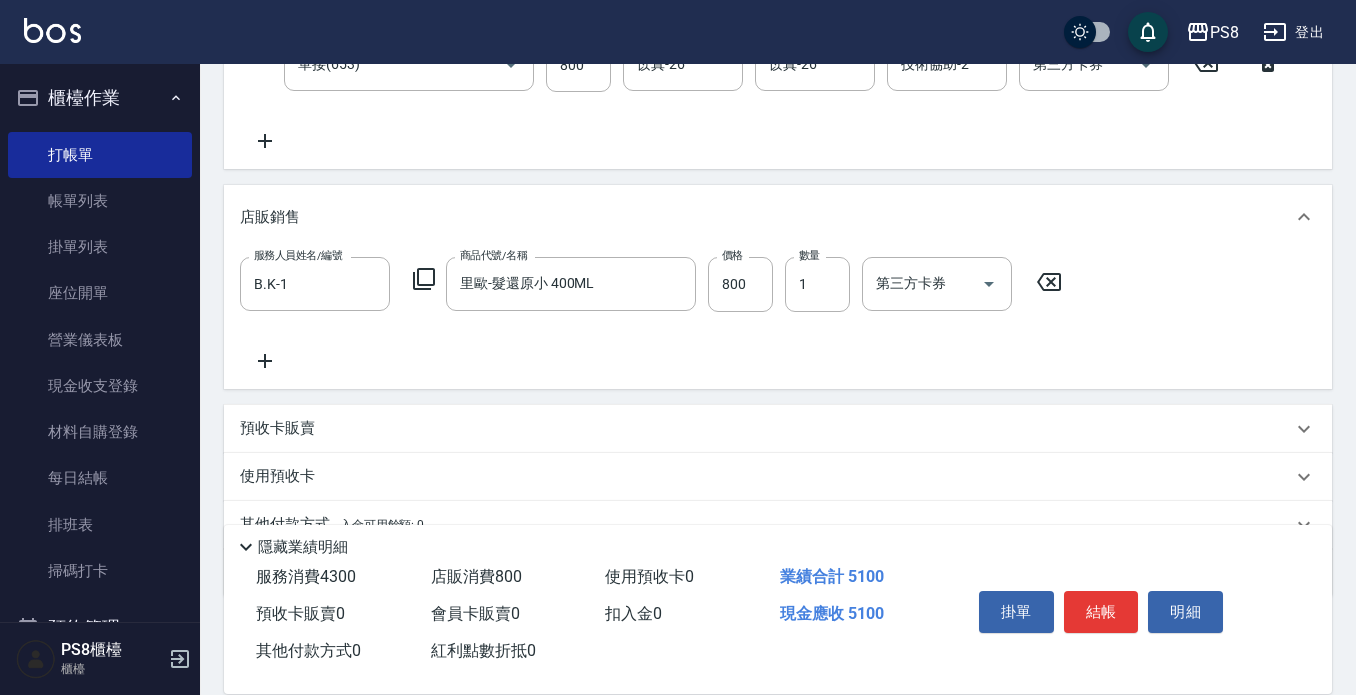 scroll, scrollTop: 336, scrollLeft: 0, axis: vertical 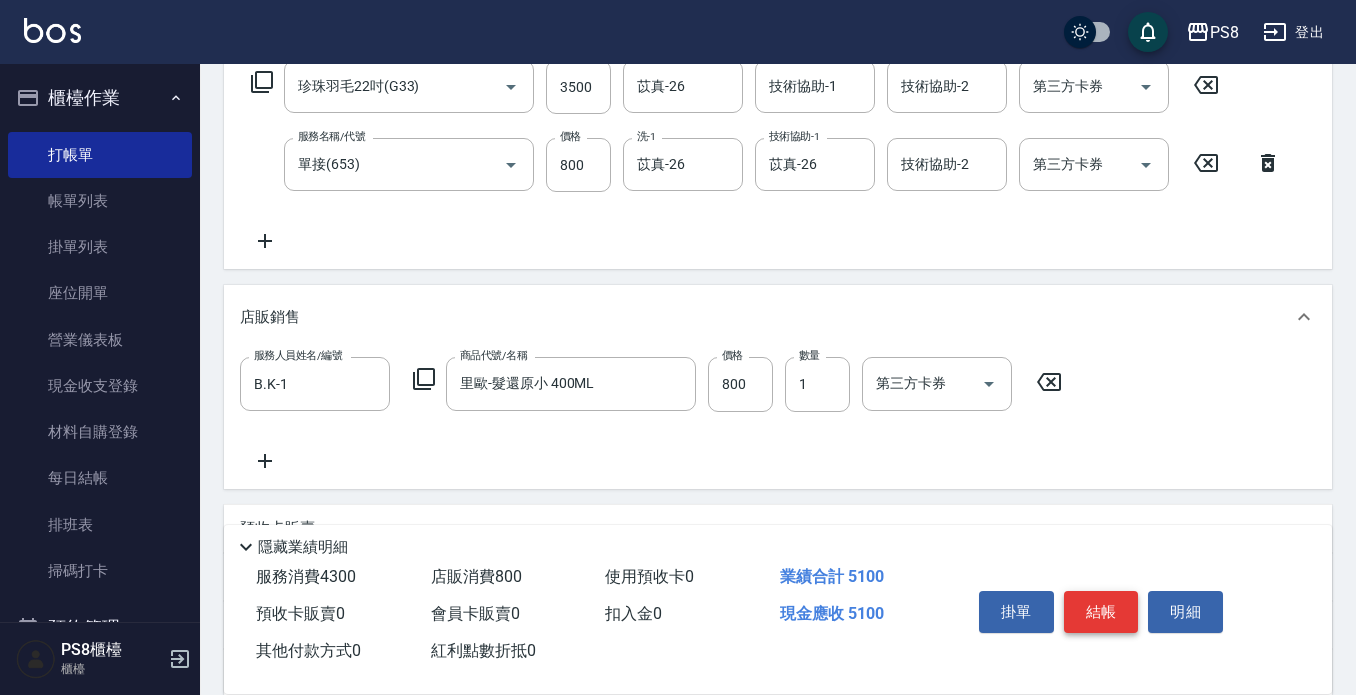 click on "掛單 結帳 明細" at bounding box center [1101, 614] 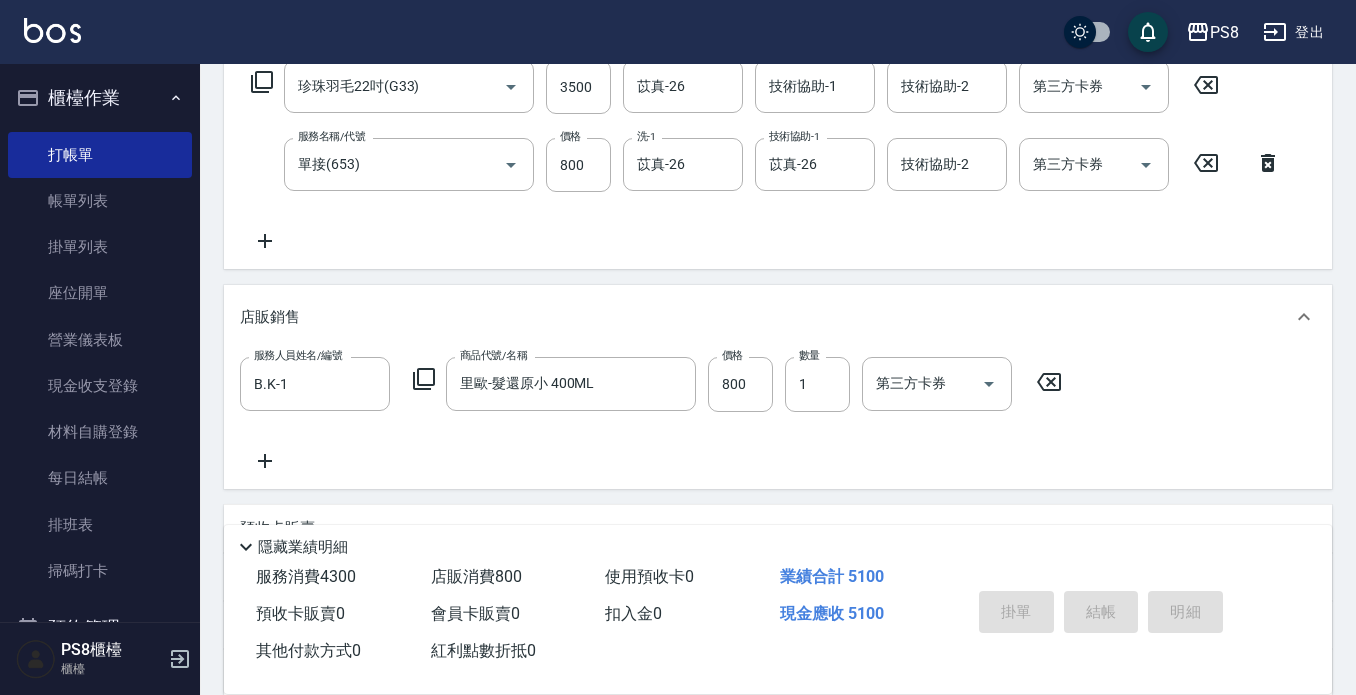 type on "[DATE] [TIME]" 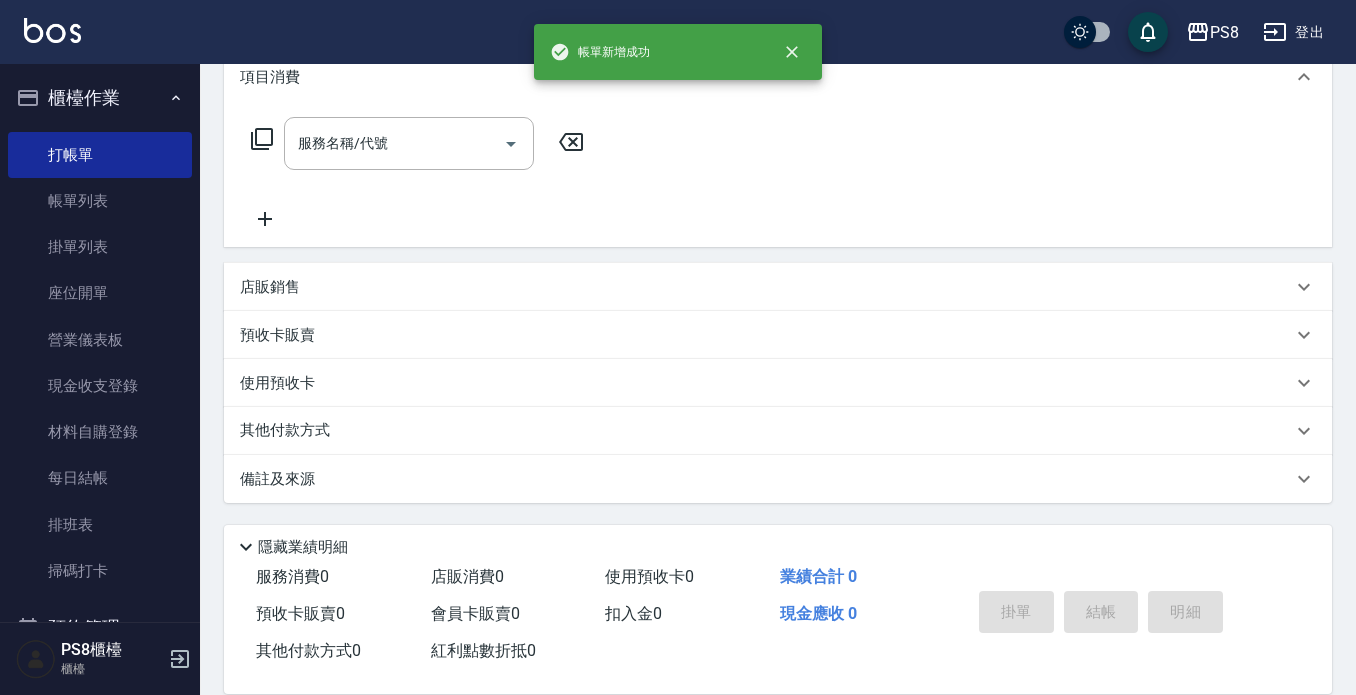 scroll, scrollTop: 0, scrollLeft: 0, axis: both 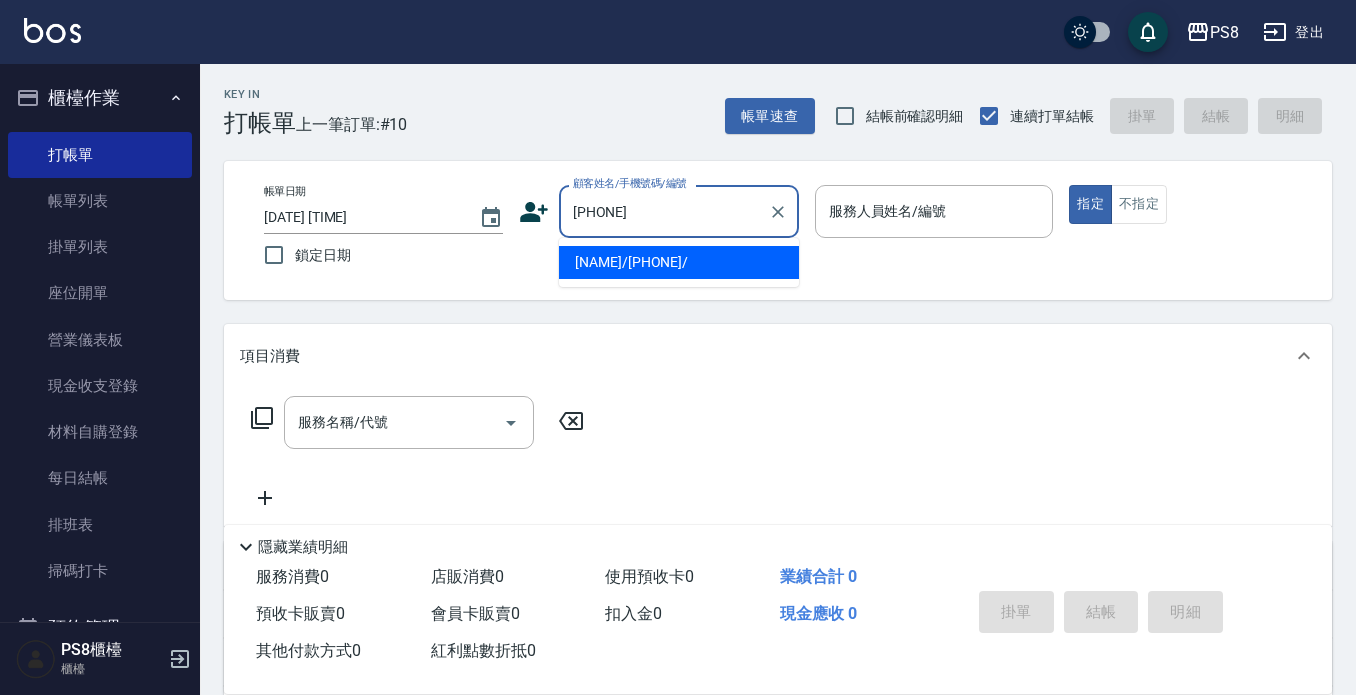 type on "[NAME]/[PHONE]/" 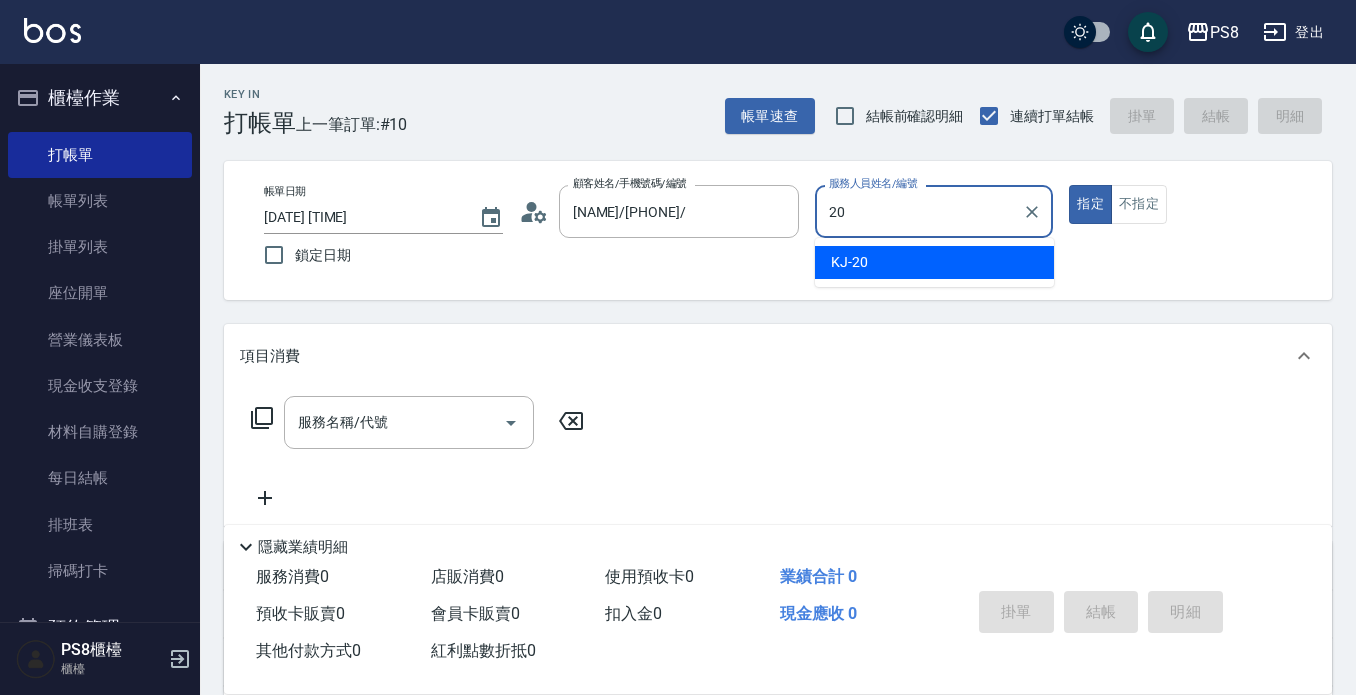 type on "2" 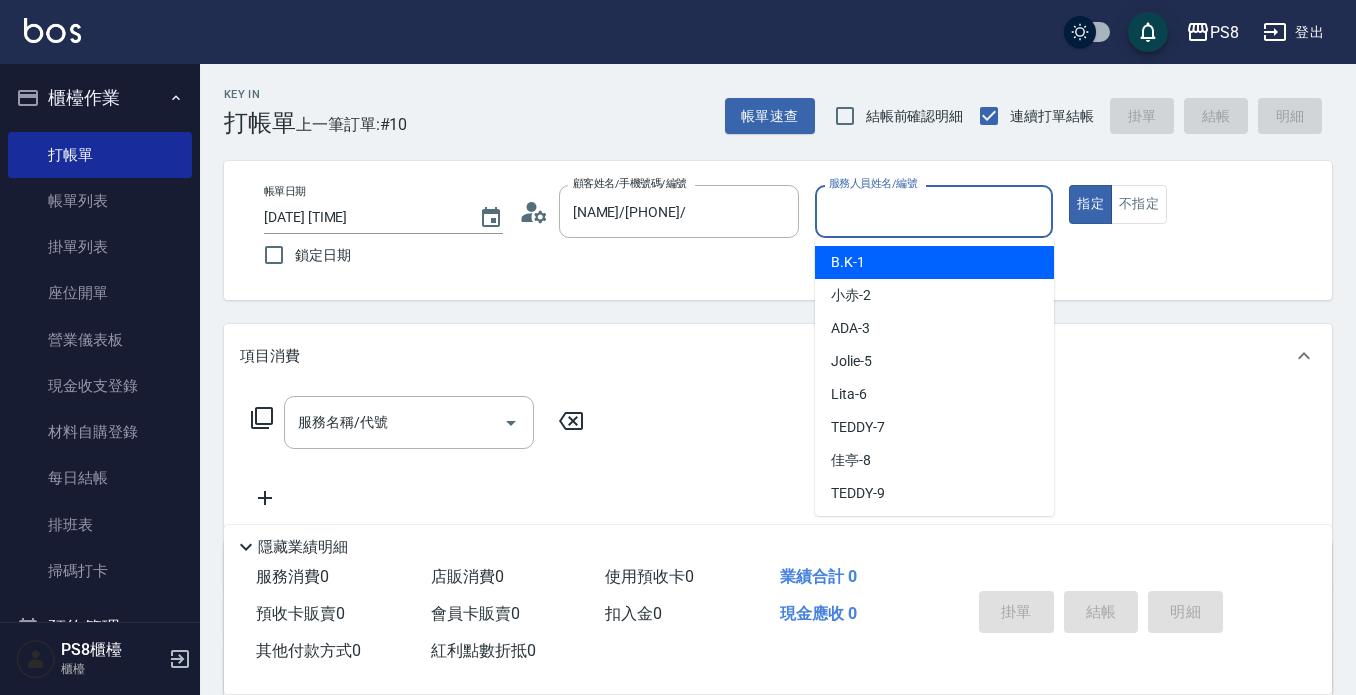 type on "B.K-1" 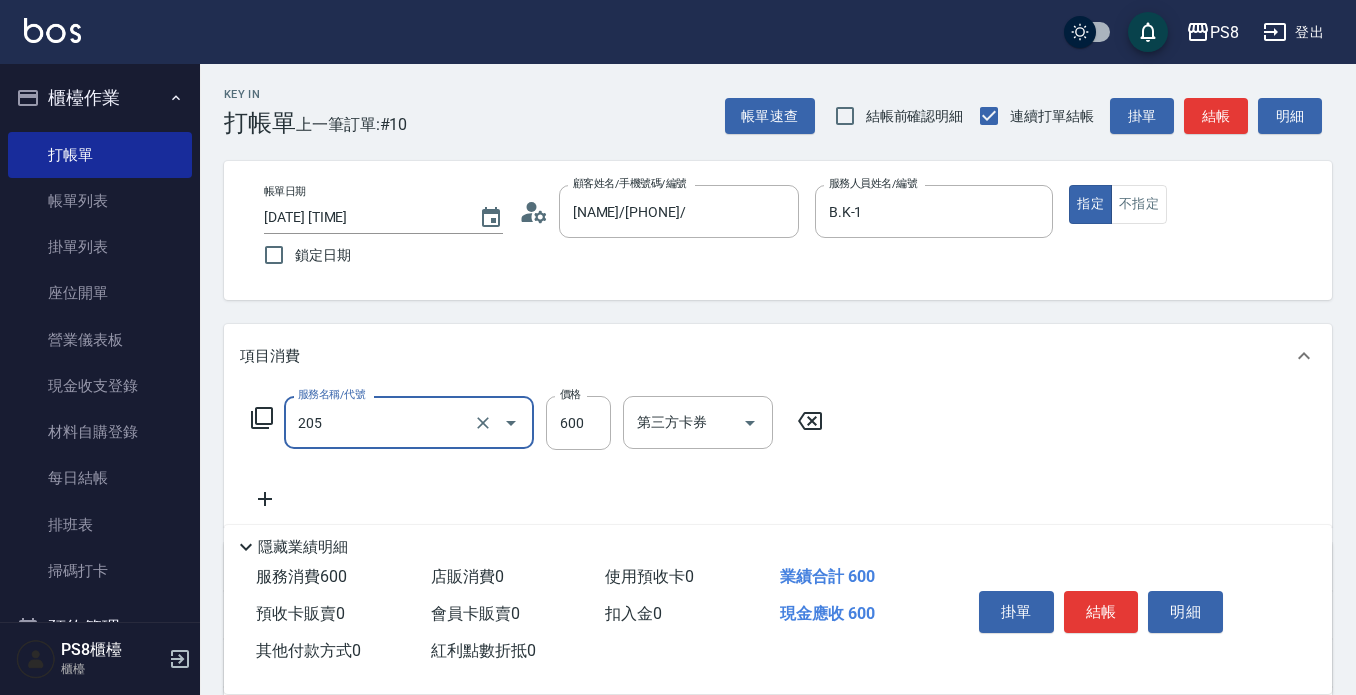 type on "A級洗剪600(205)" 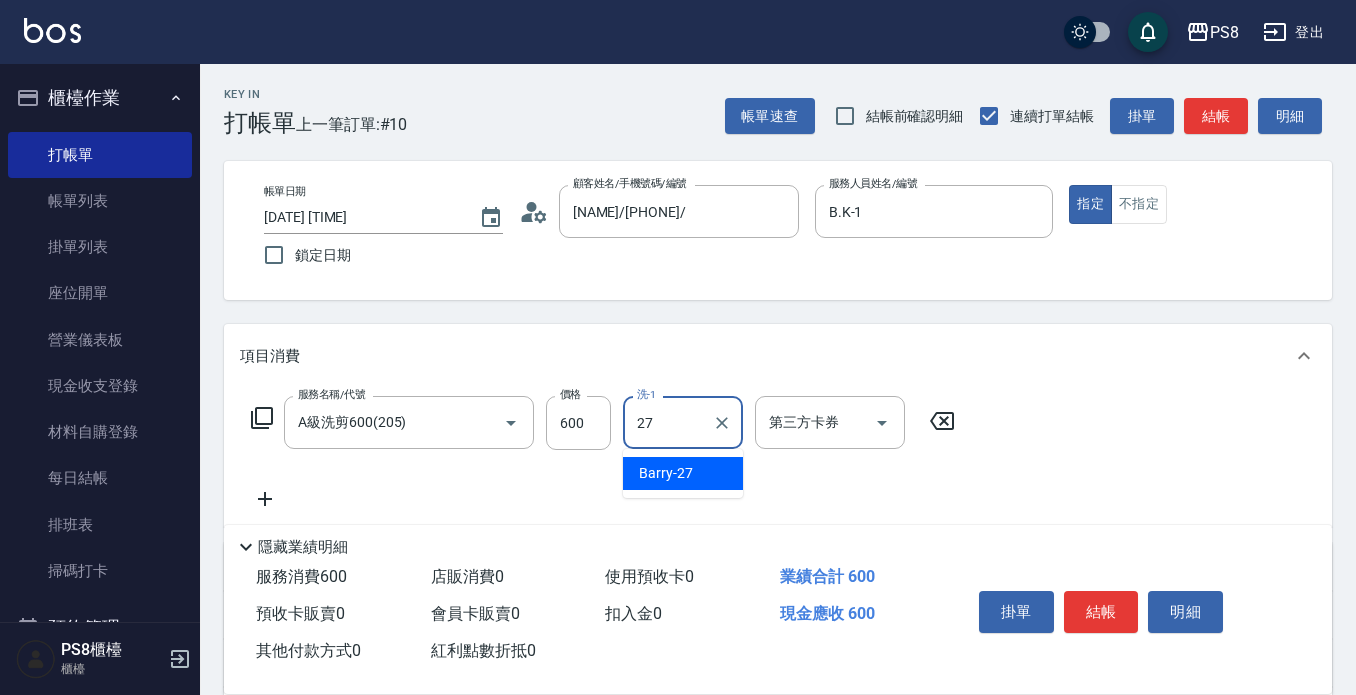 type on "[LAST]-[NUMBER]" 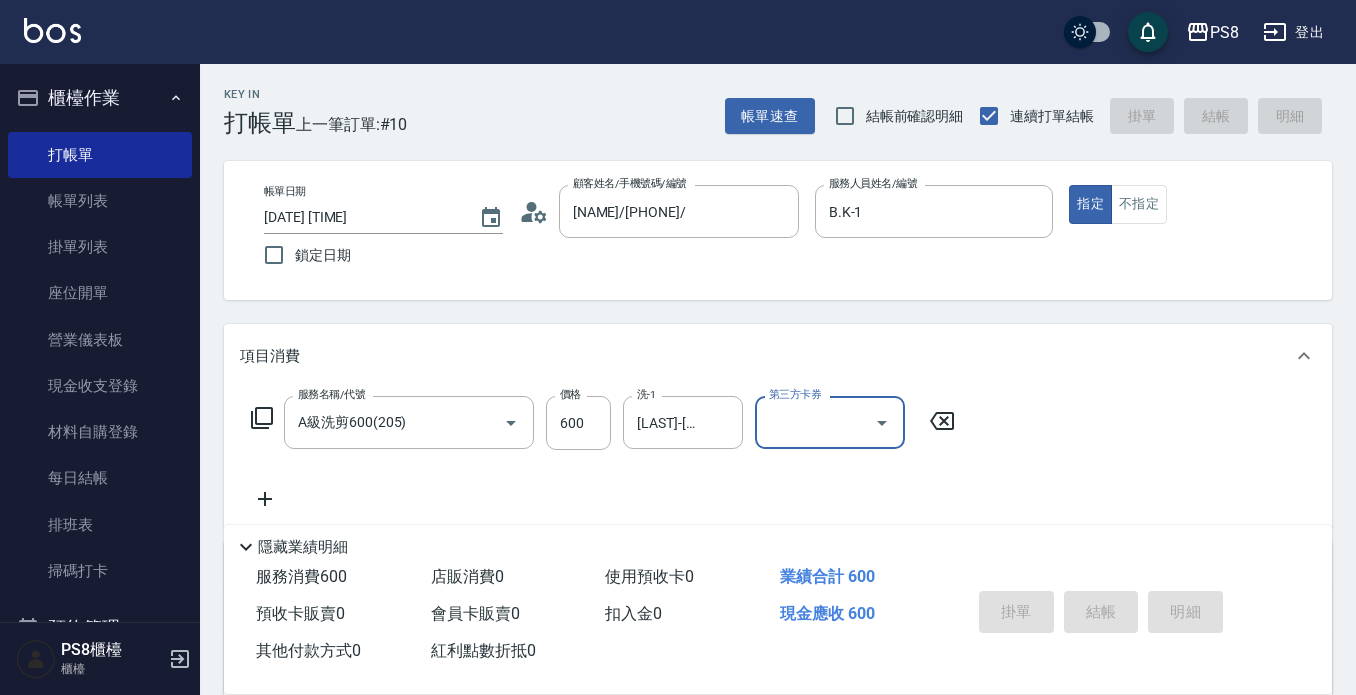type 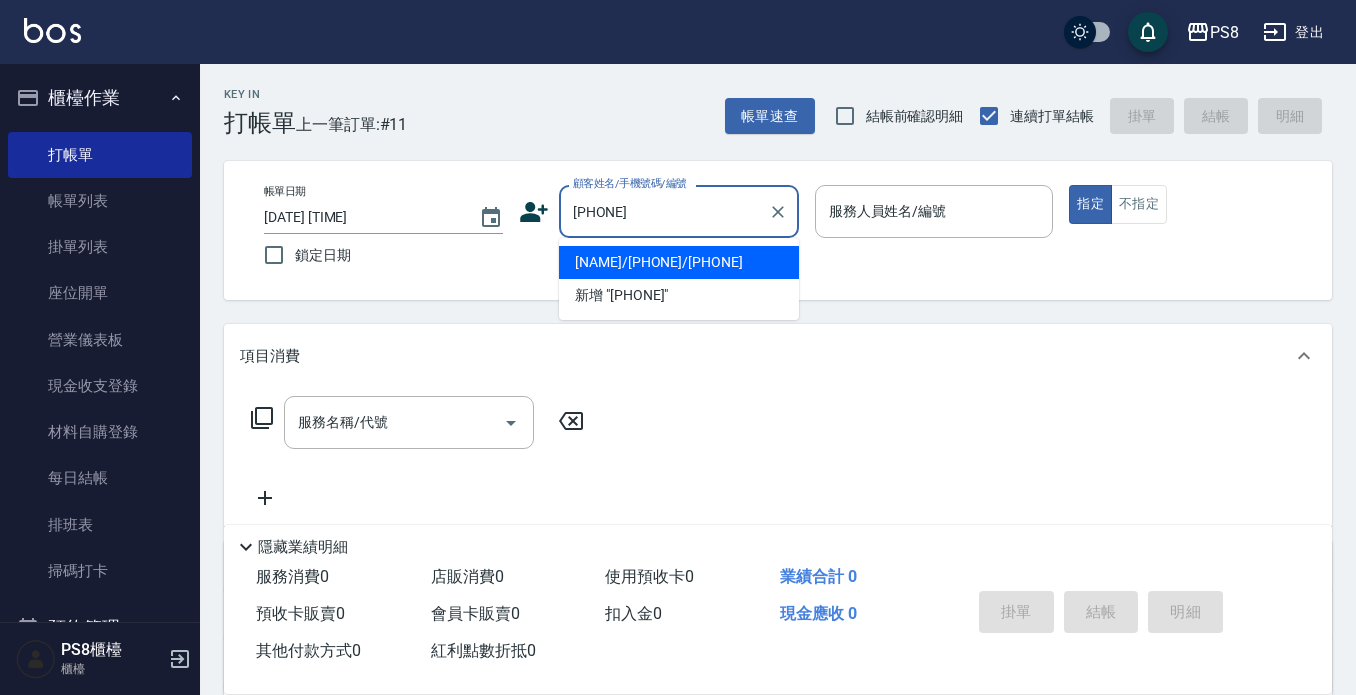 click on "[NAME]/[PHONE]/[PHONE]" at bounding box center [679, 262] 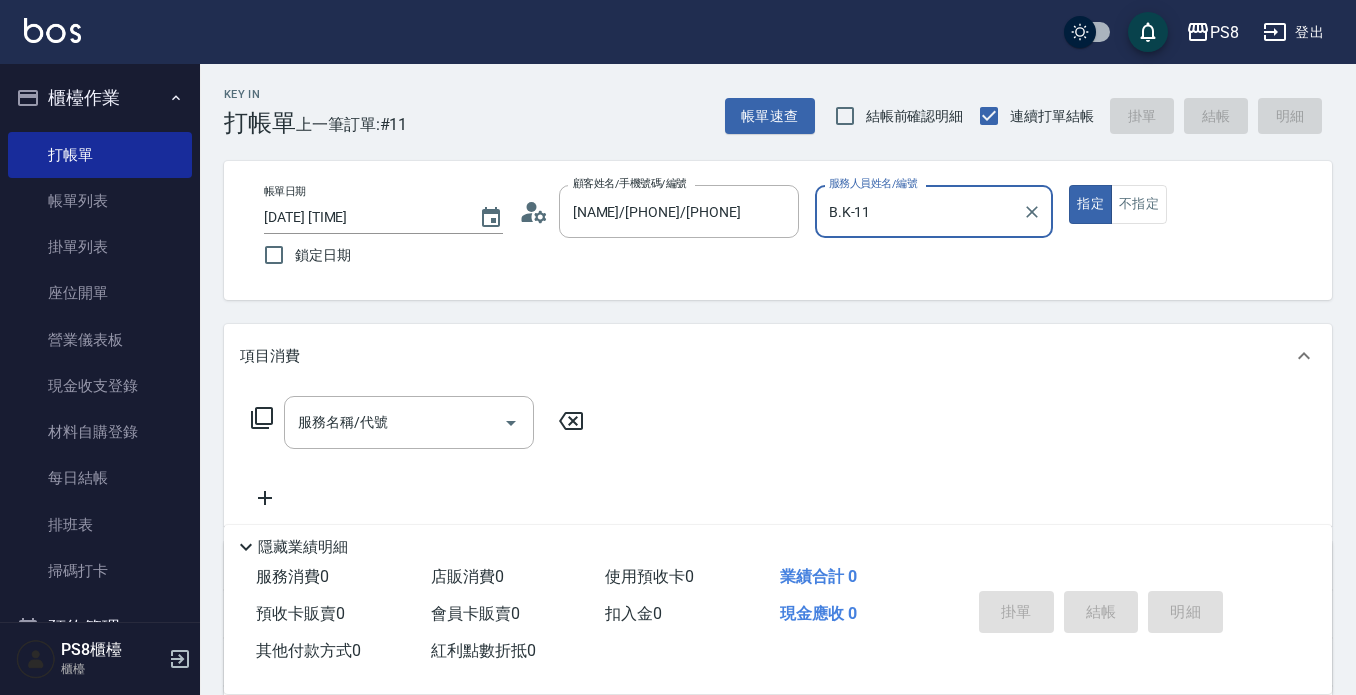 click on "指定" at bounding box center (1090, 204) 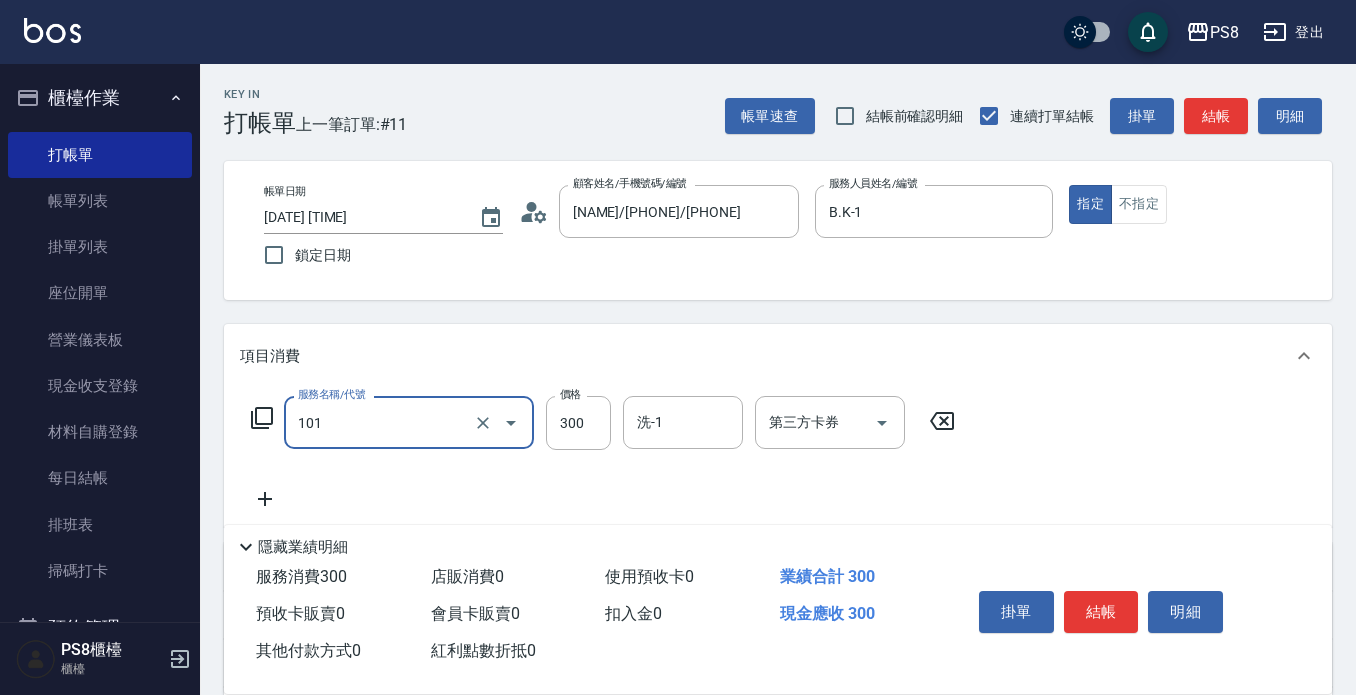 type on "洗髮(101)" 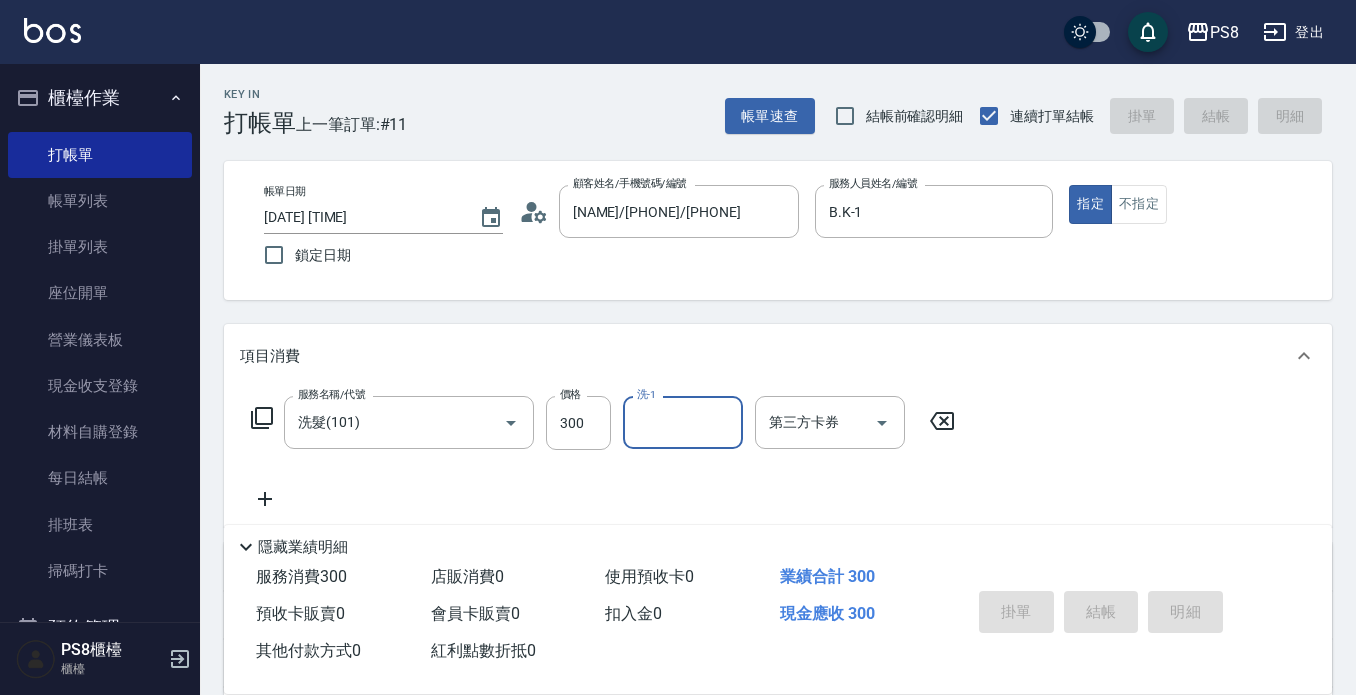 type on "[DATE] [TIME]" 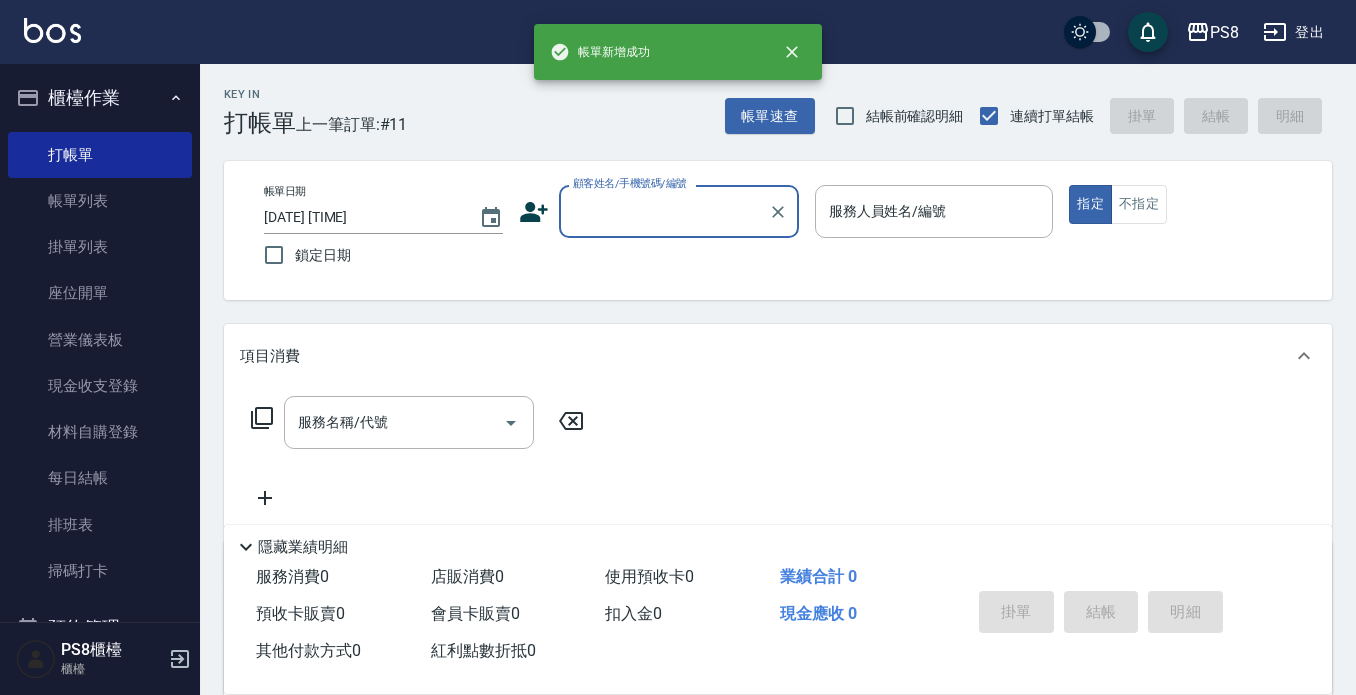 scroll, scrollTop: 0, scrollLeft: 0, axis: both 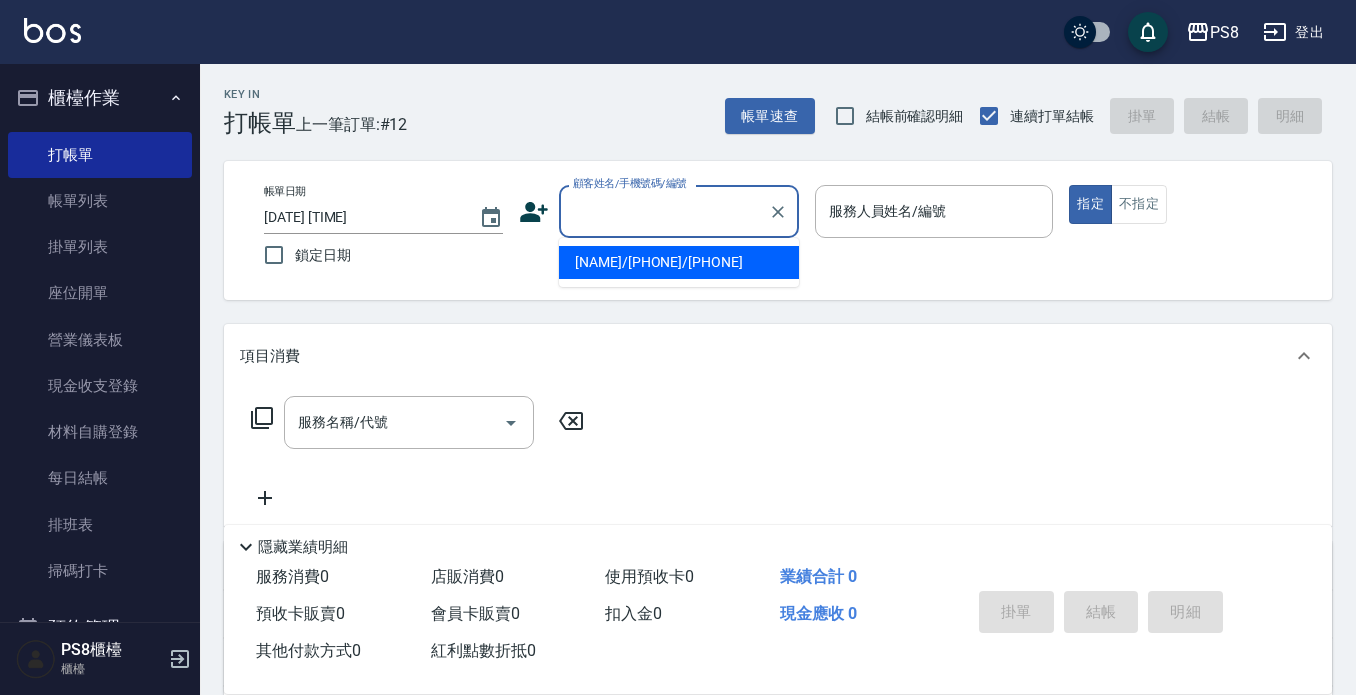click on "顧客姓名/手機號碼/編號" at bounding box center (664, 211) 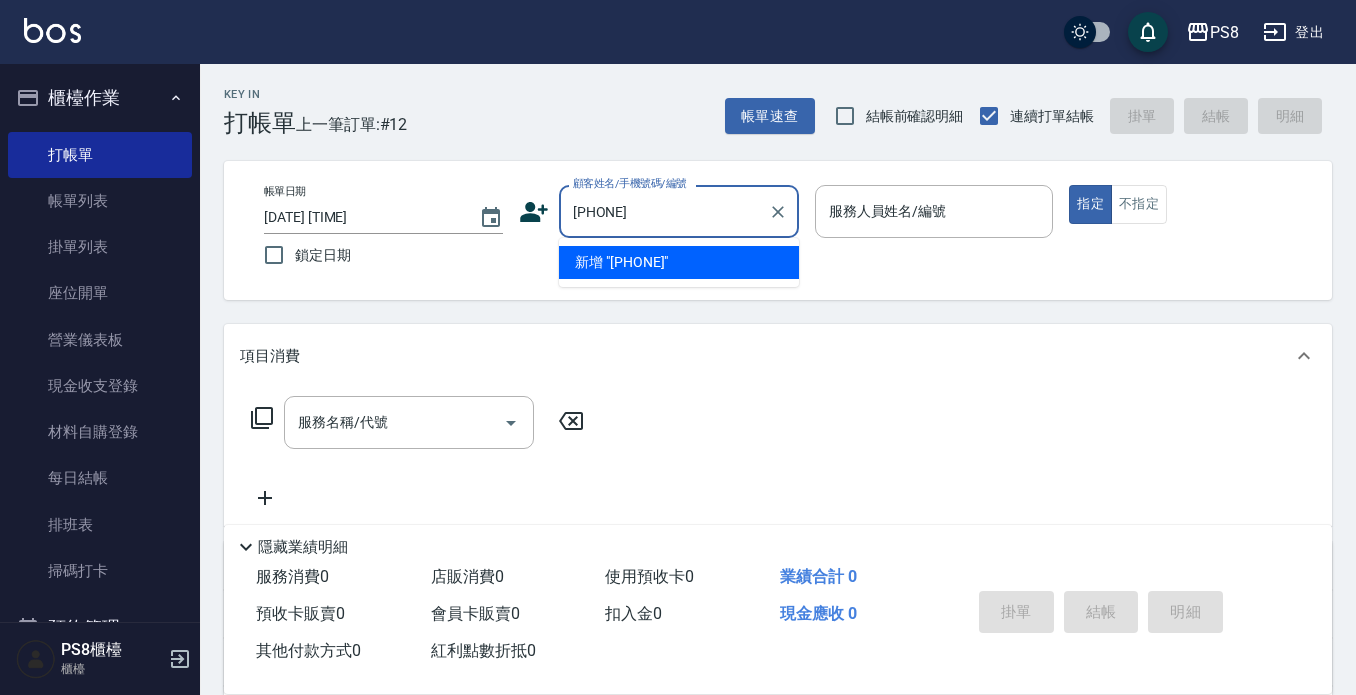 type on "[PHONE]" 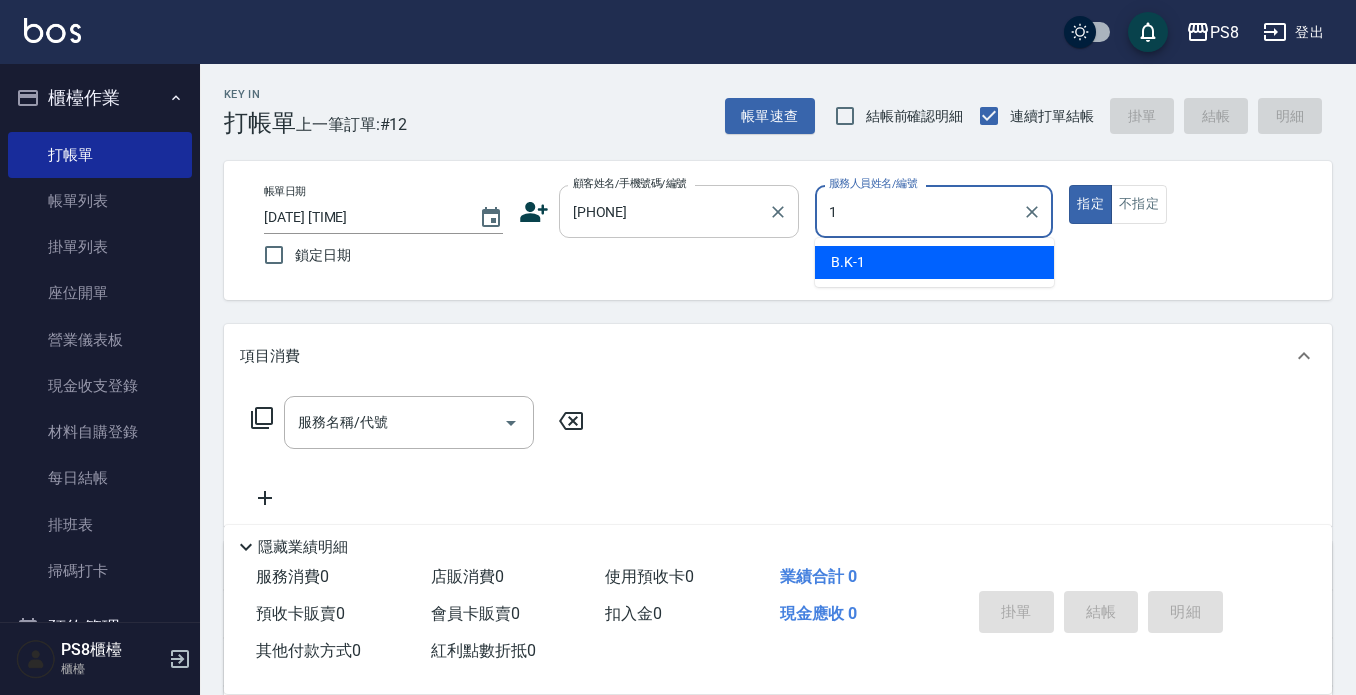 type on "B.K-1" 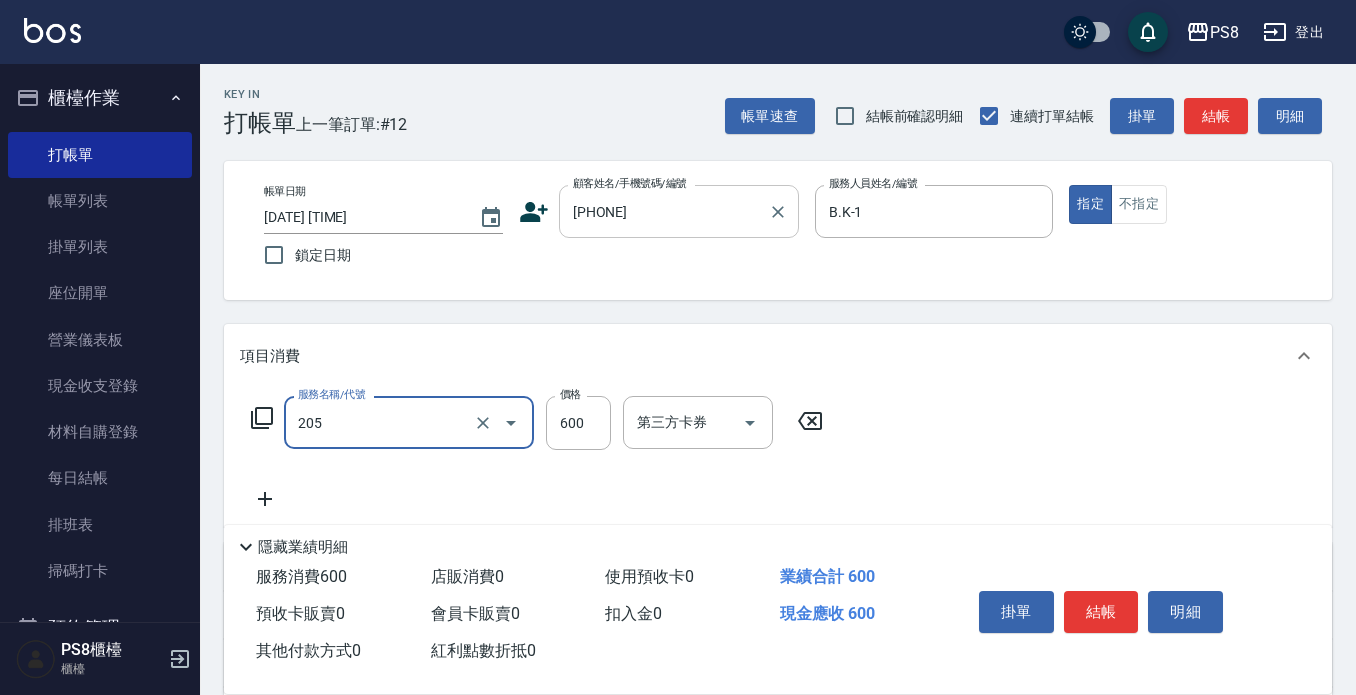 type on "A級洗剪600(205)" 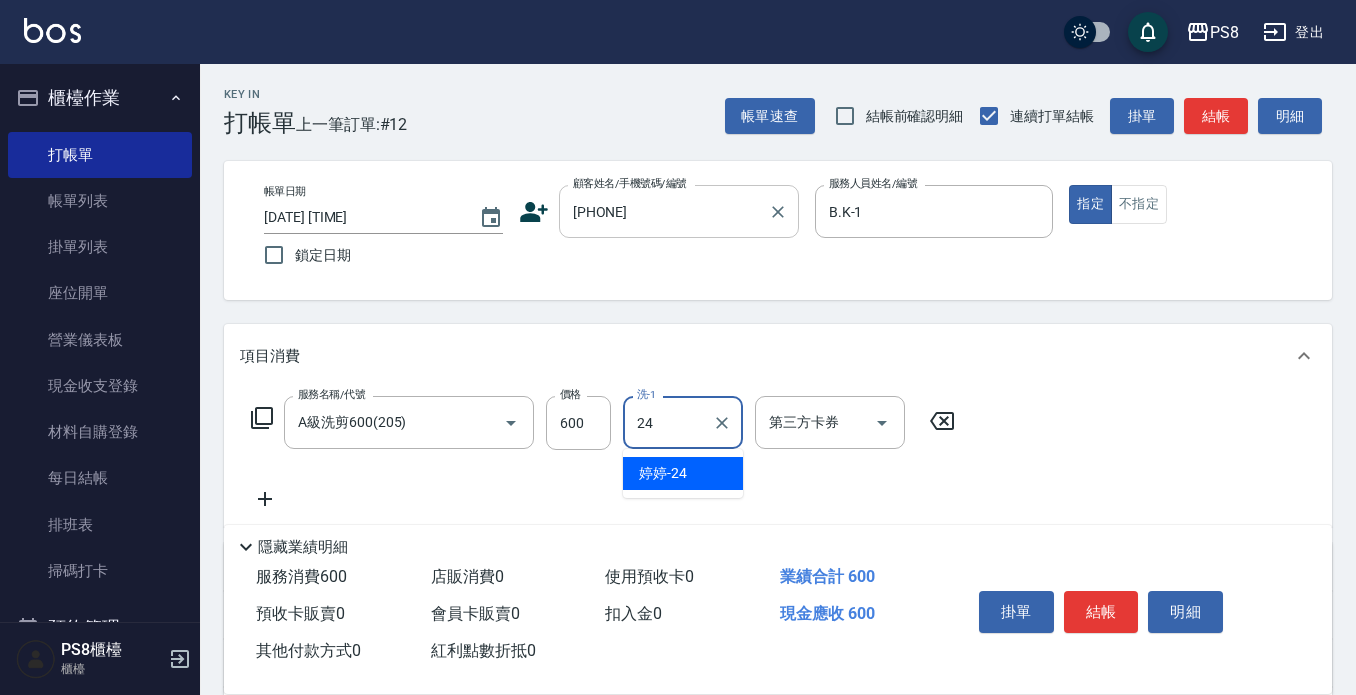 type on "[NUMBER]" 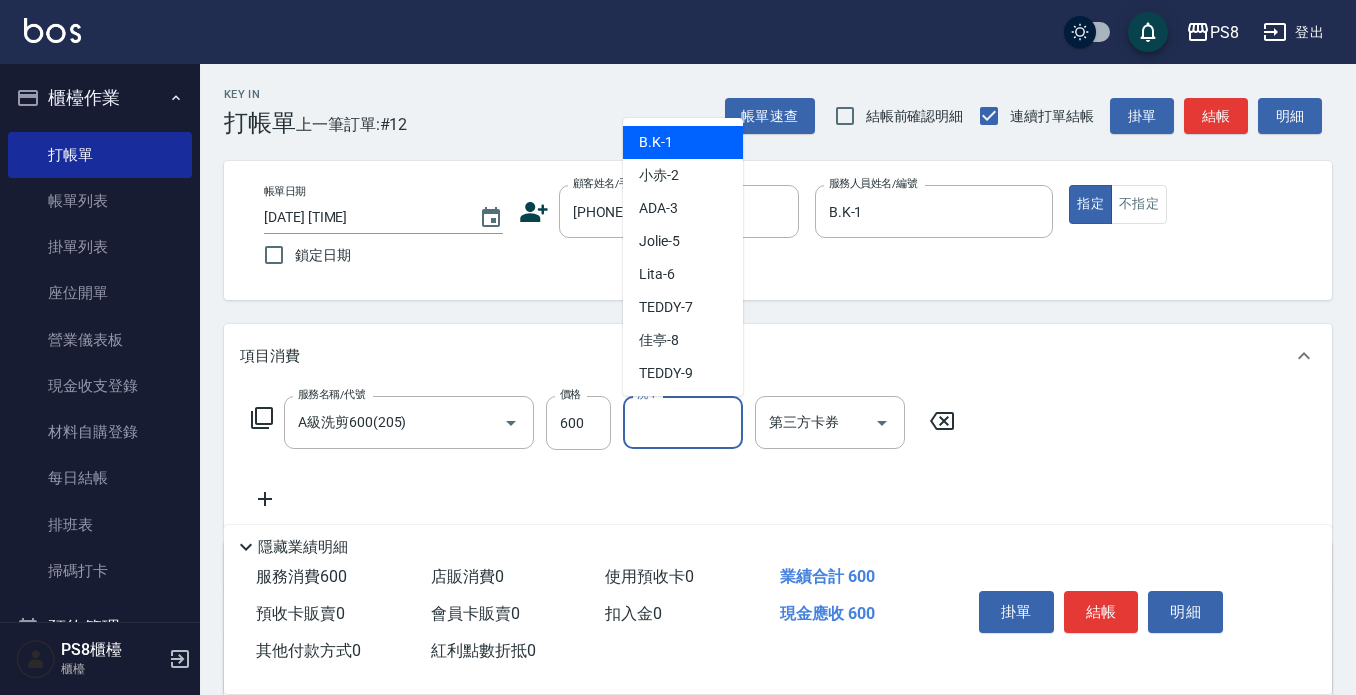 click on "洗-1" at bounding box center (683, 422) 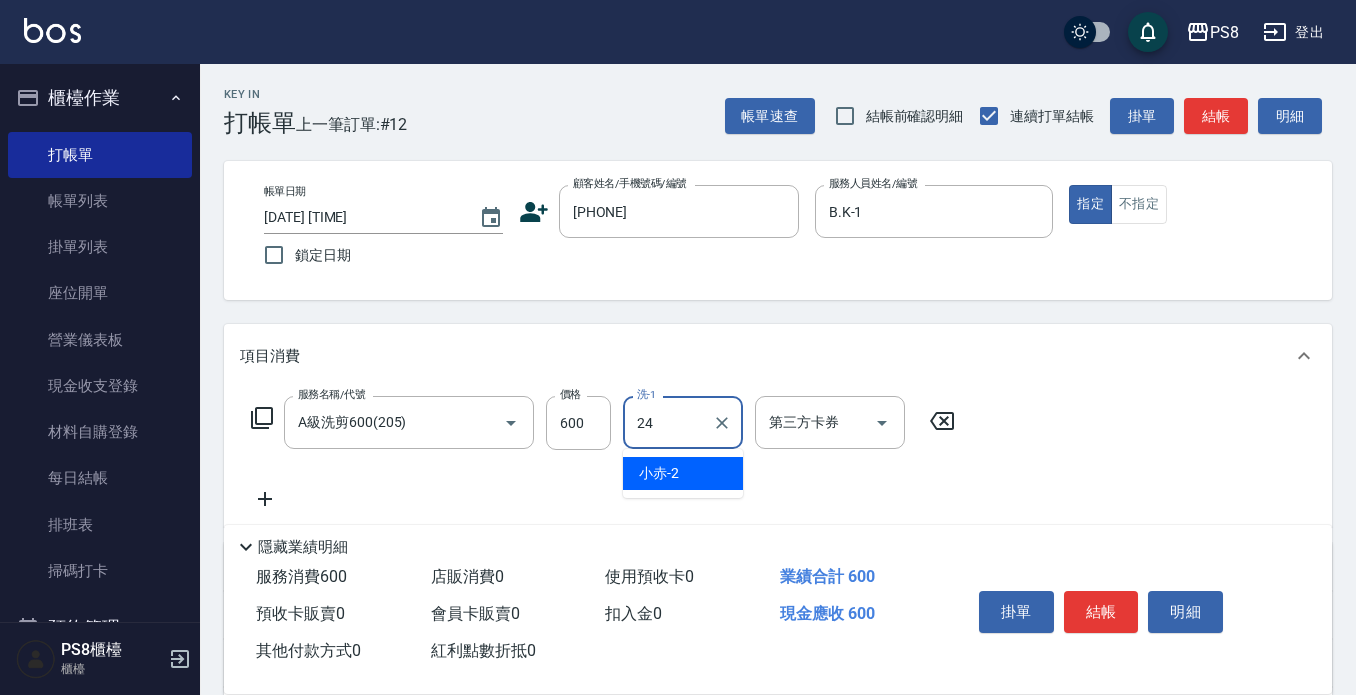 type on "婷婷-24" 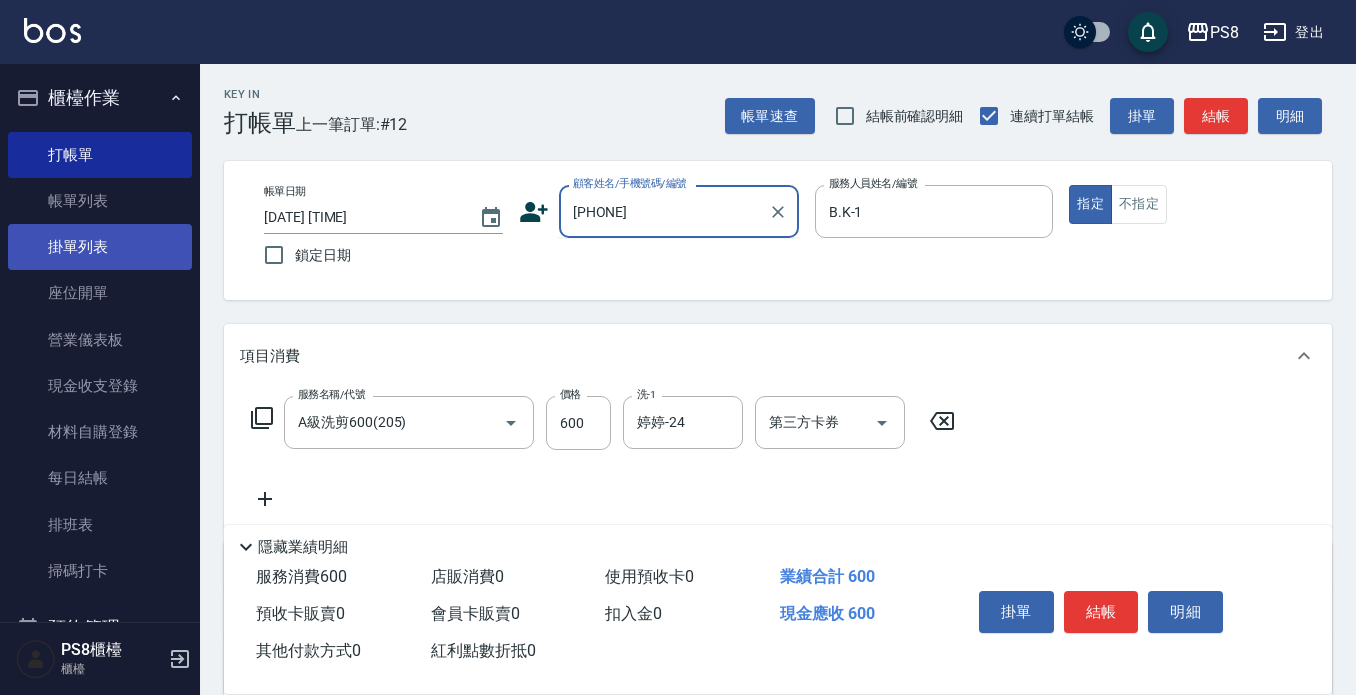drag, startPoint x: 674, startPoint y: 219, endPoint x: 74, endPoint y: 252, distance: 600.9068 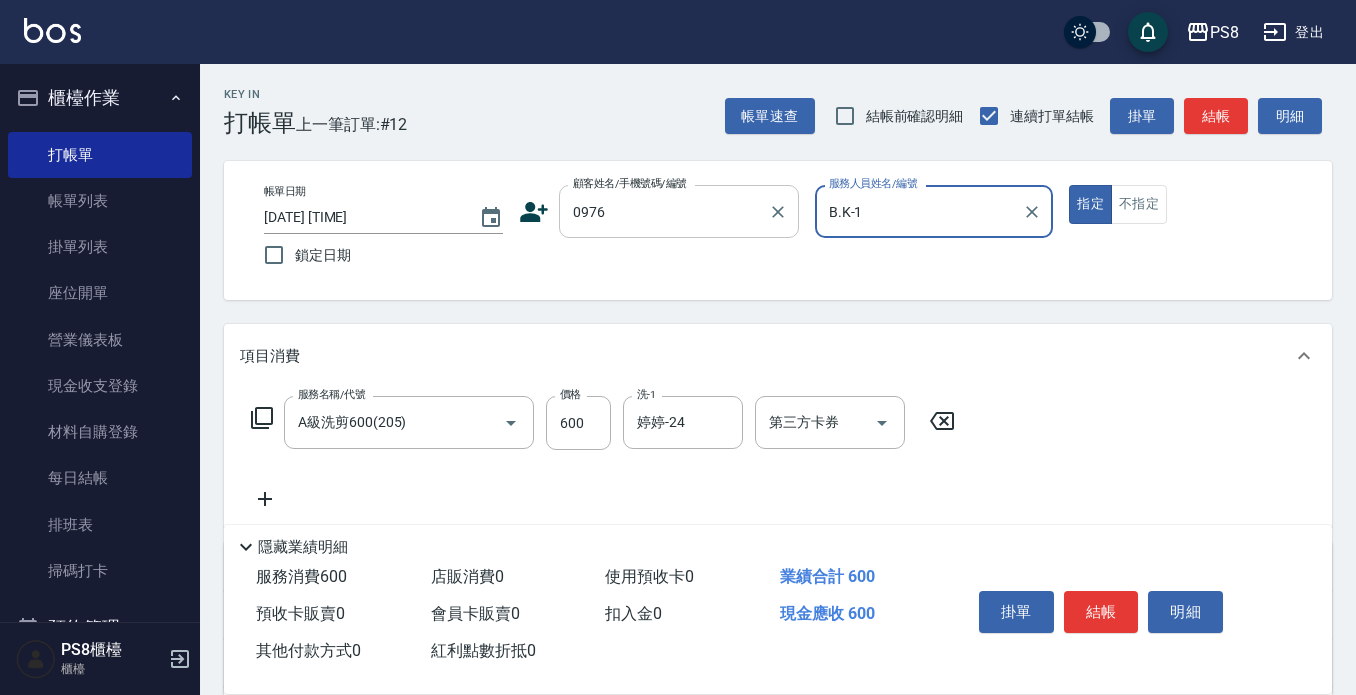 click on "0976" at bounding box center (664, 211) 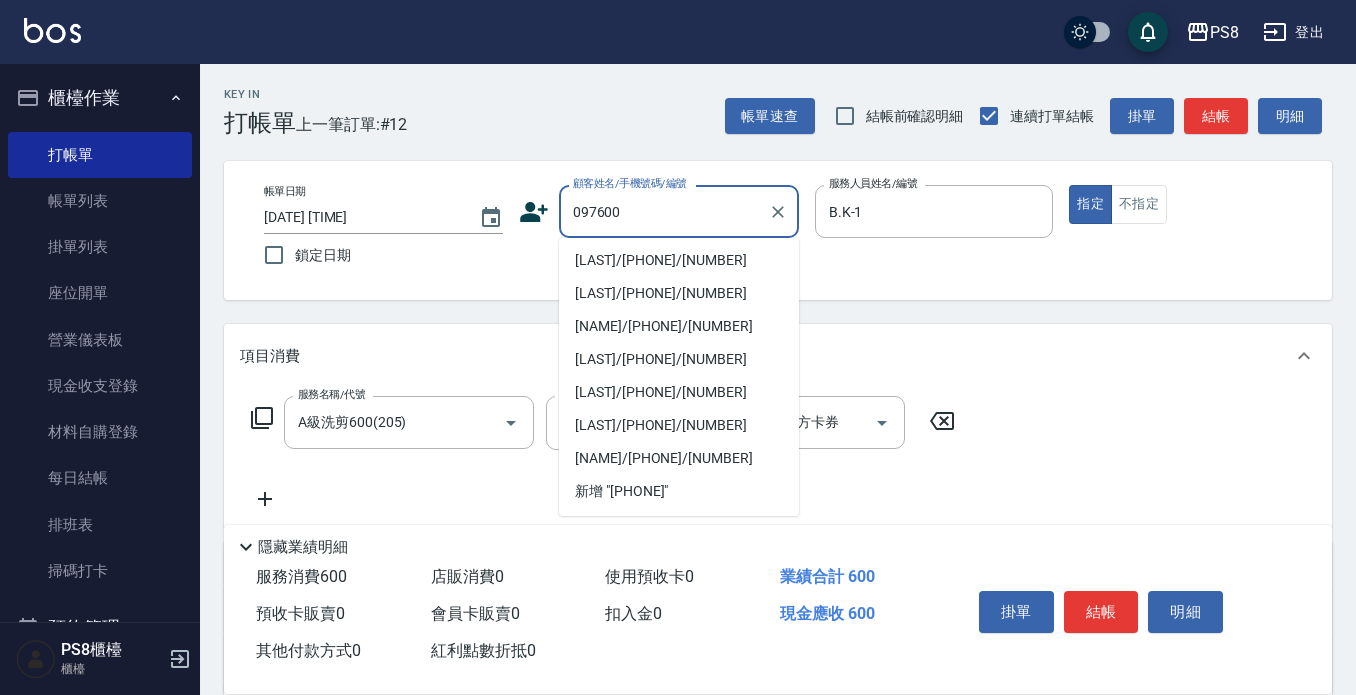 scroll, scrollTop: 254, scrollLeft: 0, axis: vertical 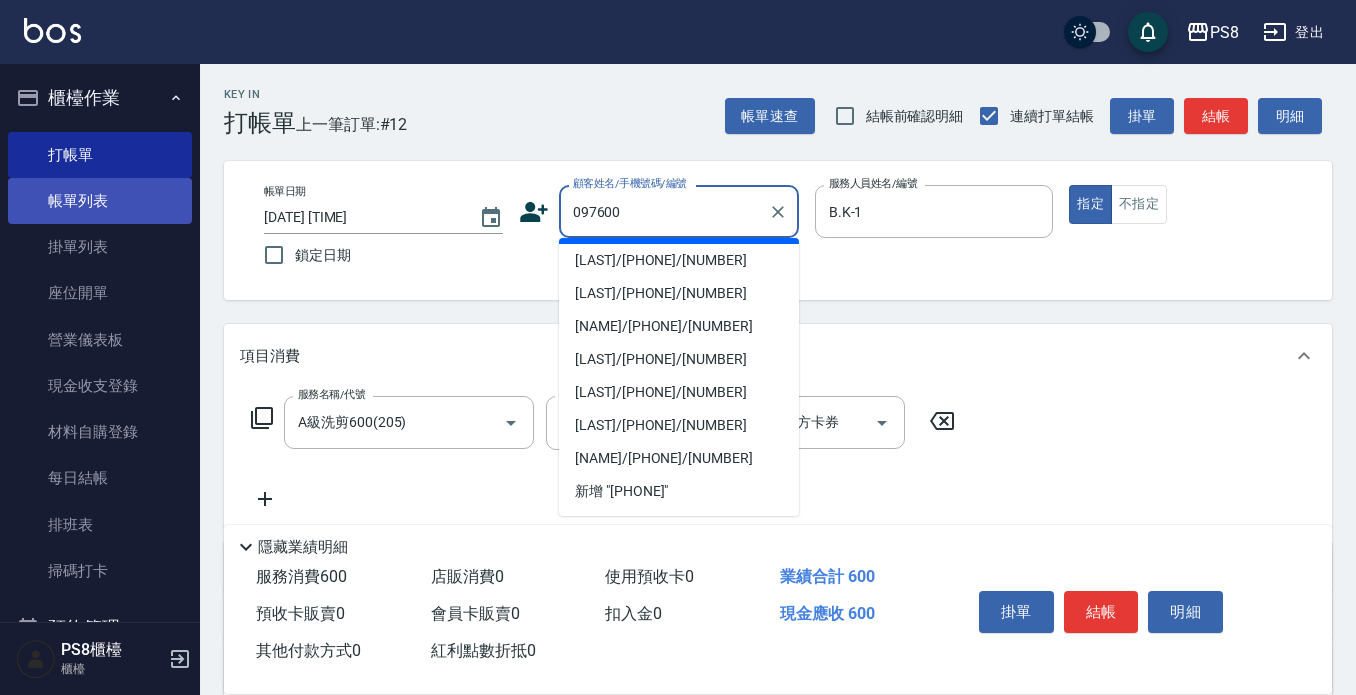 drag, startPoint x: 661, startPoint y: 213, endPoint x: 23, endPoint y: 208, distance: 638.0196 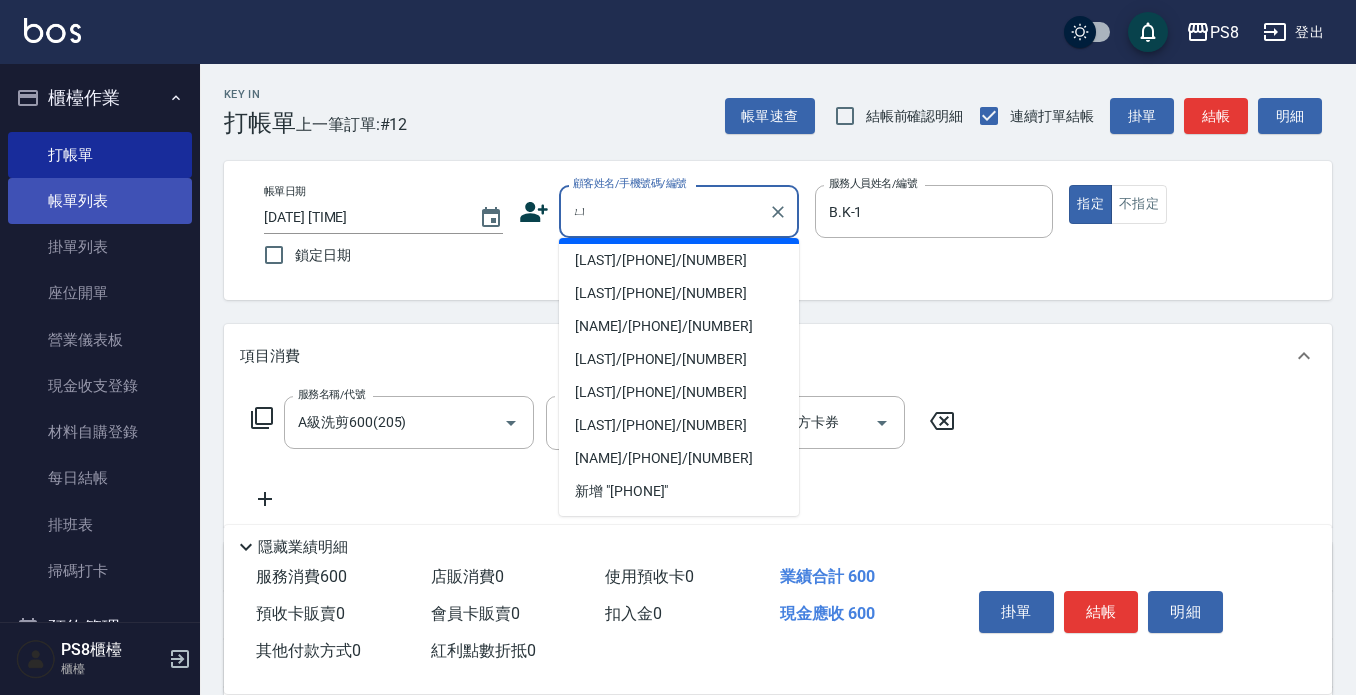 scroll, scrollTop: 0, scrollLeft: 0, axis: both 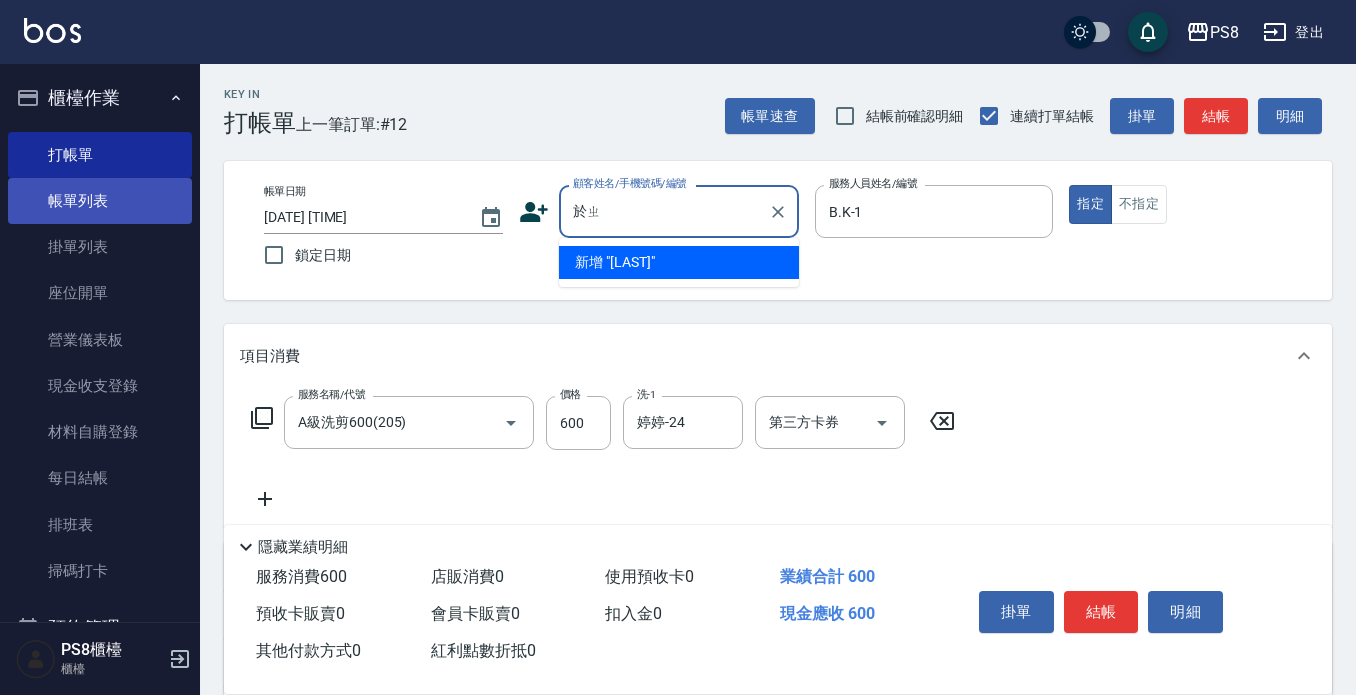 type on "於" 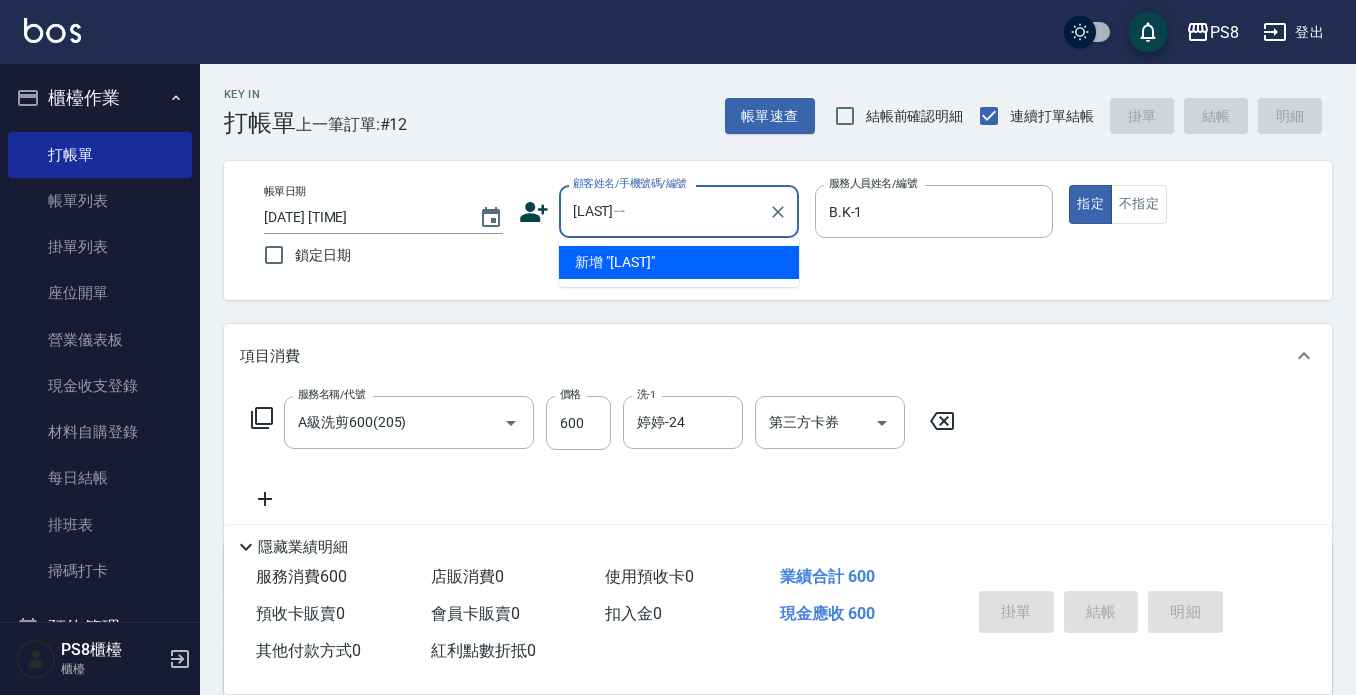 scroll, scrollTop: 0, scrollLeft: 0, axis: both 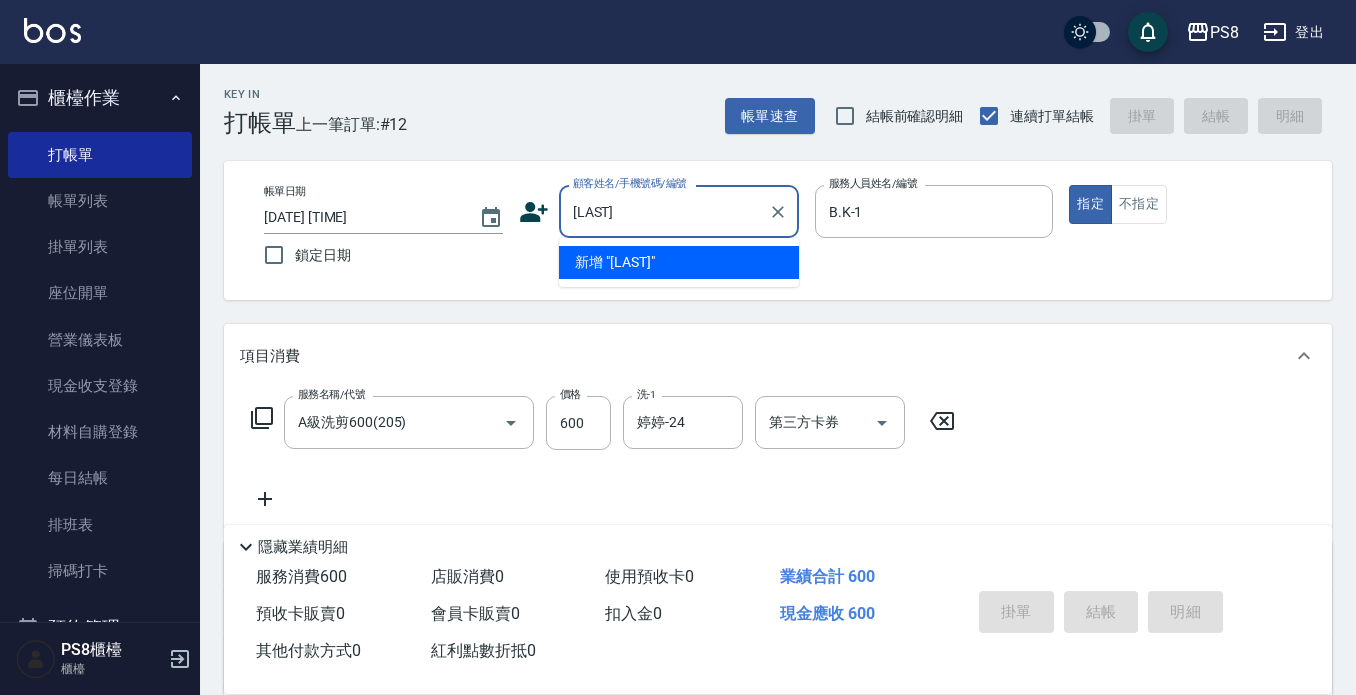 type on "余" 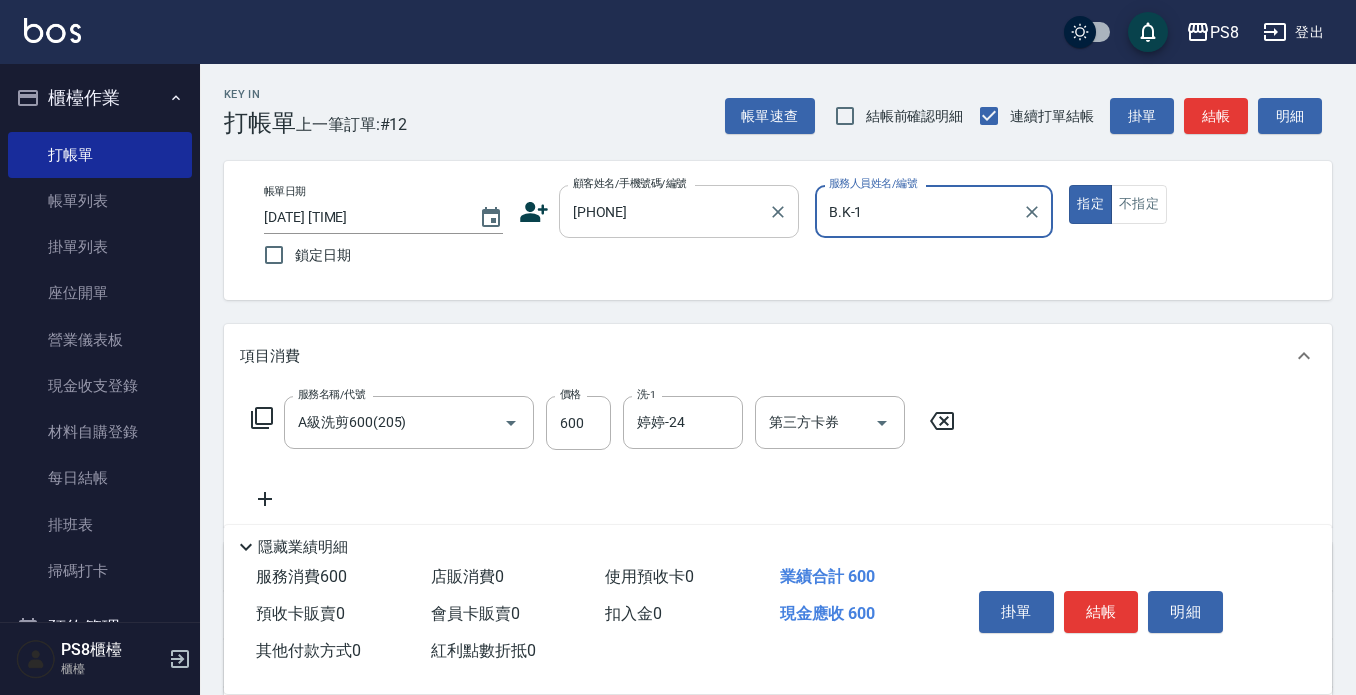 click on "[PHONE]" at bounding box center [664, 211] 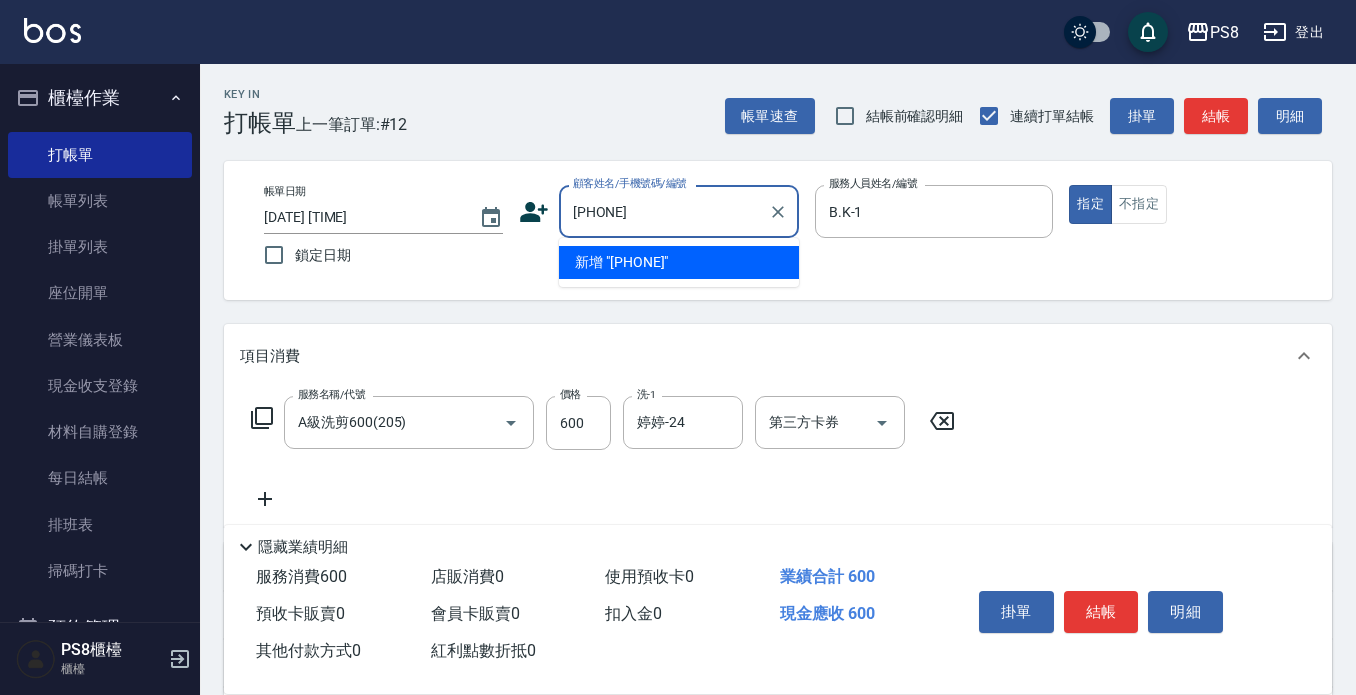 click on "[PHONE]" at bounding box center (664, 211) 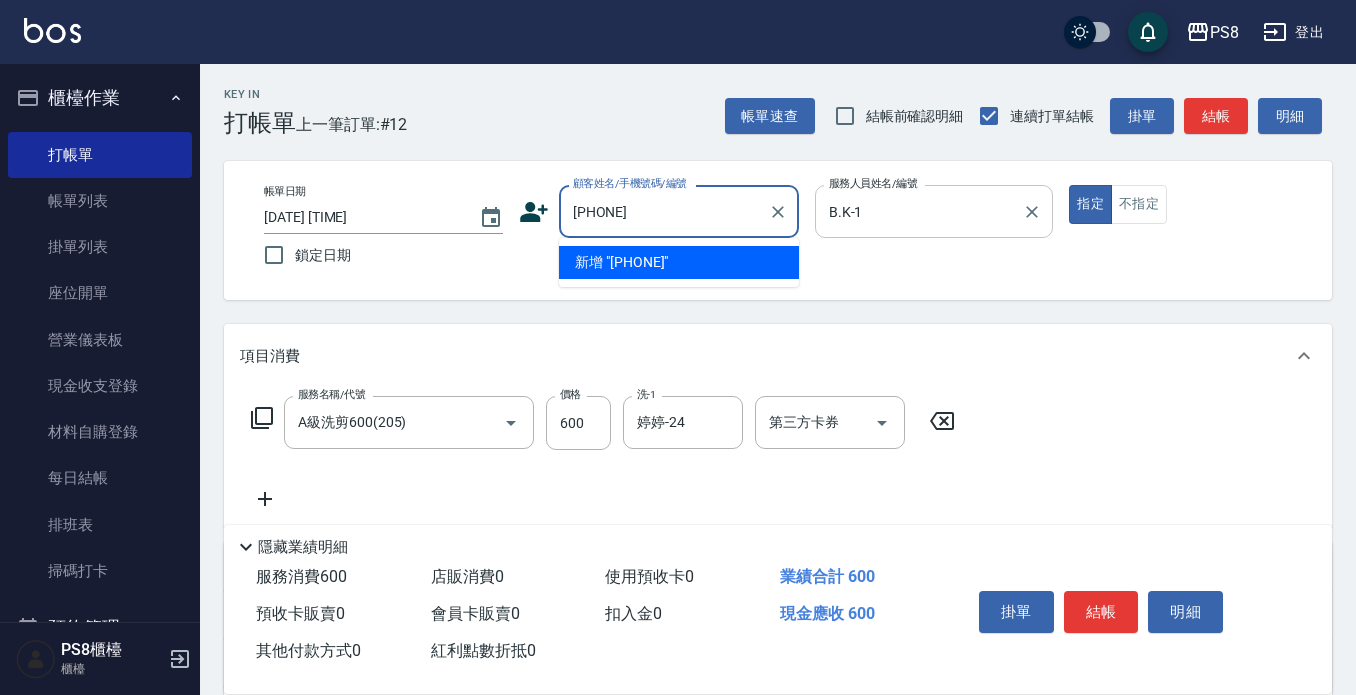 type on "[PHONE]" 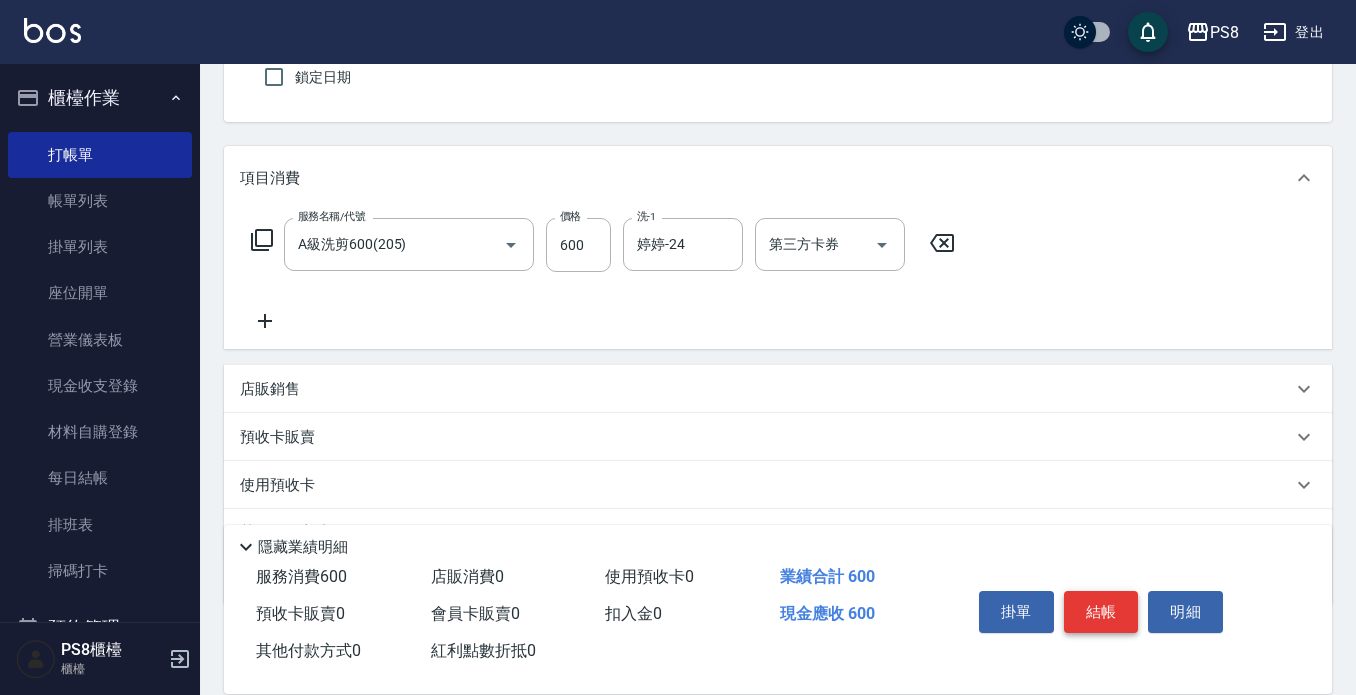 scroll, scrollTop: 280, scrollLeft: 0, axis: vertical 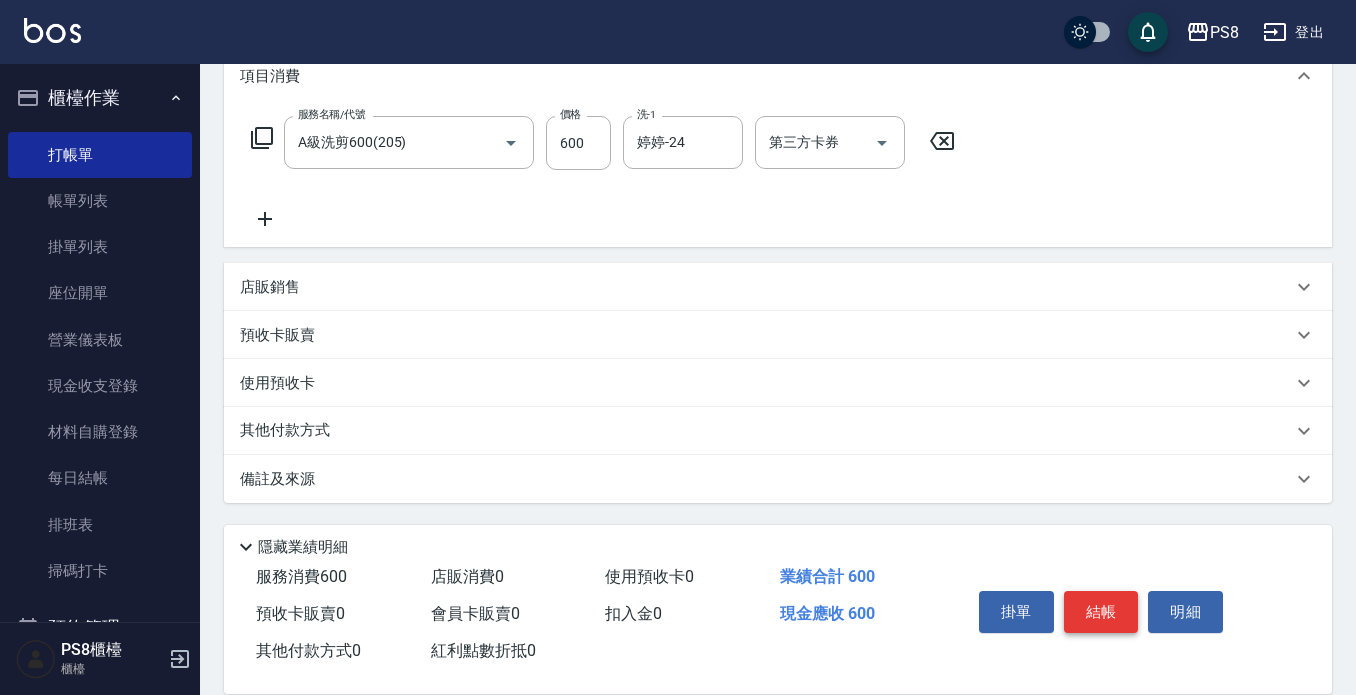 click on "結帳" at bounding box center [1101, 612] 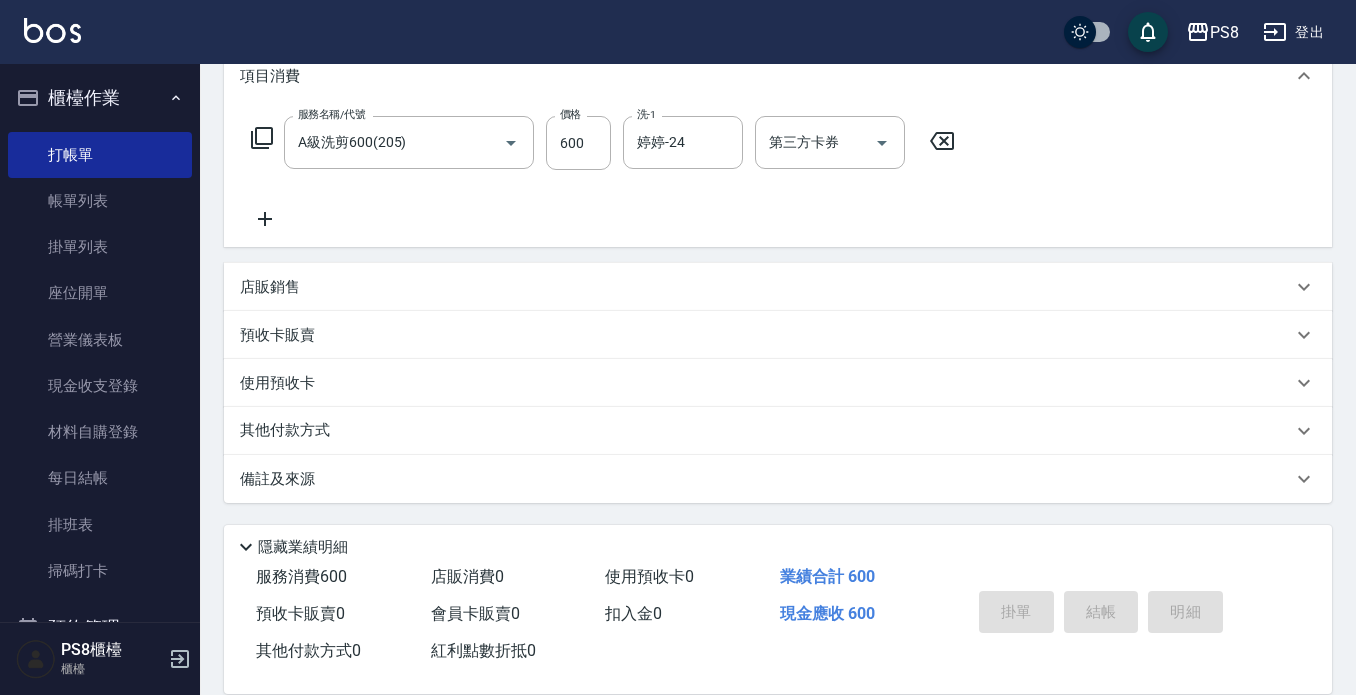 type on "[DATE] [TIME]" 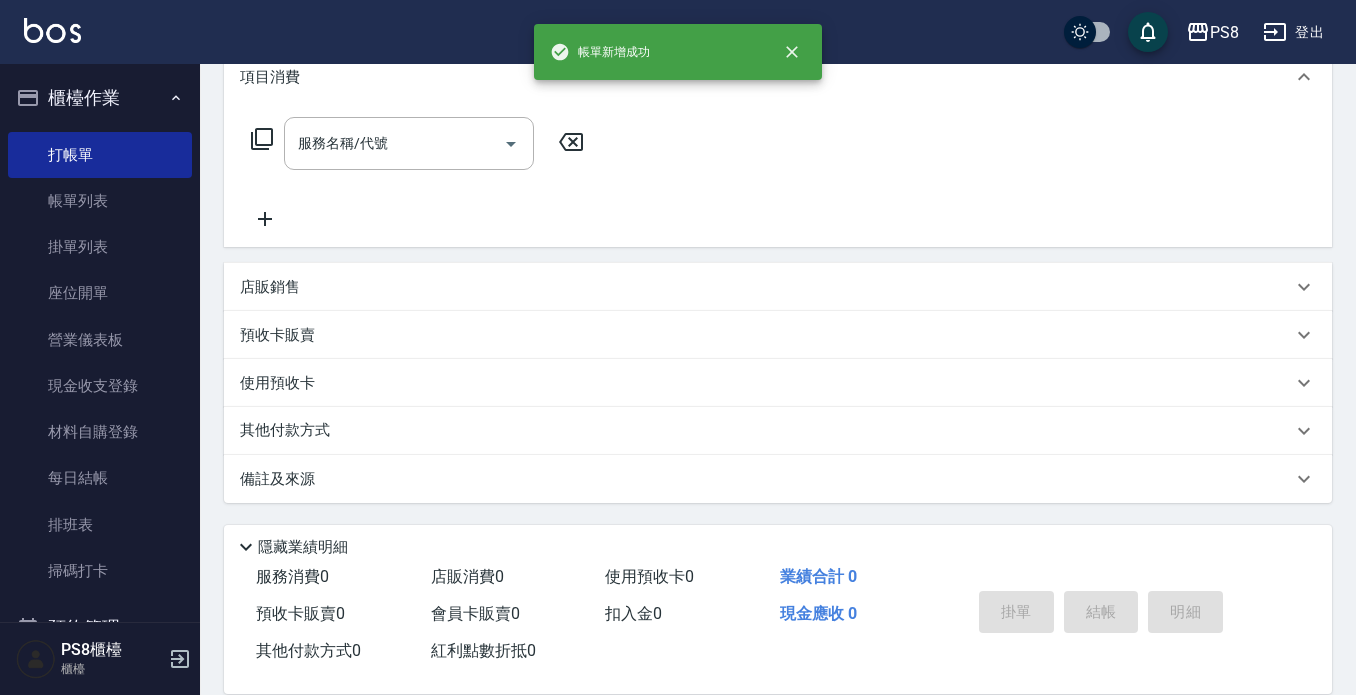scroll, scrollTop: 0, scrollLeft: 0, axis: both 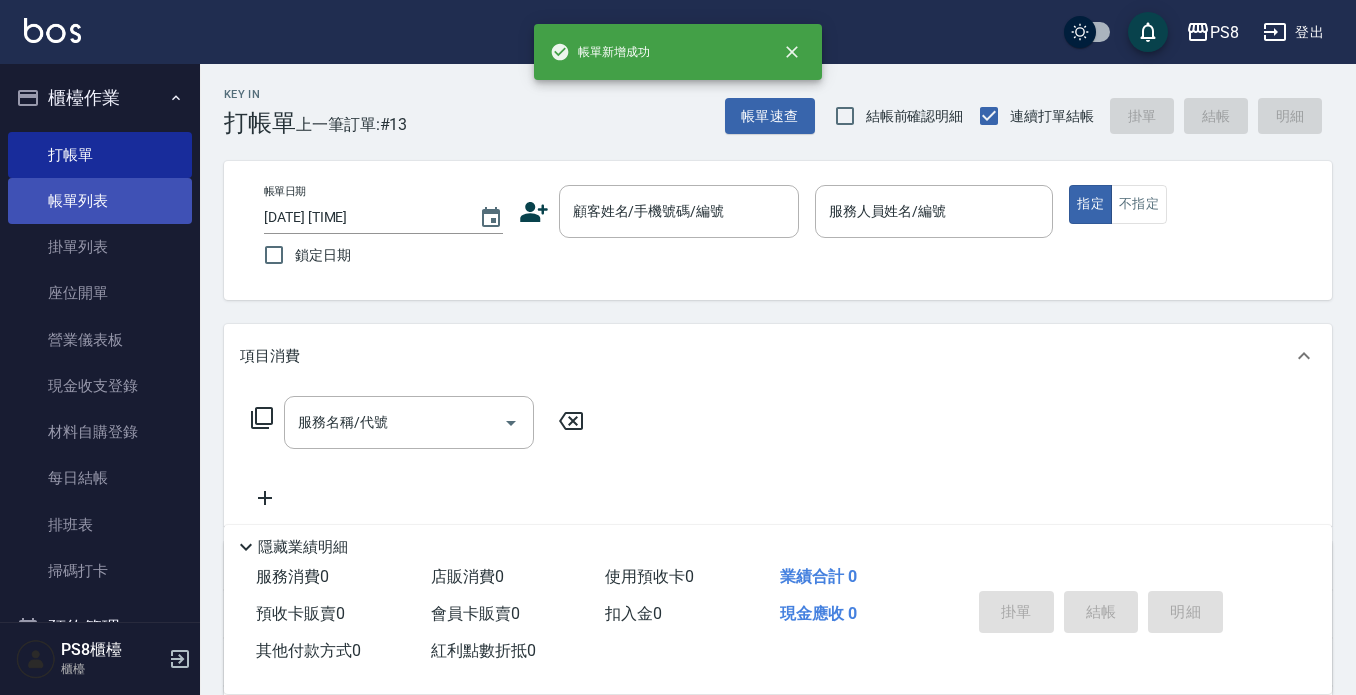 click on "帳單列表" at bounding box center [100, 201] 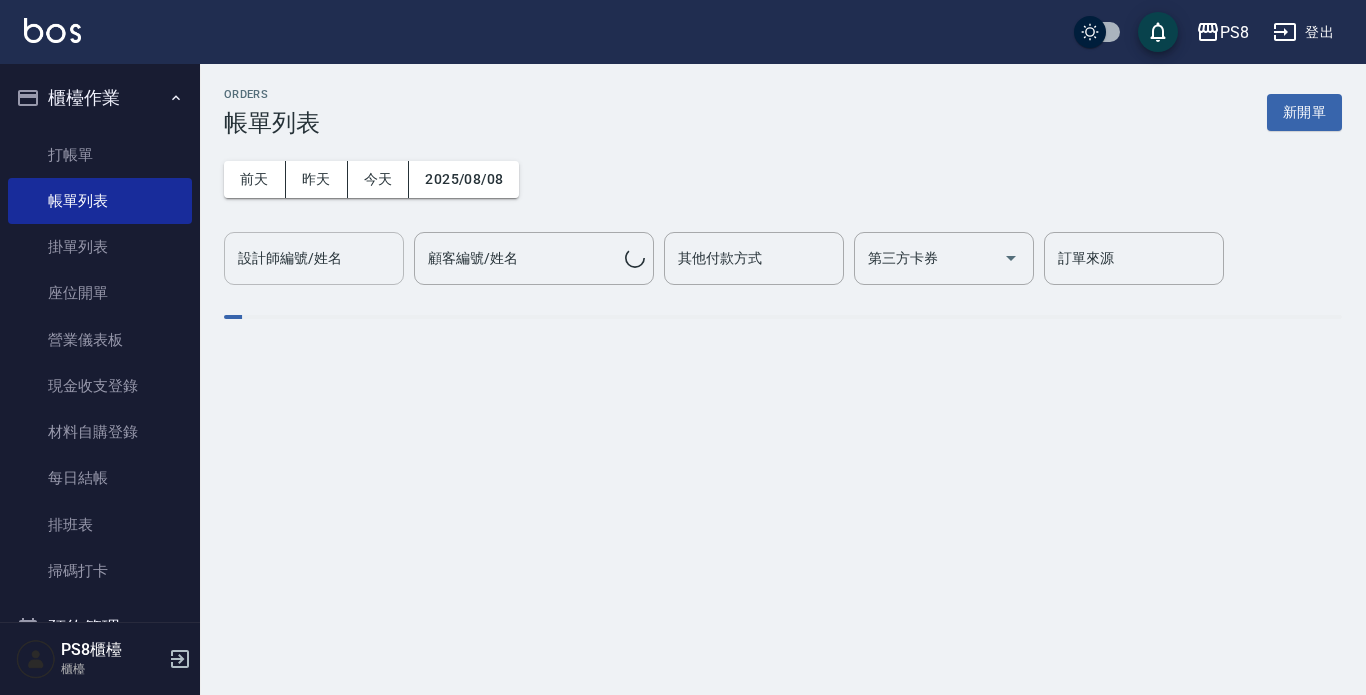 click on "設計師編號/姓名" at bounding box center [314, 258] 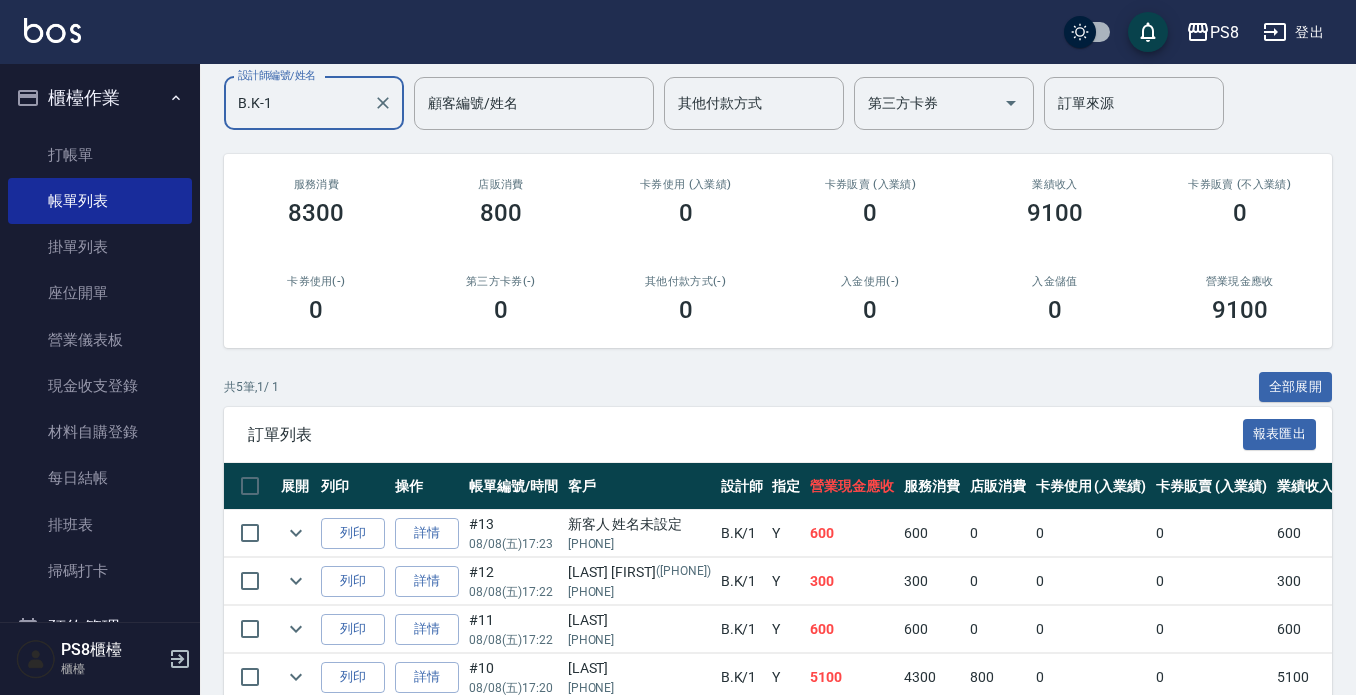 scroll, scrollTop: 305, scrollLeft: 0, axis: vertical 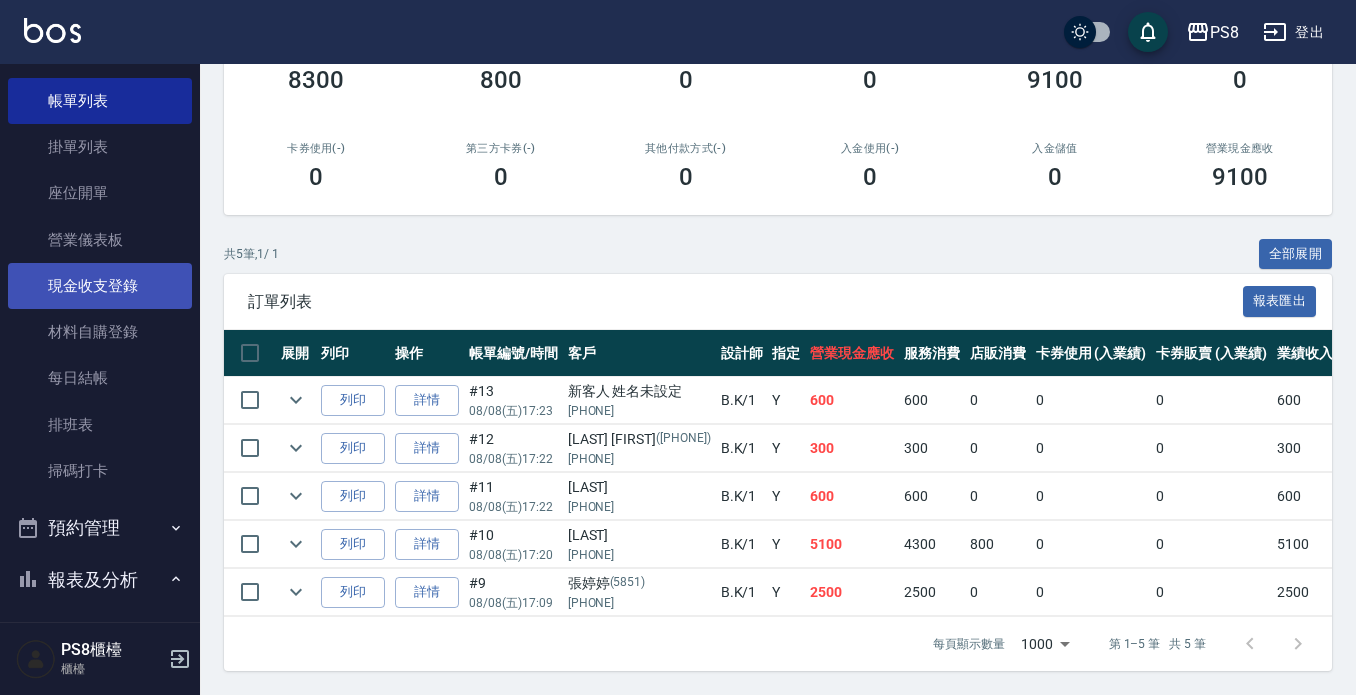 type on "B.K-1" 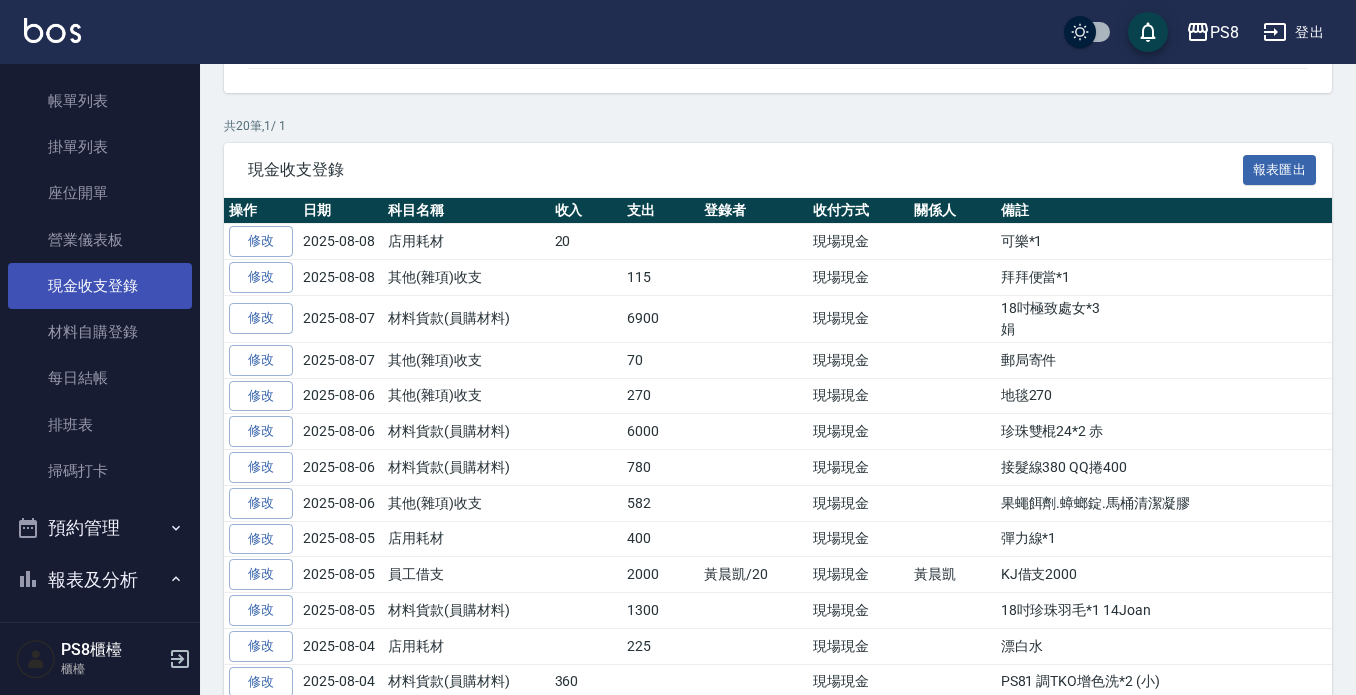 scroll, scrollTop: 0, scrollLeft: 0, axis: both 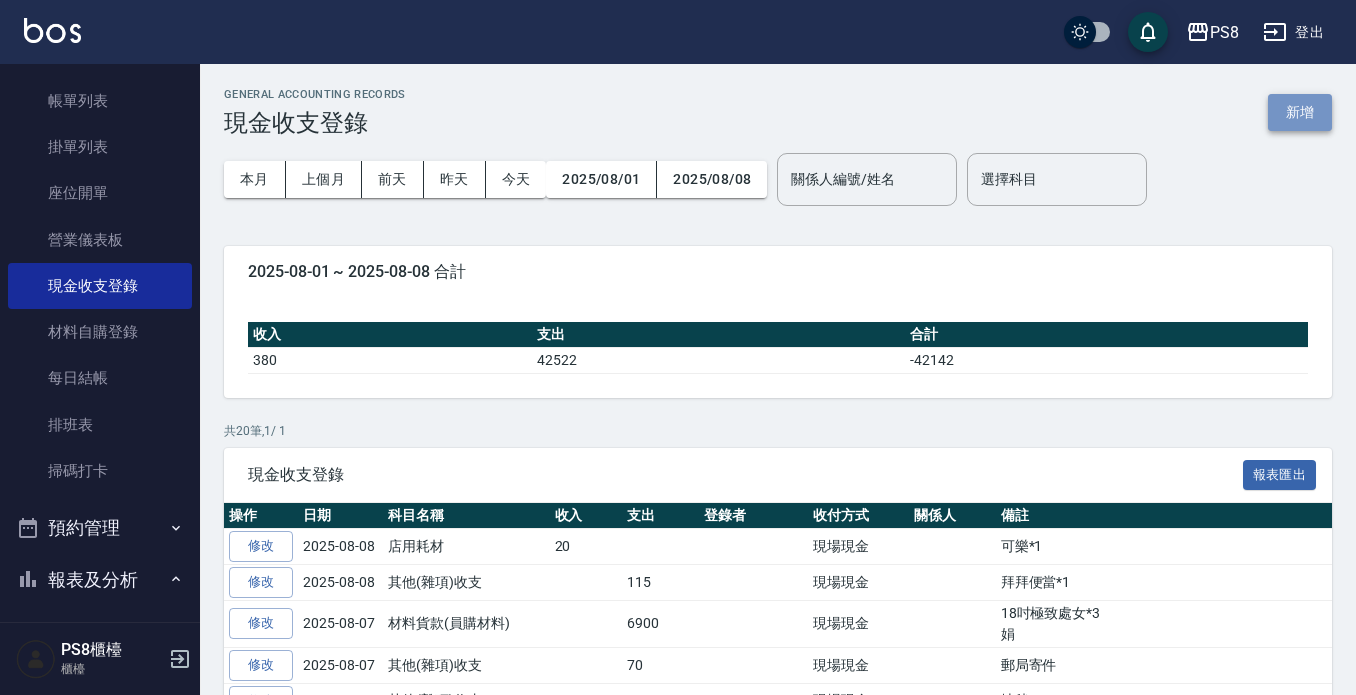 click on "新增" at bounding box center (1300, 112) 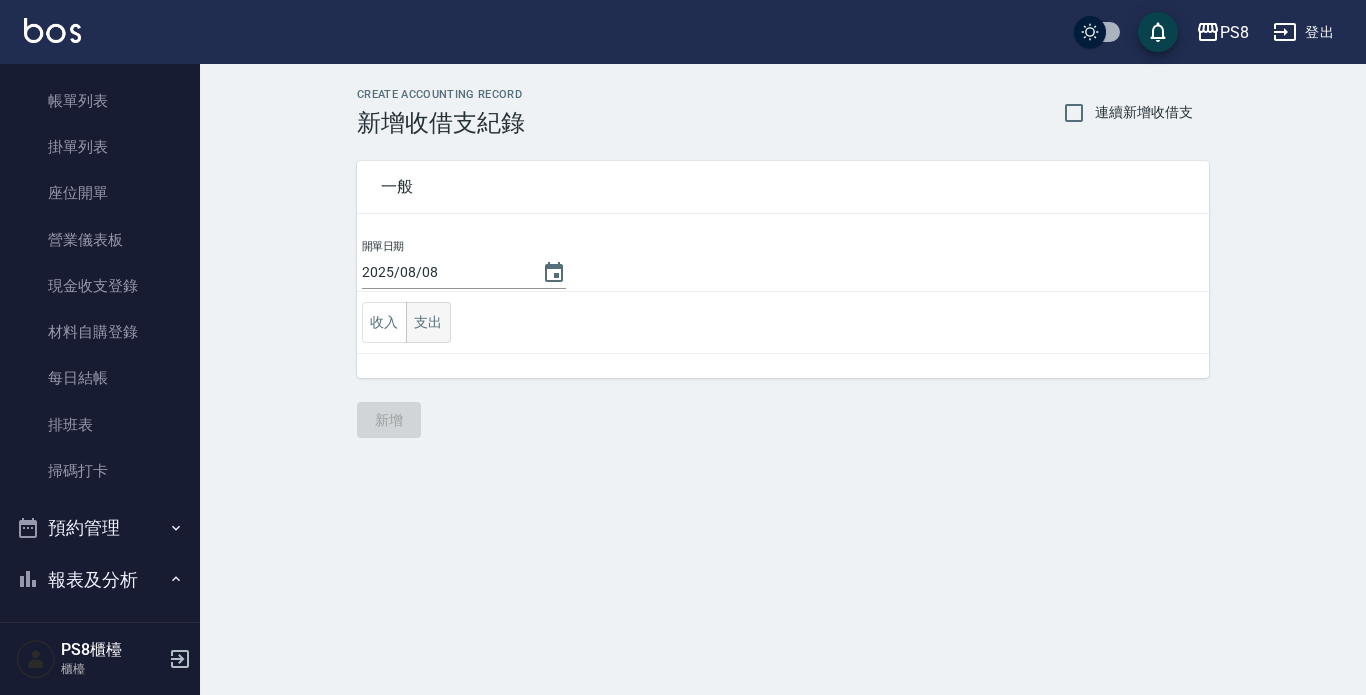 click on "支出" at bounding box center (428, 322) 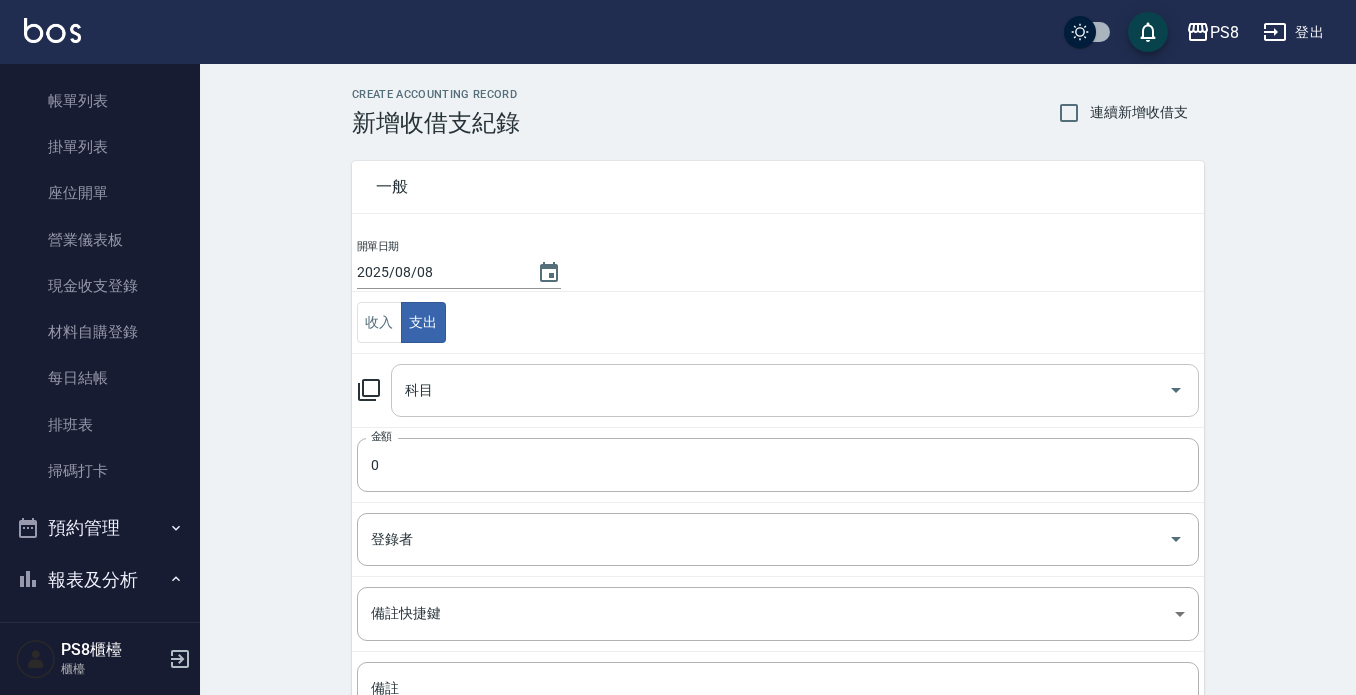 click on "科目" at bounding box center (780, 390) 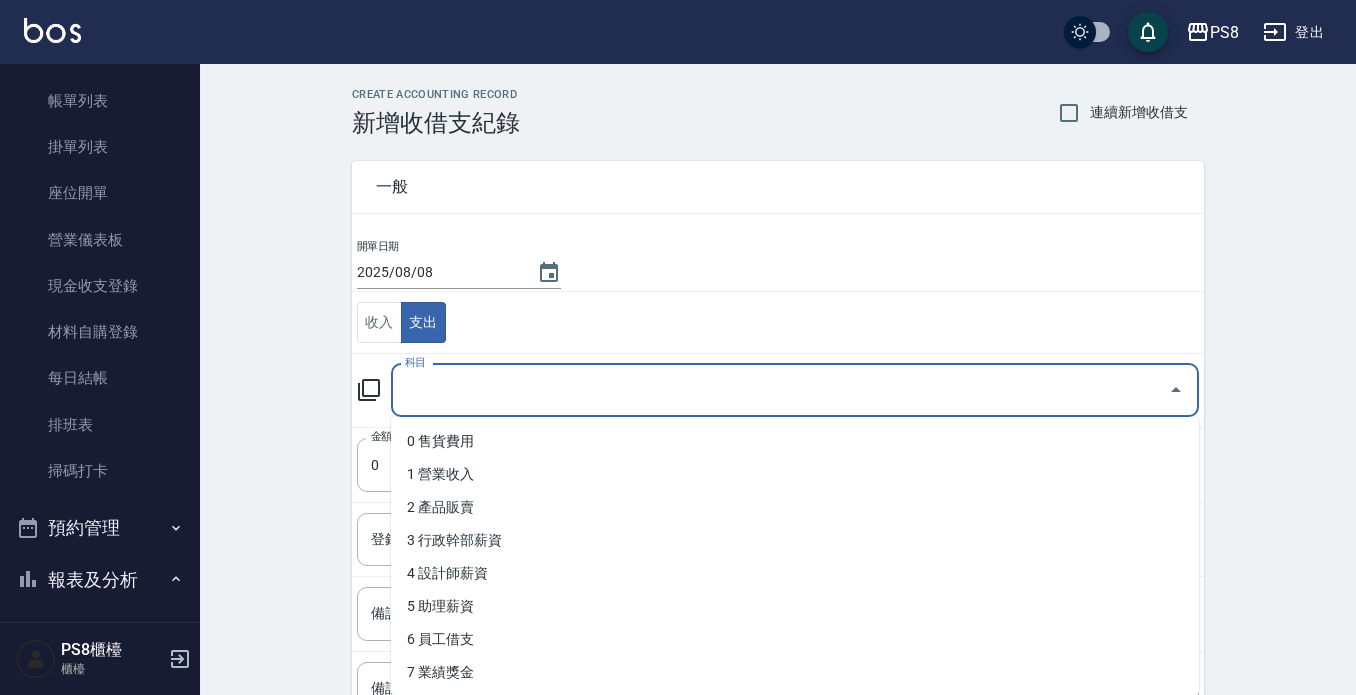 scroll, scrollTop: 100, scrollLeft: 0, axis: vertical 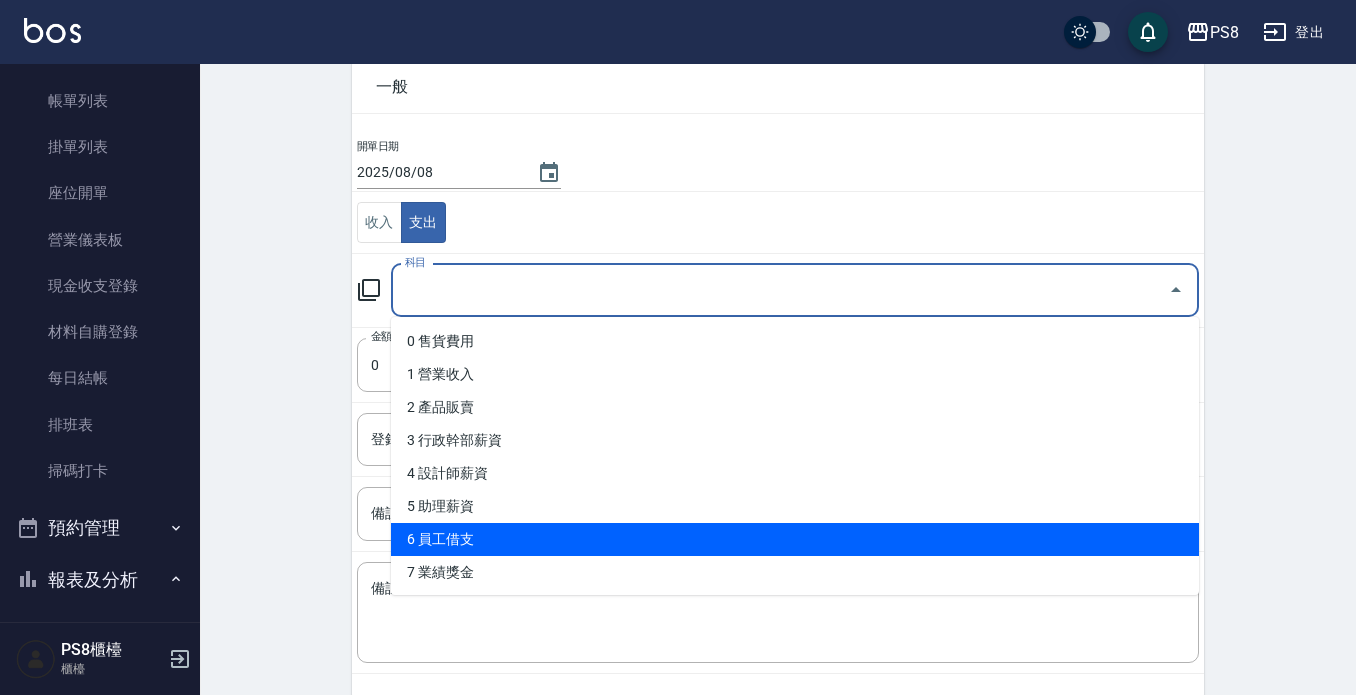 click on "6 員工借支" at bounding box center (795, 539) 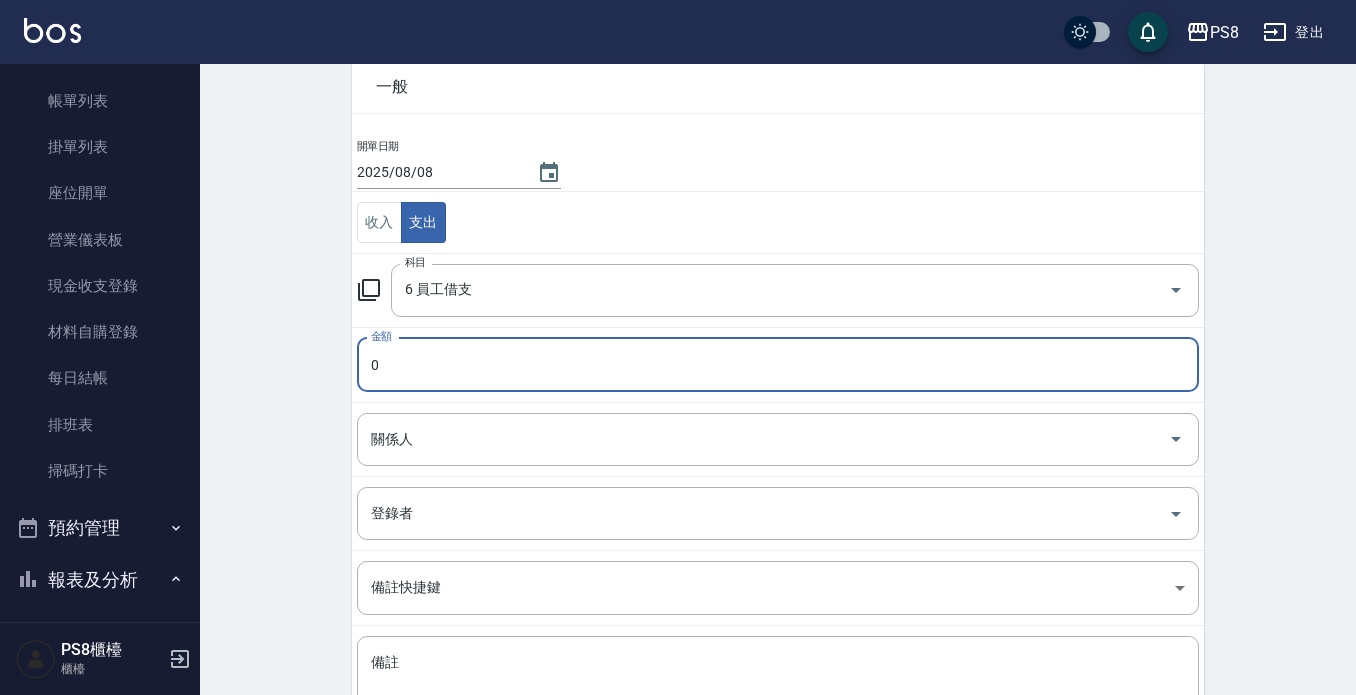 click on "0" at bounding box center (778, 365) 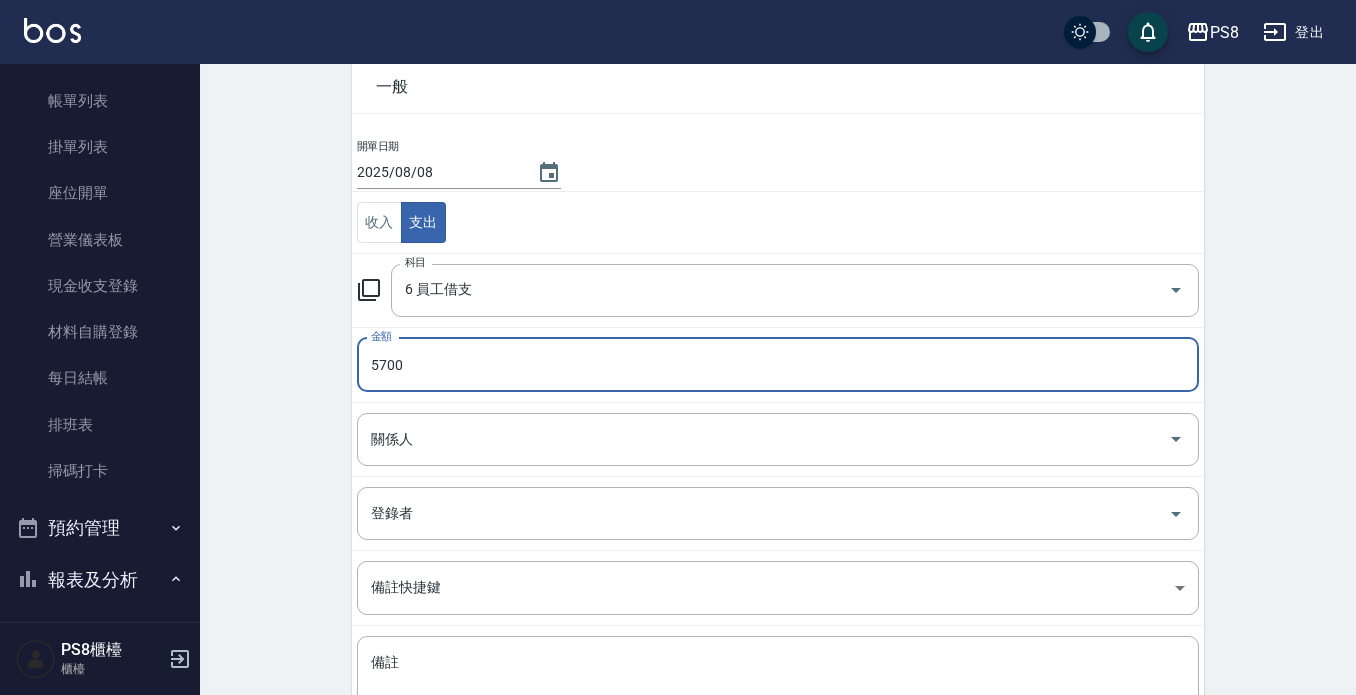 type on "5700" 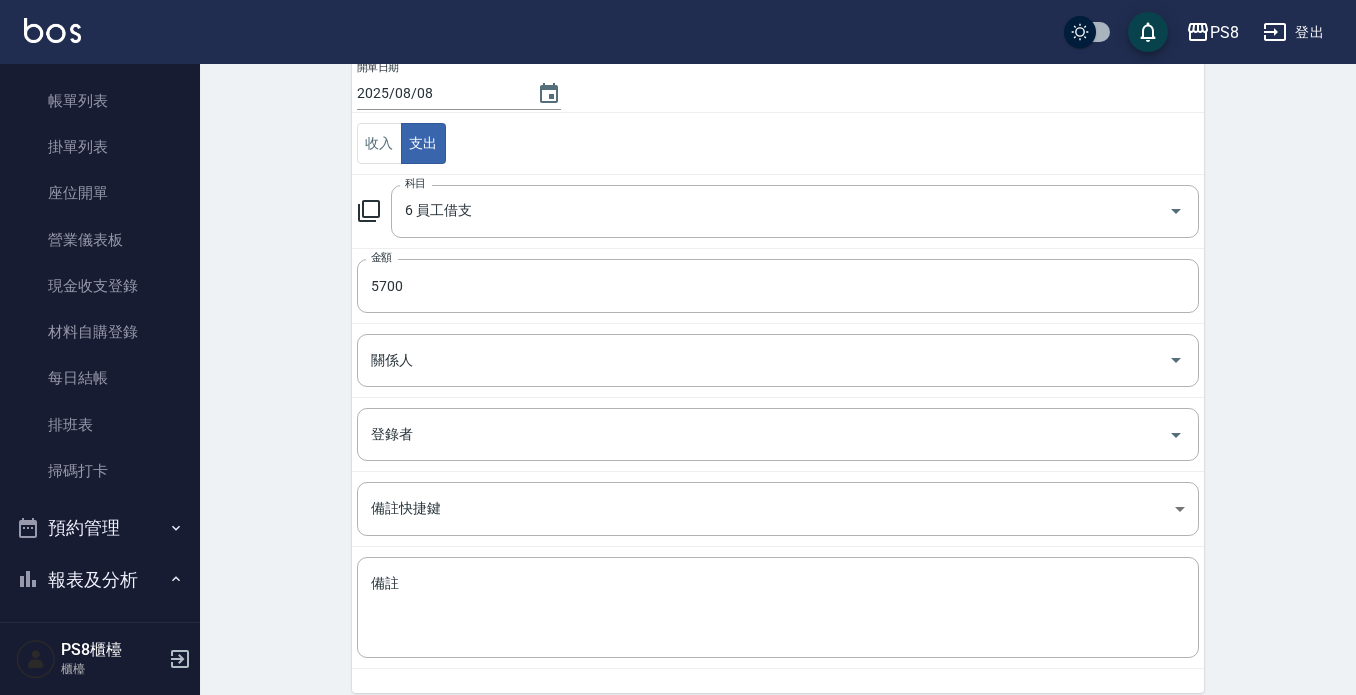 scroll, scrollTop: 262, scrollLeft: 0, axis: vertical 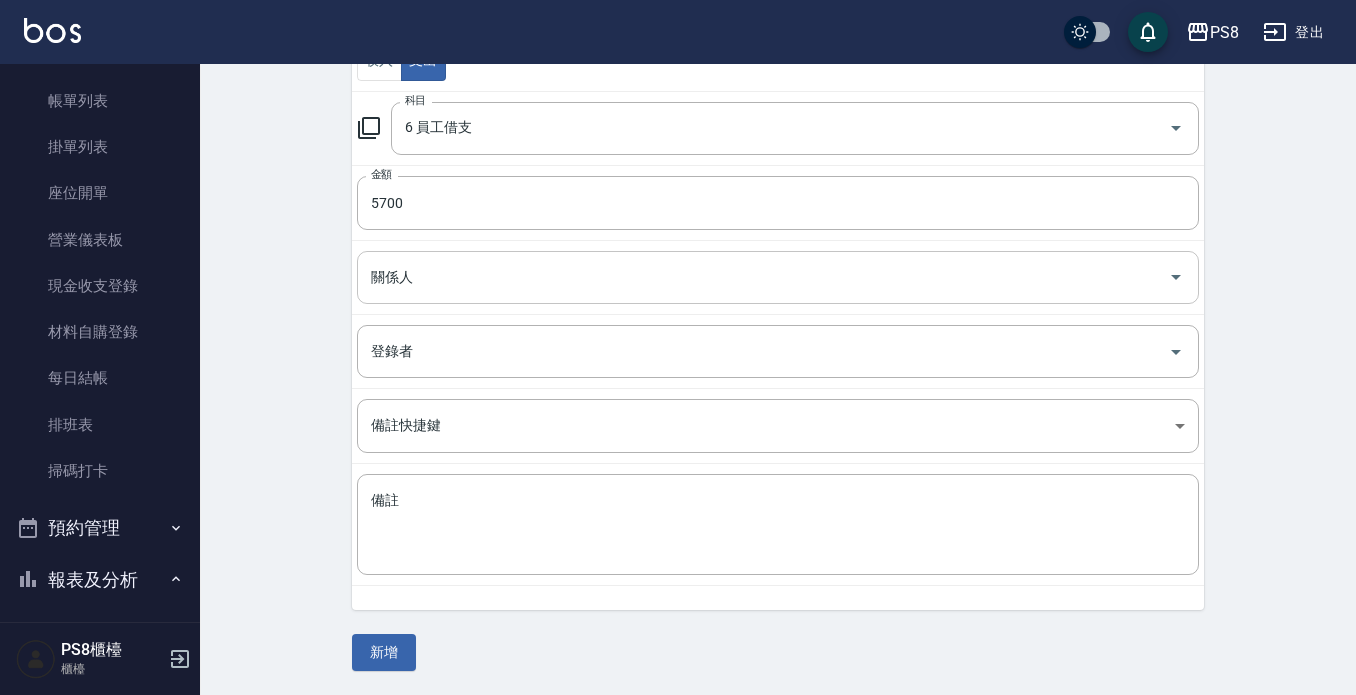 click on "關係人" at bounding box center (763, 277) 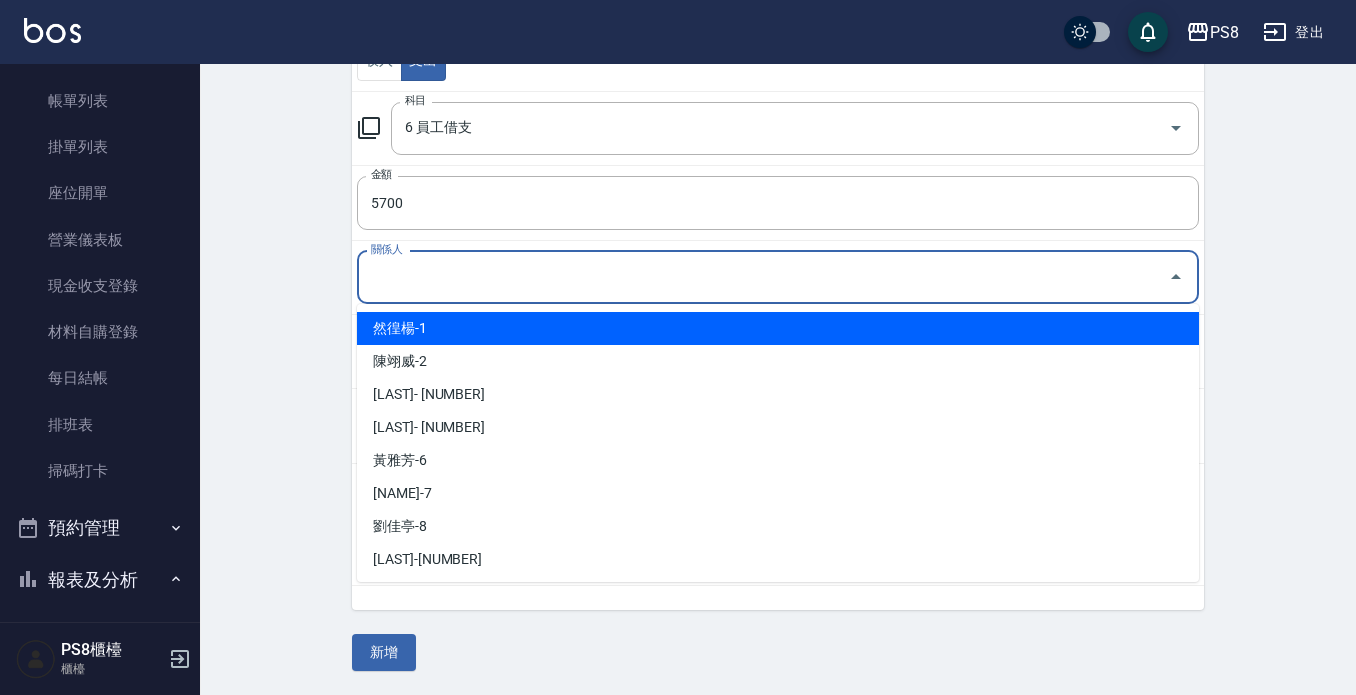 click on "[NAME]-1 [NAME]-2 [NAME]-3 [NAME]-5 [NAME]-6 [NAME]-7 [NAME]-8 [NAME]-9 [NAME]-10 [NAME]-12 [NAME]-13 [NAME]-14 [NAME]-15 [NAME]-17 [NAME]-18 [NAME]-20 [NAME]-22 [NAME]-23 [NAME]-24 [NAME]-26 [NAME]-27 [NAME]-28 [NAME]-30 [NAME]-55 [NAME]-66 [NAME]-99 [NAME]-999 [NAME]-(無代號)" at bounding box center (778, 443) 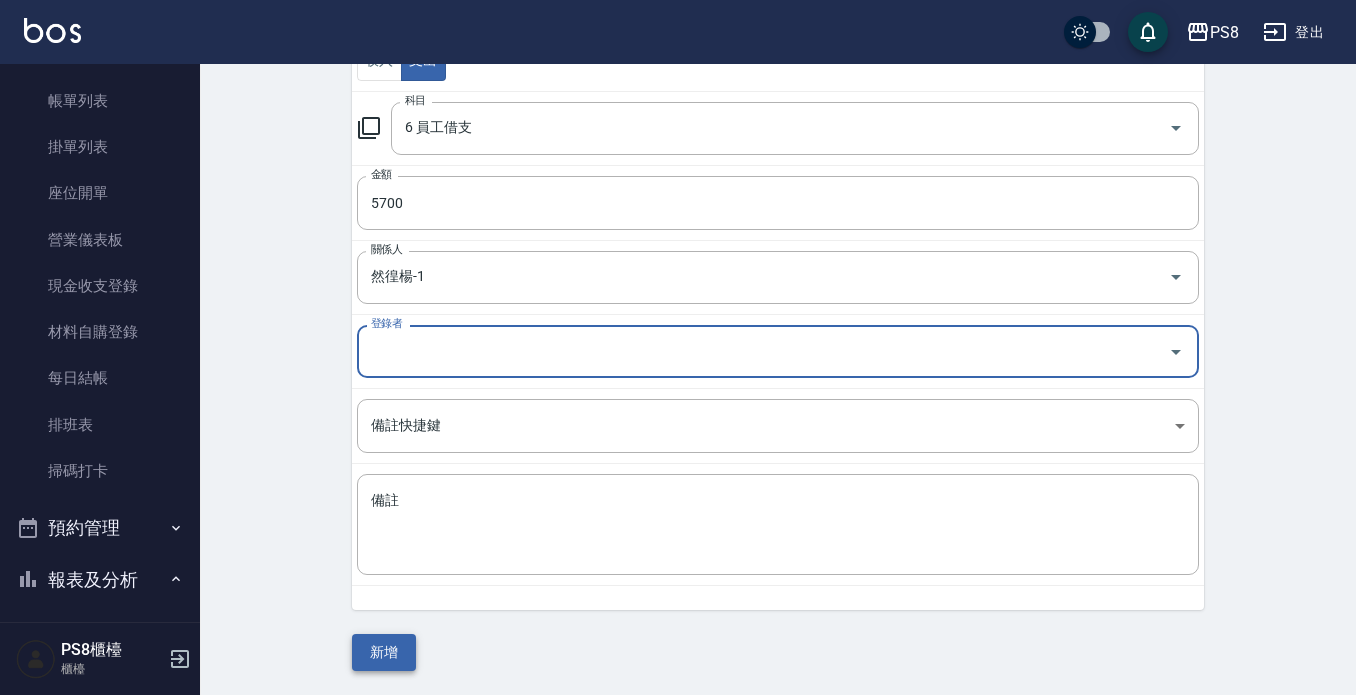click on "新增" at bounding box center (384, 652) 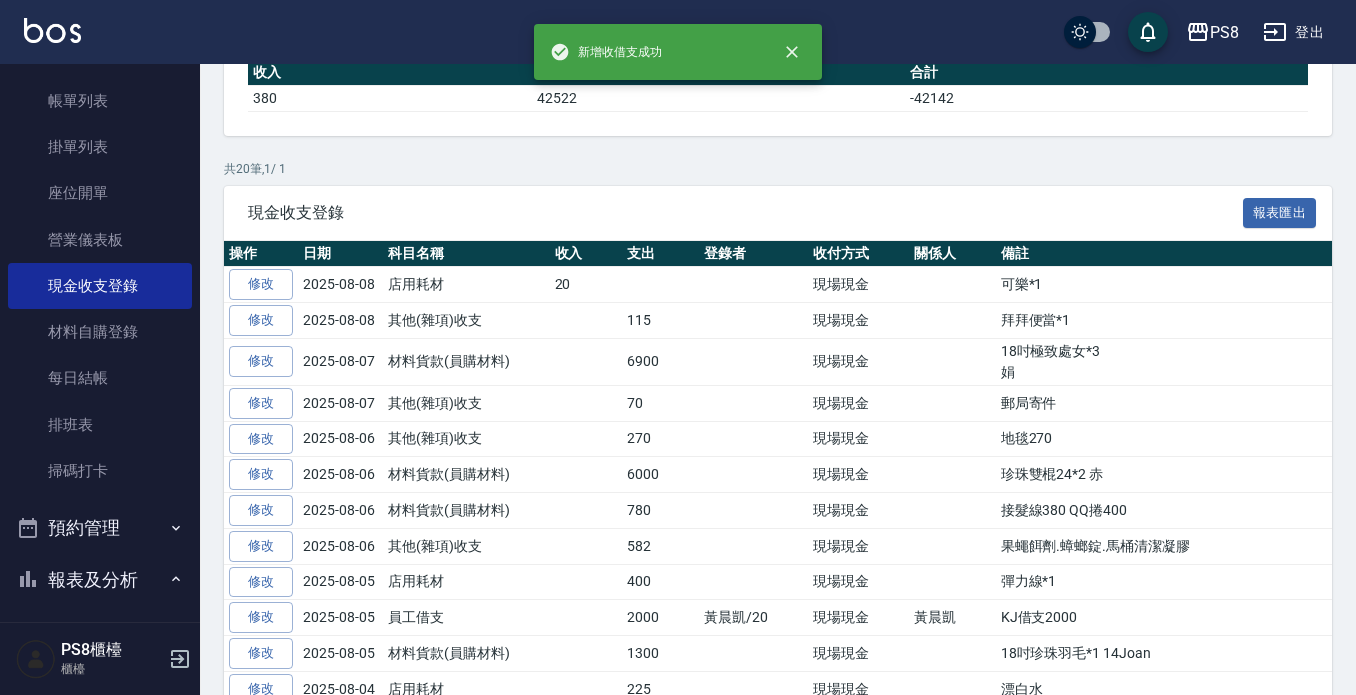 scroll, scrollTop: 0, scrollLeft: 0, axis: both 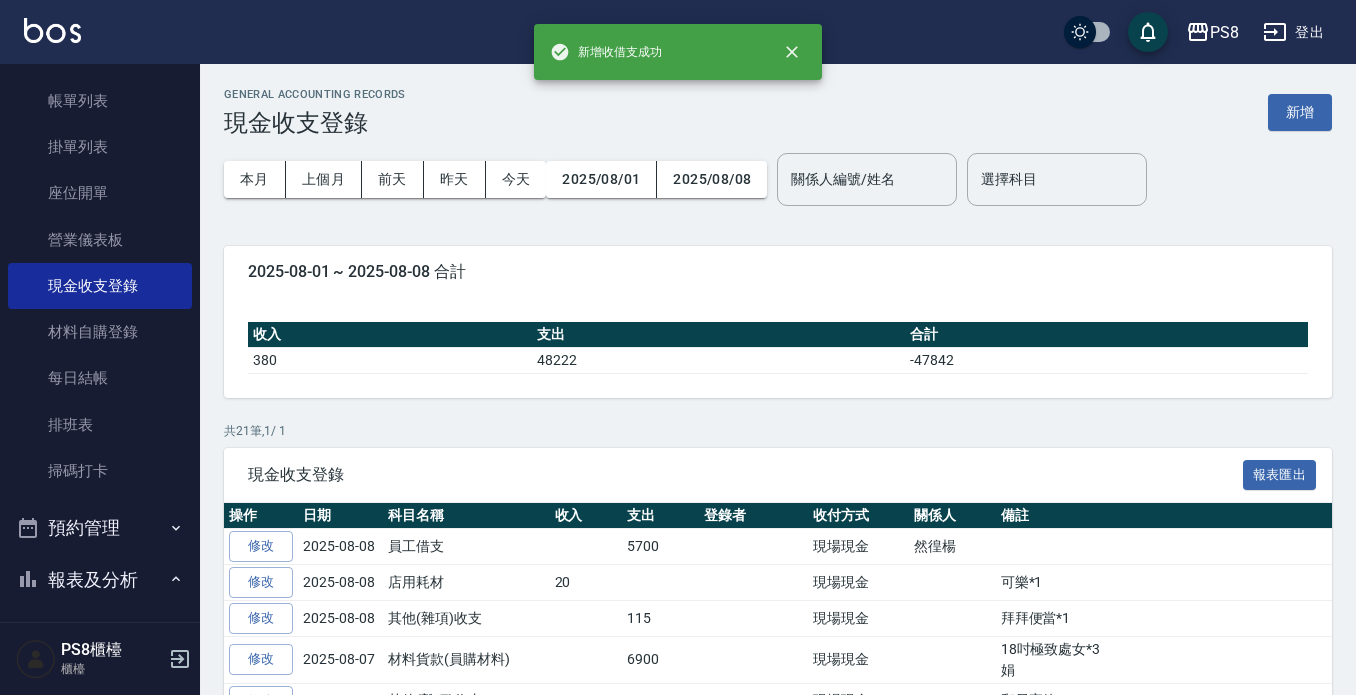 click on "2025-08-01 ~ 2025-08-08 合計" at bounding box center [778, 272] 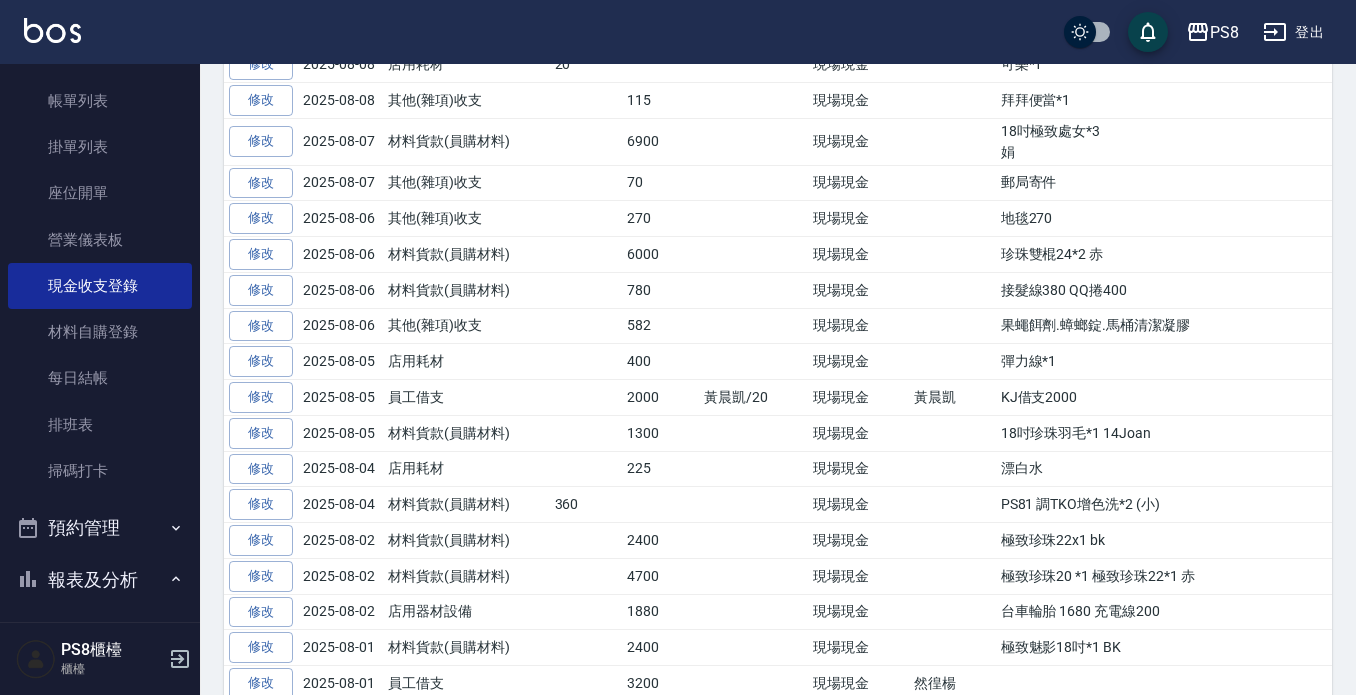 scroll, scrollTop: 674, scrollLeft: 0, axis: vertical 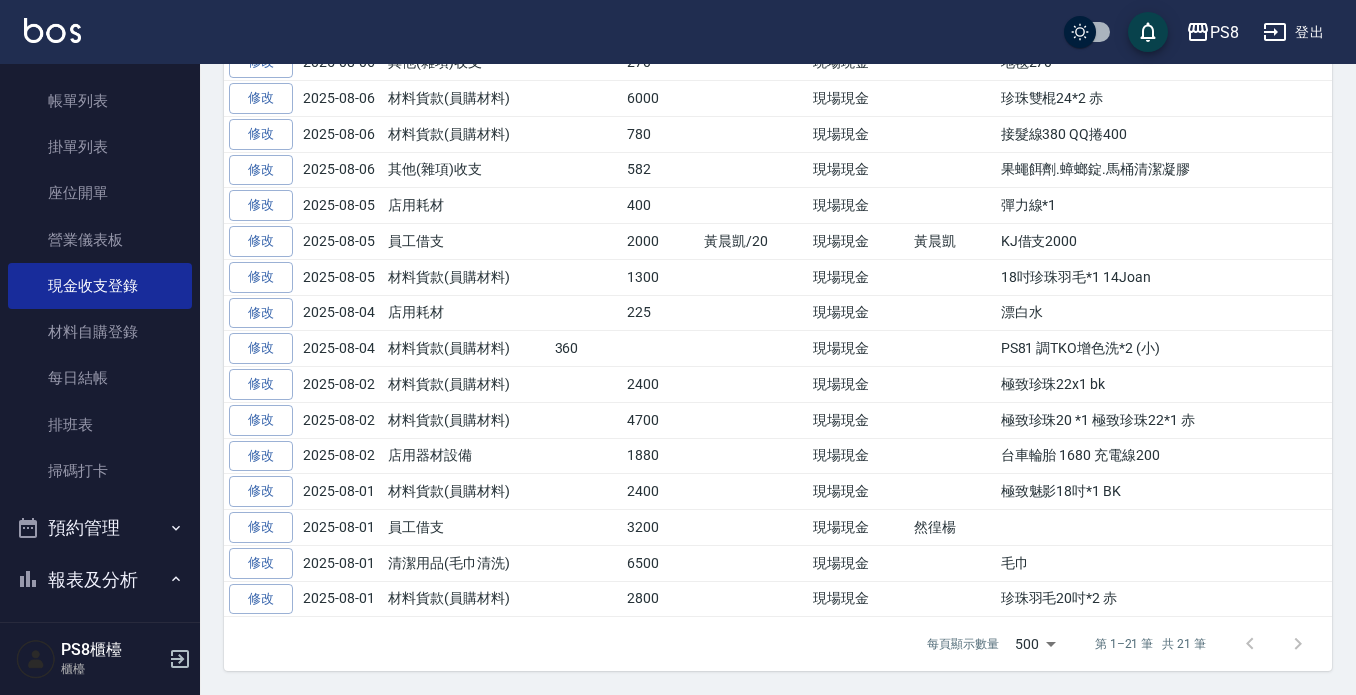 click on "每頁顯示數量 500 500 第 1–21 筆 共 21 筆" at bounding box center [778, 644] 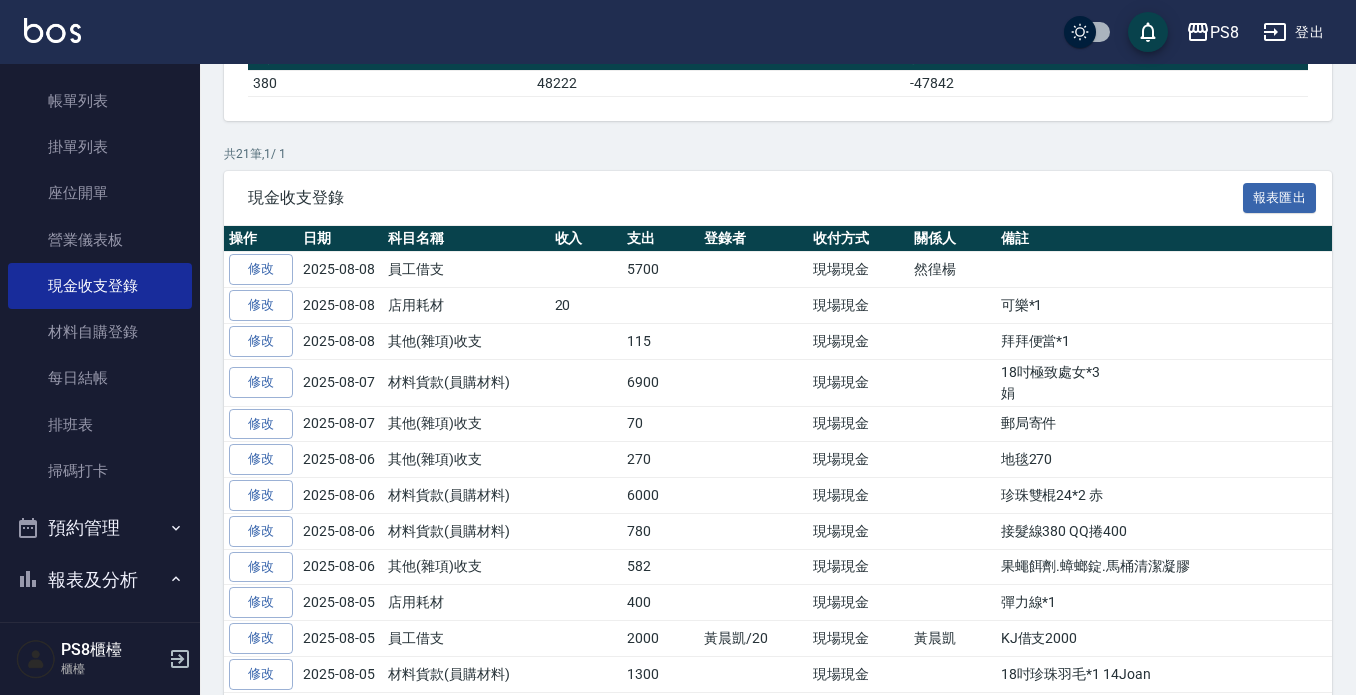 scroll, scrollTop: 274, scrollLeft: 0, axis: vertical 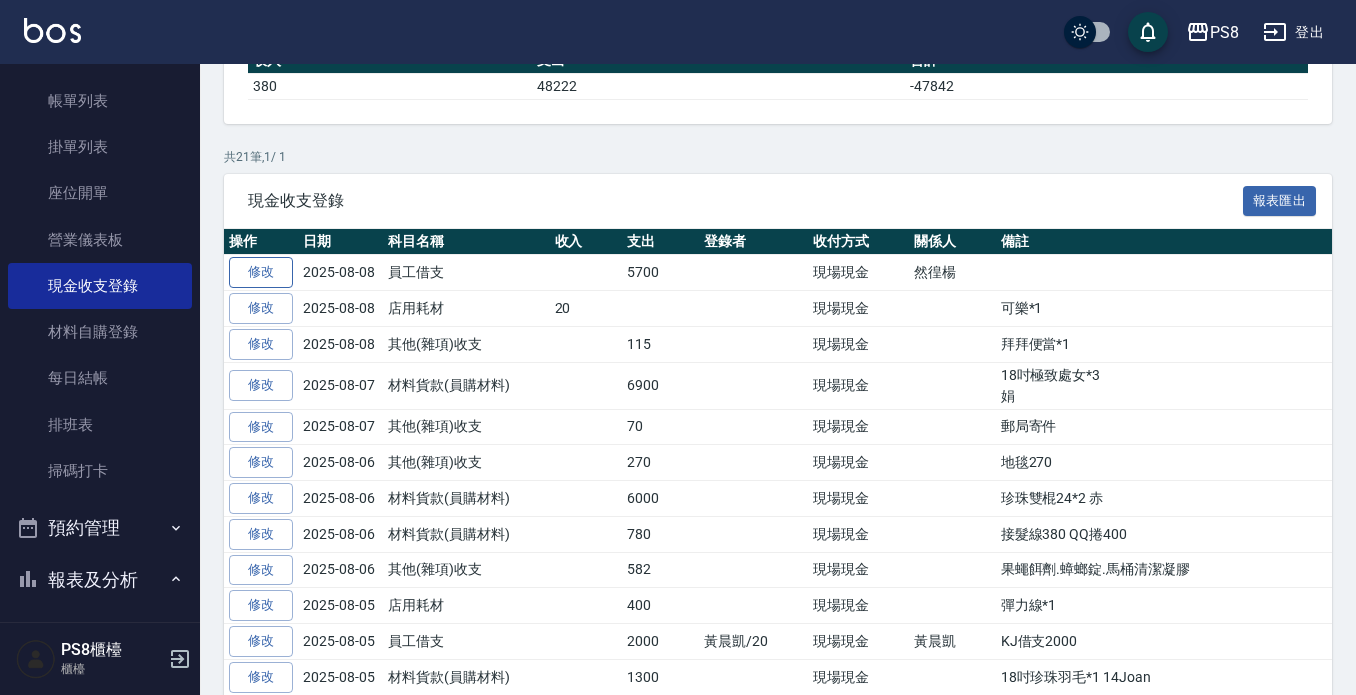 click on "修改" at bounding box center [261, 272] 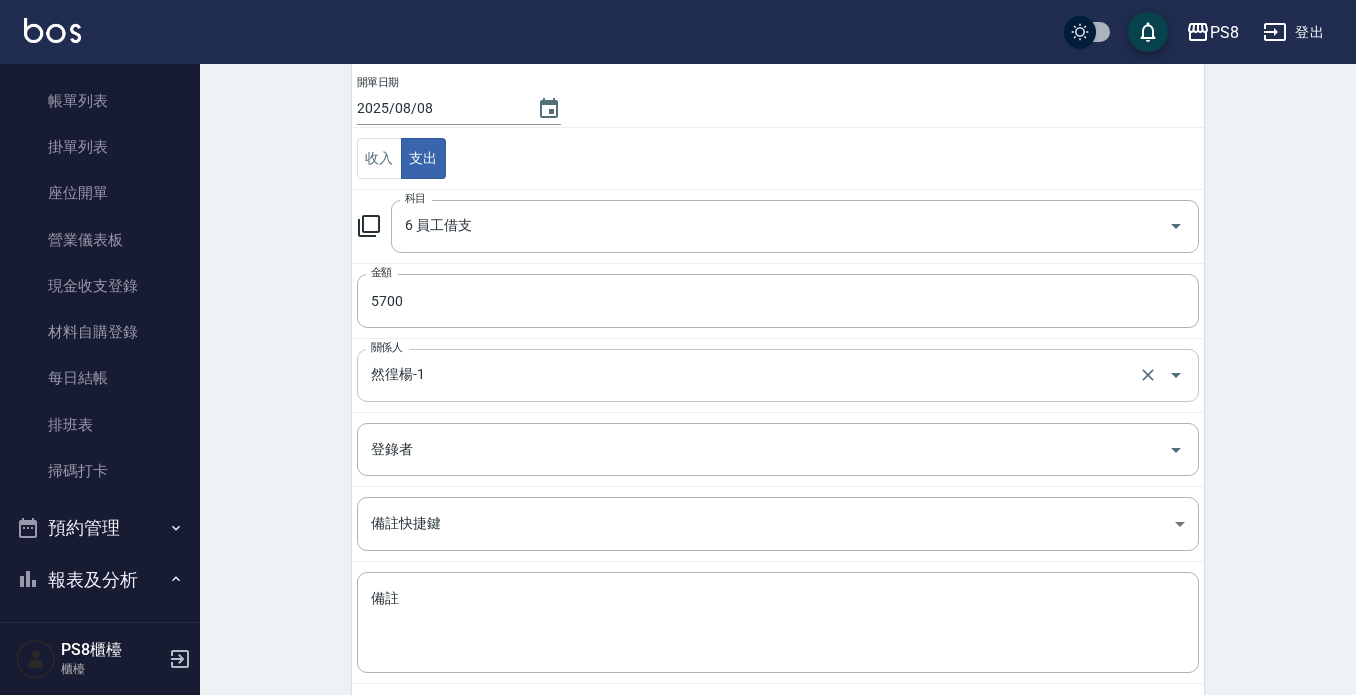 scroll, scrollTop: 200, scrollLeft: 0, axis: vertical 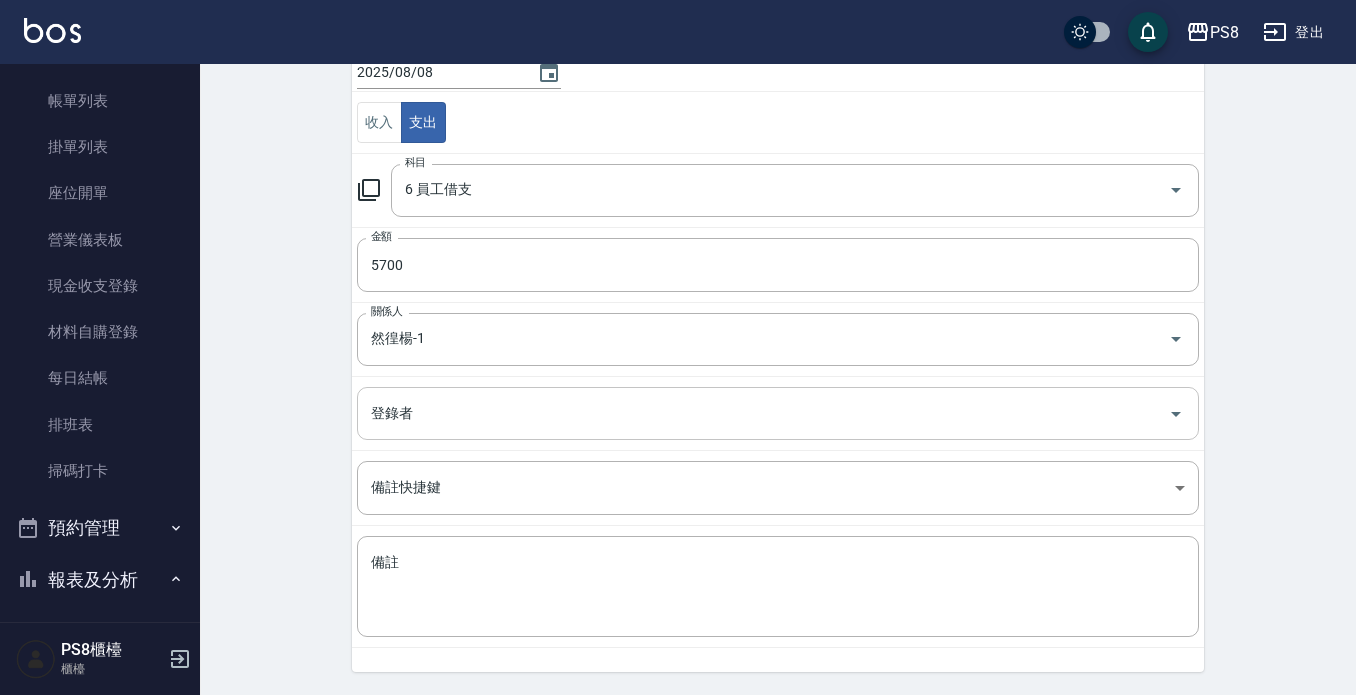 click on "登錄者" at bounding box center (778, 413) 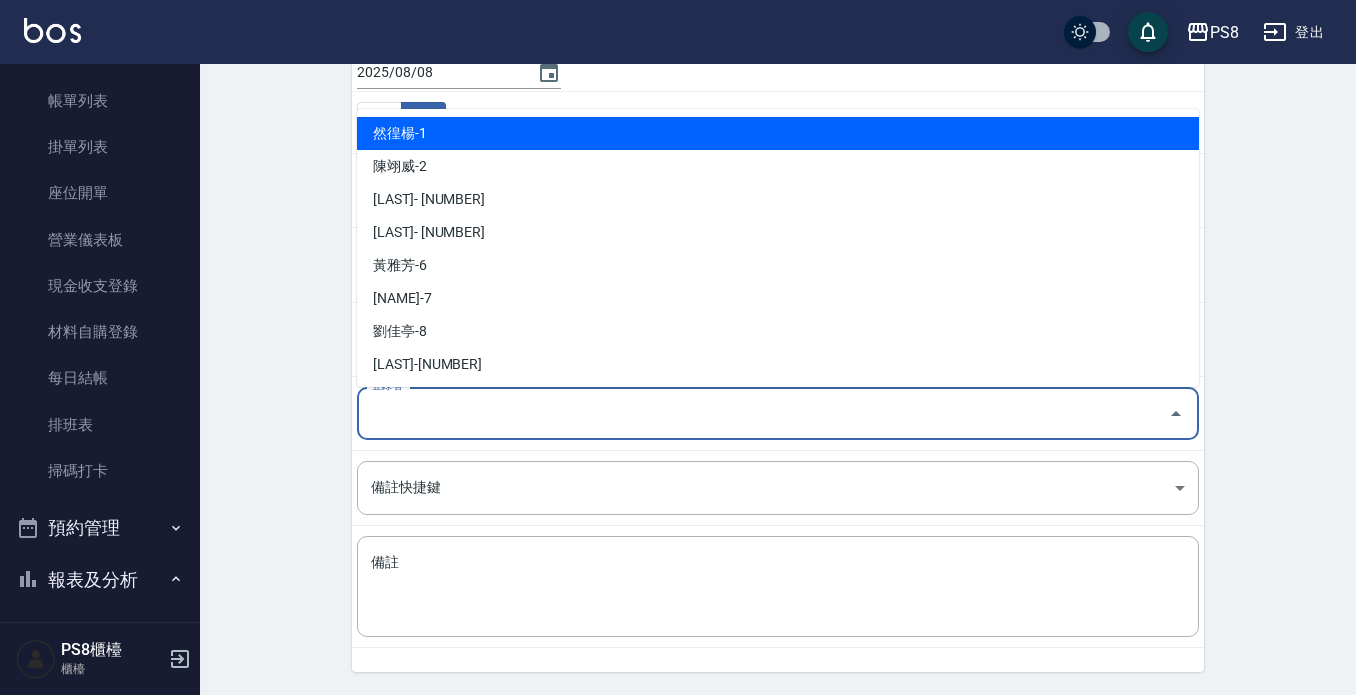 click on "然徨楊-1" at bounding box center [778, 133] 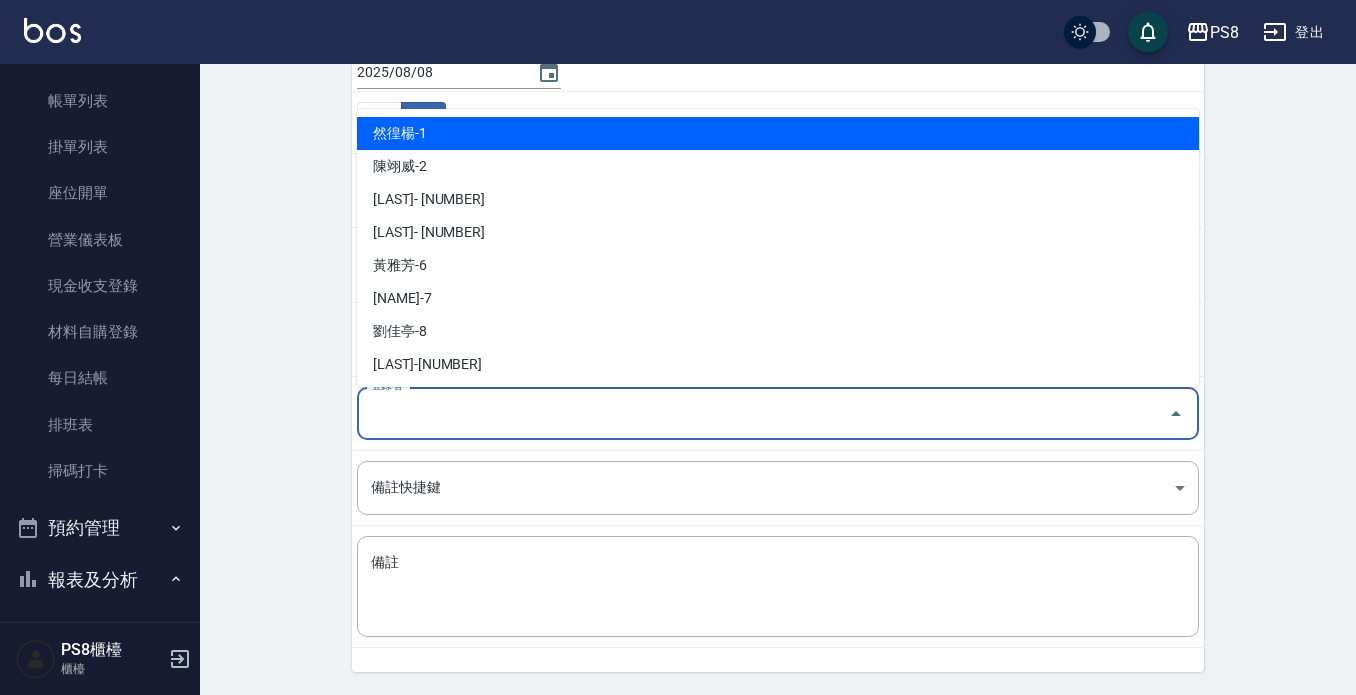 type on "然徨楊-1" 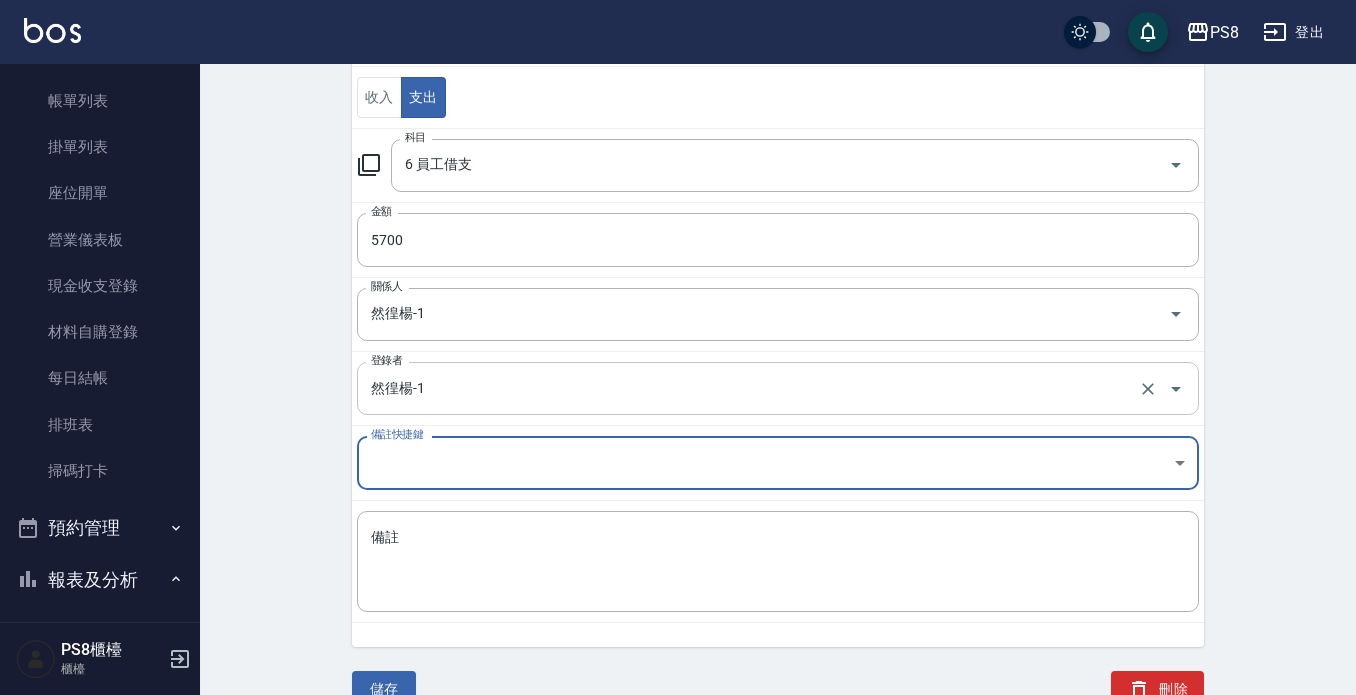 scroll, scrollTop: 238, scrollLeft: 0, axis: vertical 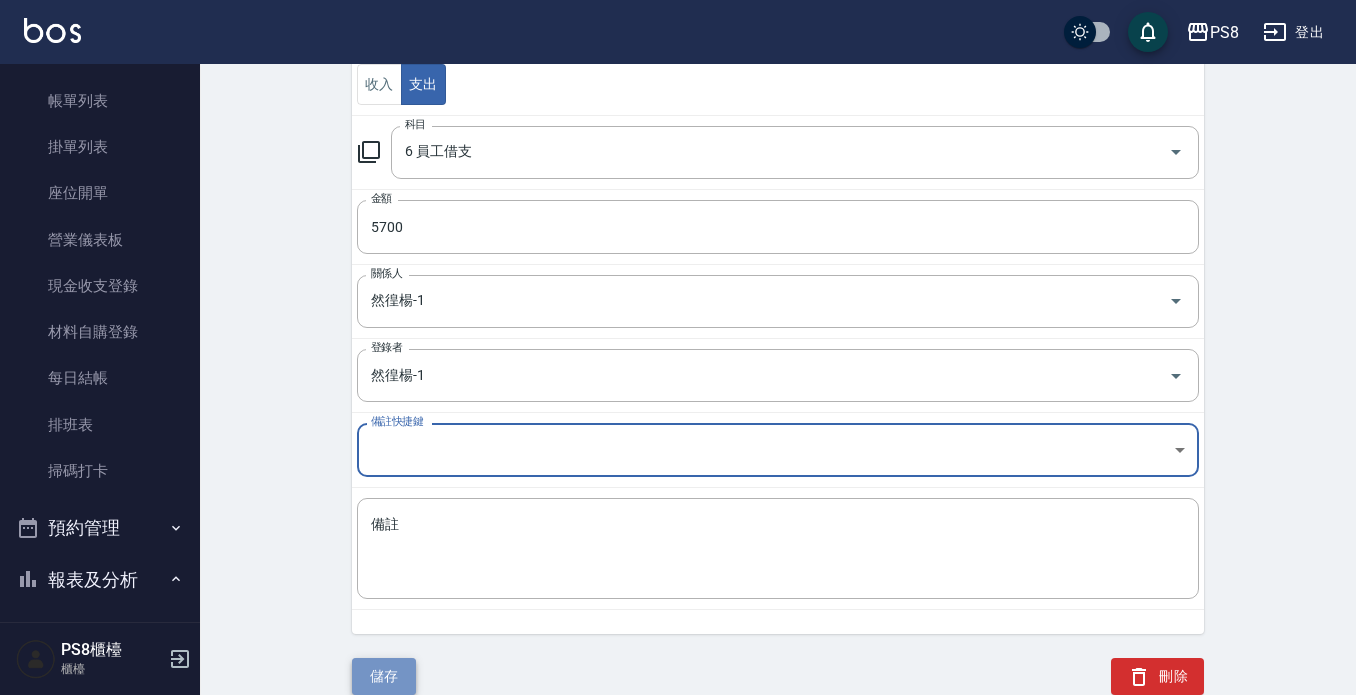 click on "儲存" at bounding box center (384, 676) 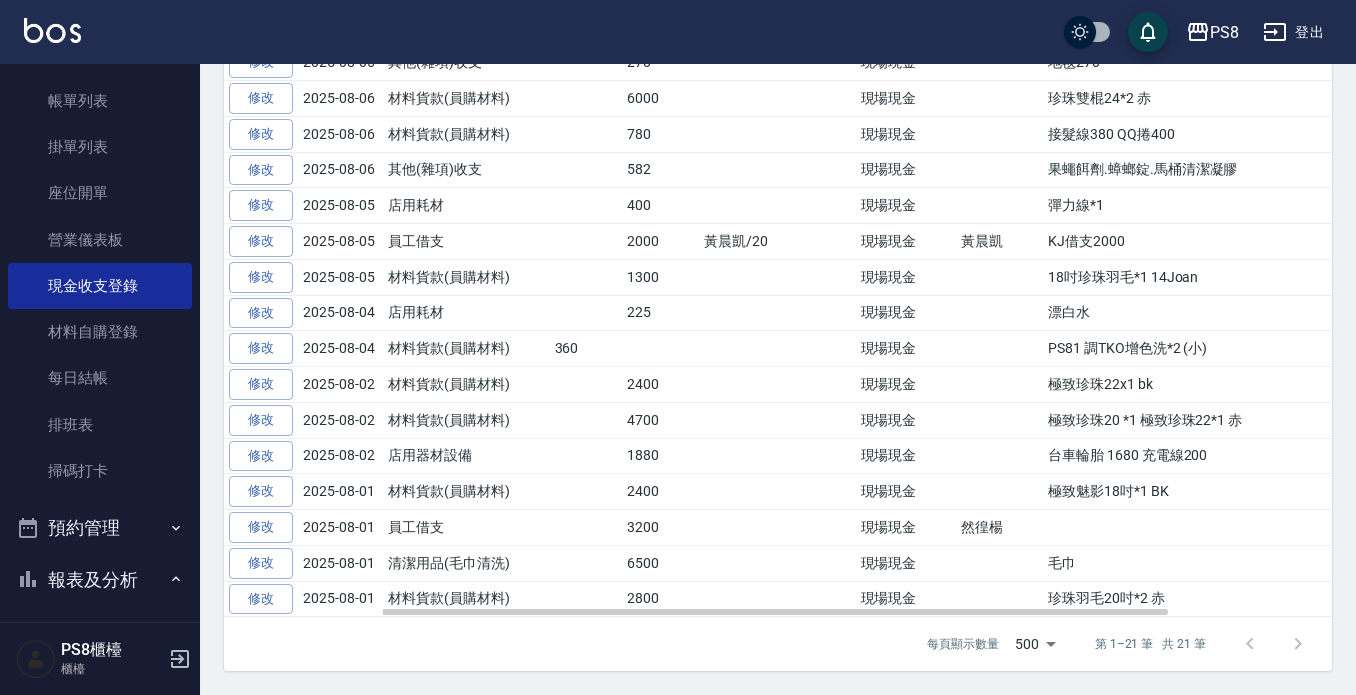 scroll, scrollTop: 0, scrollLeft: 0, axis: both 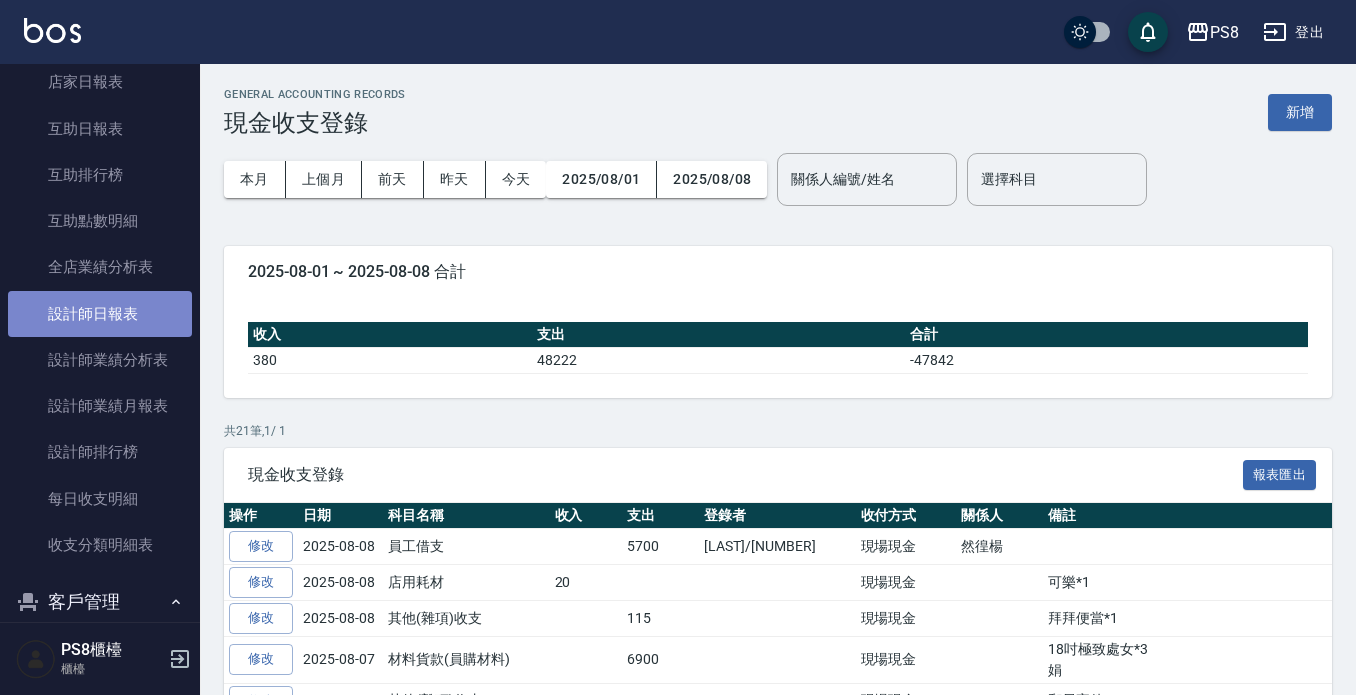 click on "設計師日報表" at bounding box center [100, 314] 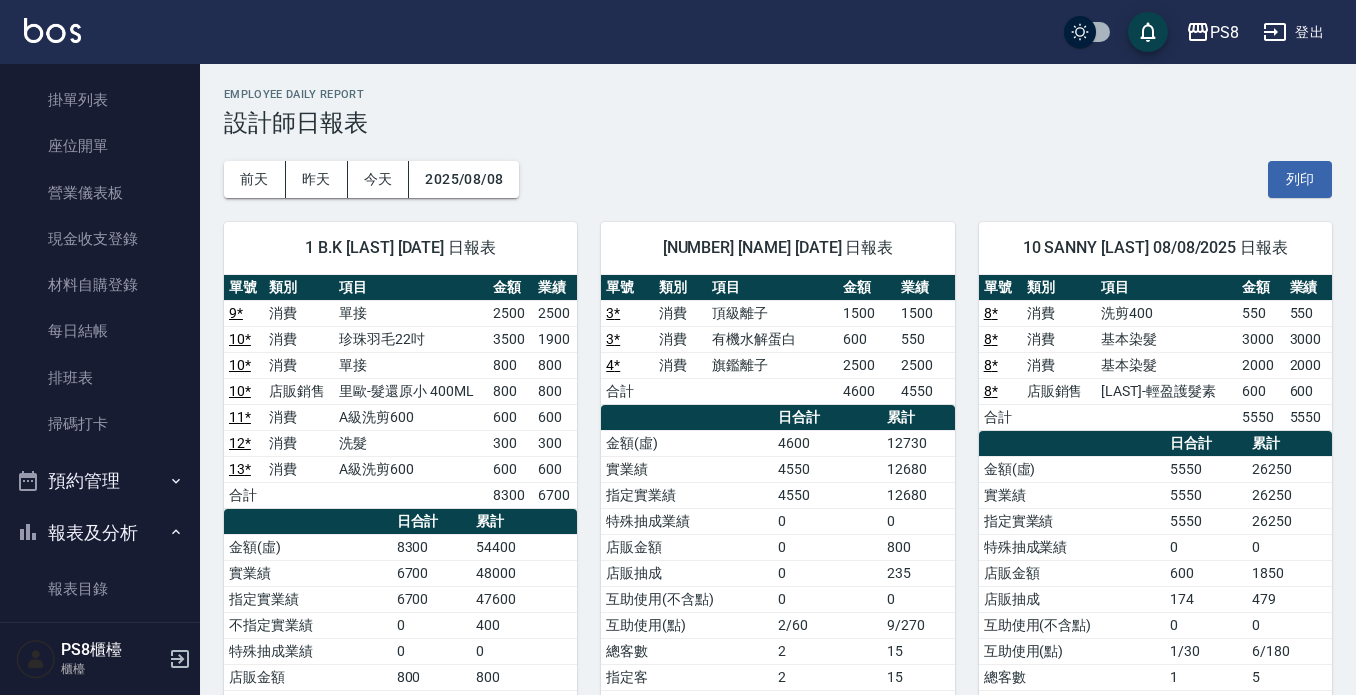 scroll, scrollTop: 0, scrollLeft: 0, axis: both 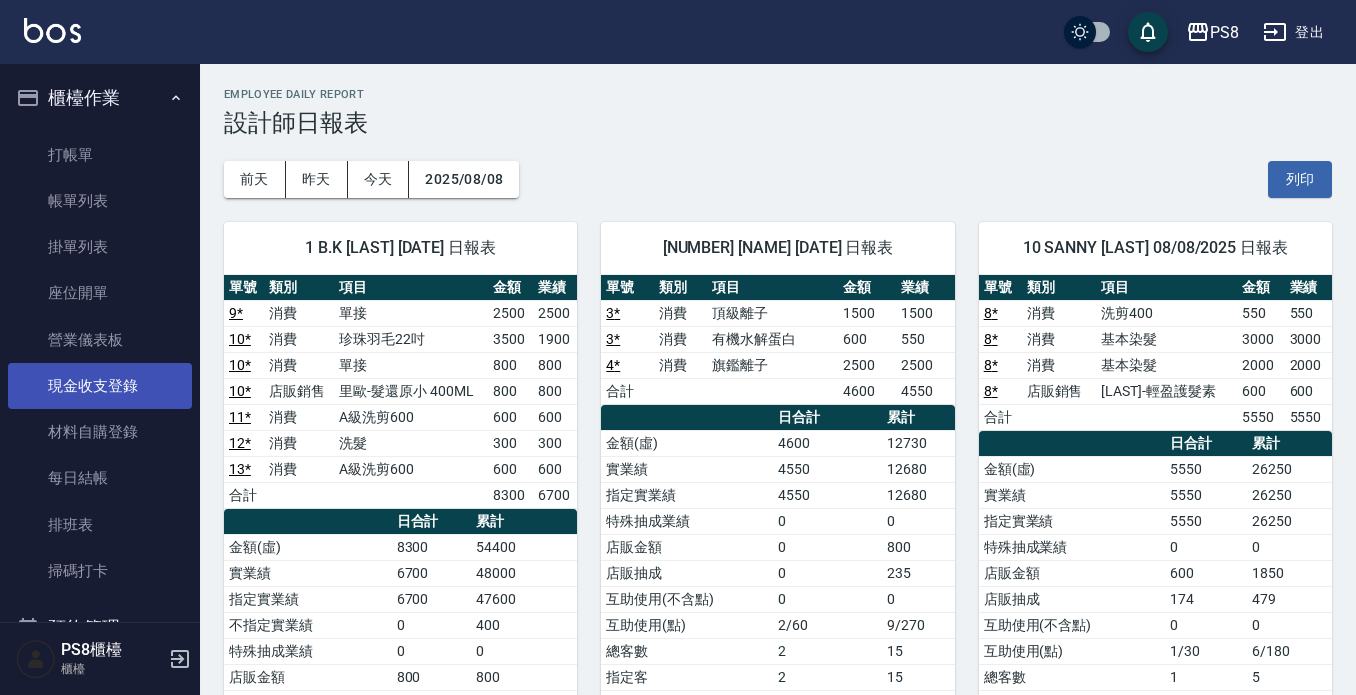 click on "現金收支登錄" at bounding box center (100, 386) 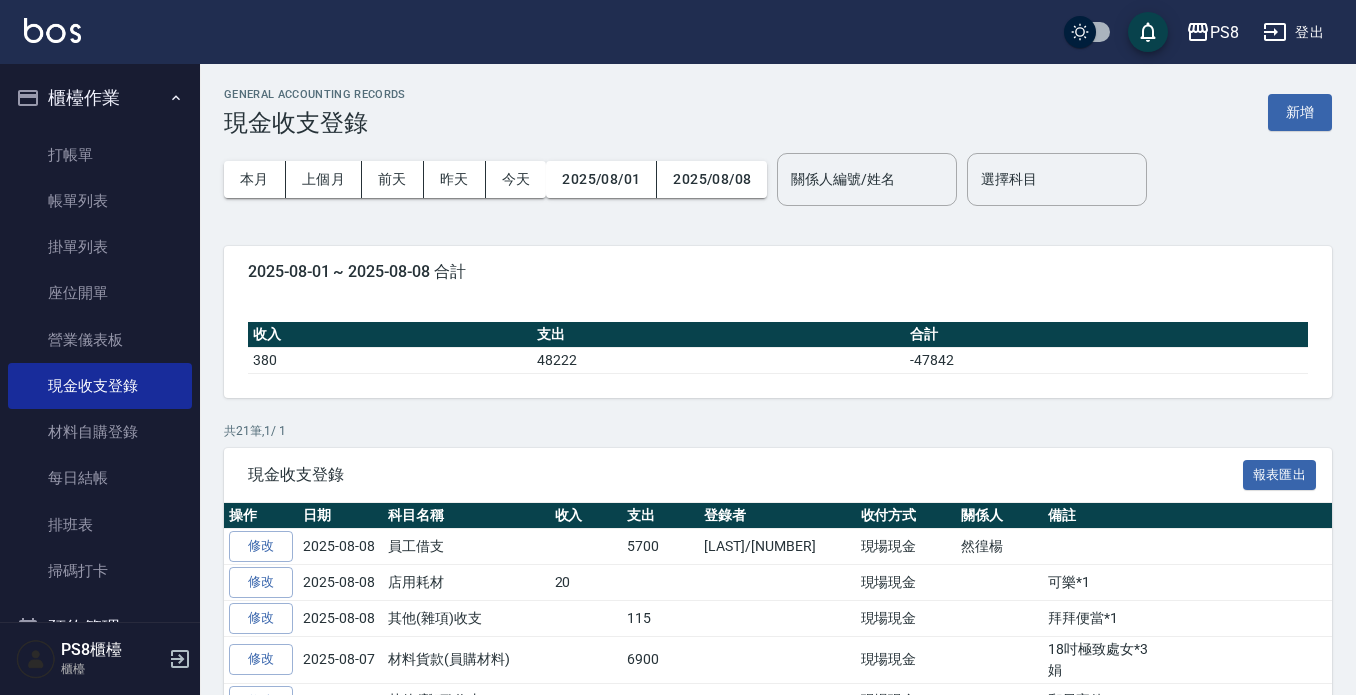 click on "GENERAL ACCOUNTING RECORDS 現金收支登錄 新增" at bounding box center (778, 112) 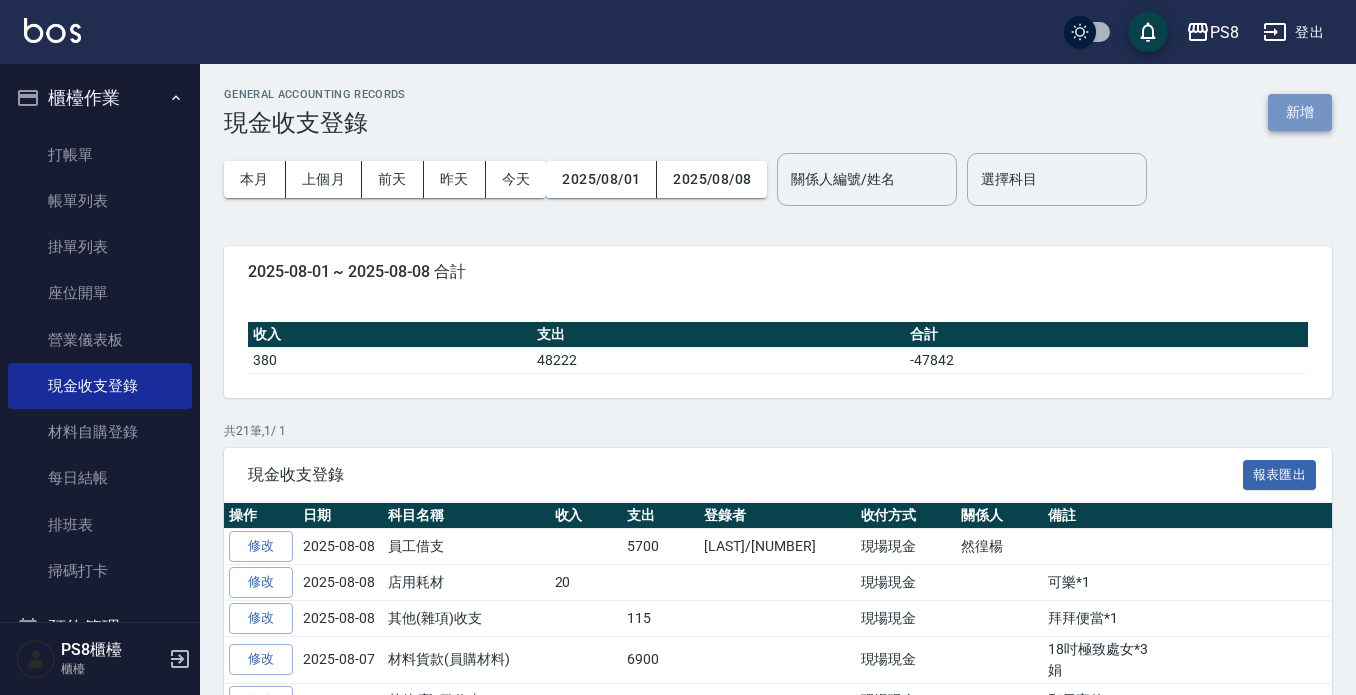 click on "新增" at bounding box center [1300, 112] 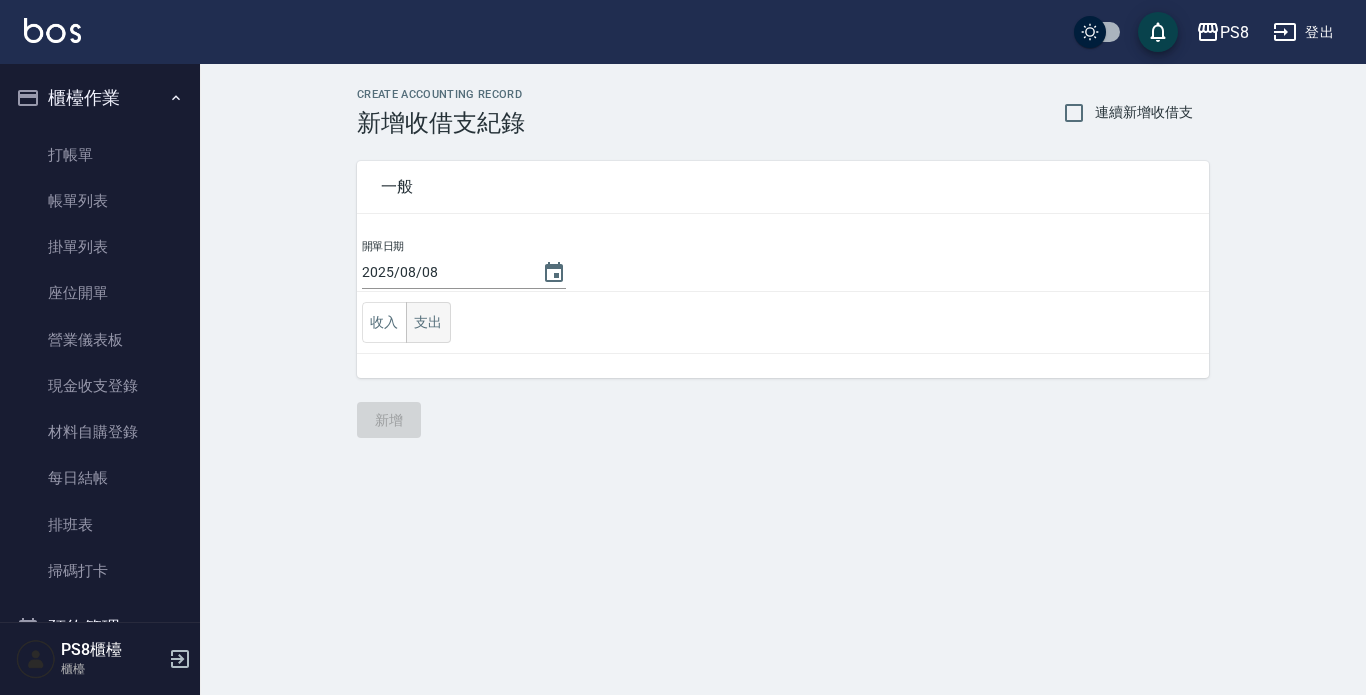 click on "支出" at bounding box center [428, 322] 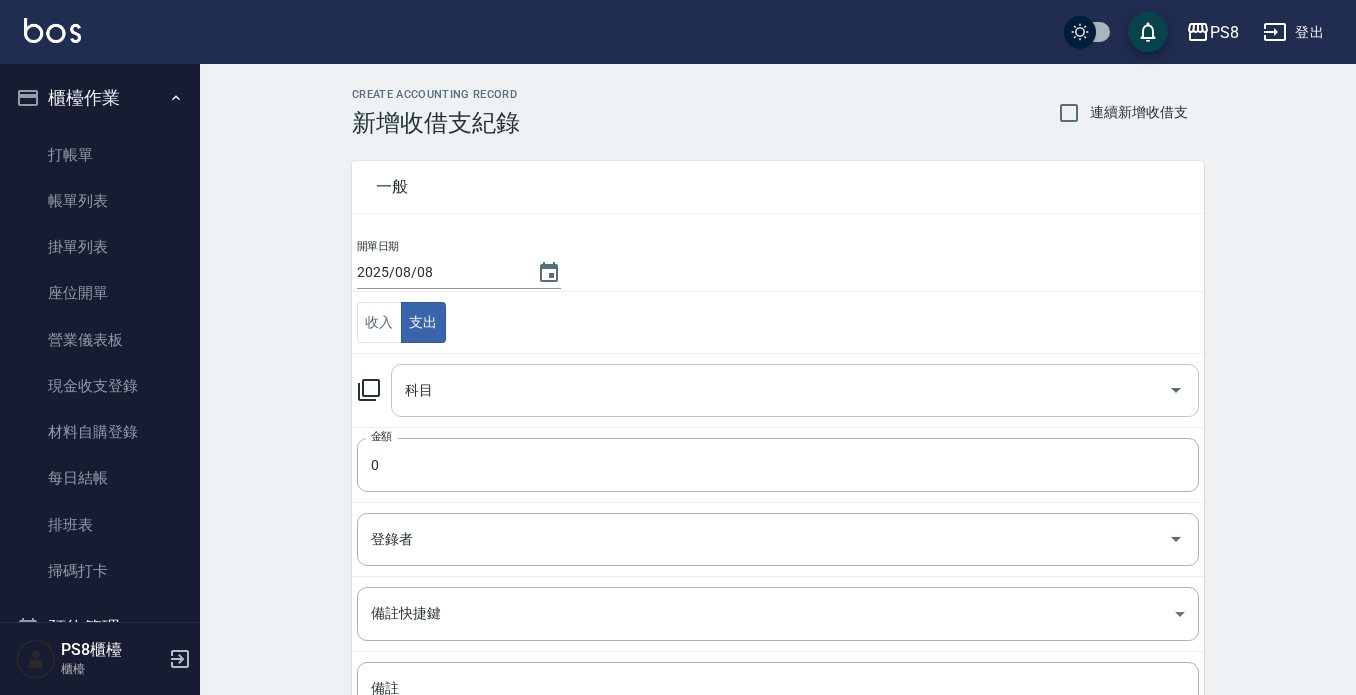 click on "科目" at bounding box center [795, 390] 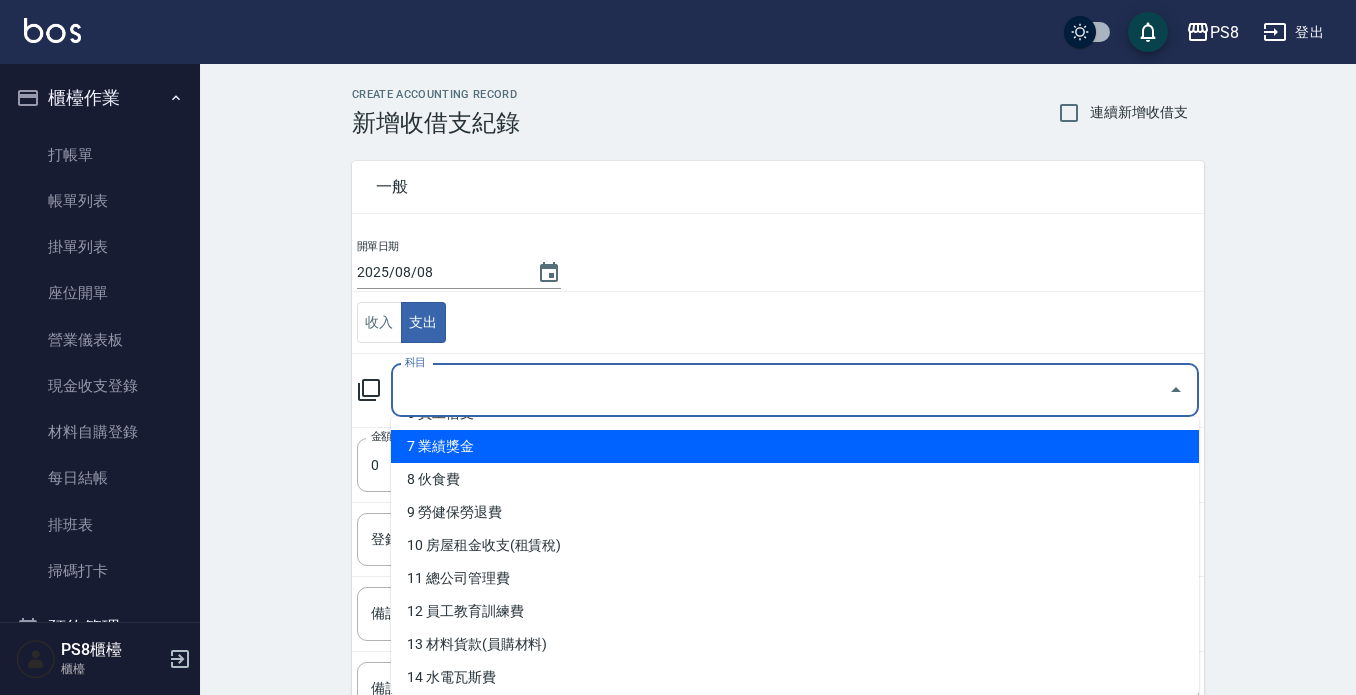 scroll, scrollTop: 300, scrollLeft: 0, axis: vertical 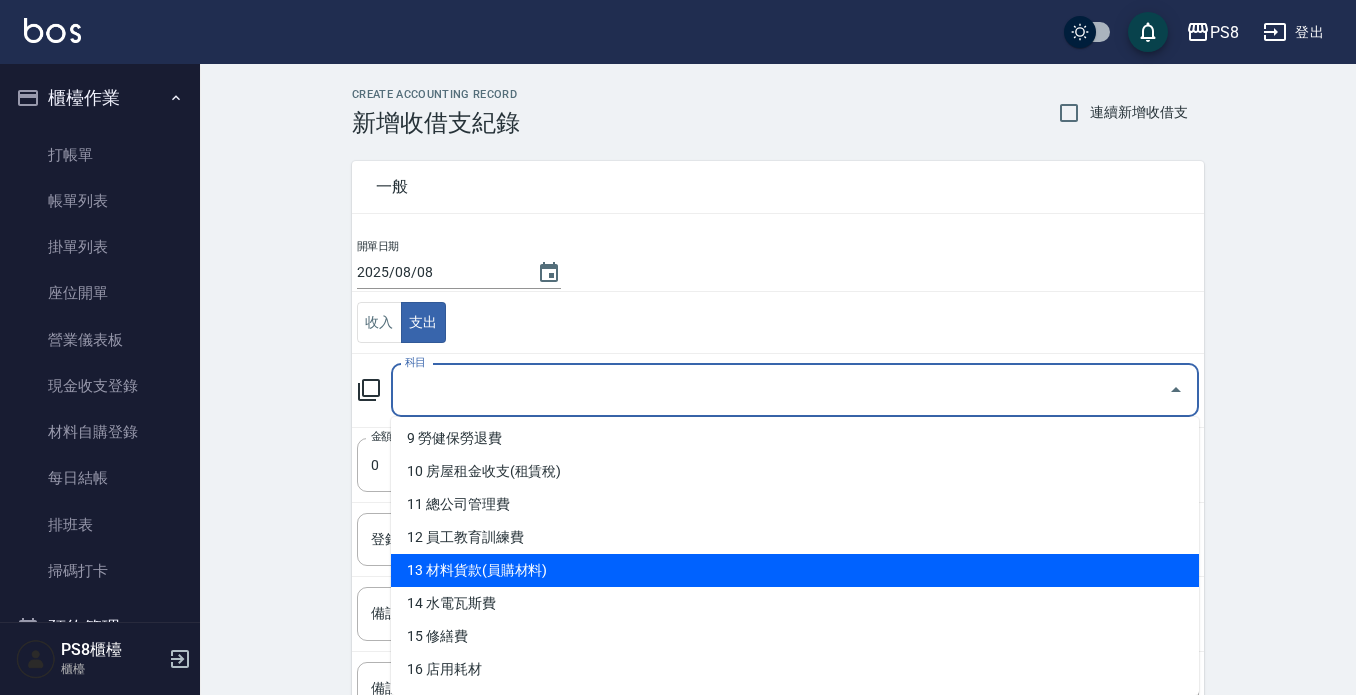 click on "13 材料貨款(員購材料)" at bounding box center (795, 570) 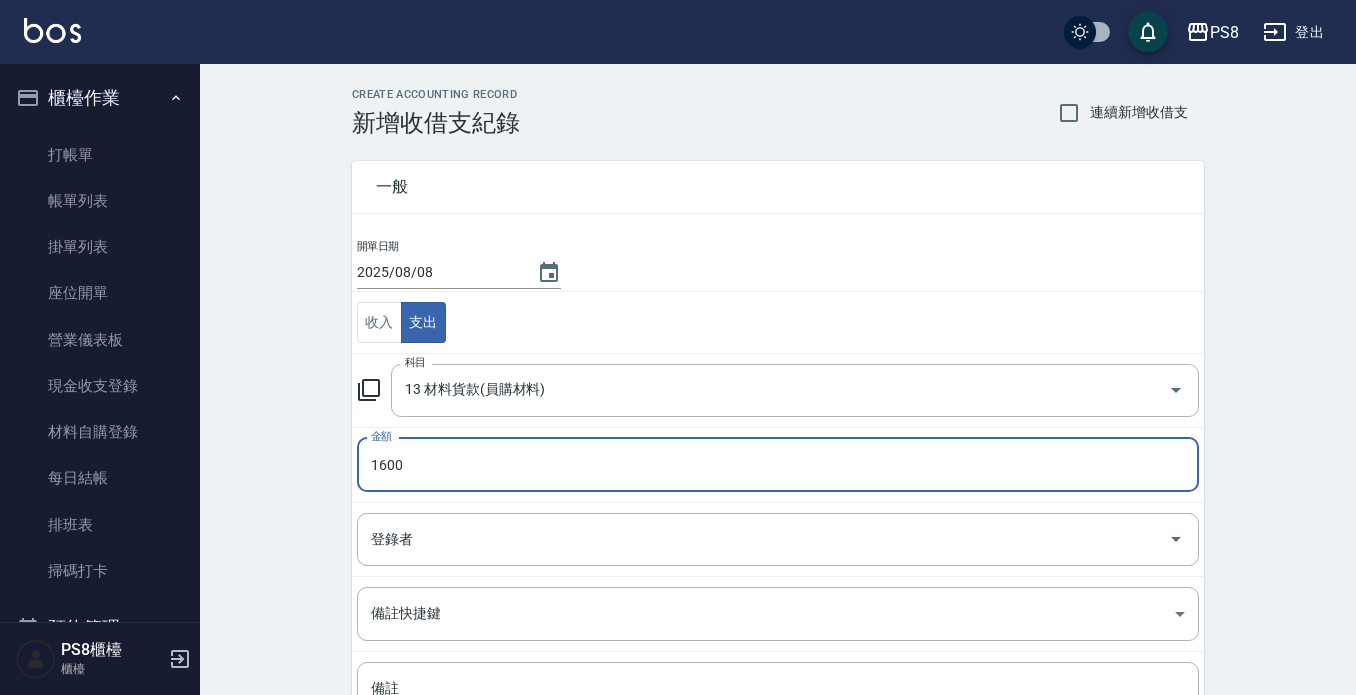 type on "1600" 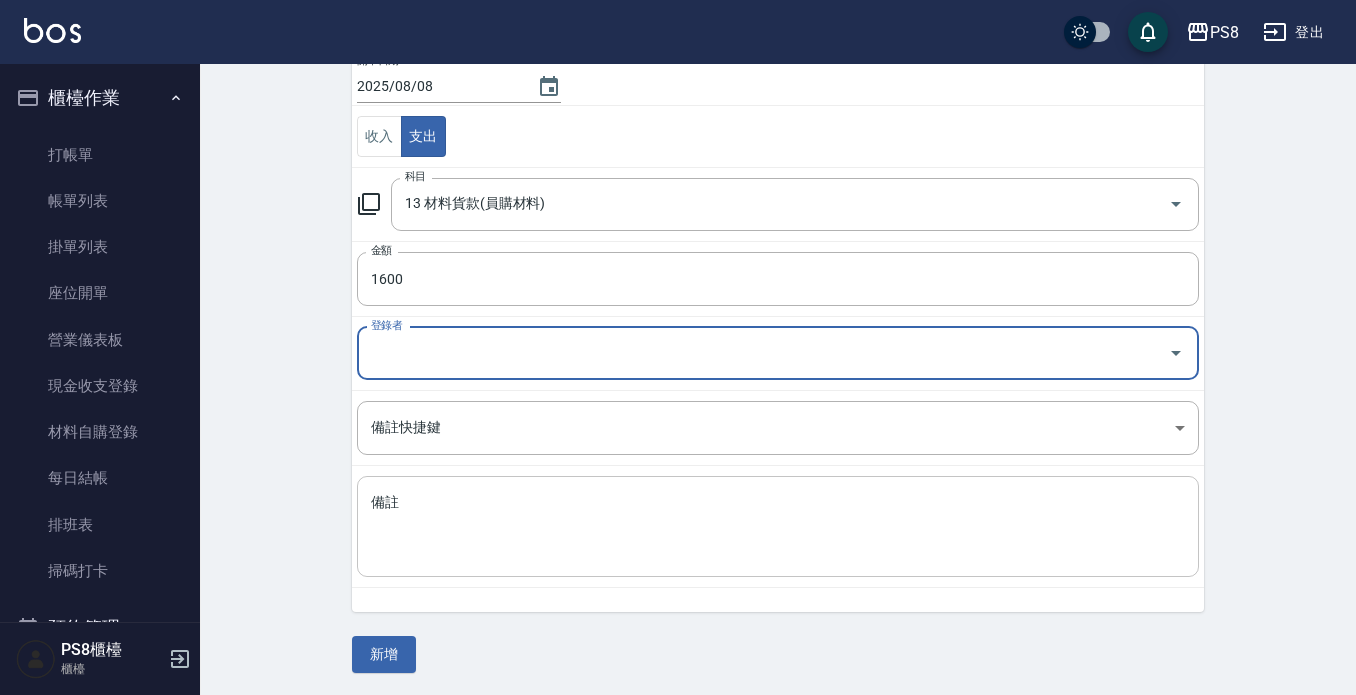 scroll, scrollTop: 188, scrollLeft: 0, axis: vertical 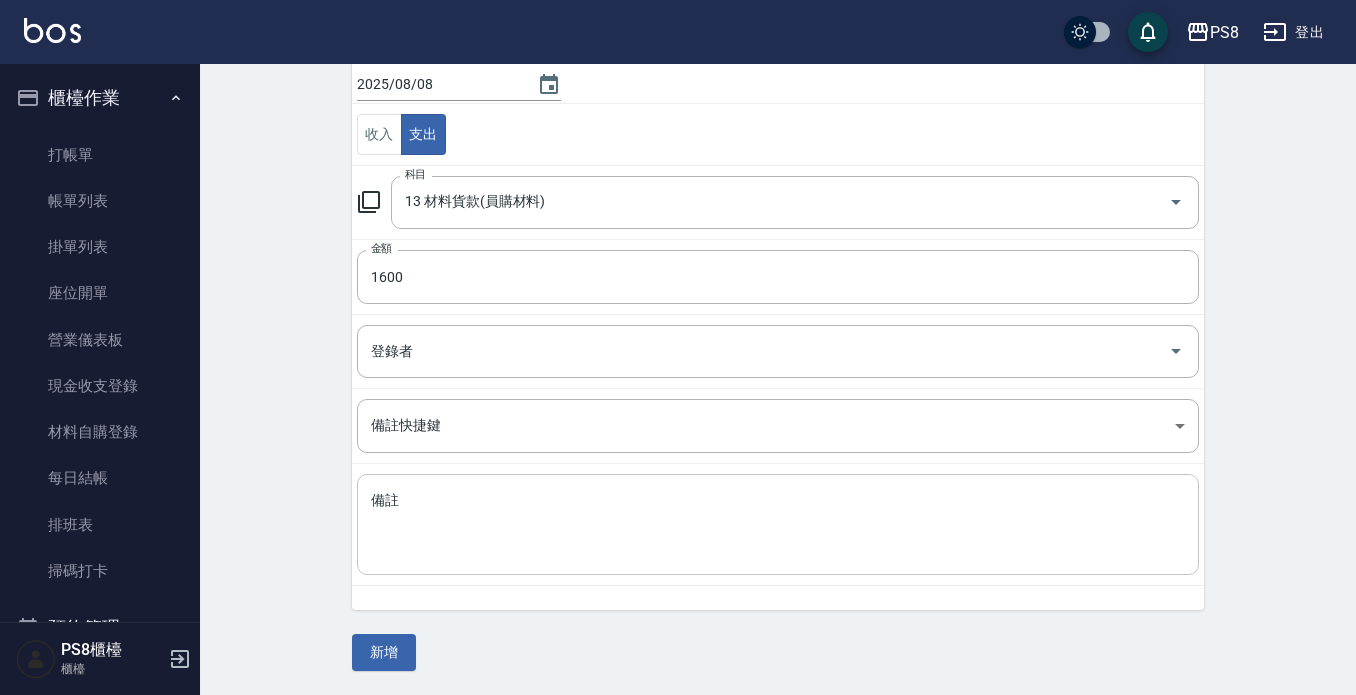 click on "x 備註" at bounding box center (778, 524) 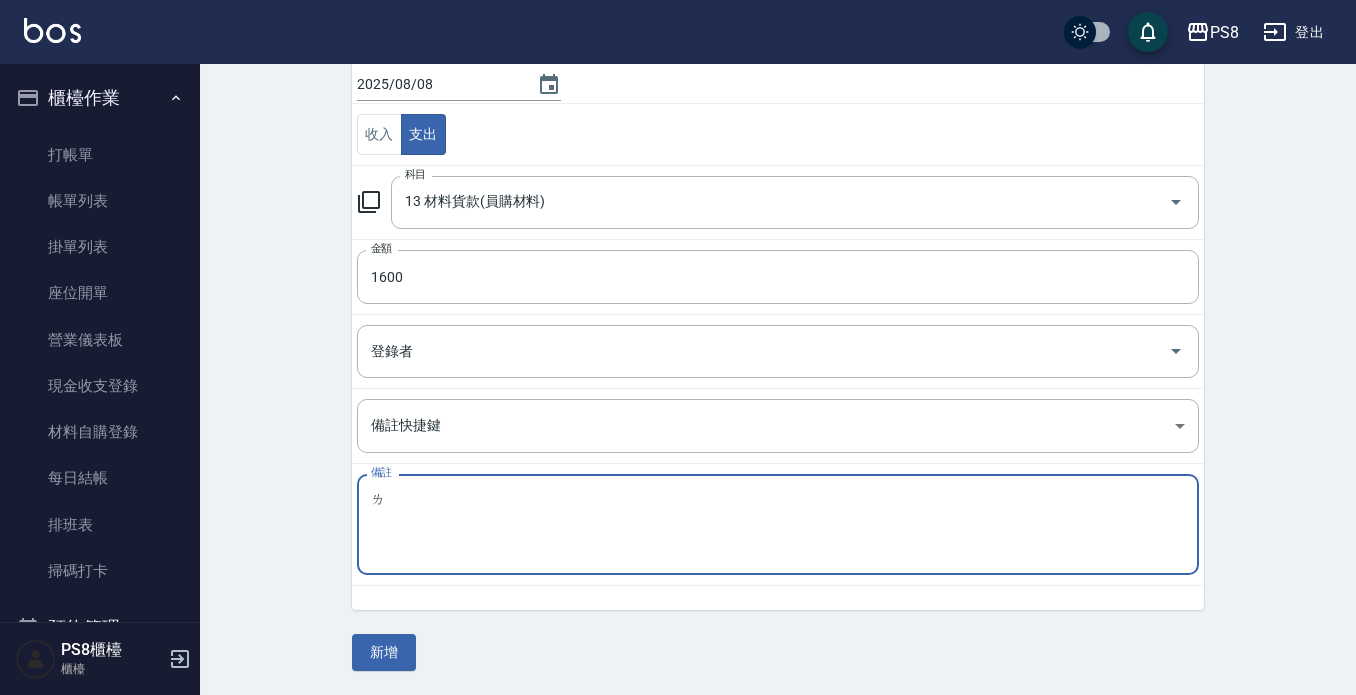 type on "ㄎ" 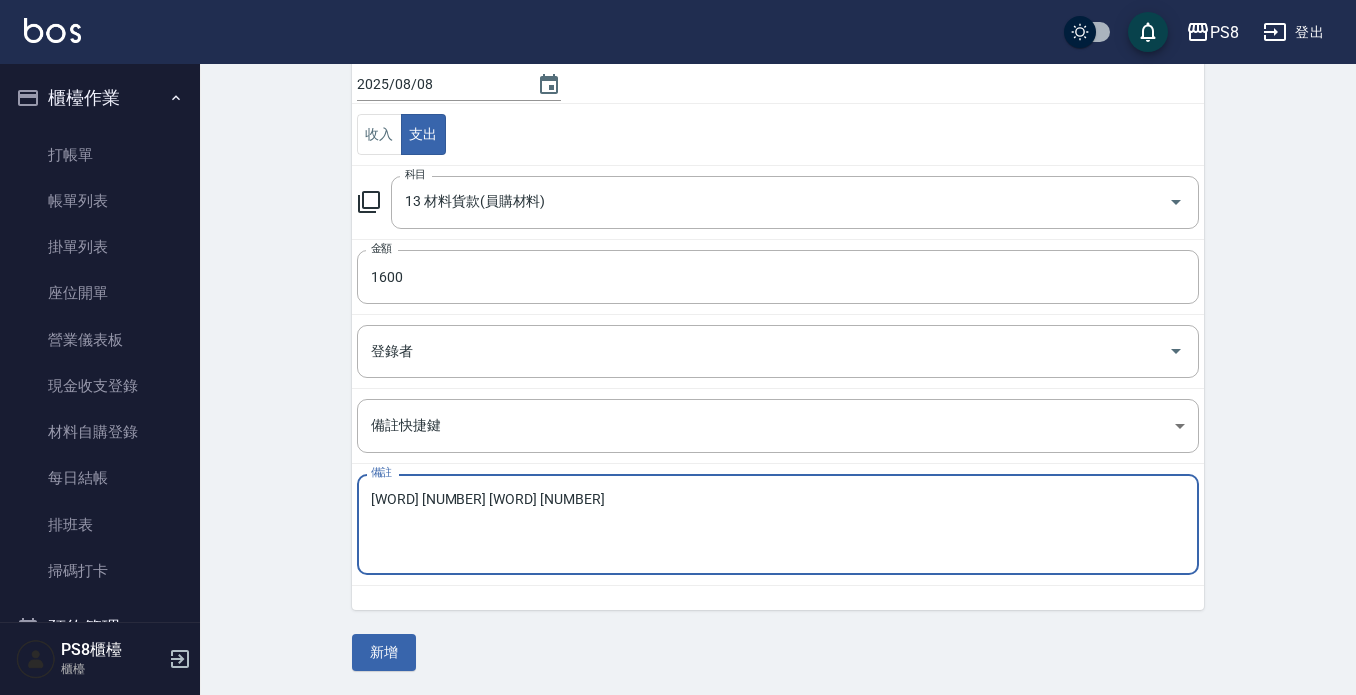 click on "[WORD] [NUMBER] [WORD] [NUMBER]" at bounding box center [778, 525] 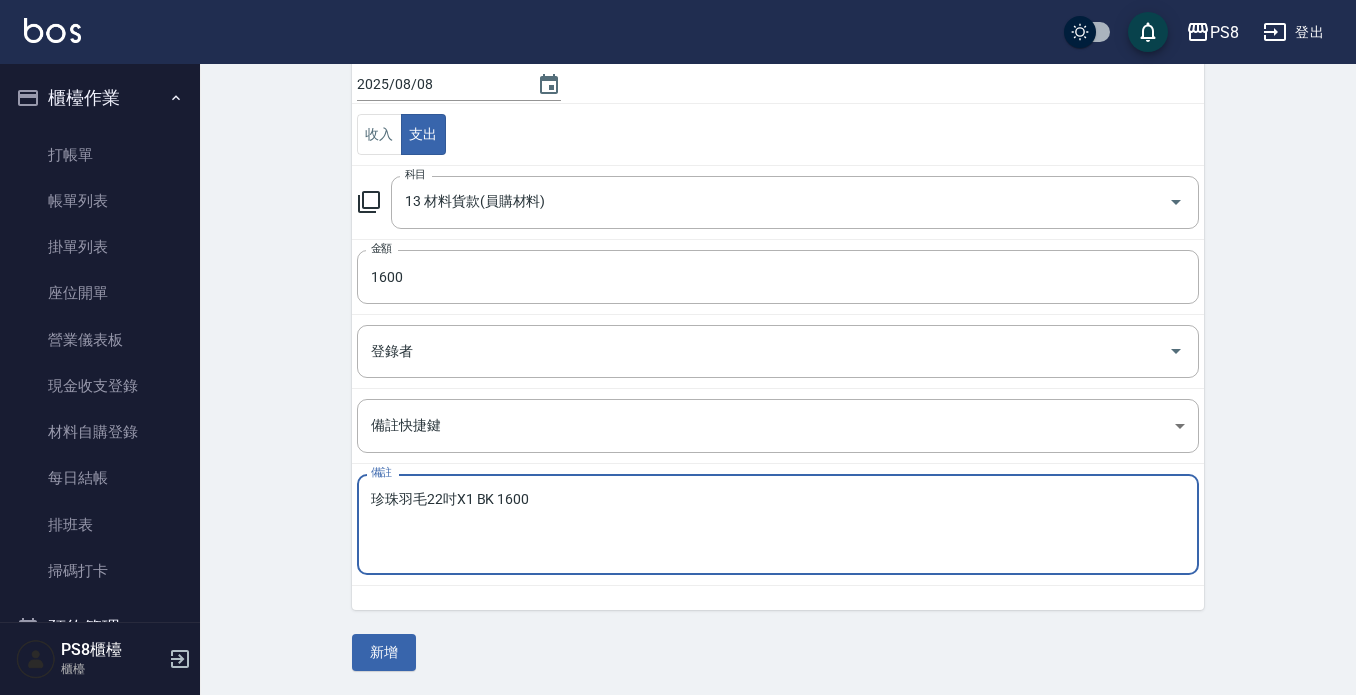 type on "珍珠羽毛22吋X1 BK 1600" 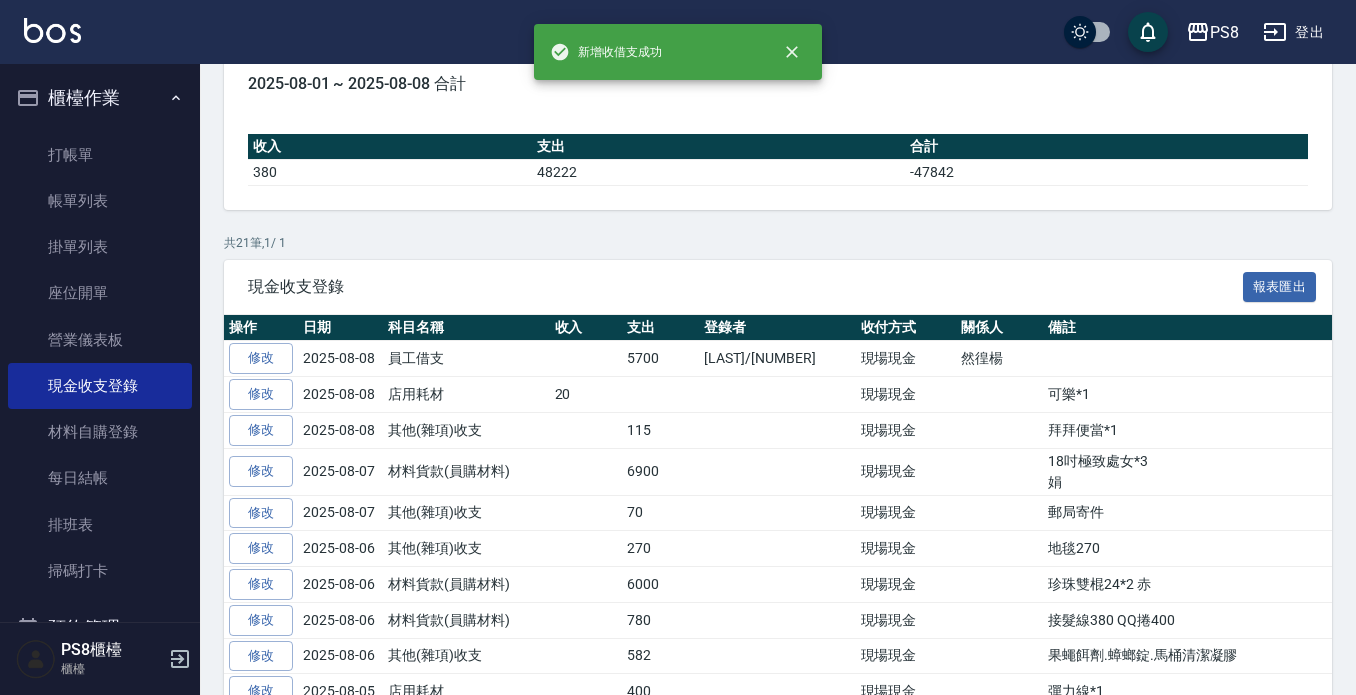 scroll, scrollTop: 0, scrollLeft: 0, axis: both 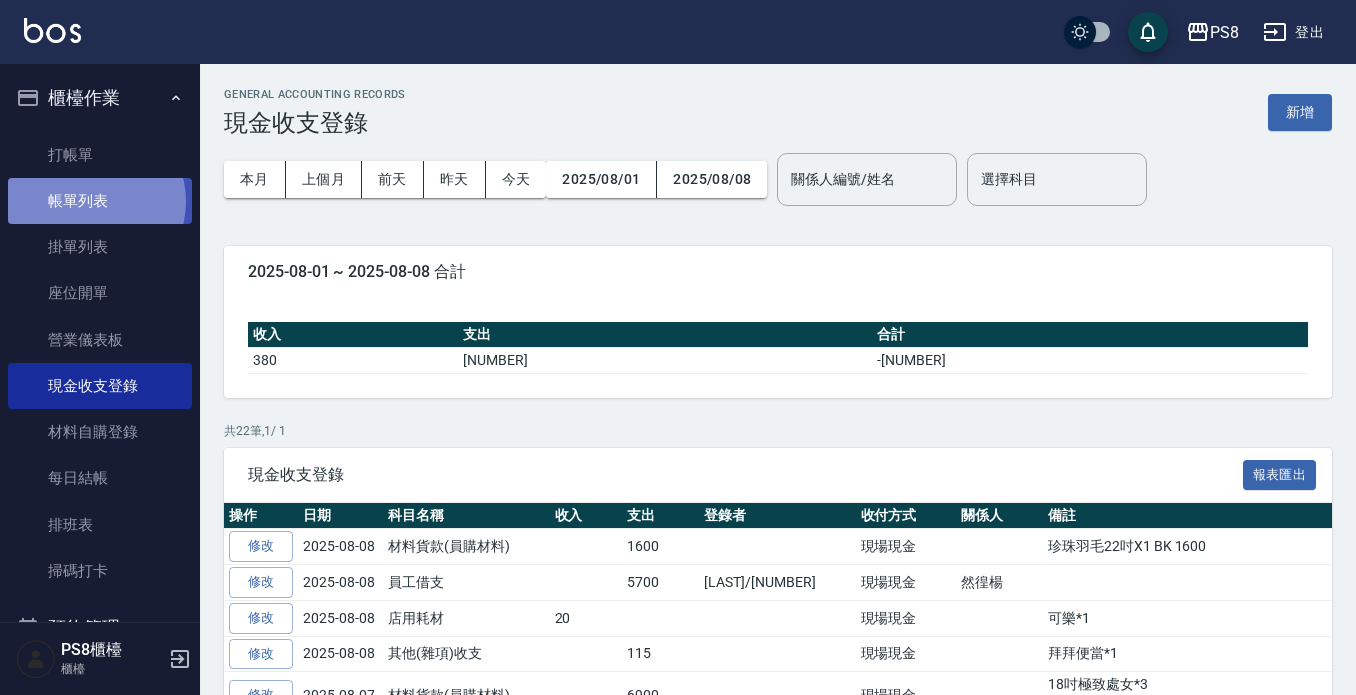 click on "帳單列表" at bounding box center (100, 201) 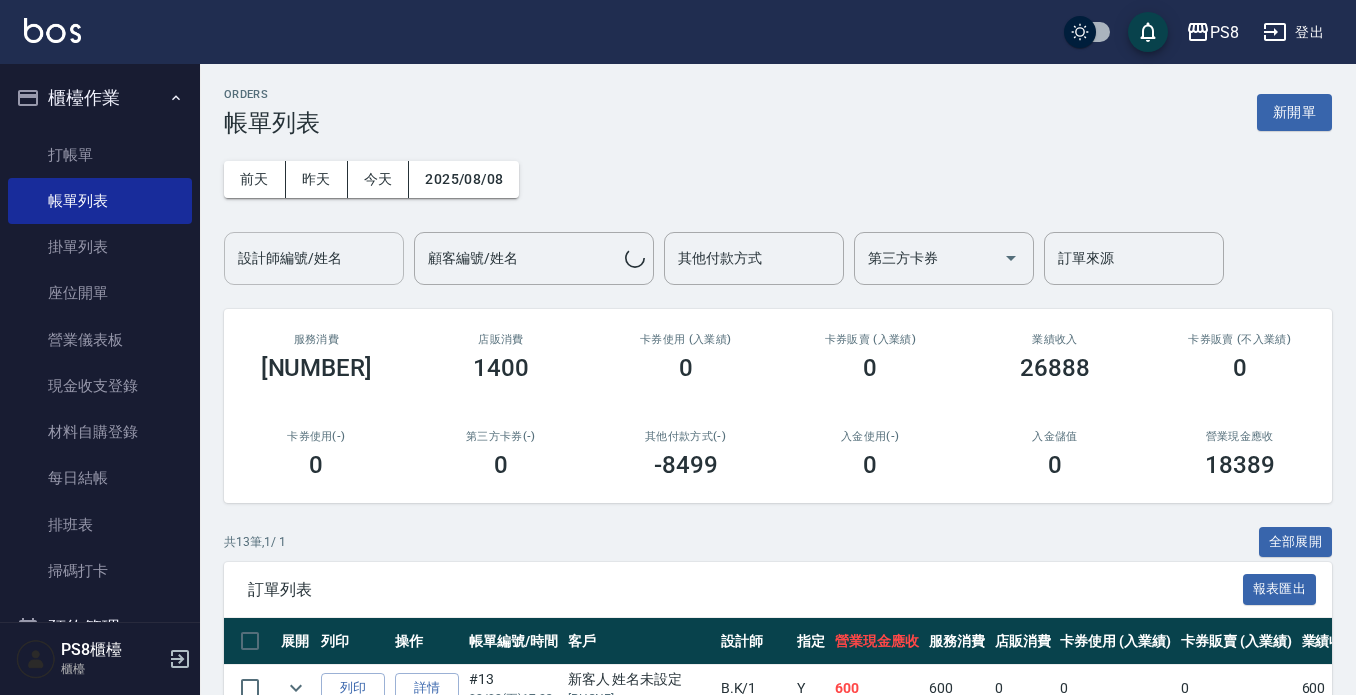 click on "設計師編號/姓名" at bounding box center [314, 258] 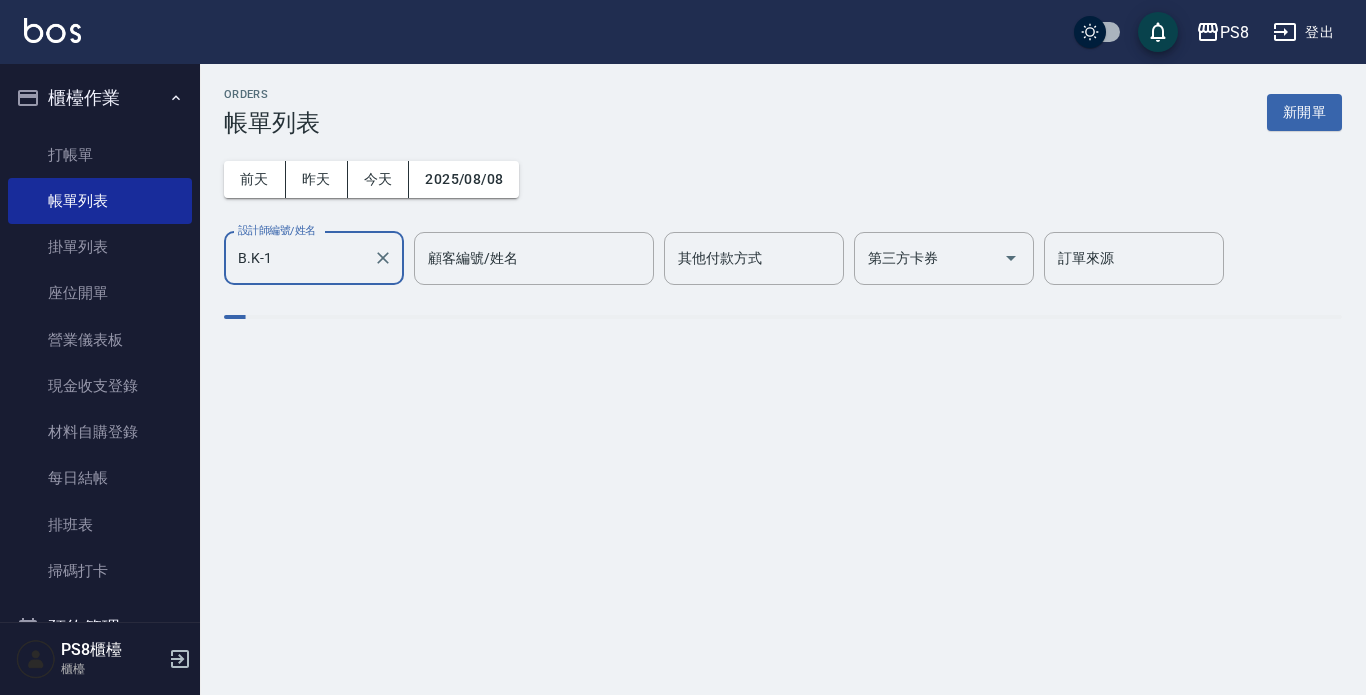 type on "B.K-1" 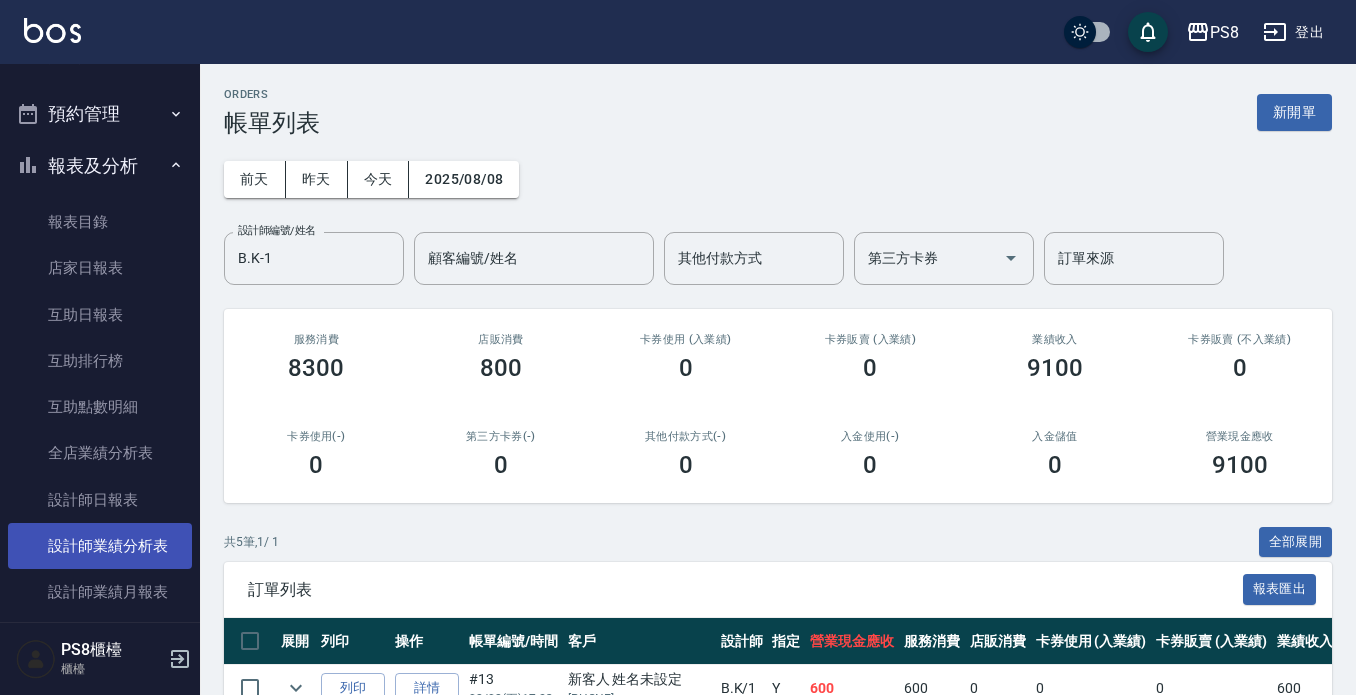 scroll, scrollTop: 700, scrollLeft: 0, axis: vertical 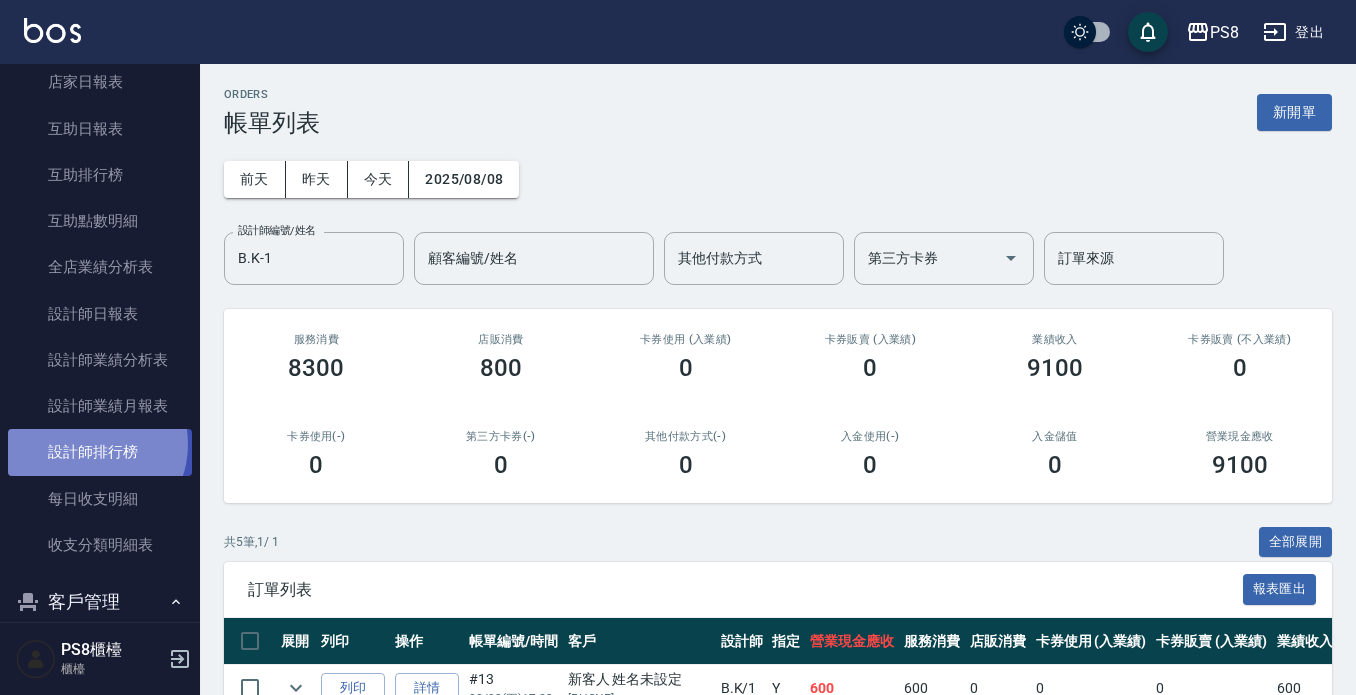 click on "設計師排行榜" at bounding box center [100, 452] 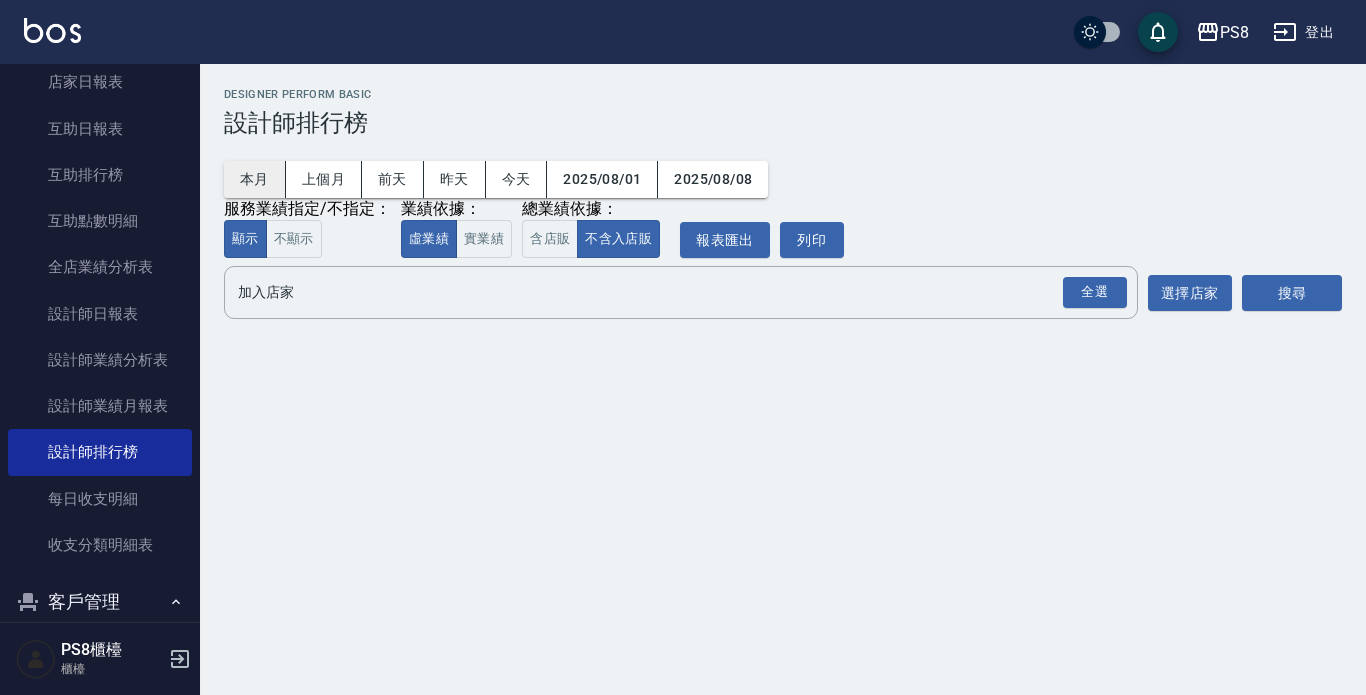 click on "本月" at bounding box center [255, 179] 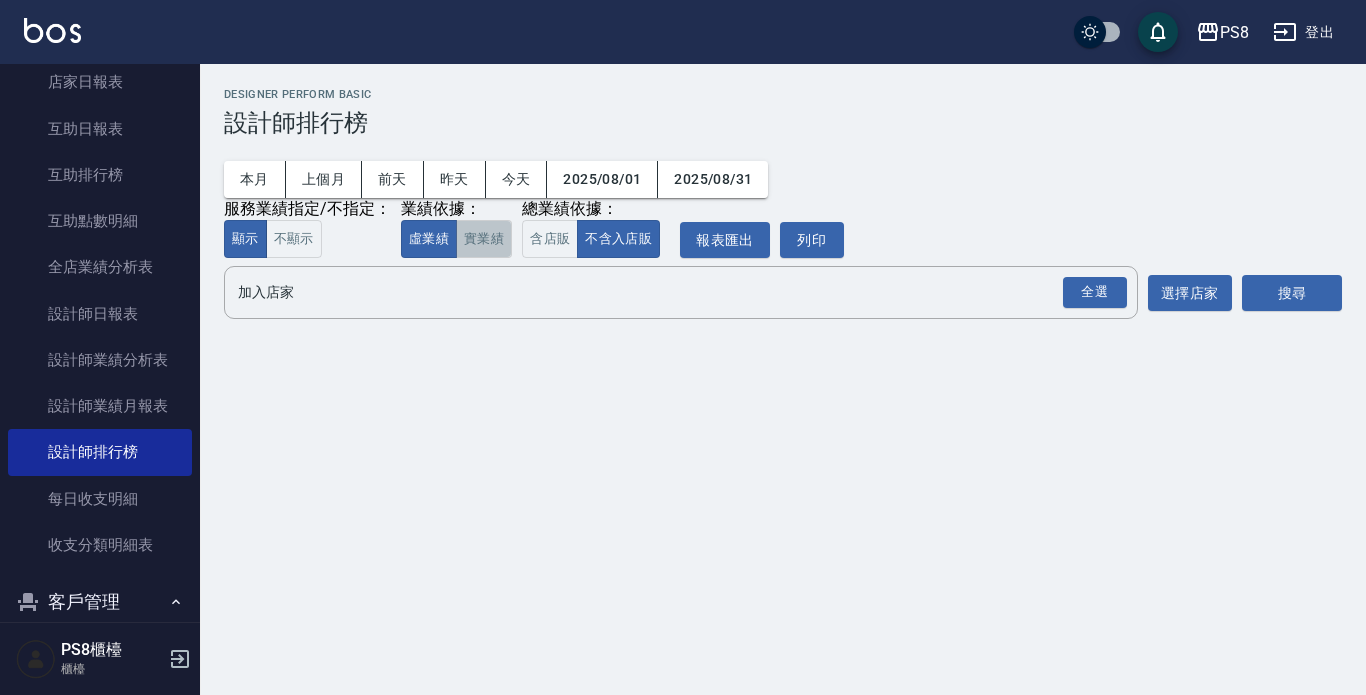 click on "實業績" at bounding box center [484, 239] 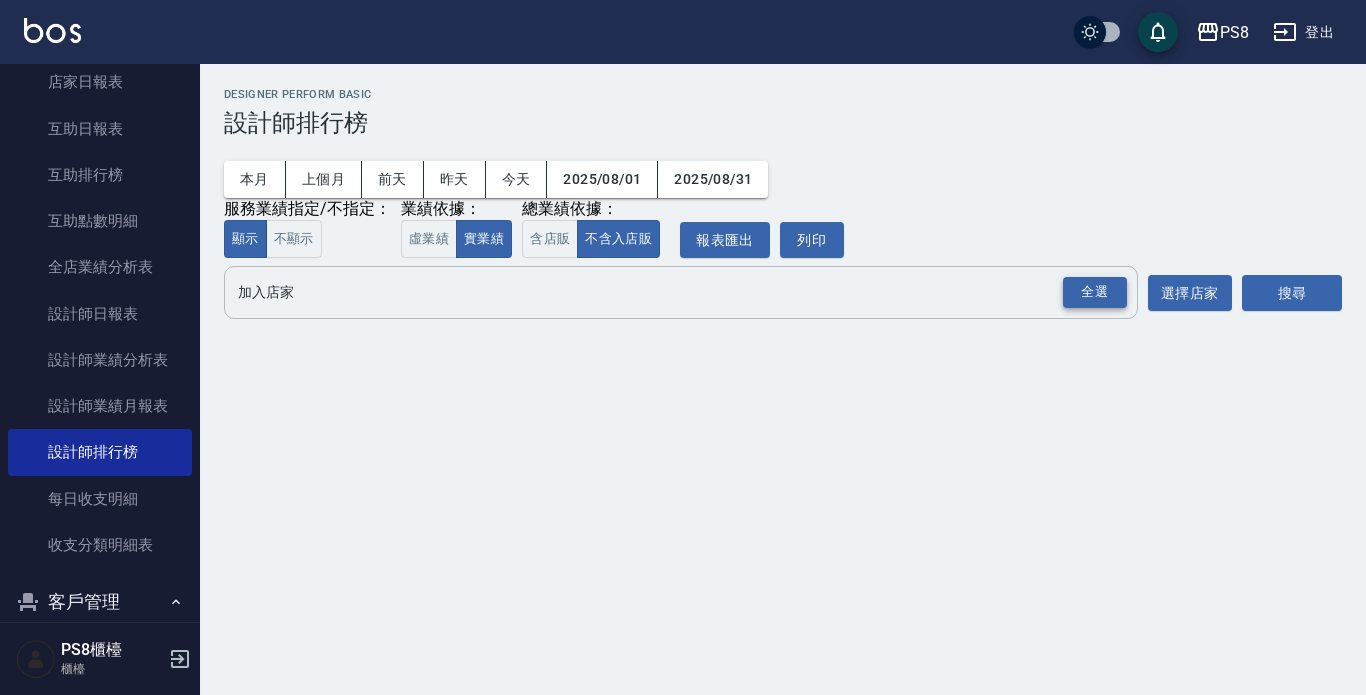 click on "全選" at bounding box center (1095, 292) 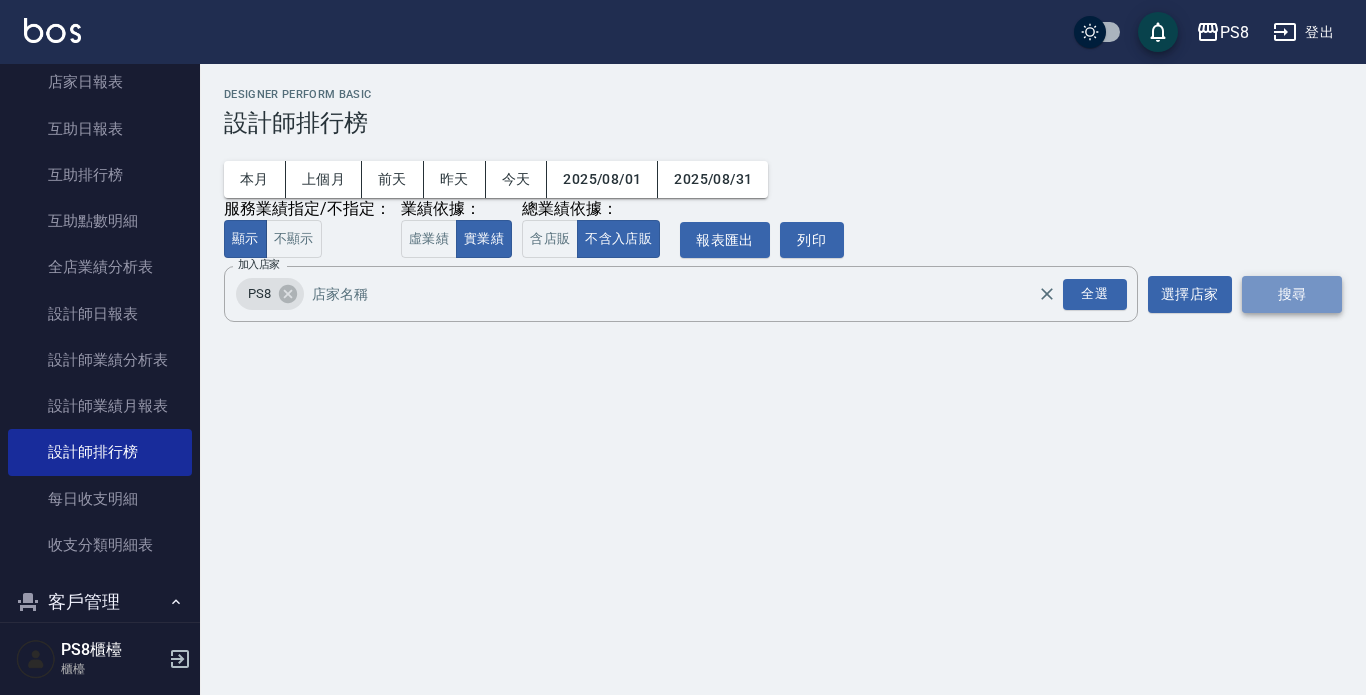 click on "搜尋" at bounding box center (1292, 294) 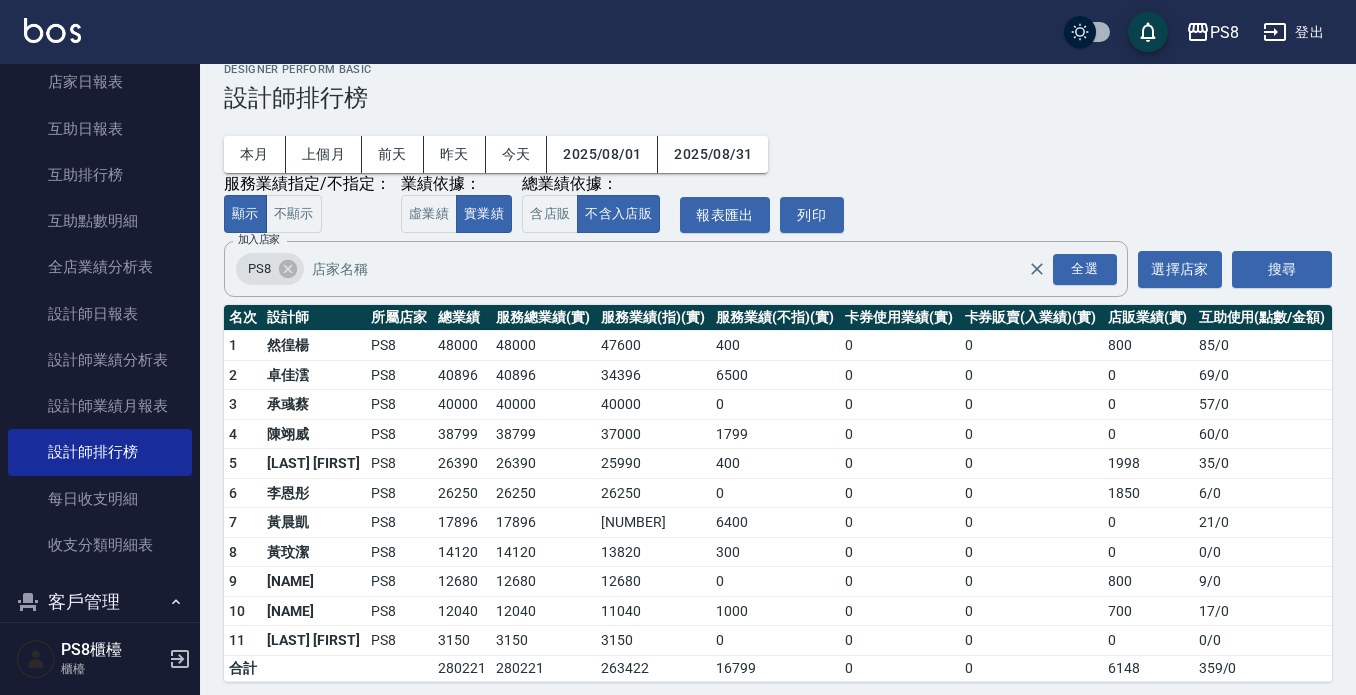 scroll, scrollTop: 39, scrollLeft: 0, axis: vertical 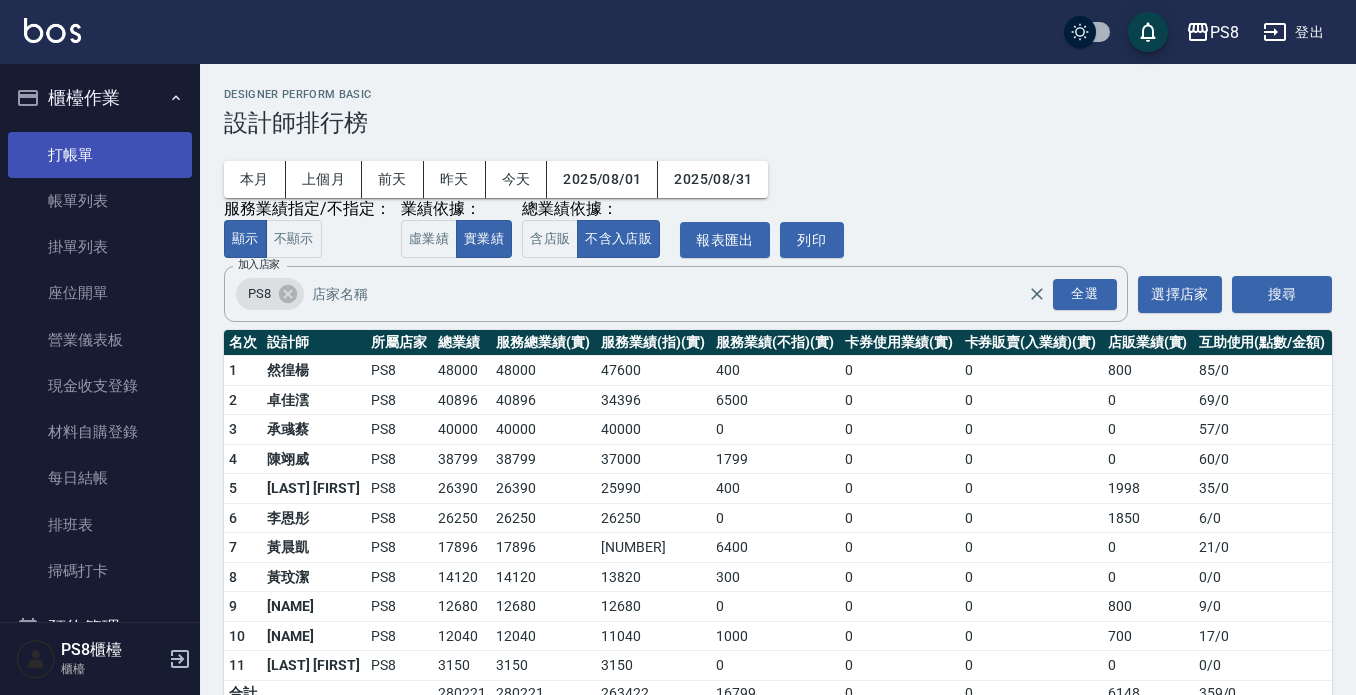 click on "打帳單" at bounding box center [100, 155] 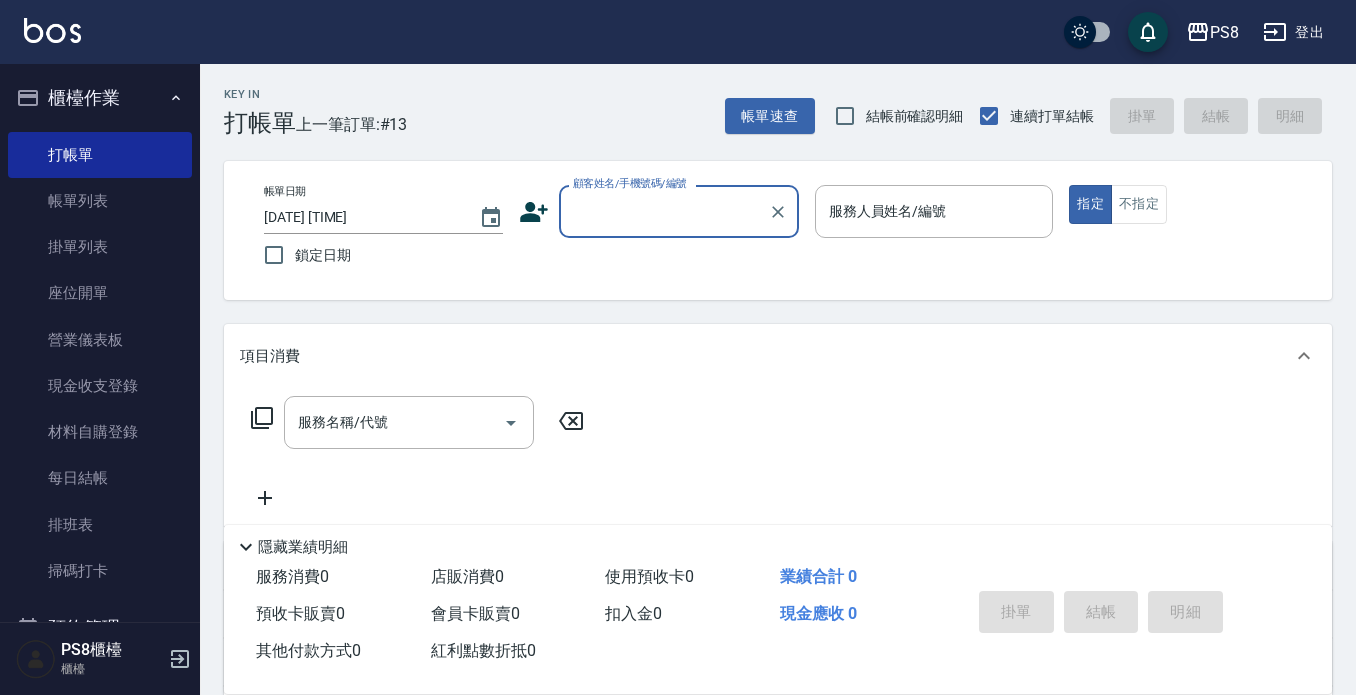 click on "顧客姓名/手機號碼/編號" at bounding box center [664, 211] 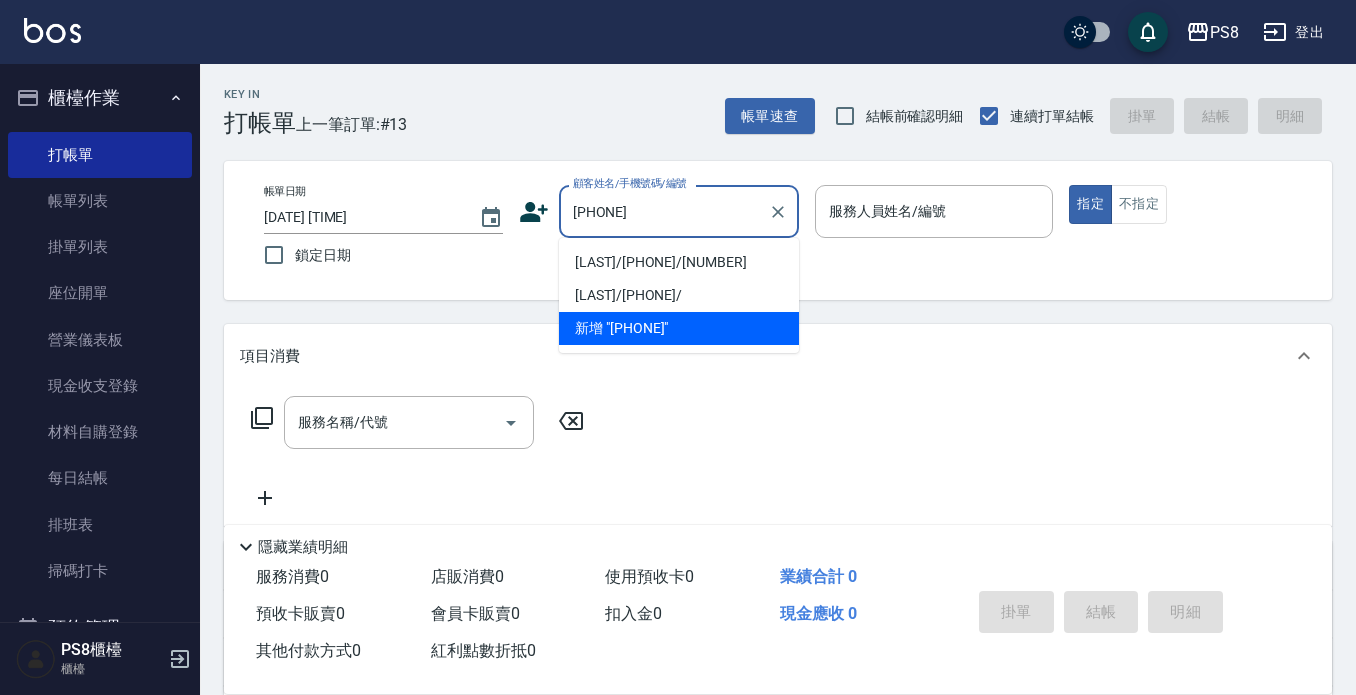 click on "[LAST]/[PHONE]/[NUMBER]" at bounding box center (679, 262) 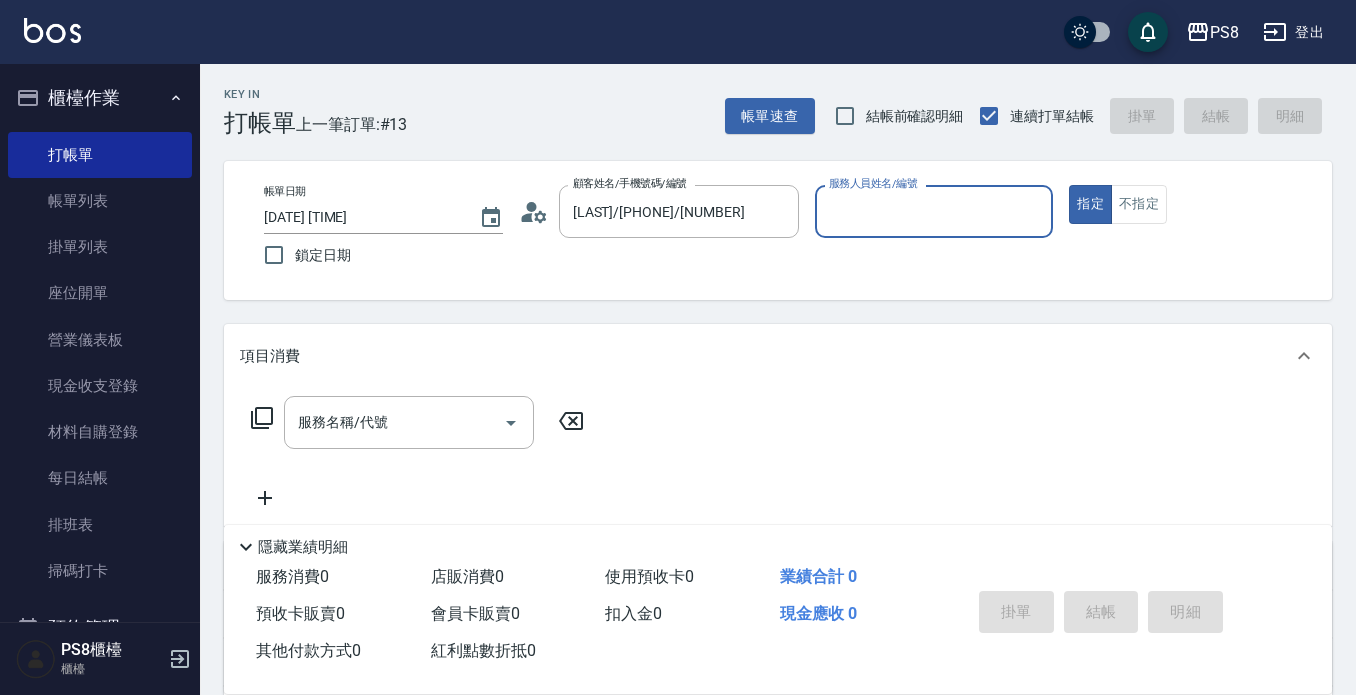 type on "小屋-18" 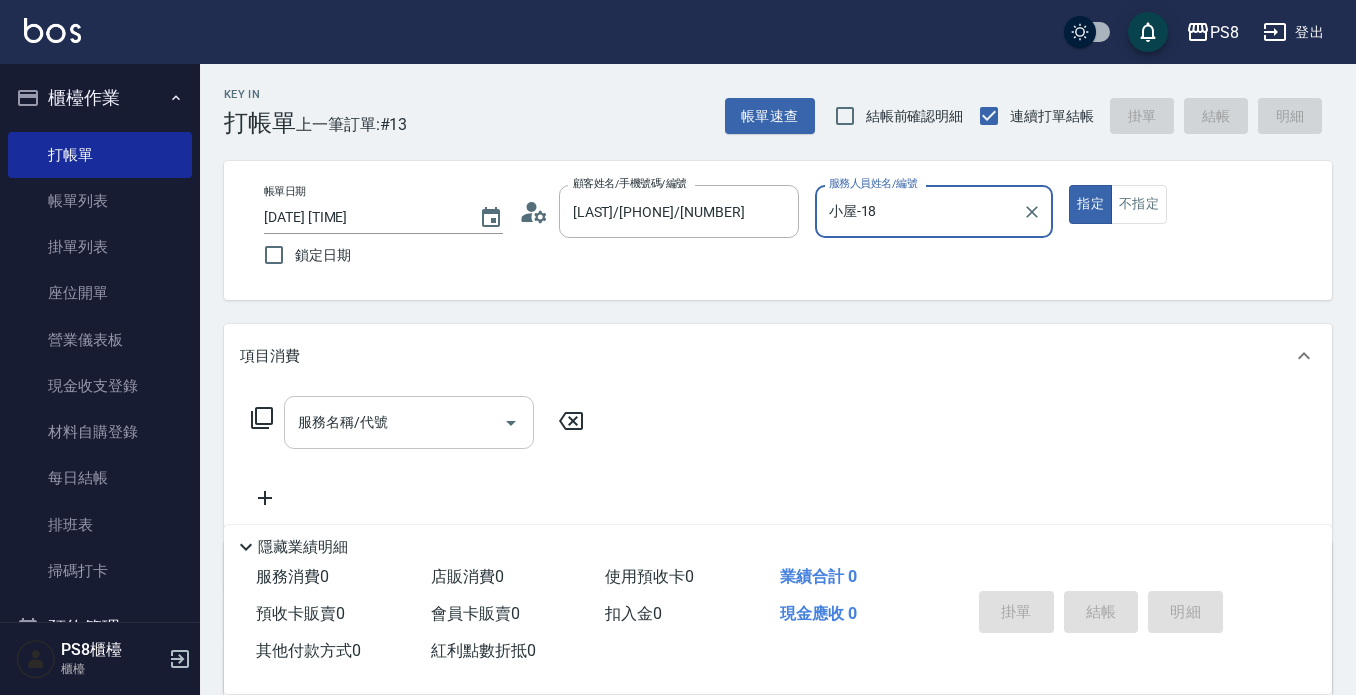 click on "服務名稱/代號" at bounding box center (394, 422) 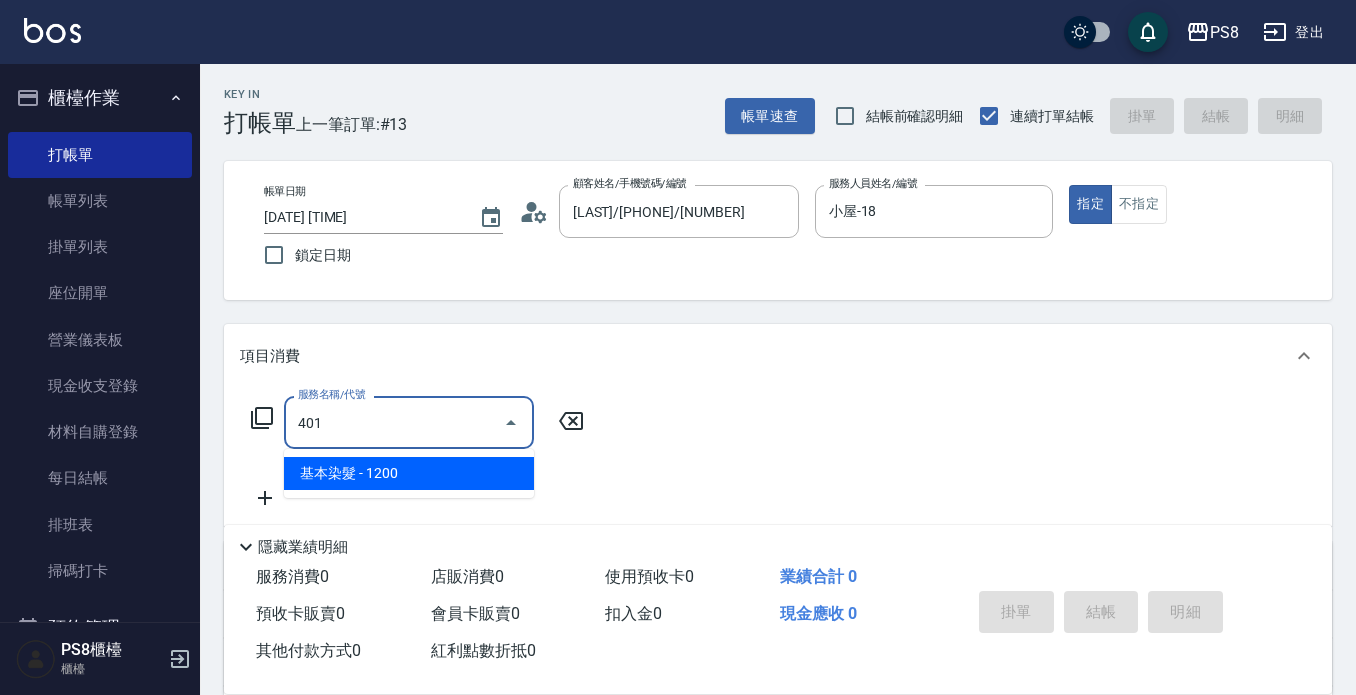 click on "基本染髮 - 1200" at bounding box center [409, 473] 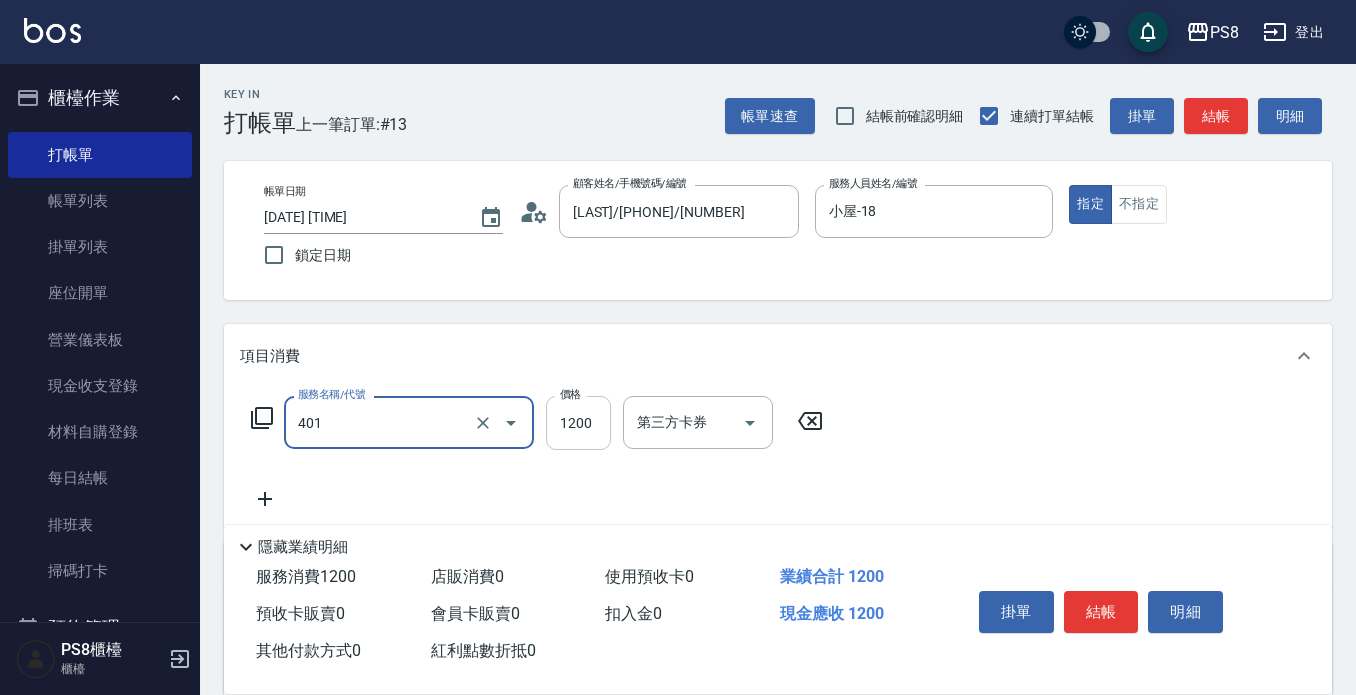 type on "基本染髮(401)" 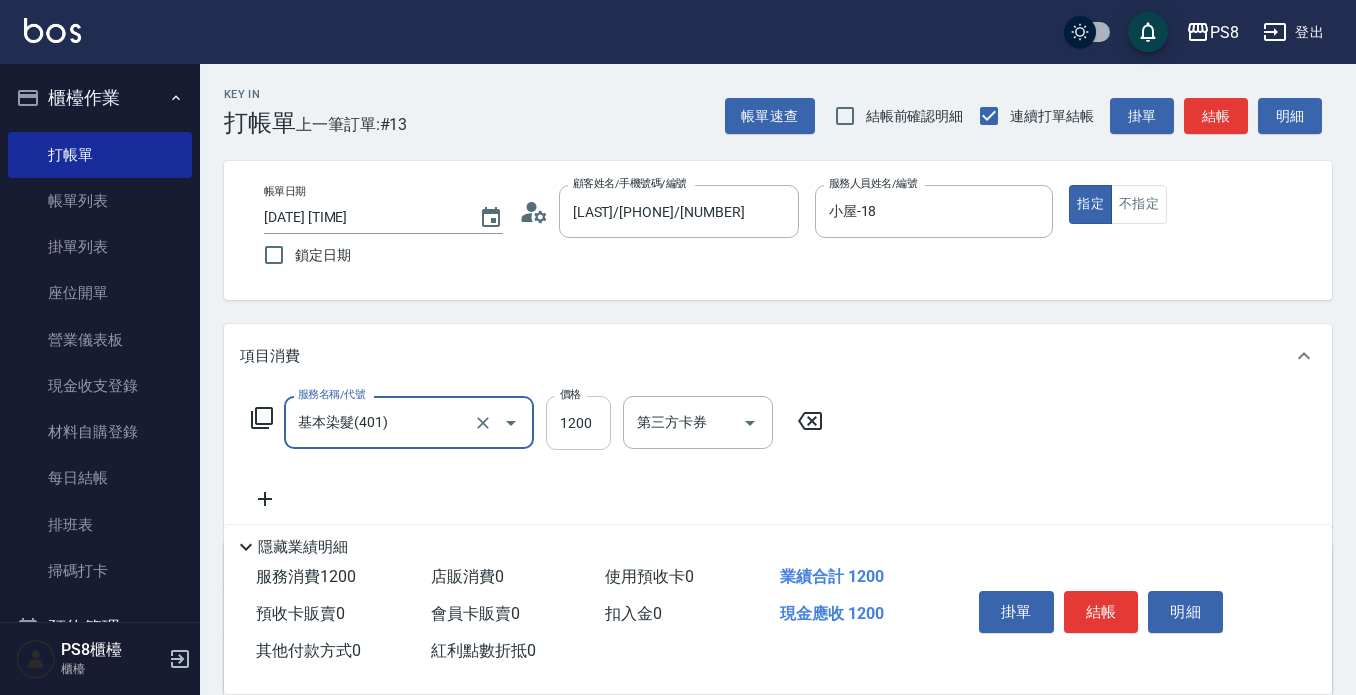 click on "1200" at bounding box center [578, 423] 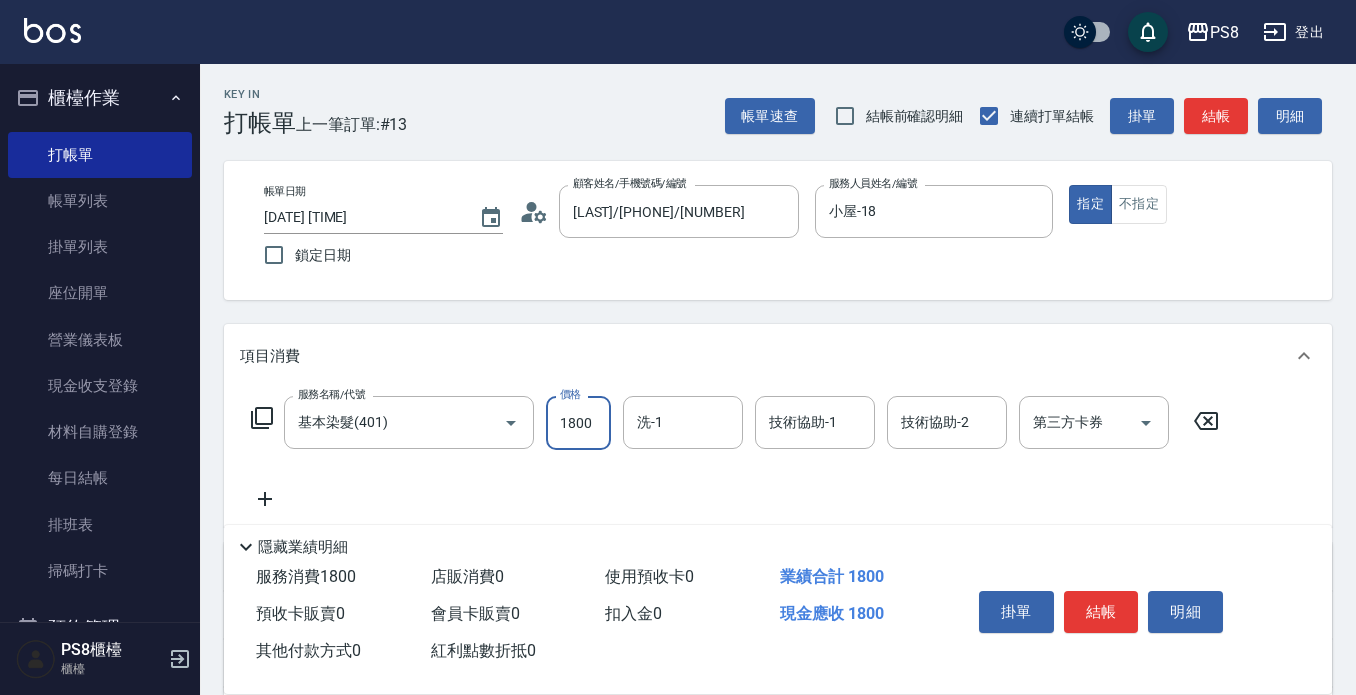 type on "1800" 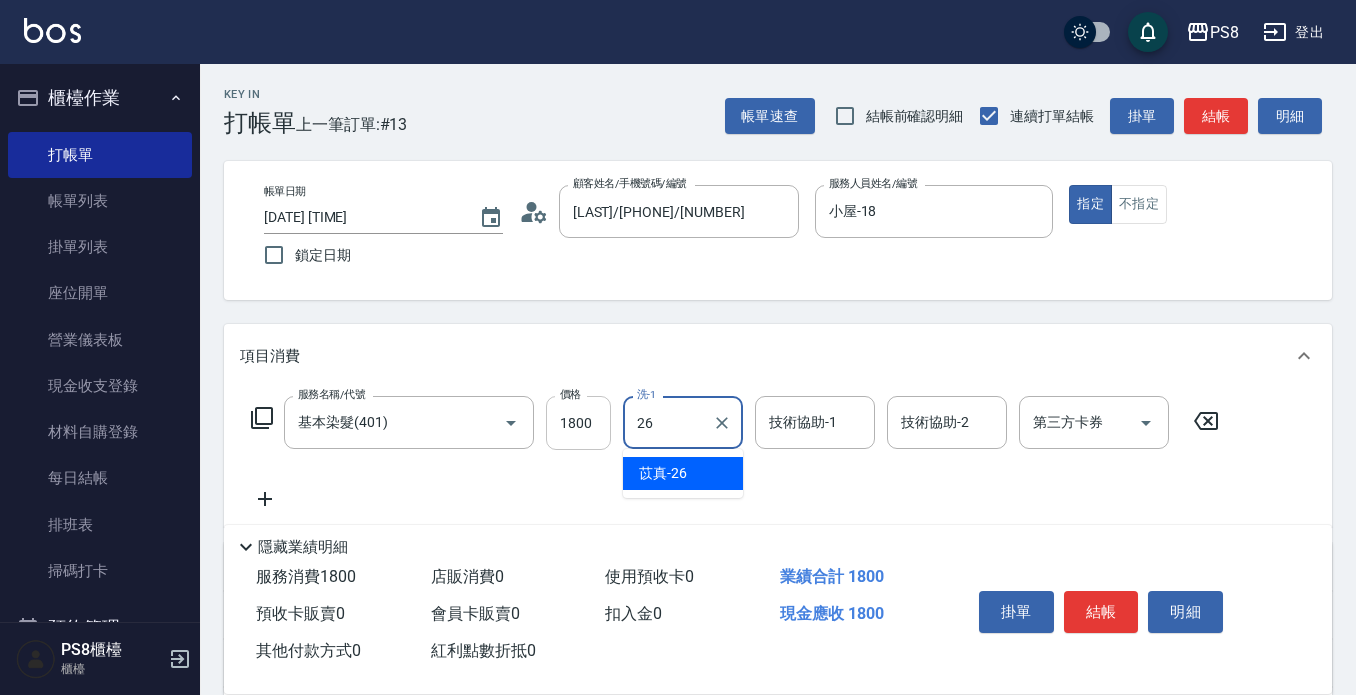 type on "苡真-26" 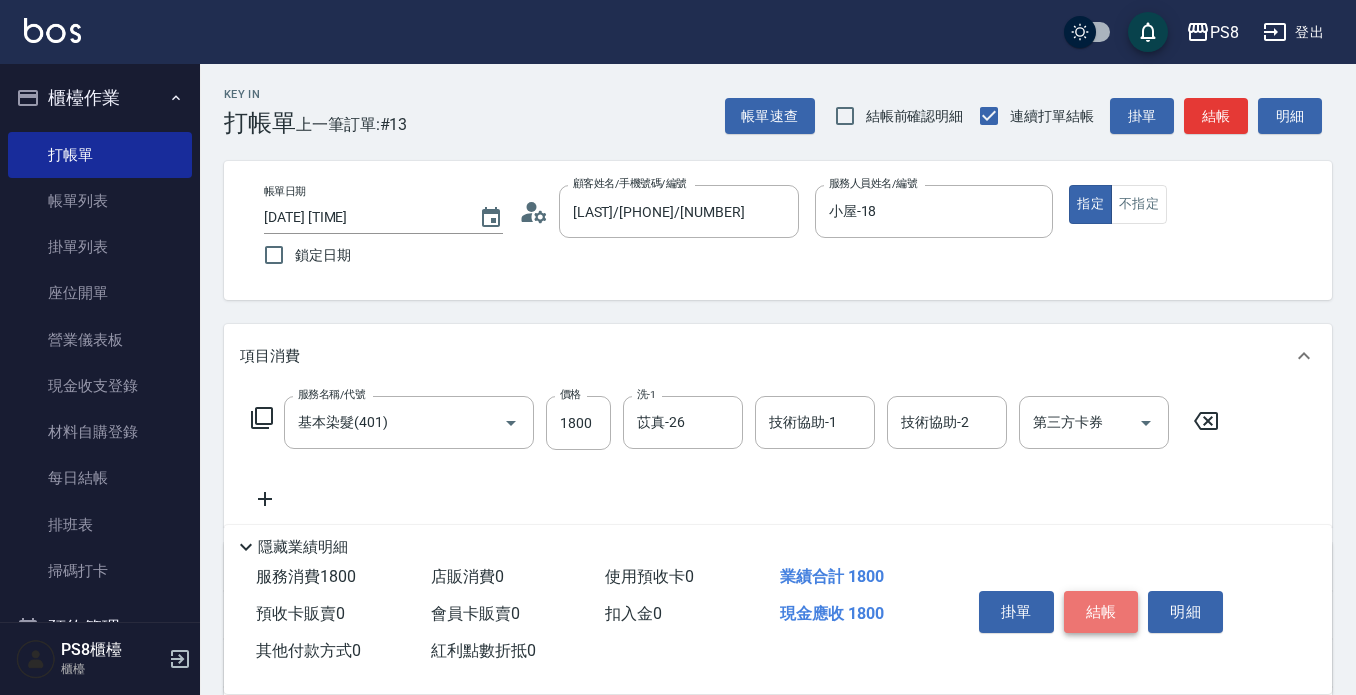 click on "結帳" at bounding box center [1101, 612] 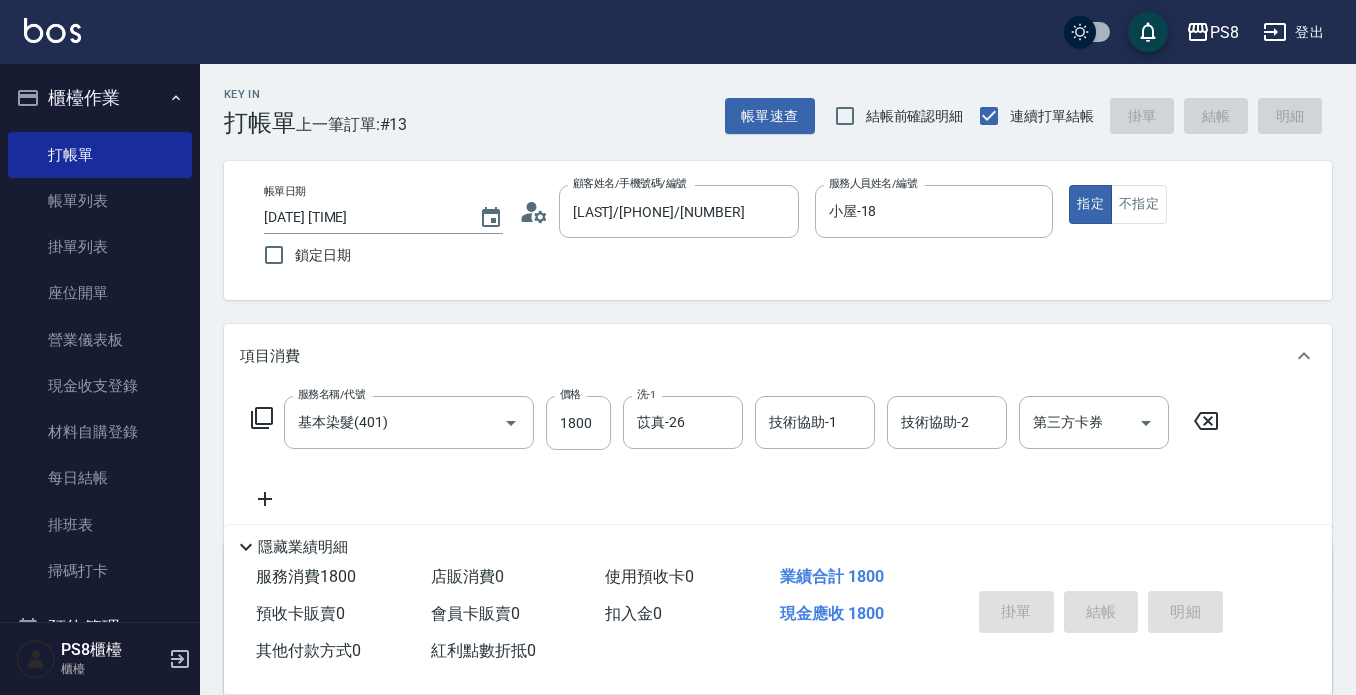 type on "[DATE] [TIME]" 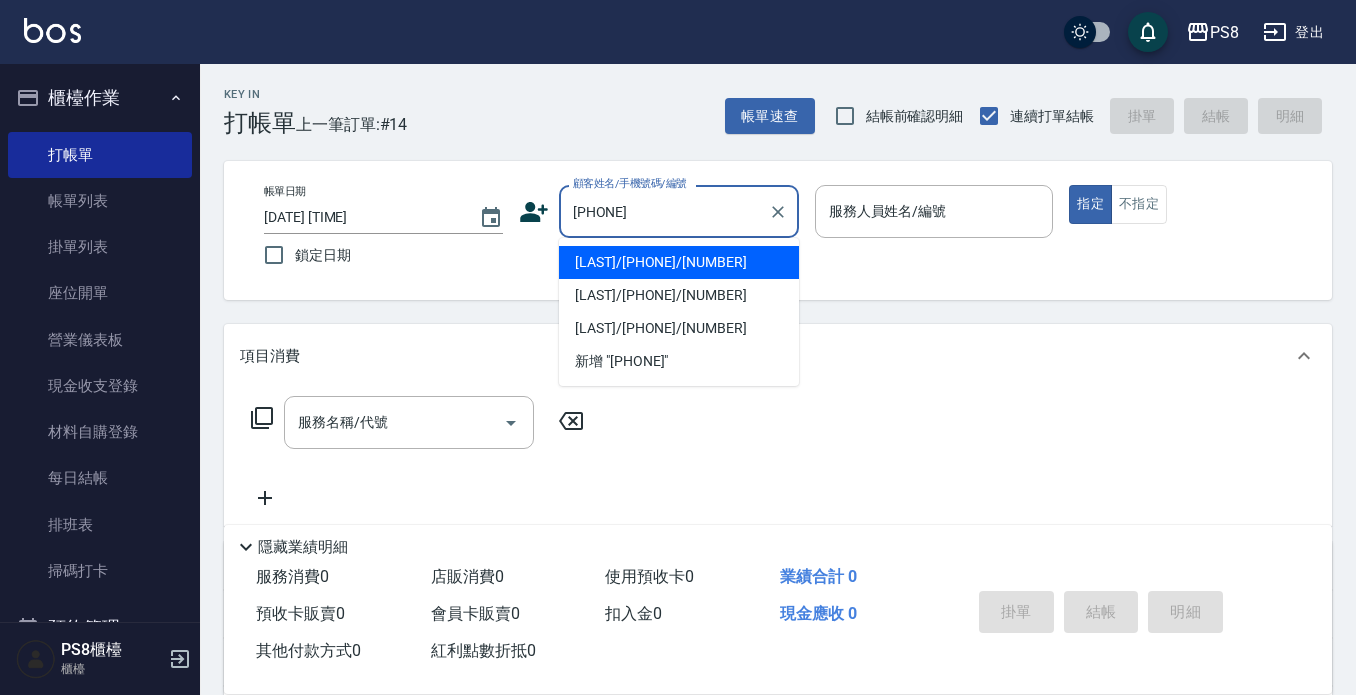 click on "[LAST]/[PHONE]/[NUMBER]" at bounding box center [679, 262] 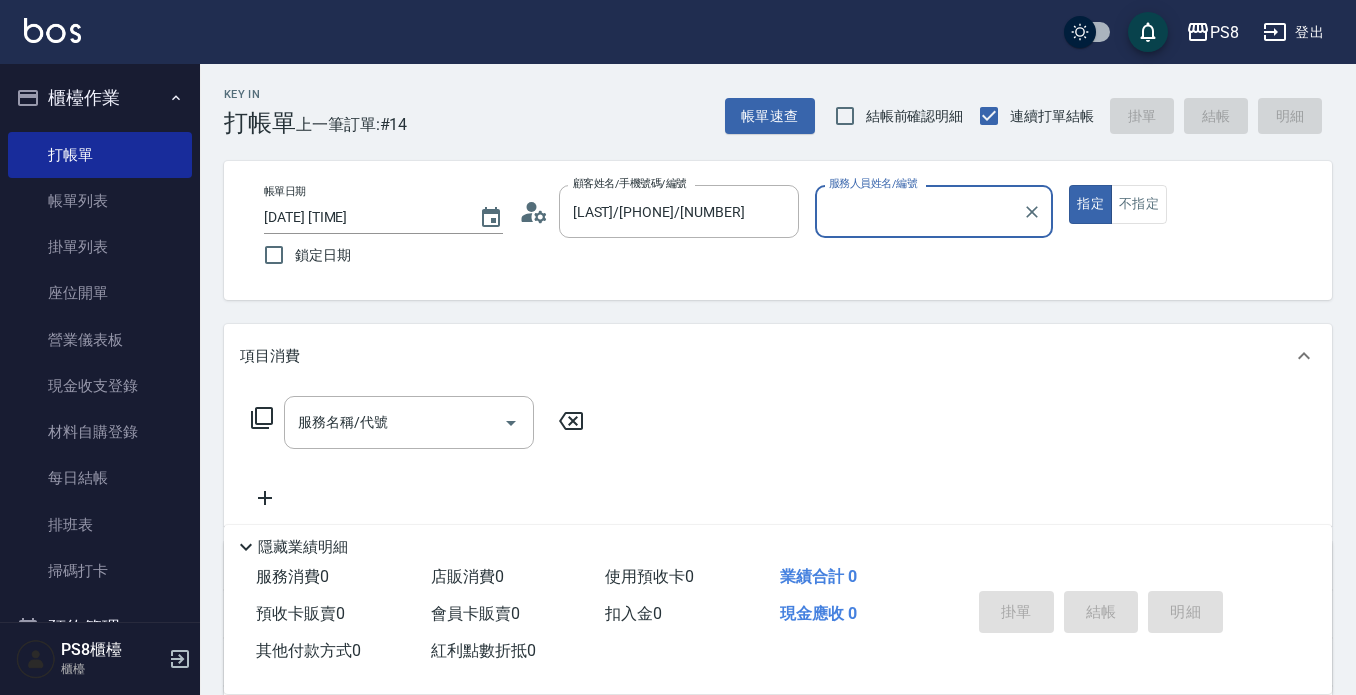type on "小屋-18" 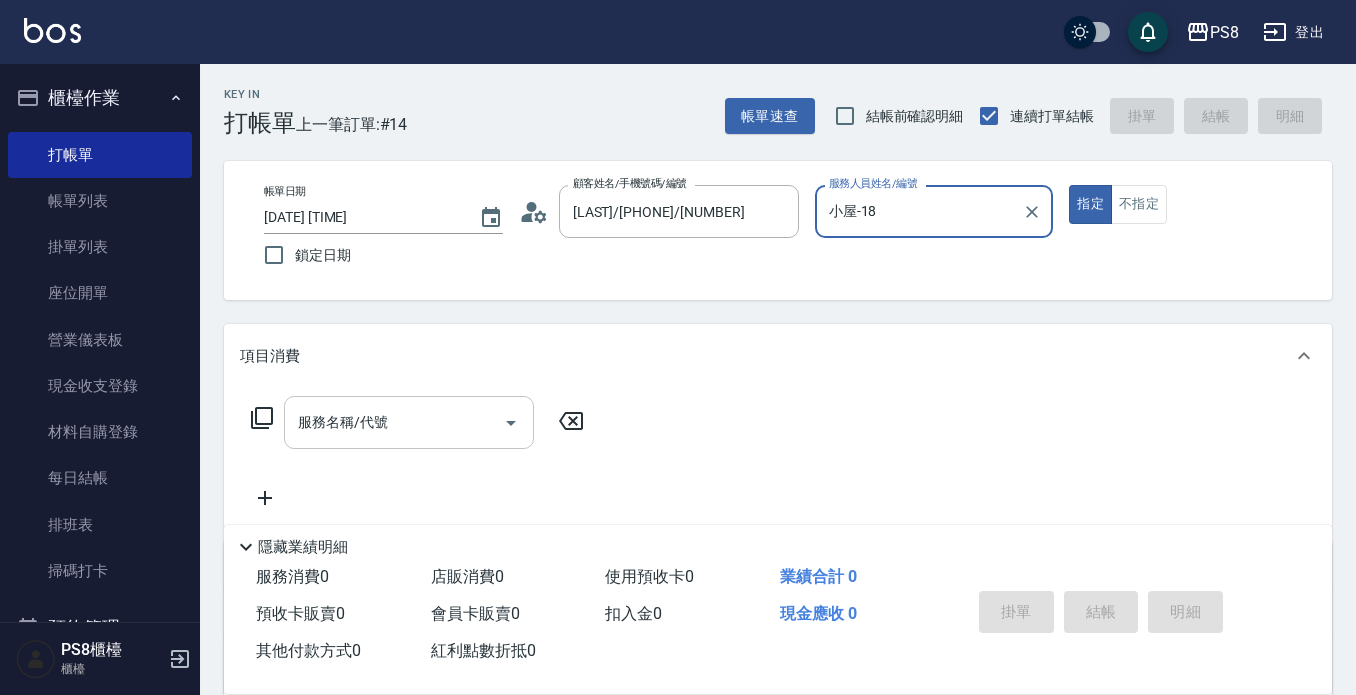 click on "服務名稱/代號 服務名稱/代號" at bounding box center [409, 422] 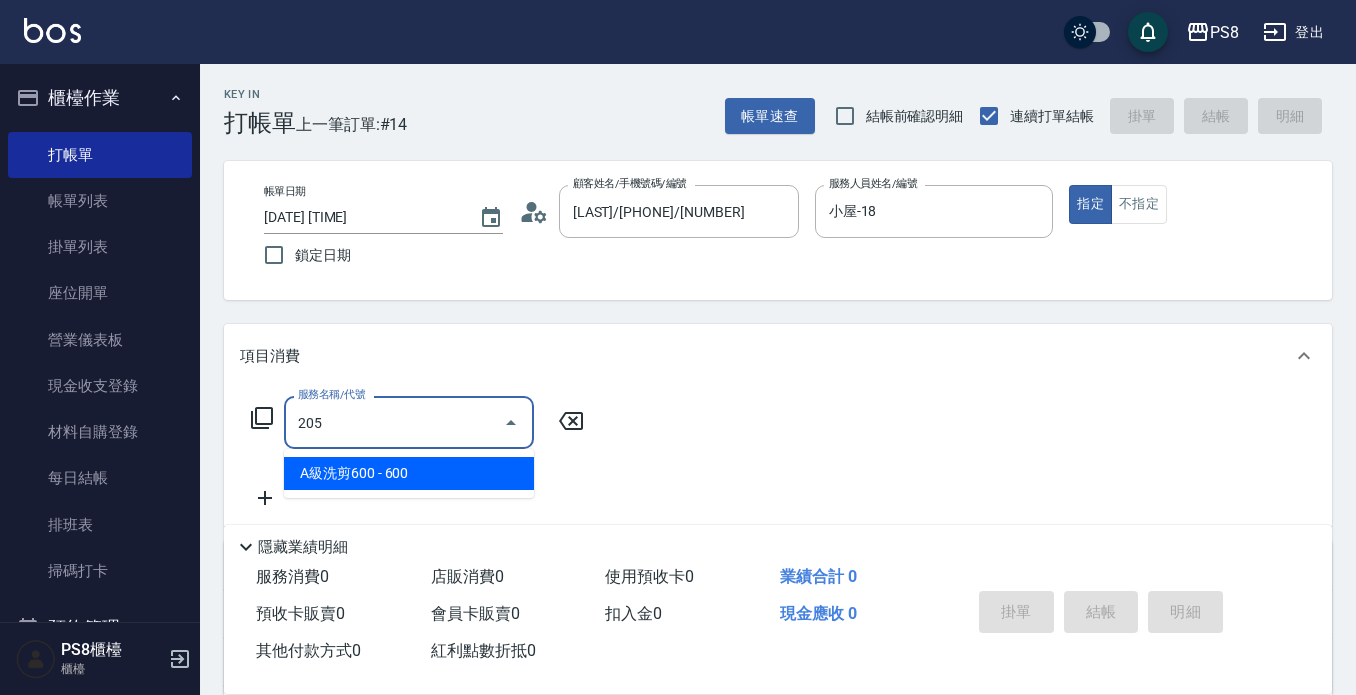 click on "A級洗剪600 - 600" at bounding box center [409, 473] 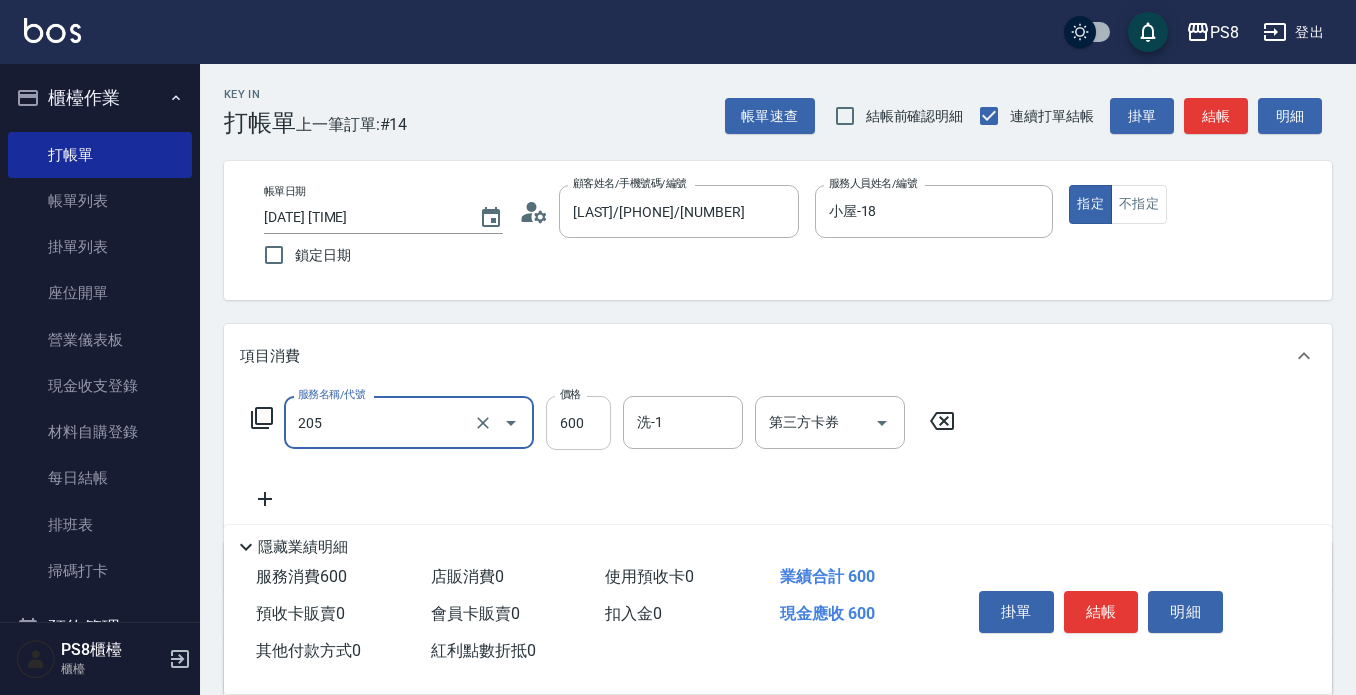type on "A級洗剪600(205)" 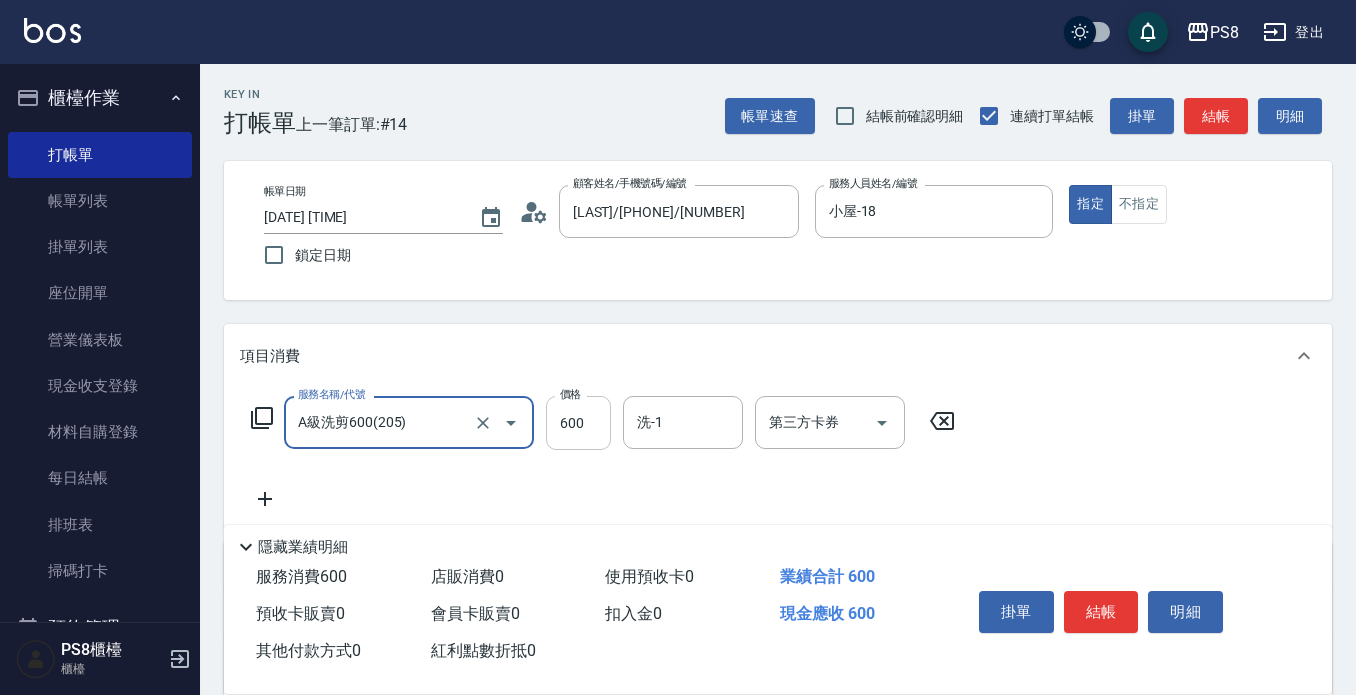 click on "600" at bounding box center [578, 423] 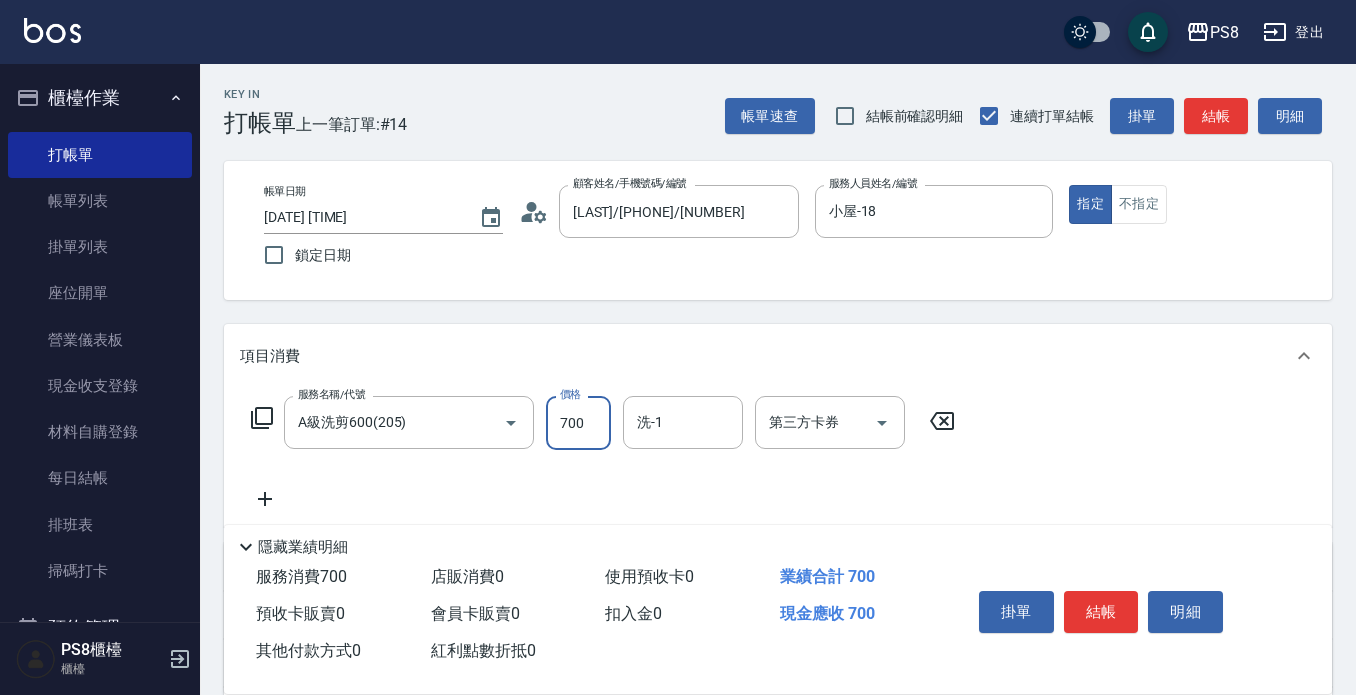 type on "700" 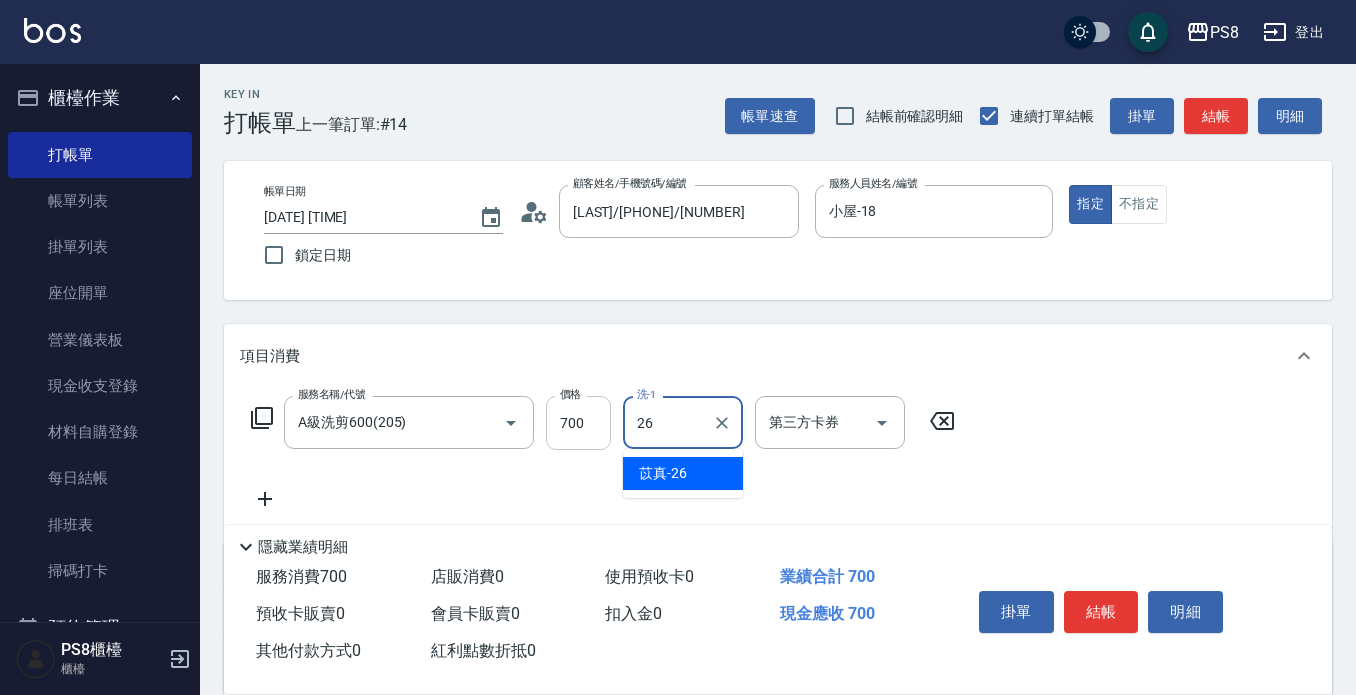 type on "苡真-26" 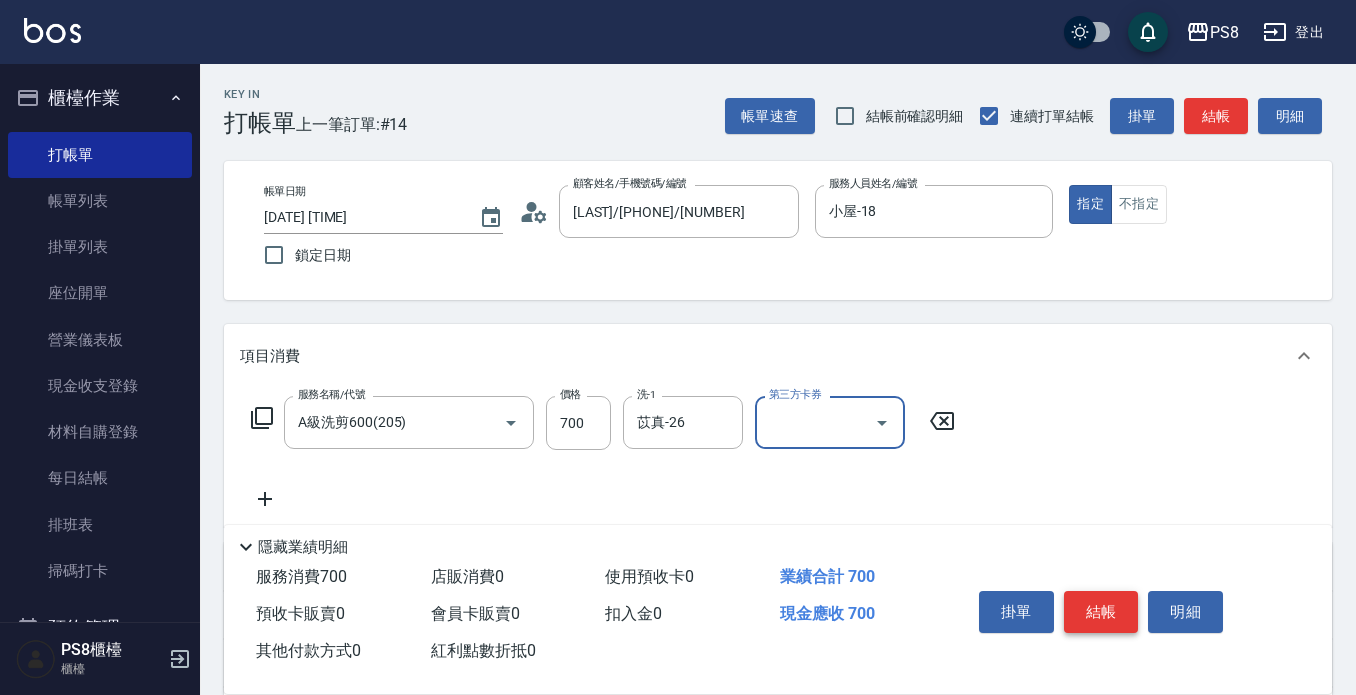 click on "結帳" at bounding box center [1101, 612] 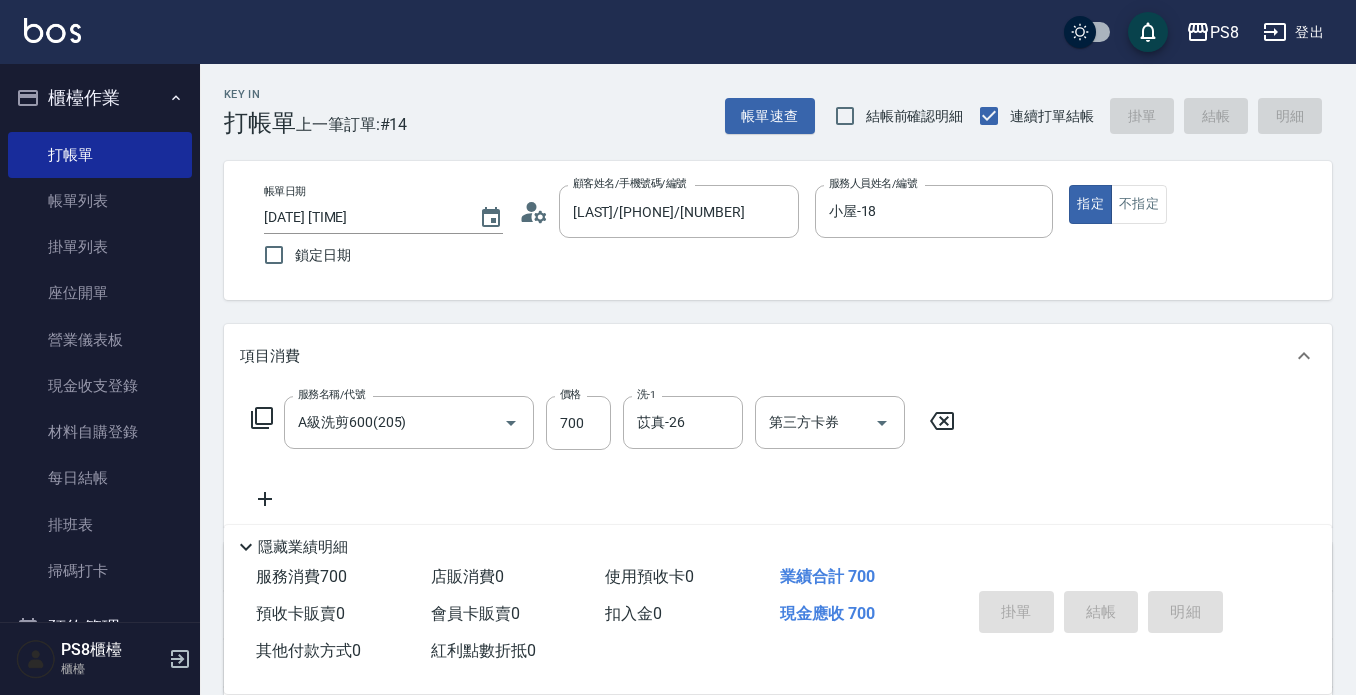 type 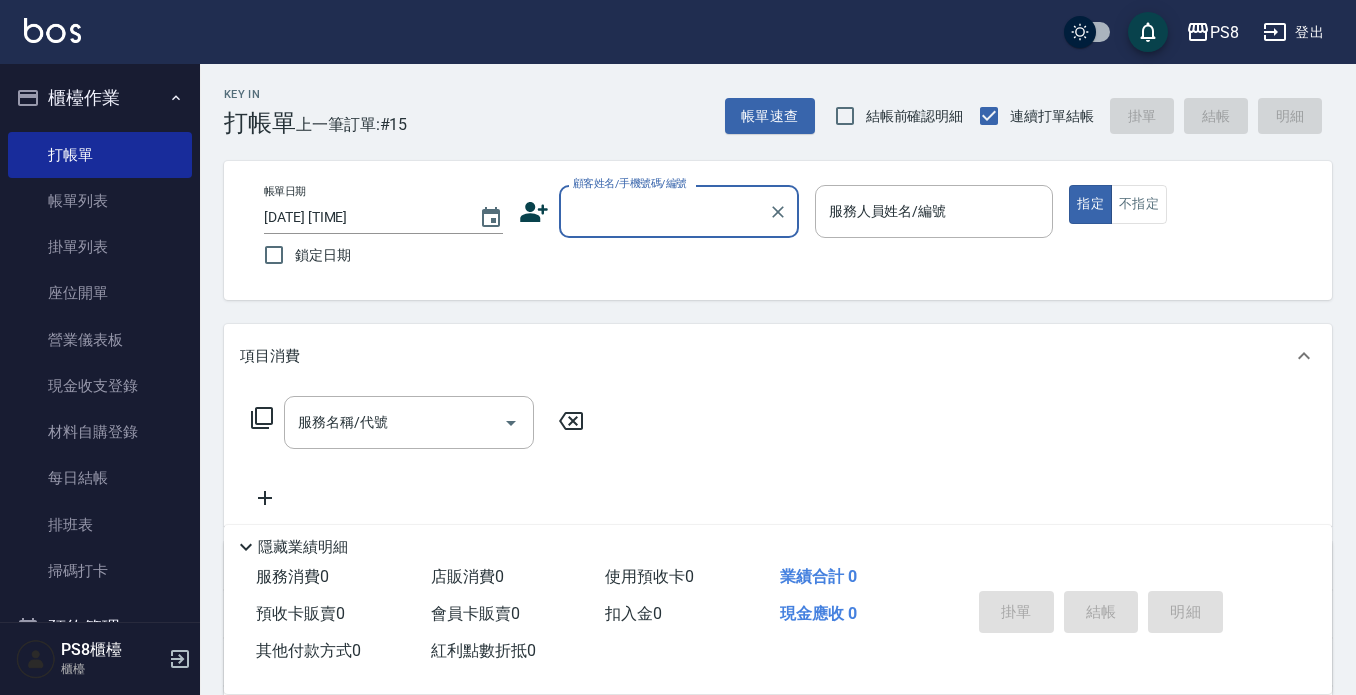 click on "顧客姓名/手機號碼/編號" at bounding box center [664, 211] 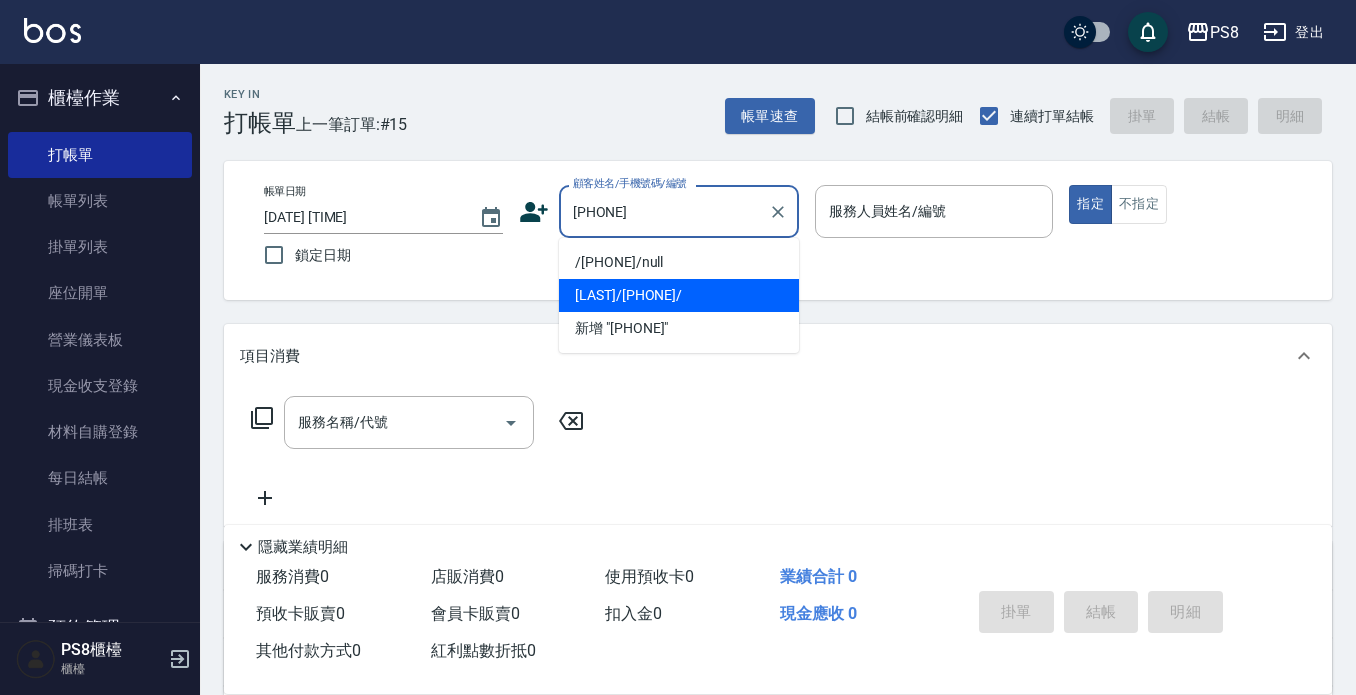 click on "[LAST]/[PHONE]/" at bounding box center (679, 295) 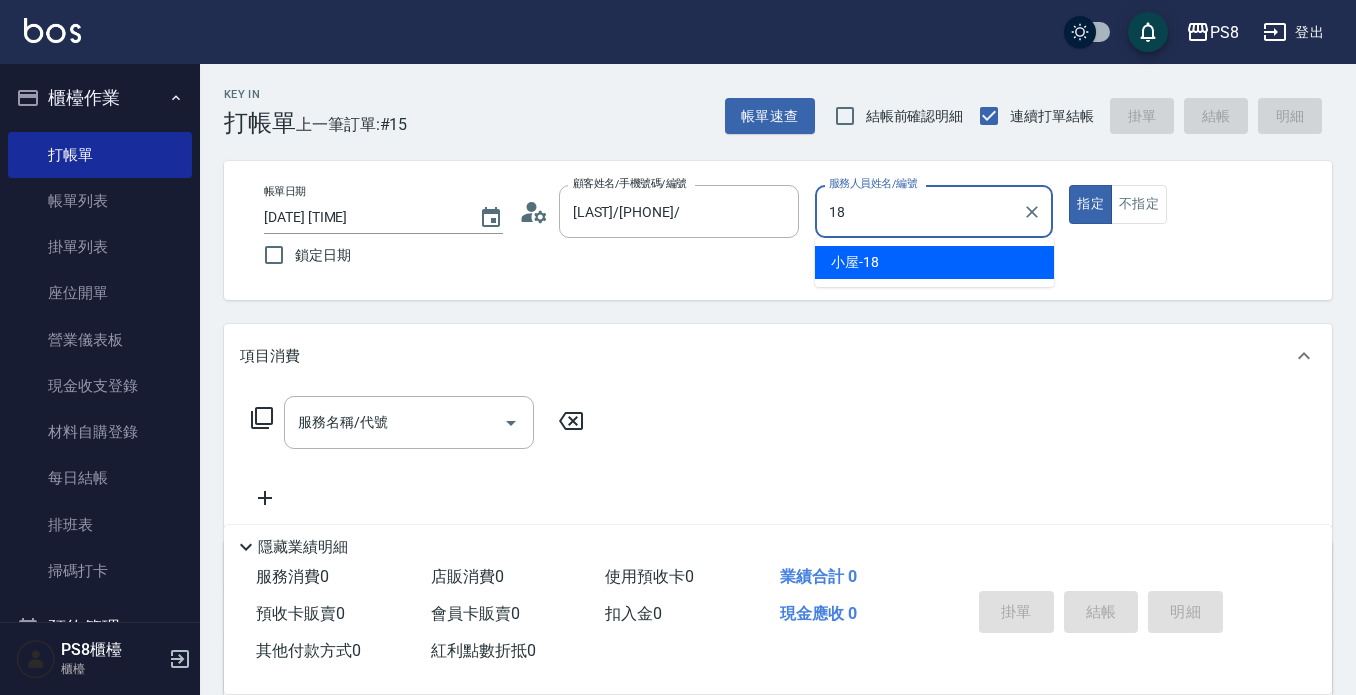 type on "小屋-18" 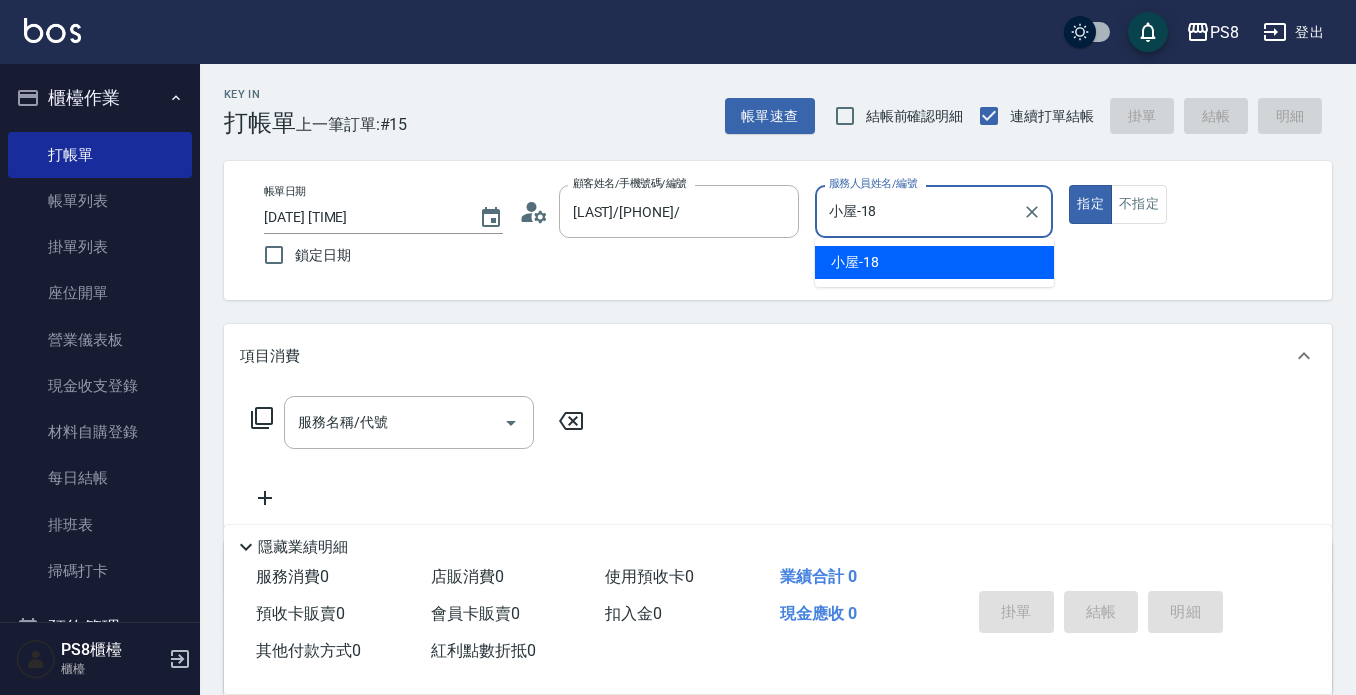 type on "true" 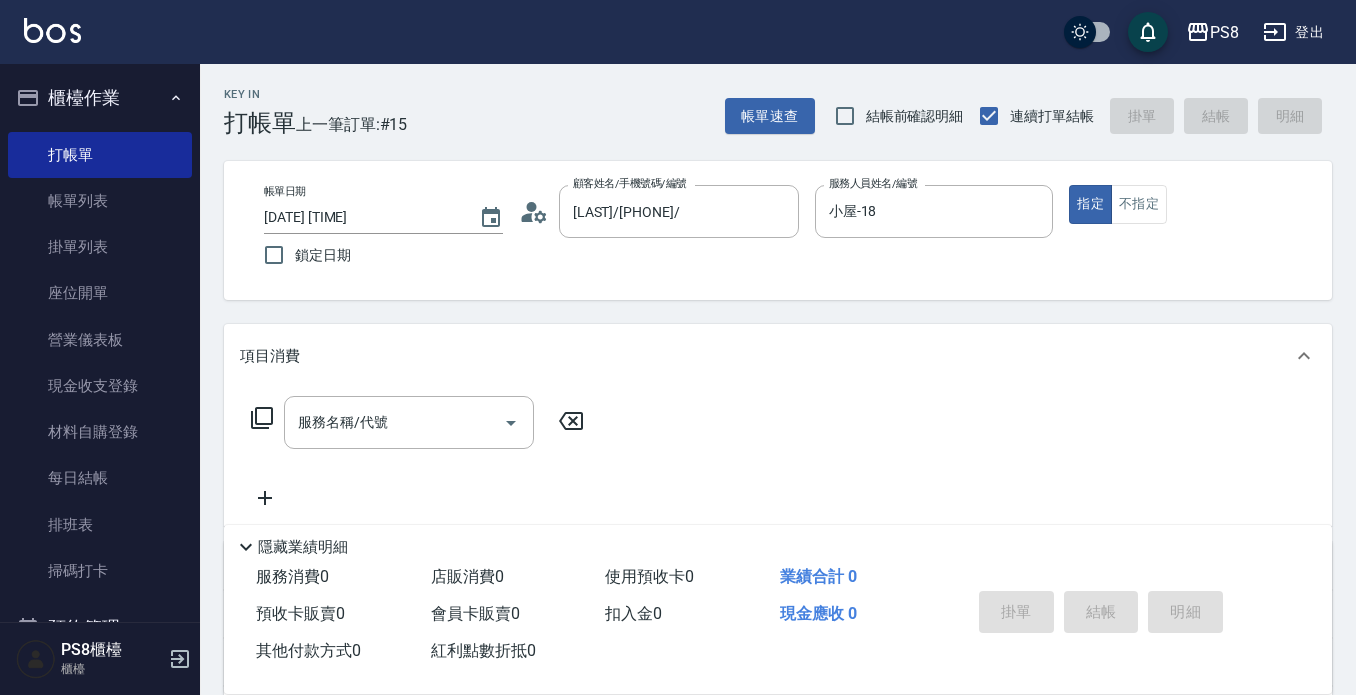 click 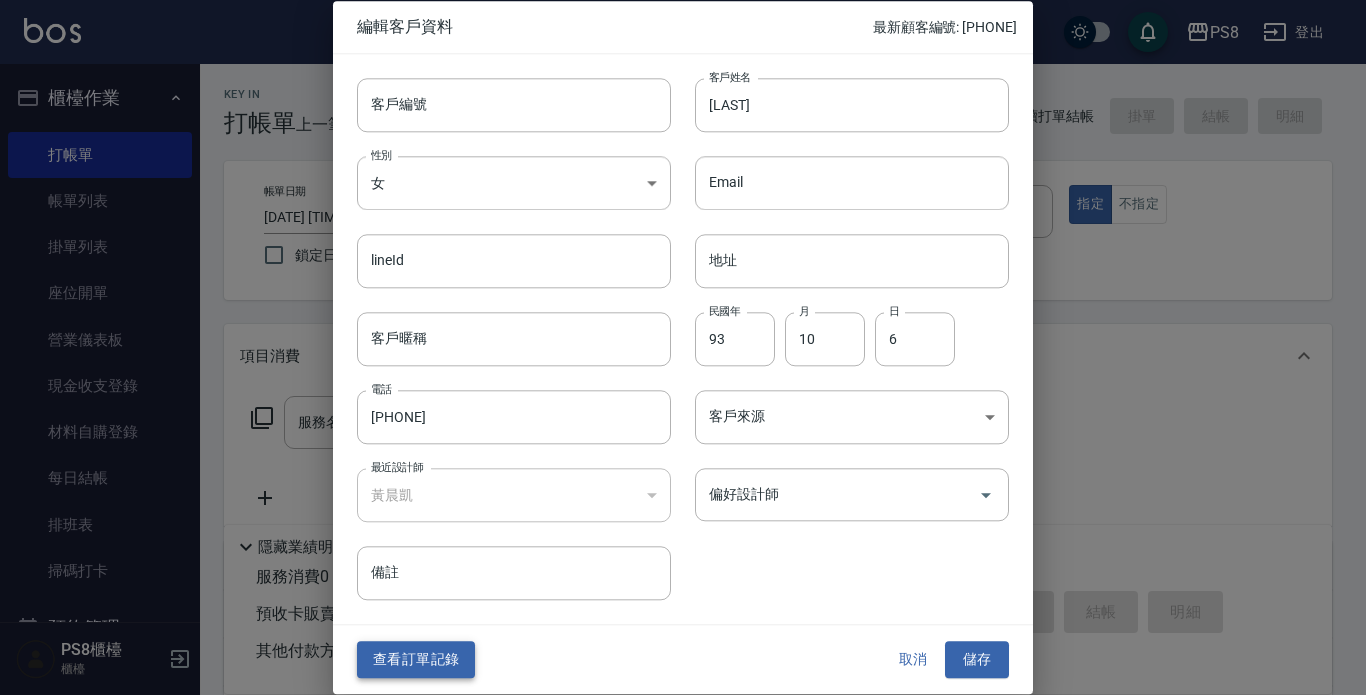 click on "查看訂單記錄" at bounding box center [416, 660] 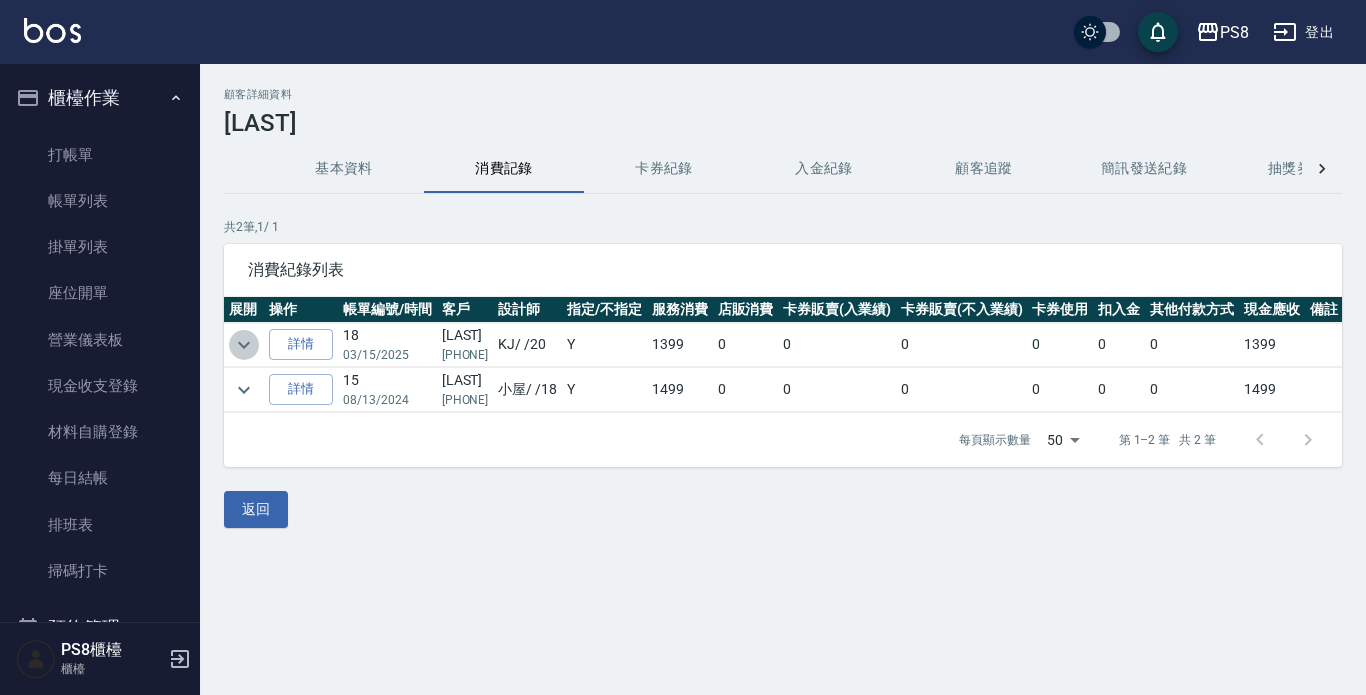 click 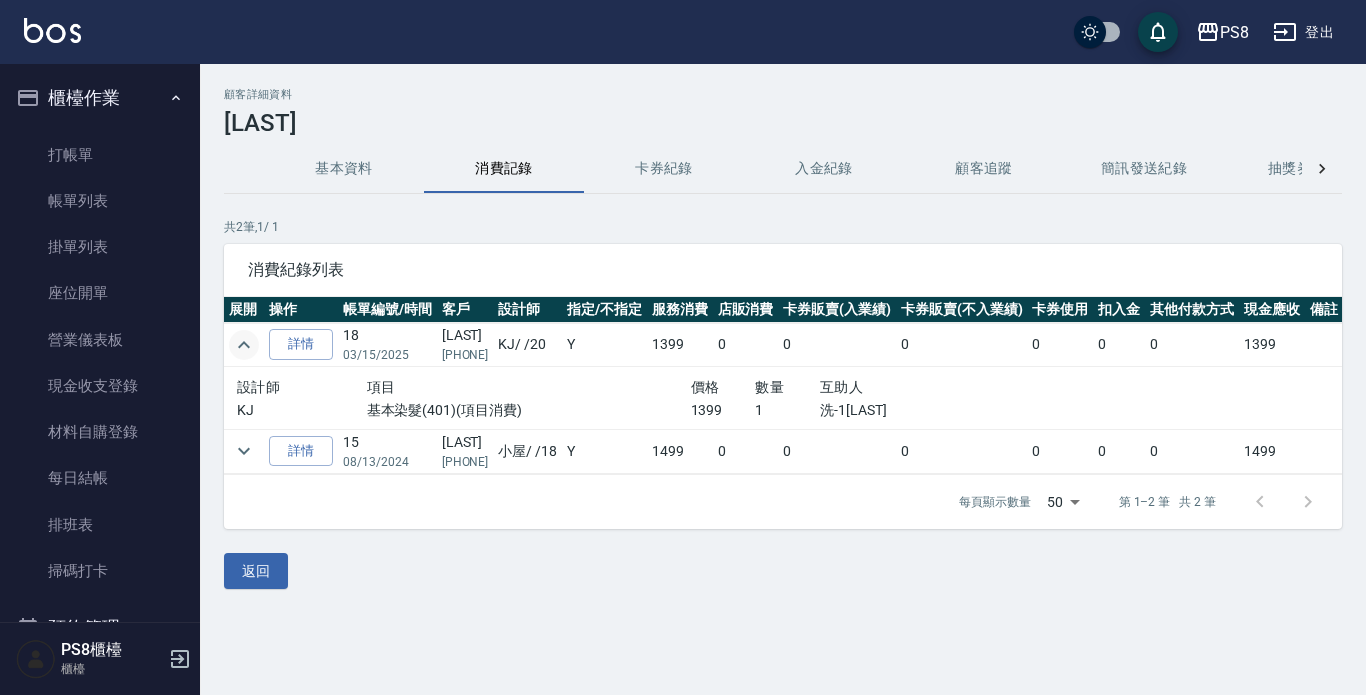 click 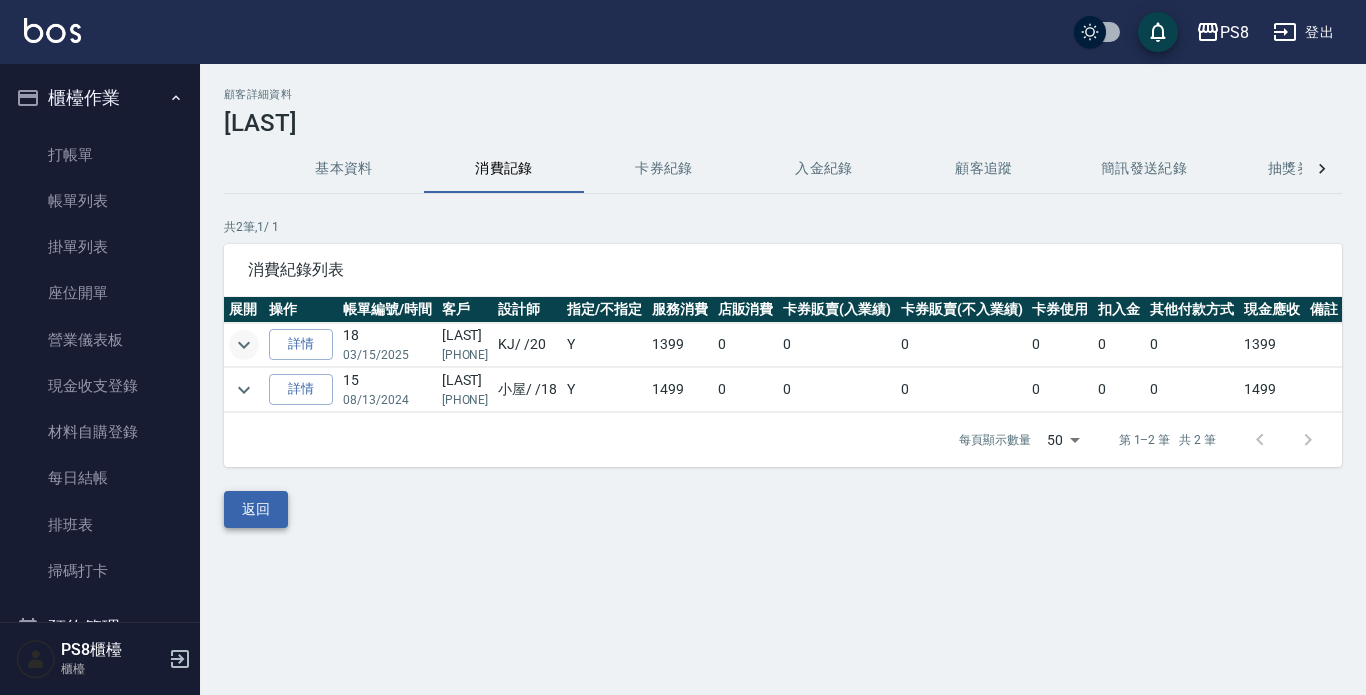 click on "返回" at bounding box center [256, 509] 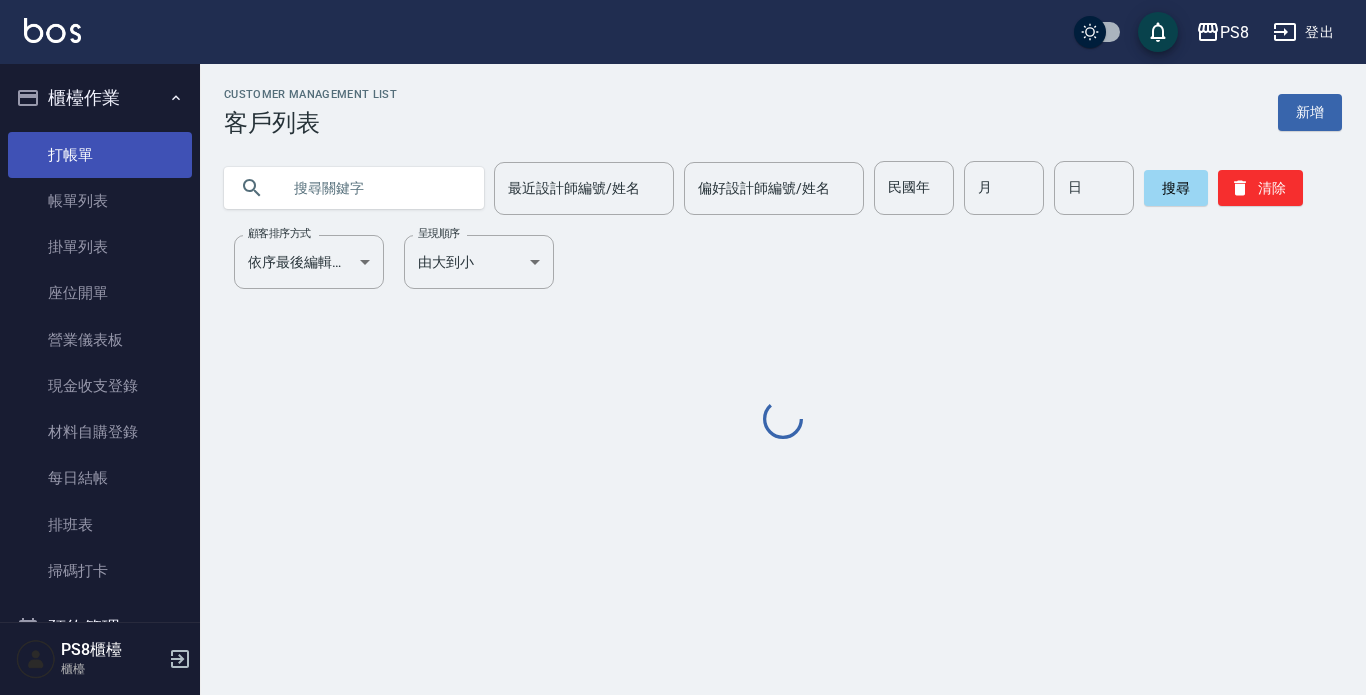 click on "打帳單" at bounding box center (100, 155) 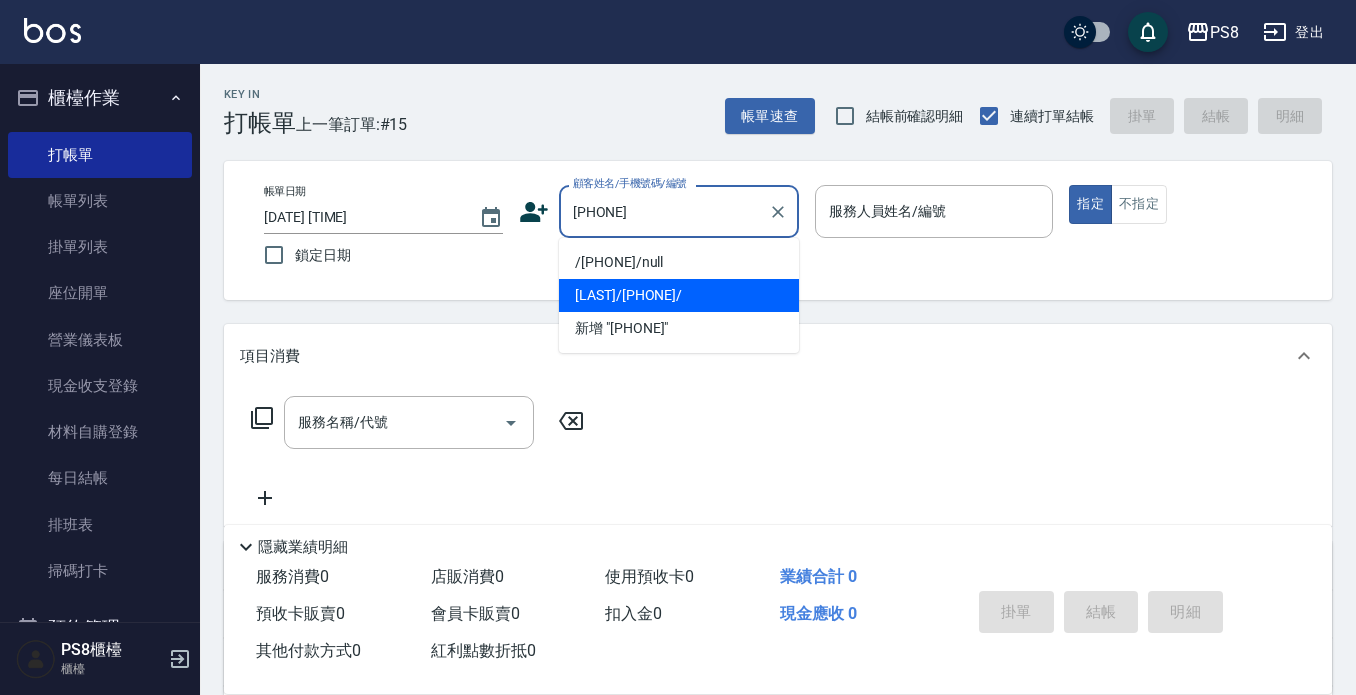 click on "[LAST]/[PHONE]/" at bounding box center [679, 295] 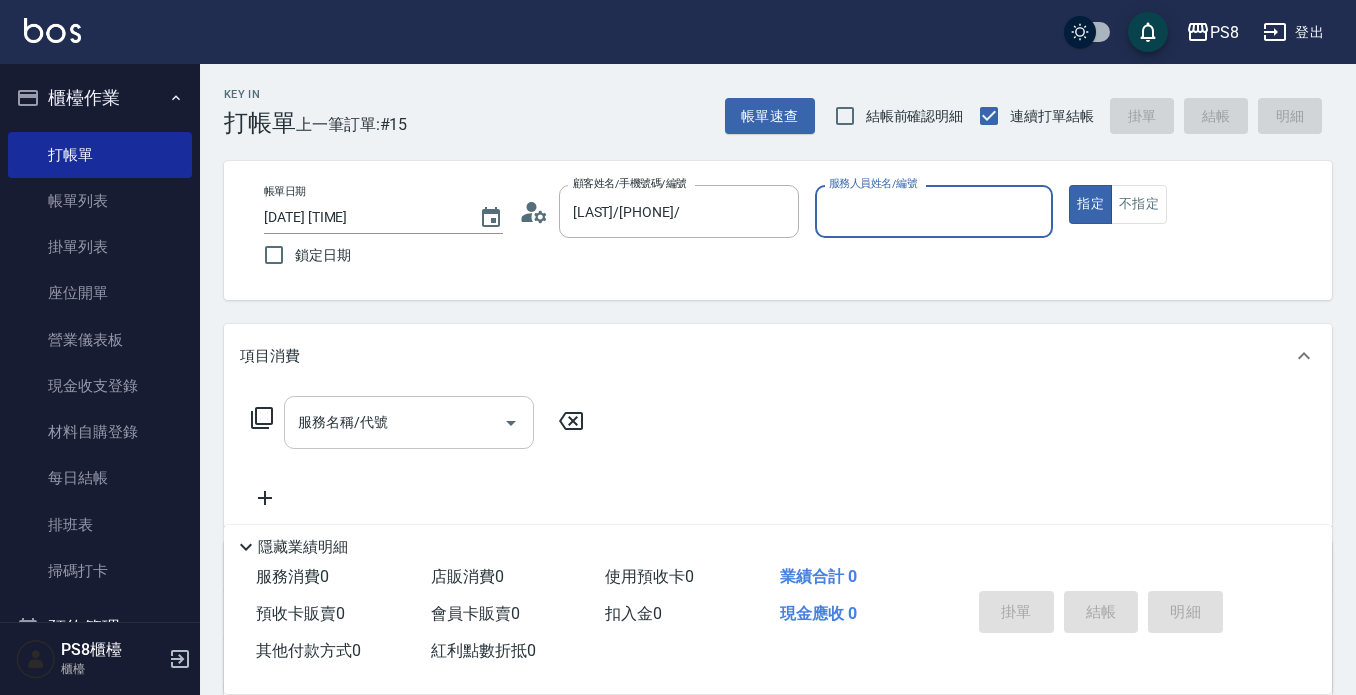 click on "服務名稱/代號" at bounding box center (394, 422) 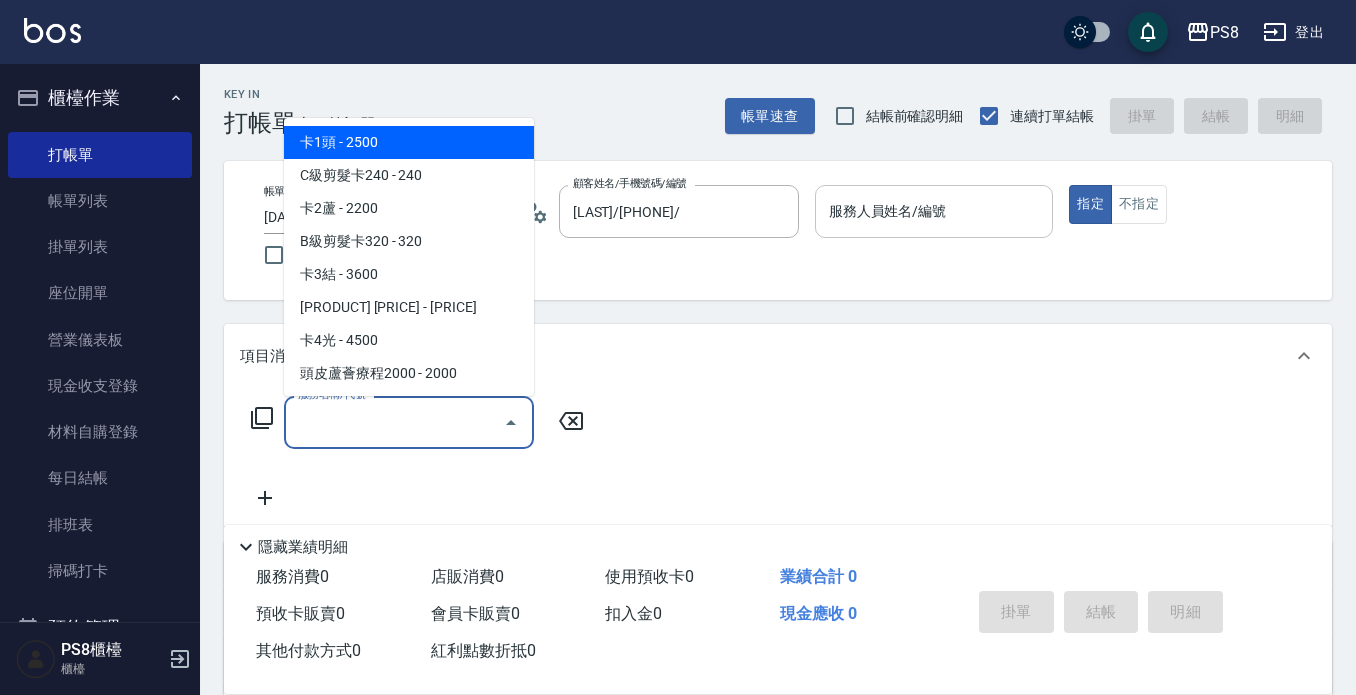 drag, startPoint x: 988, startPoint y: 224, endPoint x: 977, endPoint y: 231, distance: 13.038404 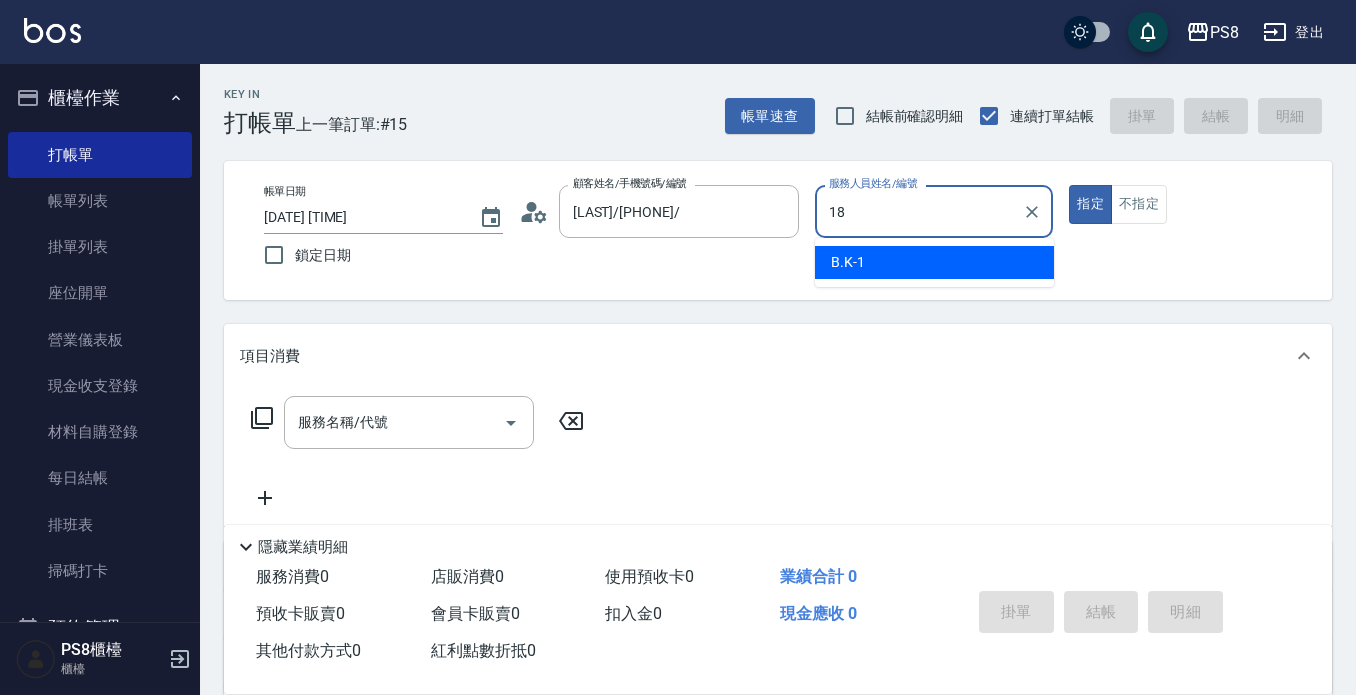 type on "小屋-18" 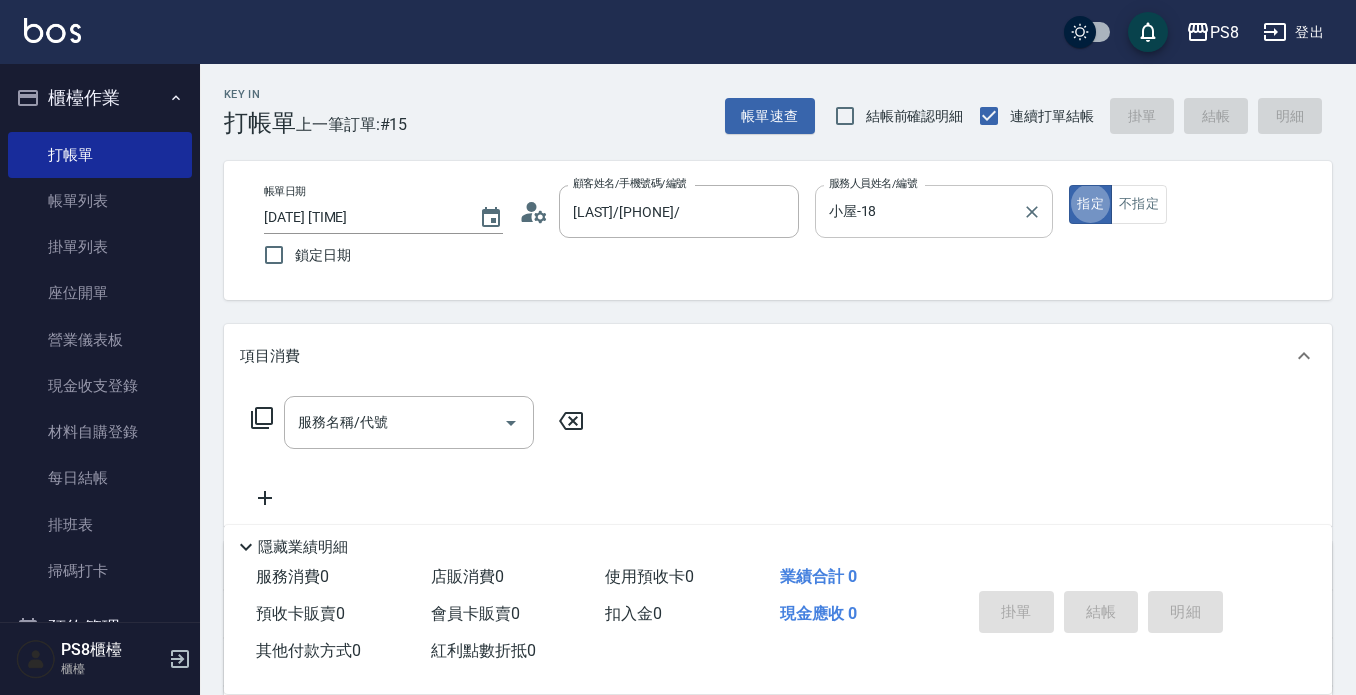 type on "true" 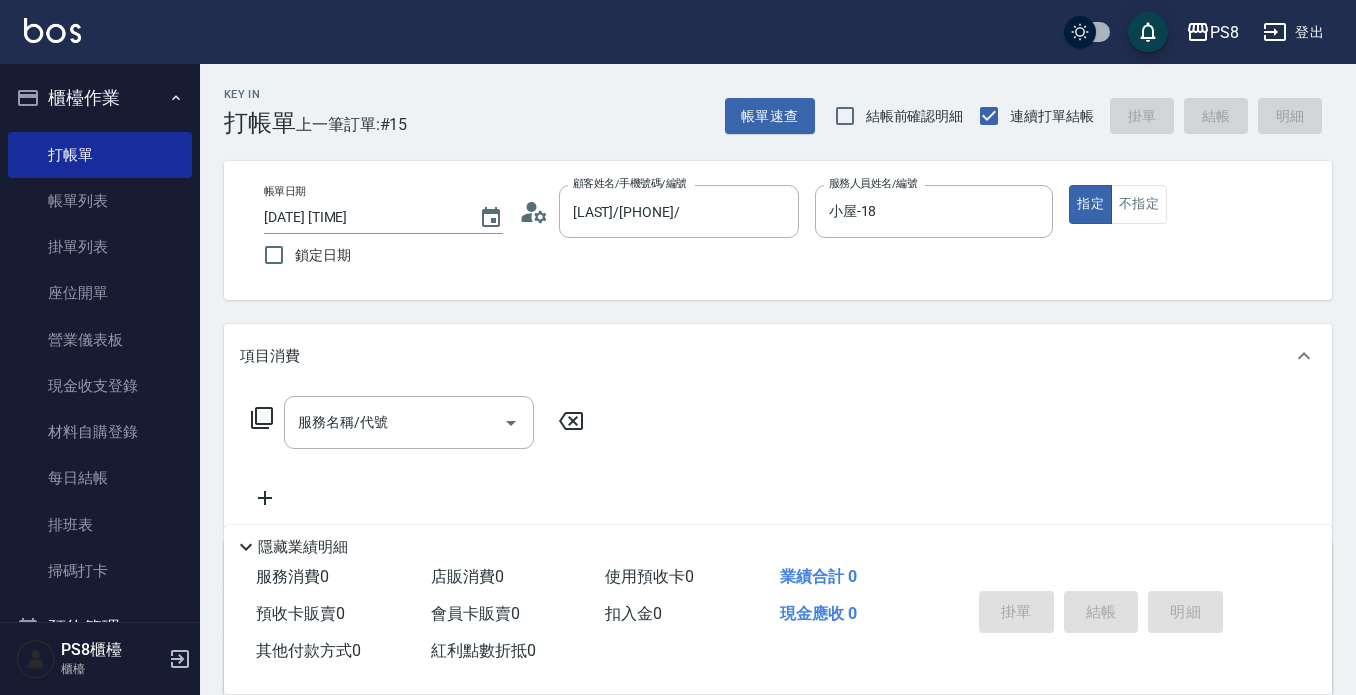 click on "服務名稱/代號 服務名稱/代號" at bounding box center (778, 457) 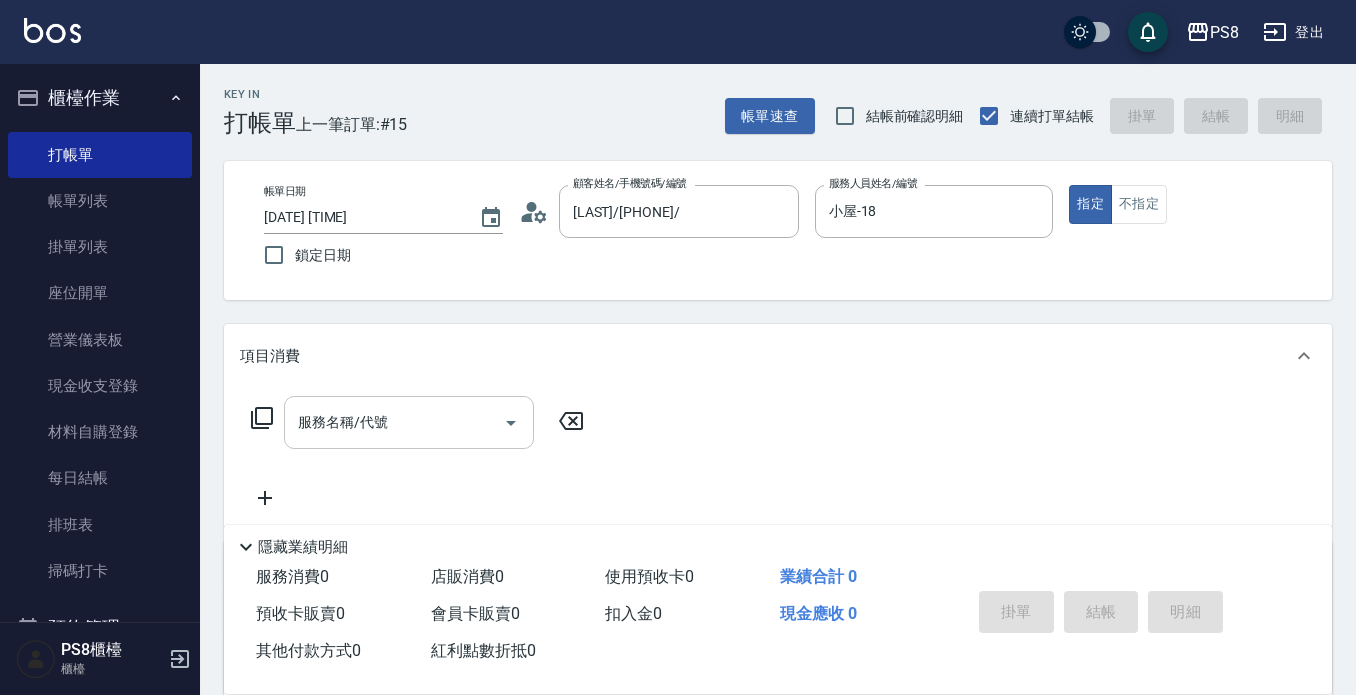 click on "服務名稱/代號" at bounding box center (394, 422) 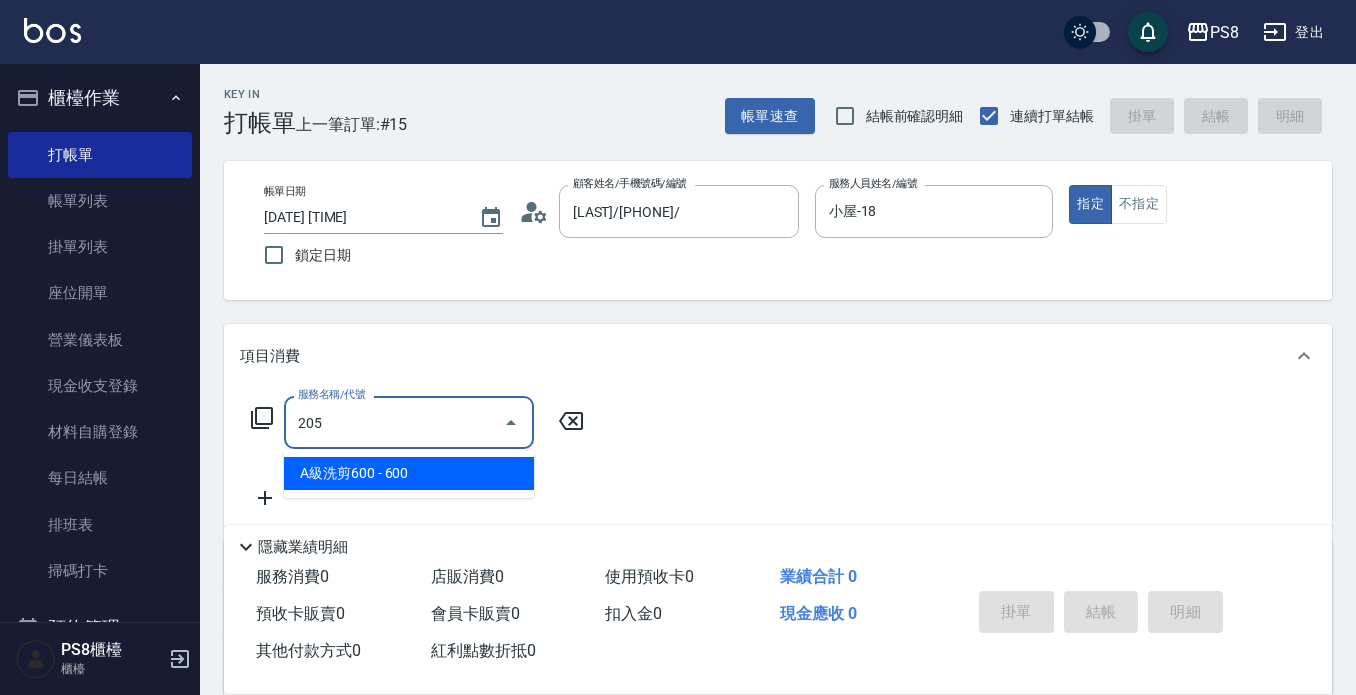 drag, startPoint x: 392, startPoint y: 470, endPoint x: 479, endPoint y: 438, distance: 92.69843 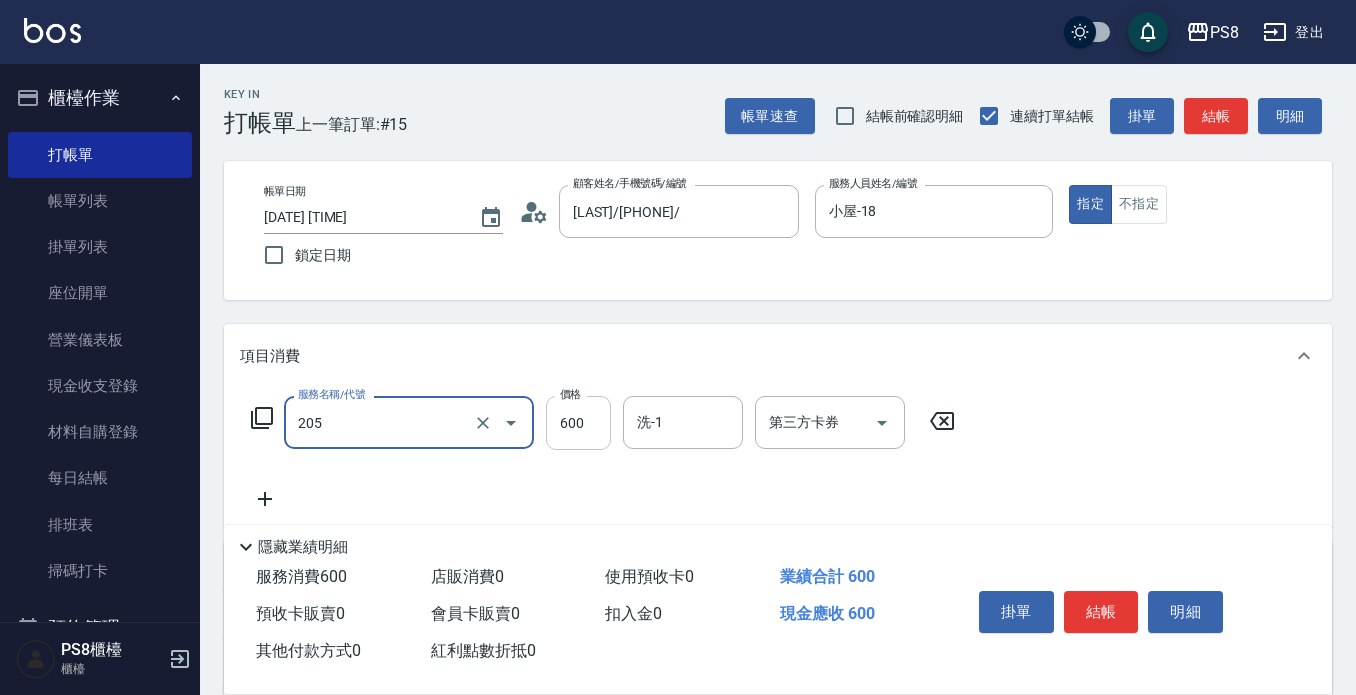 type on "A級洗剪600(205)" 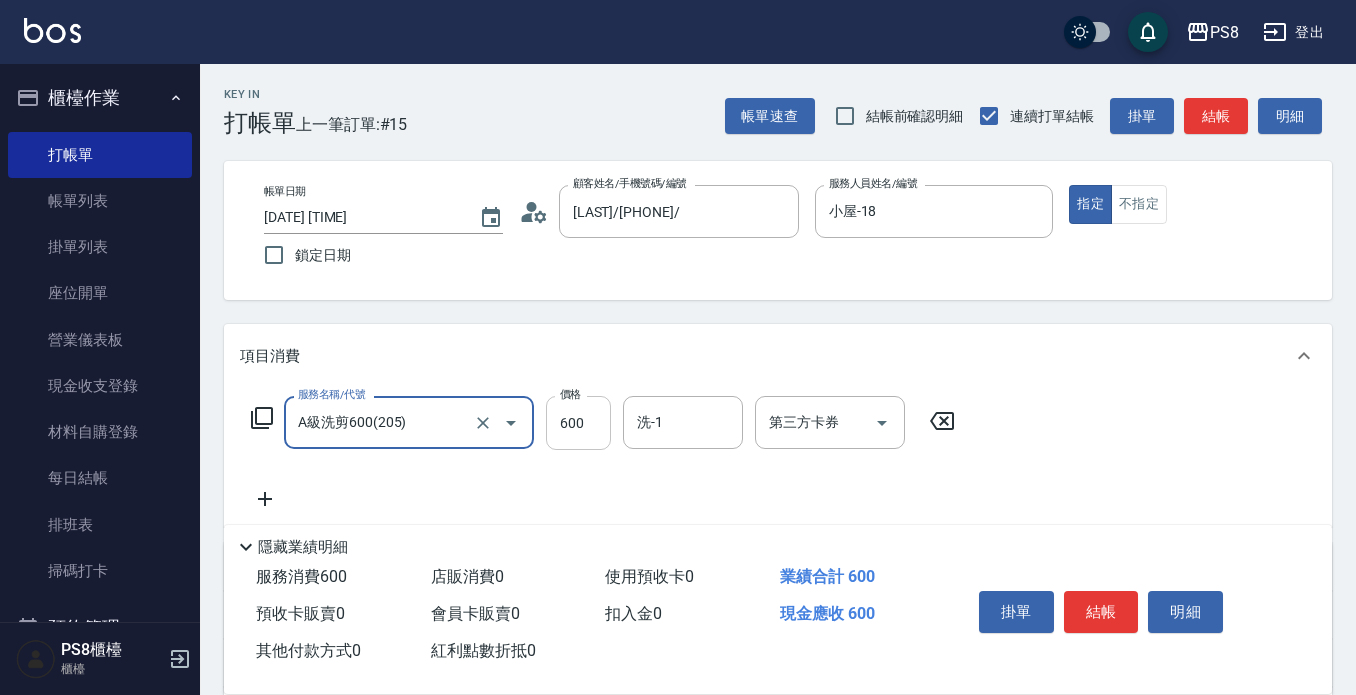 click on "600" at bounding box center (578, 423) 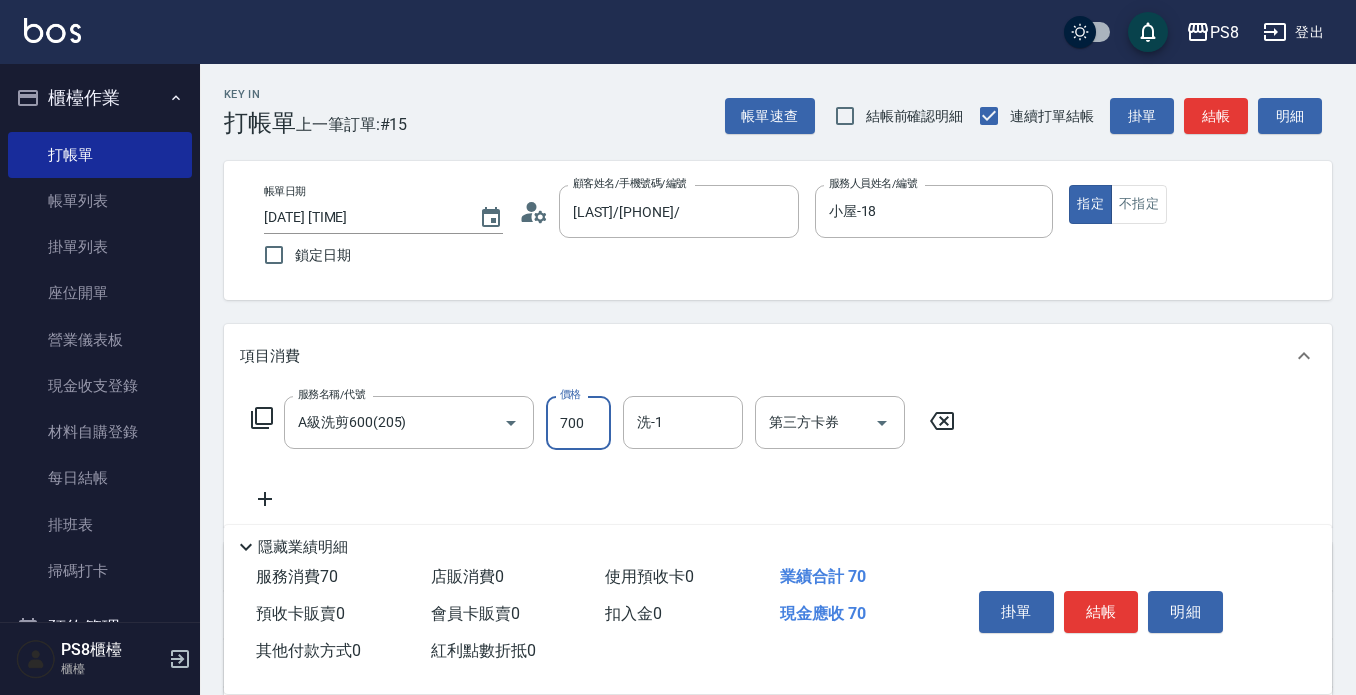 type on "700" 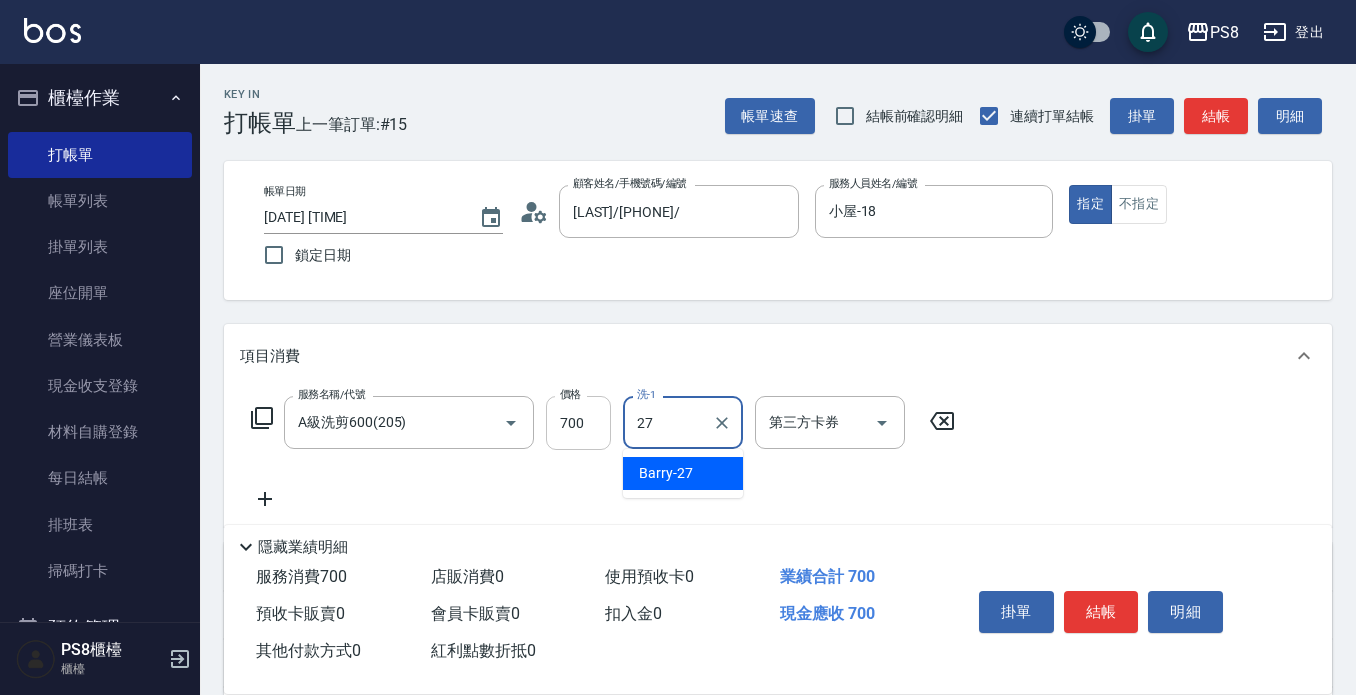 type on "[LAST]-[NUMBER]" 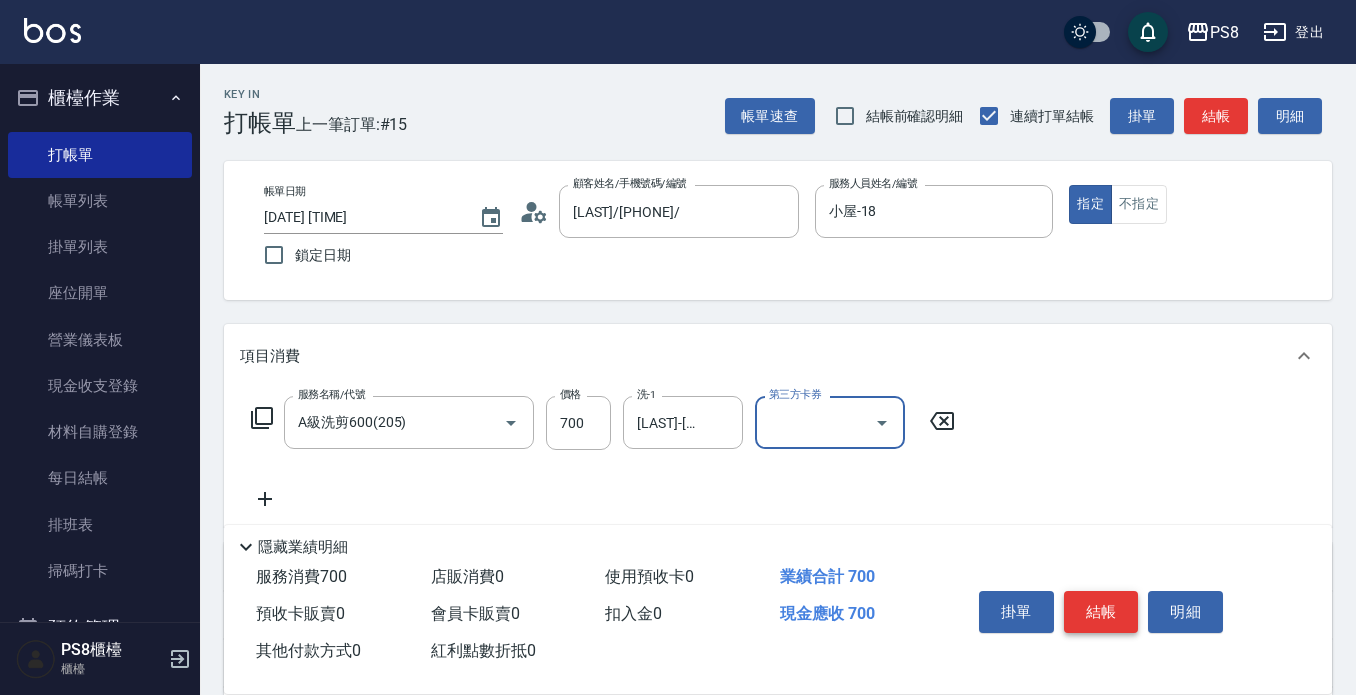 click on "結帳" at bounding box center (1101, 612) 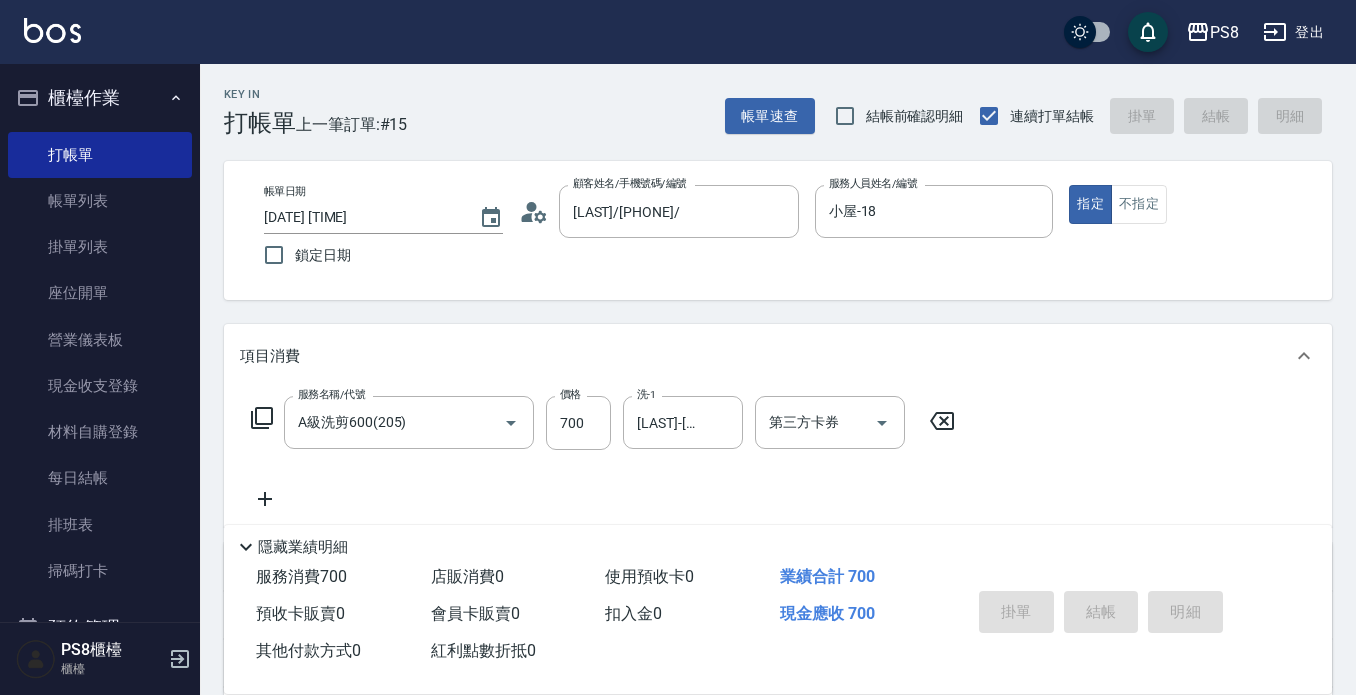 type 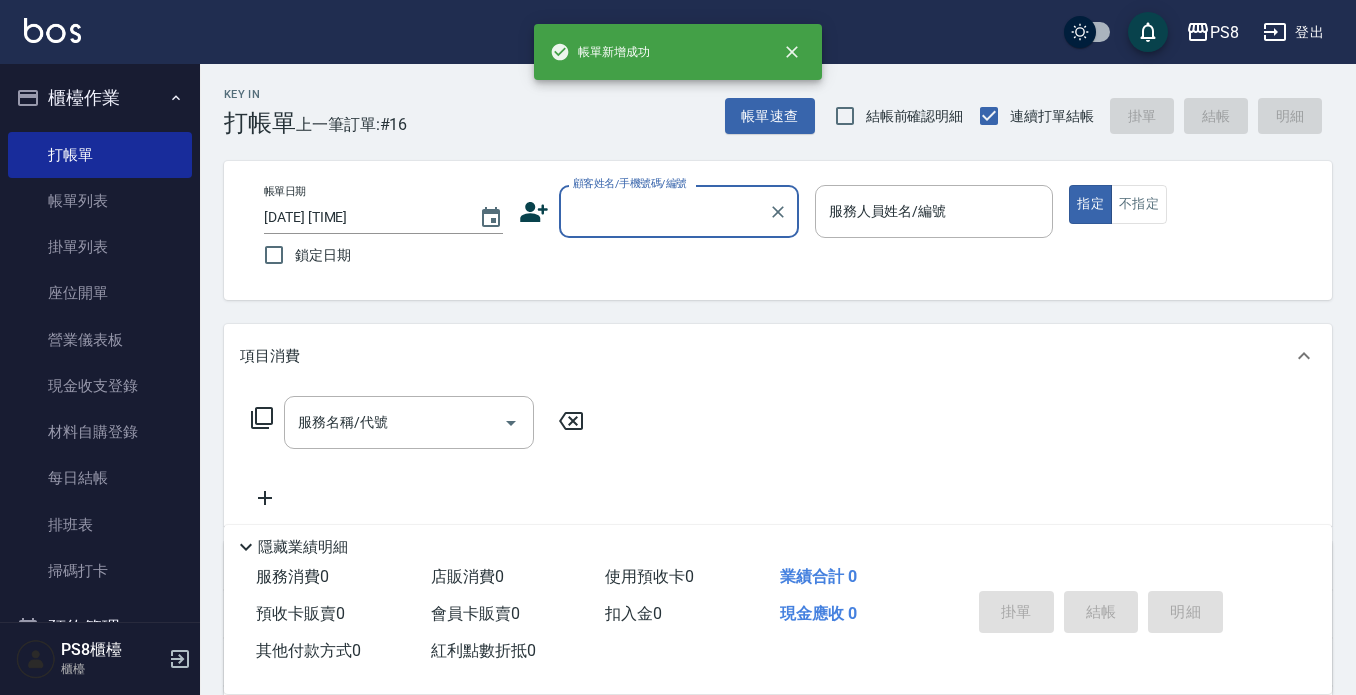 click on "顧客姓名/手機號碼/編號" at bounding box center (664, 211) 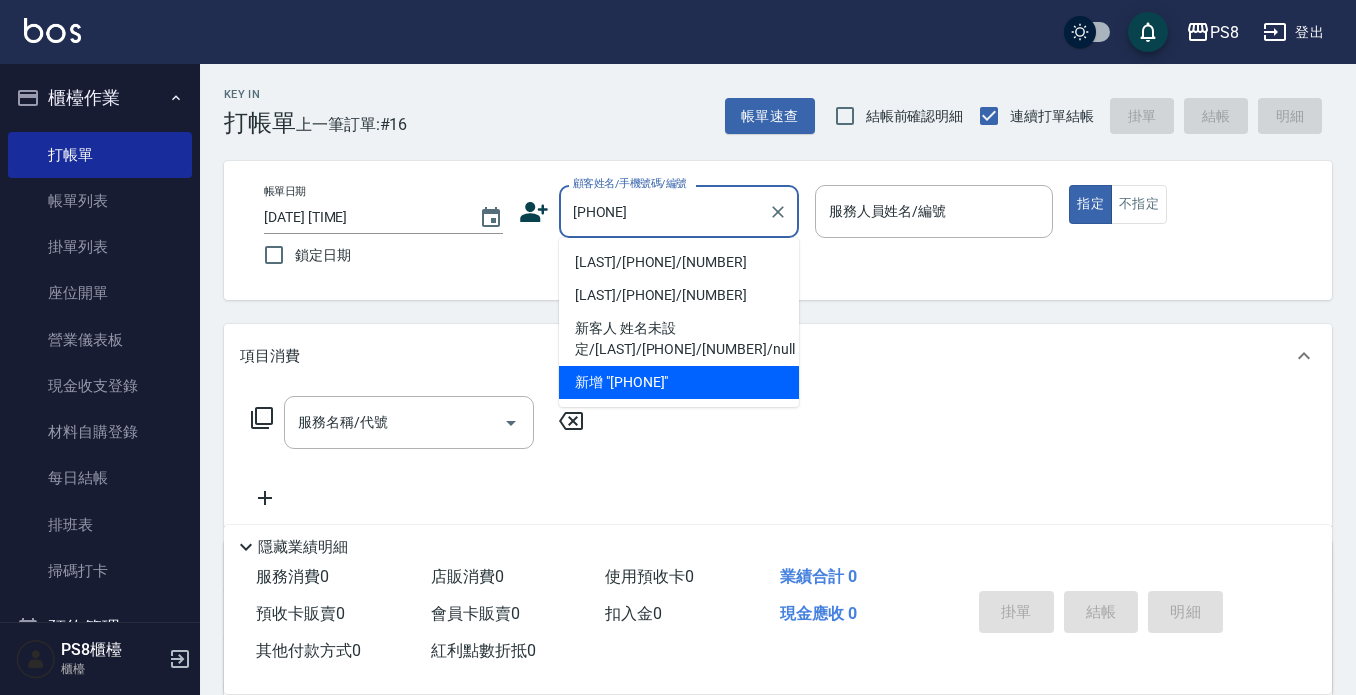 click on "[LAST]/[PHONE]/[NUMBER]" at bounding box center (679, 262) 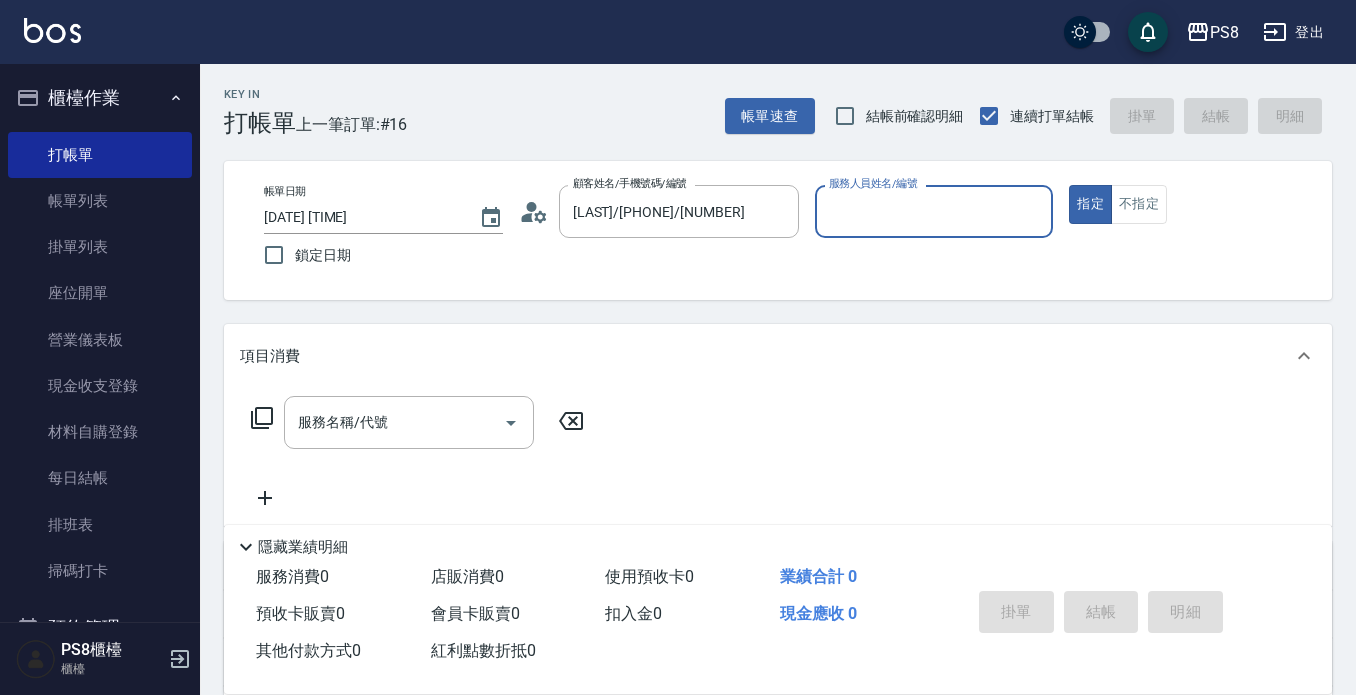 type on "小屋-18" 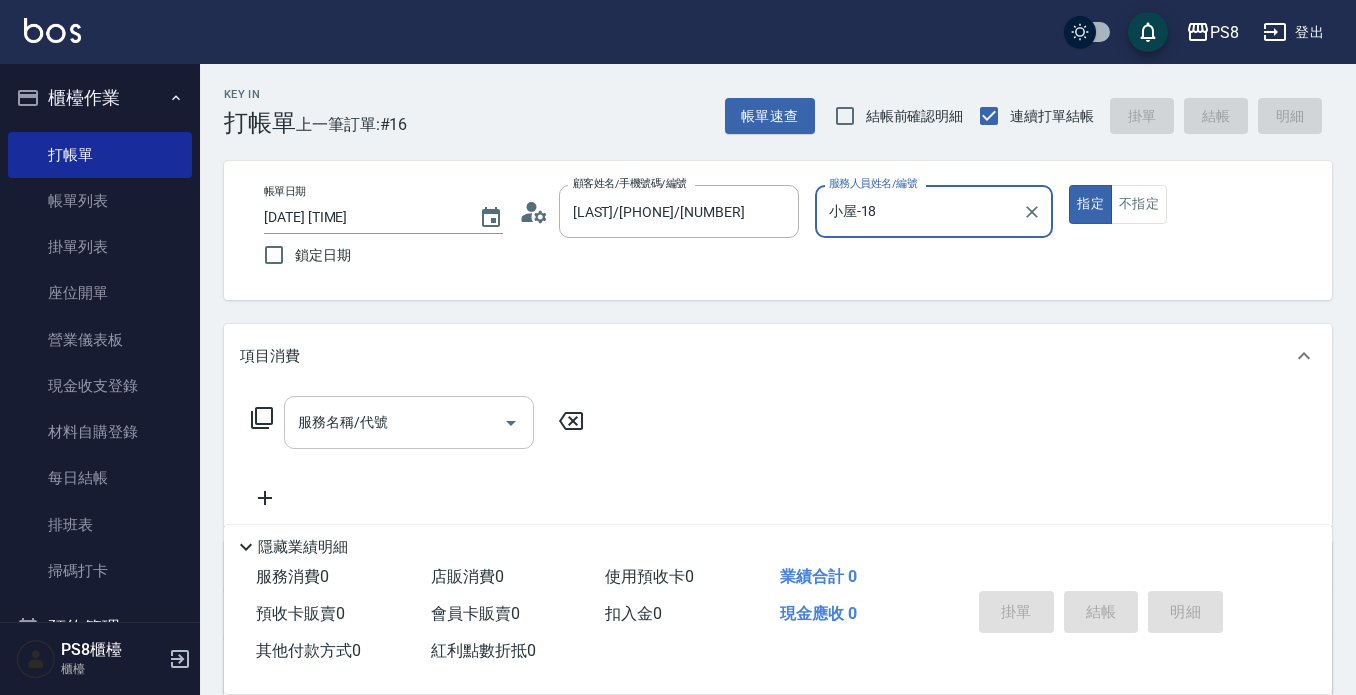 click on "服務名稱/代號" at bounding box center (394, 422) 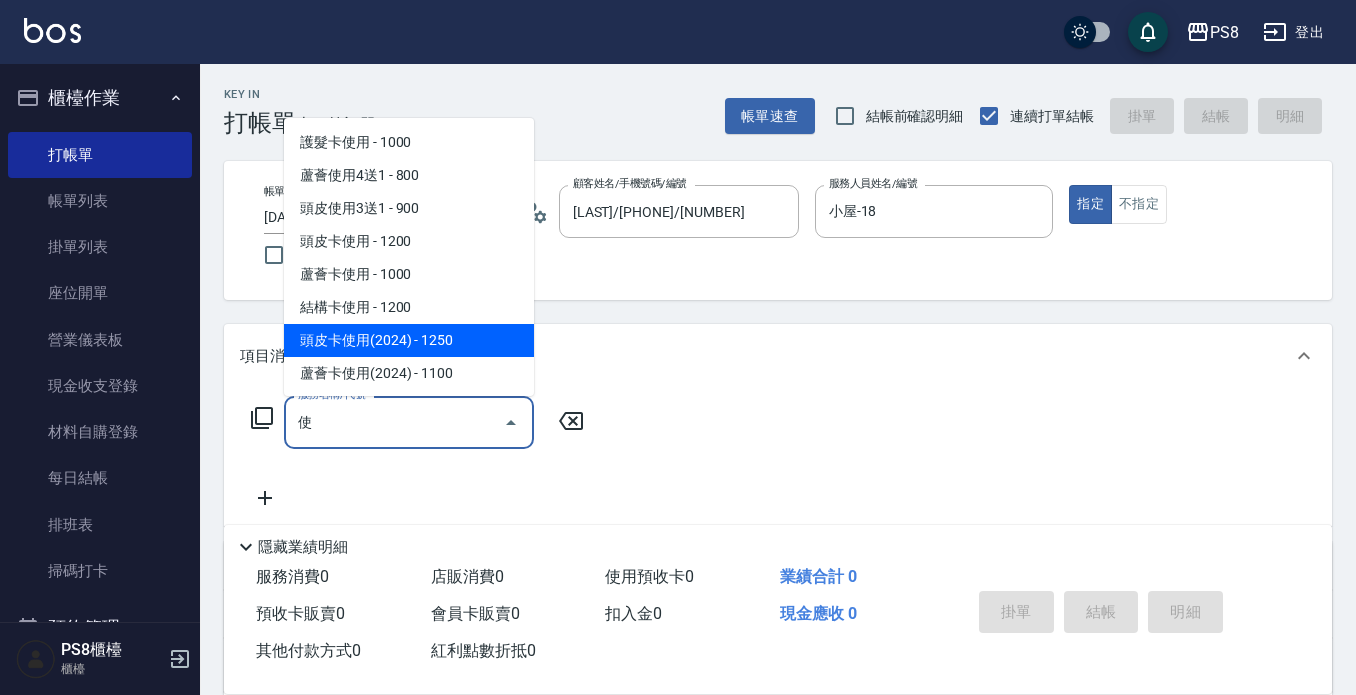 scroll, scrollTop: 100, scrollLeft: 0, axis: vertical 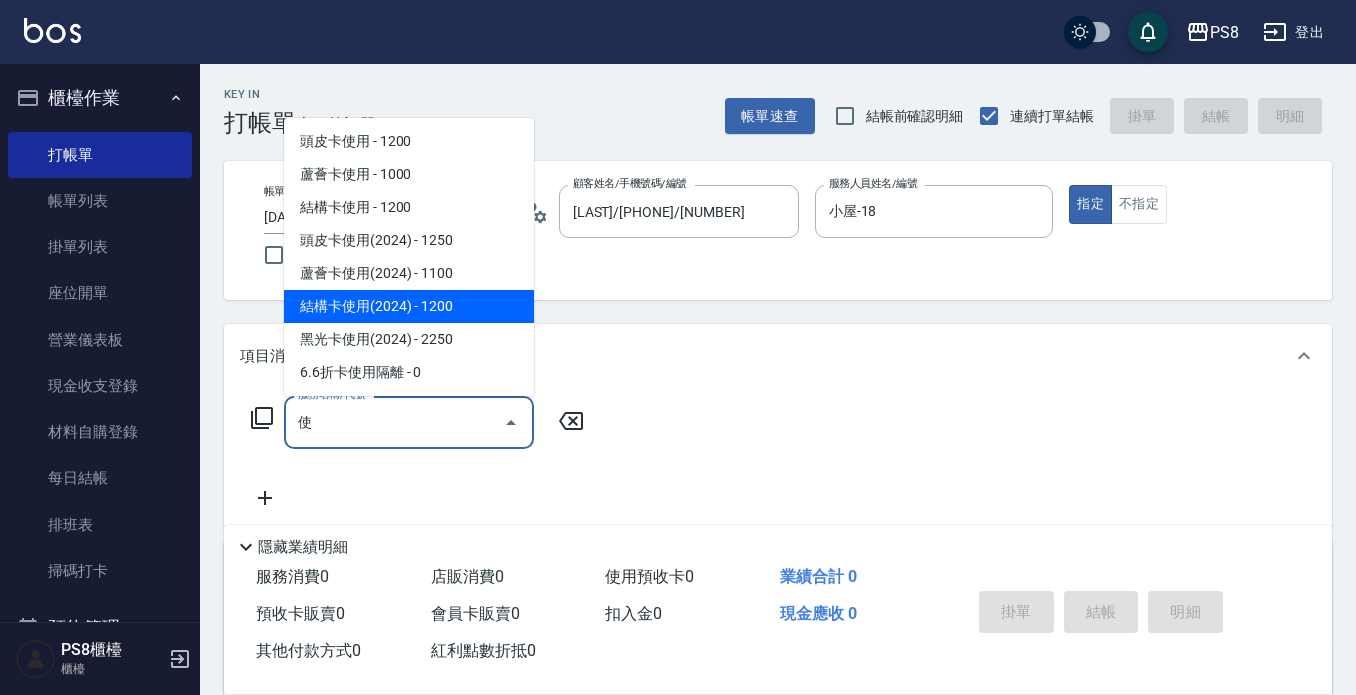 click on "結構卡使用(2024) - 1200" at bounding box center [409, 306] 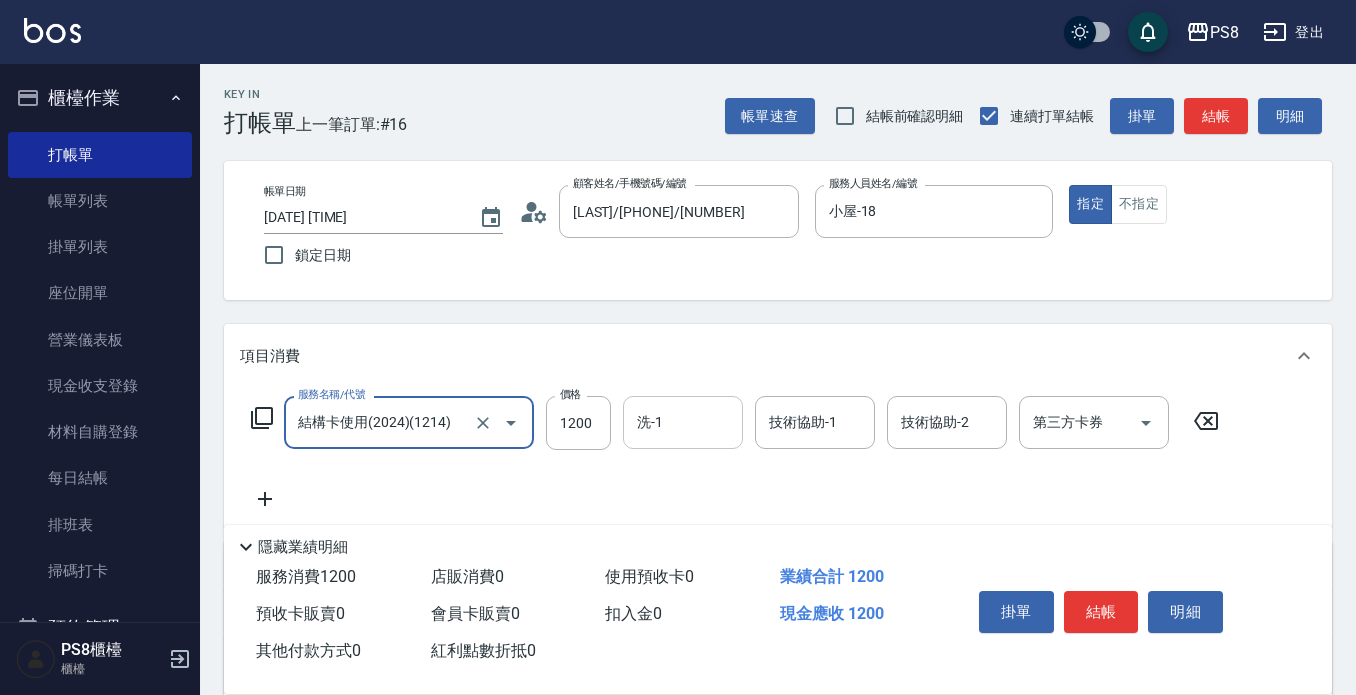 type on "結構卡使用(2024)(1214)" 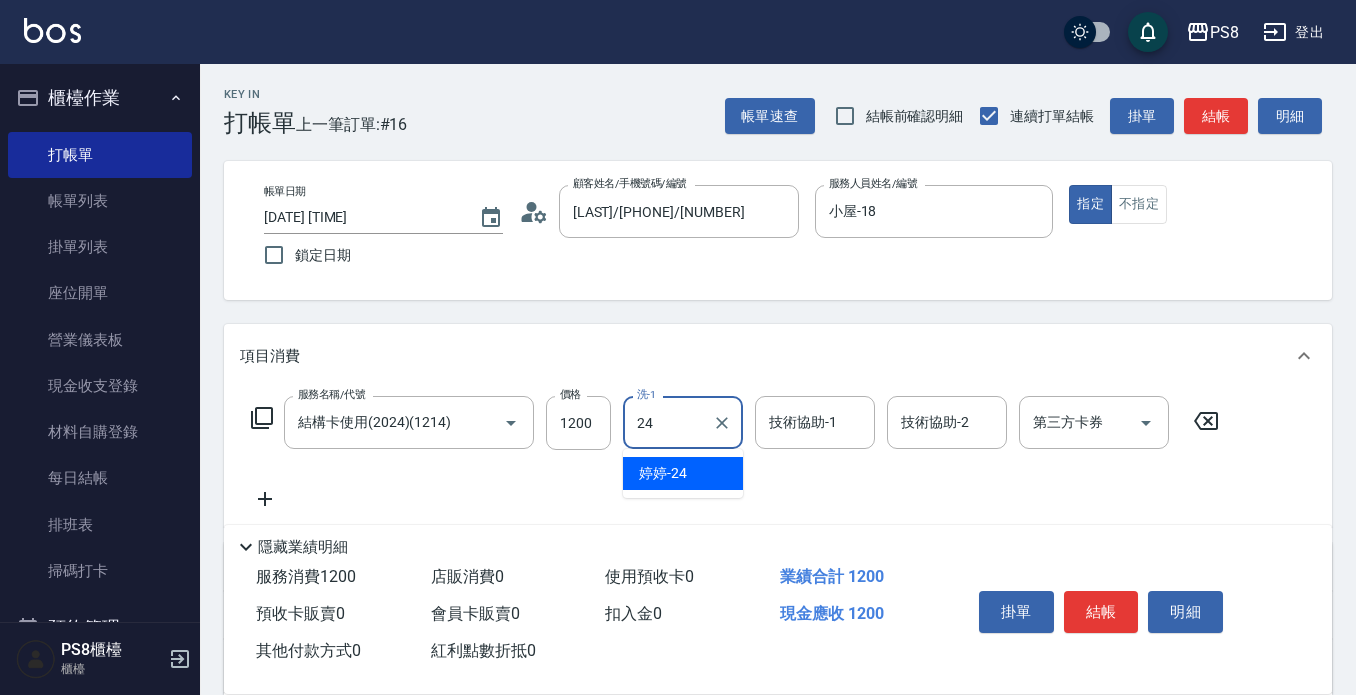 type on "婷婷-24" 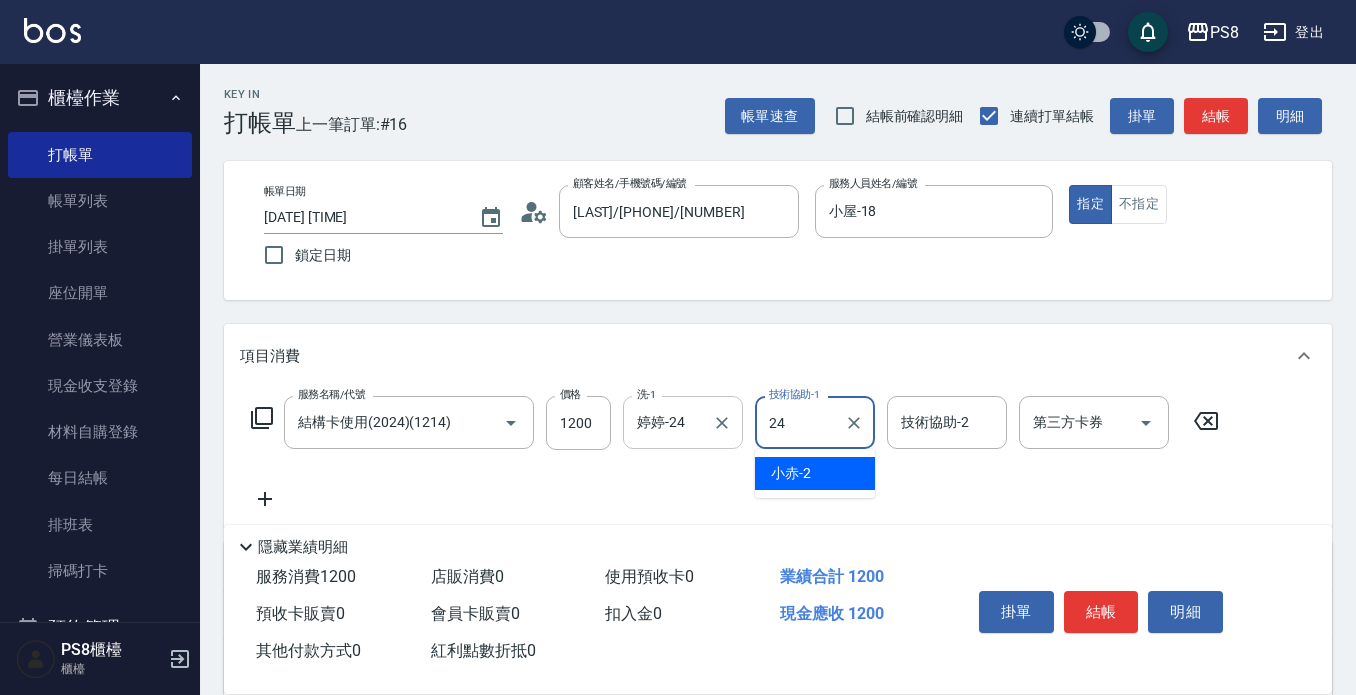 type on "婷婷-24" 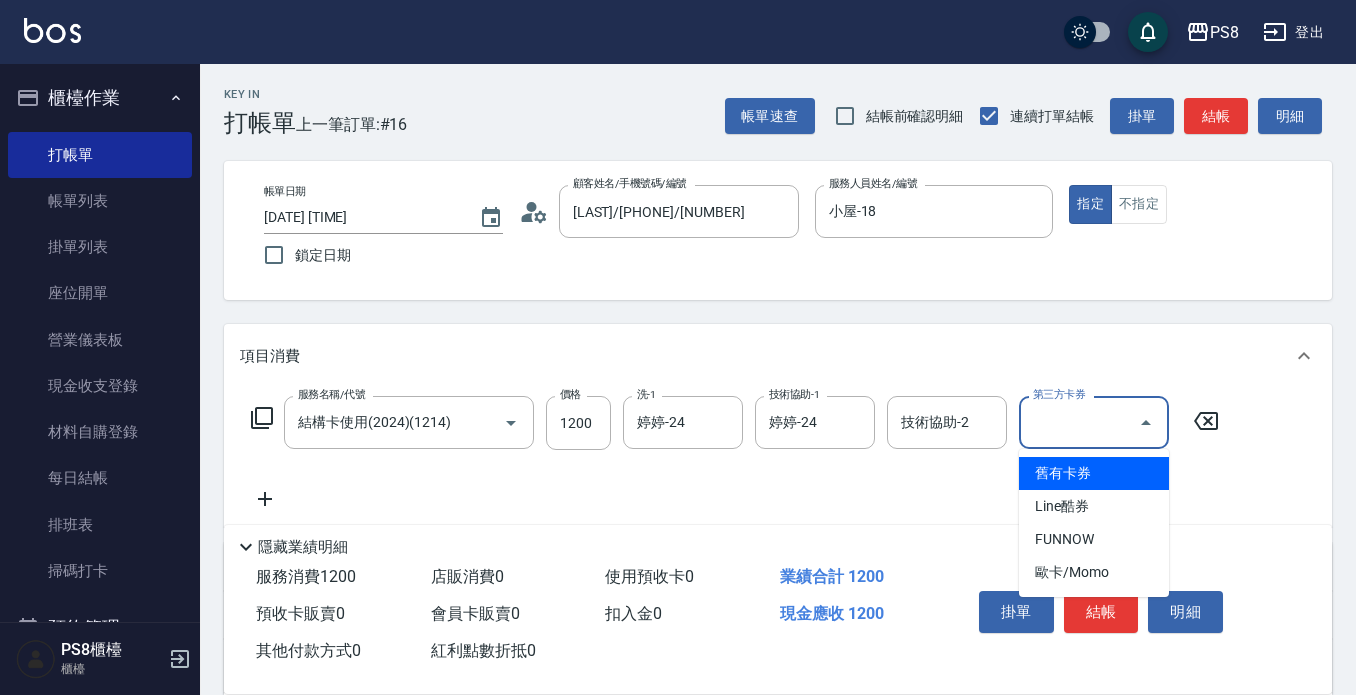 click on "第三方卡券" at bounding box center (1079, 422) 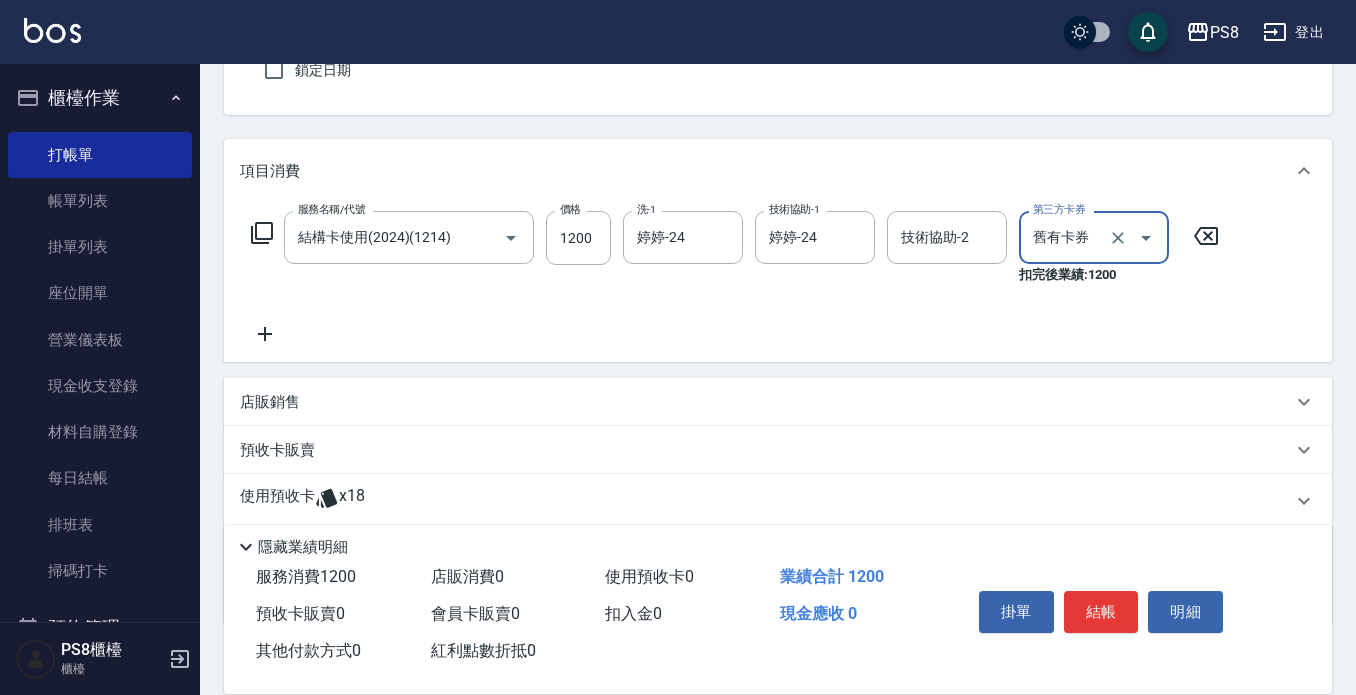 scroll, scrollTop: 200, scrollLeft: 0, axis: vertical 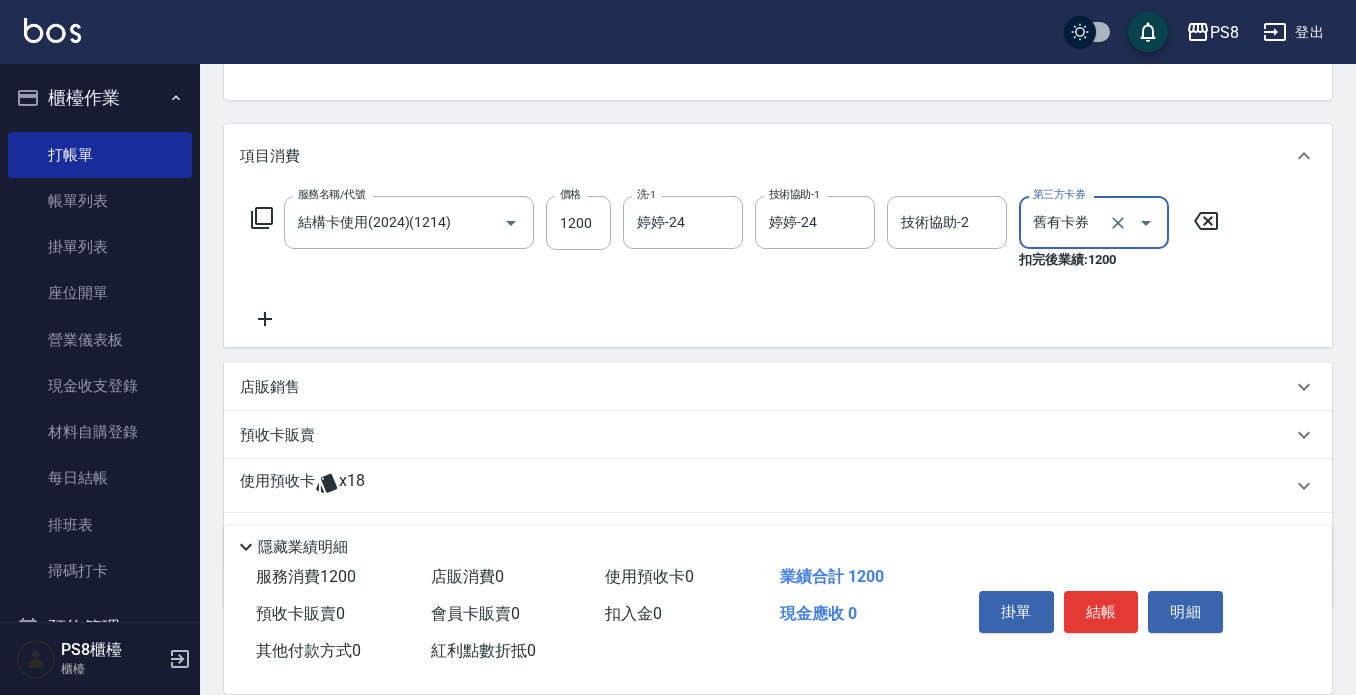 click 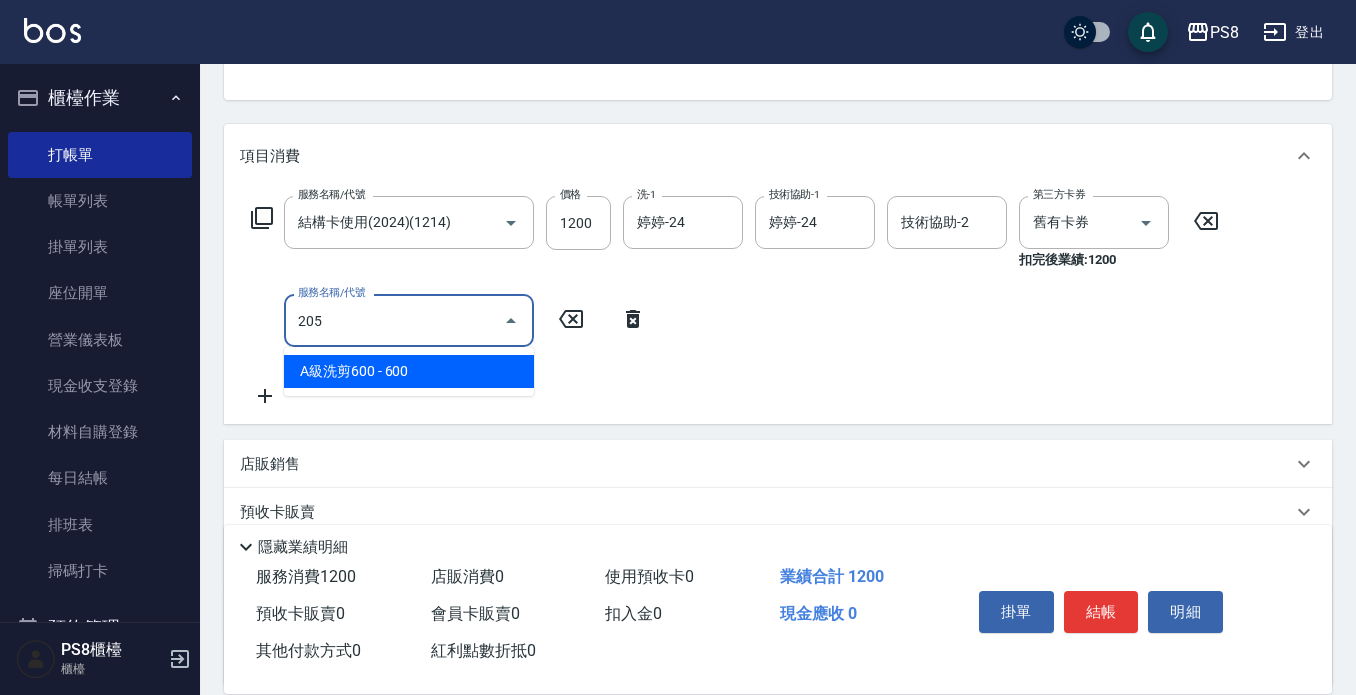 click on "A級洗剪600 - 600" at bounding box center [409, 371] 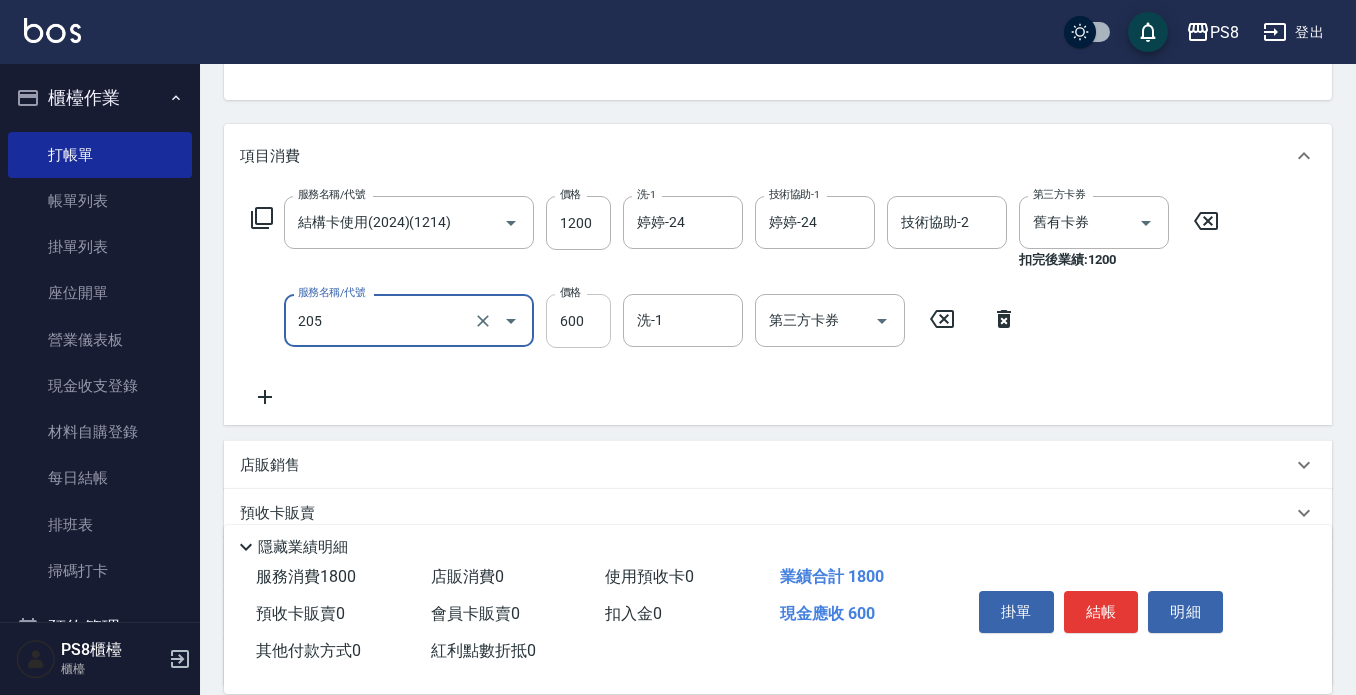 type on "A級洗剪600(205)" 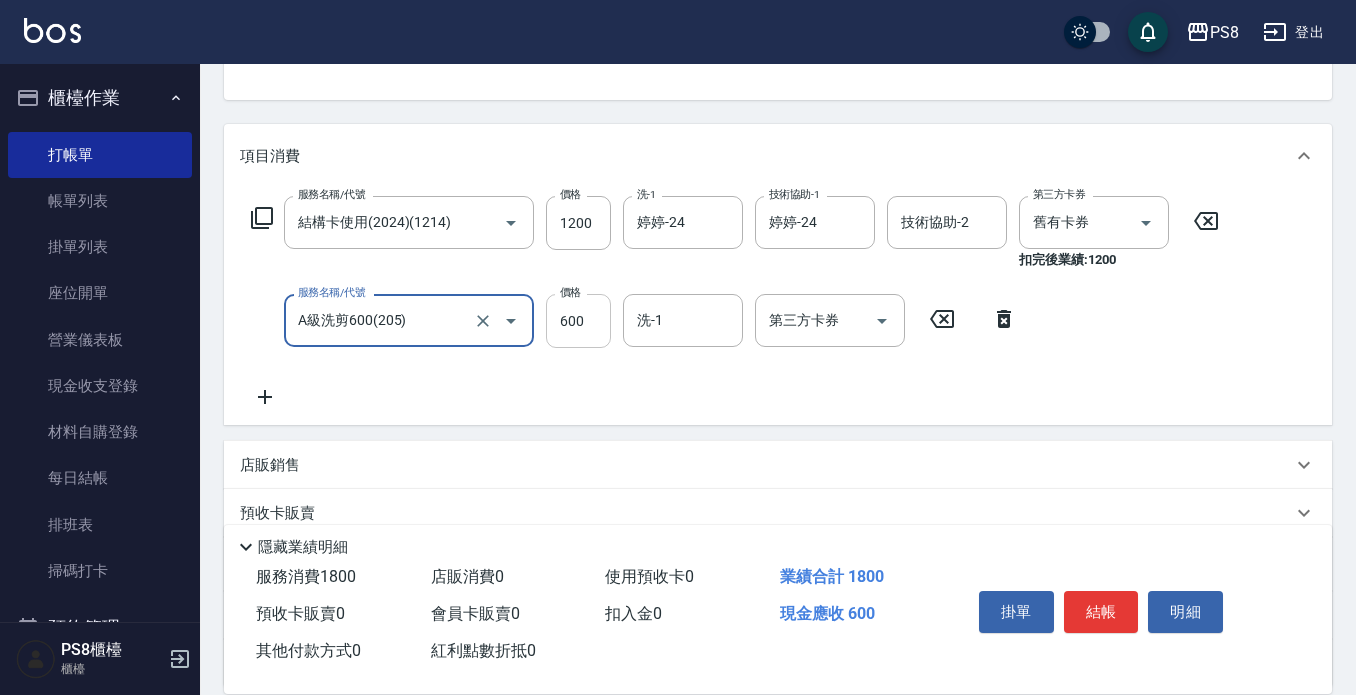 click on "600" at bounding box center (578, 321) 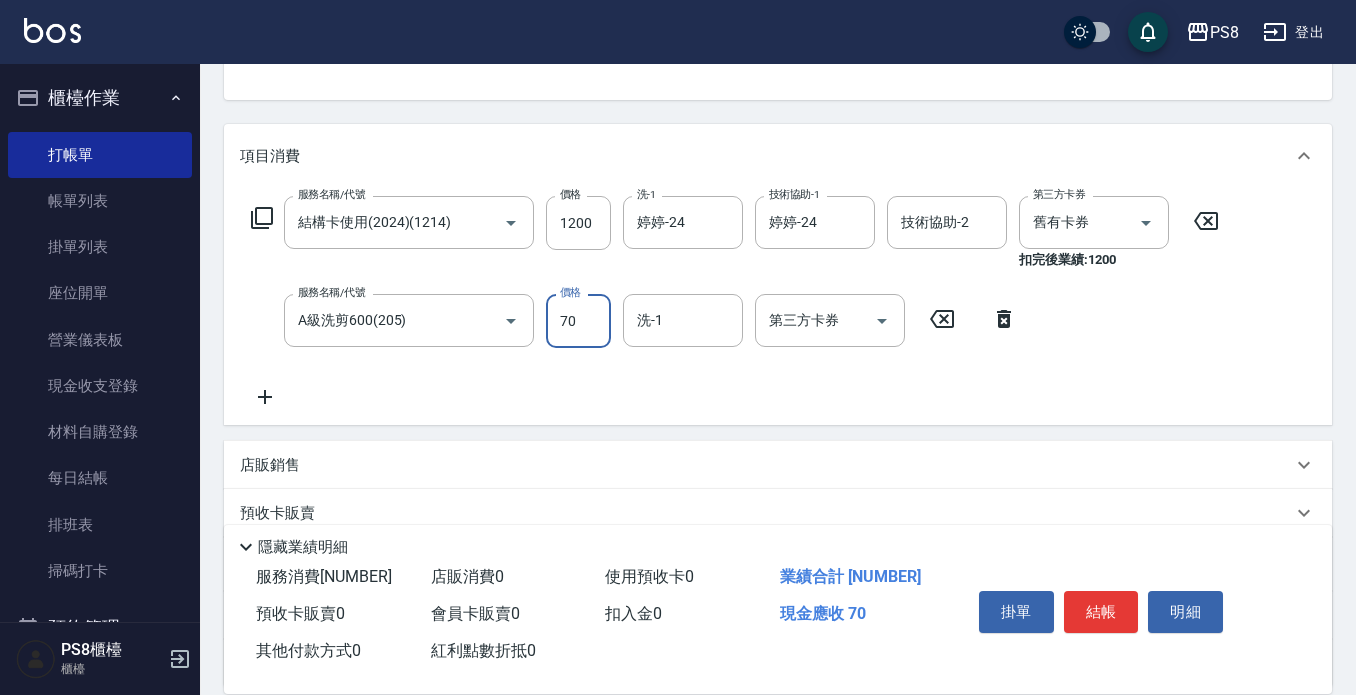 type on "700" 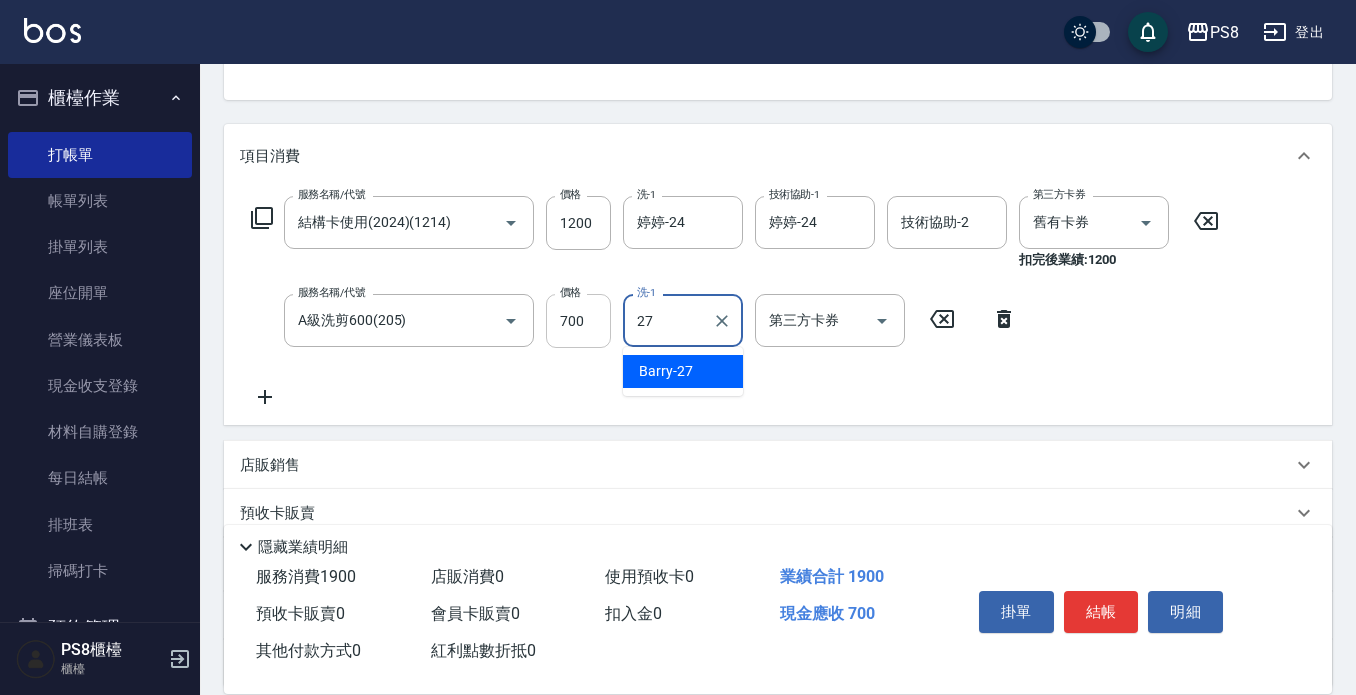 type on "[LAST]-[NUMBER]" 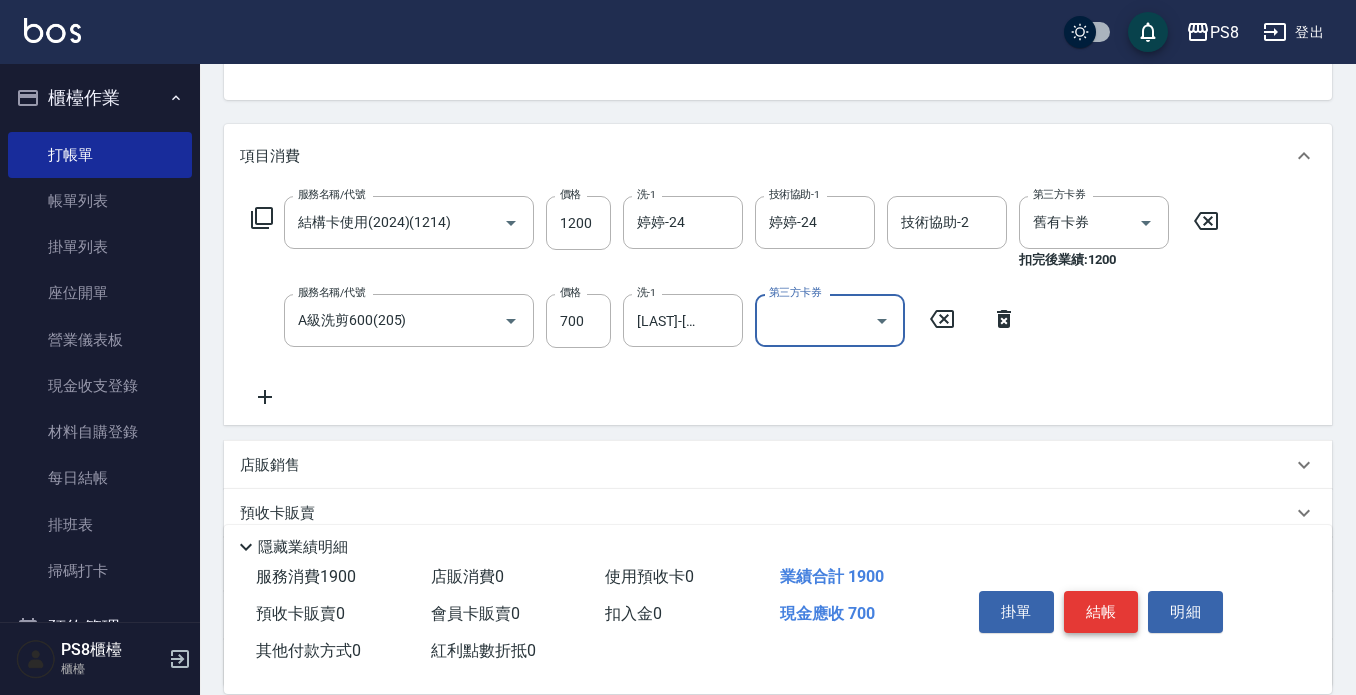 click on "結帳" at bounding box center [1101, 612] 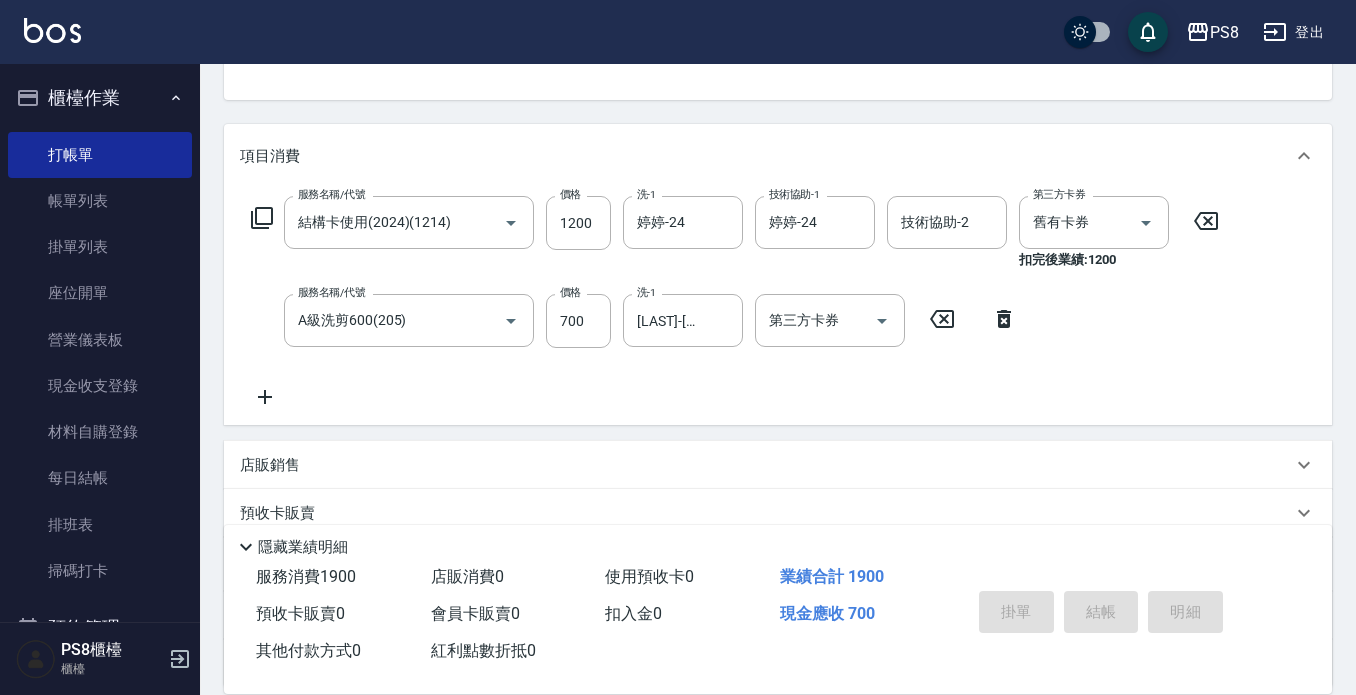 type on "2025/08/08 17:40" 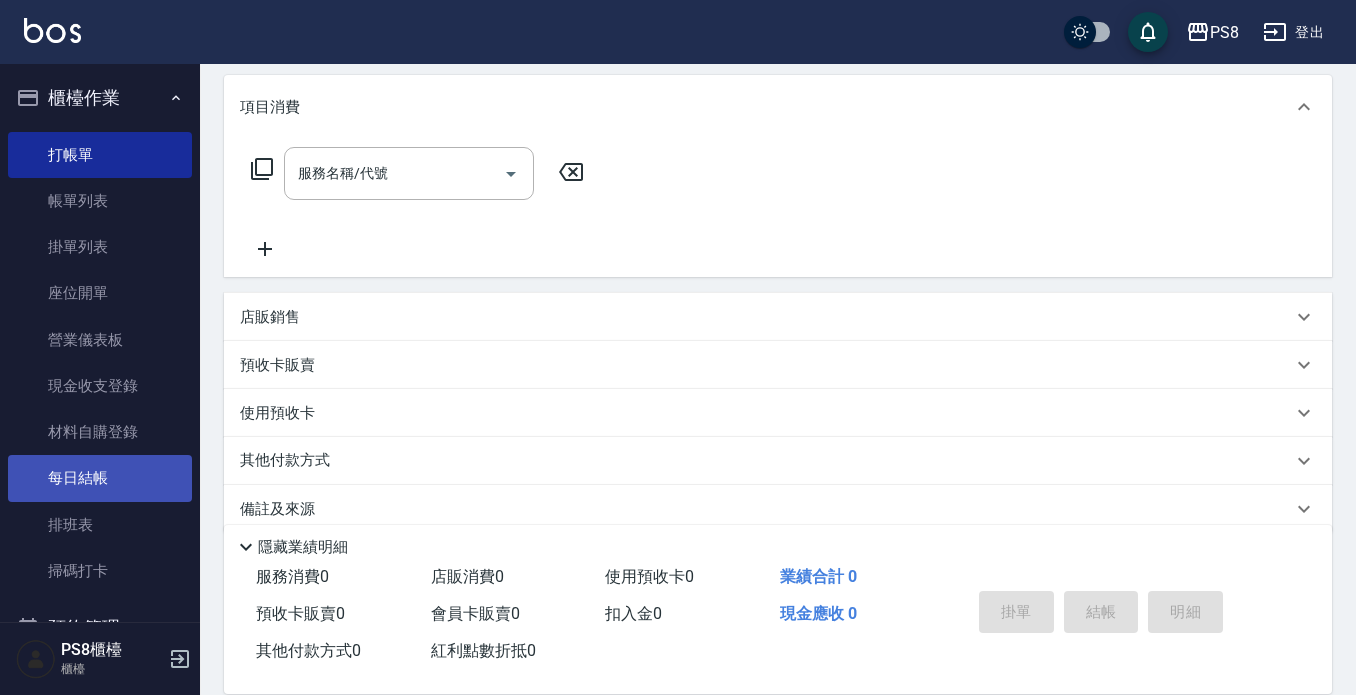 scroll, scrollTop: 279, scrollLeft: 0, axis: vertical 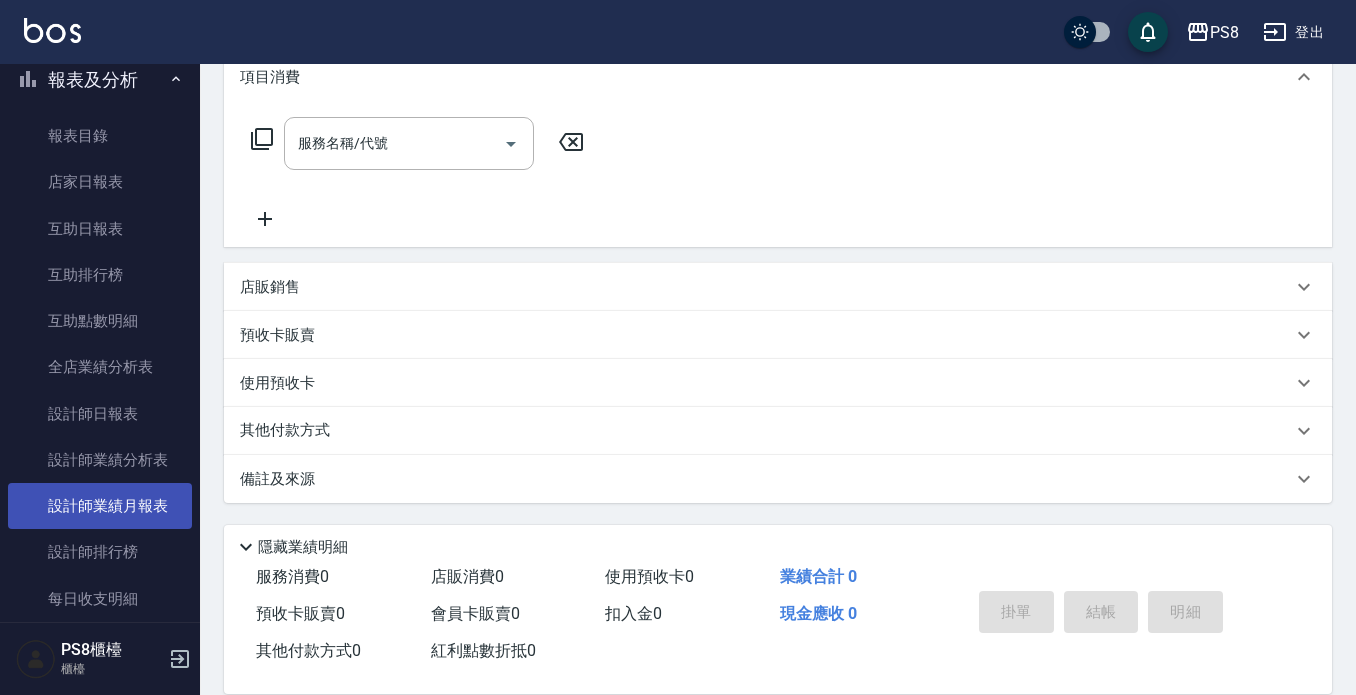 click on "設計師業績月報表" at bounding box center [100, 506] 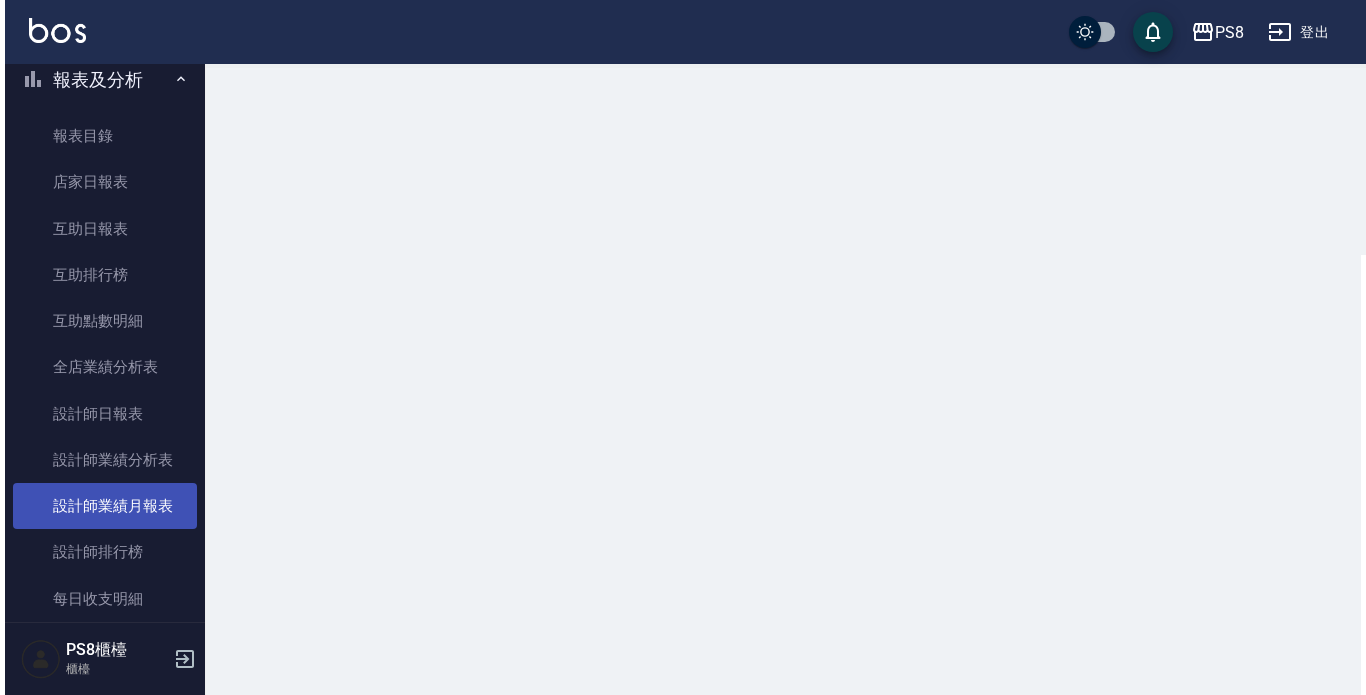 scroll, scrollTop: 0, scrollLeft: 0, axis: both 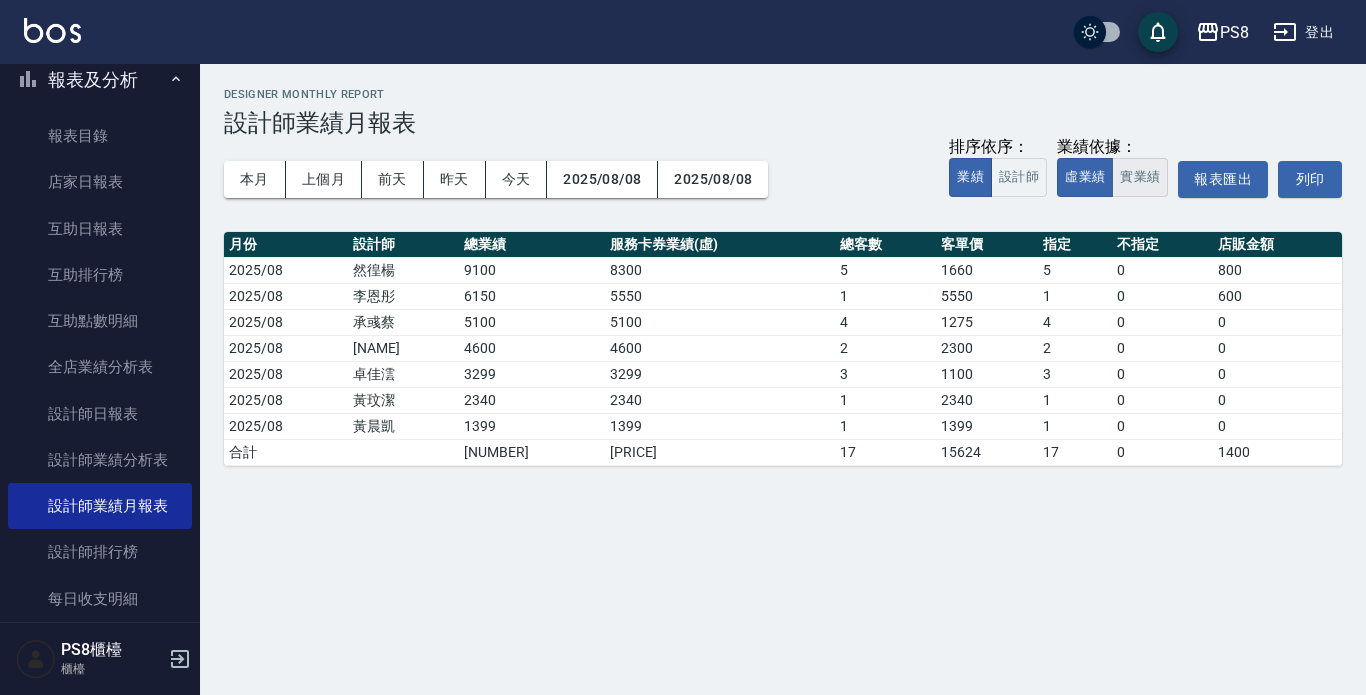 click on "實業績" at bounding box center [1140, 177] 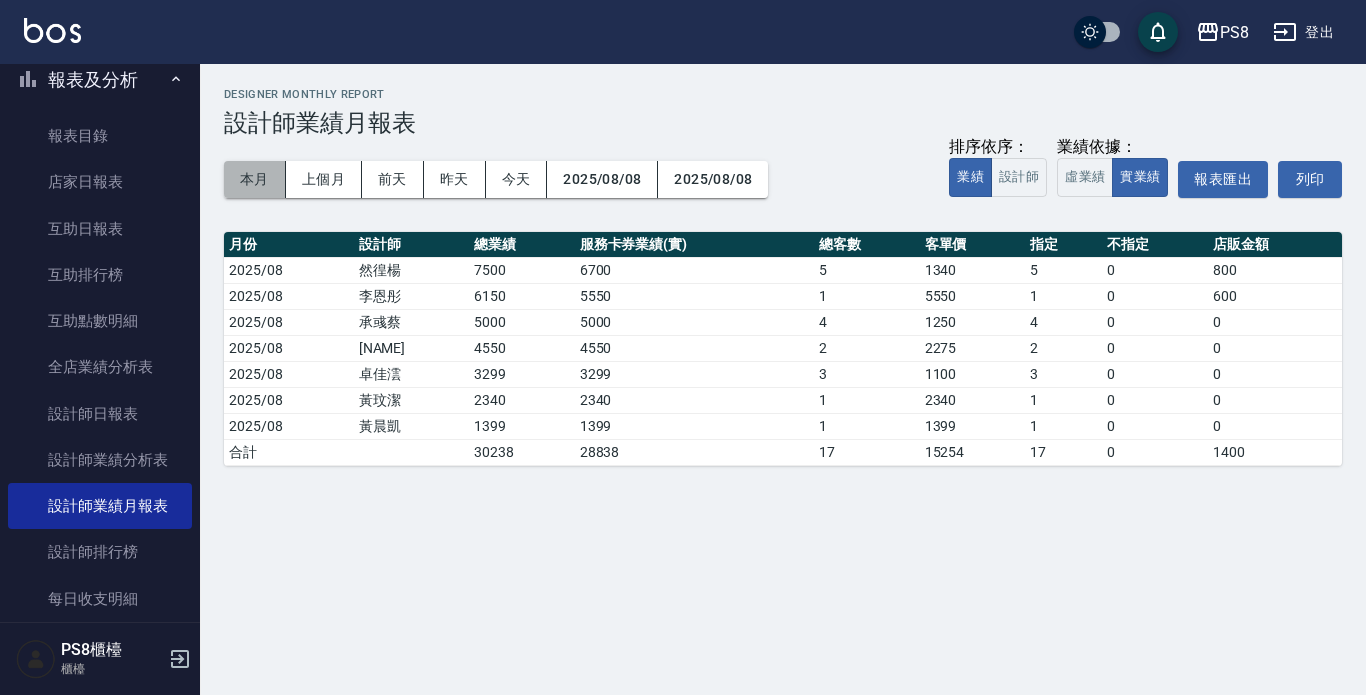 click on "本月" at bounding box center (255, 179) 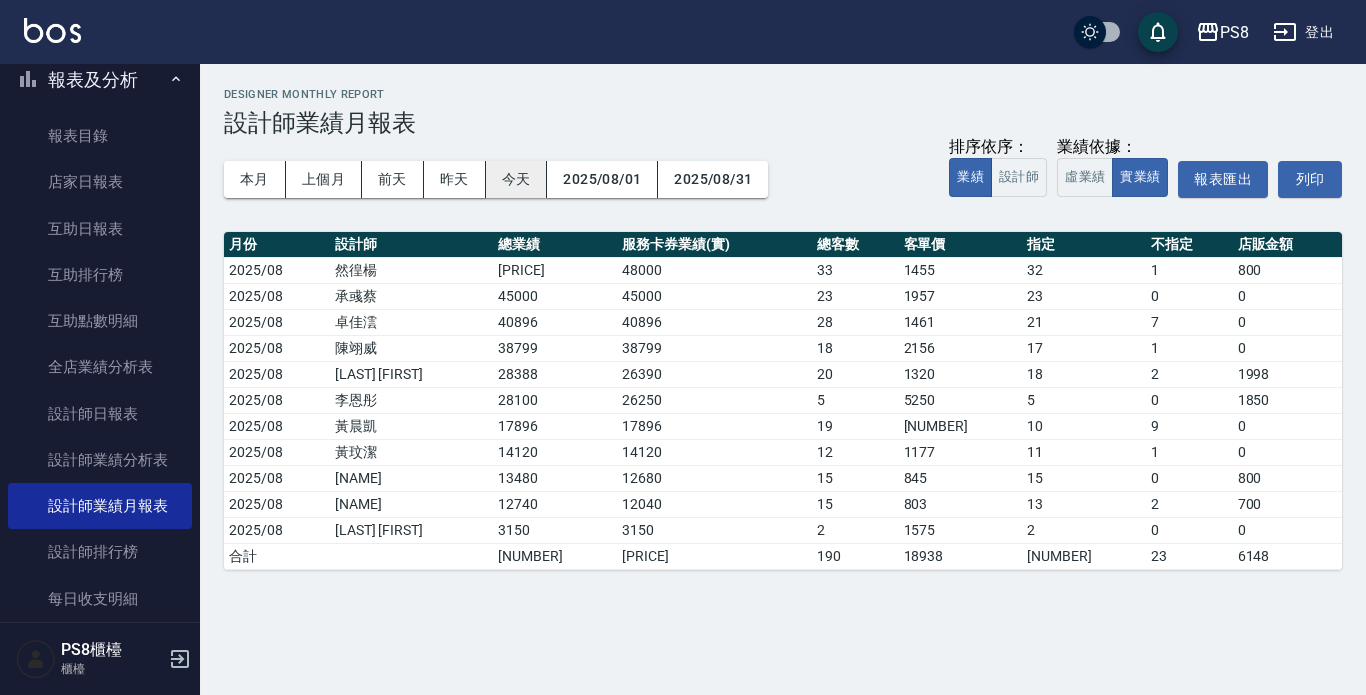 click on "今天" at bounding box center [517, 179] 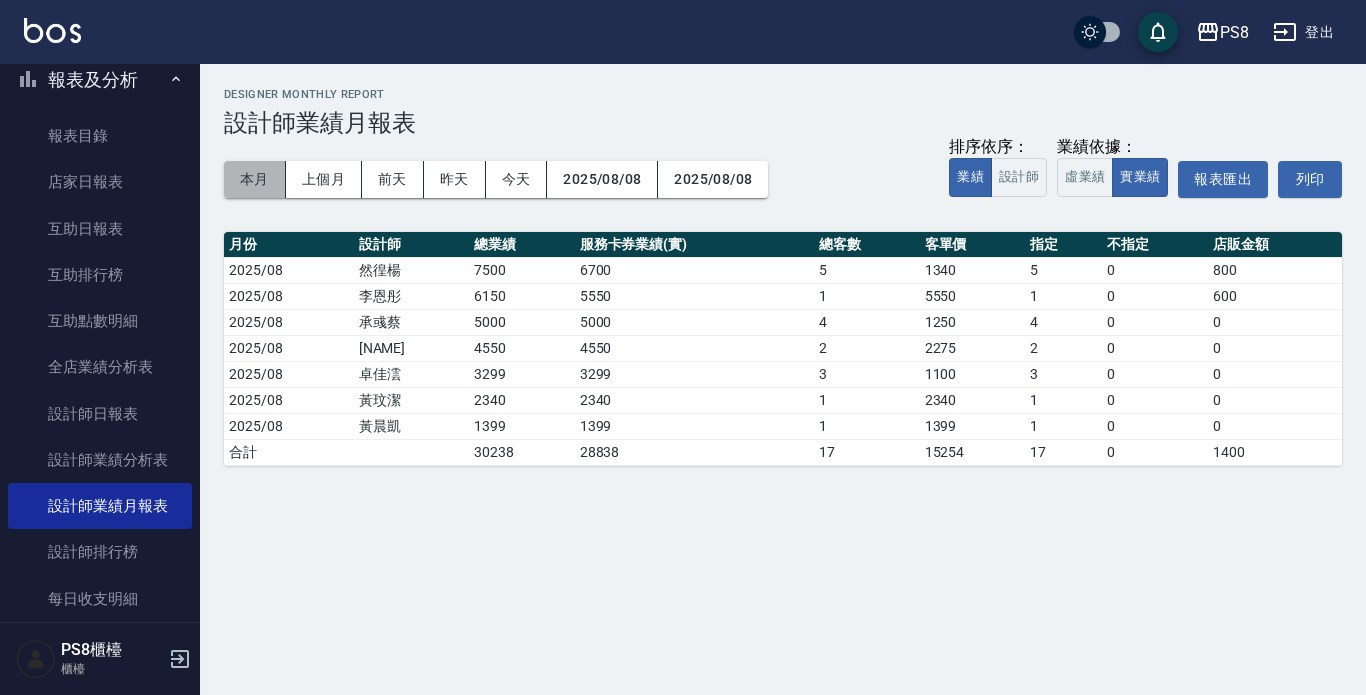 click on "本月" at bounding box center (255, 179) 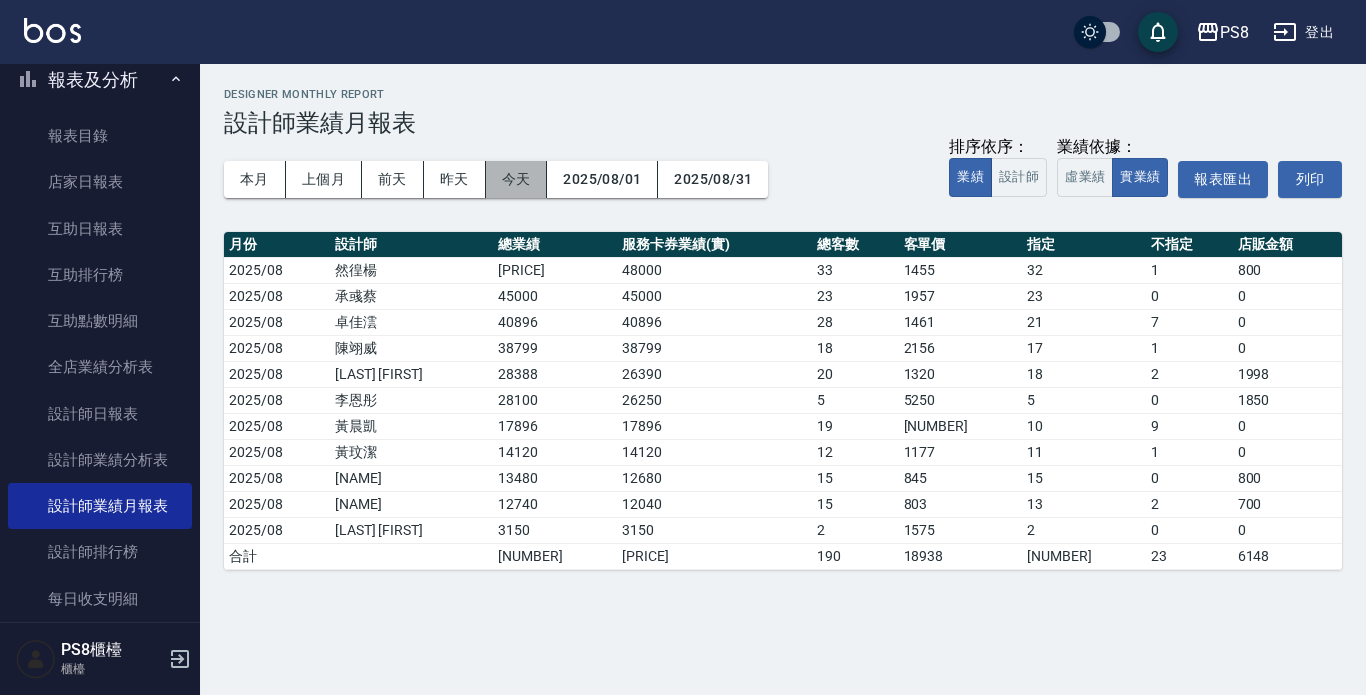 click on "今天" at bounding box center [517, 179] 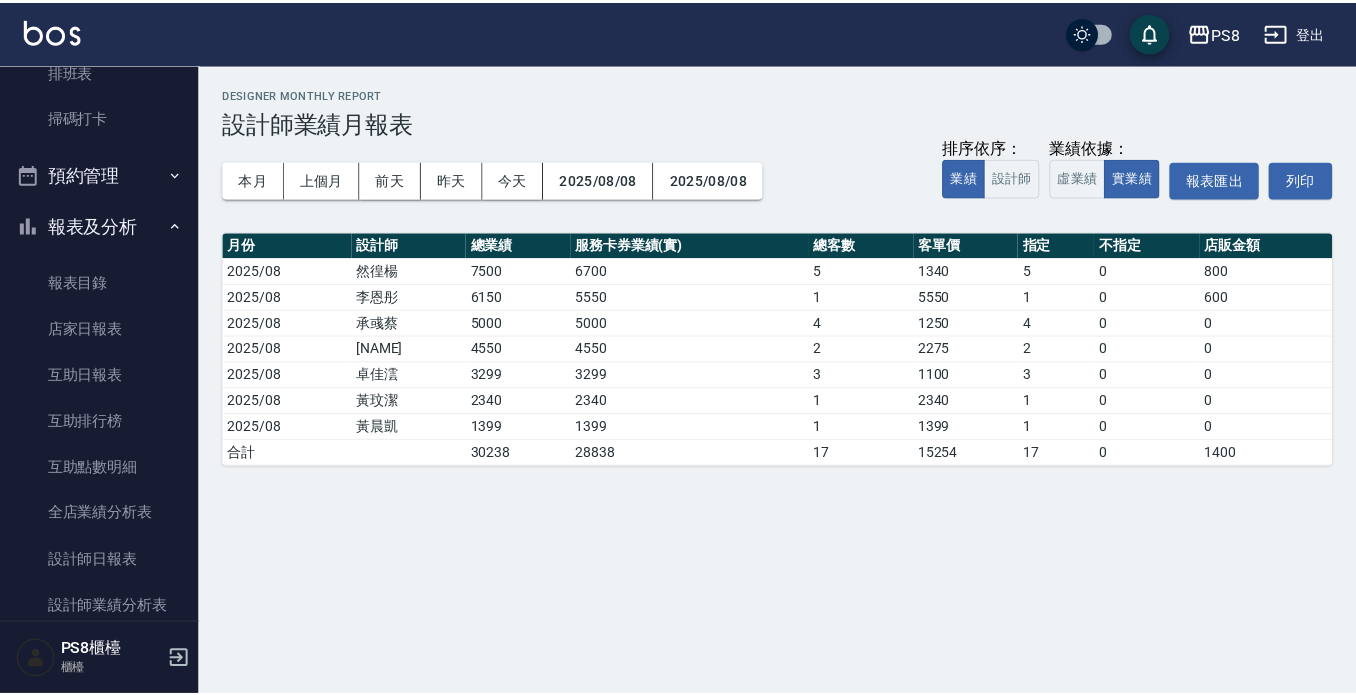 scroll, scrollTop: 0, scrollLeft: 0, axis: both 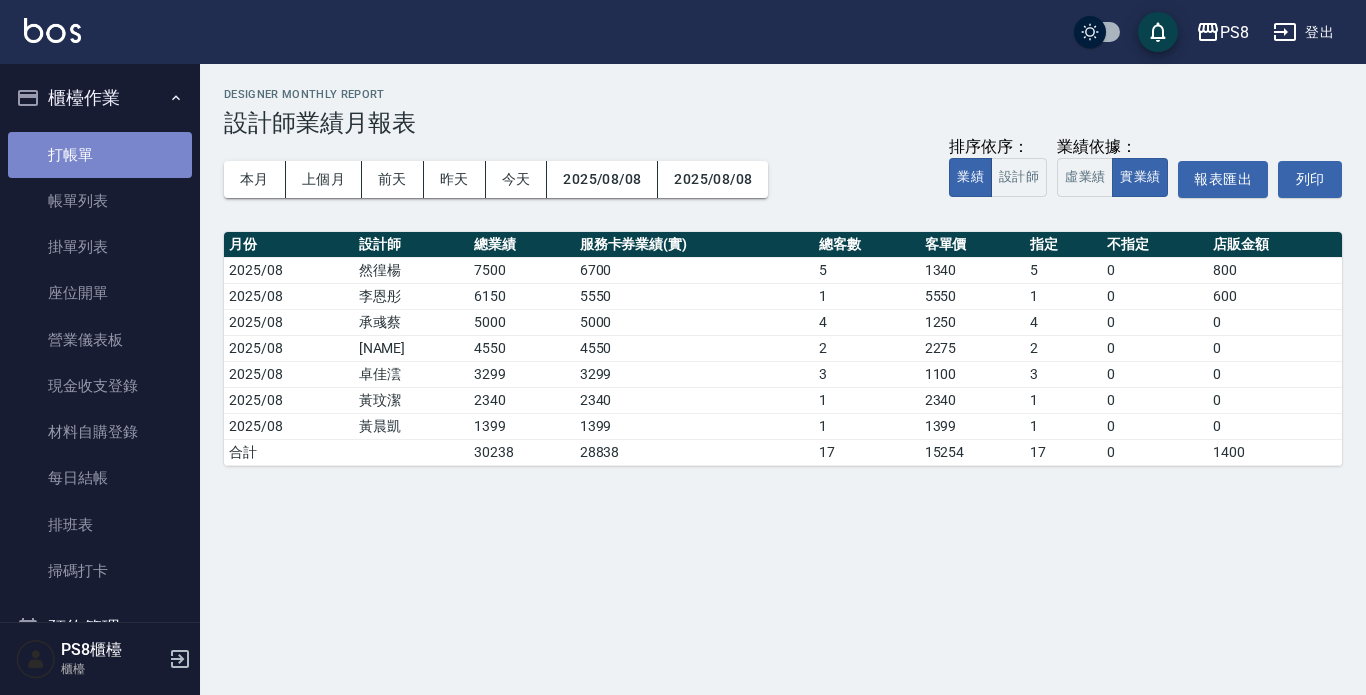 click on "打帳單" at bounding box center [100, 155] 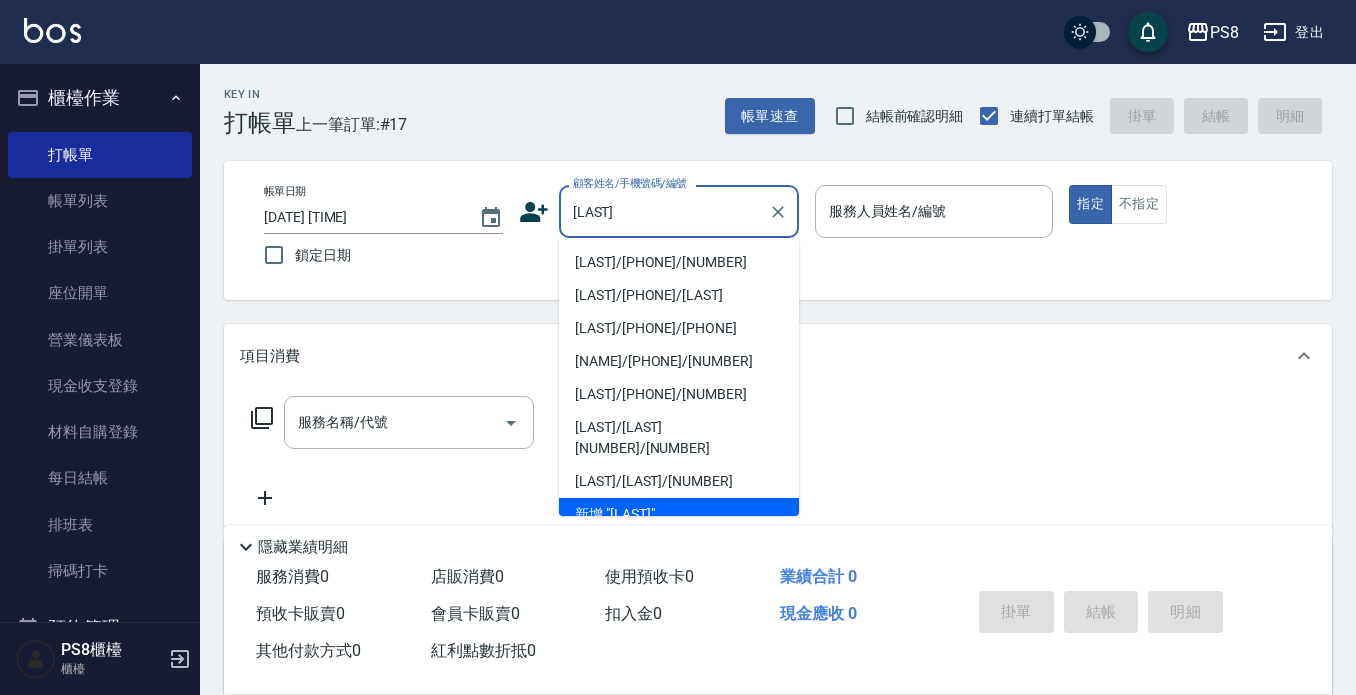click on "[LAST]/[PHONE]/[NUMBER]" at bounding box center (679, 262) 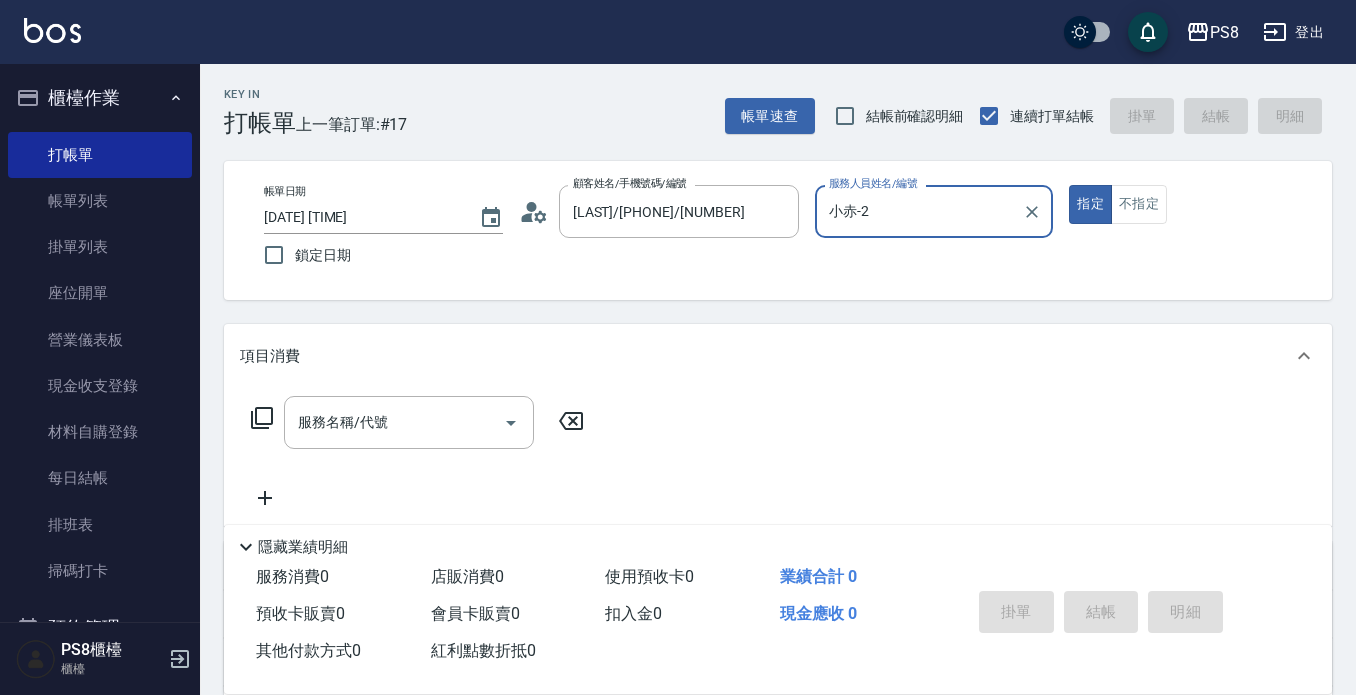 type on "小赤-2" 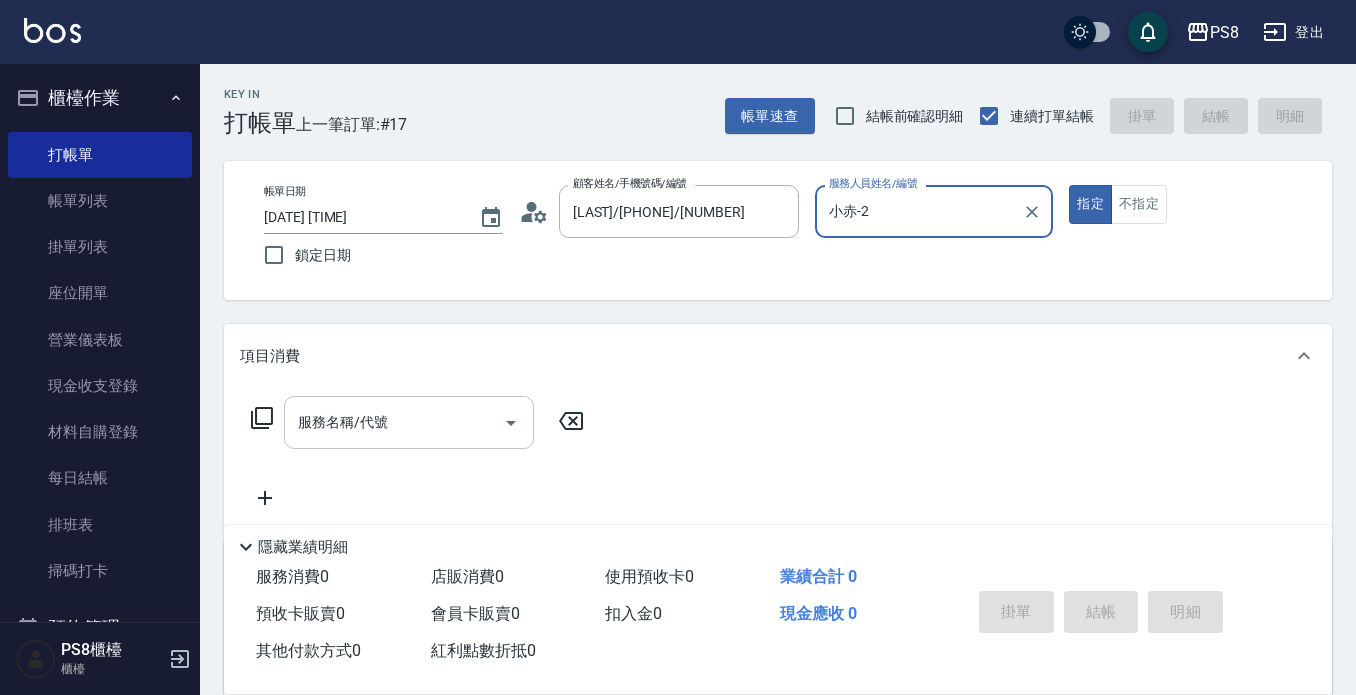 click on "服務名稱/代號" at bounding box center (394, 422) 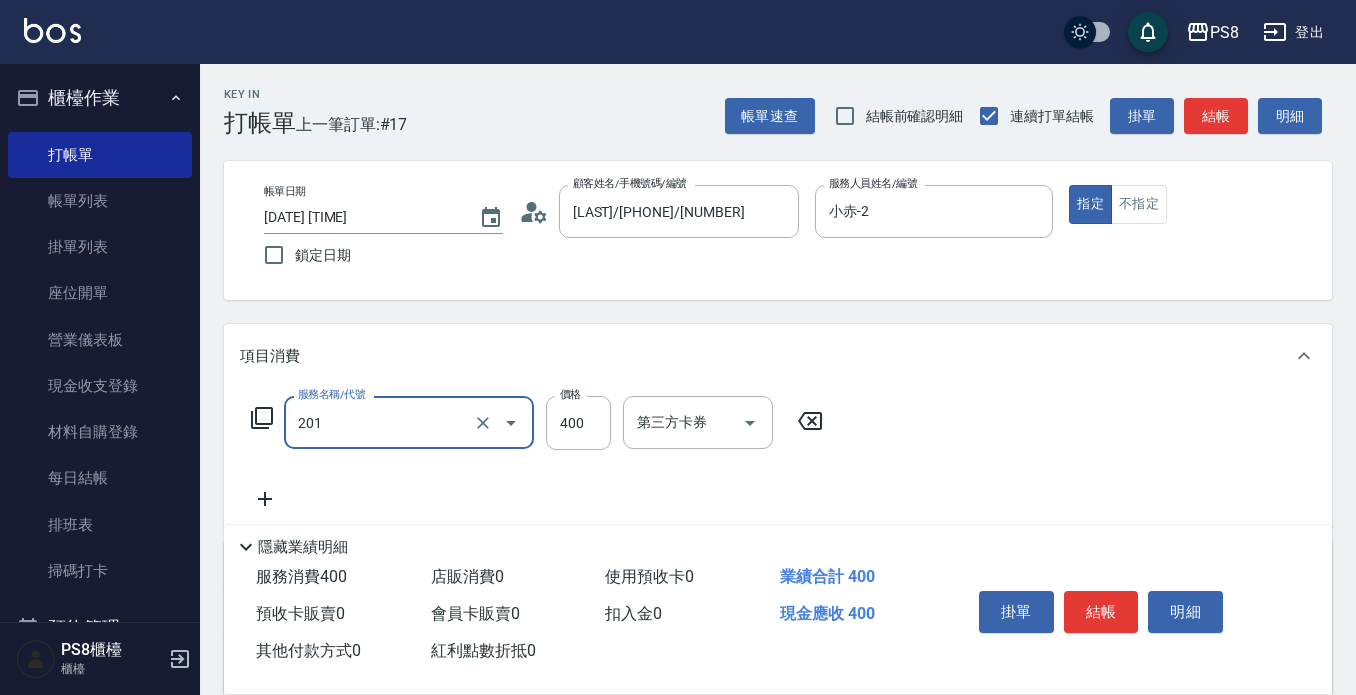type on "洗剪400(201)" 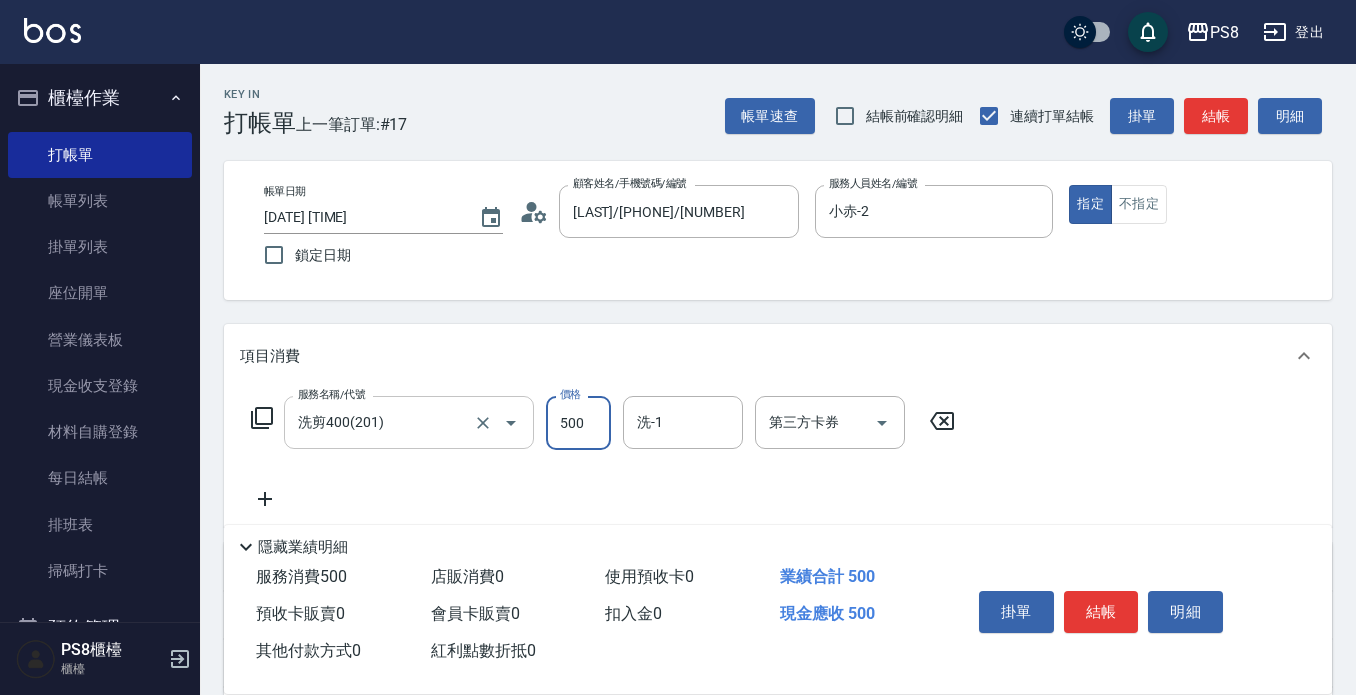 type on "500" 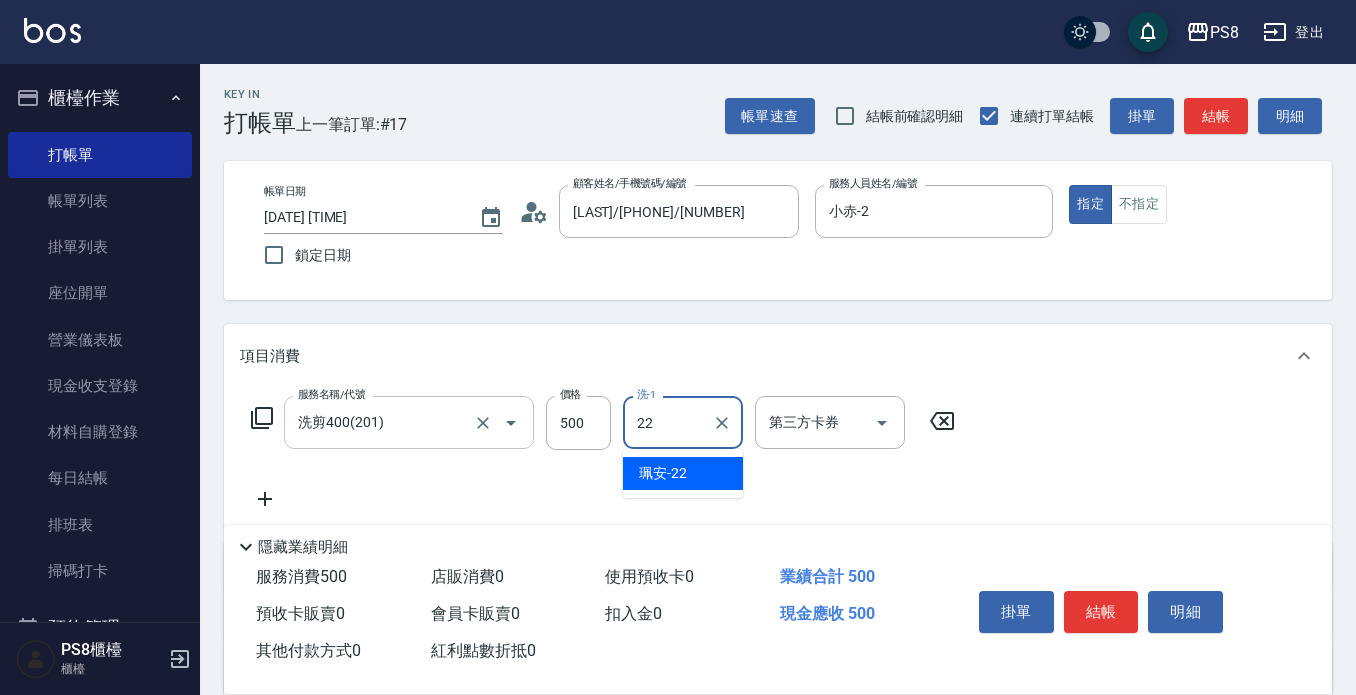 type on "珮安-22" 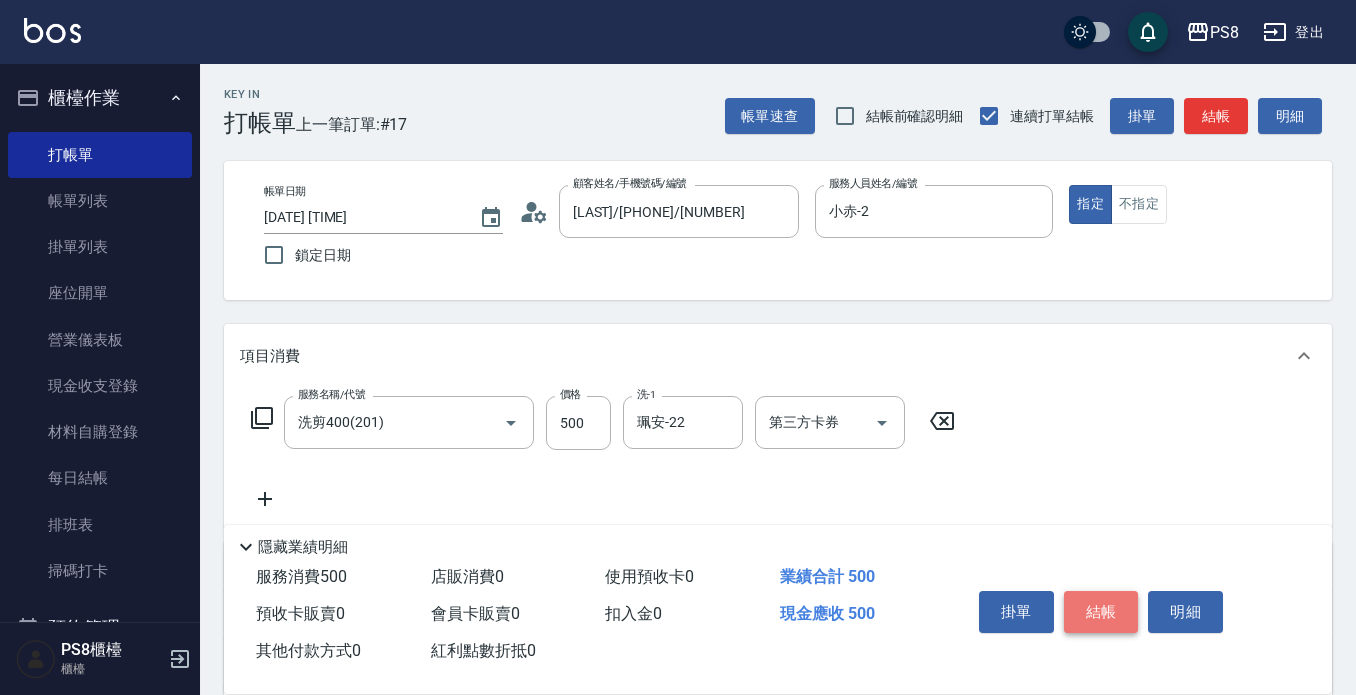 click on "結帳" at bounding box center [1101, 612] 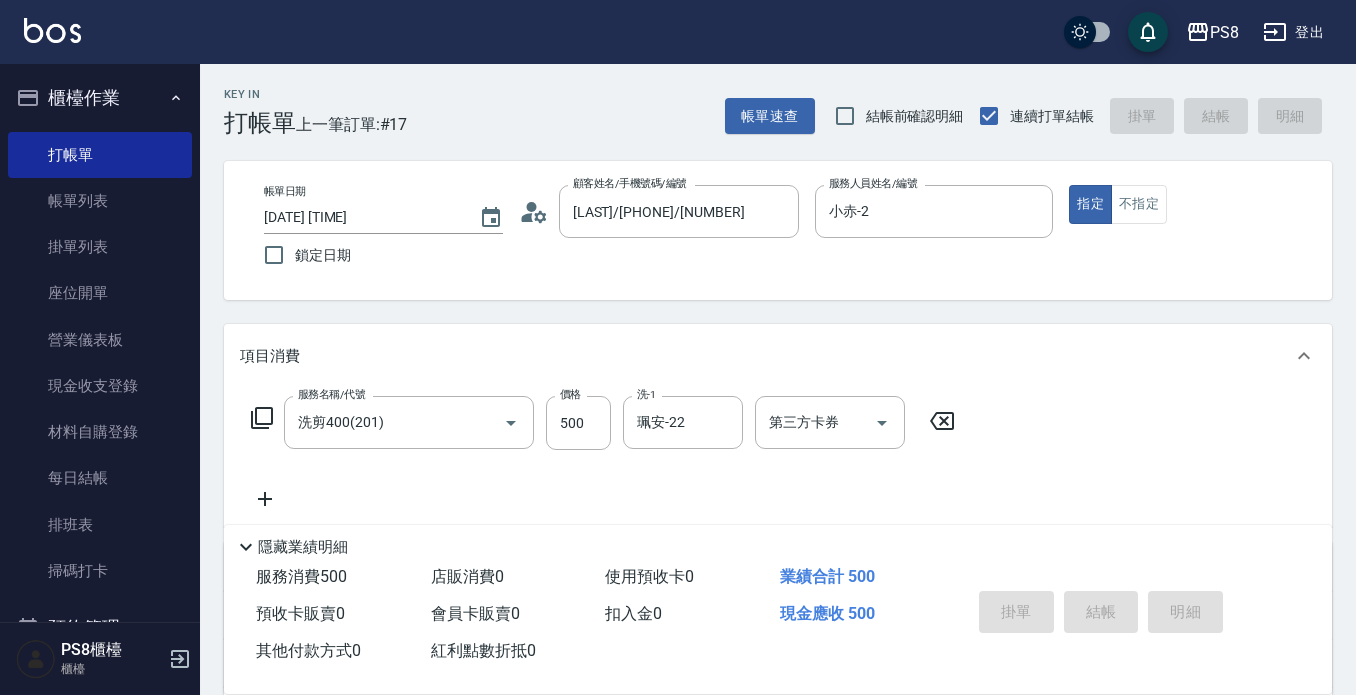 type on "2025/08/08 17:55" 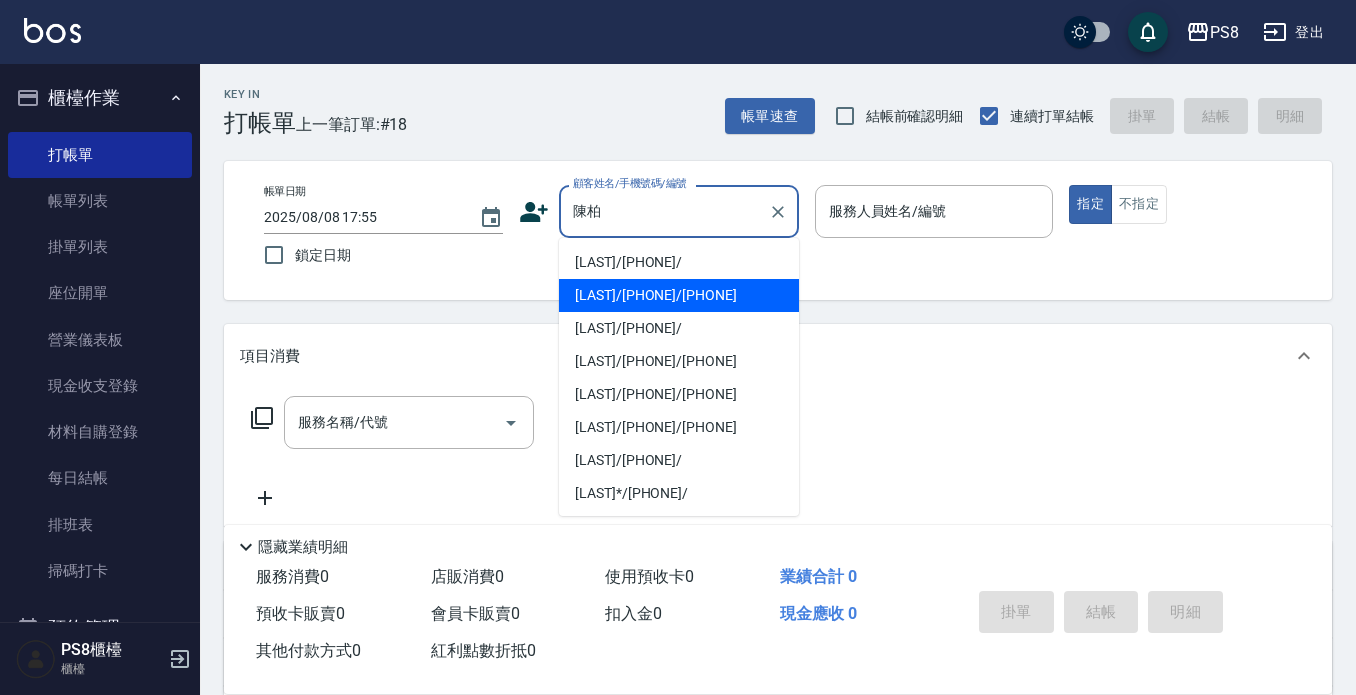 click on "[LAST]/[PHONE]/[PHONE]" at bounding box center (679, 295) 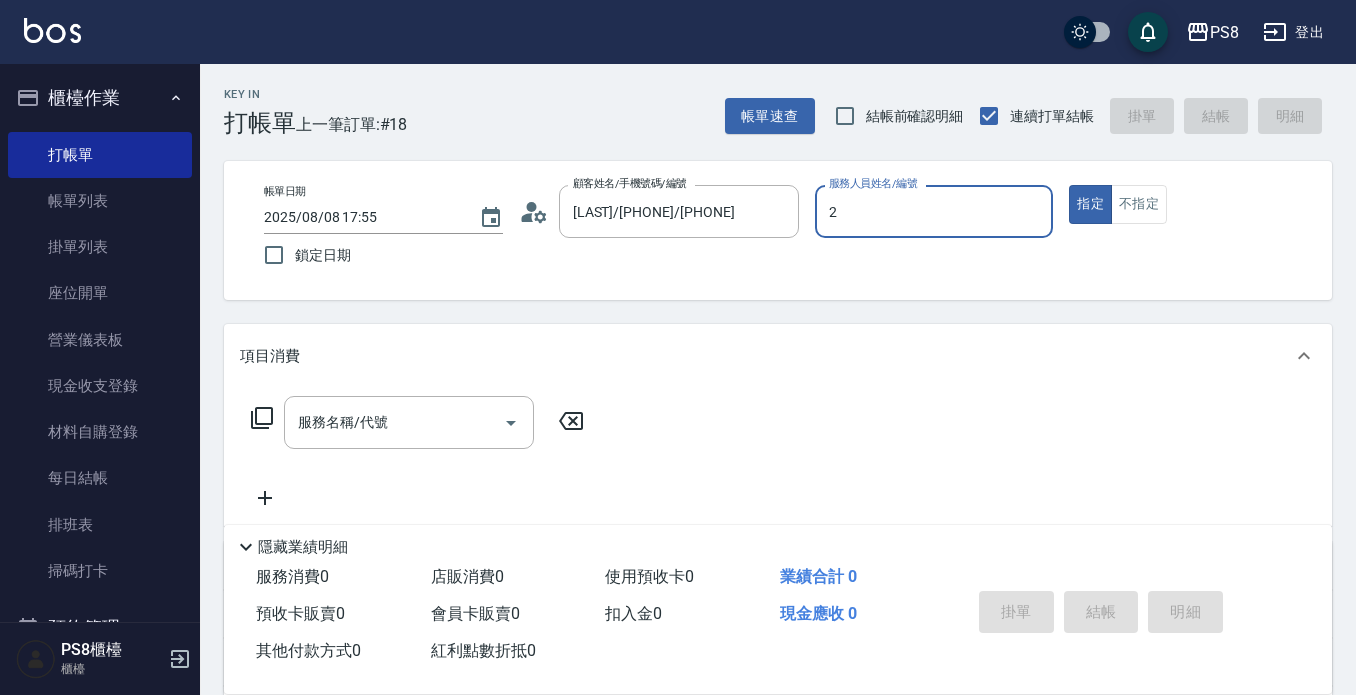 type on "小赤-2" 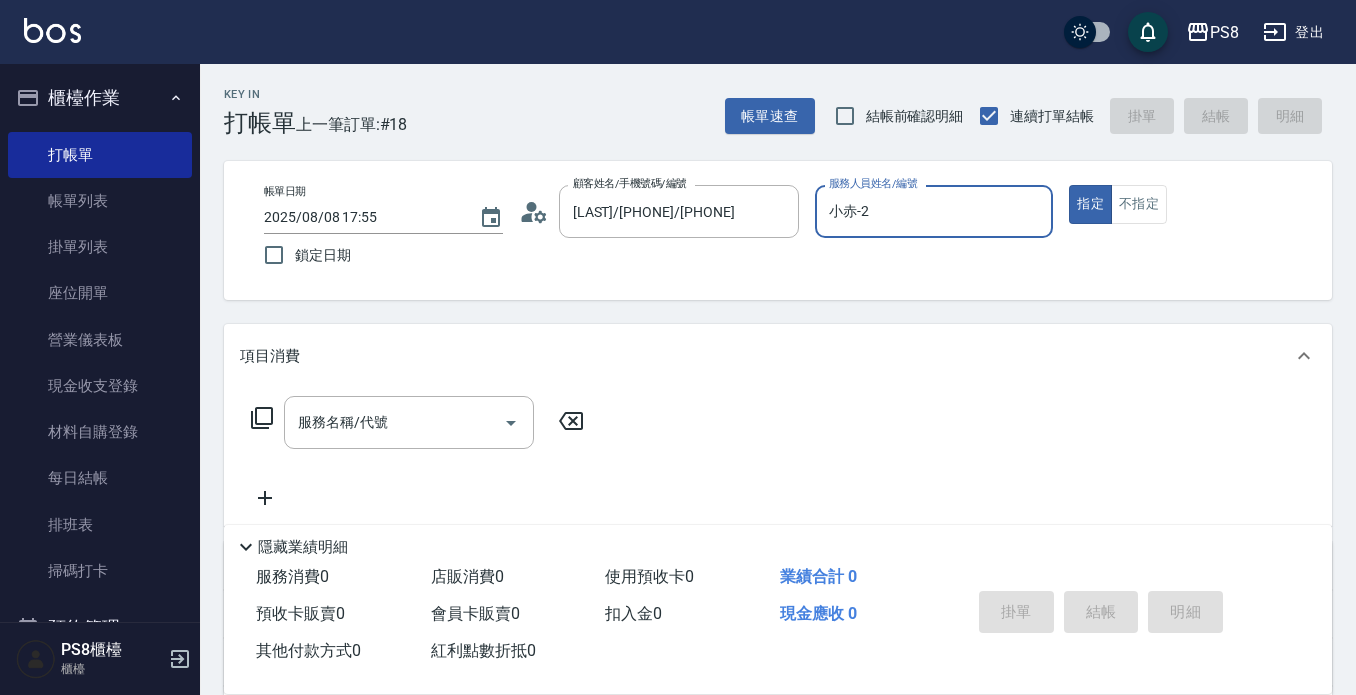 type on "true" 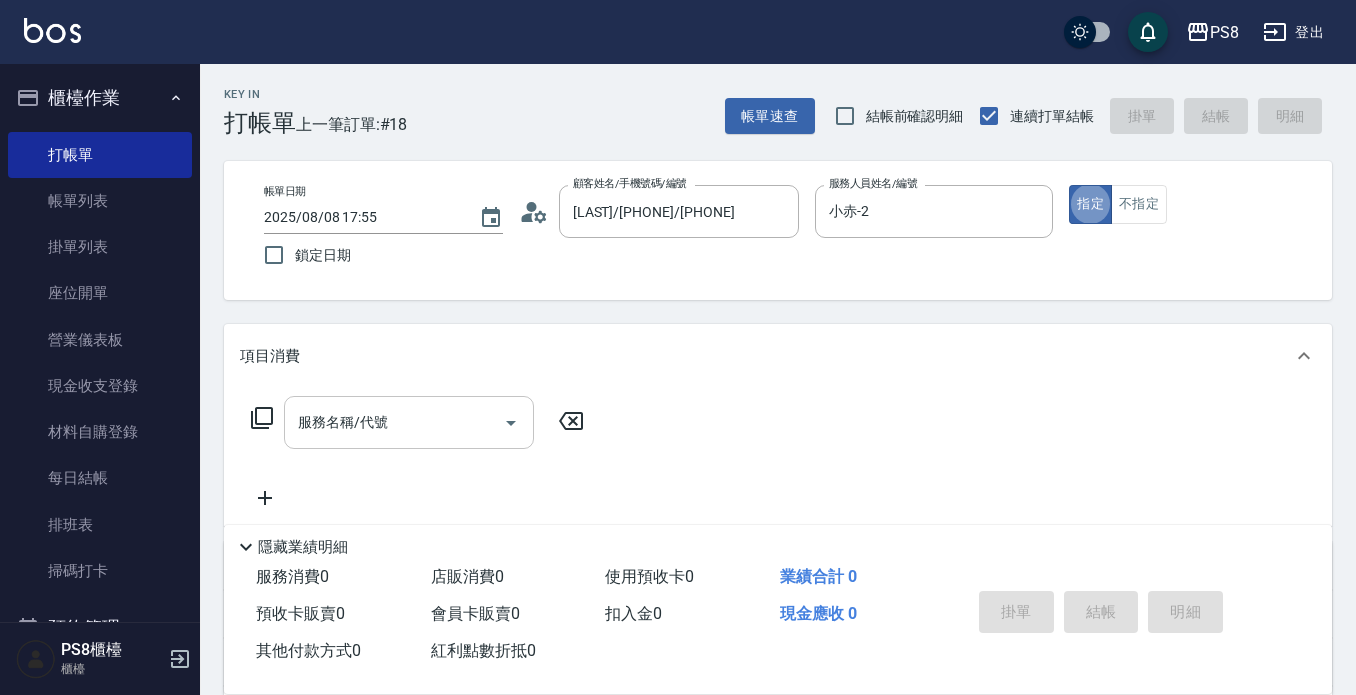 click on "服務名稱/代號" at bounding box center (394, 422) 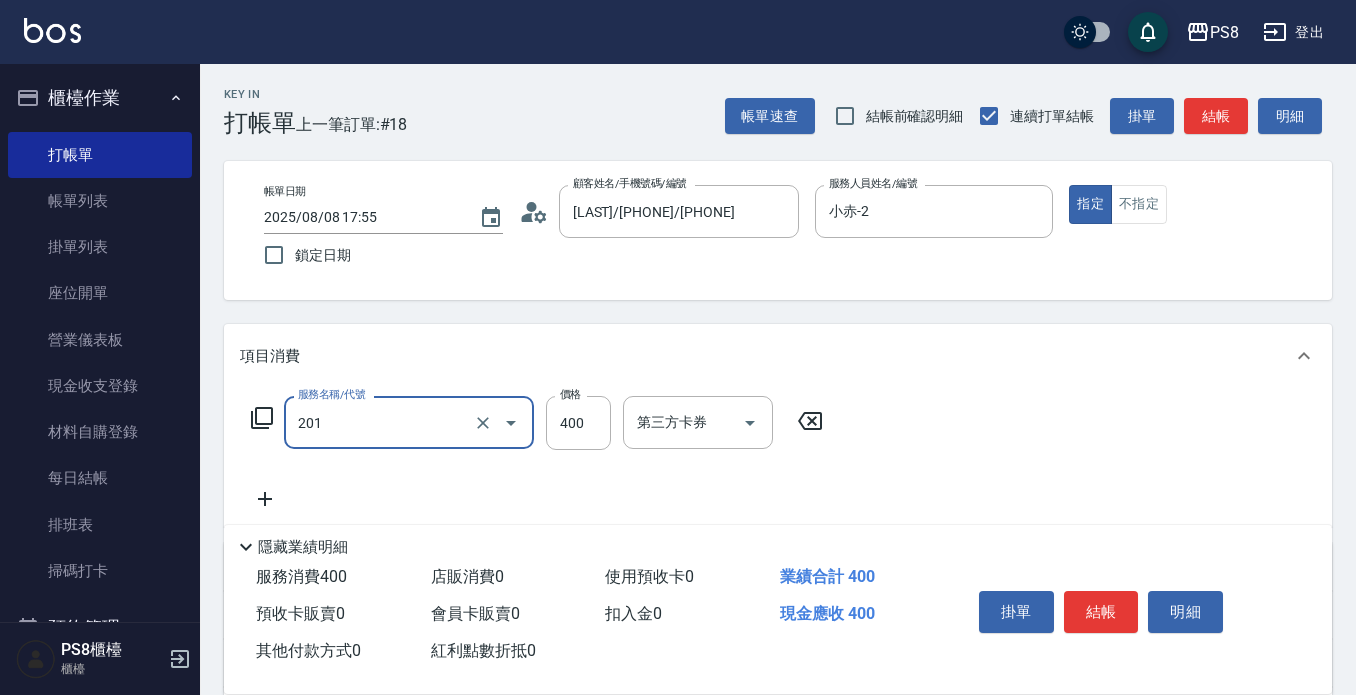 type on "洗剪400(201)" 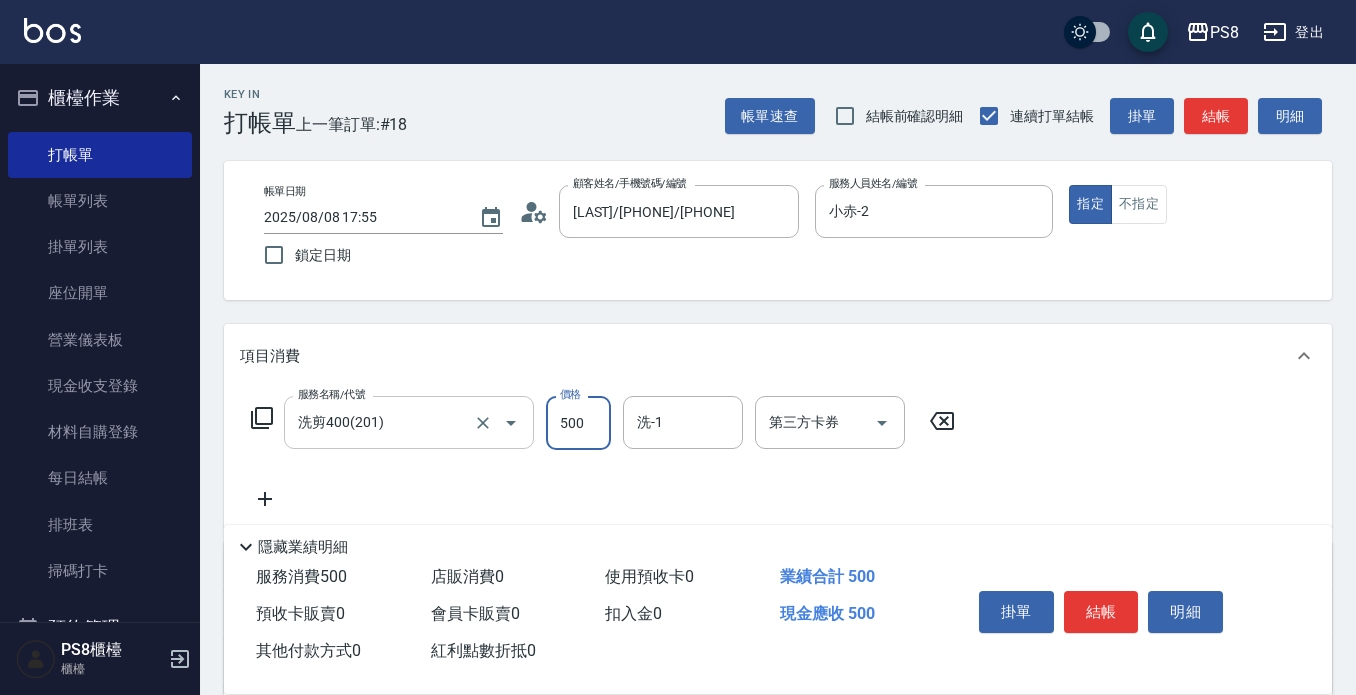 type on "500" 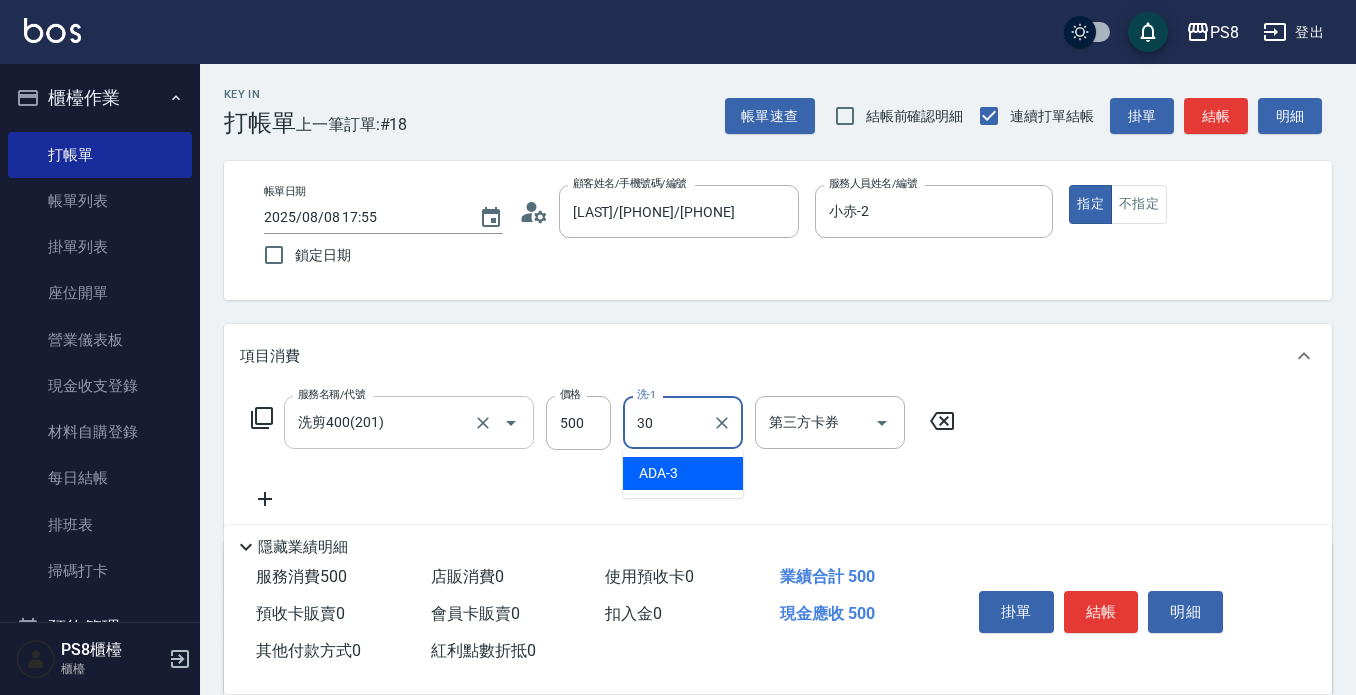 type on "3" 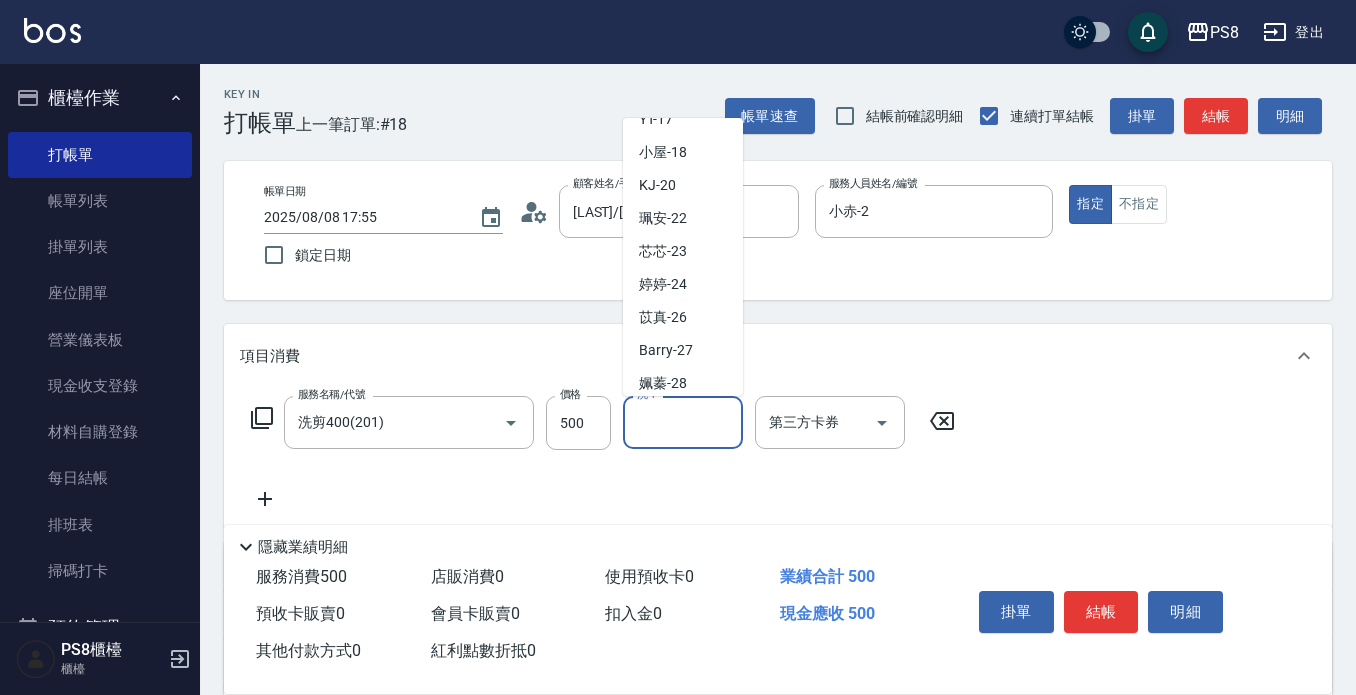 scroll, scrollTop: 500, scrollLeft: 0, axis: vertical 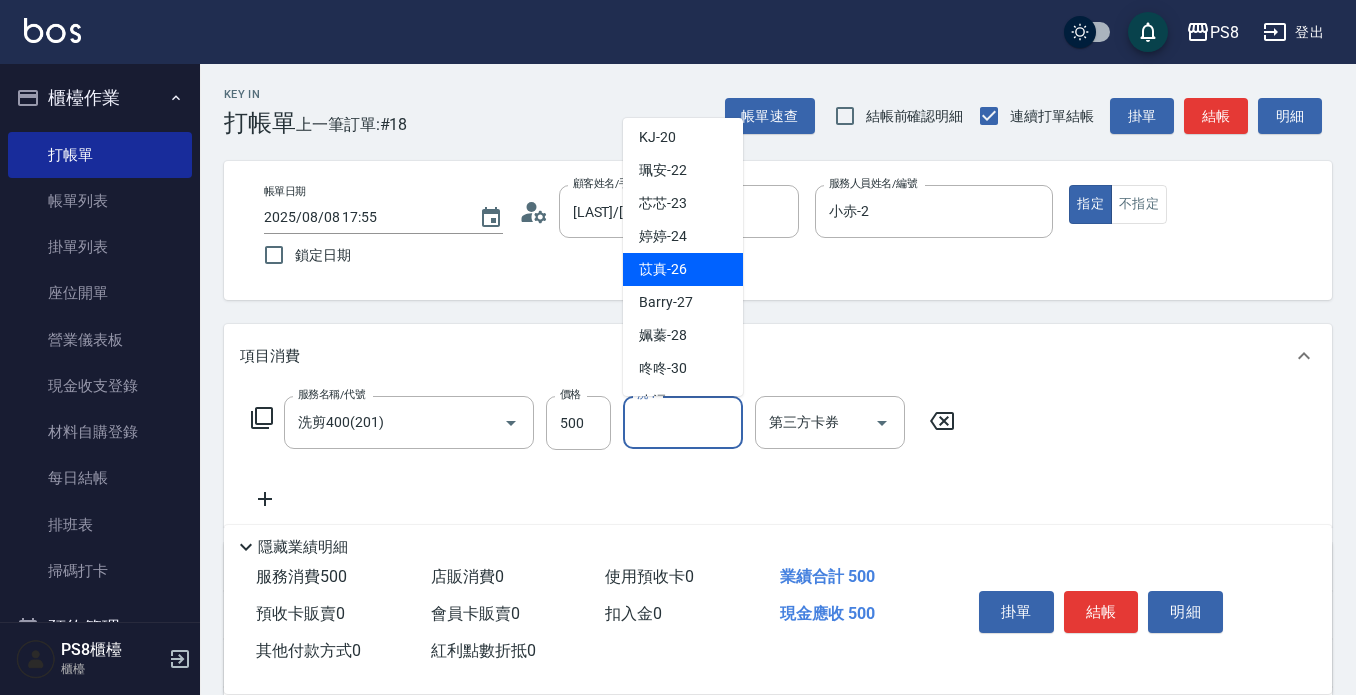 click on "[LAST] -[NUMBER]" at bounding box center [683, 269] 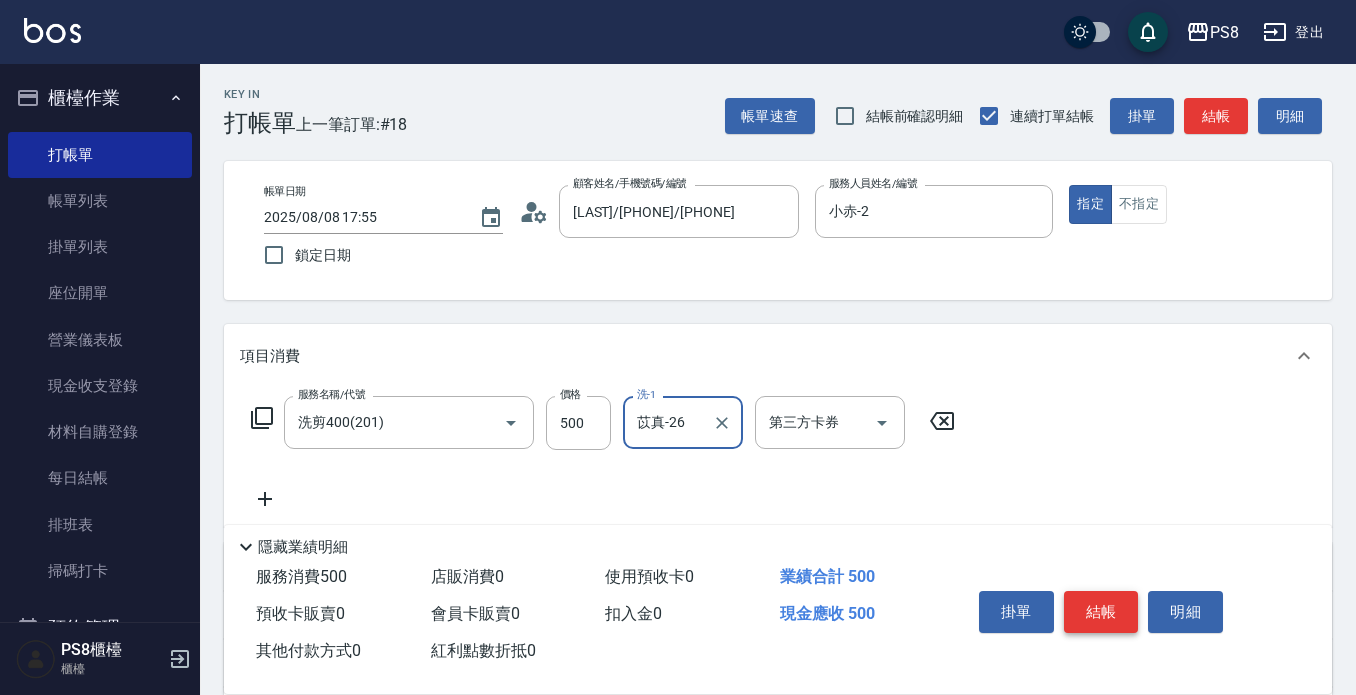 click on "結帳" at bounding box center (1101, 612) 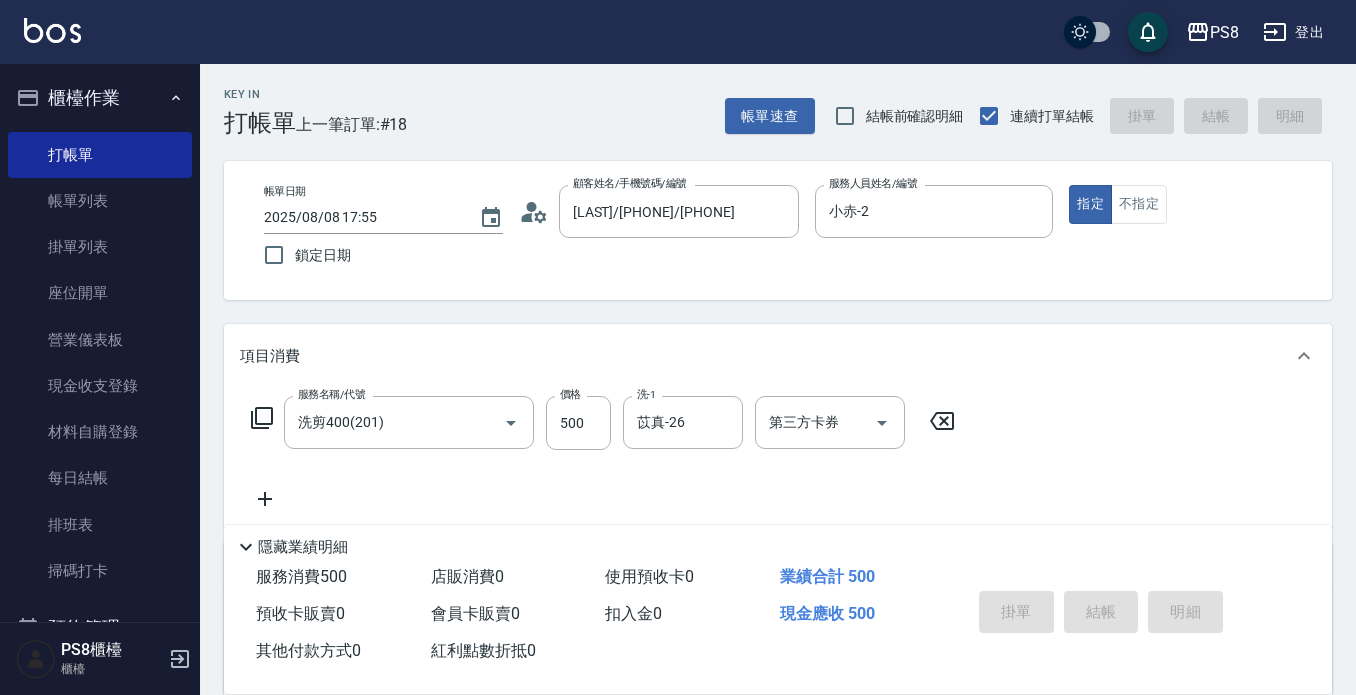 type on "[DATETIME]" 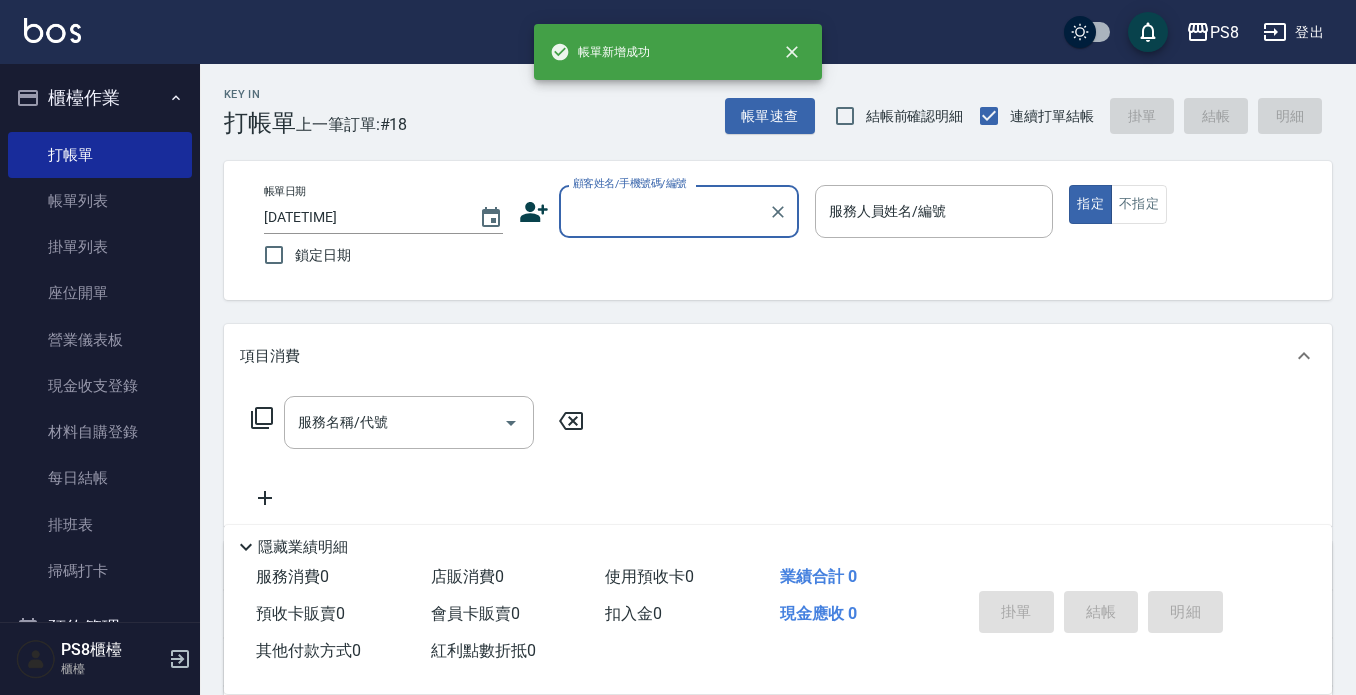 scroll, scrollTop: 0, scrollLeft: 0, axis: both 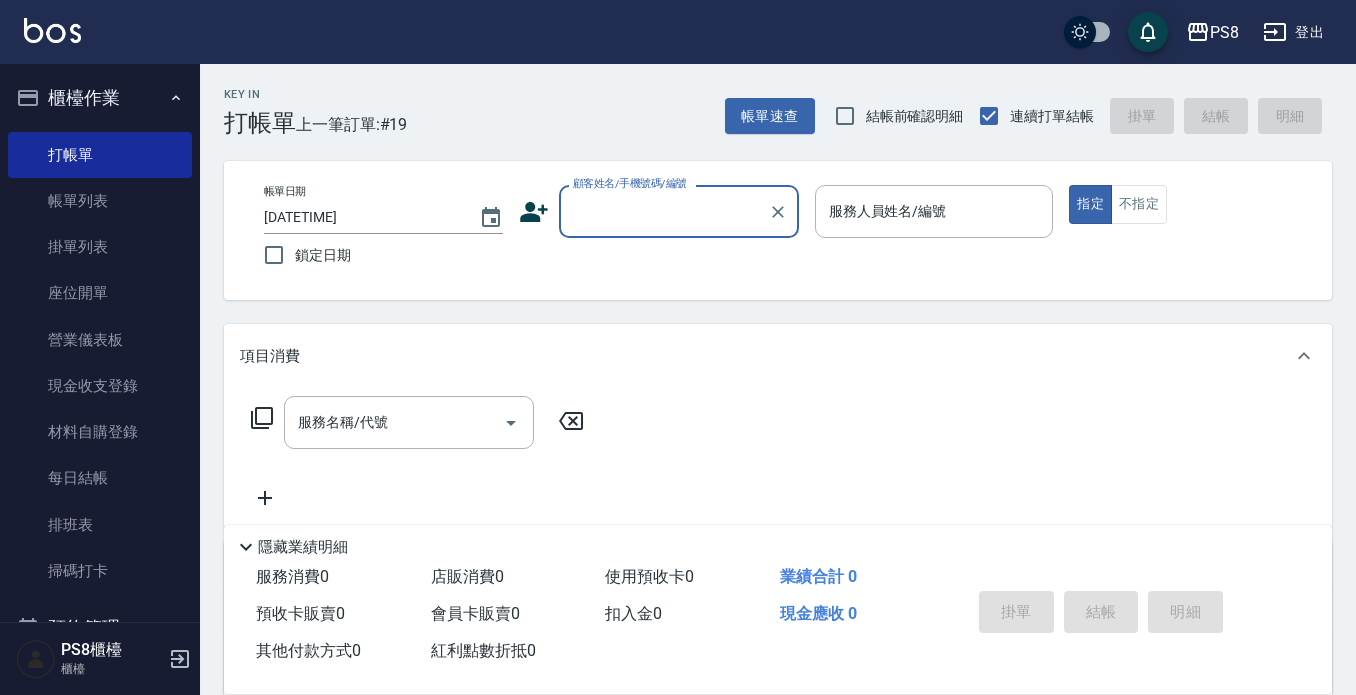 click on "顧客姓名/手機號碼/編號" at bounding box center [630, 183] 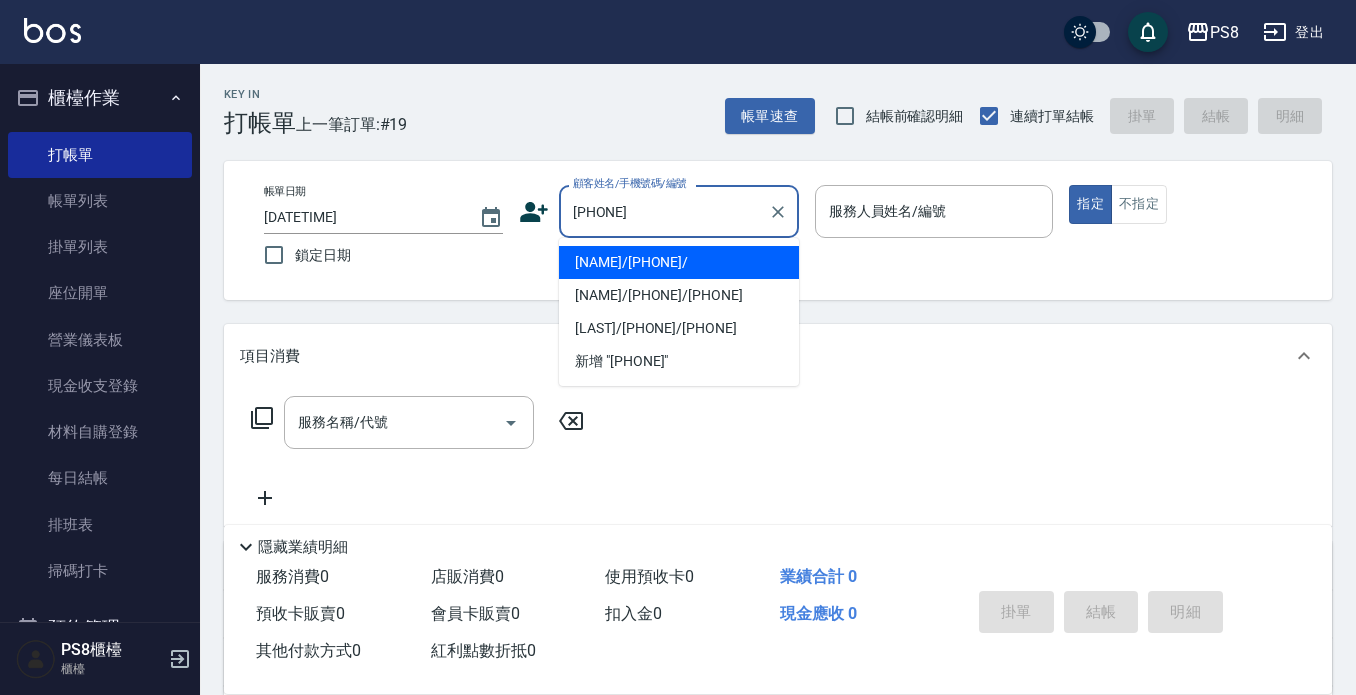 click on "[NAME]/[PHONE]/" at bounding box center [679, 262] 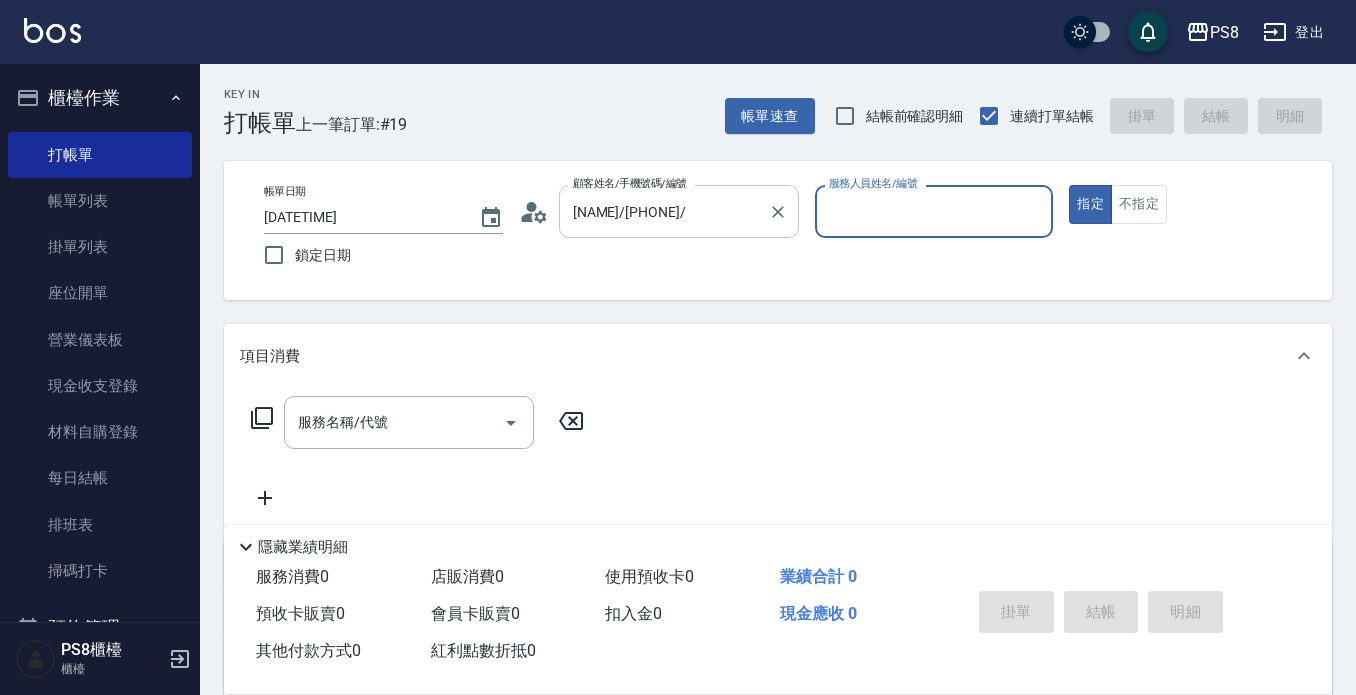click on "[LAST]/[PHONE]/ 顧客姓名/手機號碼/編號" at bounding box center (679, 211) 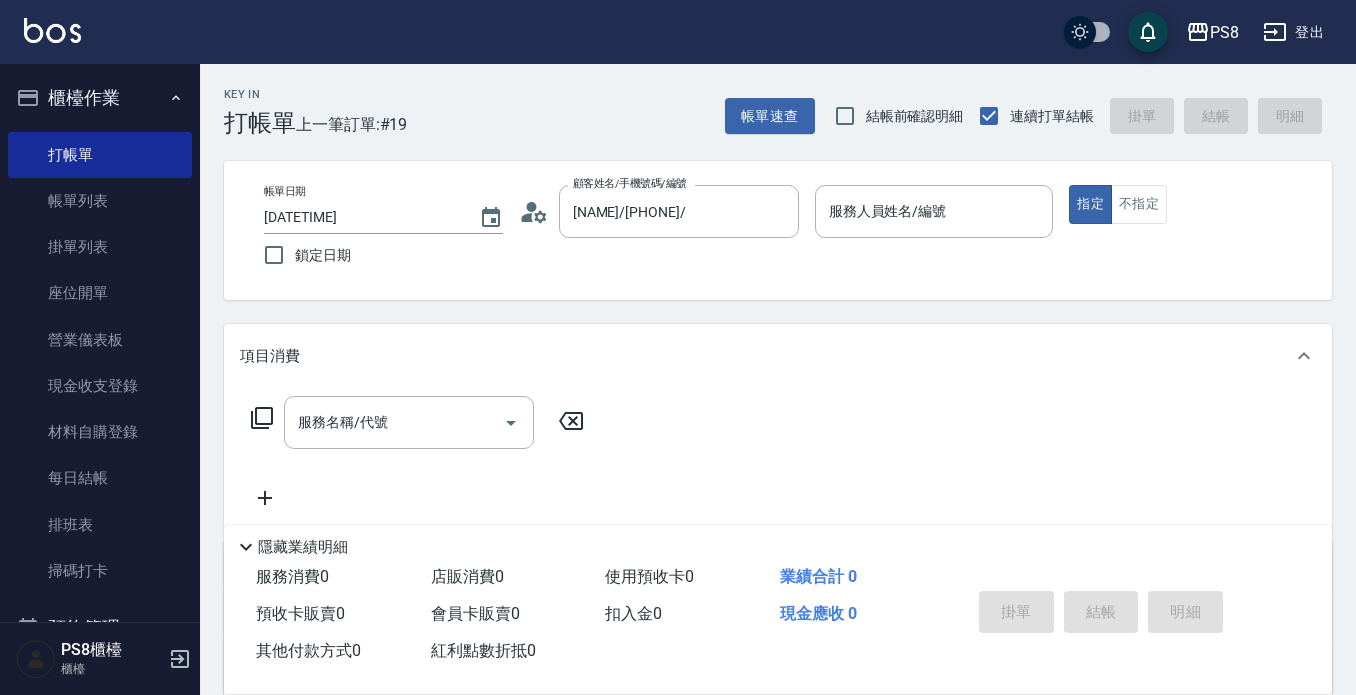 click 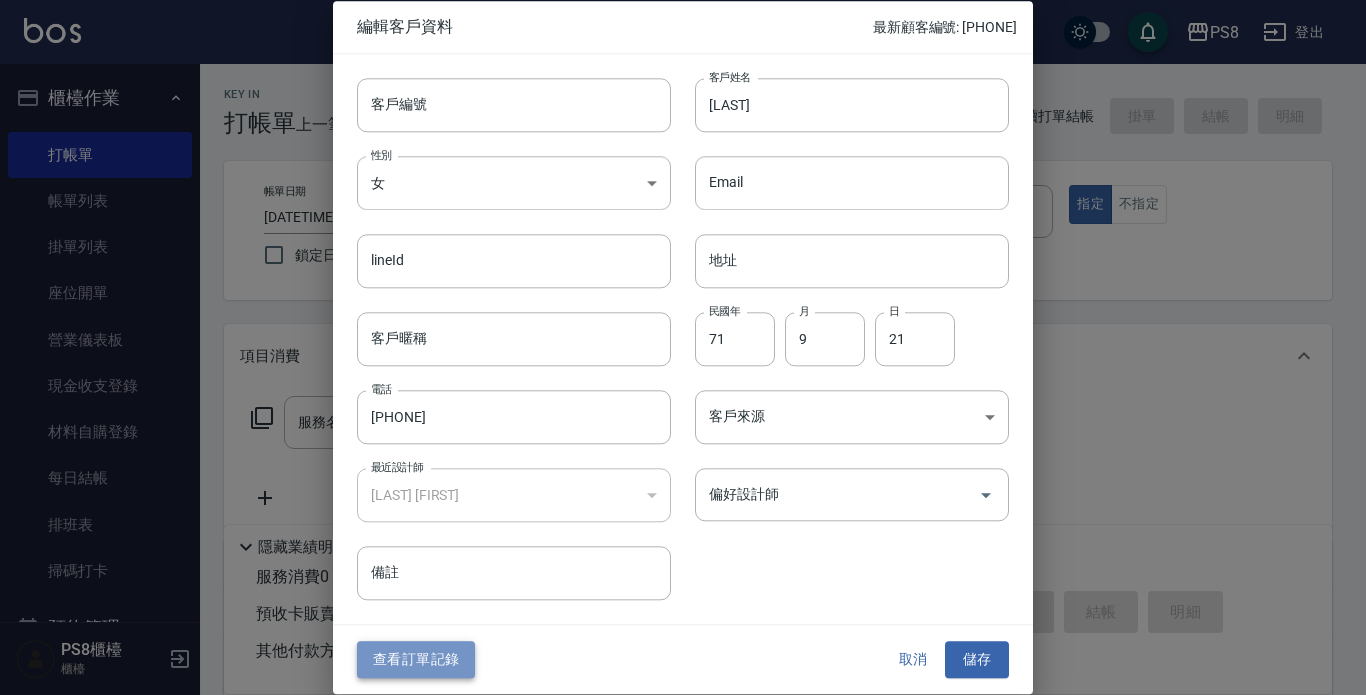 click on "查看訂單記錄" at bounding box center [416, 660] 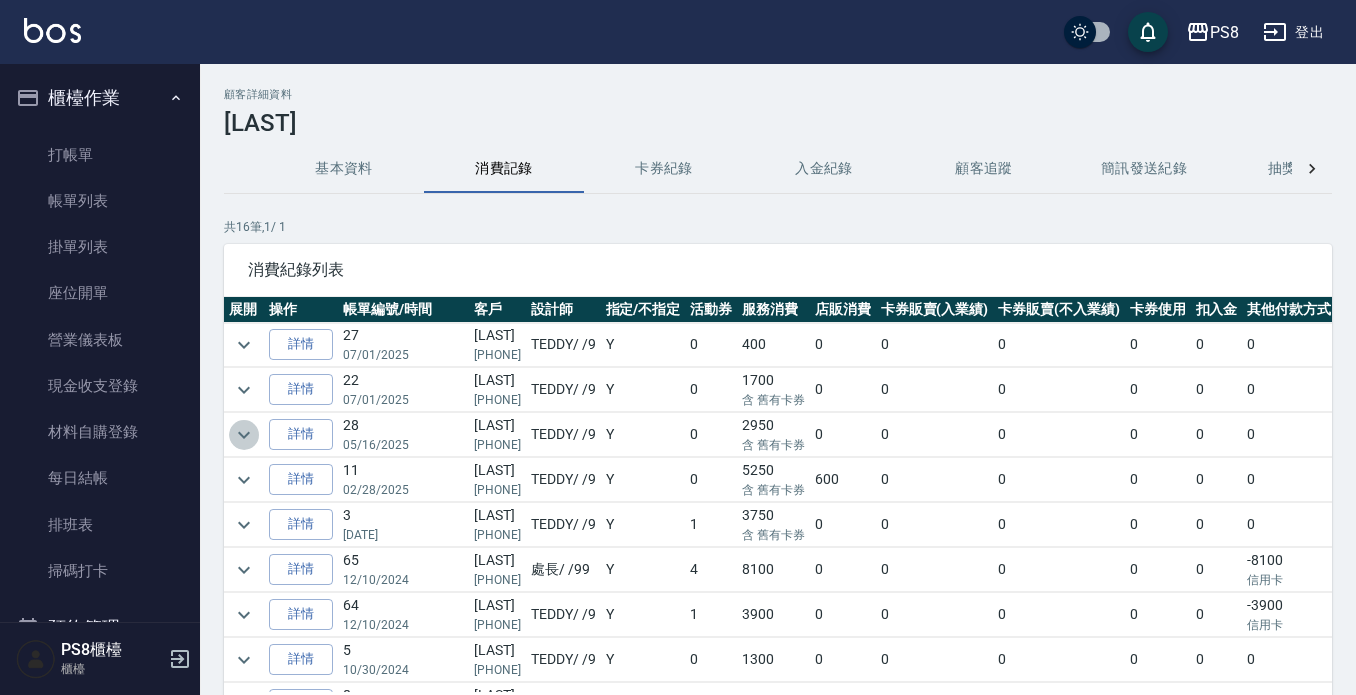 click at bounding box center (244, 435) 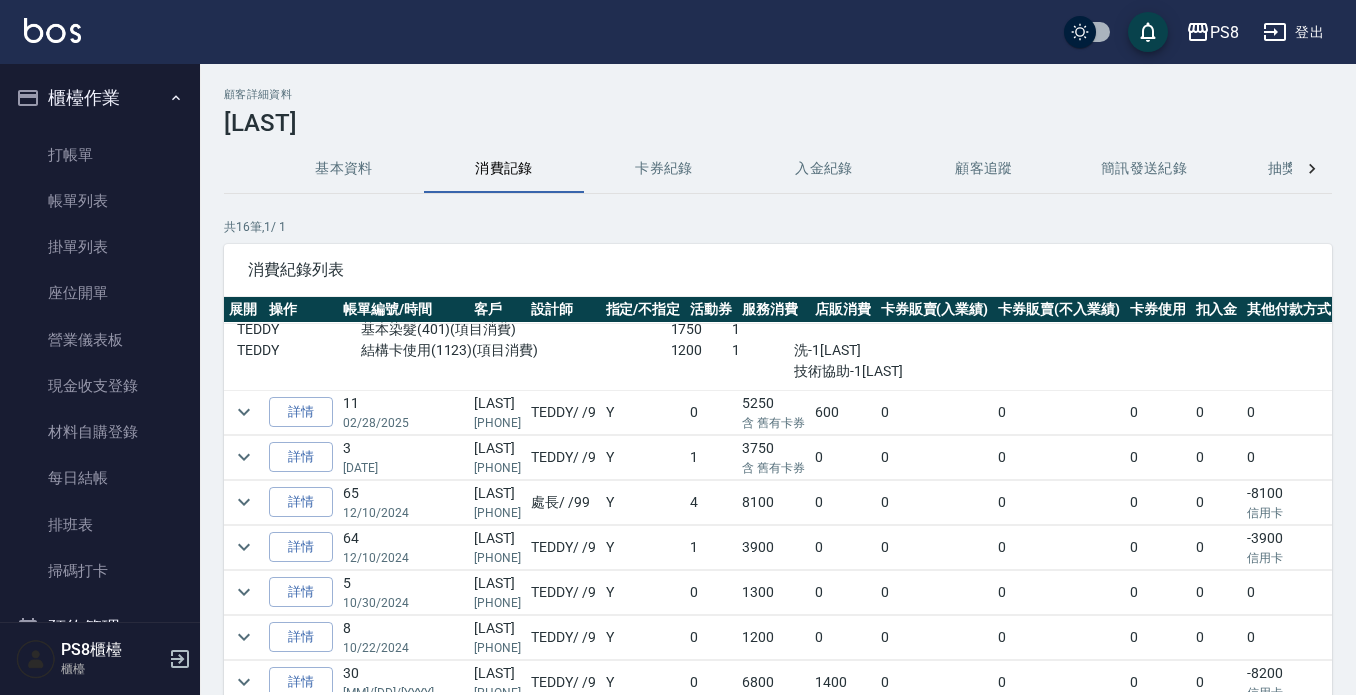 scroll, scrollTop: 200, scrollLeft: 0, axis: vertical 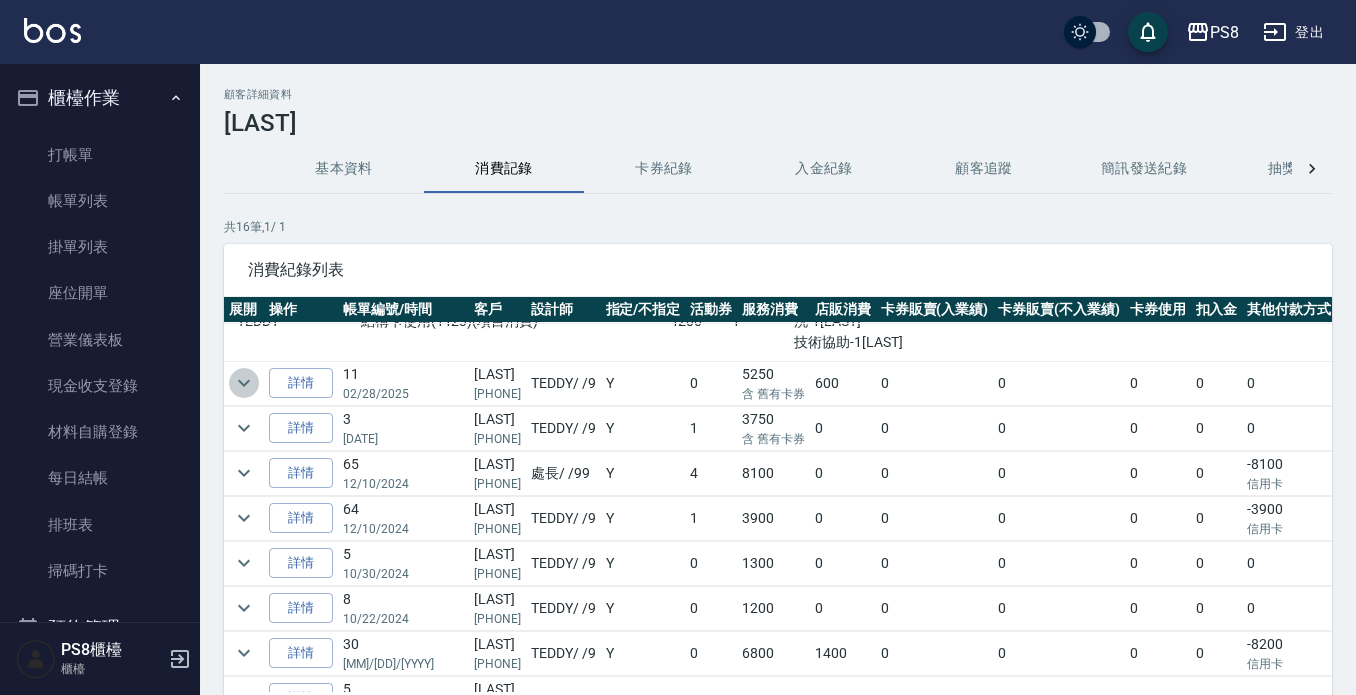 click 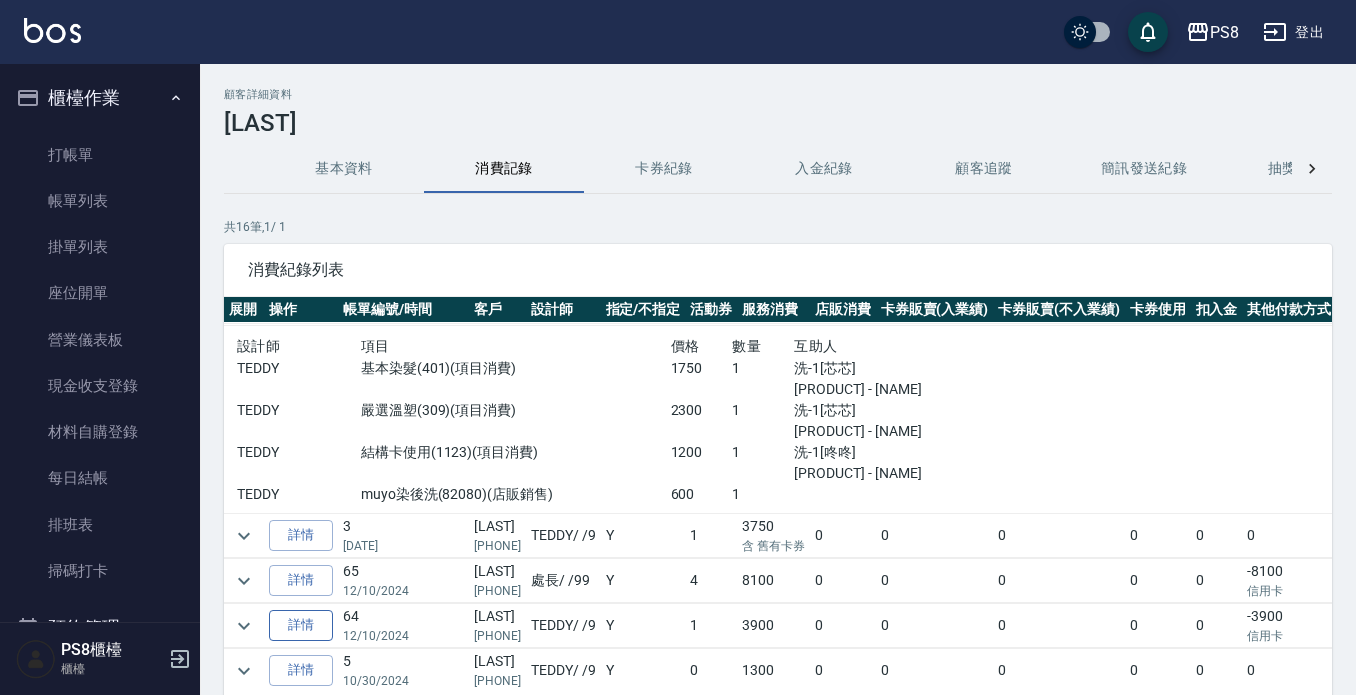 scroll, scrollTop: 400, scrollLeft: 0, axis: vertical 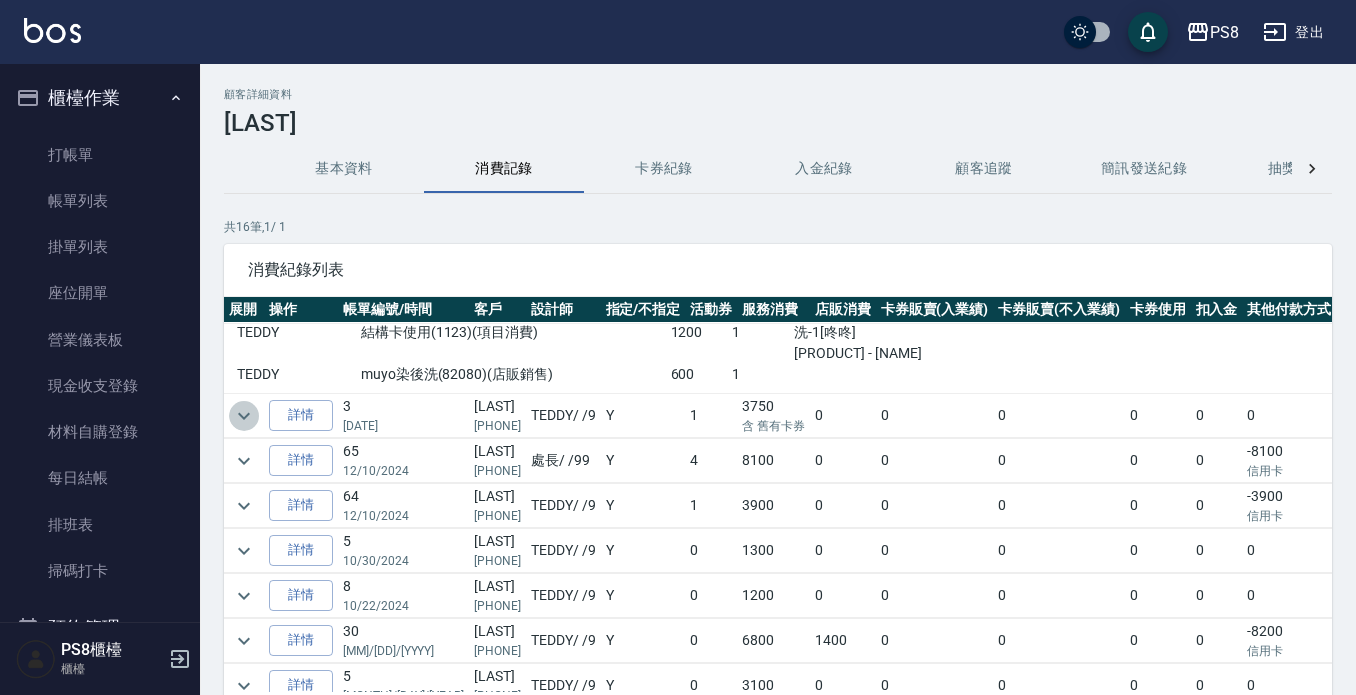 click 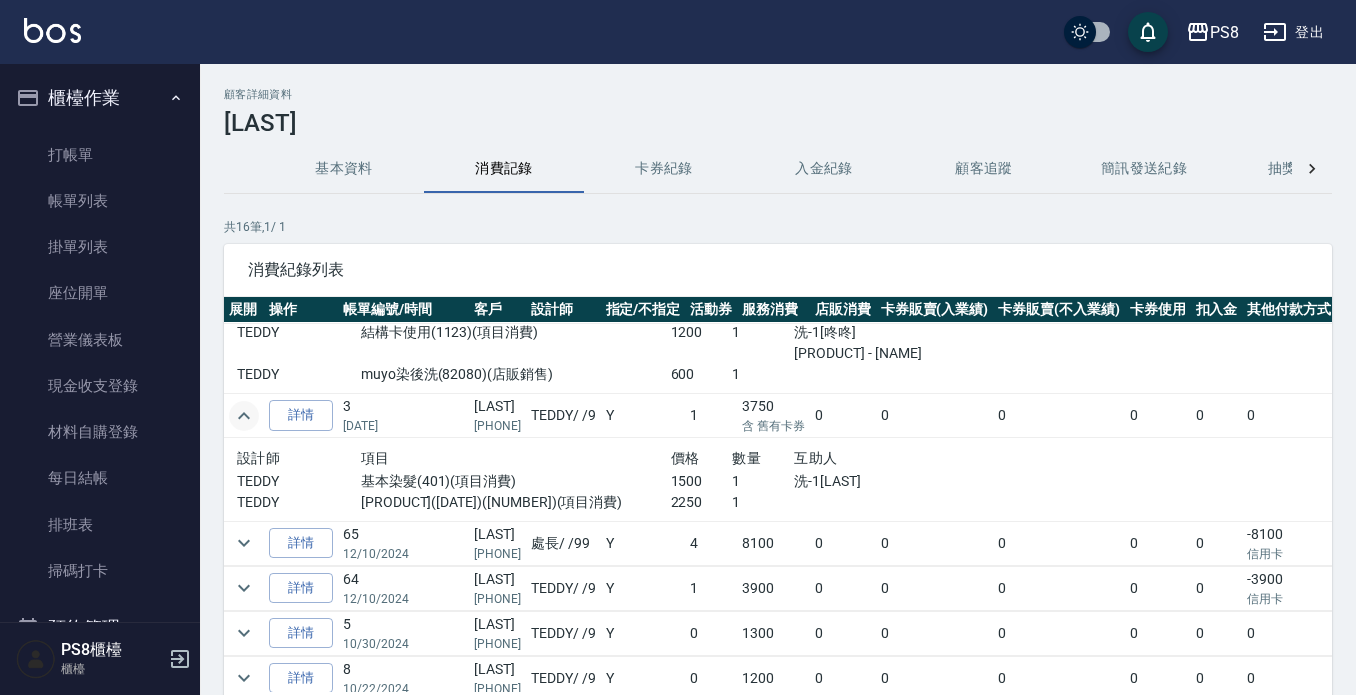 drag, startPoint x: 586, startPoint y: 474, endPoint x: 628, endPoint y: 479, distance: 42.296574 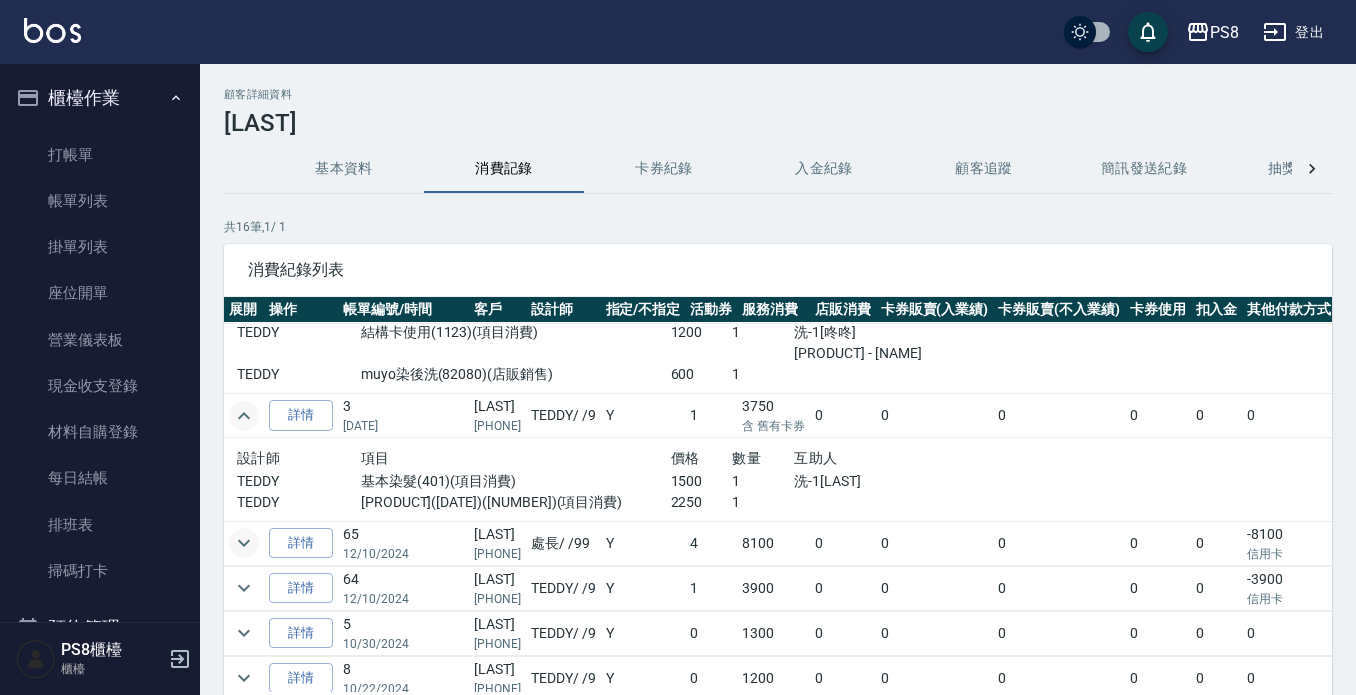 click 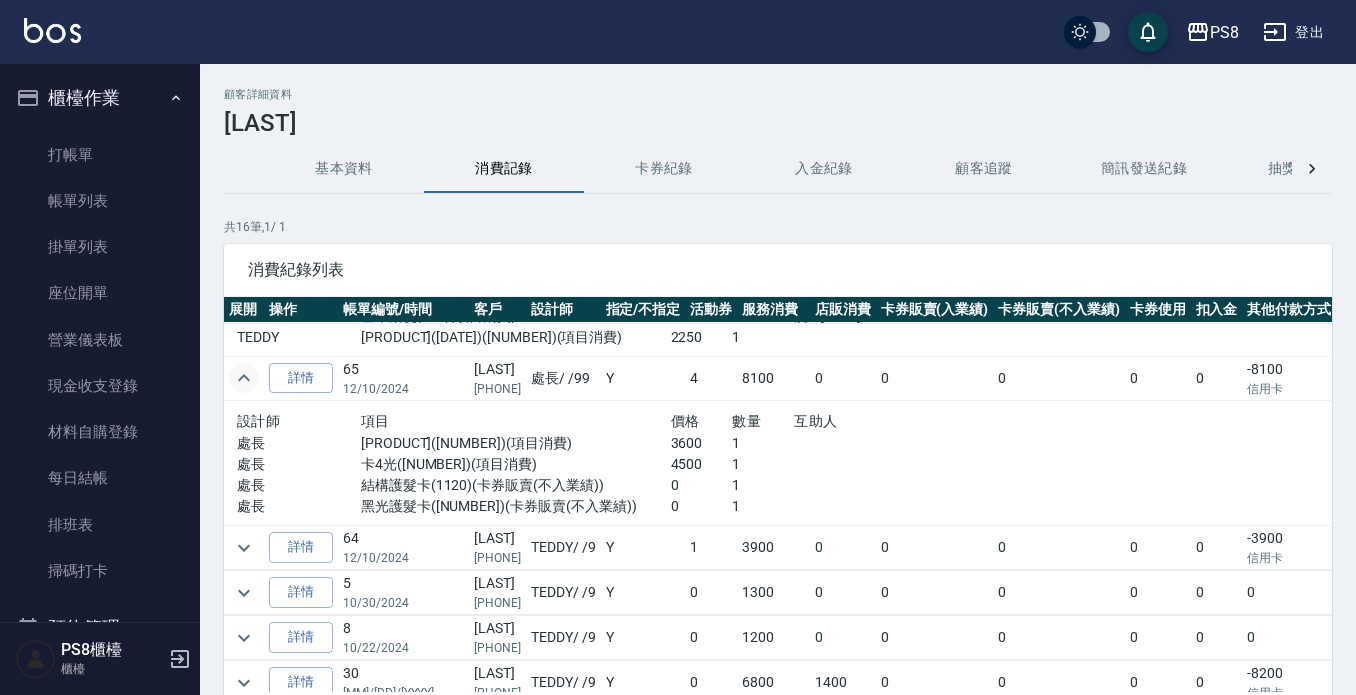 scroll, scrollTop: 600, scrollLeft: 0, axis: vertical 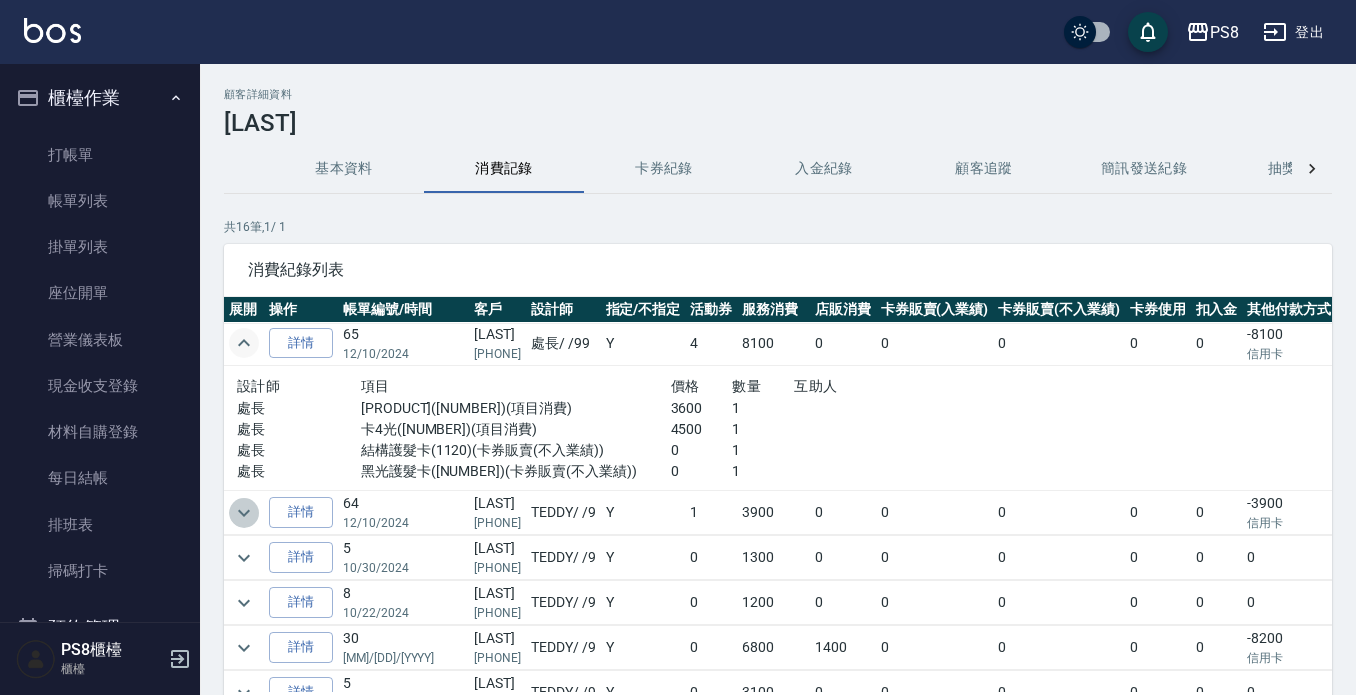 click 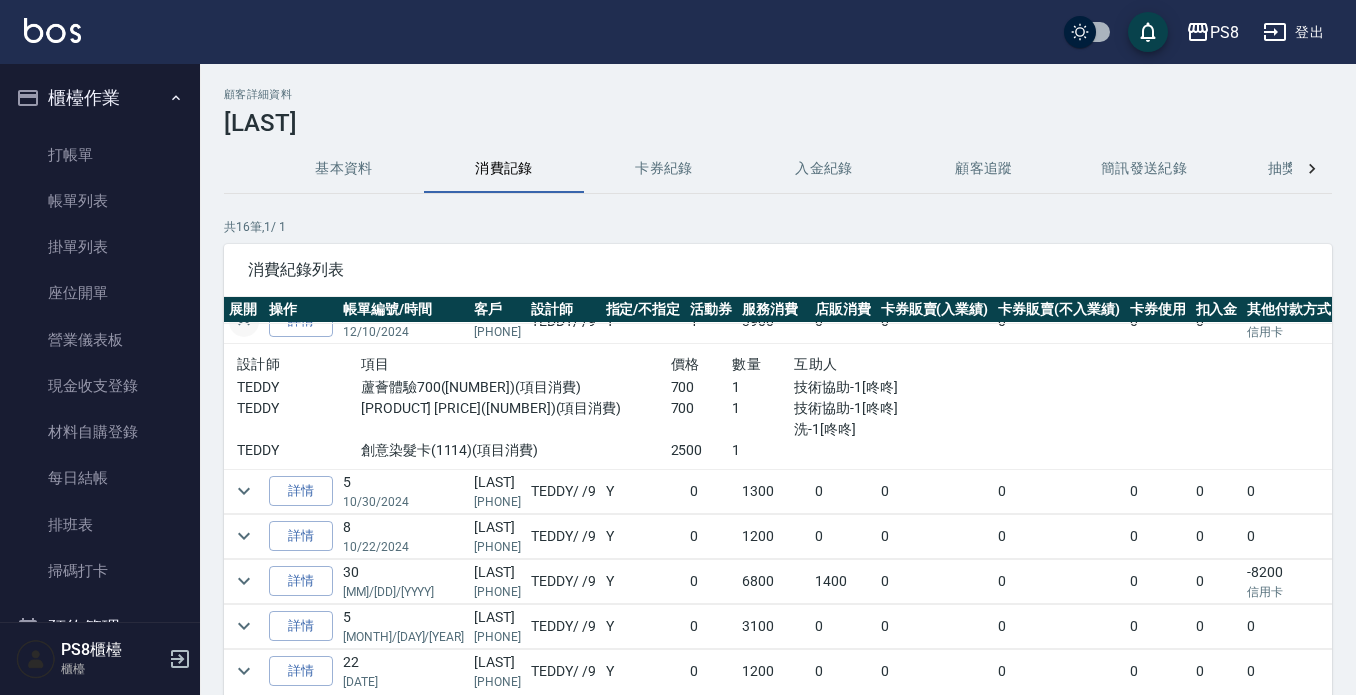 scroll, scrollTop: 800, scrollLeft: 0, axis: vertical 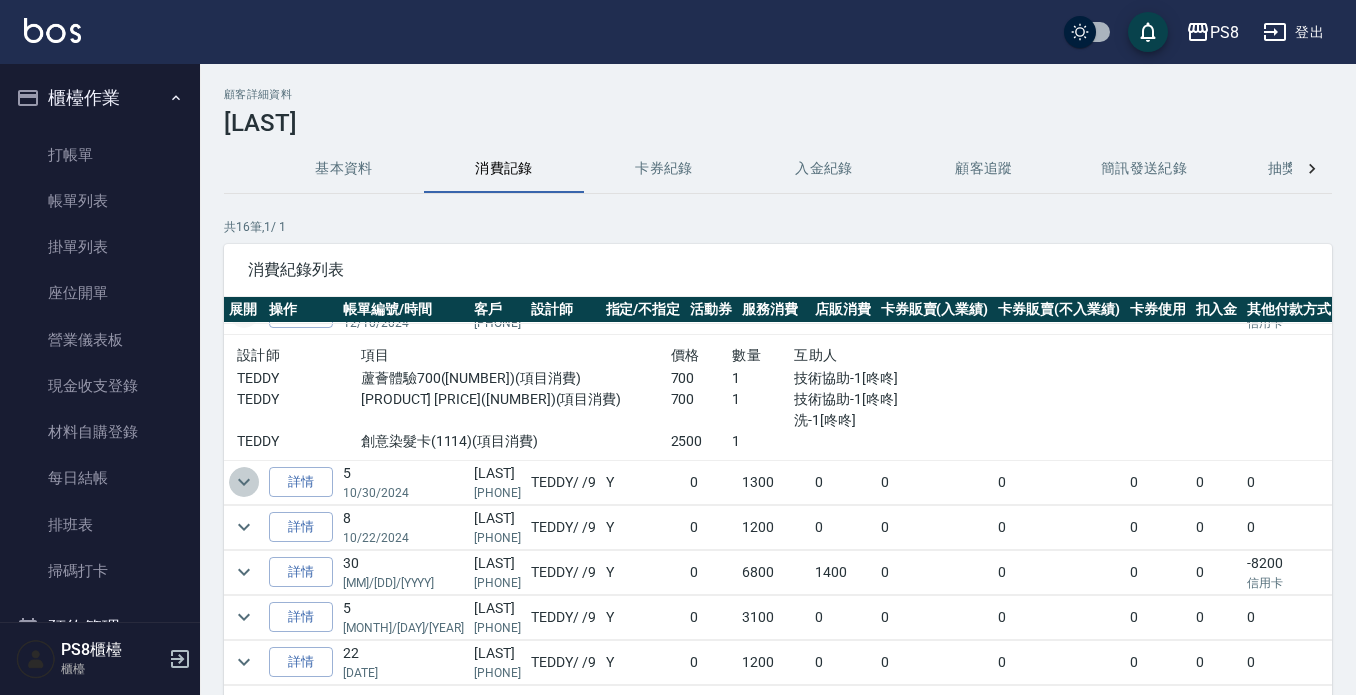 click 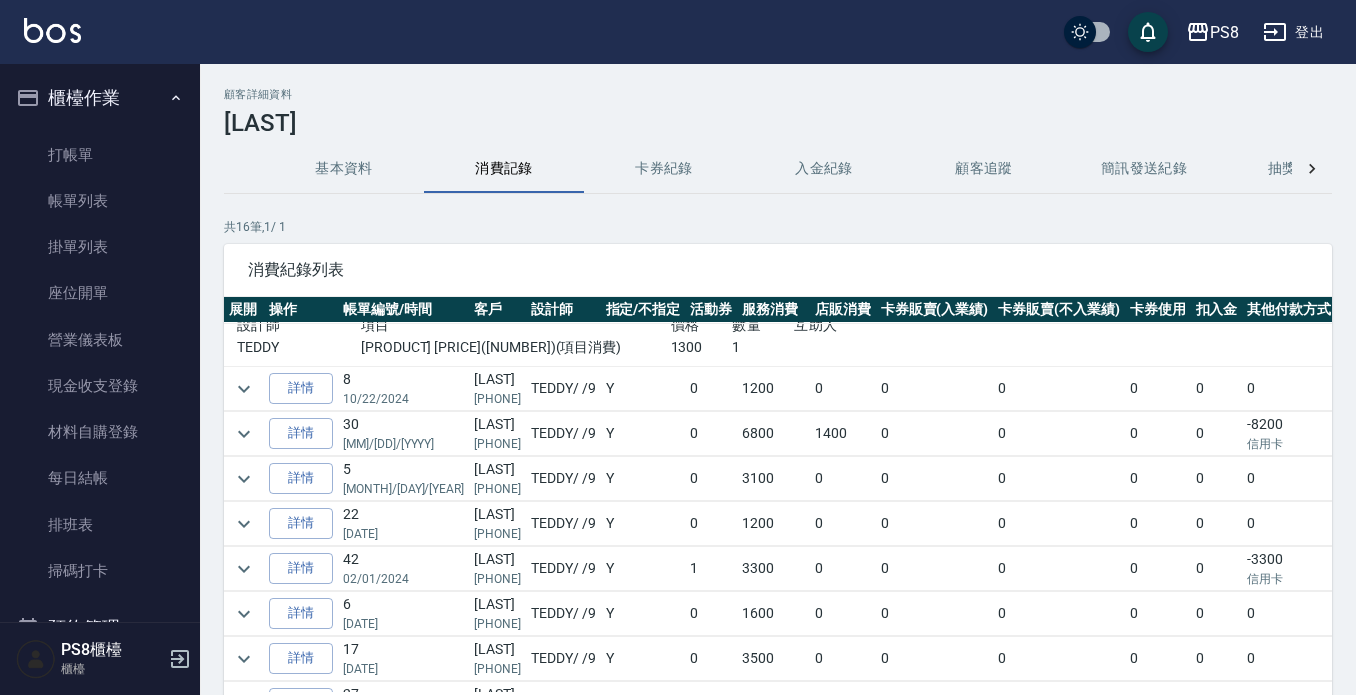 scroll, scrollTop: 600, scrollLeft: 0, axis: vertical 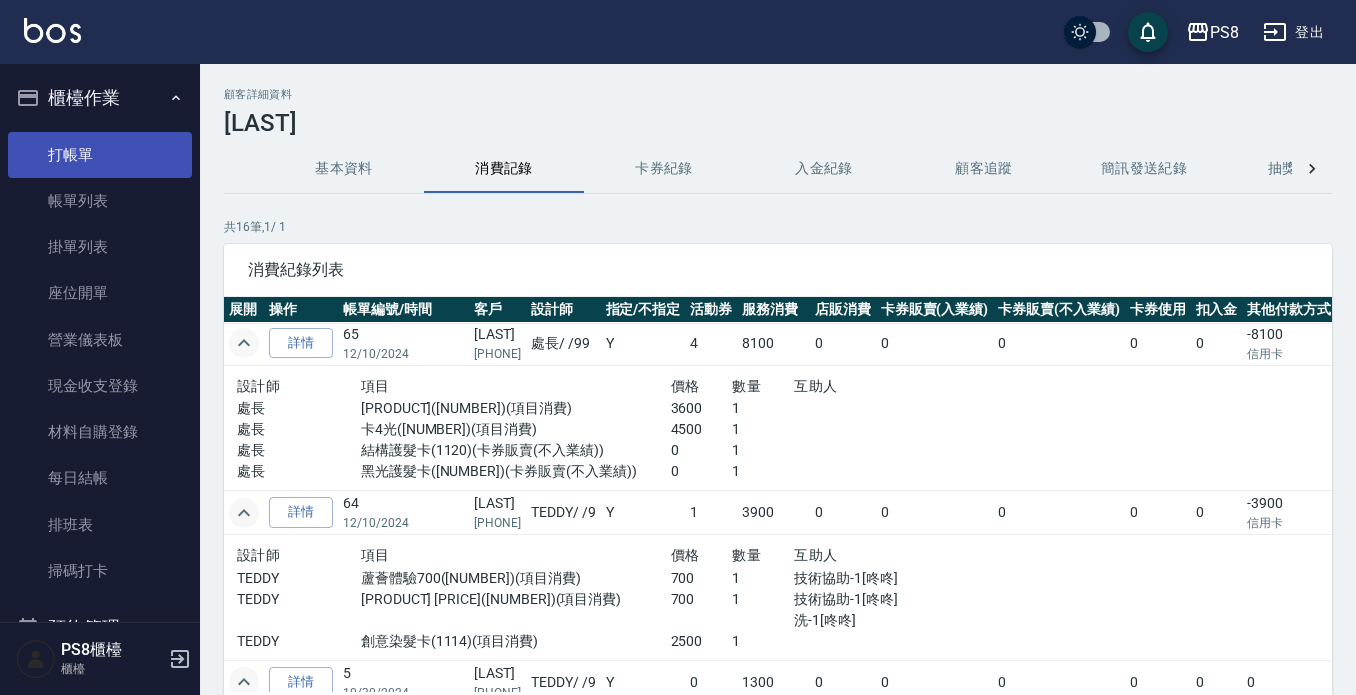 click on "打帳單" at bounding box center (100, 155) 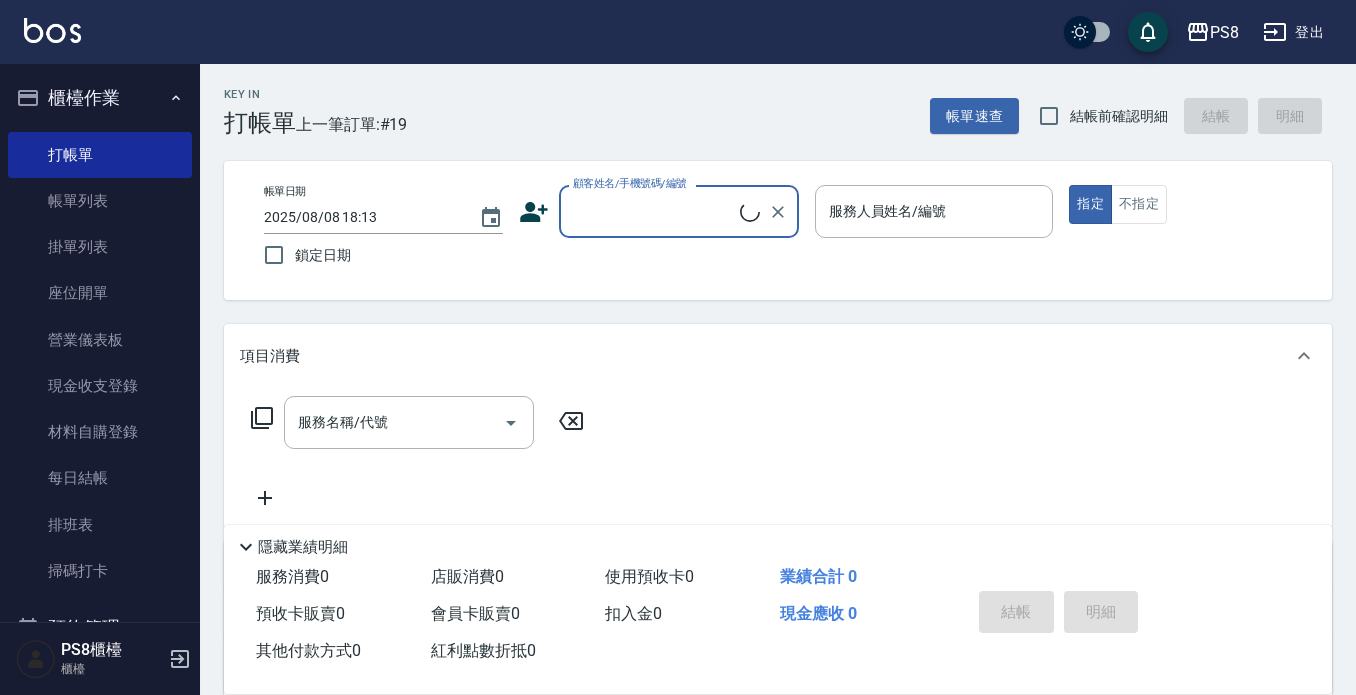 click on "顧客姓名/手機號碼/編號" at bounding box center [654, 211] 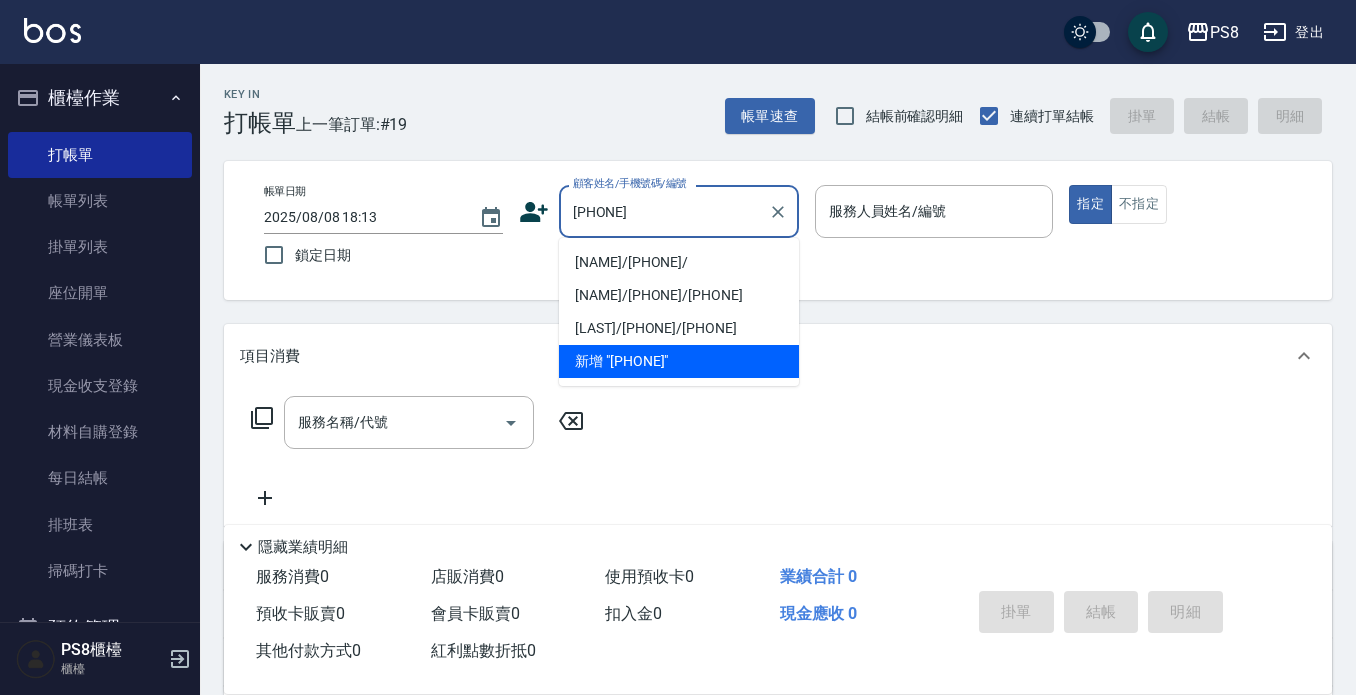 click on "[NAME]/[PHONE]/" at bounding box center (679, 262) 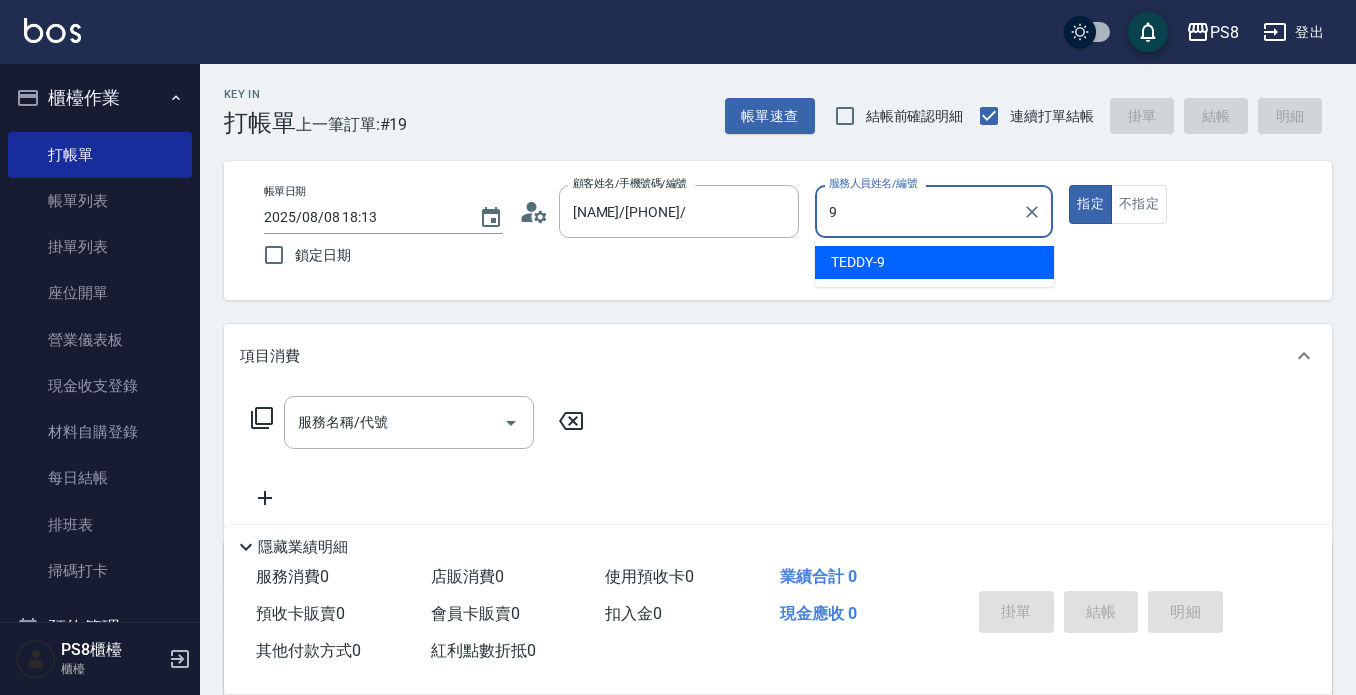 type on "9" 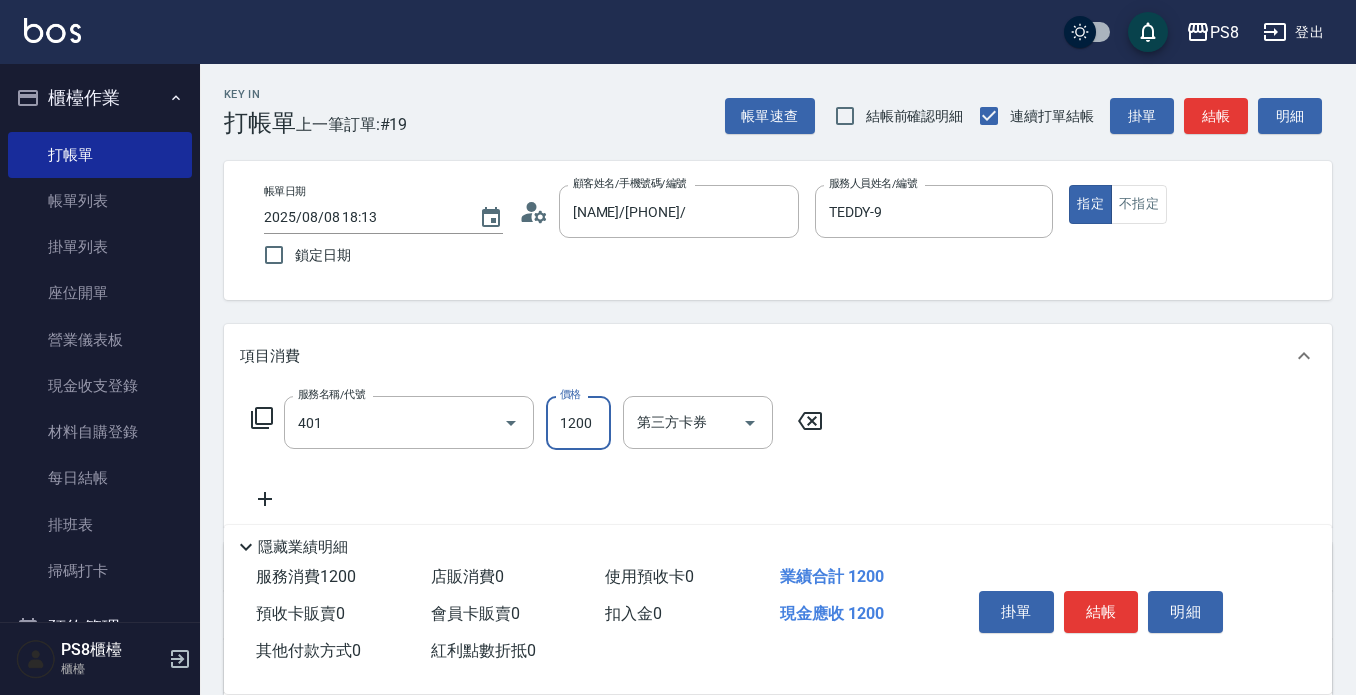 type on "基本染髮(401)" 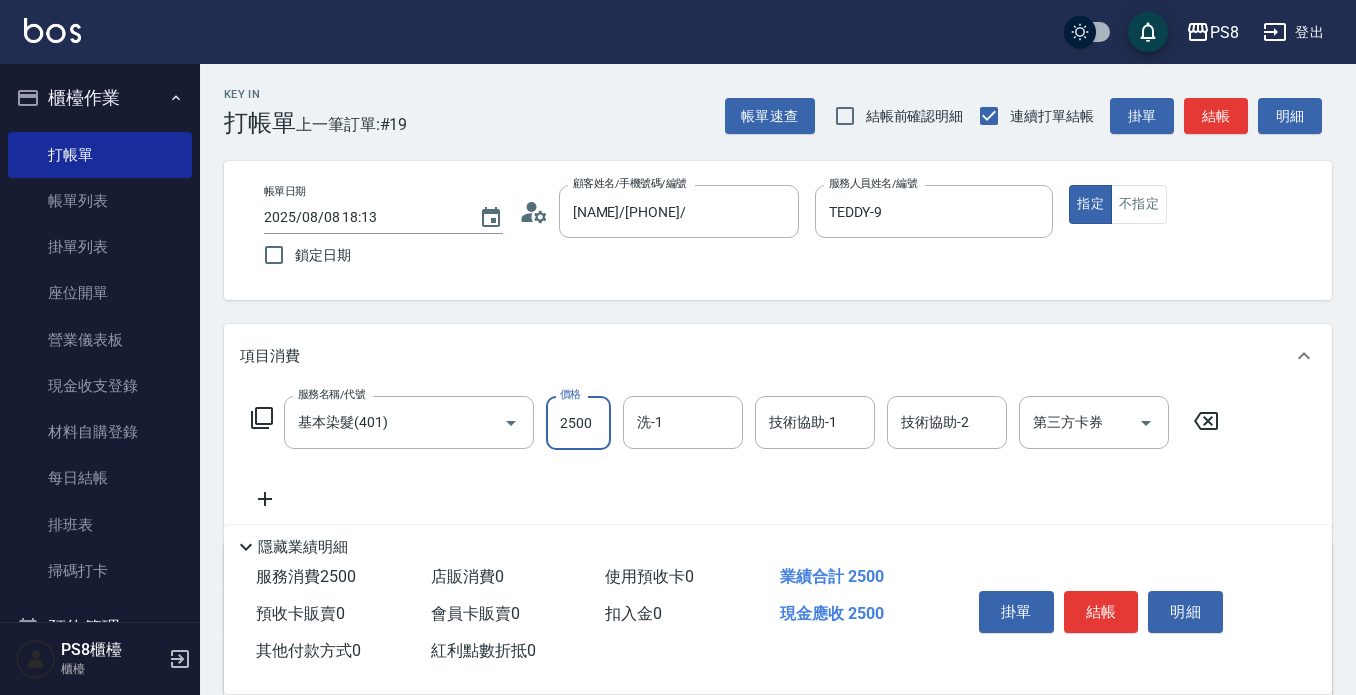 type on "2500" 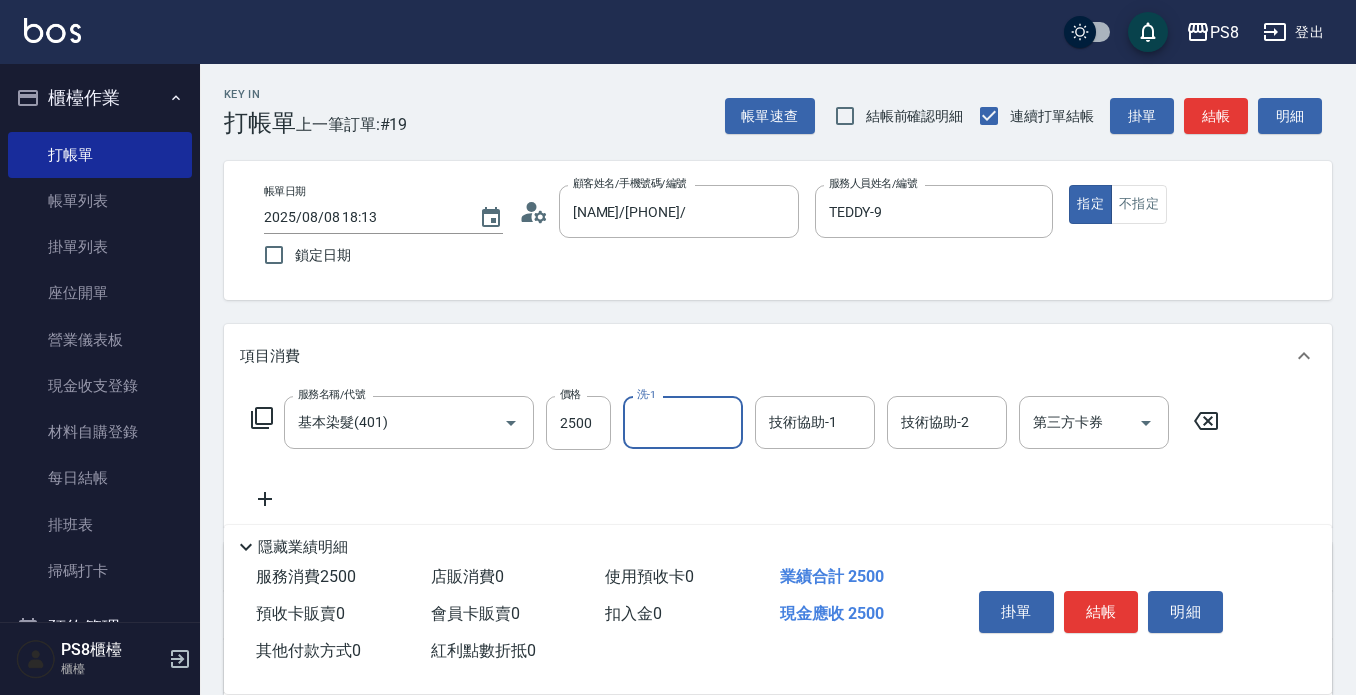click 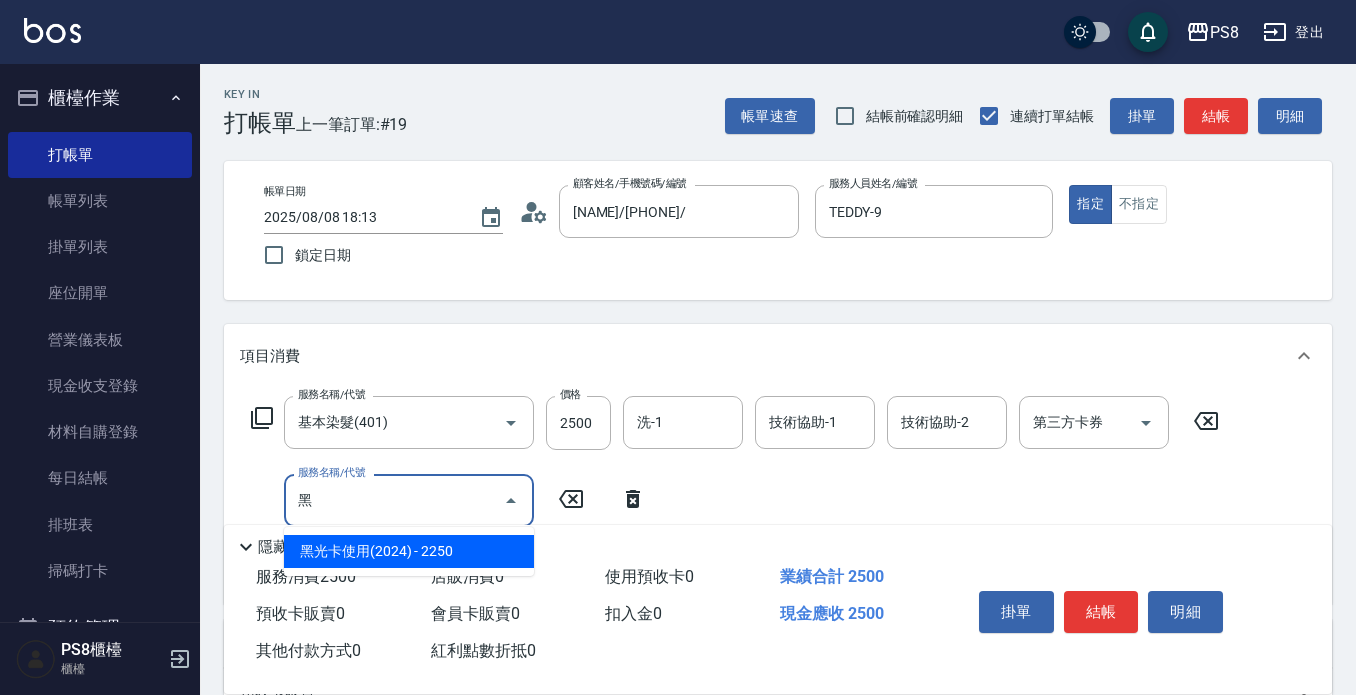 click on "黑光卡使用(2024) - 2250" at bounding box center [409, 551] 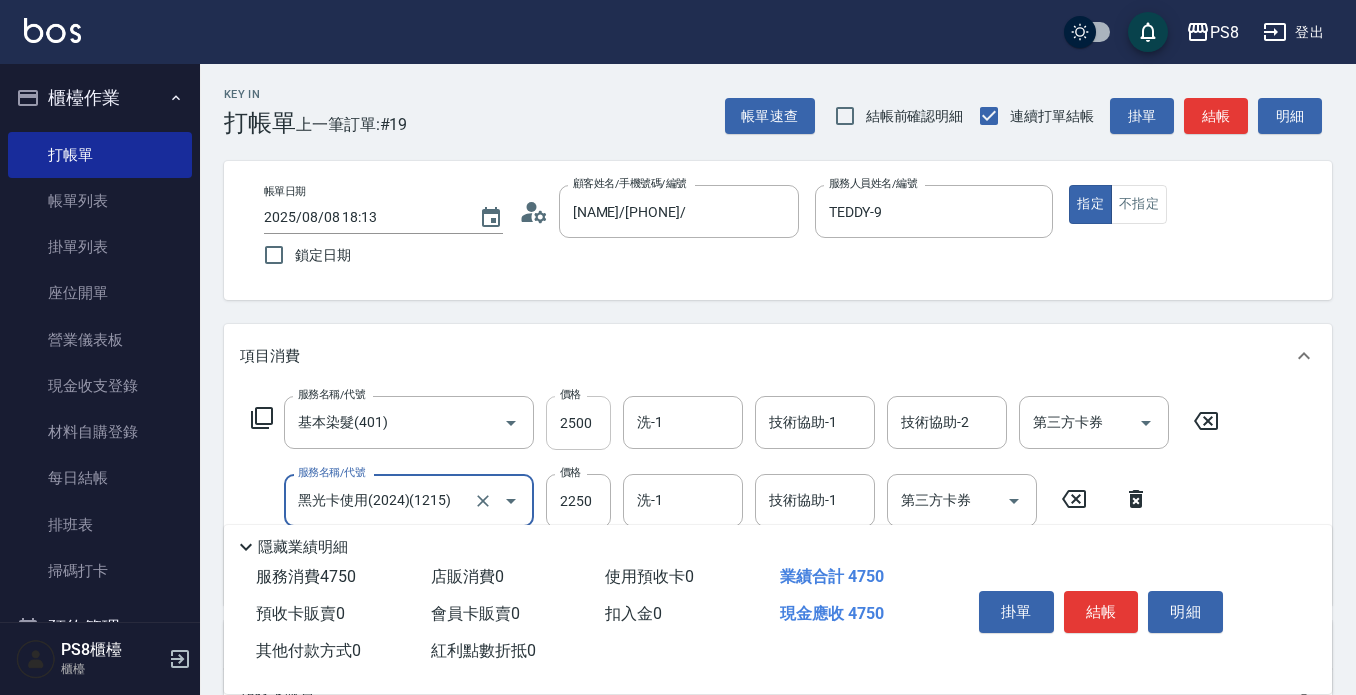 type on "黑光卡使用(2024)(1215)" 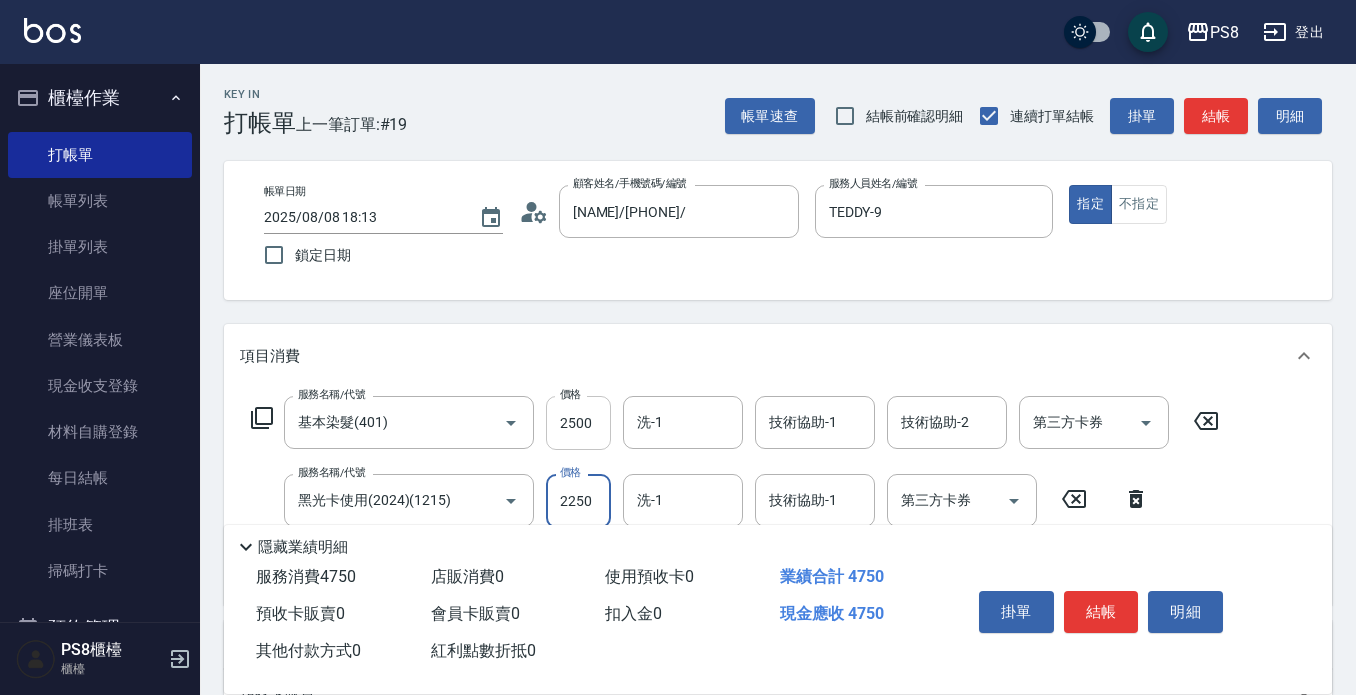click on "2500" at bounding box center (578, 423) 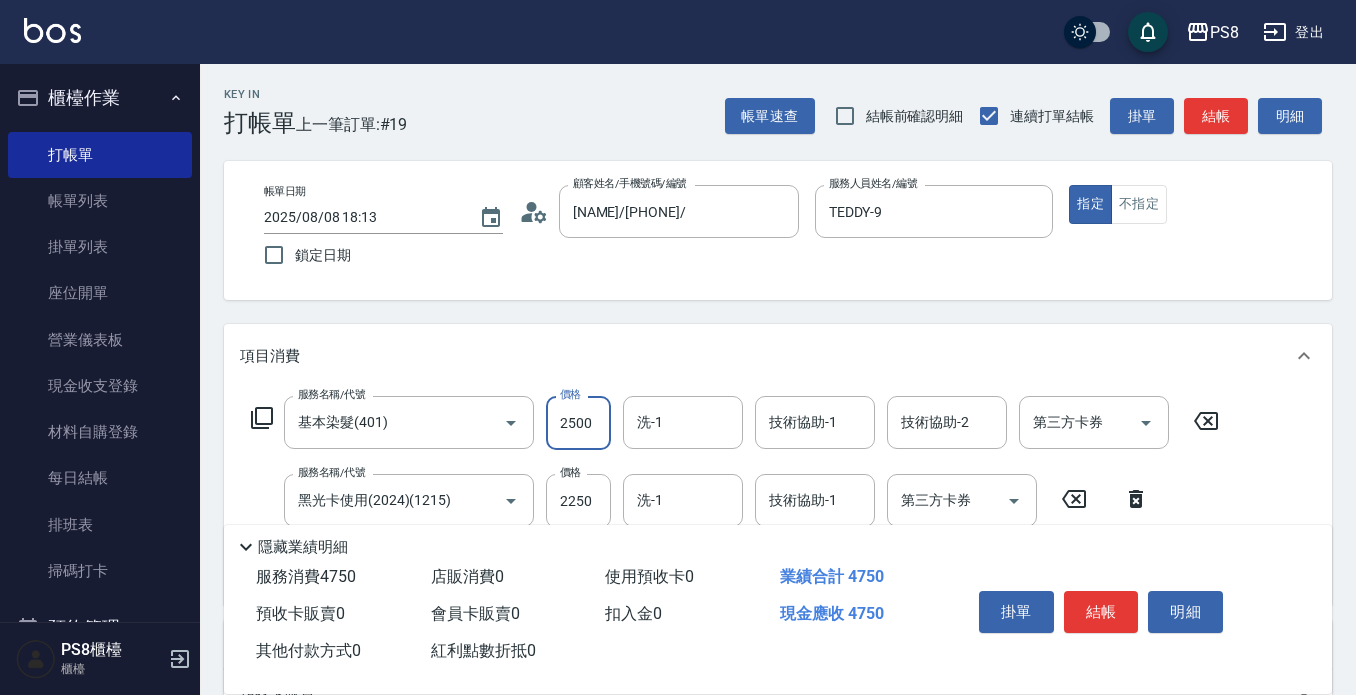 click on "2500" at bounding box center (578, 423) 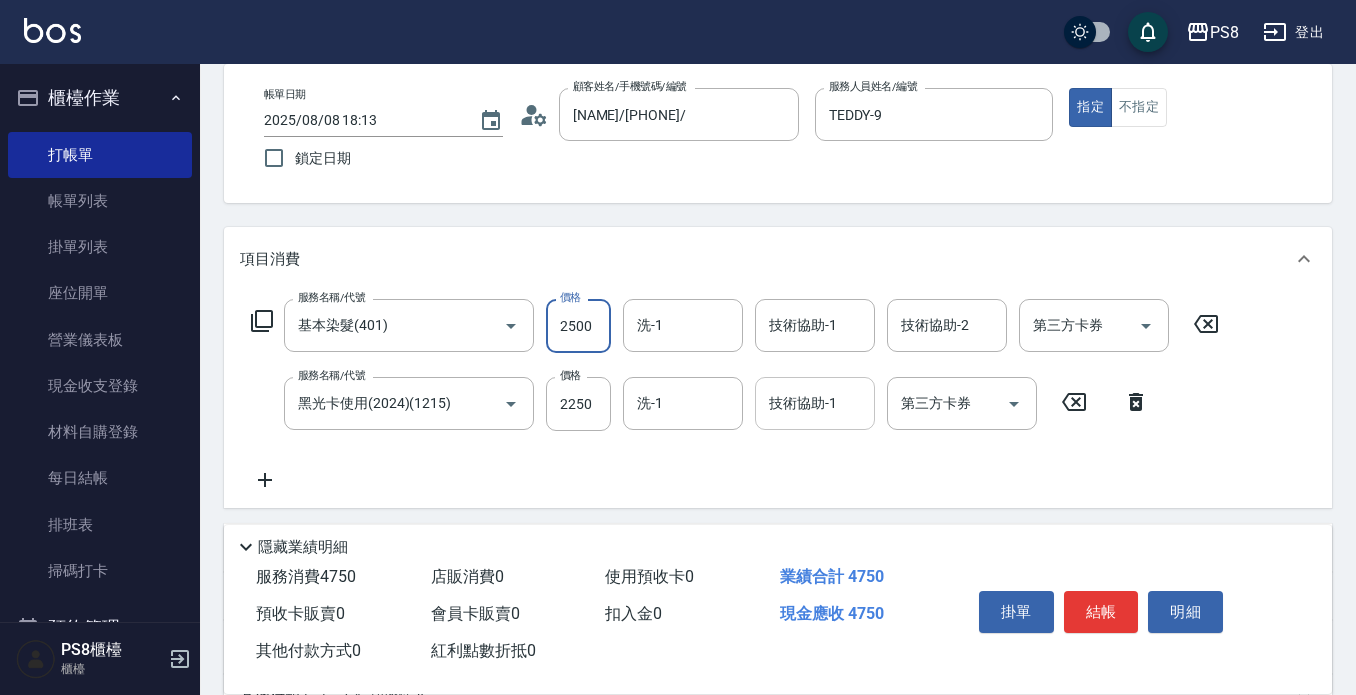 scroll, scrollTop: 200, scrollLeft: 0, axis: vertical 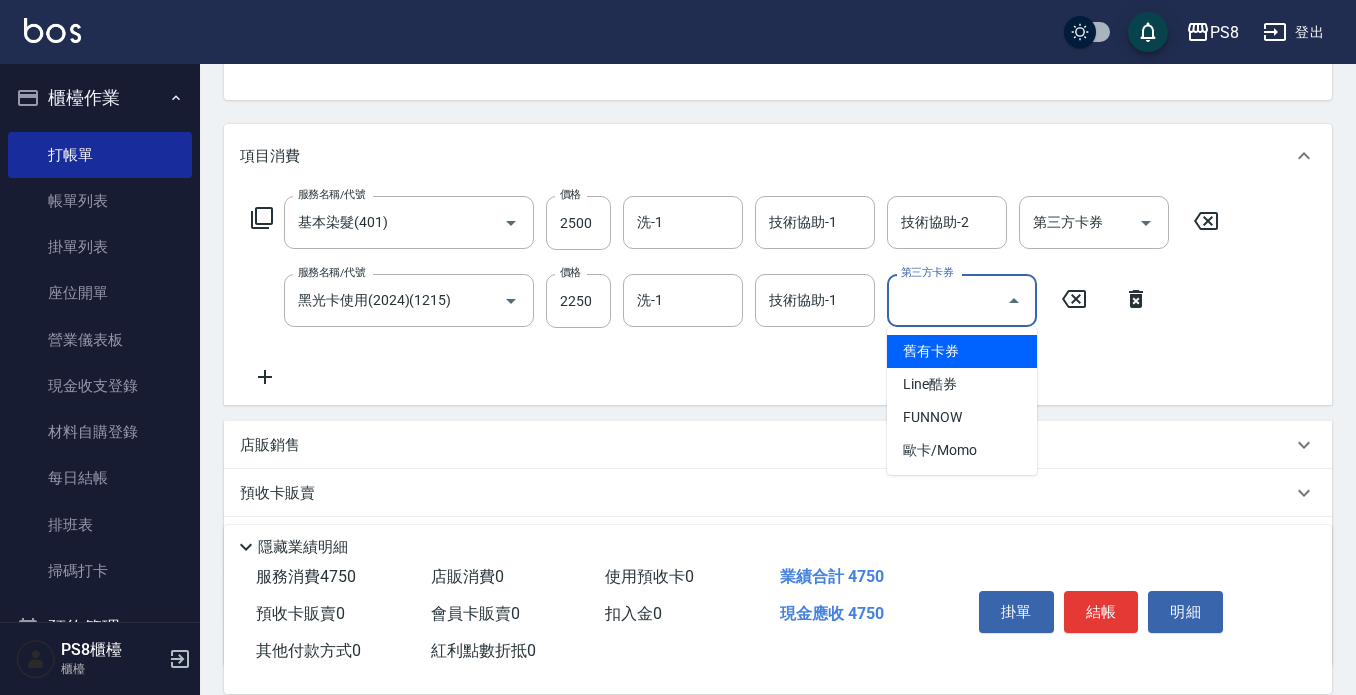 click on "第三方卡券" at bounding box center (947, 300) 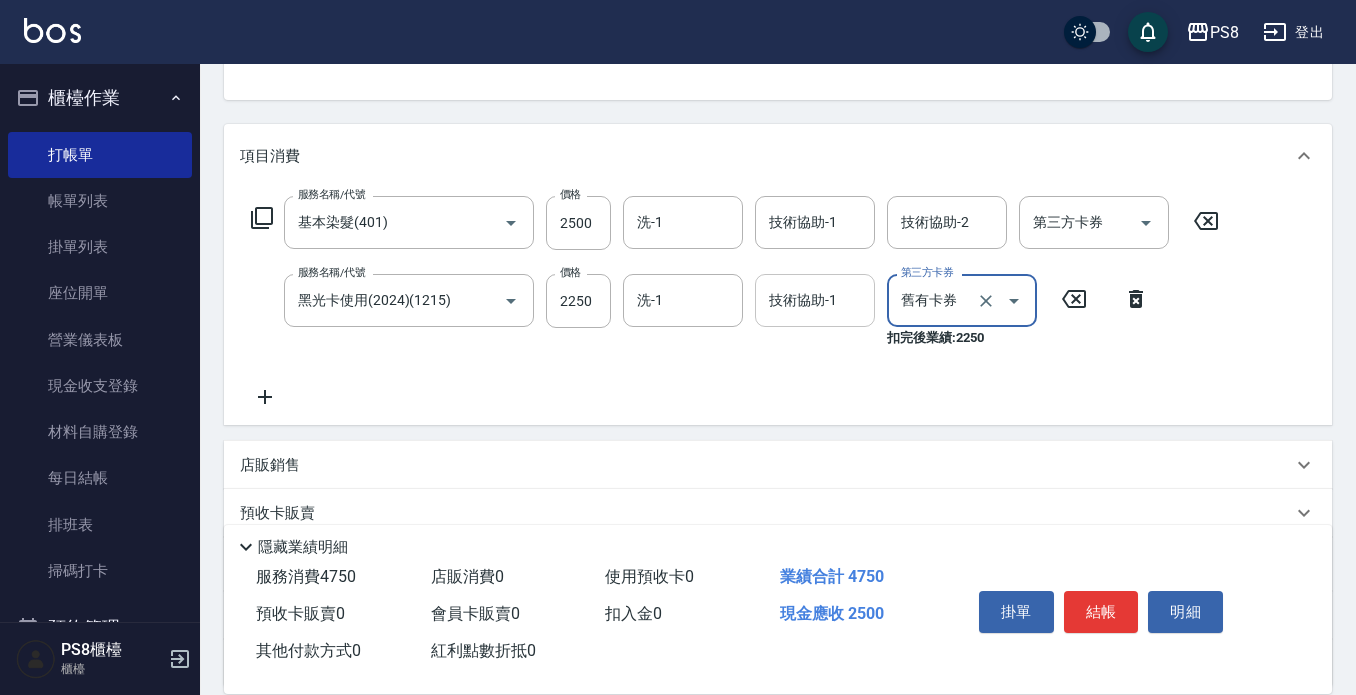 type on "舊有卡券" 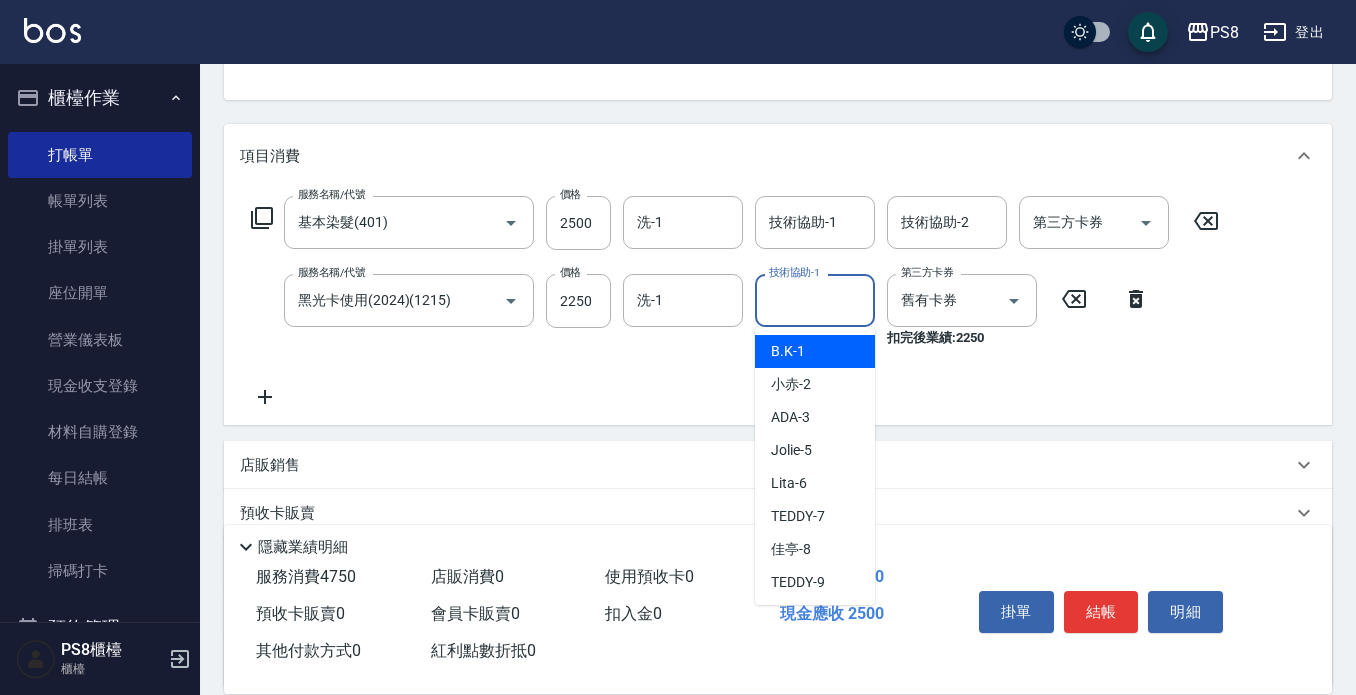 click on "技術協助-1" at bounding box center (815, 300) 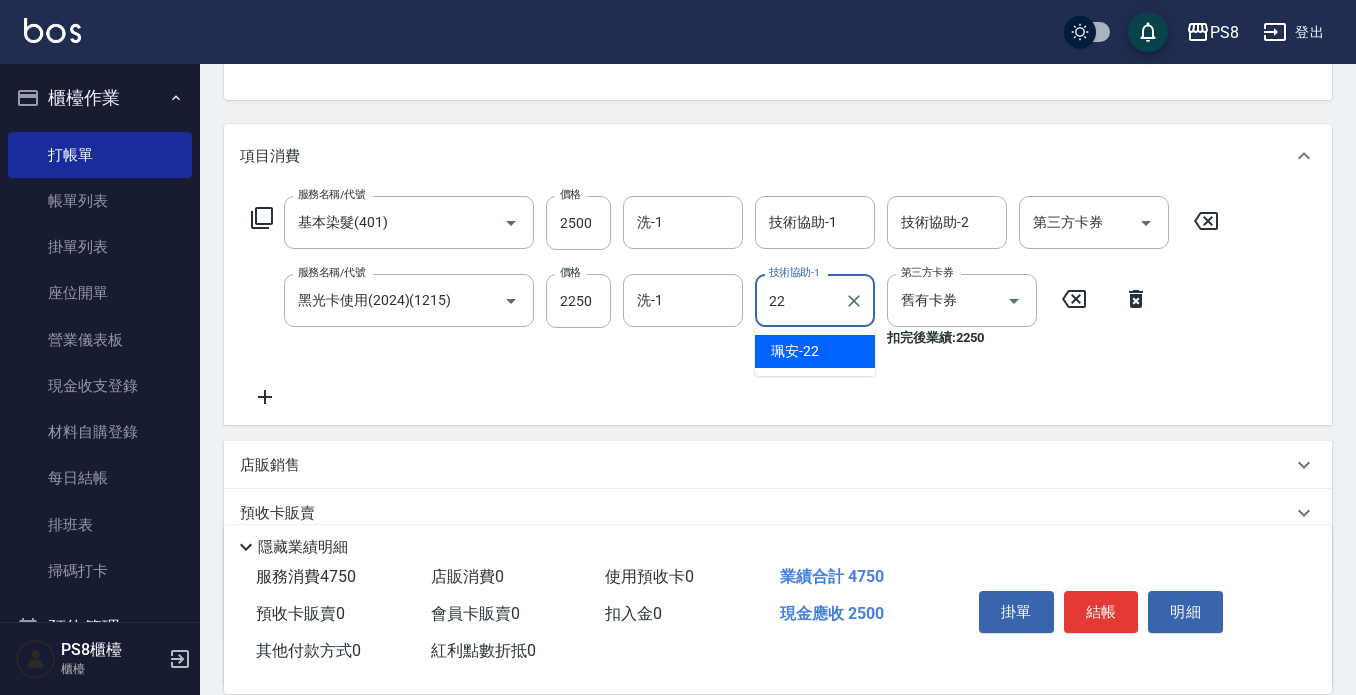 type on "珮安-22" 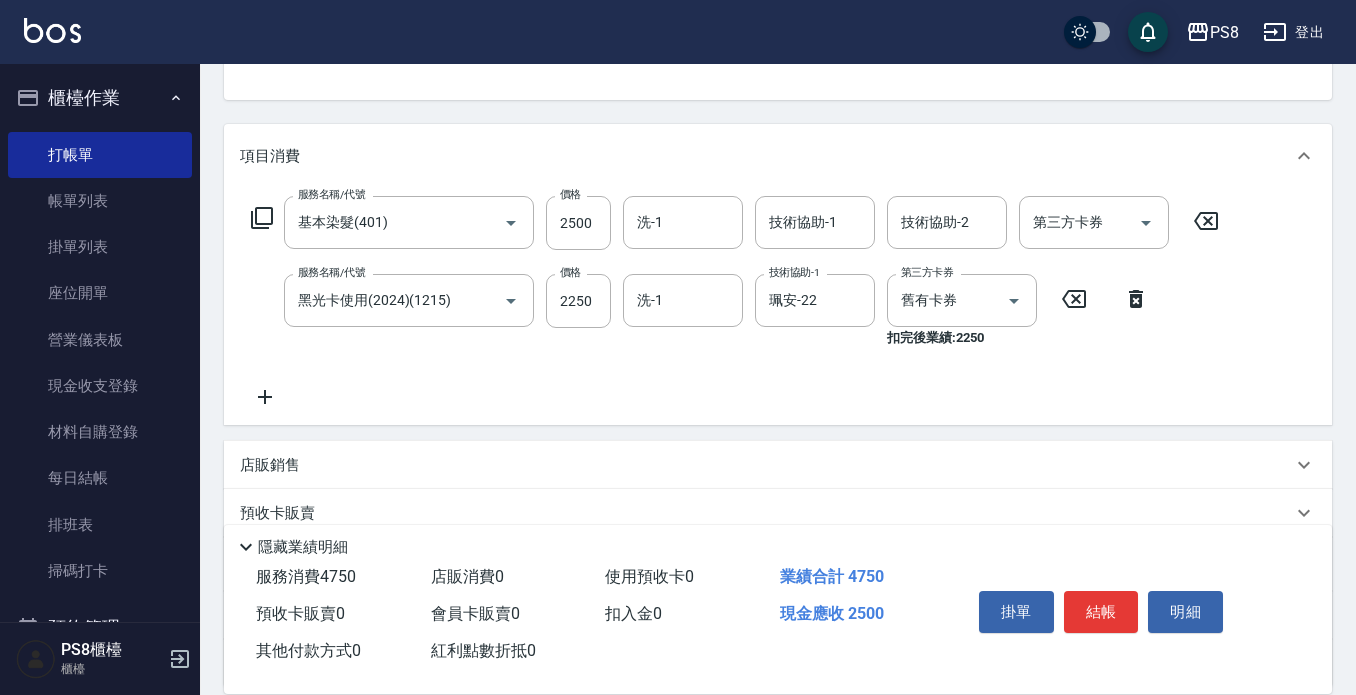 click on "洗-1 洗-1" at bounding box center [689, 311] 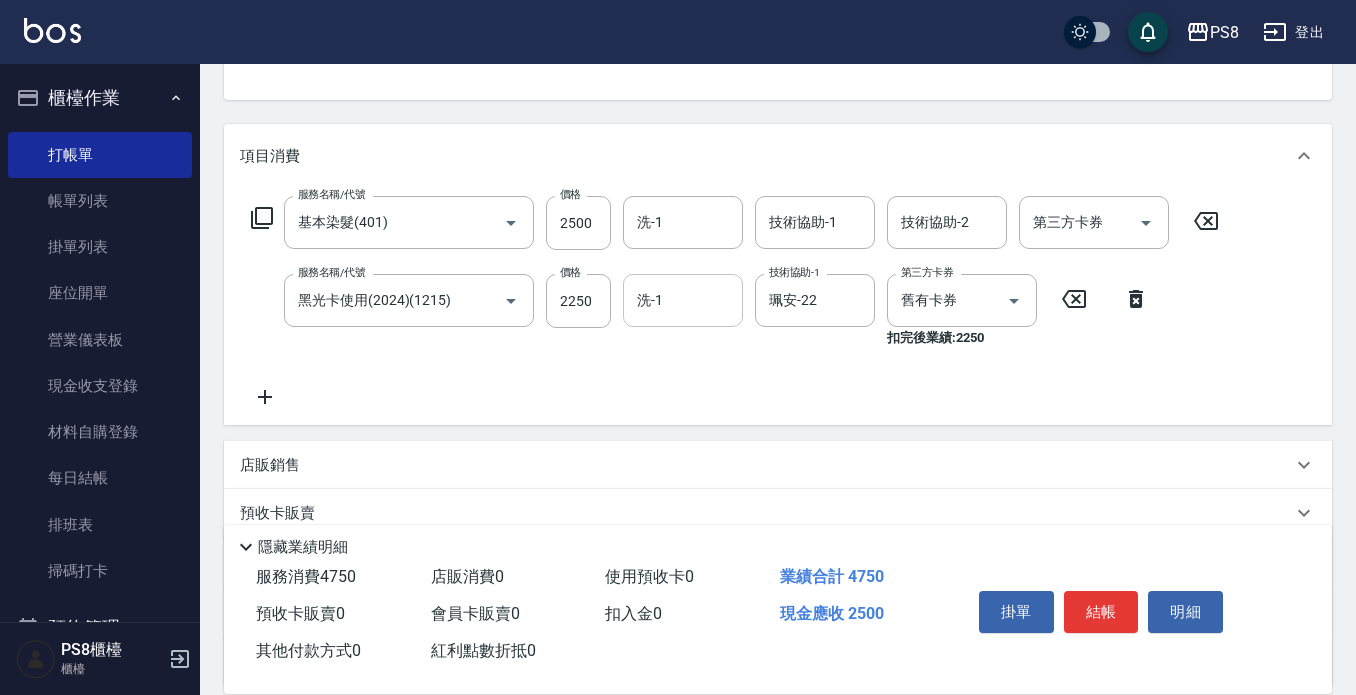 click on "洗-1" at bounding box center (683, 300) 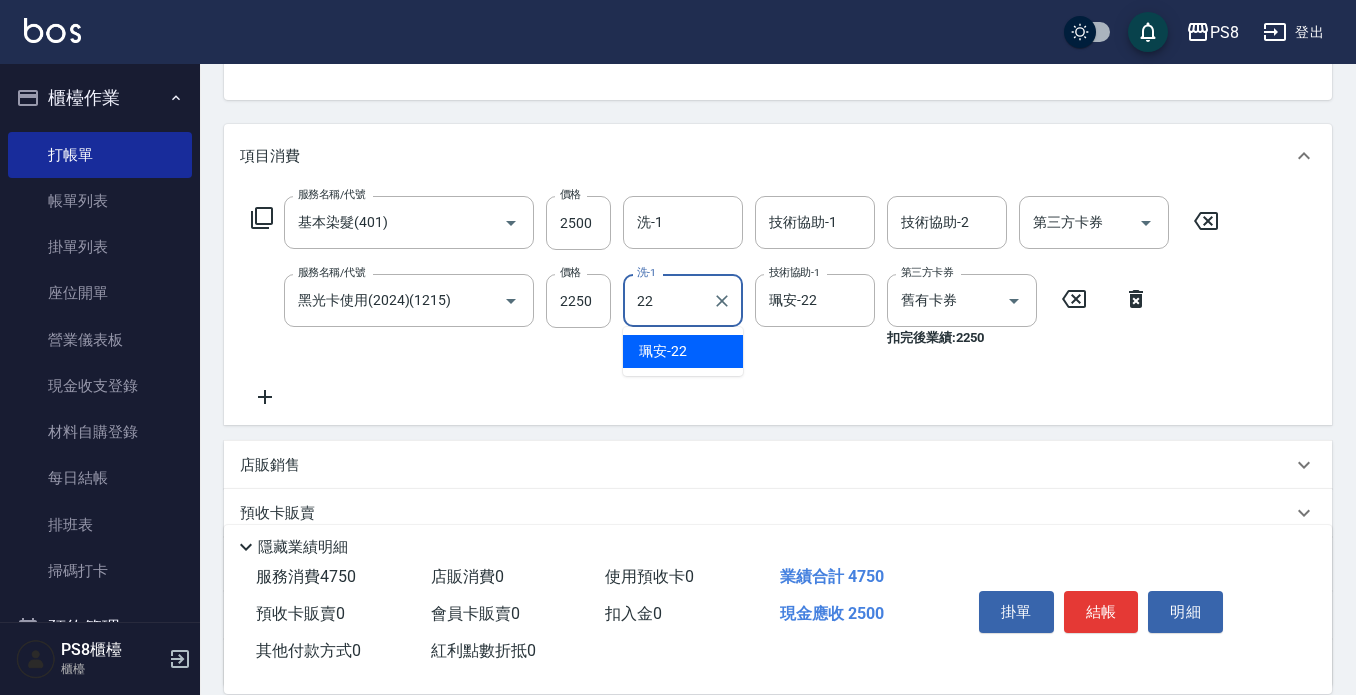 type on "珮安-22" 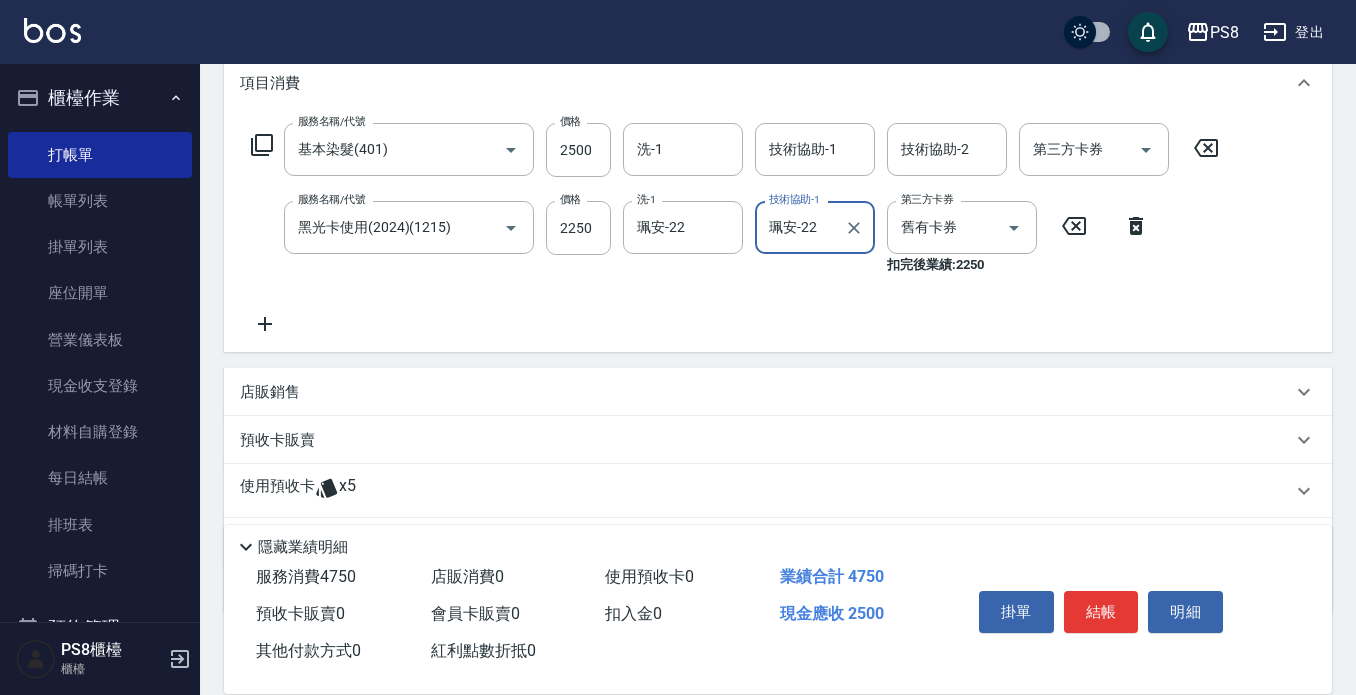 scroll, scrollTop: 384, scrollLeft: 0, axis: vertical 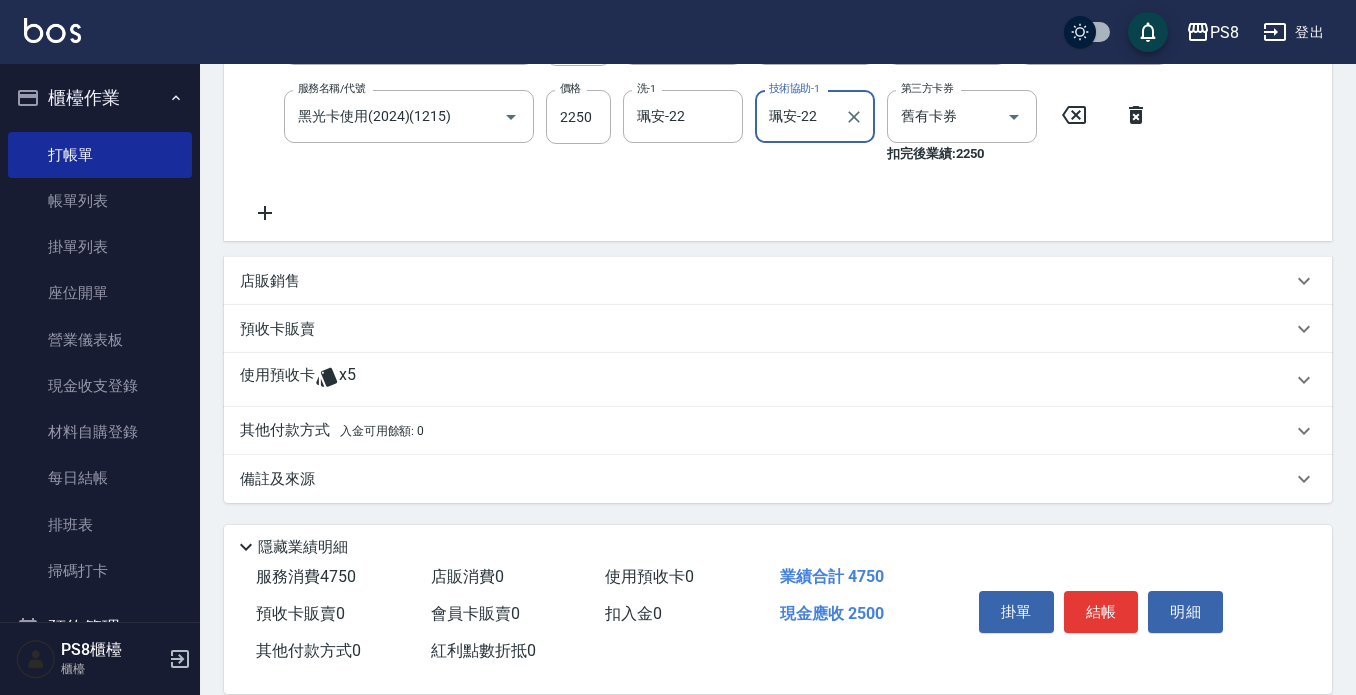 click on "其他付款方式 入金可用餘額: 0" at bounding box center (778, 431) 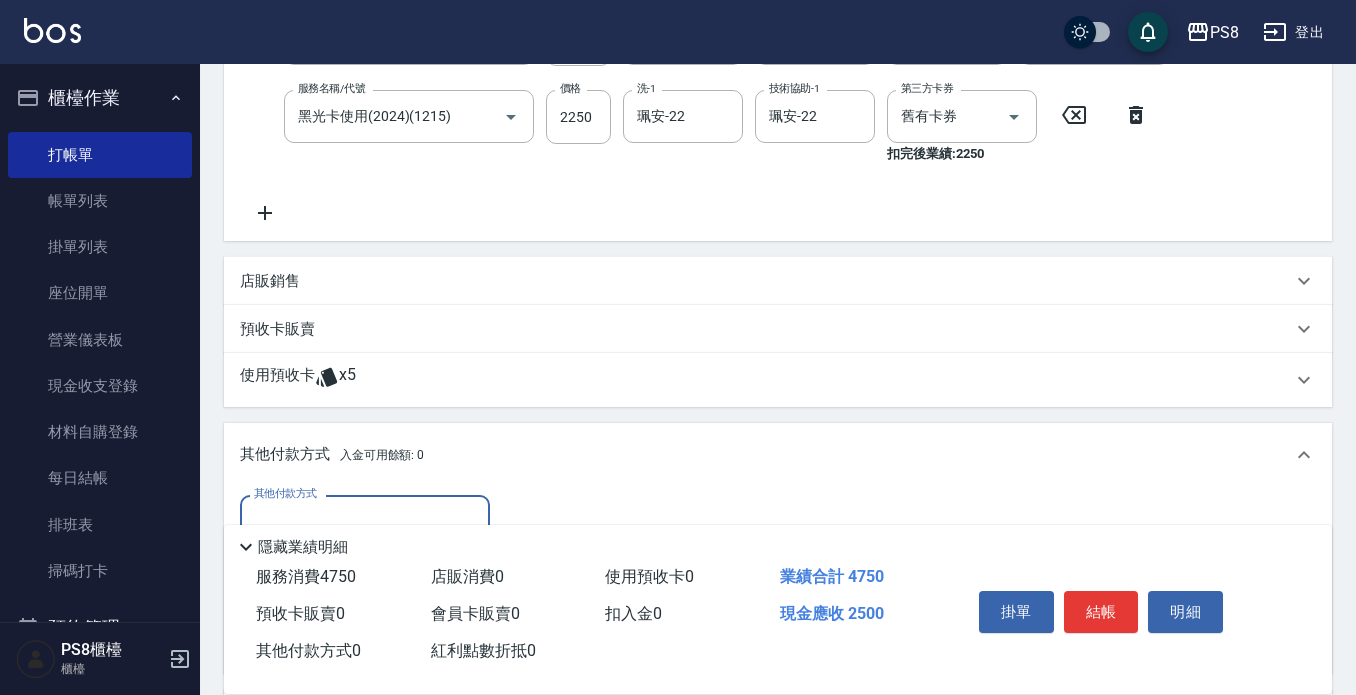 scroll, scrollTop: 0, scrollLeft: 0, axis: both 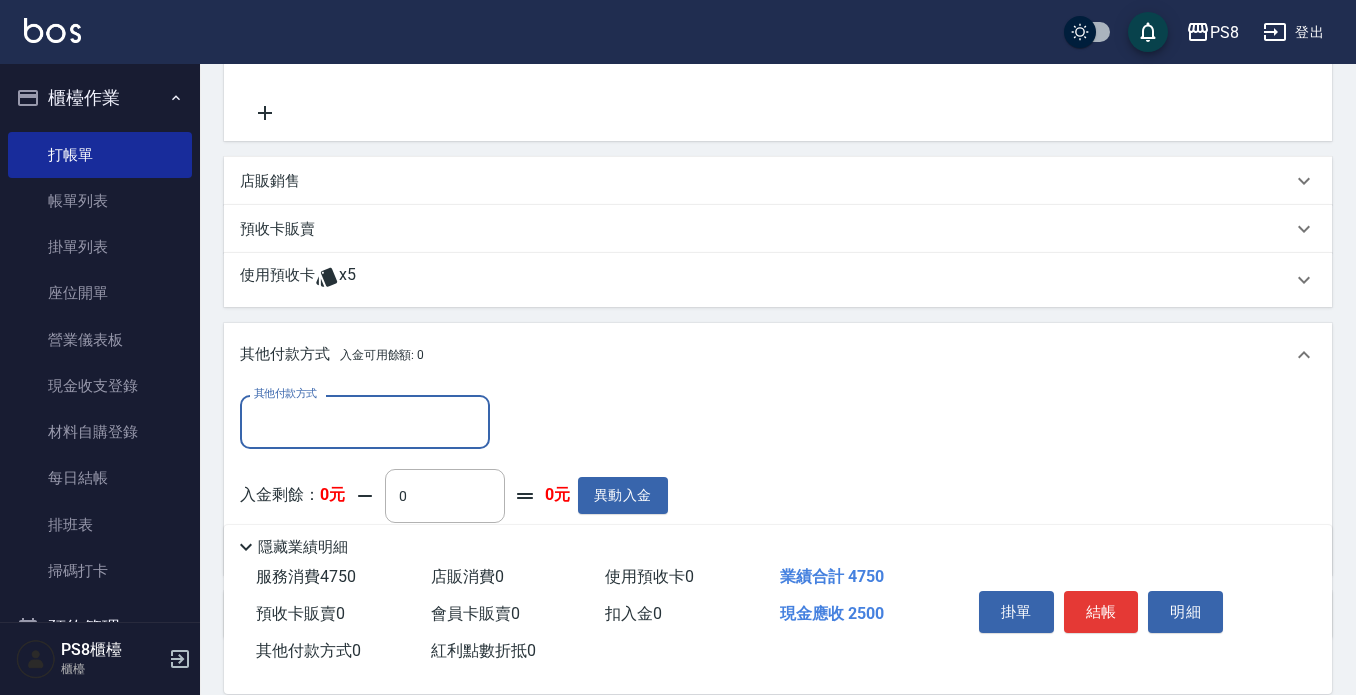 click on "其他付款方式" at bounding box center [365, 421] 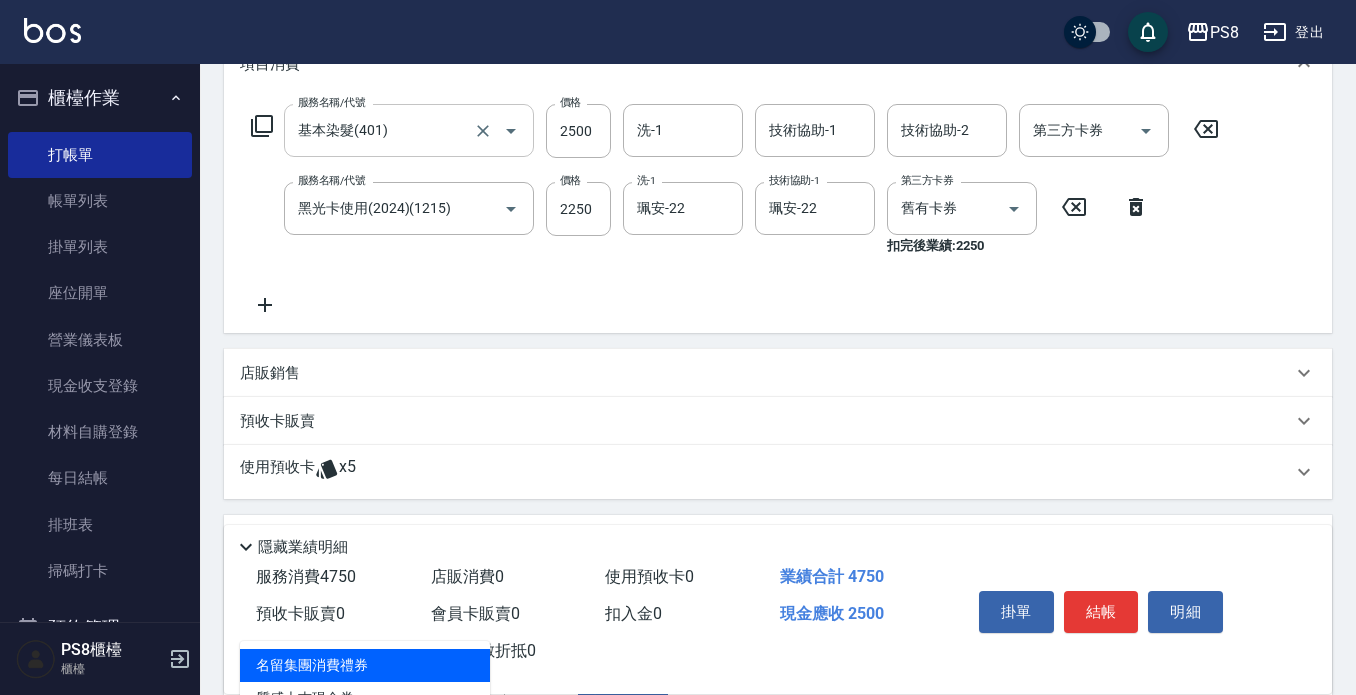 scroll, scrollTop: 84, scrollLeft: 0, axis: vertical 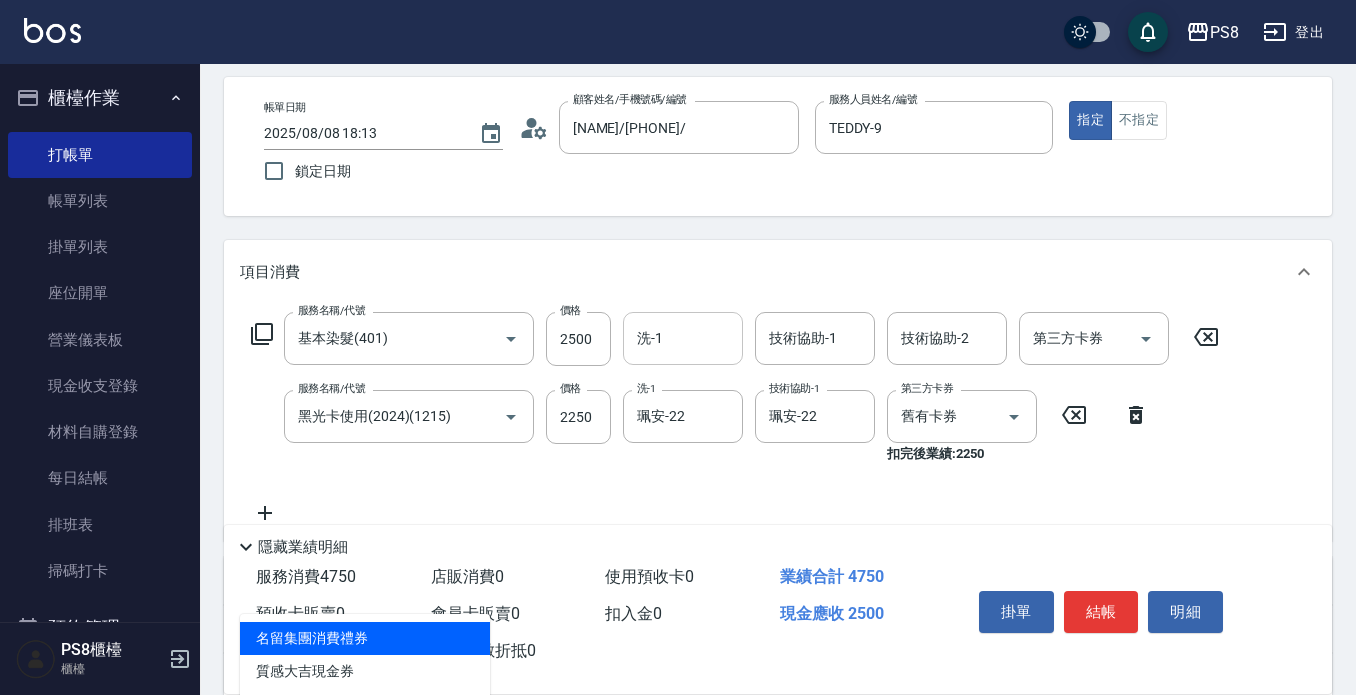 click on "洗-1" at bounding box center [683, 338] 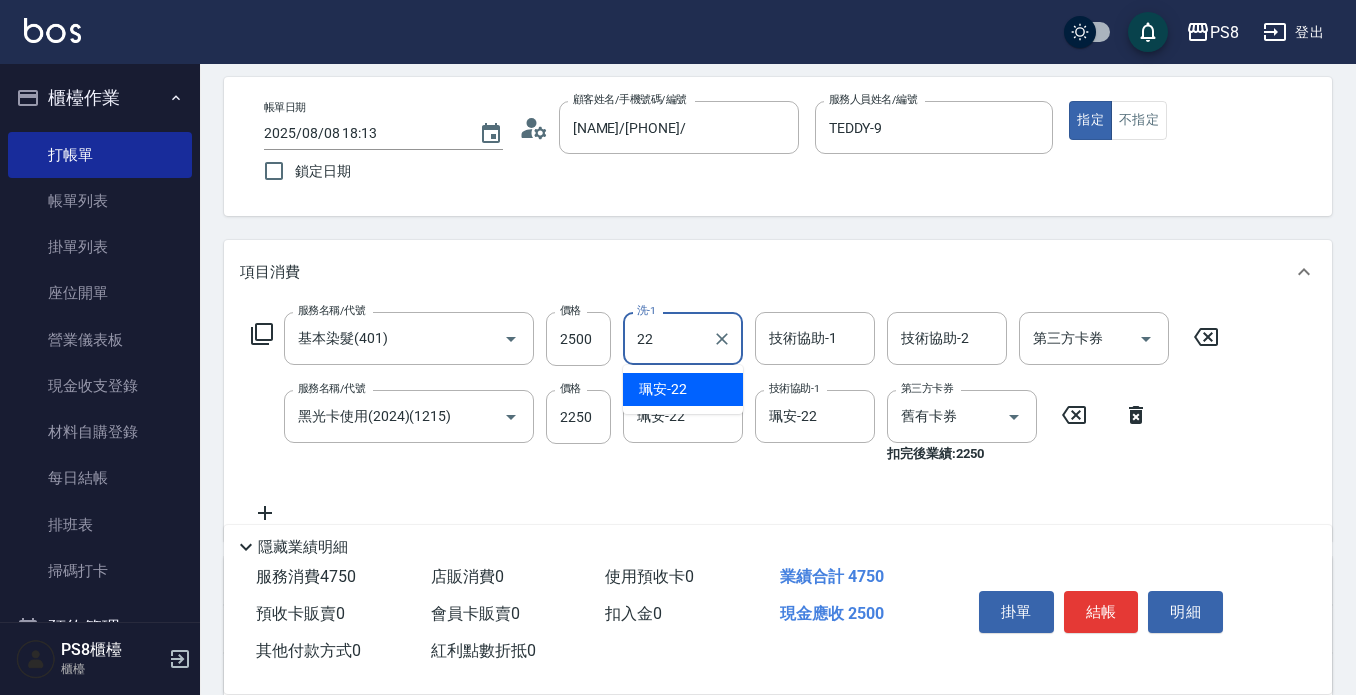 type on "珮安-22" 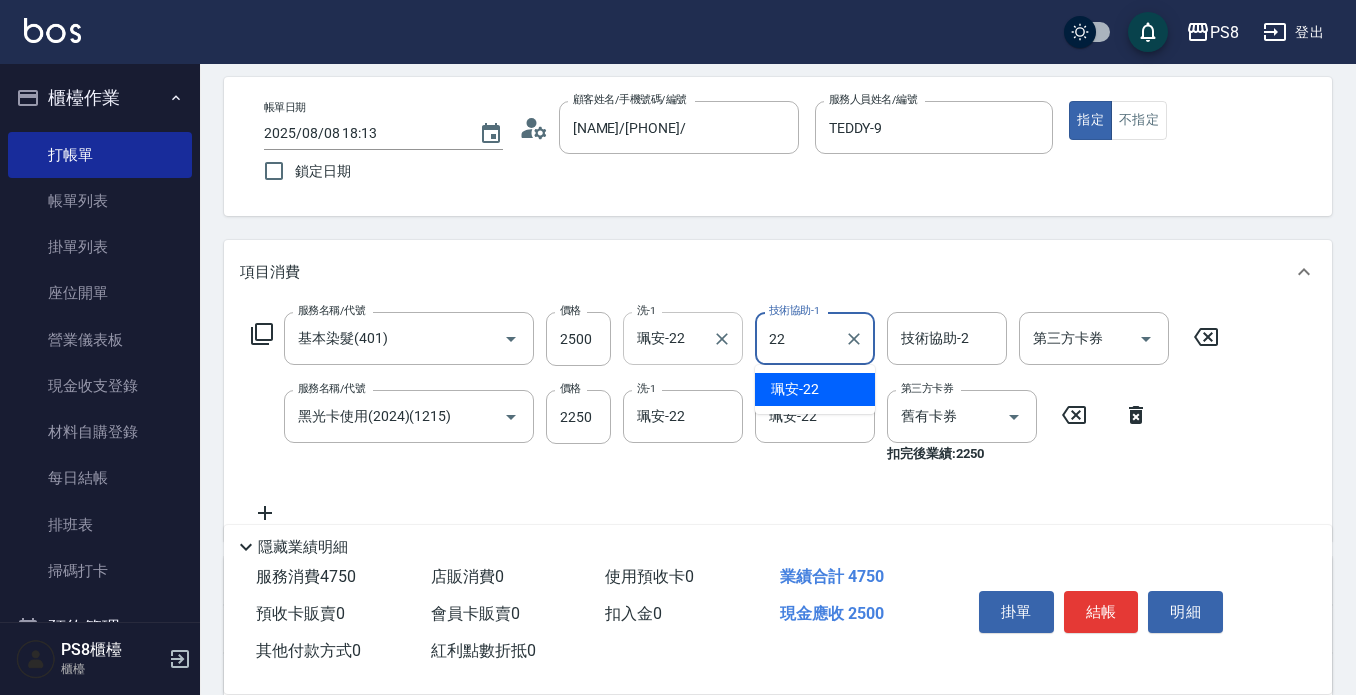 type on "珮安-22" 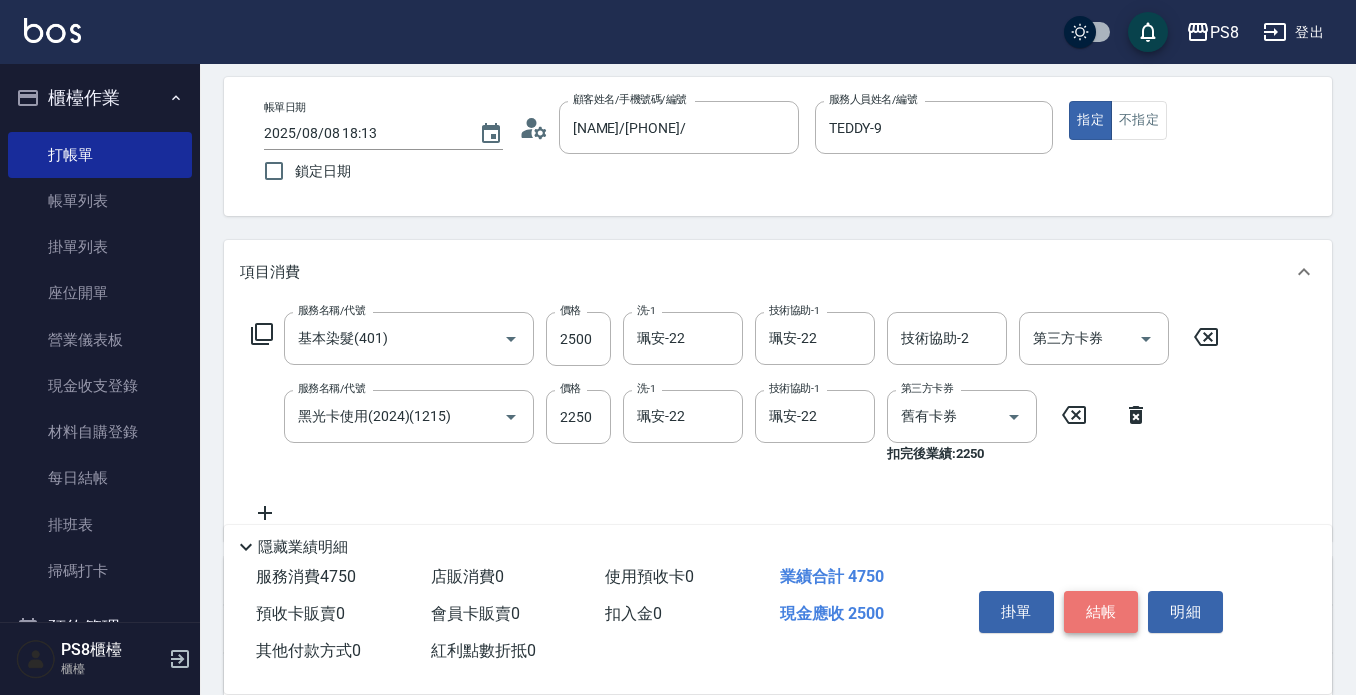 click on "結帳" at bounding box center (1101, 612) 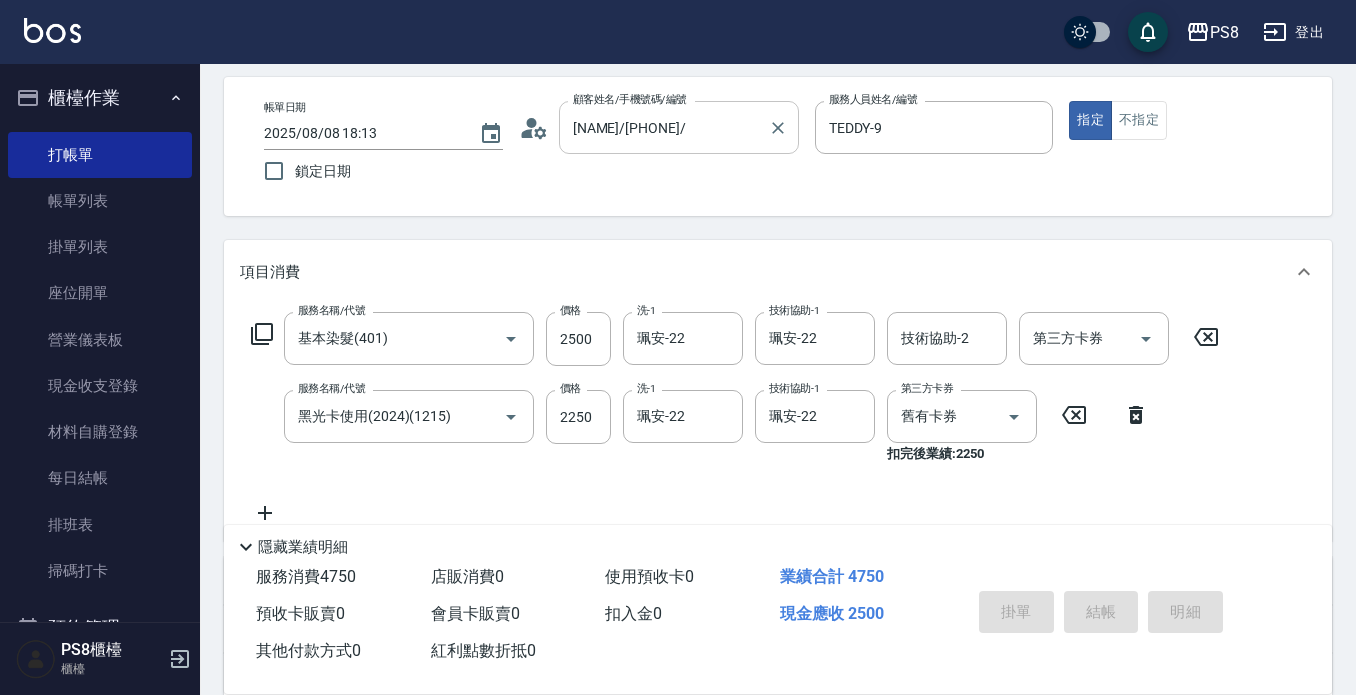 type 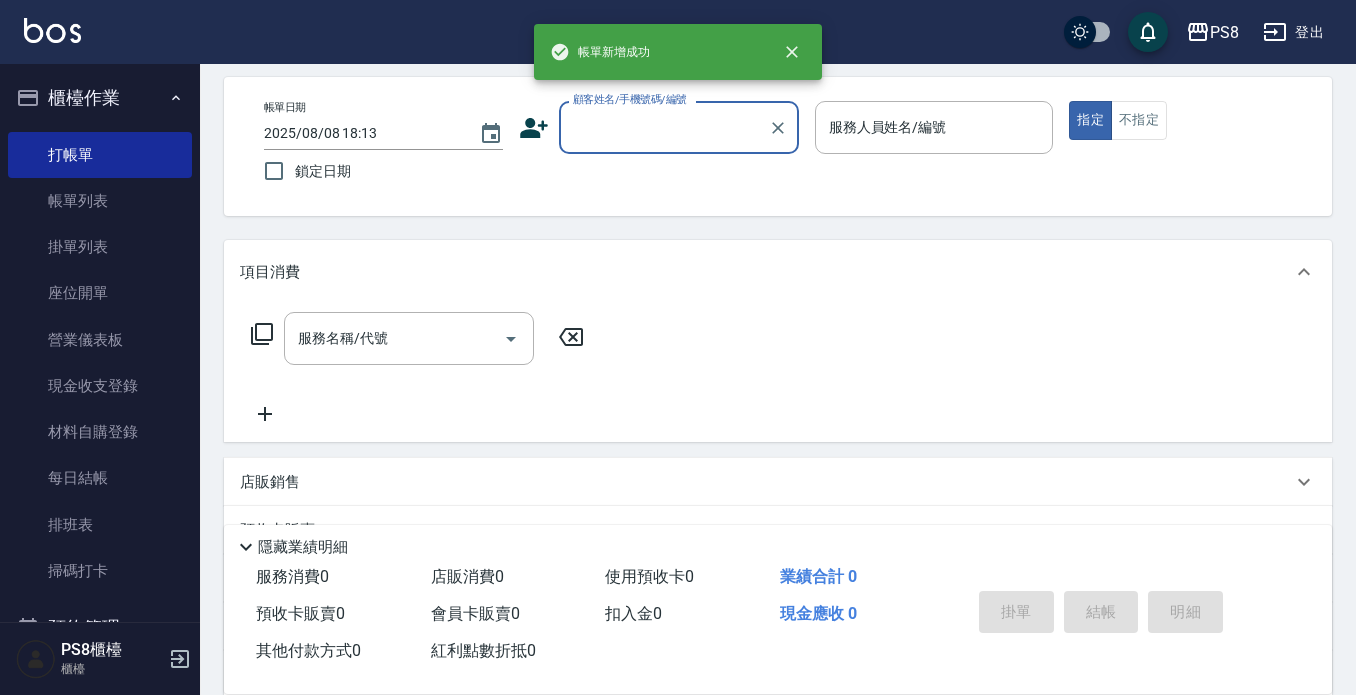 click on "顧客姓名/手機號碼/編號" at bounding box center [679, 127] 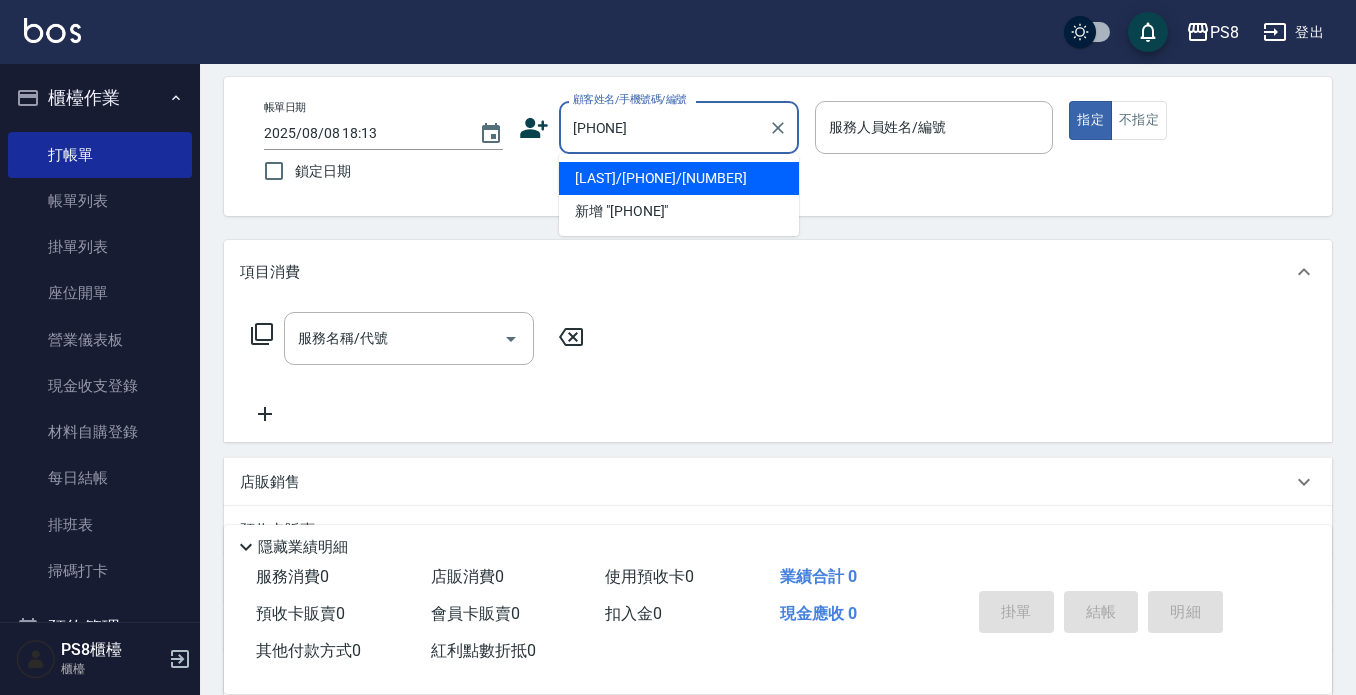 click on "[LAST]/[PHONE]/[NUMBER]" at bounding box center (679, 178) 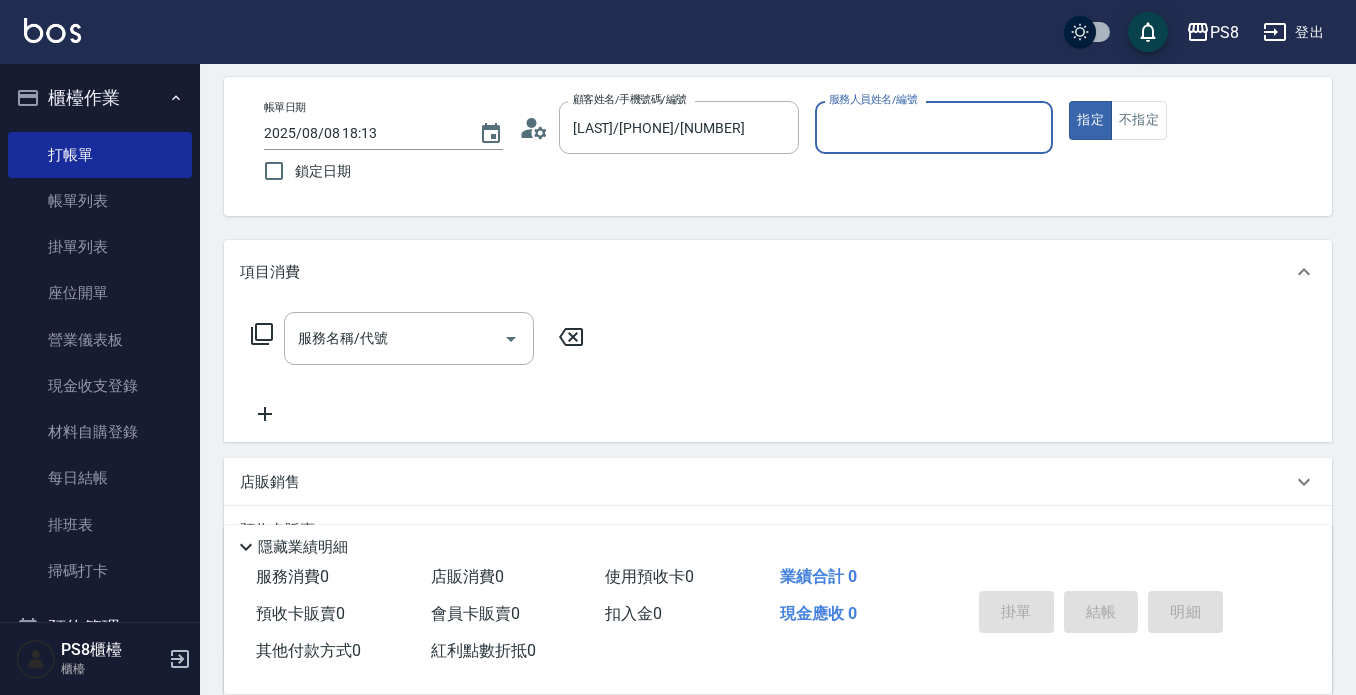 type on "TEDDY-9" 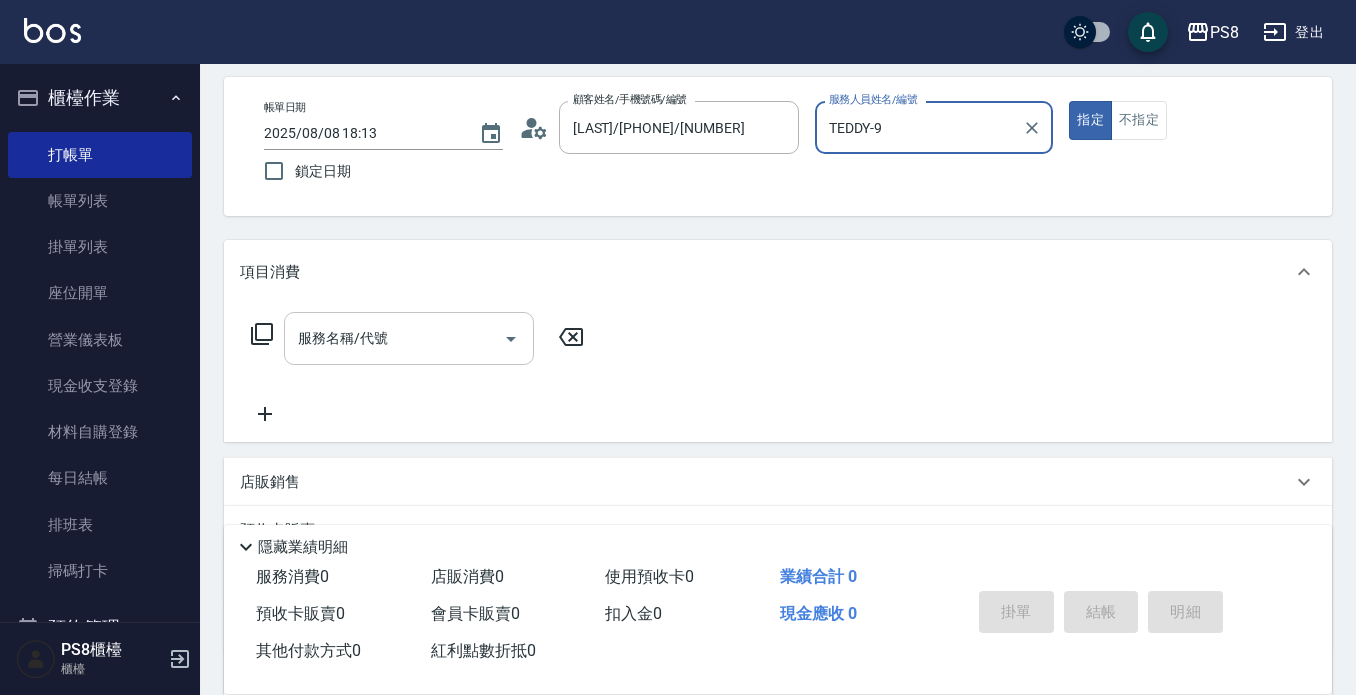 click on "服務名稱/代號 服務名稱/代號" at bounding box center [409, 338] 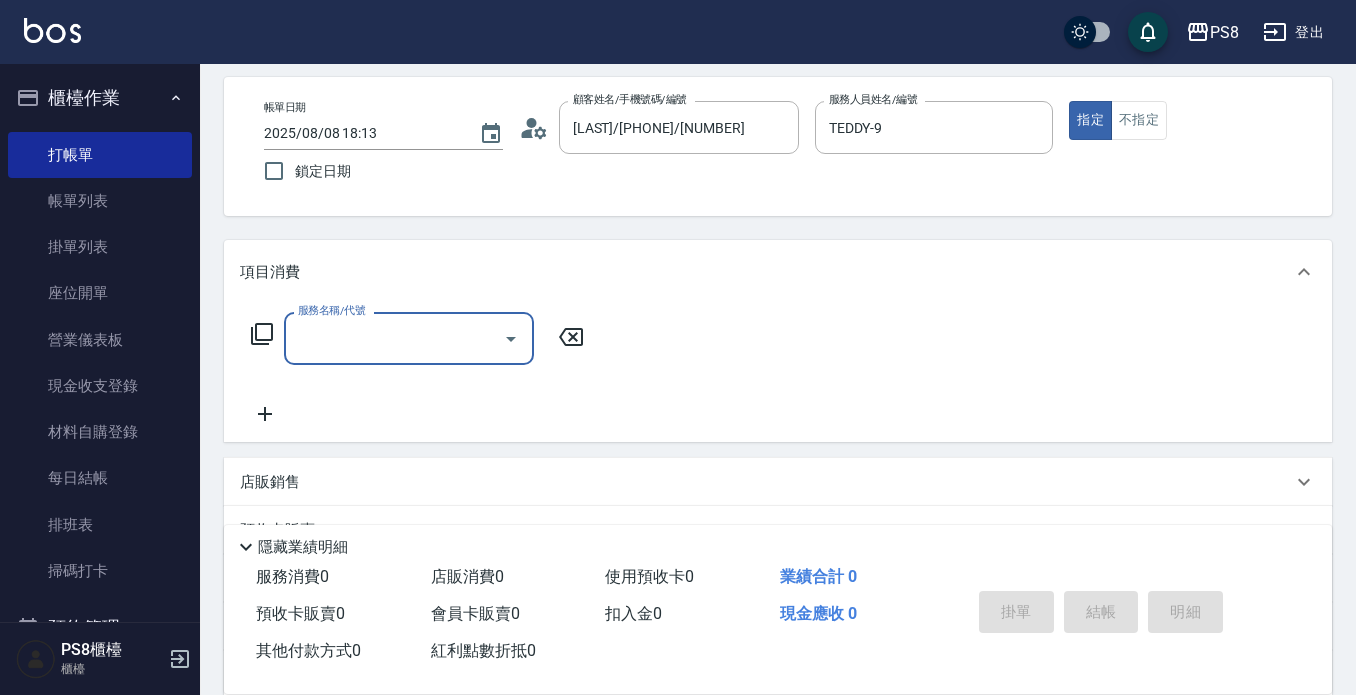 click on "服務名稱/代號" at bounding box center (394, 338) 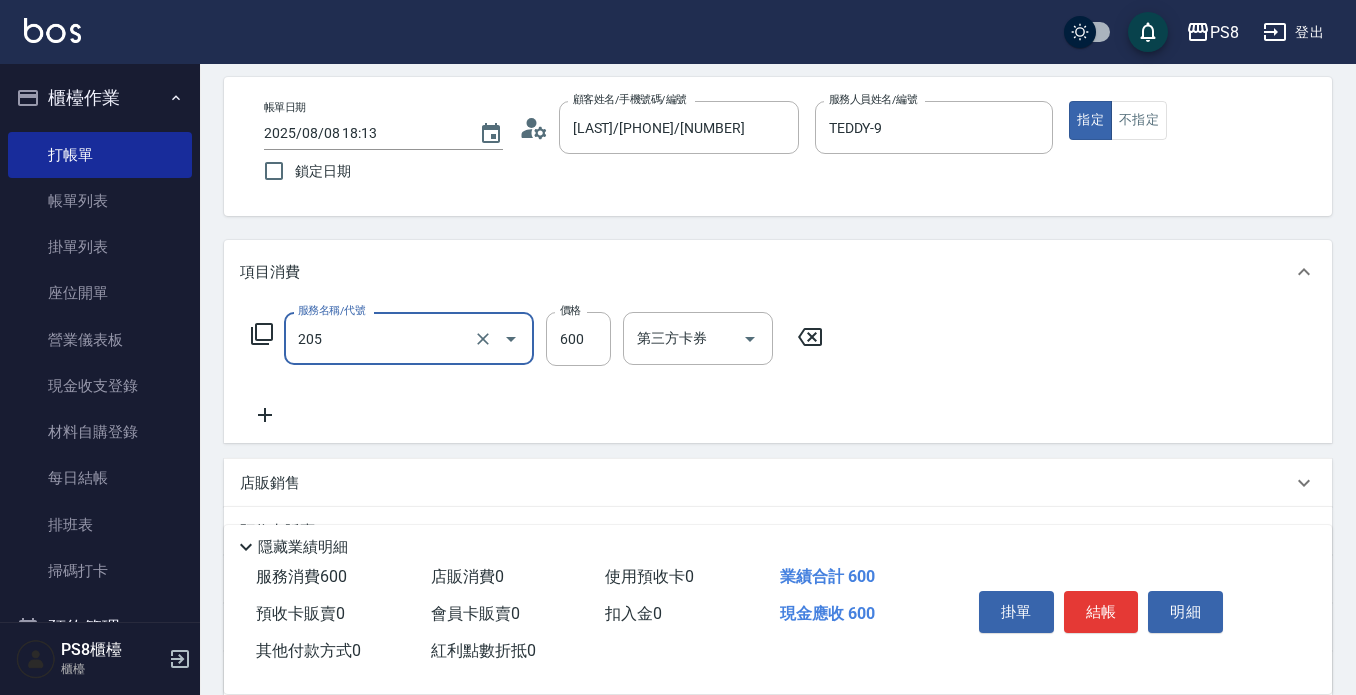 type on "A級洗剪600(205)" 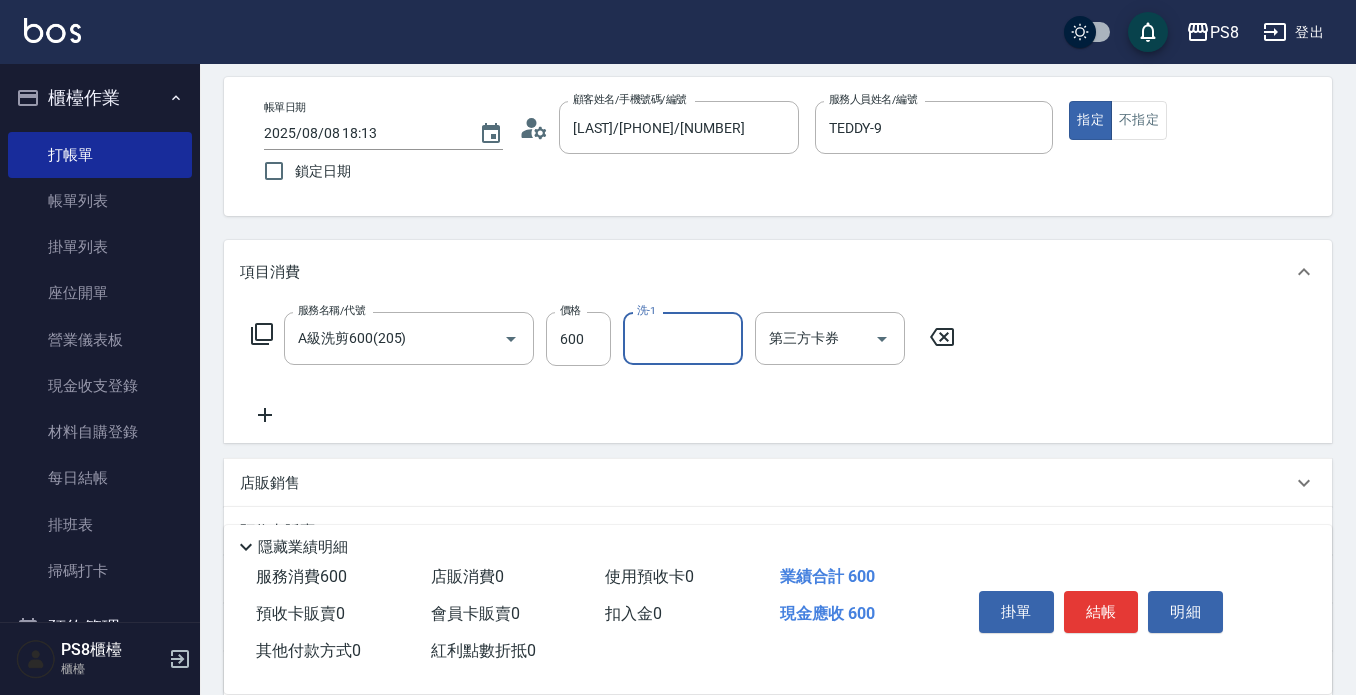 click on "洗-1" at bounding box center [683, 338] 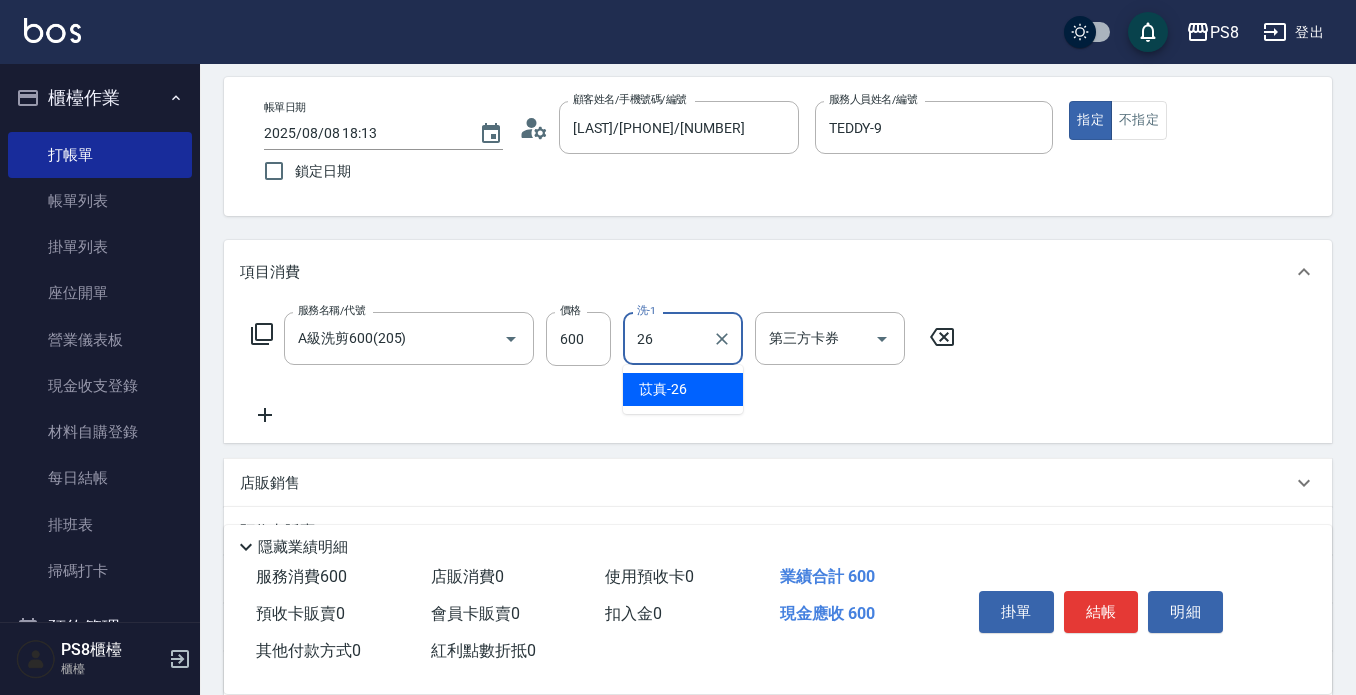 type on "苡真-26" 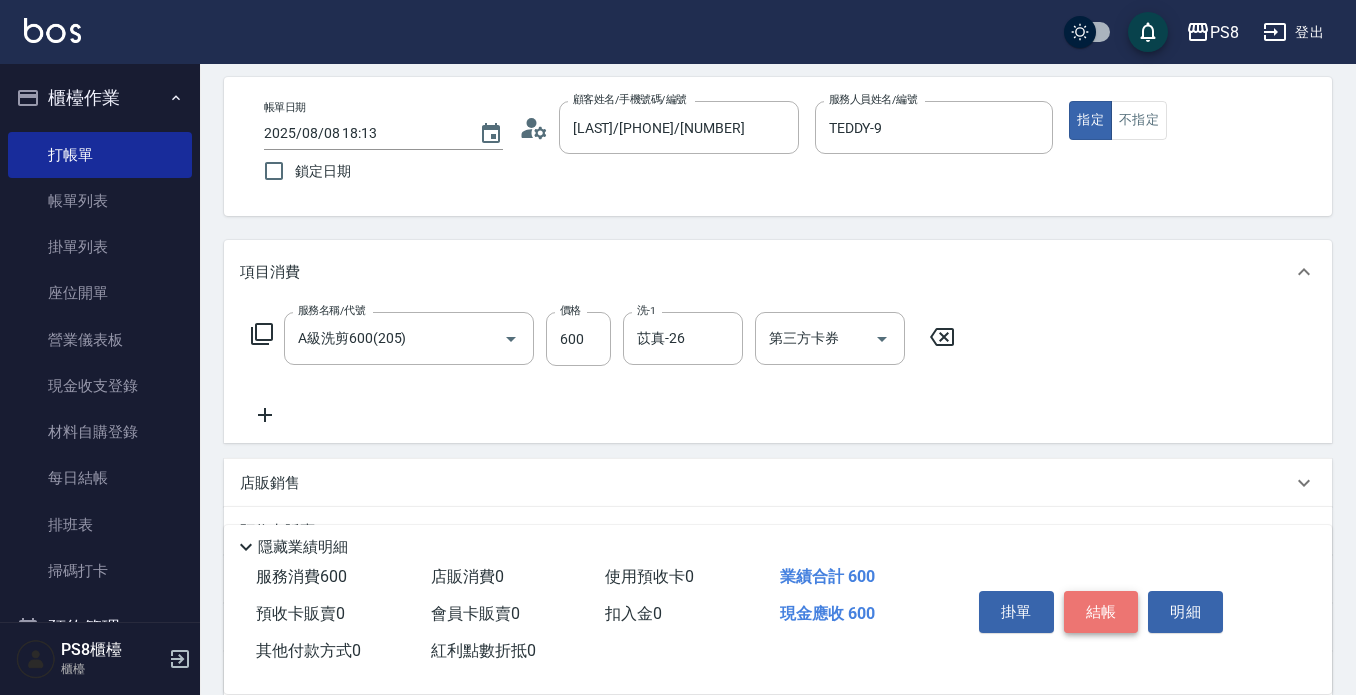 click on "結帳" at bounding box center [1101, 612] 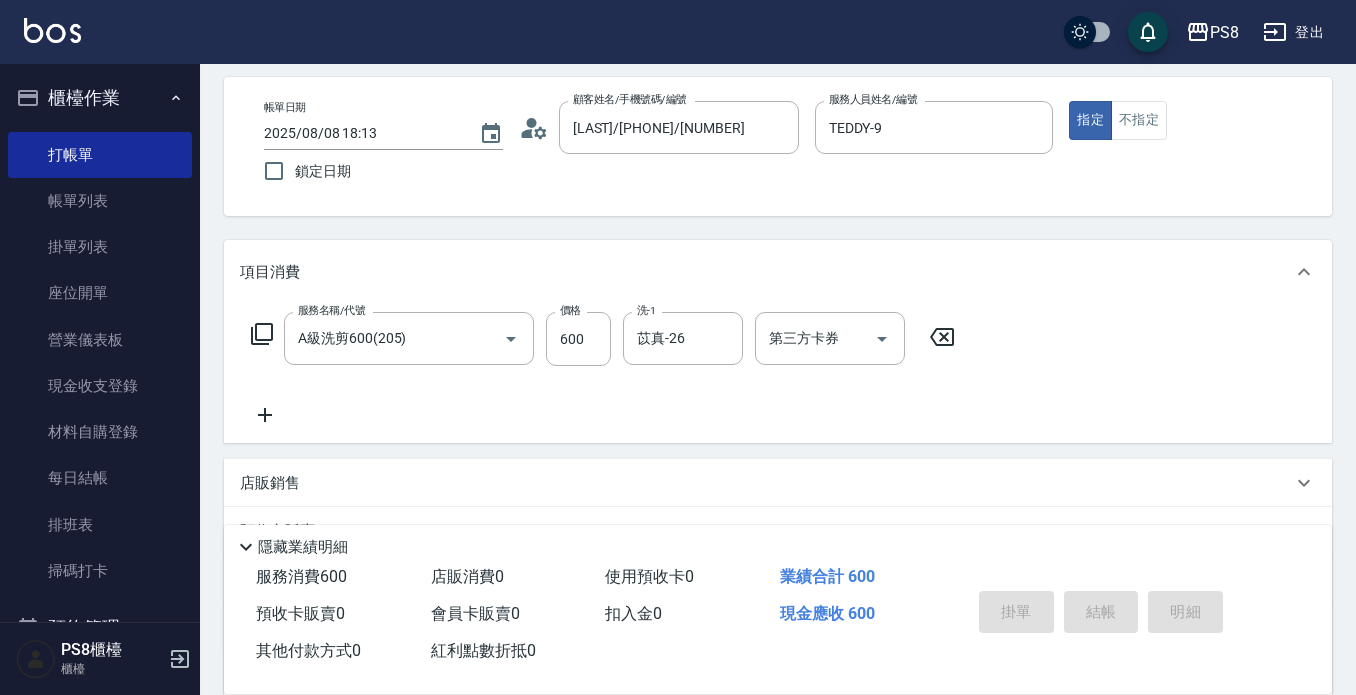 type on "2025/08/08 18:16" 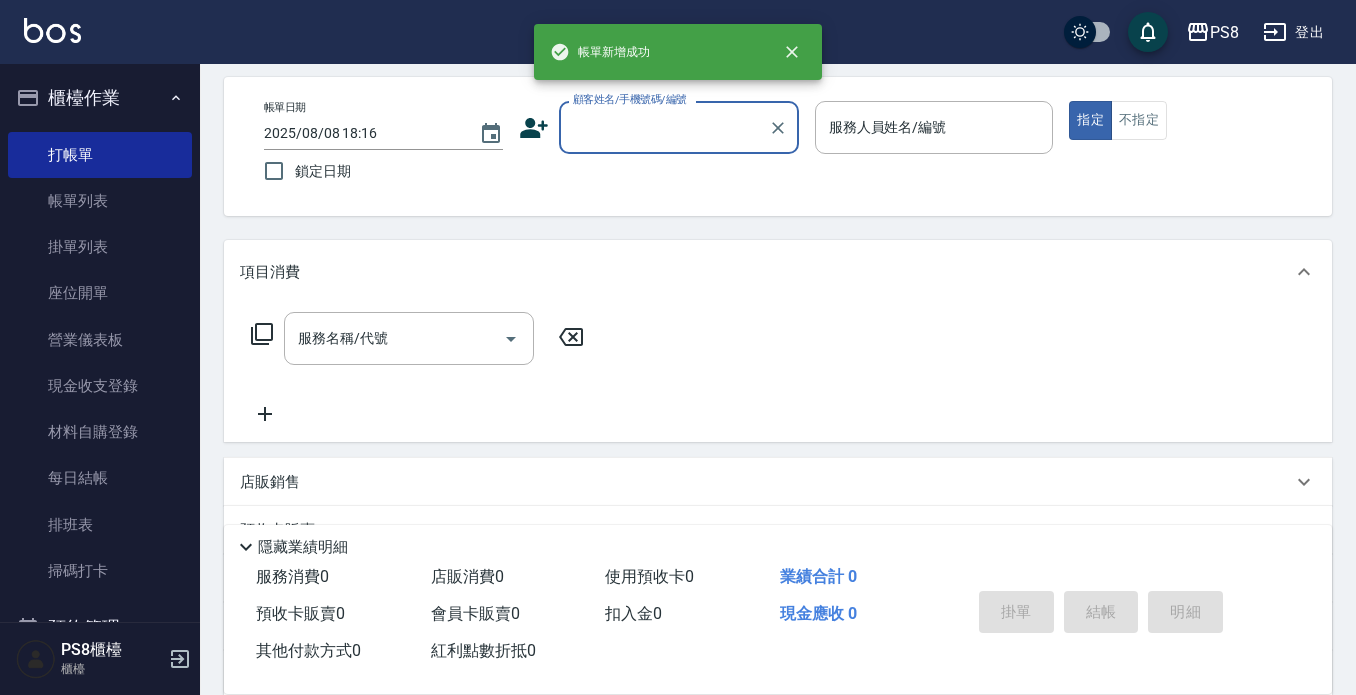click on "顧客姓名/手機號碼/編號" at bounding box center [679, 127] 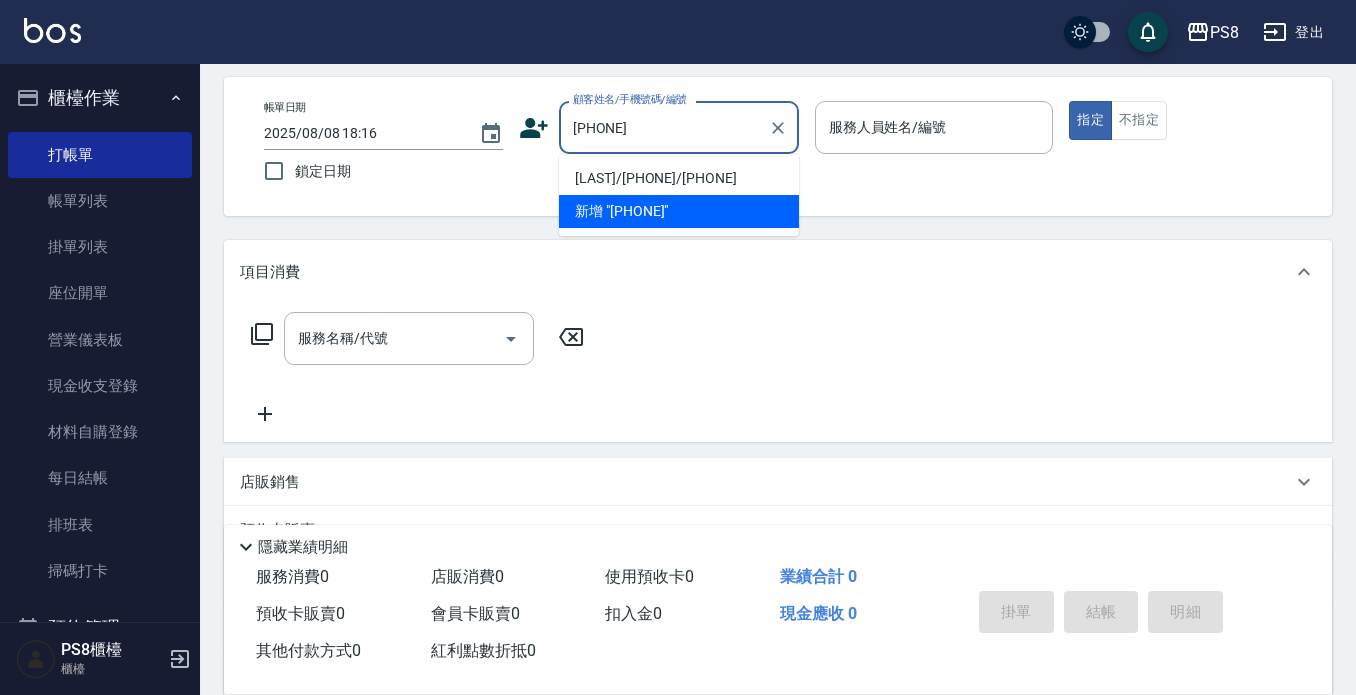 click on "[LAST]/[PHONE]/[PHONE]" at bounding box center [679, 178] 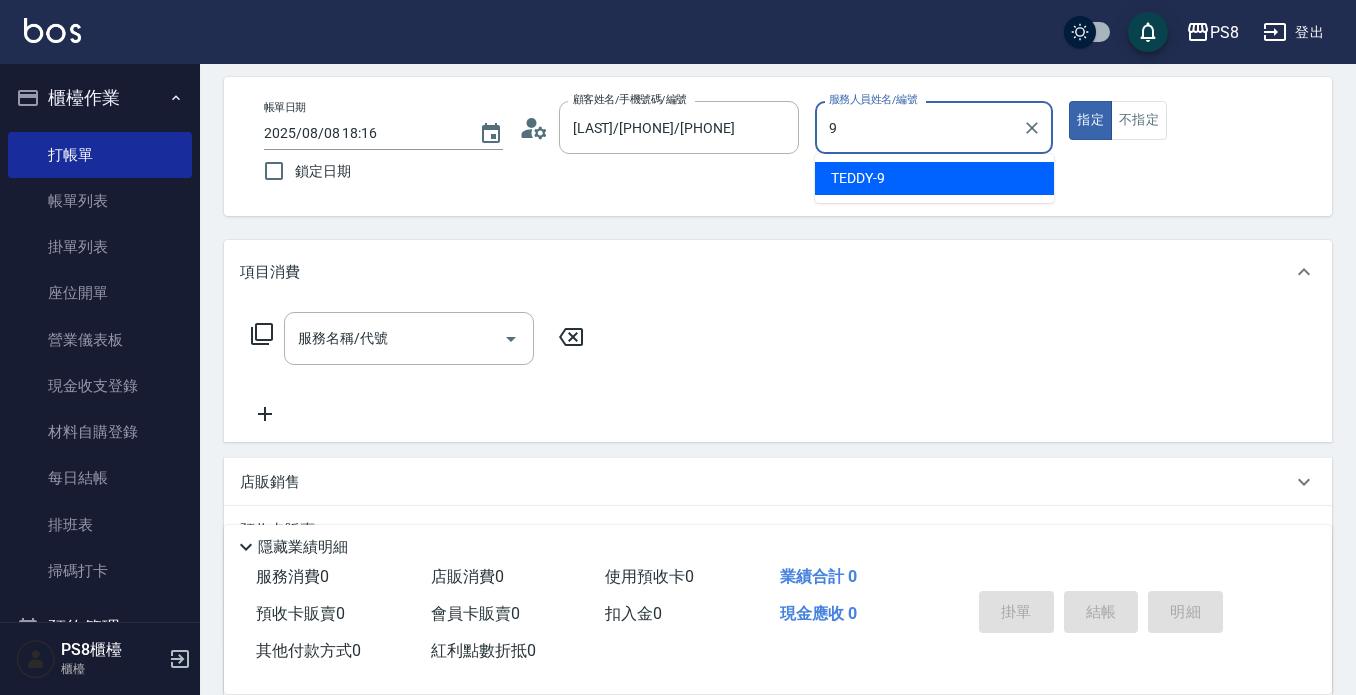 type on "TEDDY-9" 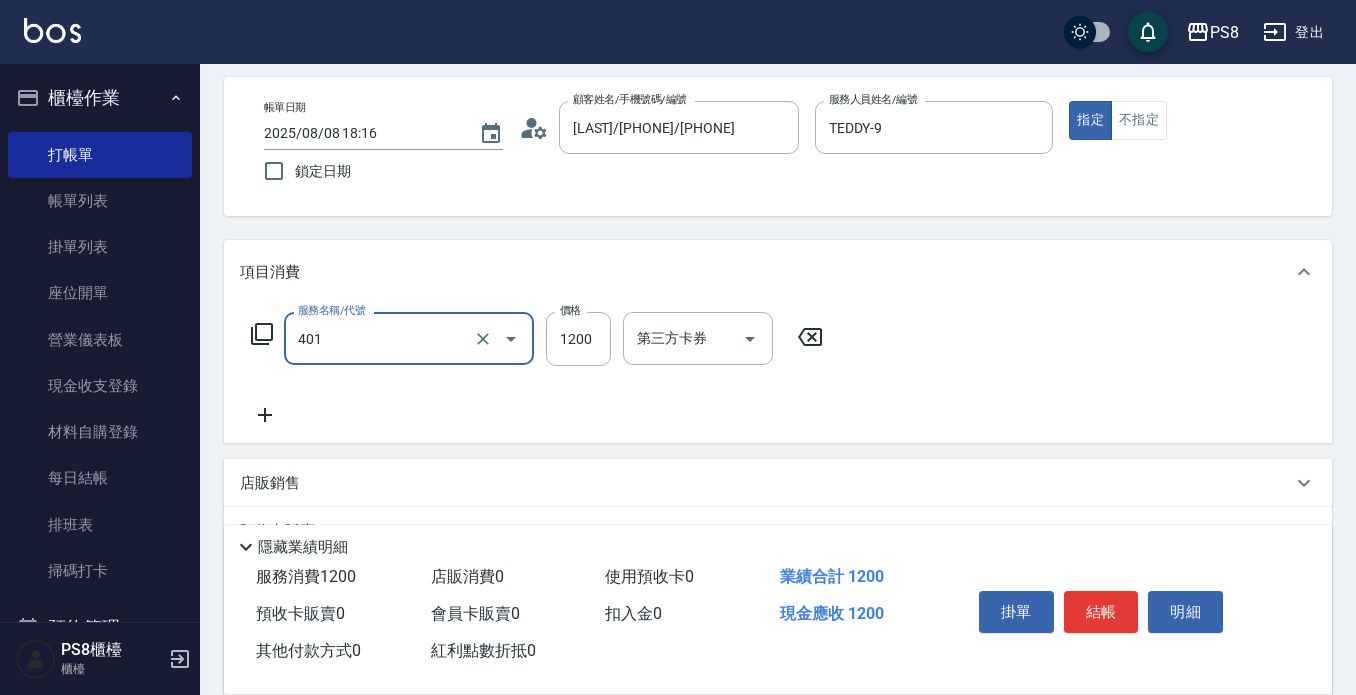 type on "基本染髮(401)" 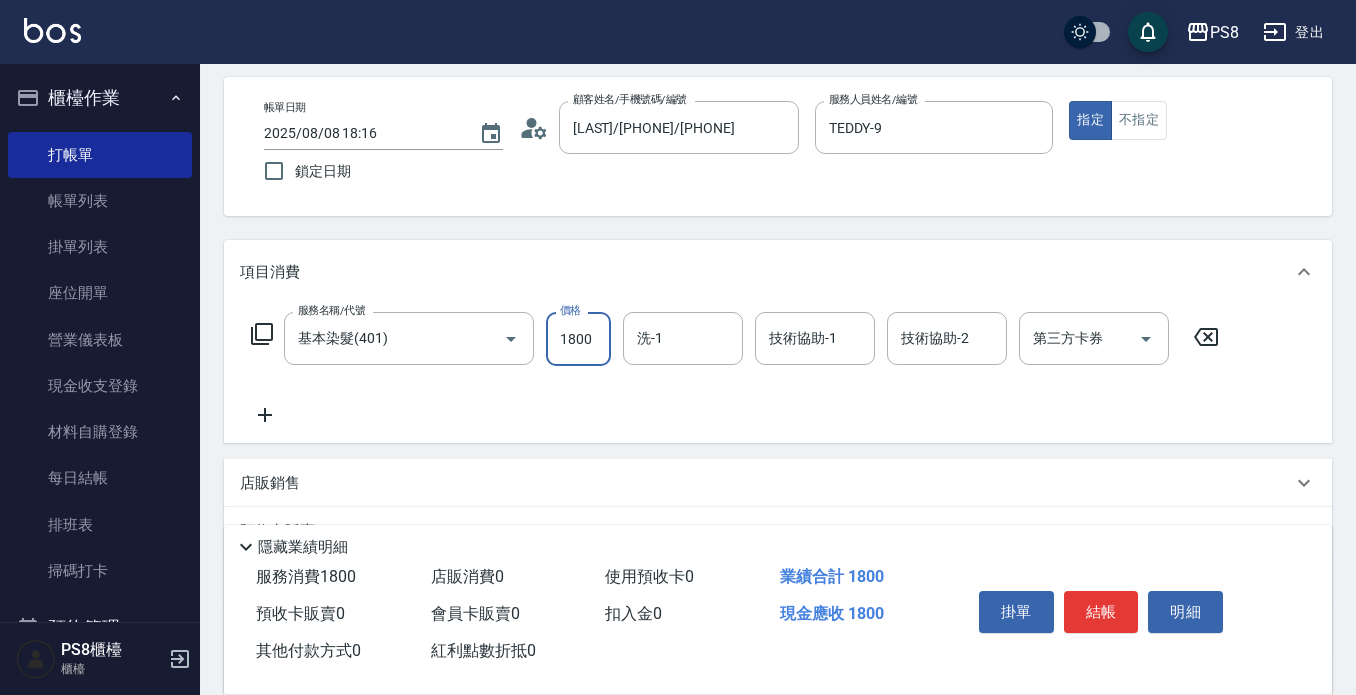type on "1800" 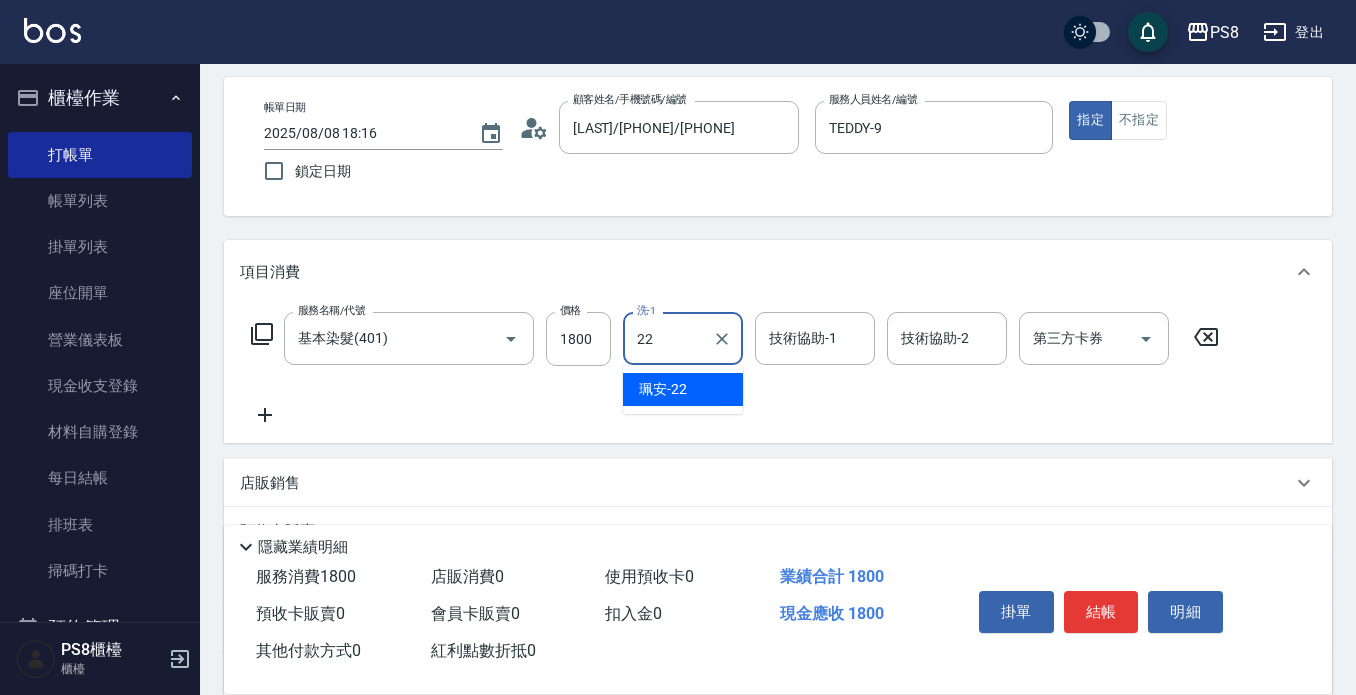 type on "珮安-22" 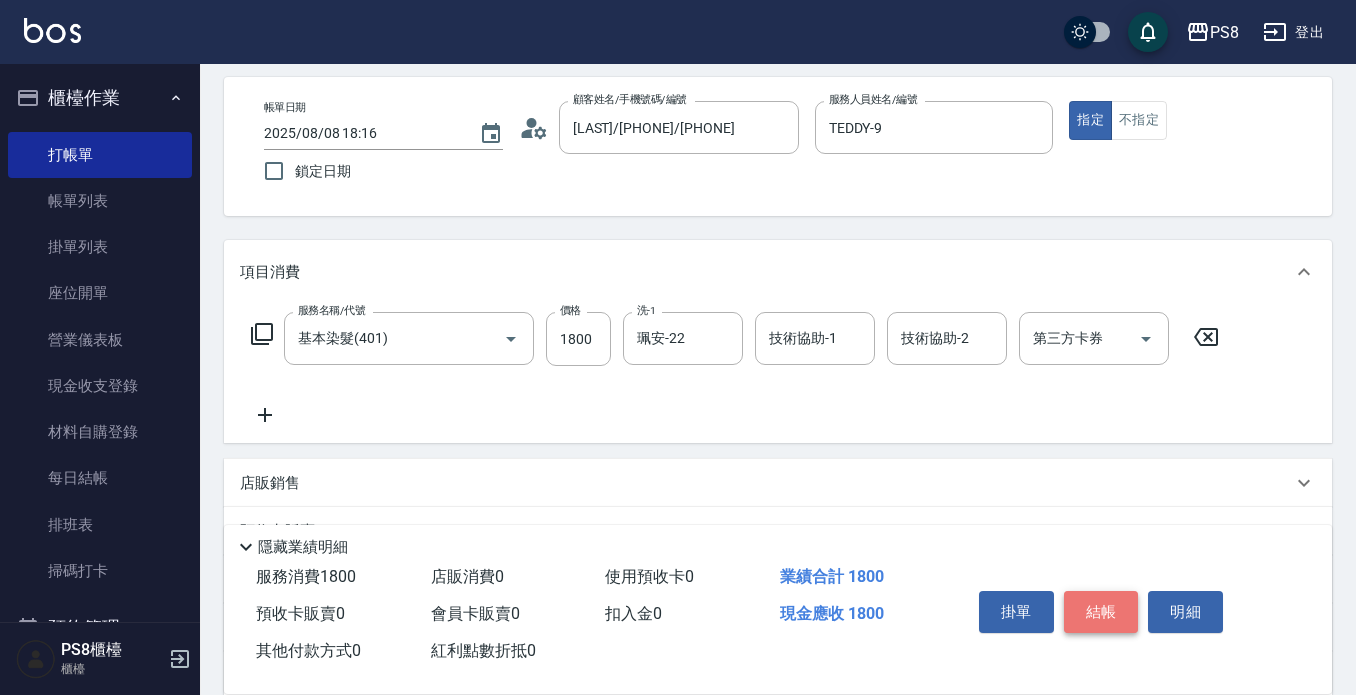 click on "結帳" at bounding box center (1101, 612) 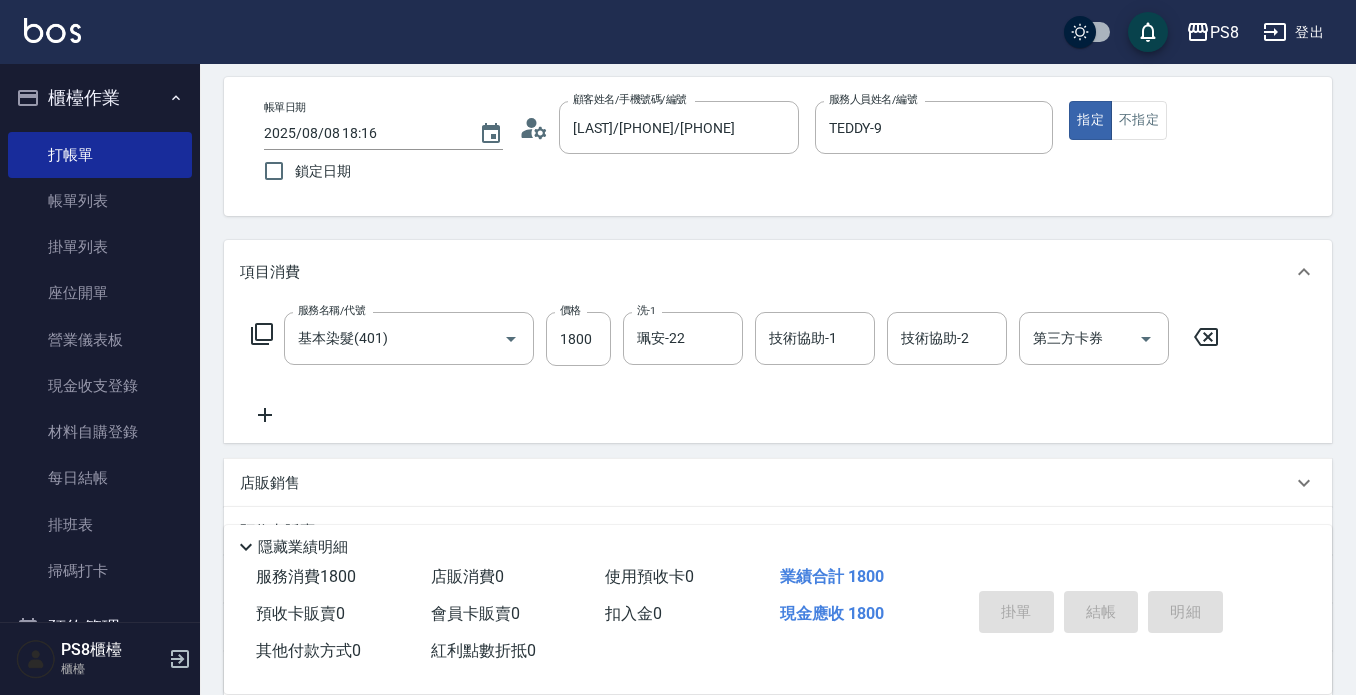 type on "2025/08/08 18:17" 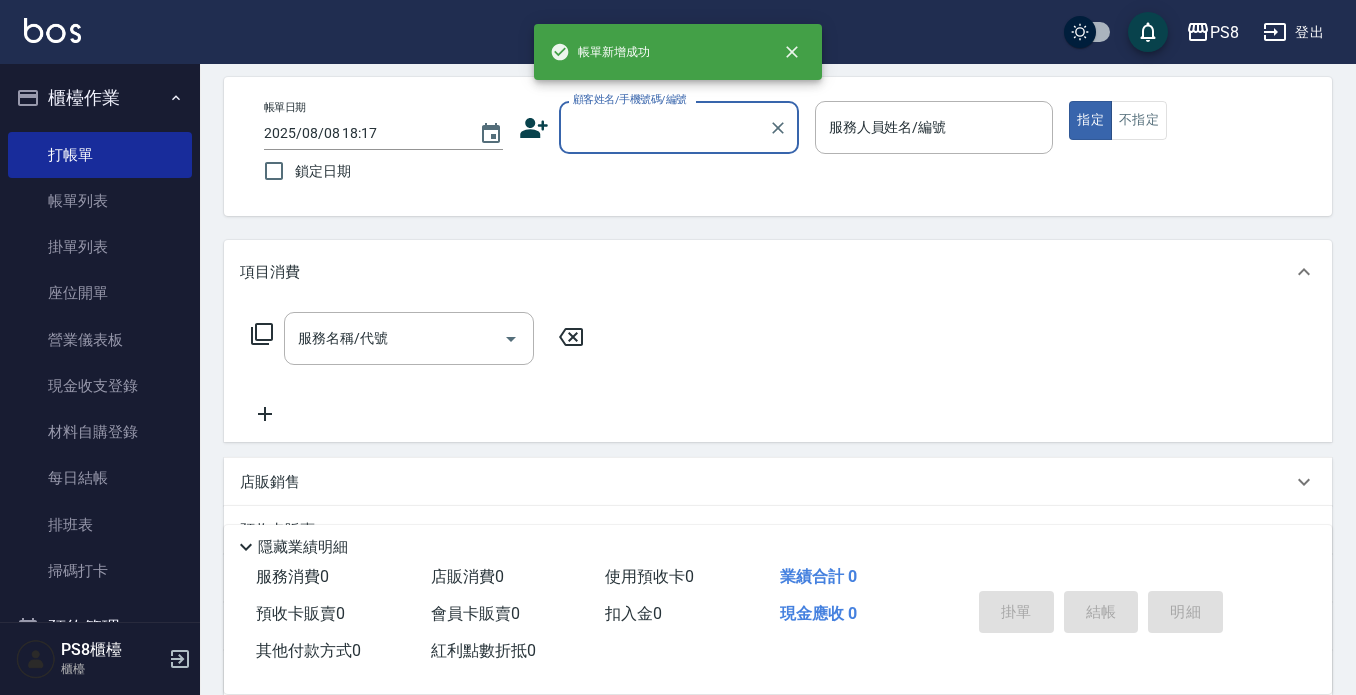 scroll, scrollTop: 0, scrollLeft: 0, axis: both 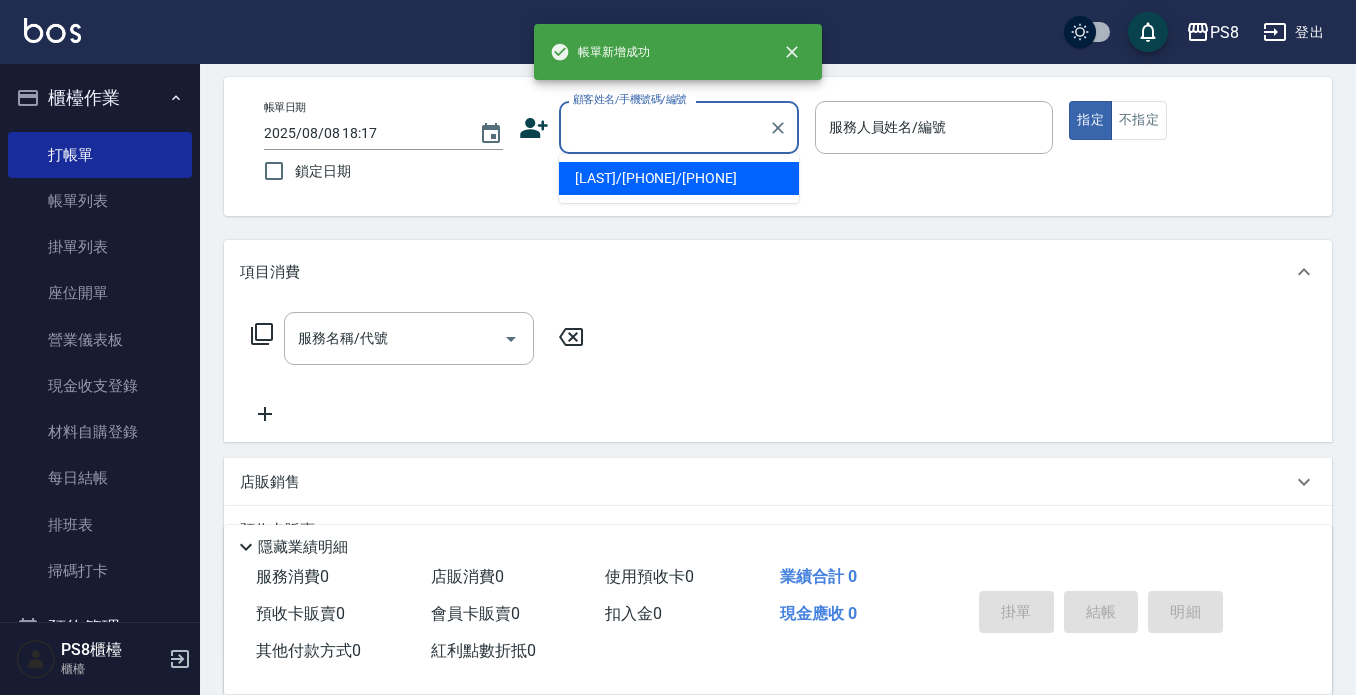 click on "顧客姓名/手機號碼/編號" at bounding box center [664, 127] 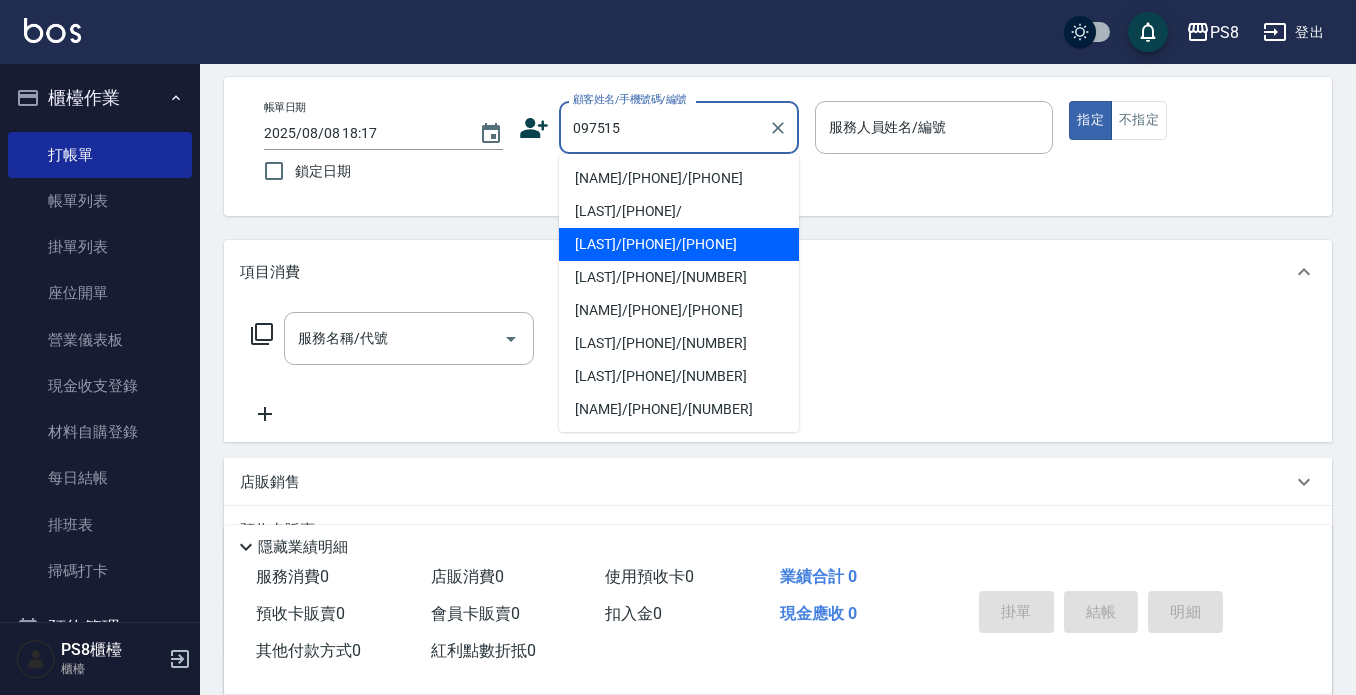 click on "[LAST]/[PHONE]/[PHONE]" at bounding box center (679, 244) 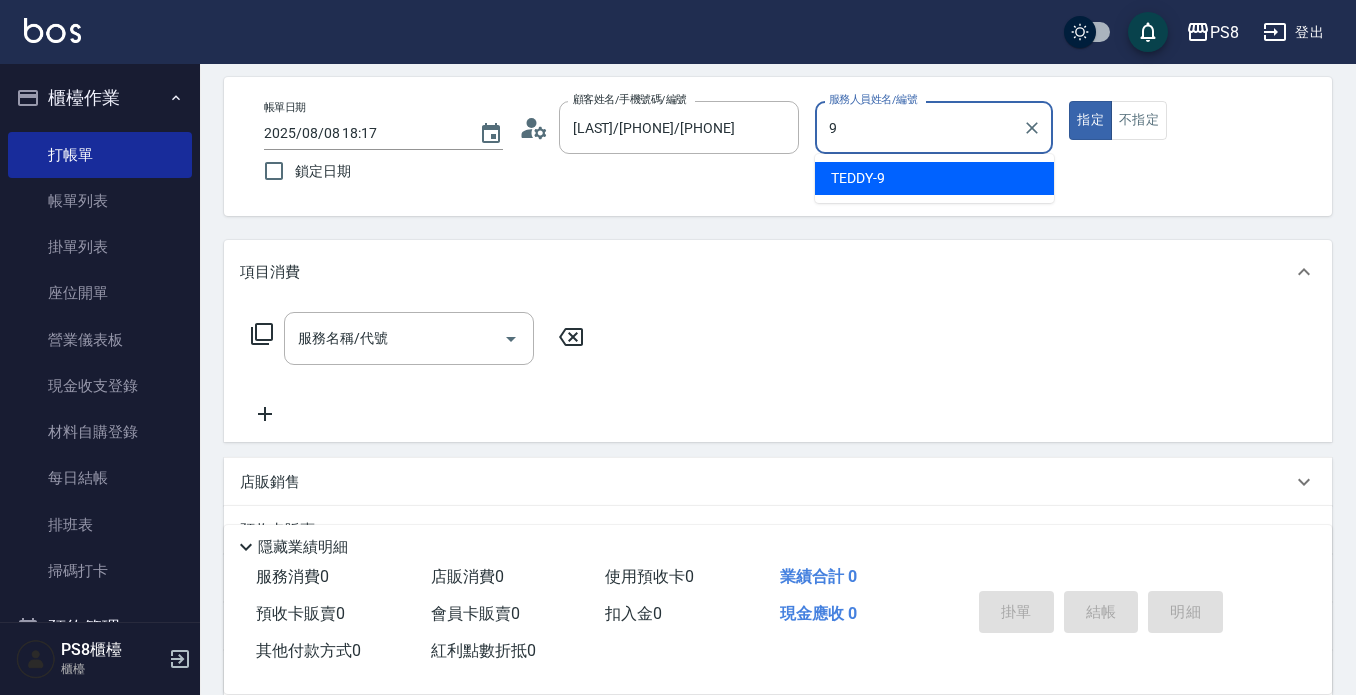 type on "TEDDY-9" 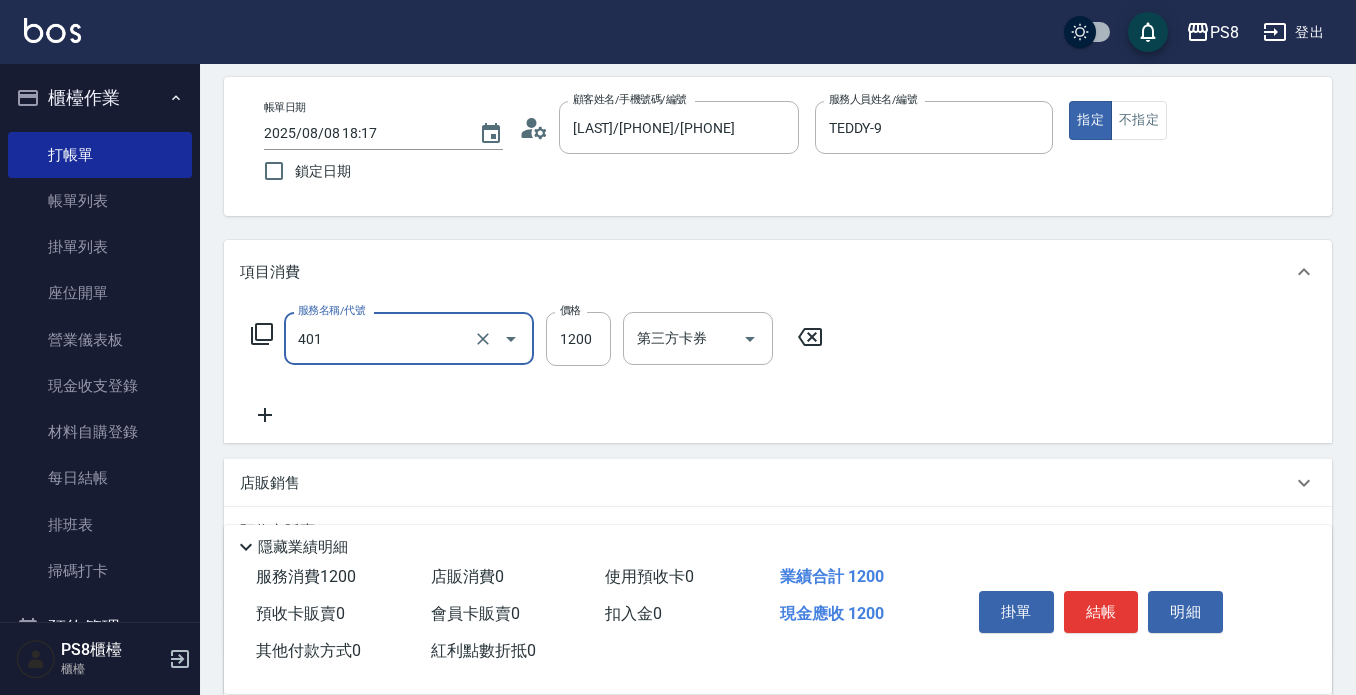 type on "基本染髮(401)" 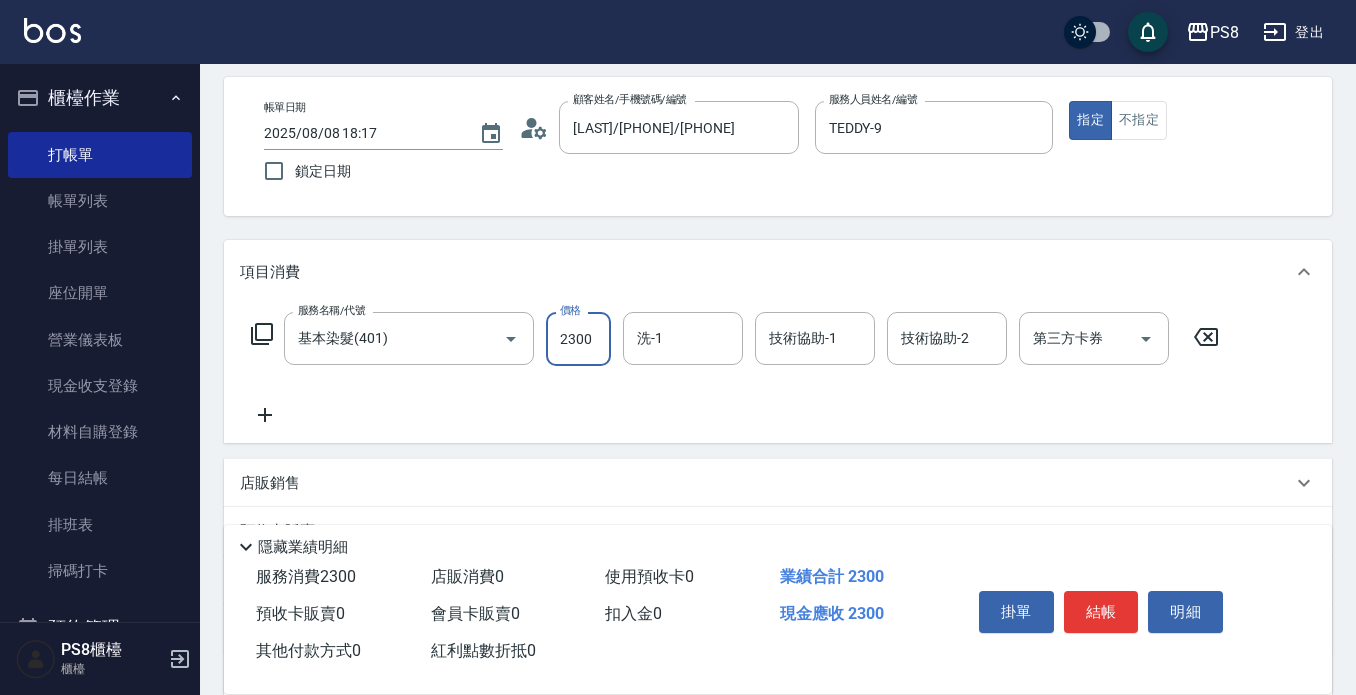 type on "2300" 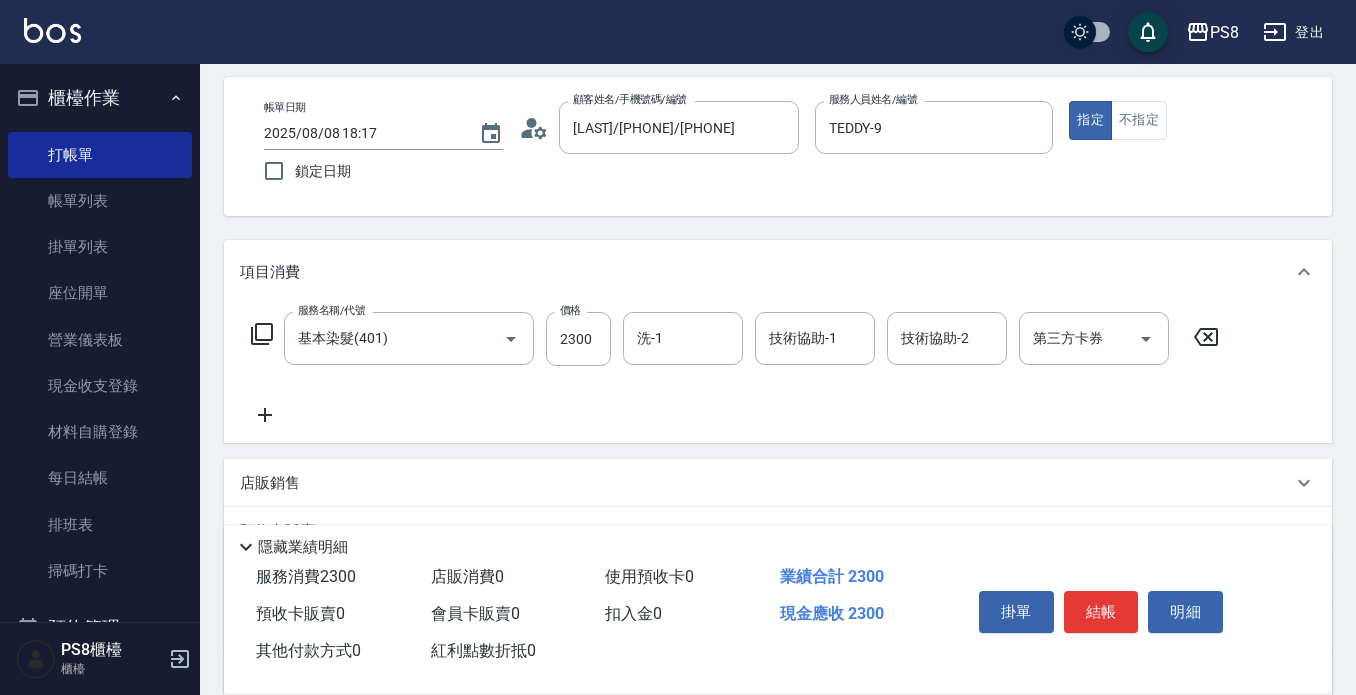 click 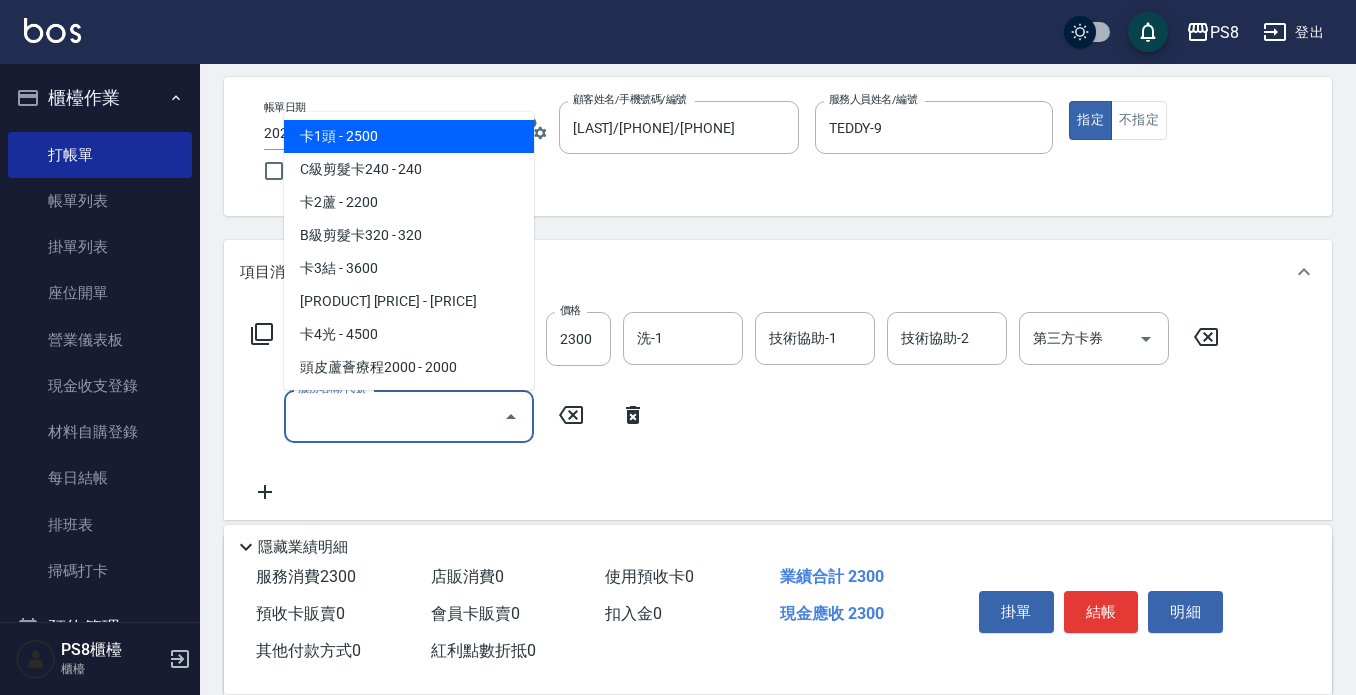 click on "服務名稱/代號" at bounding box center (394, 416) 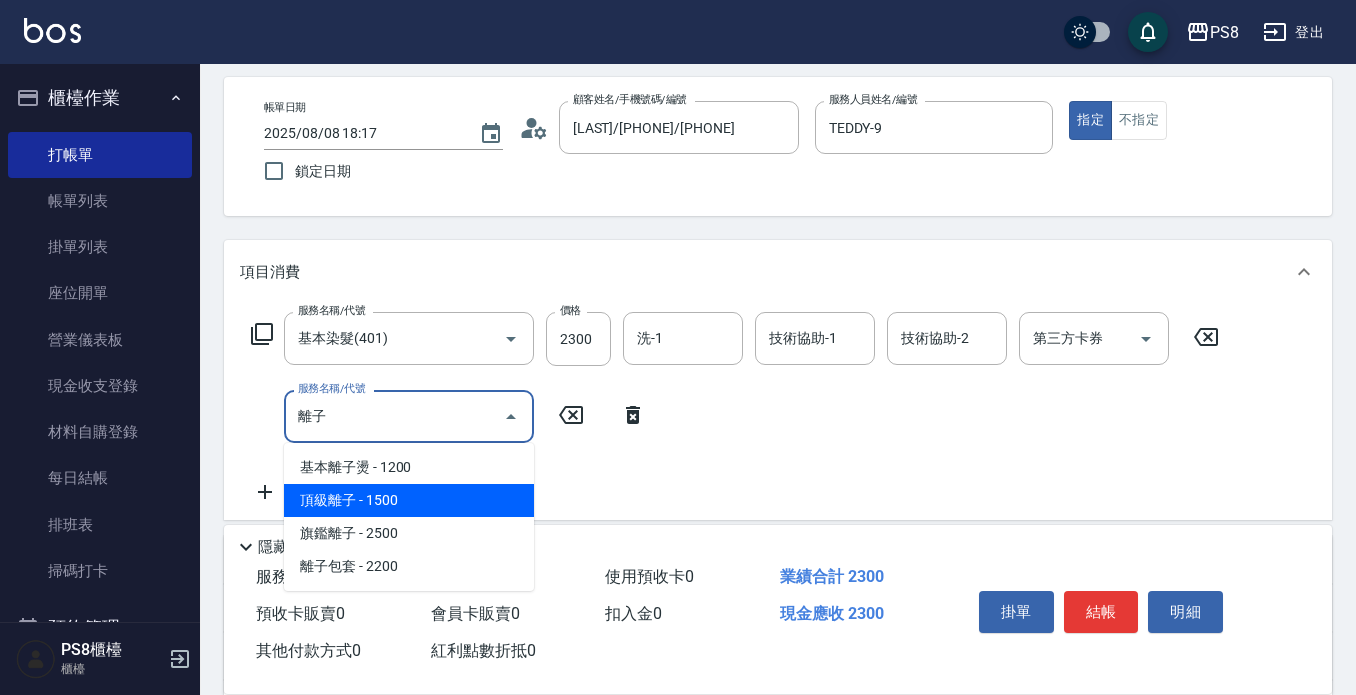 click on "頂級離子 - 1500" at bounding box center [409, 500] 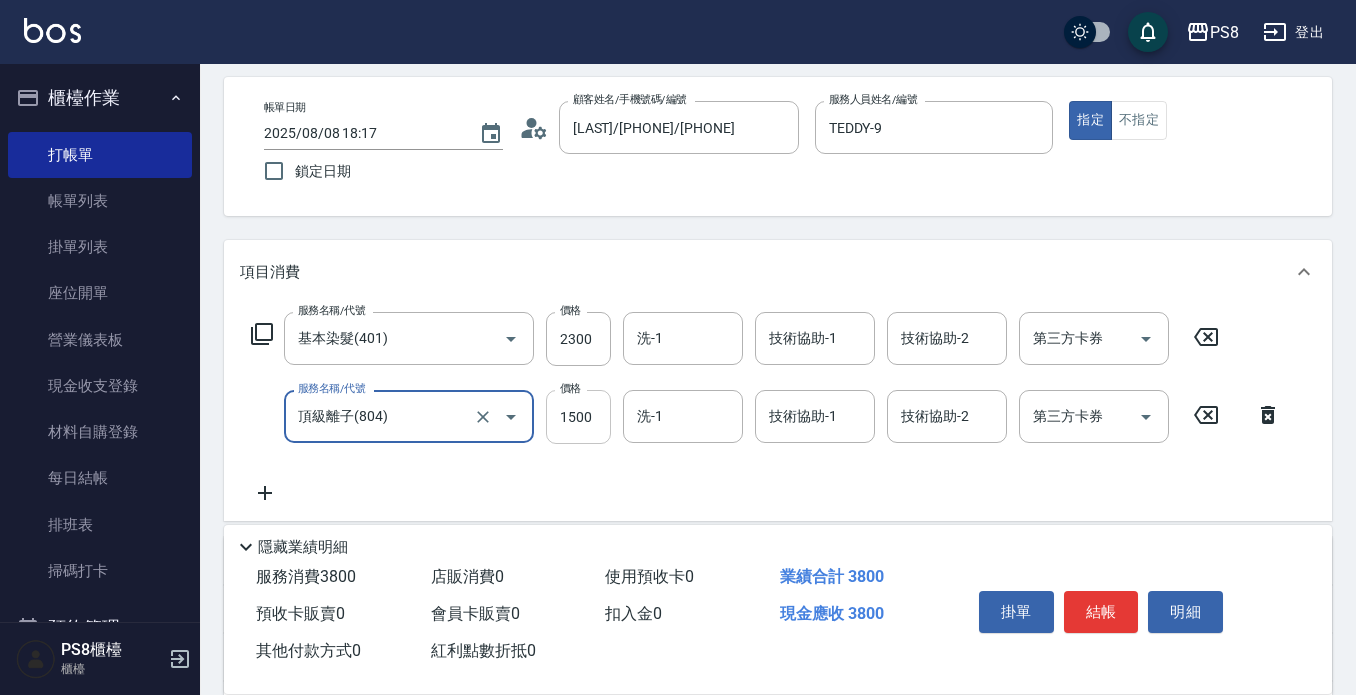 type on "頂級離子(804)" 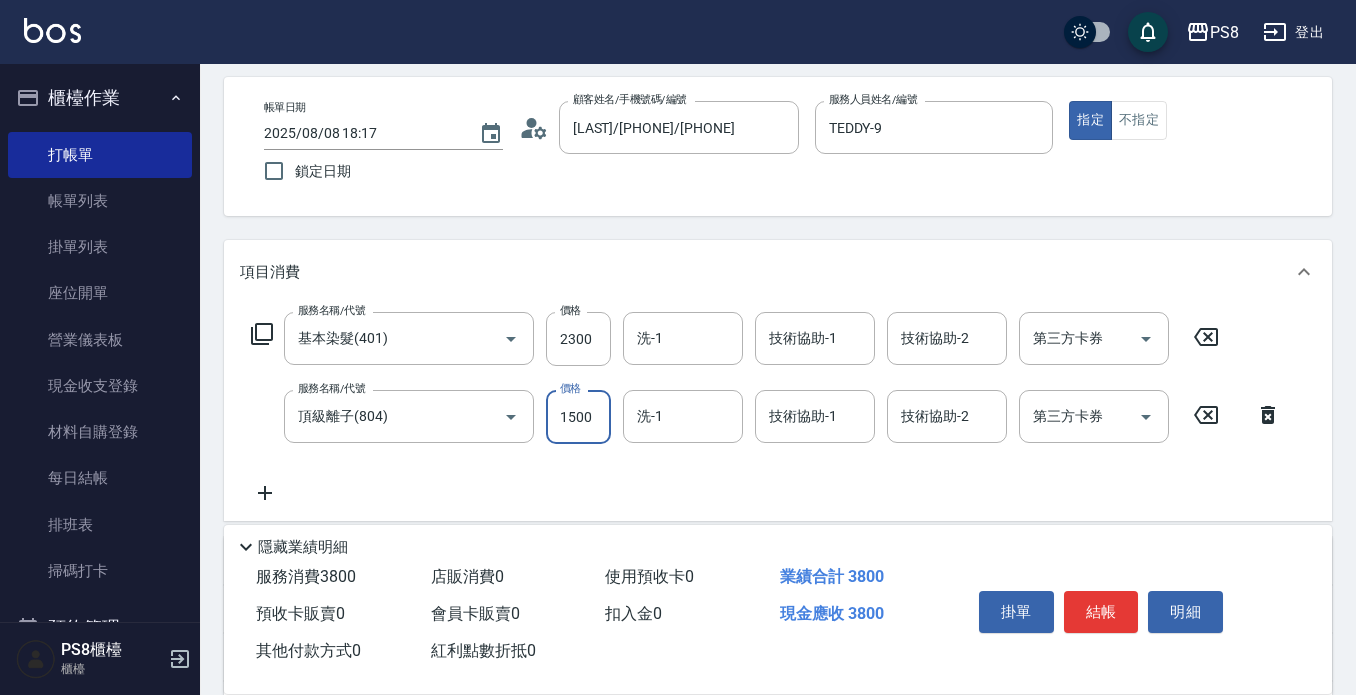 click on "1500" at bounding box center (578, 417) 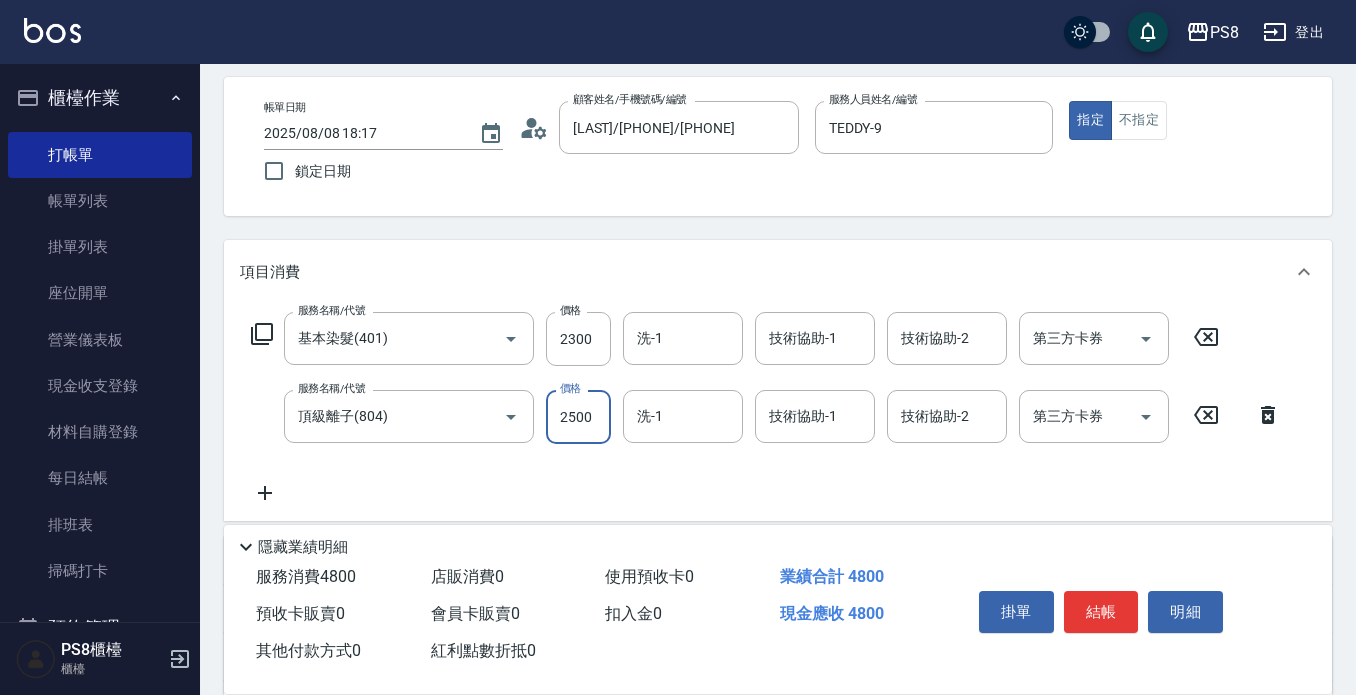 type on "2500" 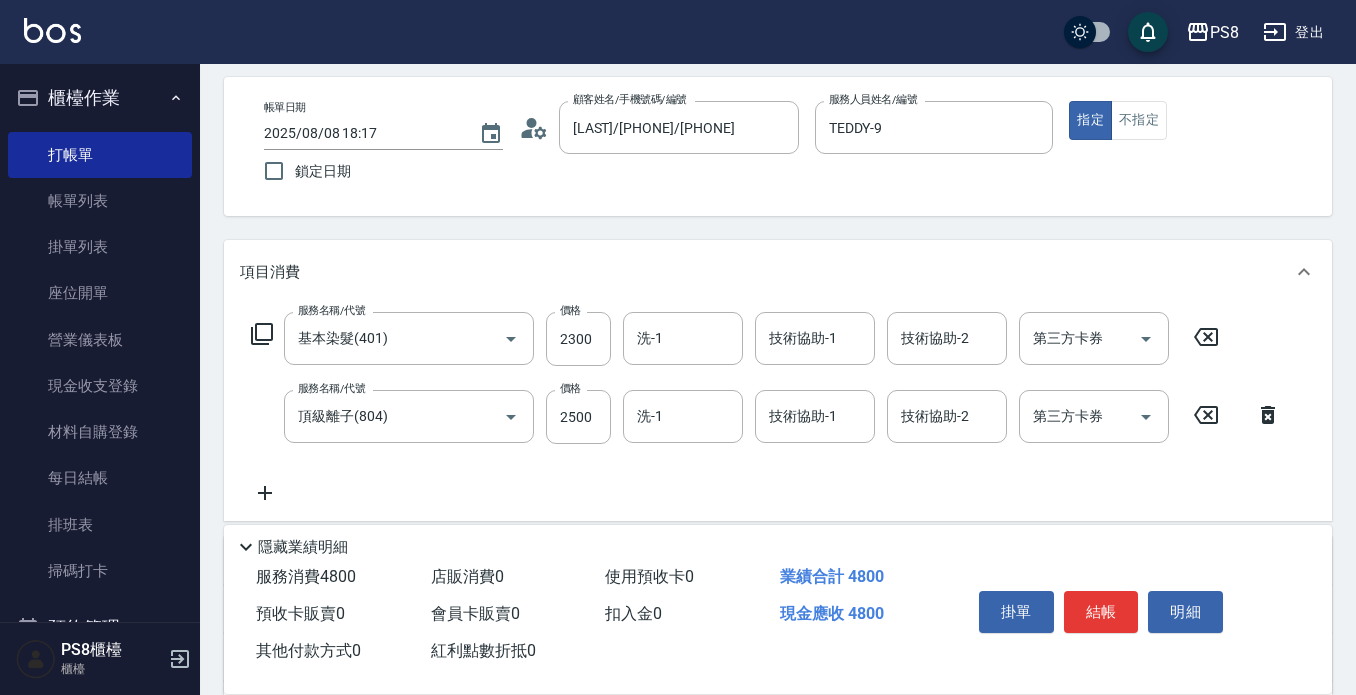 click on "服務名稱/代號 基本染髮(401) 服務名稱/代號 價格 2300 價格 洗-1 洗-1 技術協助-1 技術協助-1 技術協助-2 技術協助-2 第三方卡券 第三方卡券 服務名稱/代號 頂級離子(804) 服務名稱/代號 價格 2500 價格 洗-1 洗-1 技術協助-1 技術協助-1 技術協助-2 技術協助-2 第三方卡券 第三方卡券" at bounding box center [778, 412] 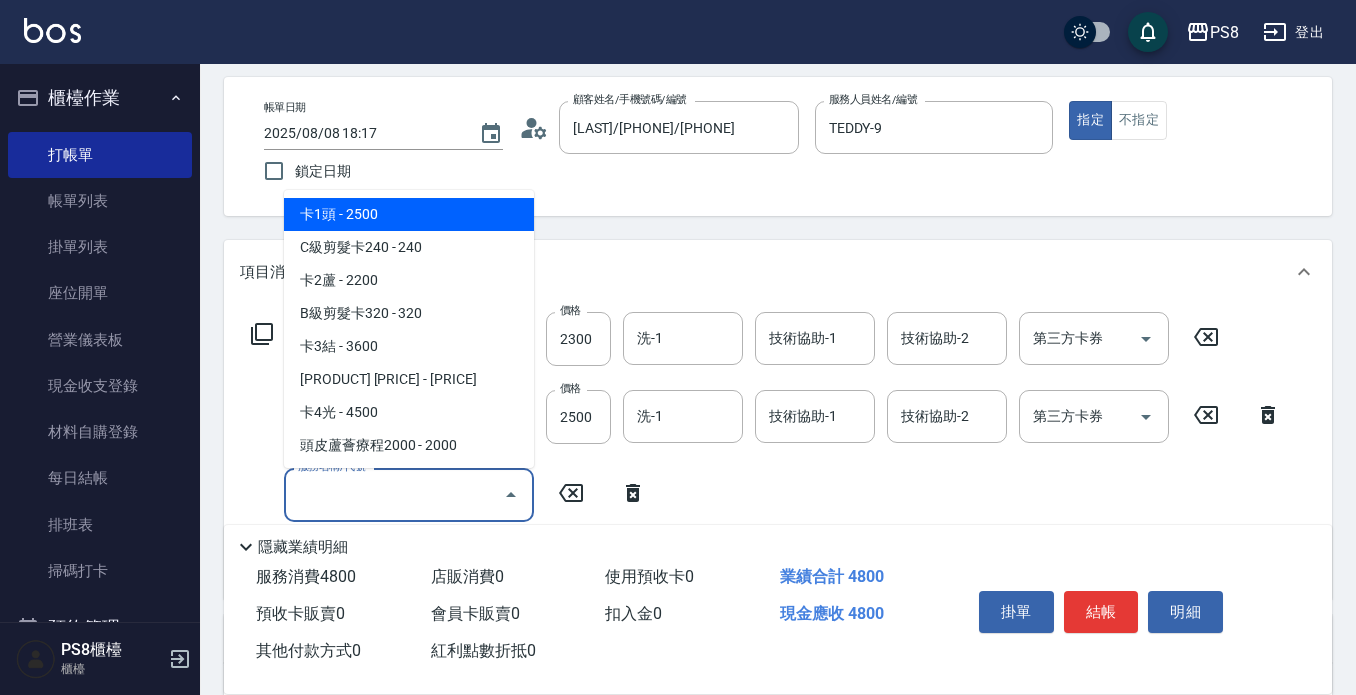 click on "服務名稱/代號" at bounding box center (394, 494) 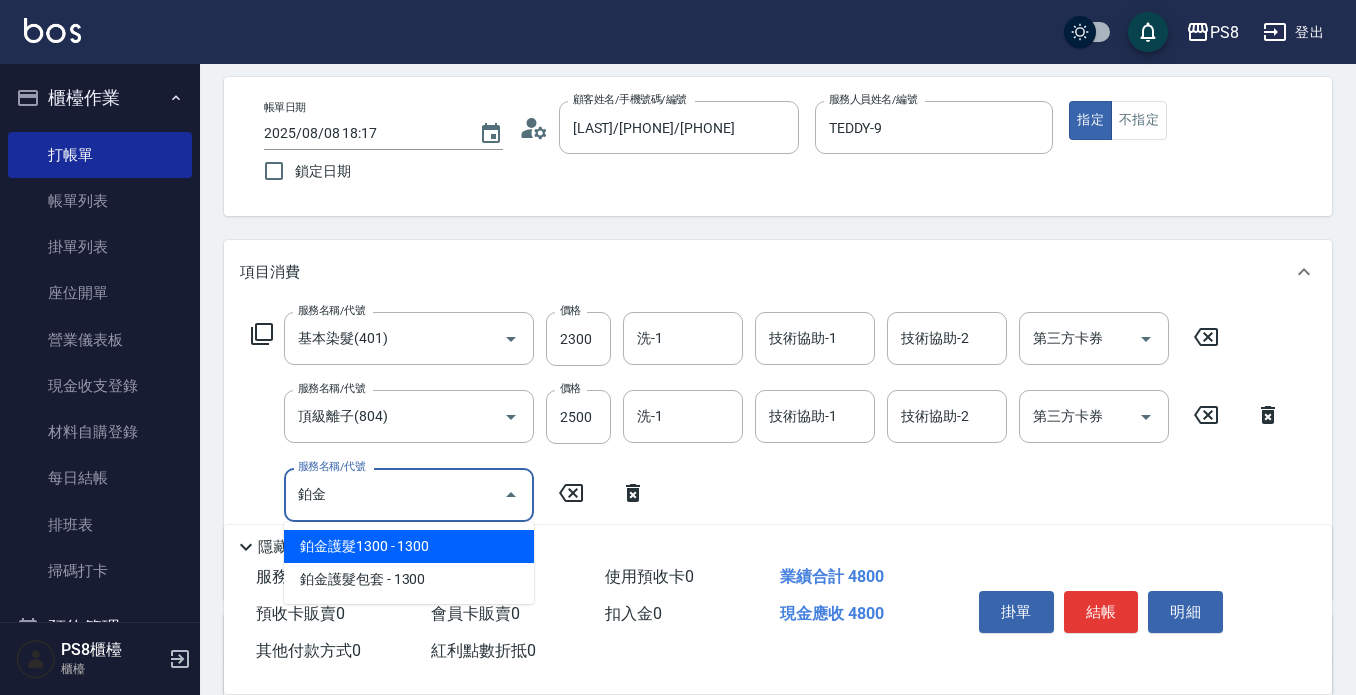 click on "鉑金護髮1300 - 1300" at bounding box center [409, 546] 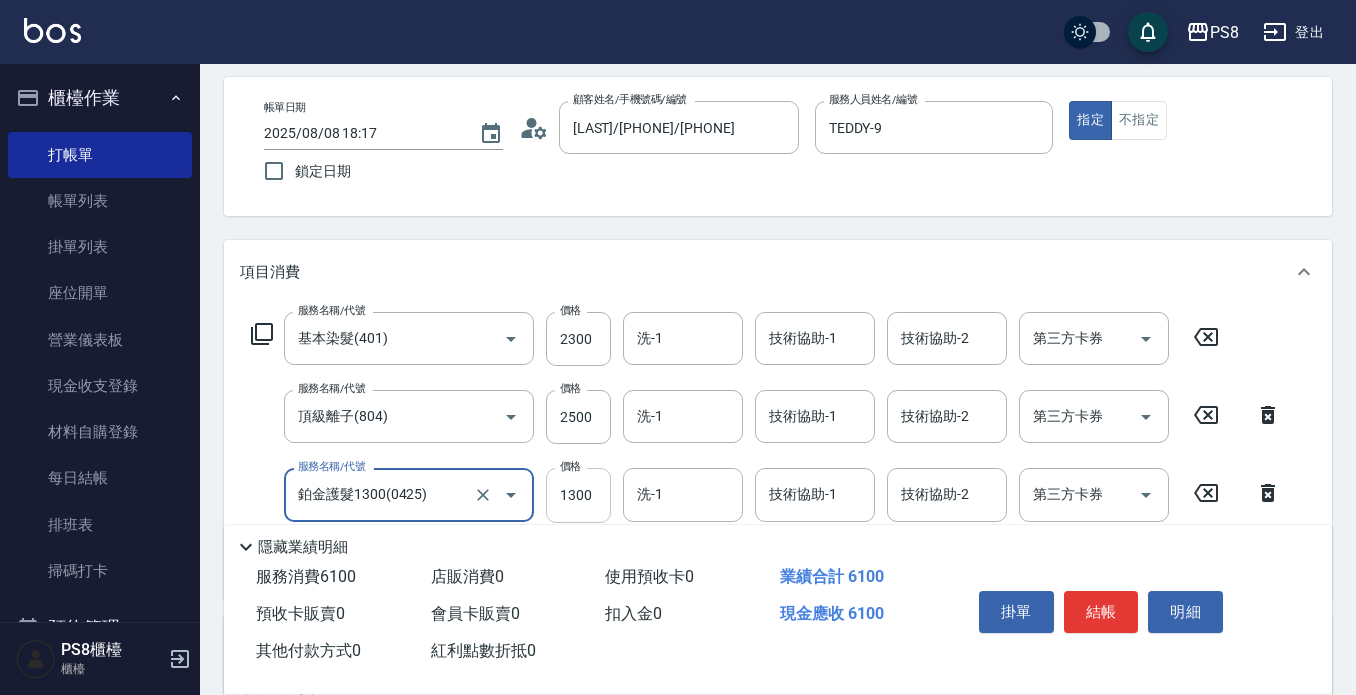 type 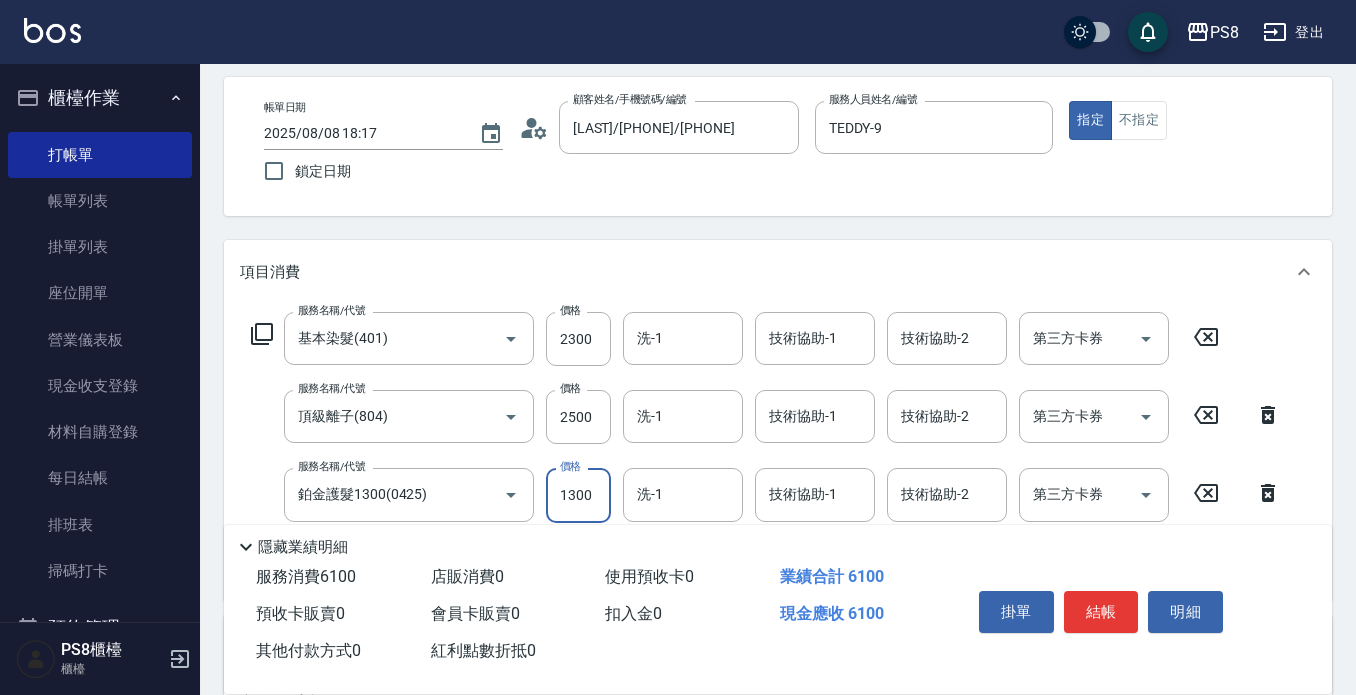 click on "1300" at bounding box center (578, 495) 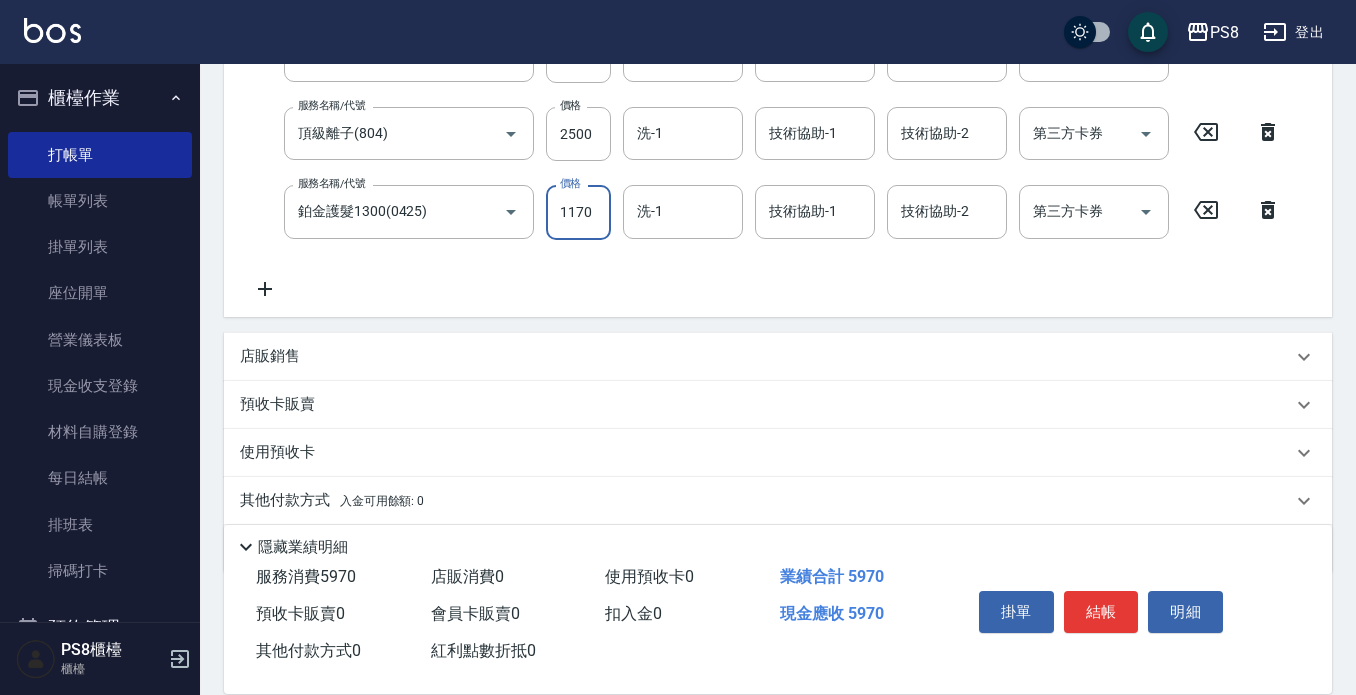 scroll, scrollTop: 384, scrollLeft: 0, axis: vertical 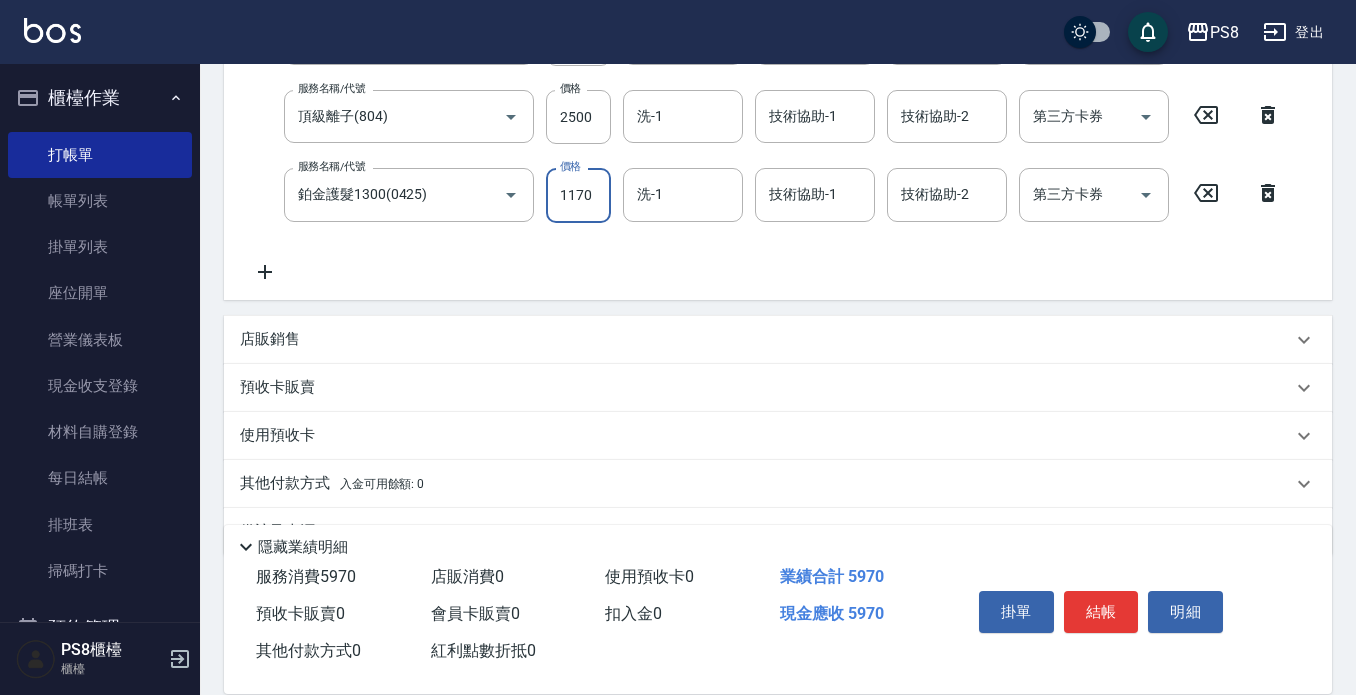 click on "入金可用餘額: 0" at bounding box center (382, 484) 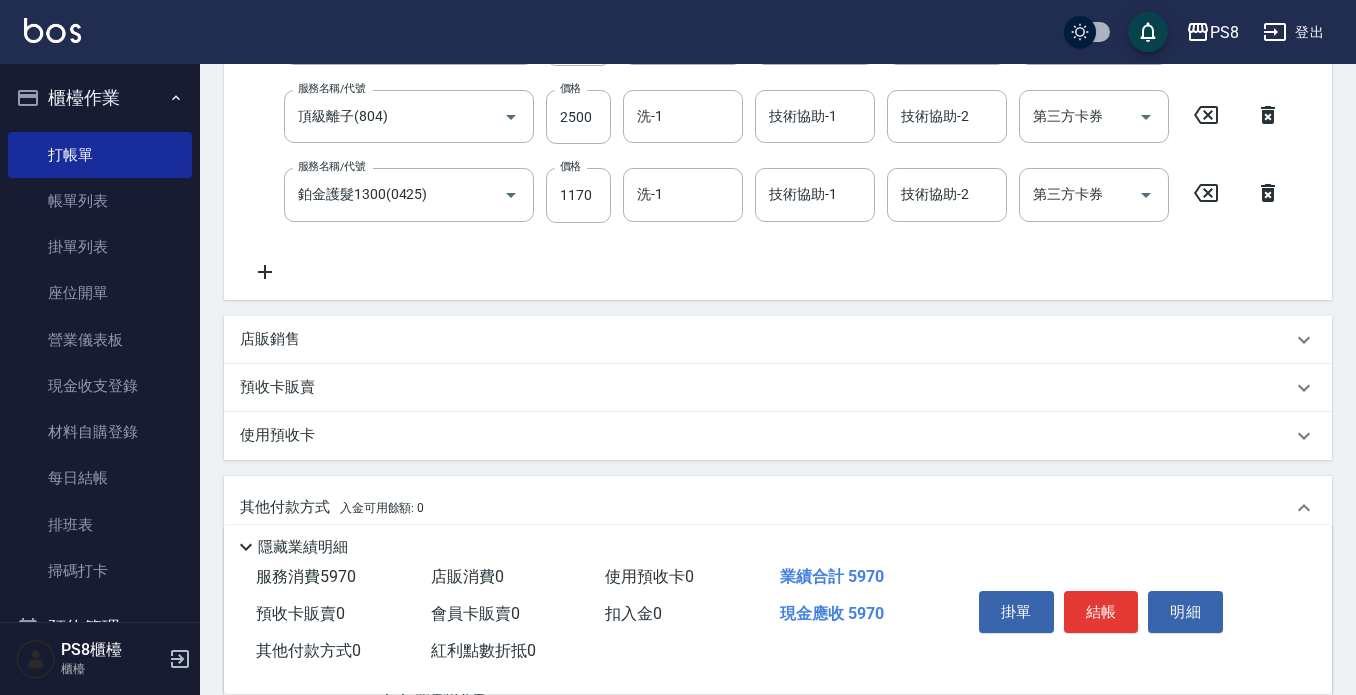 scroll, scrollTop: 35, scrollLeft: 0, axis: vertical 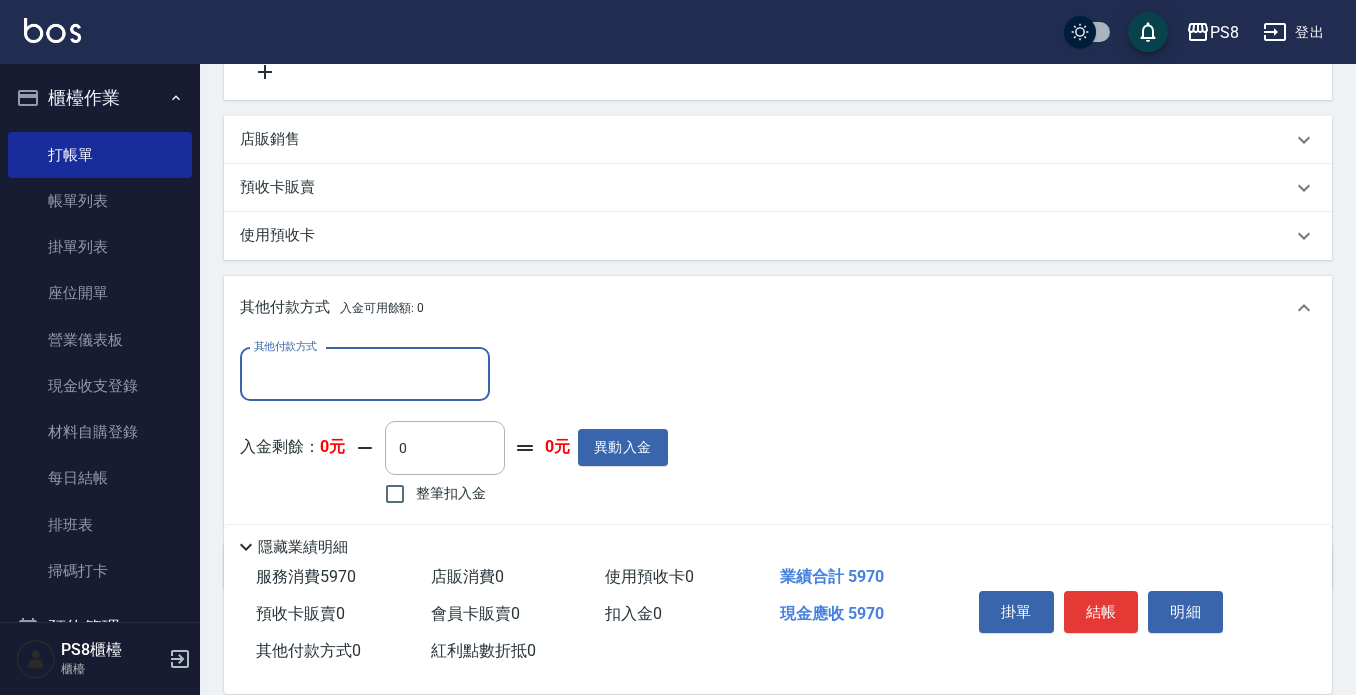 click on "其他付款方式" at bounding box center (365, 374) 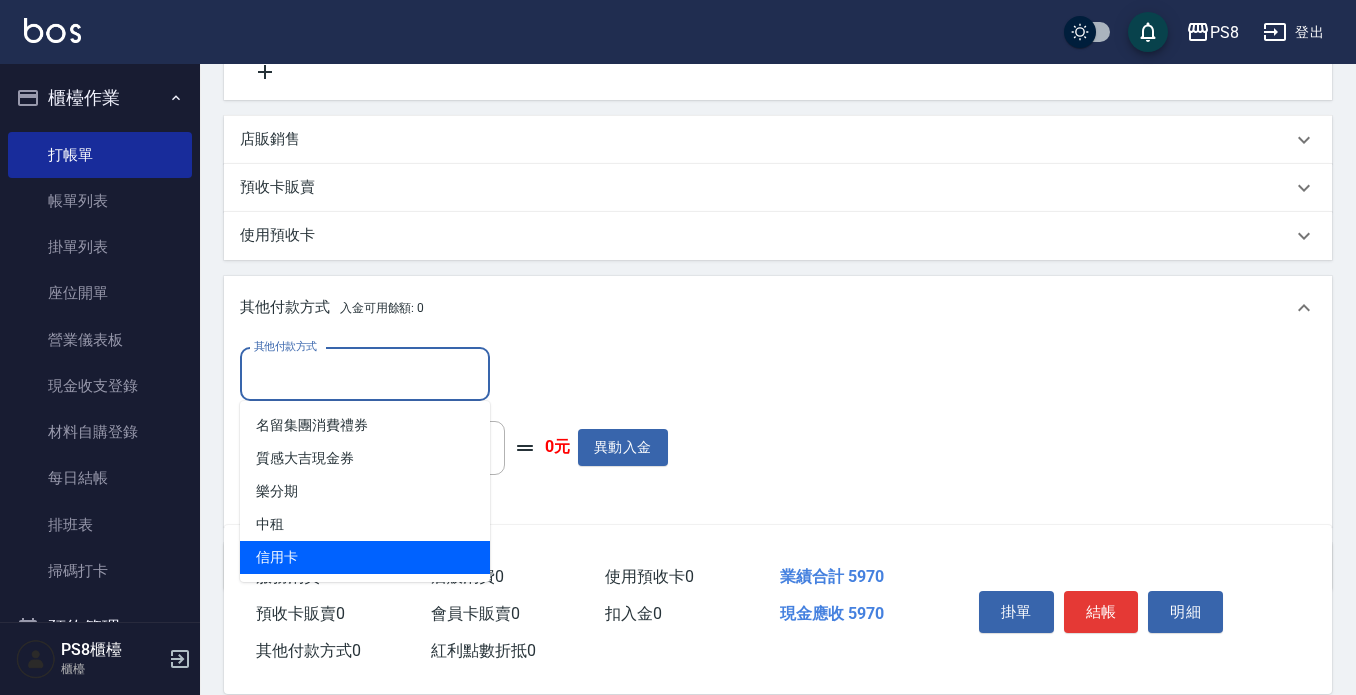click on "信用卡" at bounding box center [365, 557] 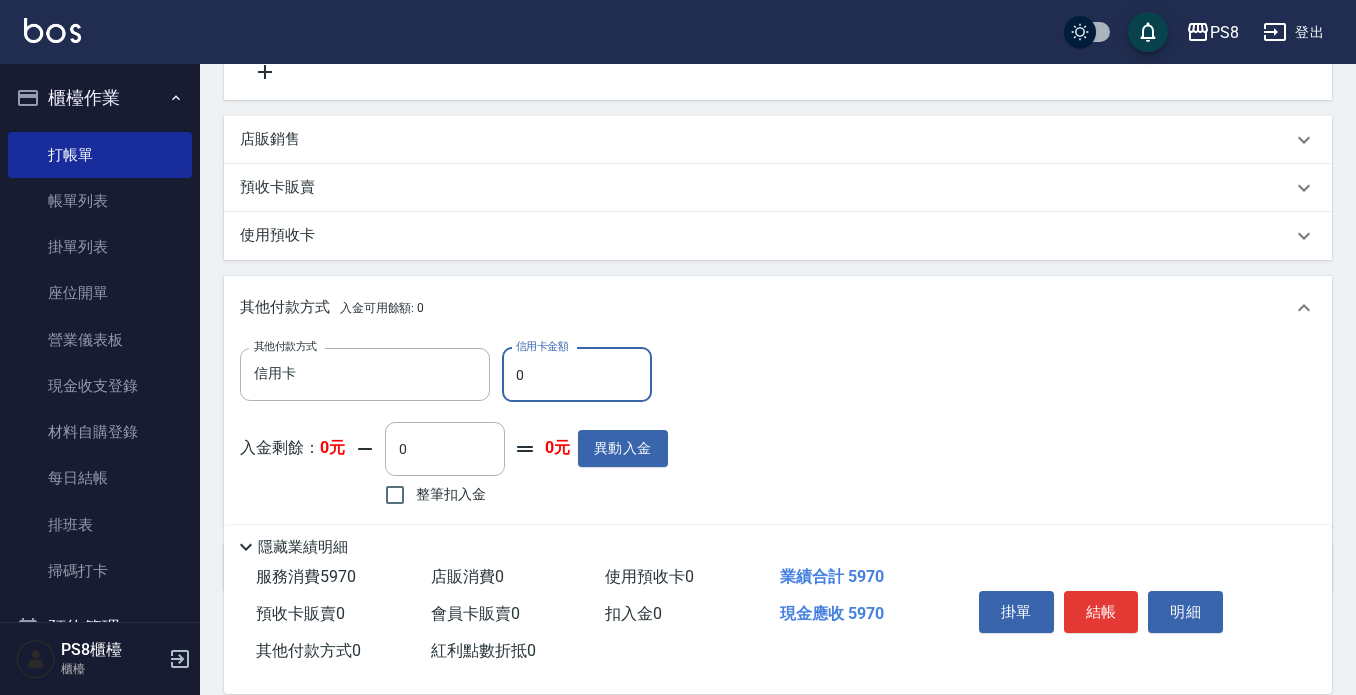 drag, startPoint x: 552, startPoint y: 376, endPoint x: 490, endPoint y: 402, distance: 67.23094 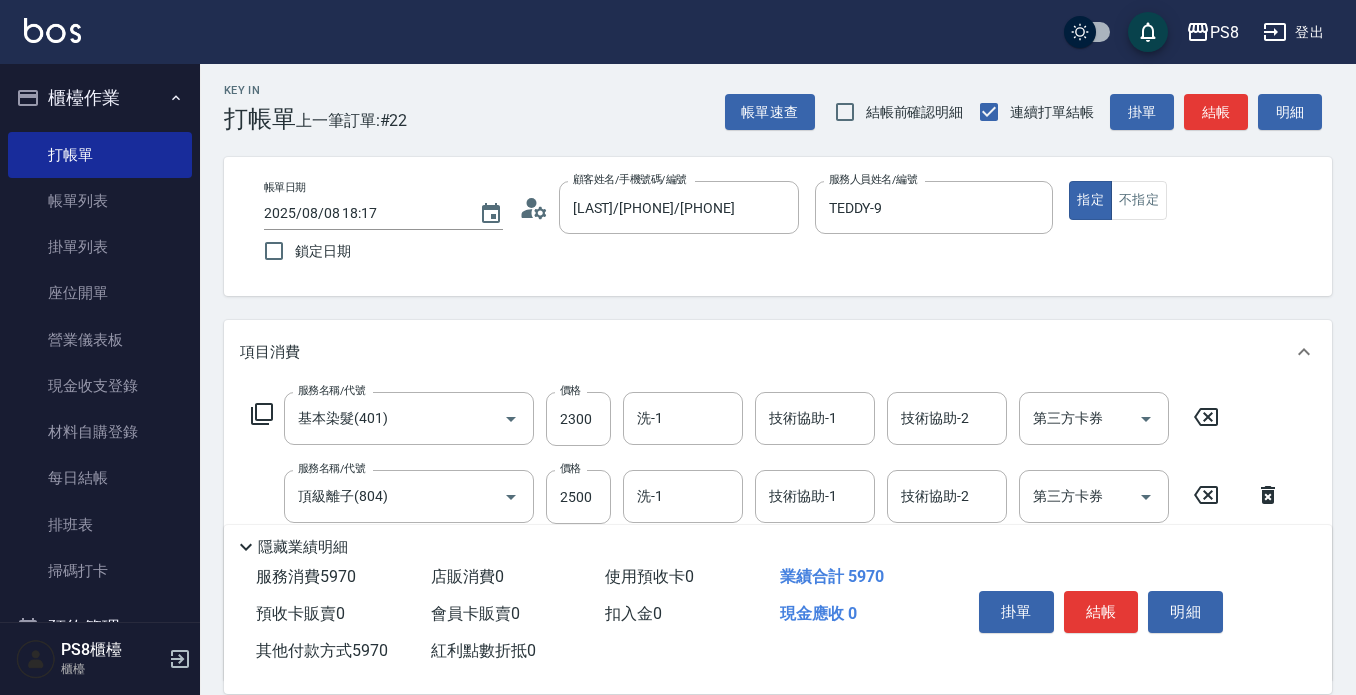scroll, scrollTop: 0, scrollLeft: 0, axis: both 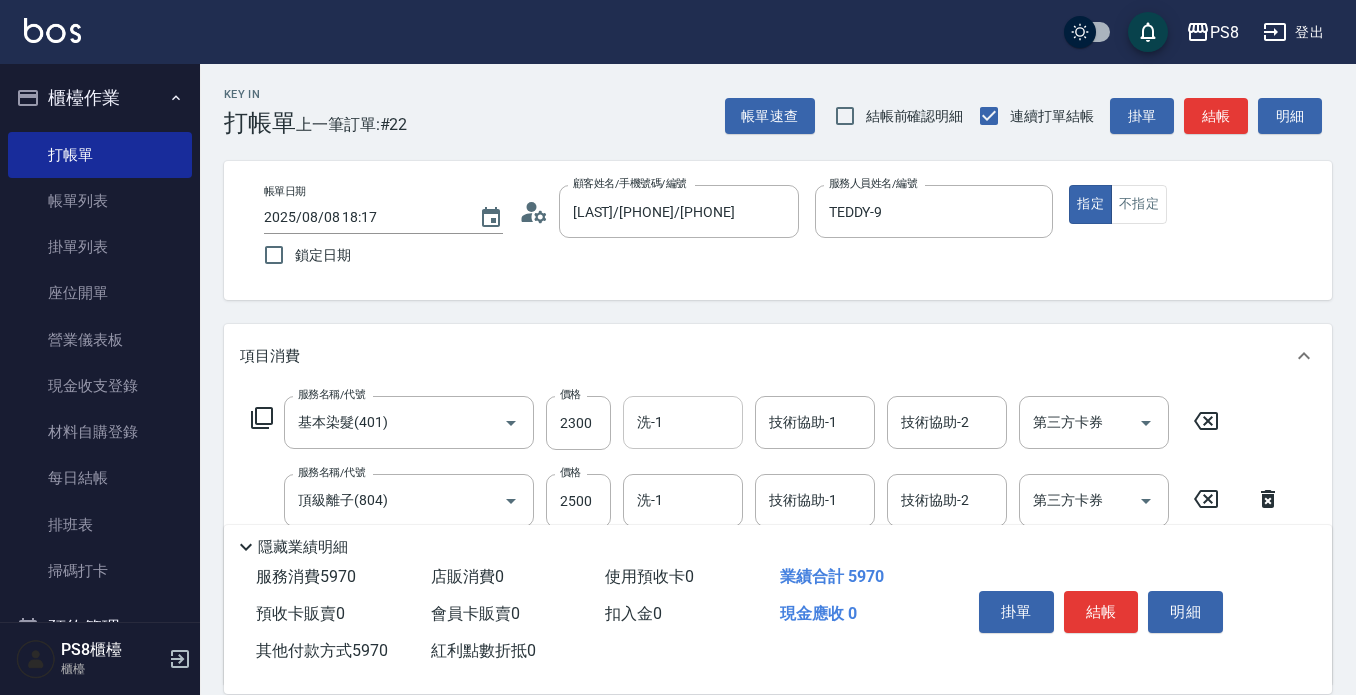 click on "洗-1" at bounding box center [683, 422] 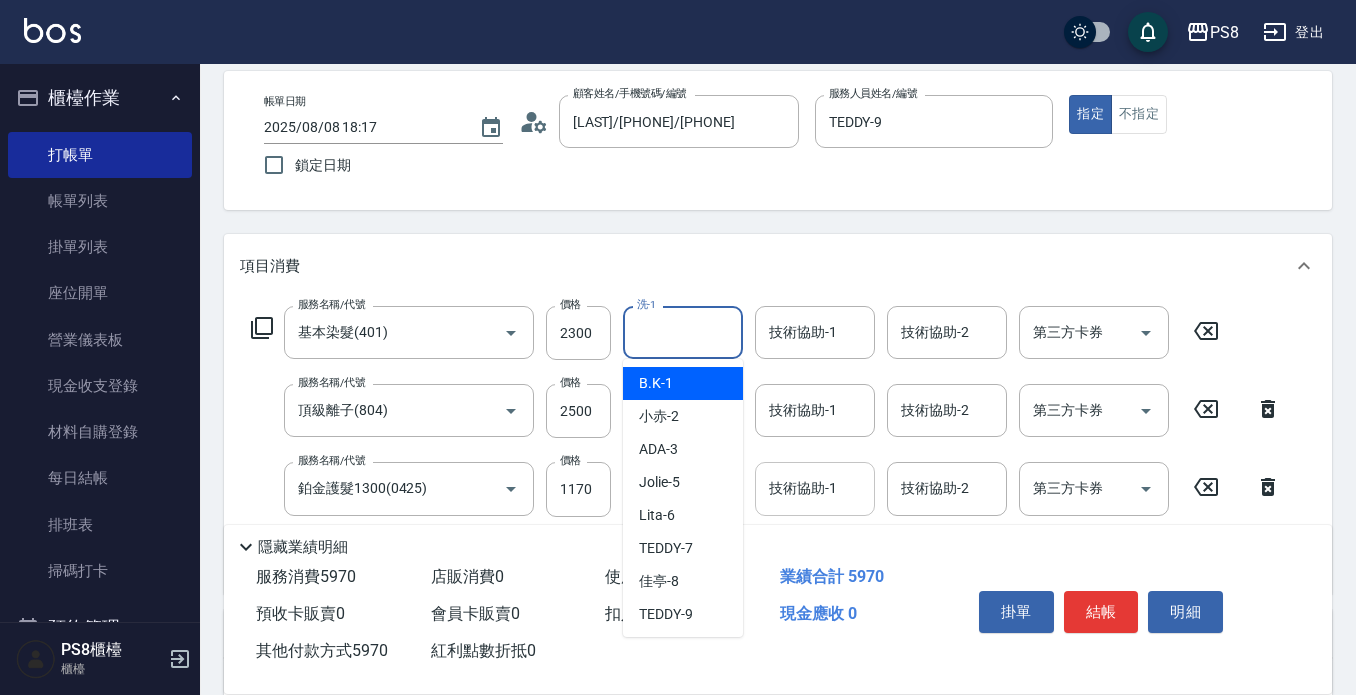 scroll, scrollTop: 200, scrollLeft: 0, axis: vertical 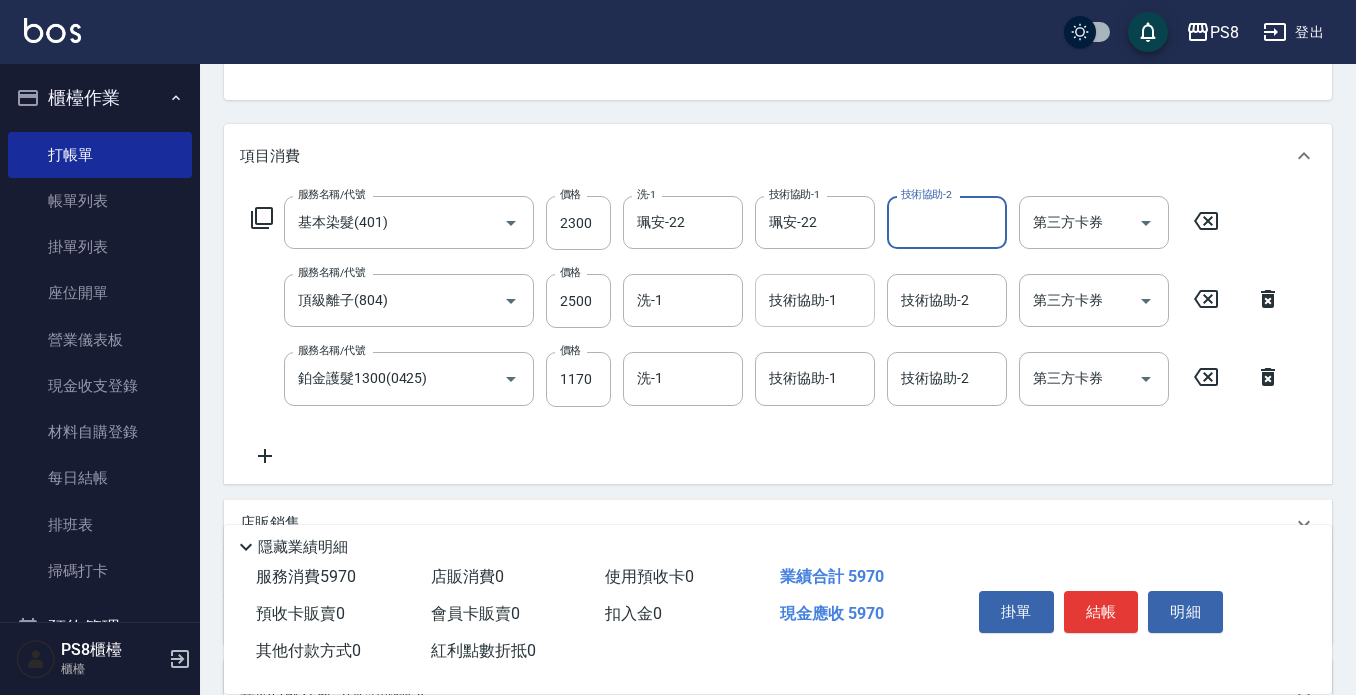click on "技術協助-1" at bounding box center (815, 300) 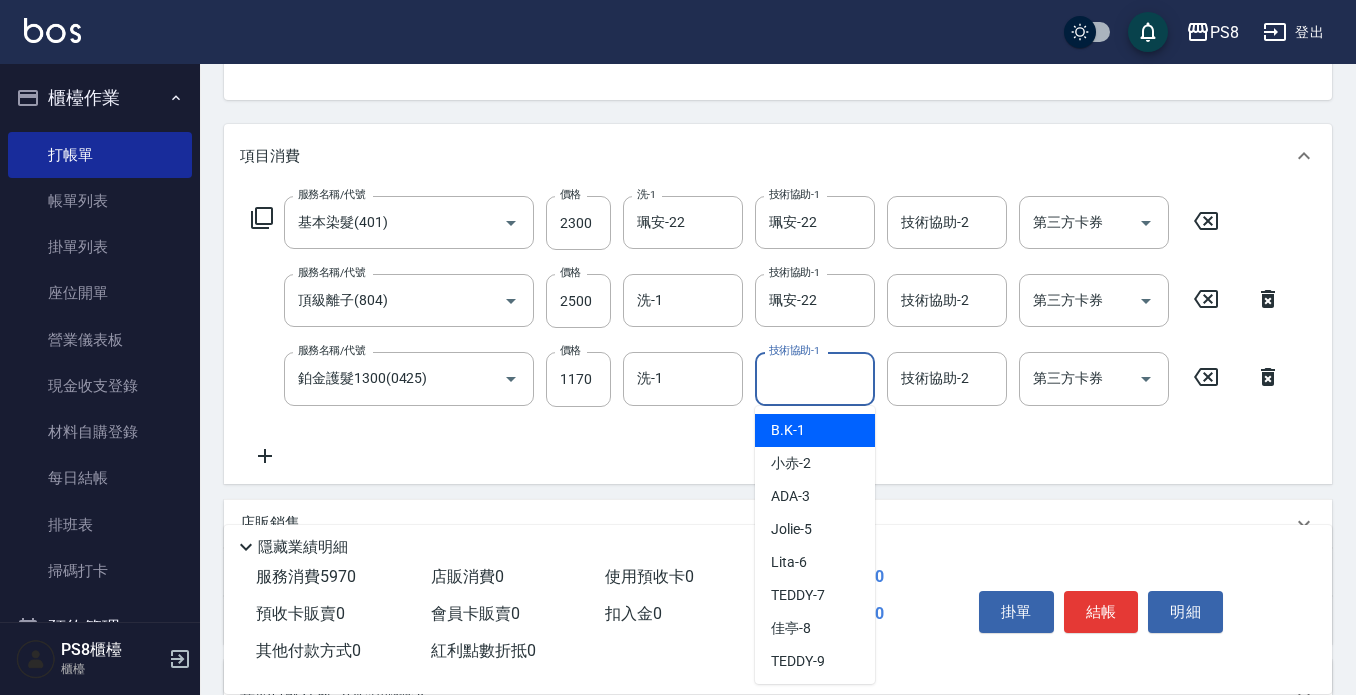 click on "技術協助-1 技術協助-1" at bounding box center (815, 378) 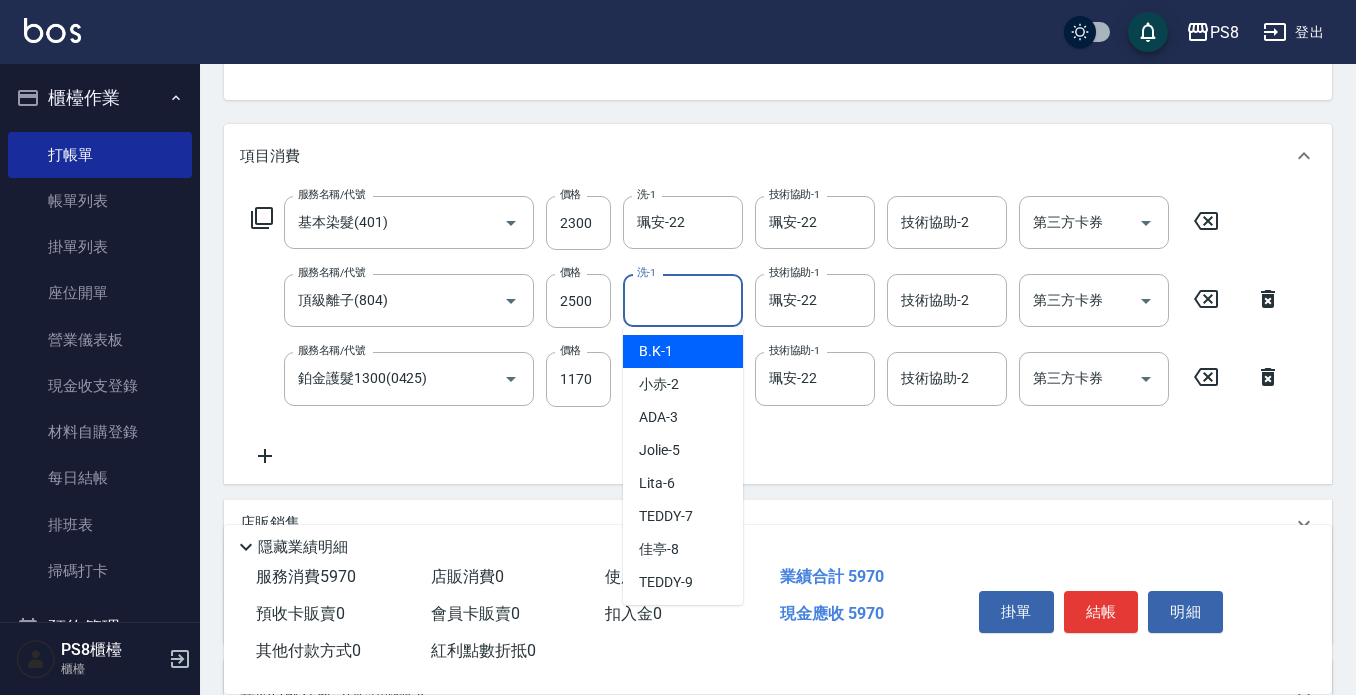 click on "洗-1" at bounding box center [683, 300] 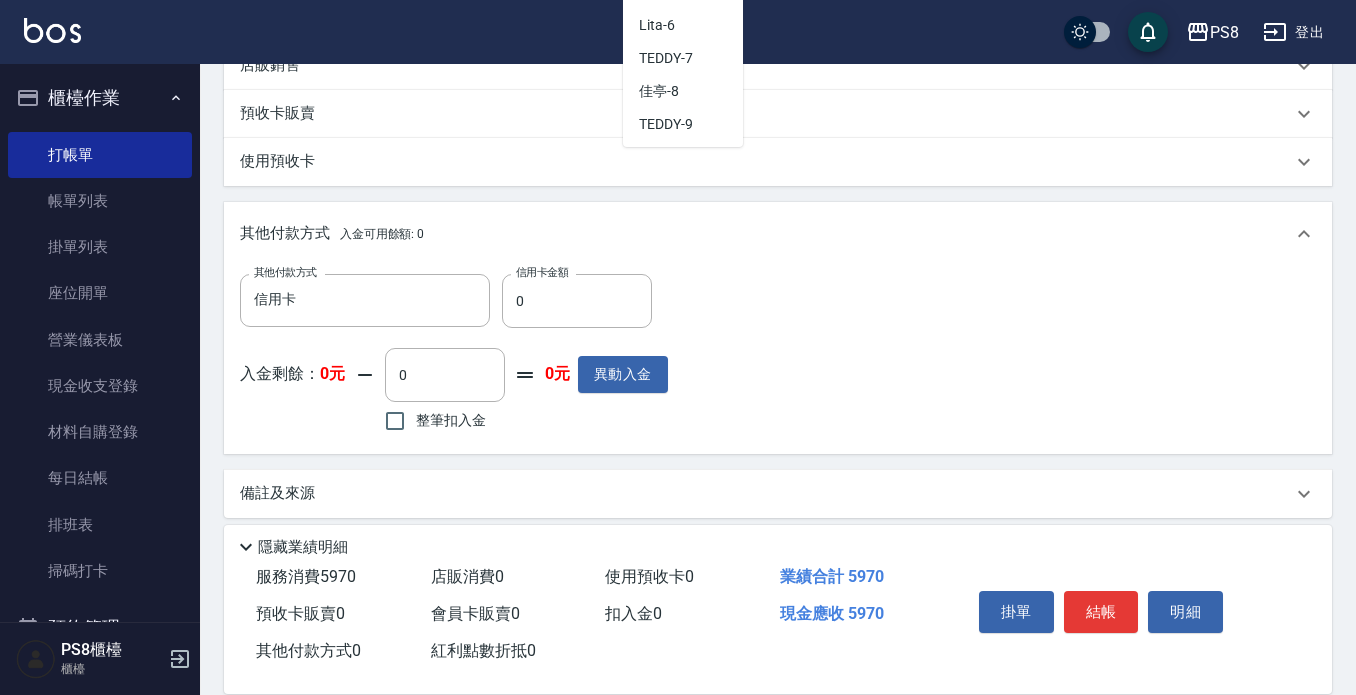 scroll, scrollTop: 673, scrollLeft: 0, axis: vertical 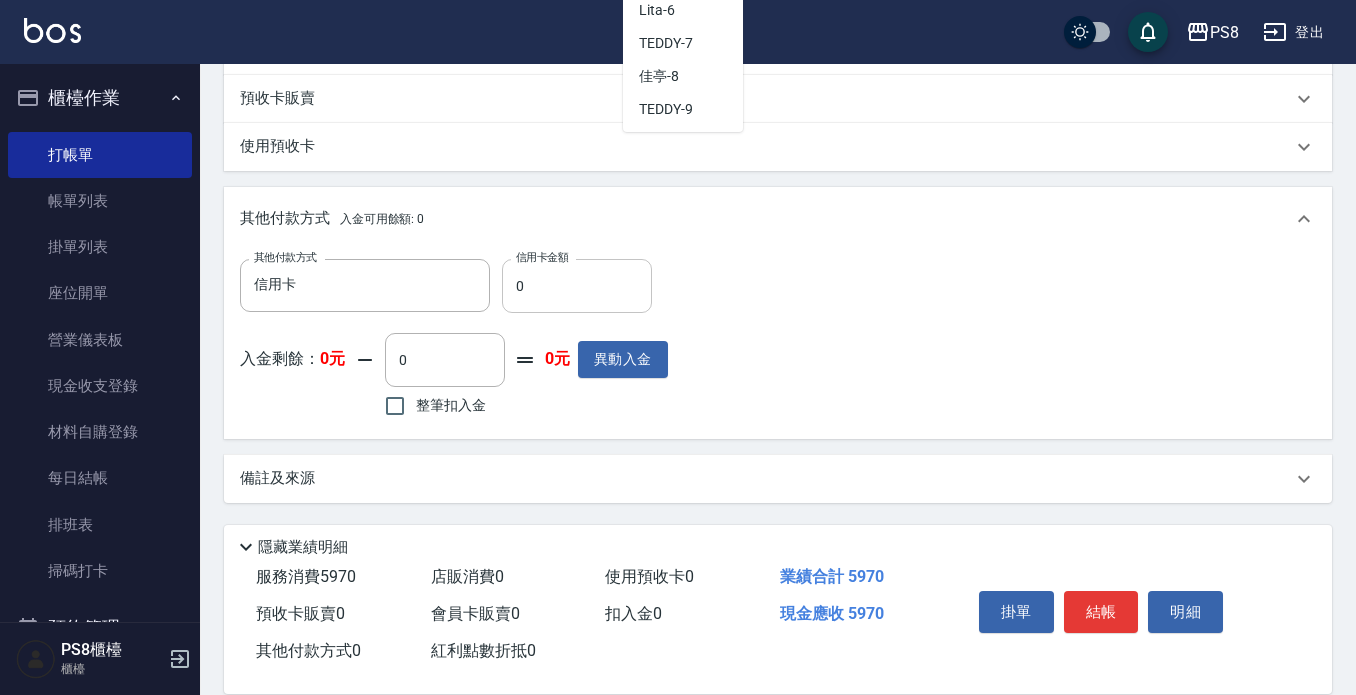 click on "0" at bounding box center (577, 286) 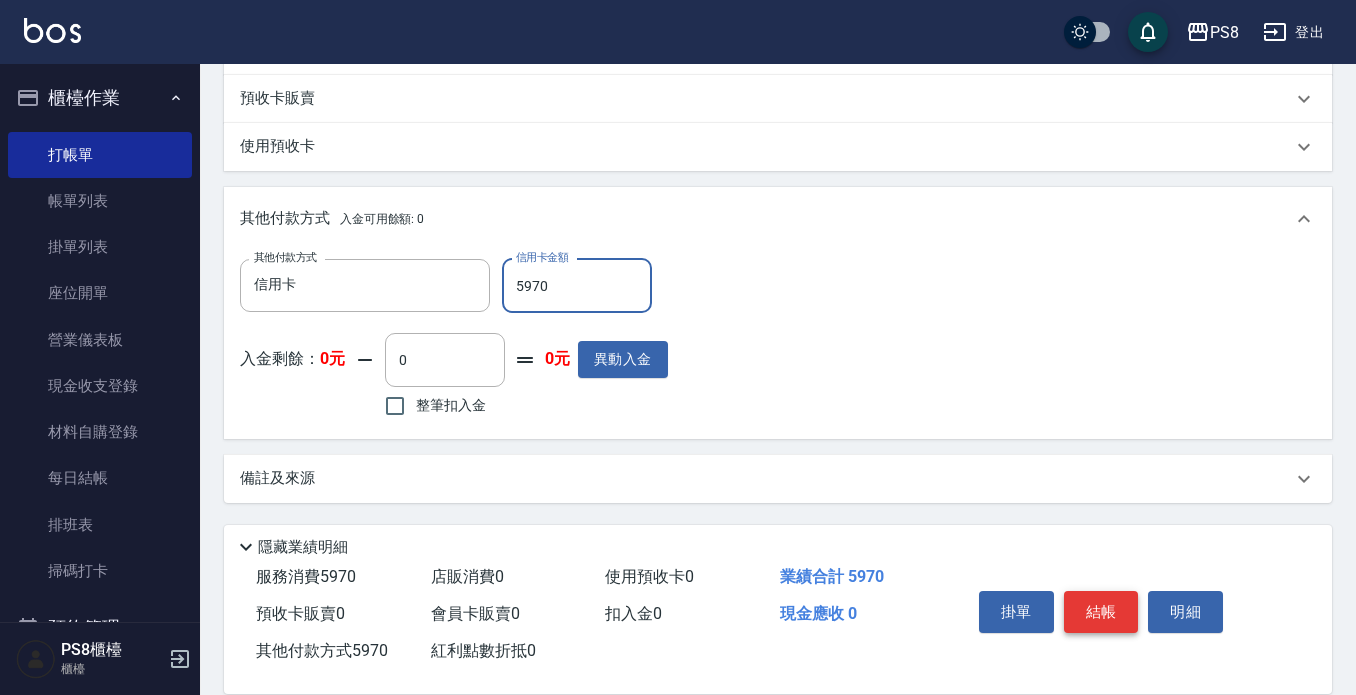 click on "結帳" at bounding box center [1101, 612] 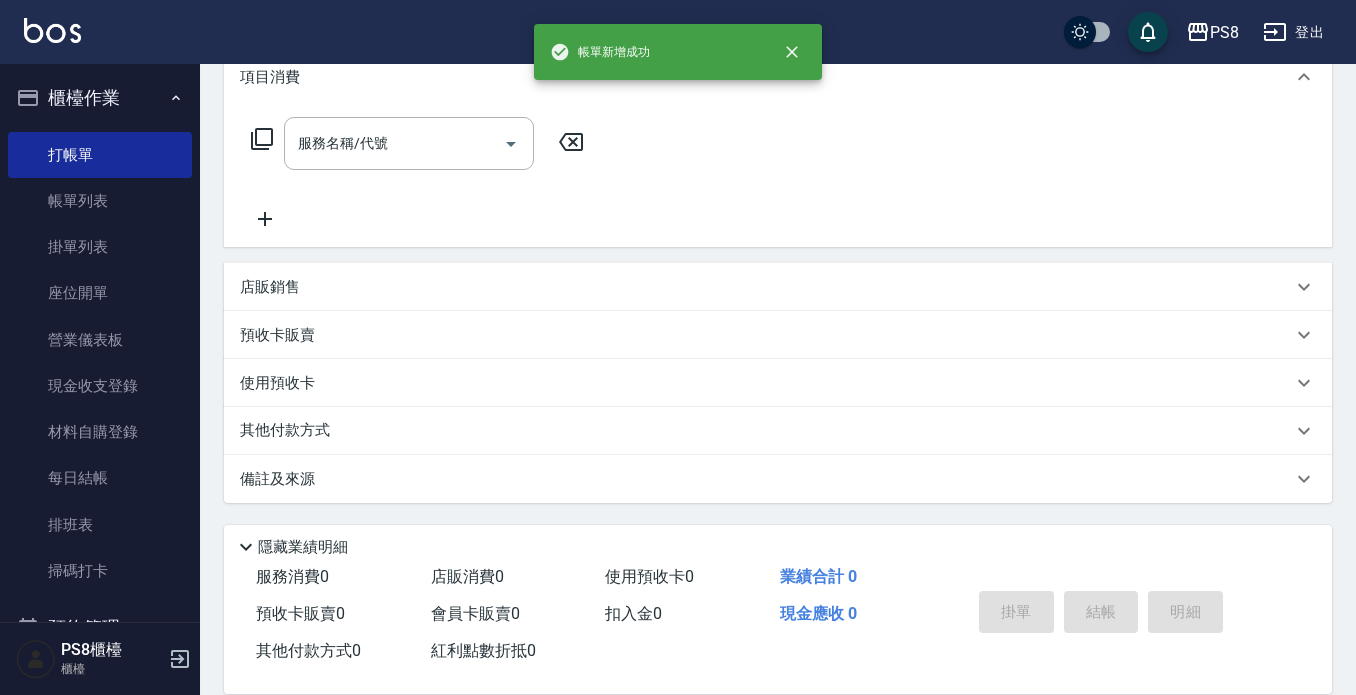 scroll, scrollTop: 0, scrollLeft: 0, axis: both 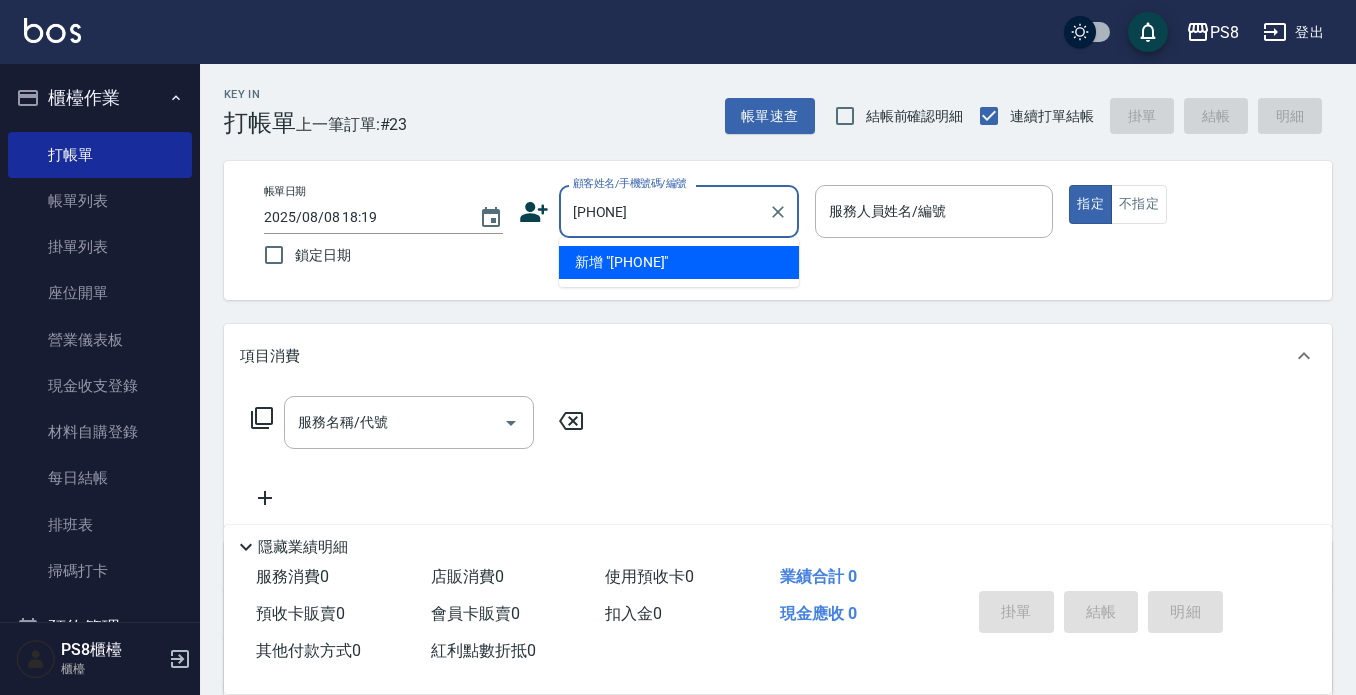 drag, startPoint x: 739, startPoint y: 222, endPoint x: 427, endPoint y: 225, distance: 312.01443 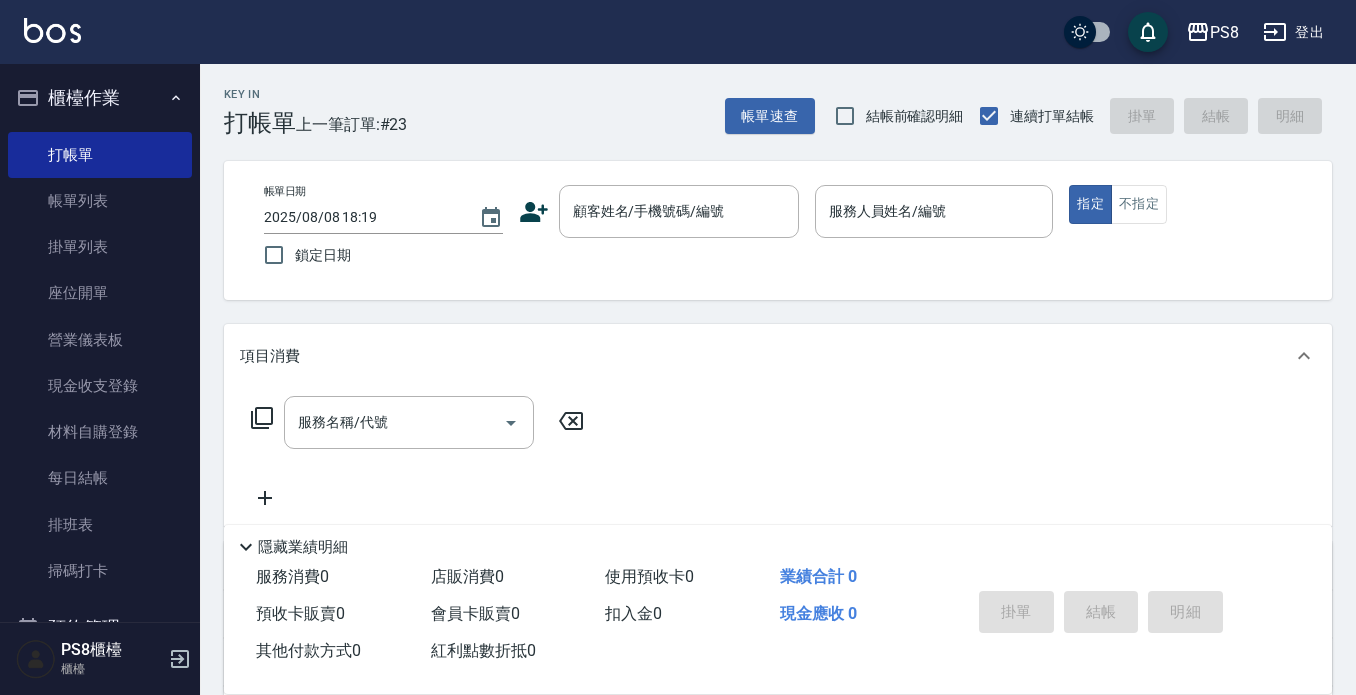 click 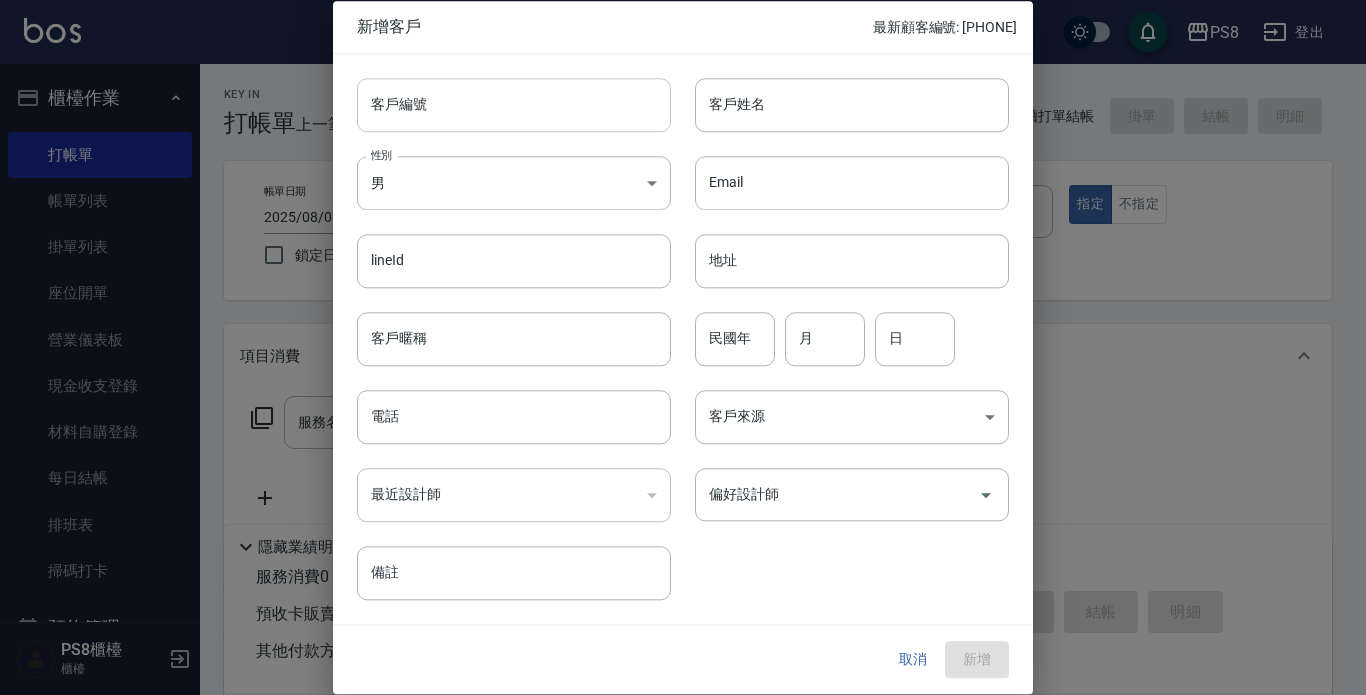 click on "客戶編號" at bounding box center (514, 105) 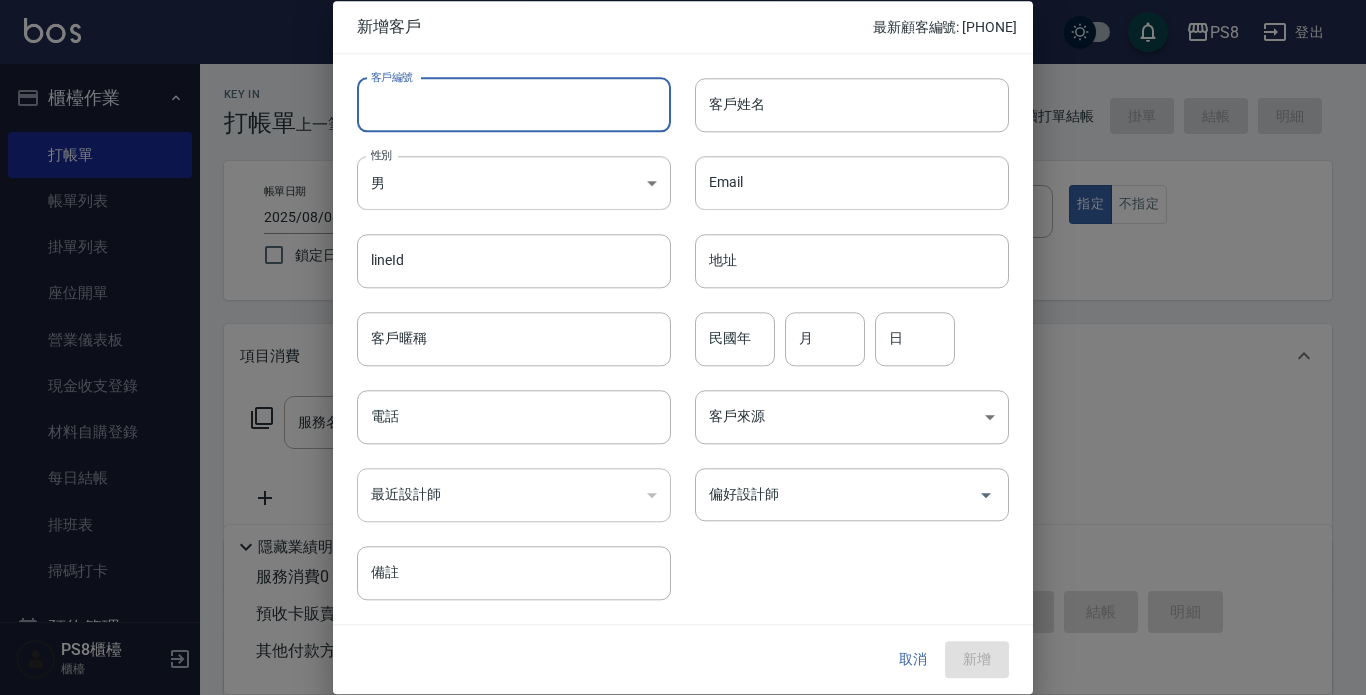 paste on "[PHONE]" 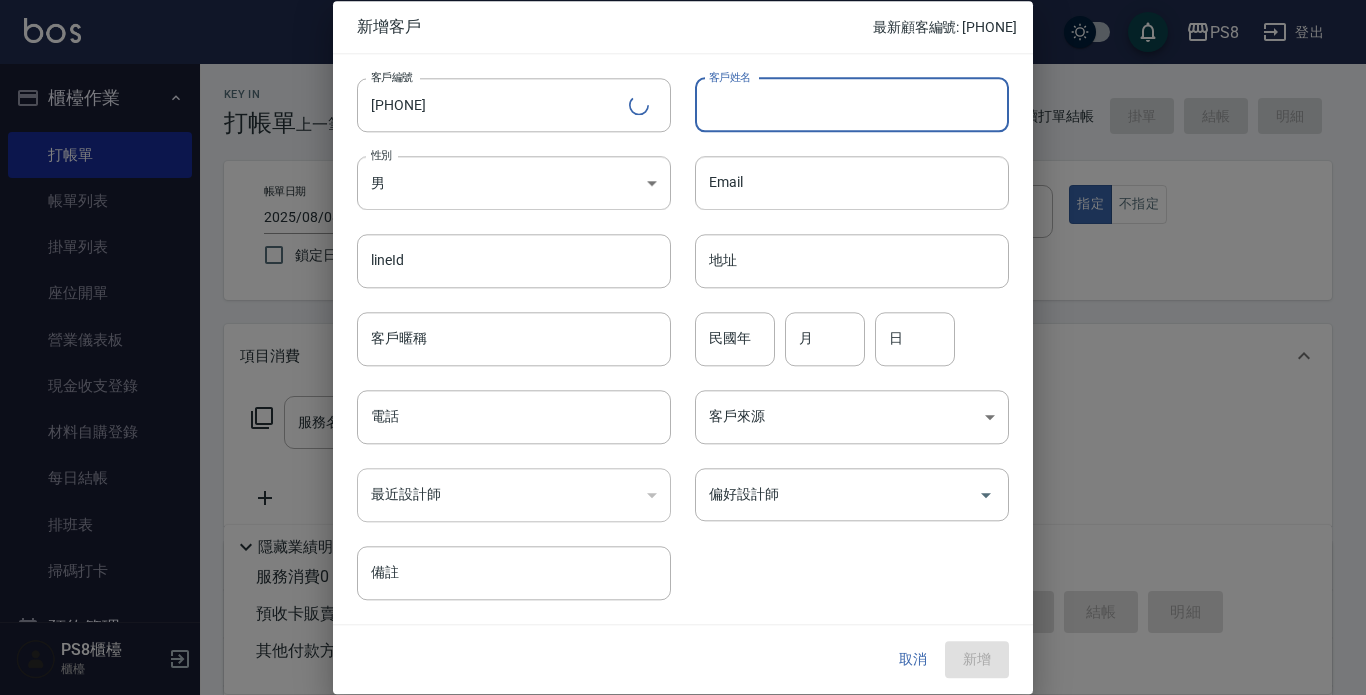 click on "客戶姓名" at bounding box center (852, 105) 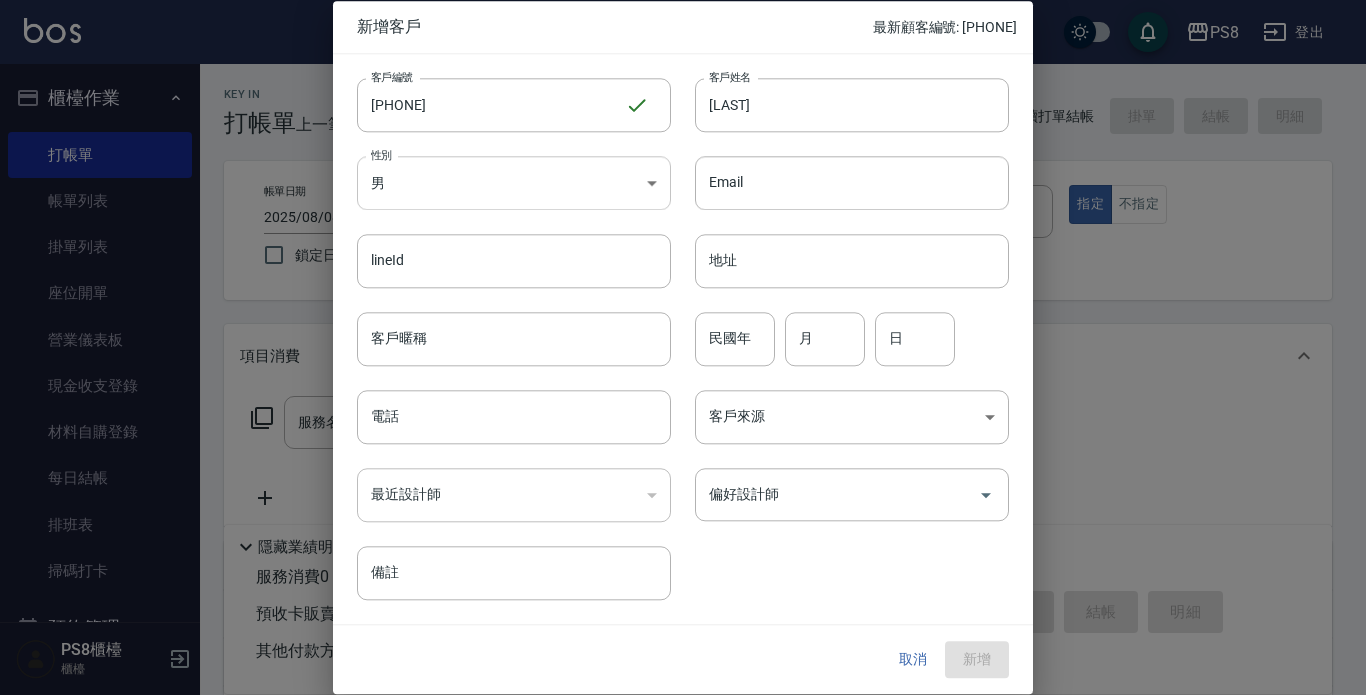 click on "PS8 登出 櫃檯作業 打帳單 帳單列表 掛單列表 座位開單 營業儀表板 現金收支登錄 材料自購登錄 每日結帳 排班表 掃碼打卡 預約管理 預約管理 單日預約紀錄 單週預約紀錄 報表及分析 報表目錄 店家日報表 互助日報表 互助排行榜 互助點數明細 全店業績分析表 設計師日報表 設計師業績分析表 設計師業績月報表 設計師排行榜 每日收支明細 收支分類明細表 客戶管理 客戶列表 卡券管理 入金管理 員工及薪資 員工列表 全店打卡記錄 商品管理 商品分類設定 商品列表 資料設定 服務分類設定 服務項目設定 預收卡設定 系統參數設定 業績抽成參數設定 收支科目設定 支付方式設定 第三方卡券設定 PS8櫃檯 櫃檯 Key In 打帳單 上一筆訂單:#[NUMBER] 帳單速查 結帳前確認明細 連續打單結帳 掛單 結帳 明細 帳單日期 [DATE] [TIME] 鎖定日期 顧客姓名/手機號碼/編號 服務人員姓名/編號 ​" at bounding box center [683, 487] 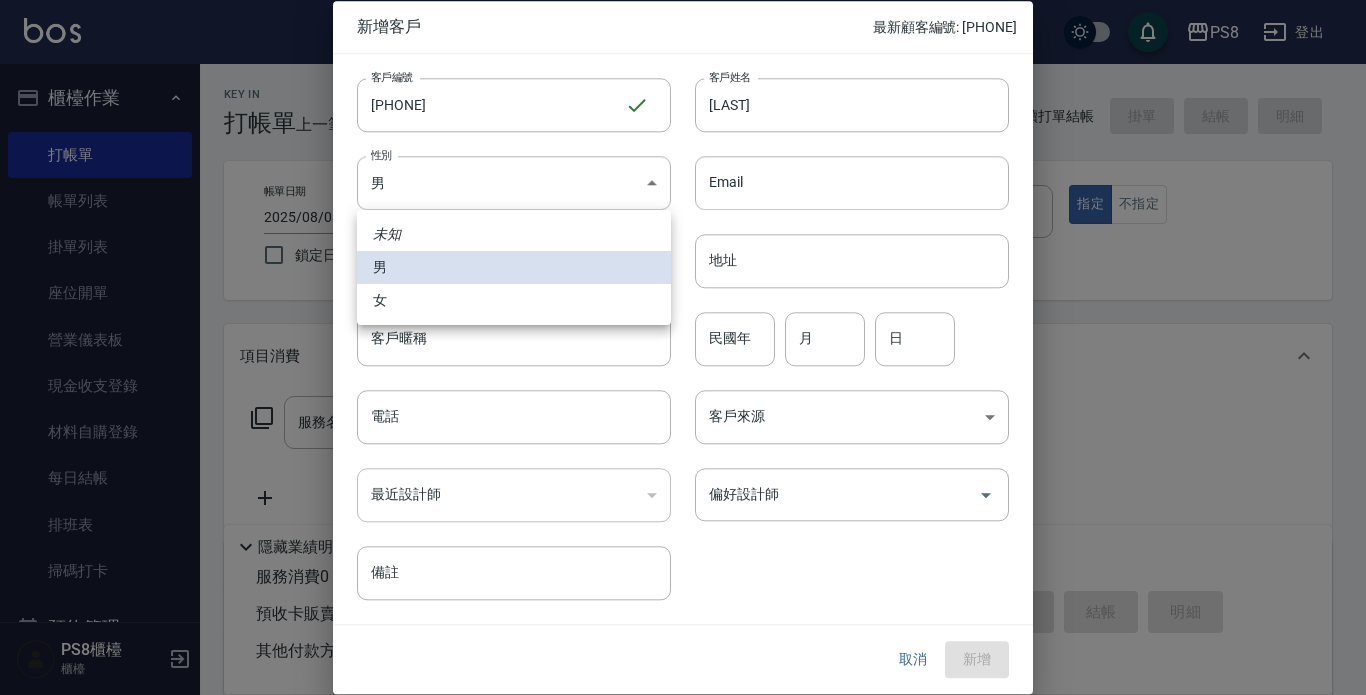 click on "女" at bounding box center [514, 300] 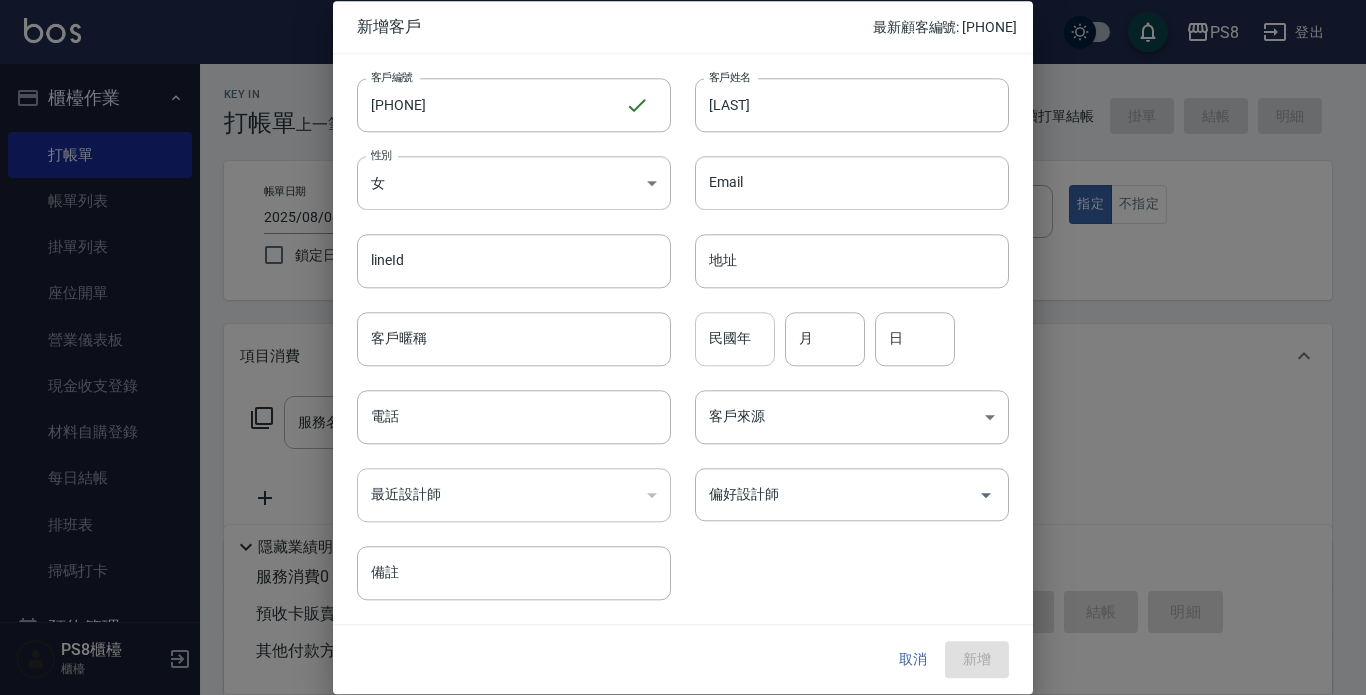 click on "民國年" at bounding box center [735, 339] 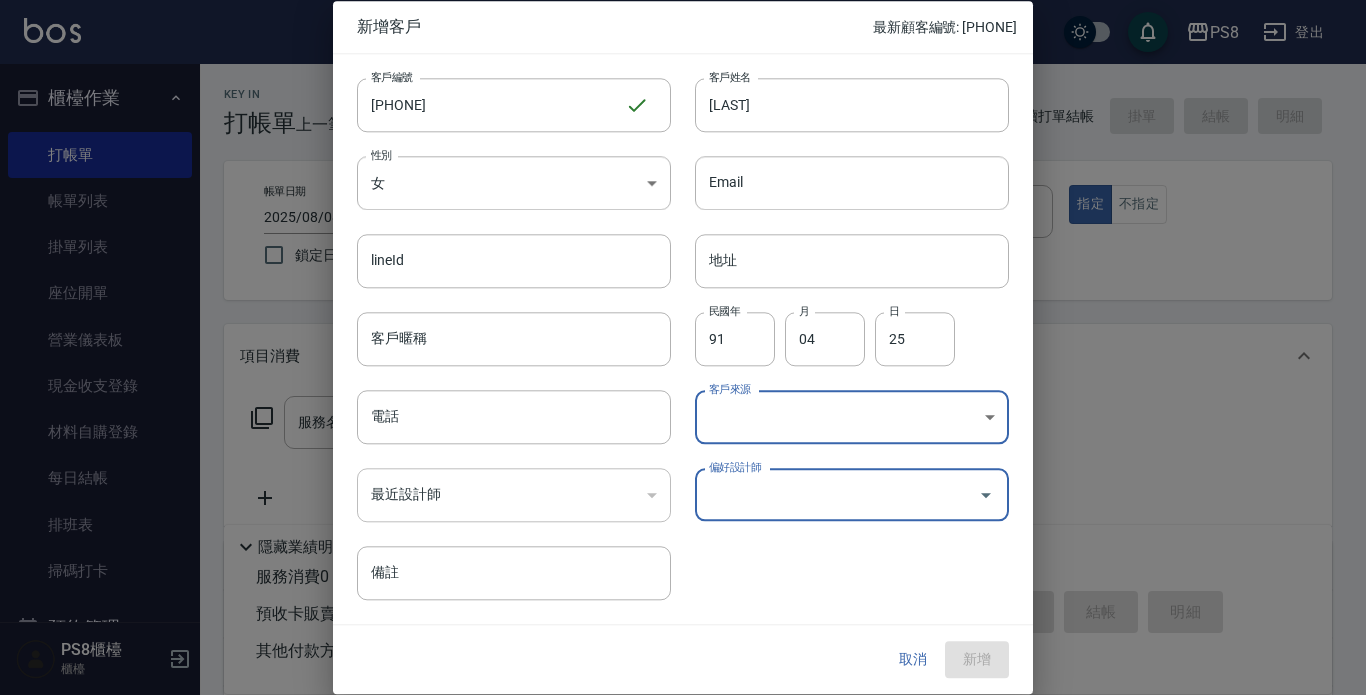 click on "最近設計師 ​ 最近設計師" at bounding box center [502, 483] 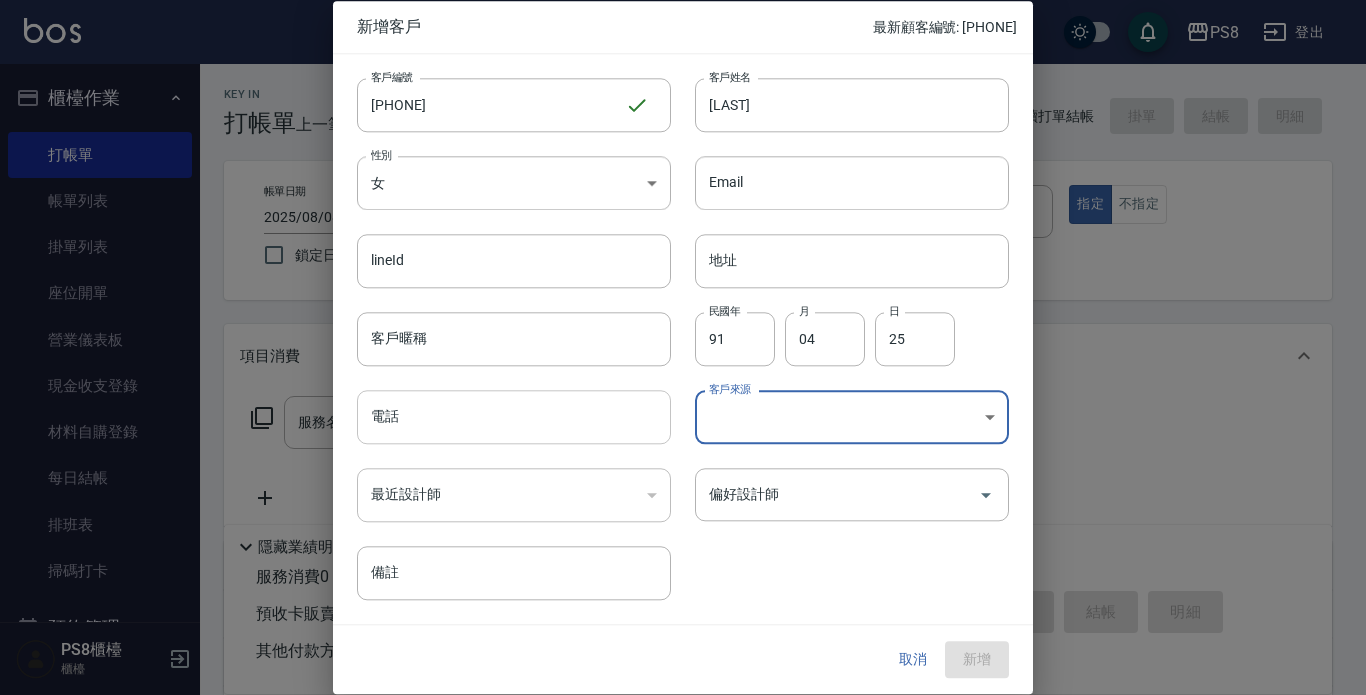click on "電話" at bounding box center [514, 417] 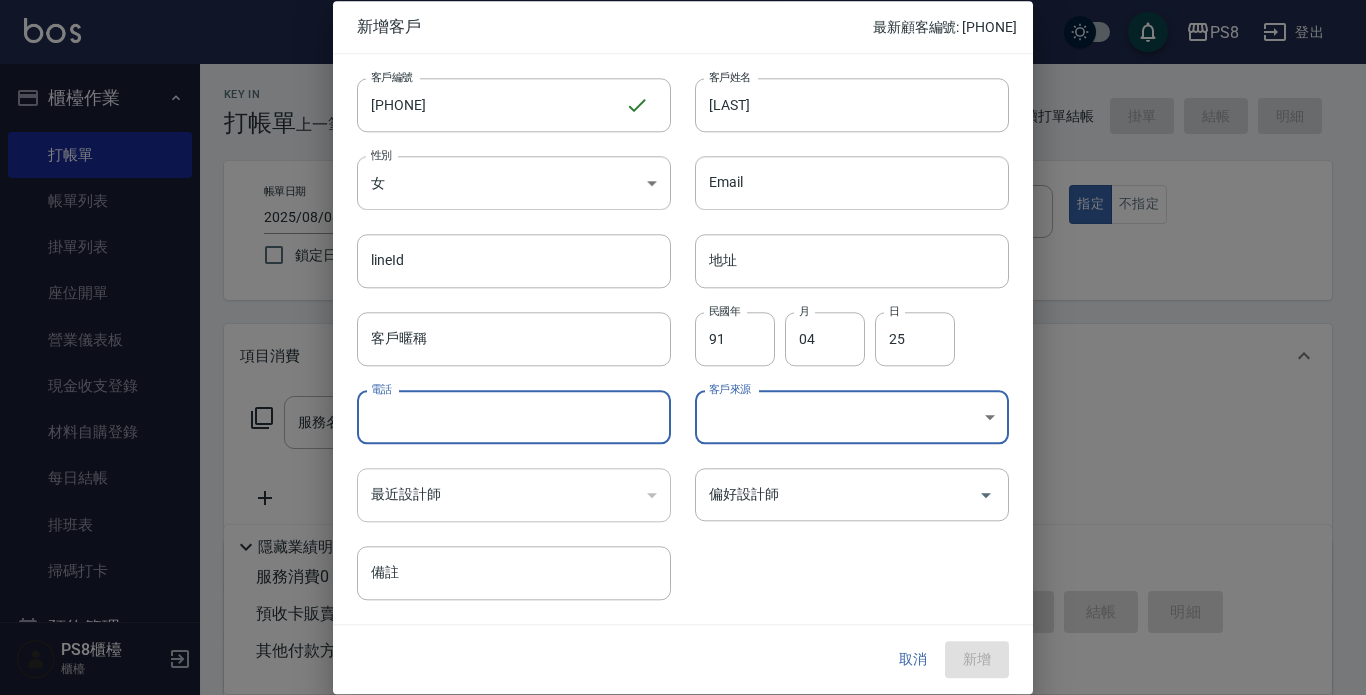 paste on "[PHONE]" 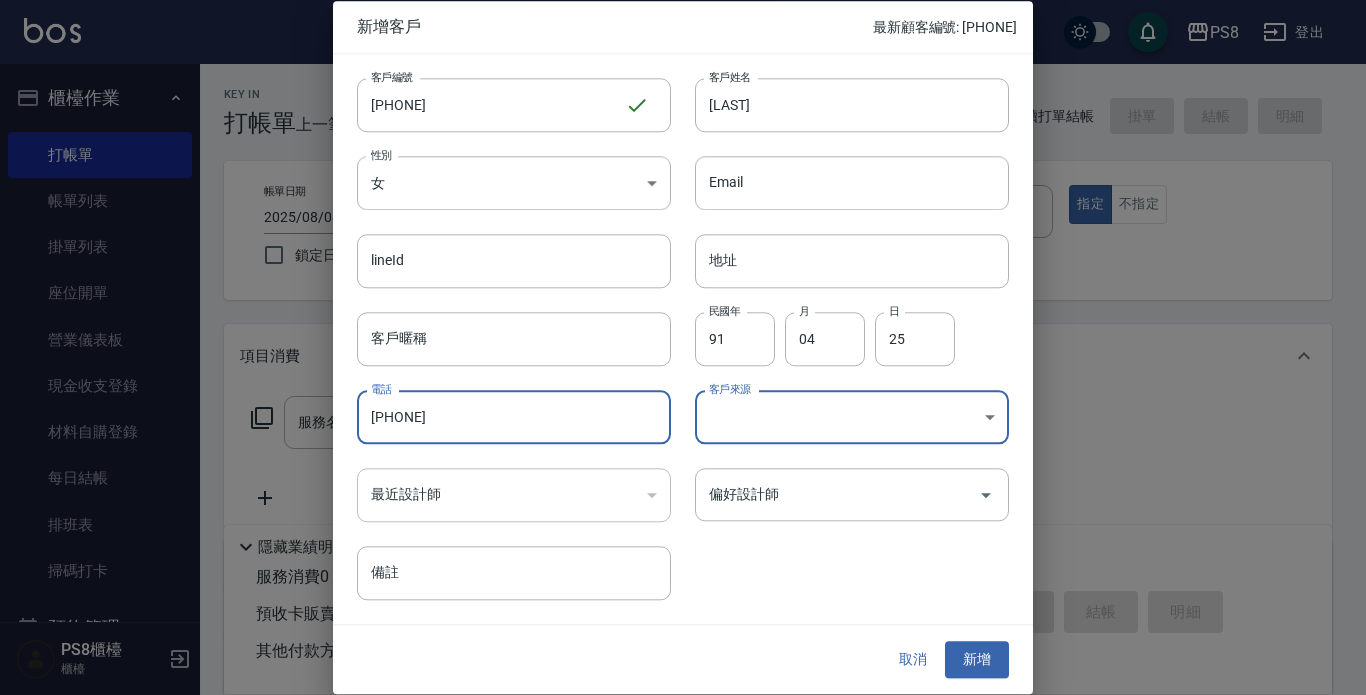 click on "新增" at bounding box center (977, 660) 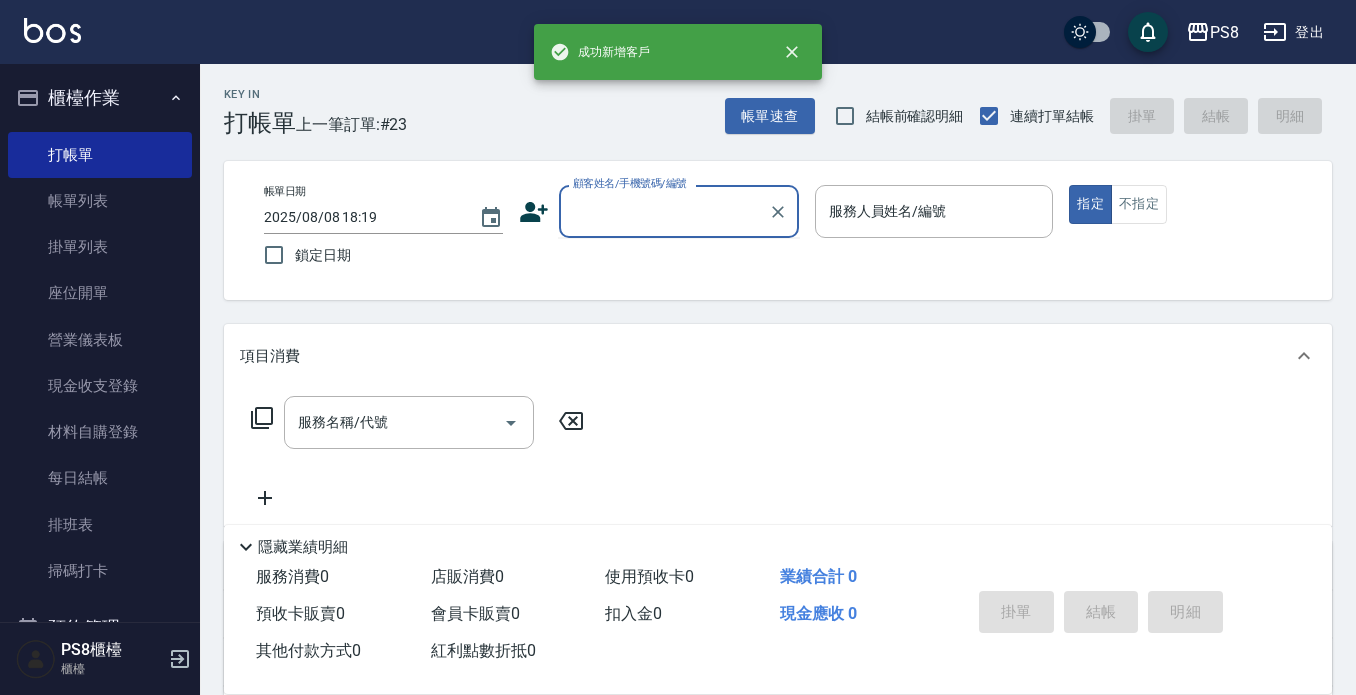 click on "顧客姓名/手機號碼/編號" at bounding box center [664, 211] 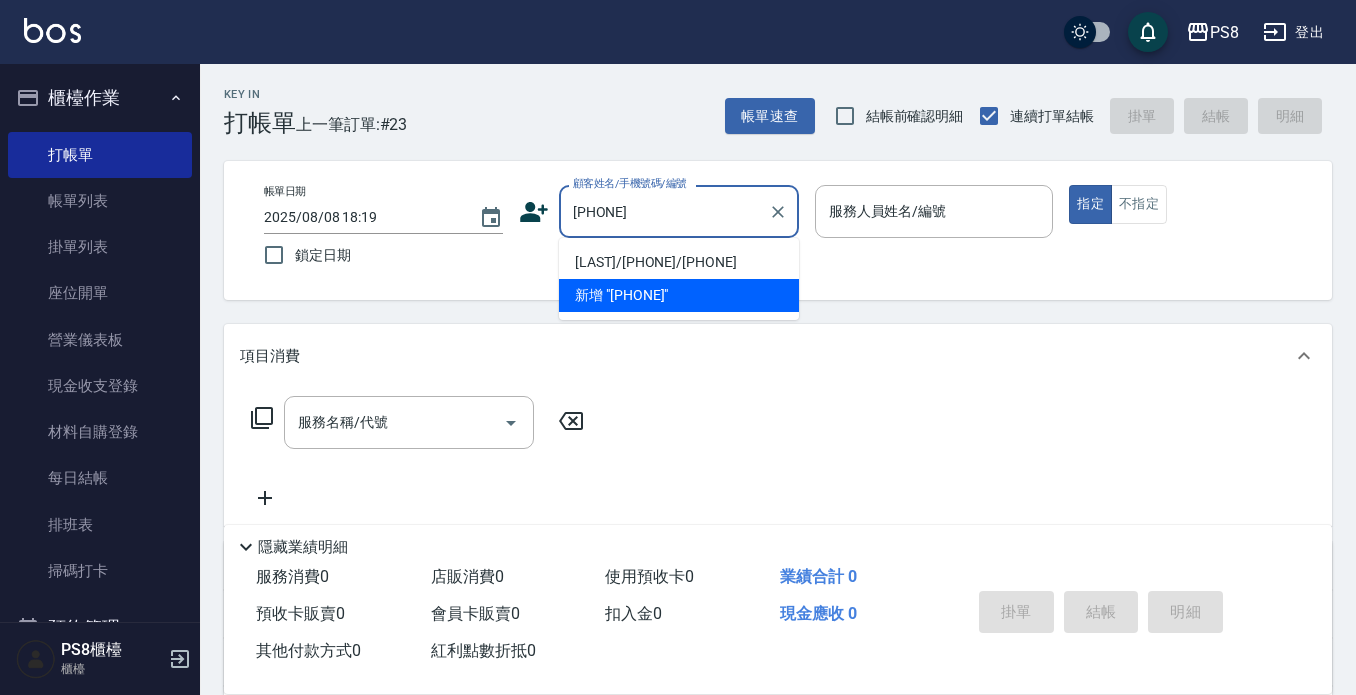 click on "[LAST]/[PHONE]/[PHONE]" at bounding box center [679, 262] 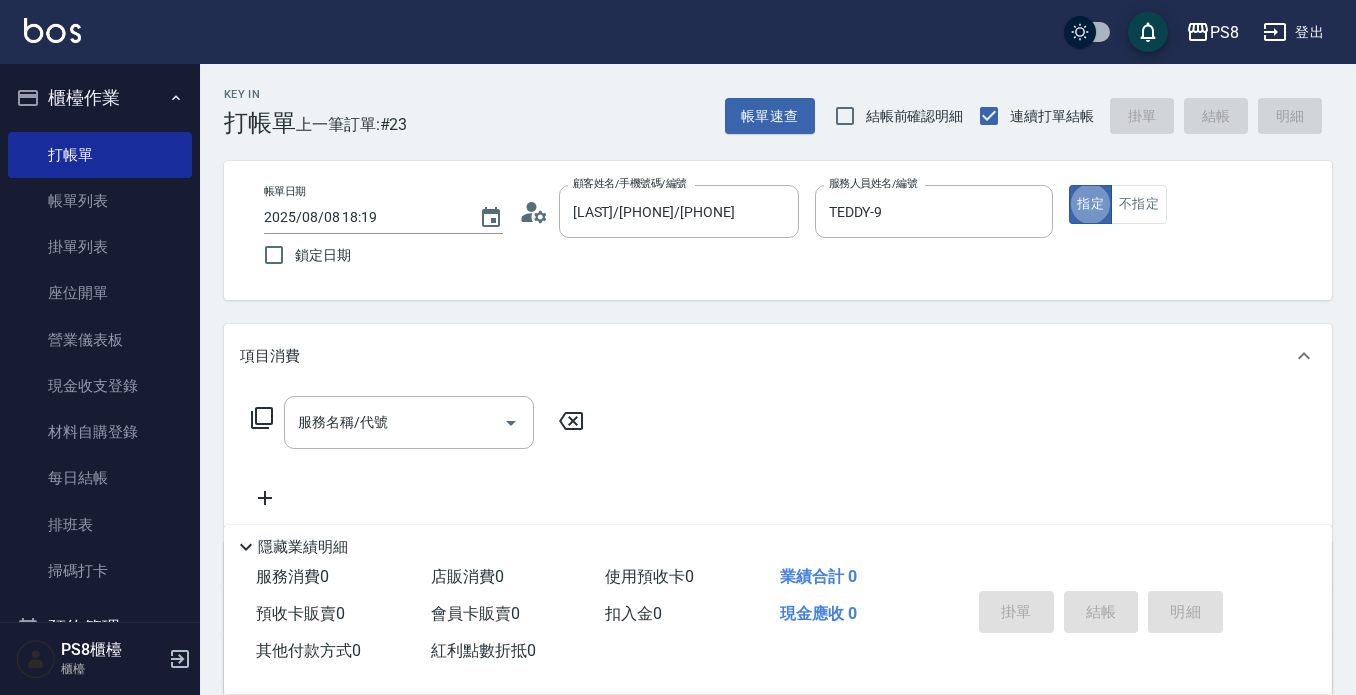 click on "服務名稱/代號 服務名稱/代號" at bounding box center (409, 422) 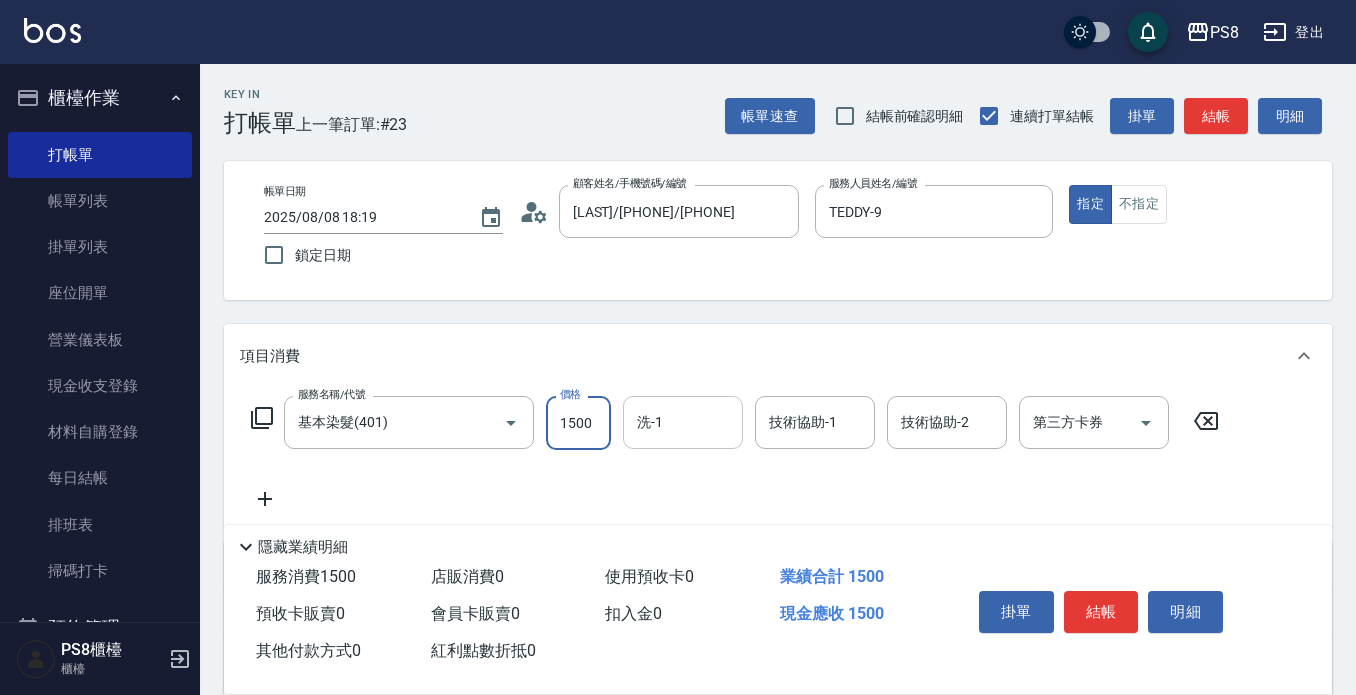 click on "洗-1" at bounding box center (683, 422) 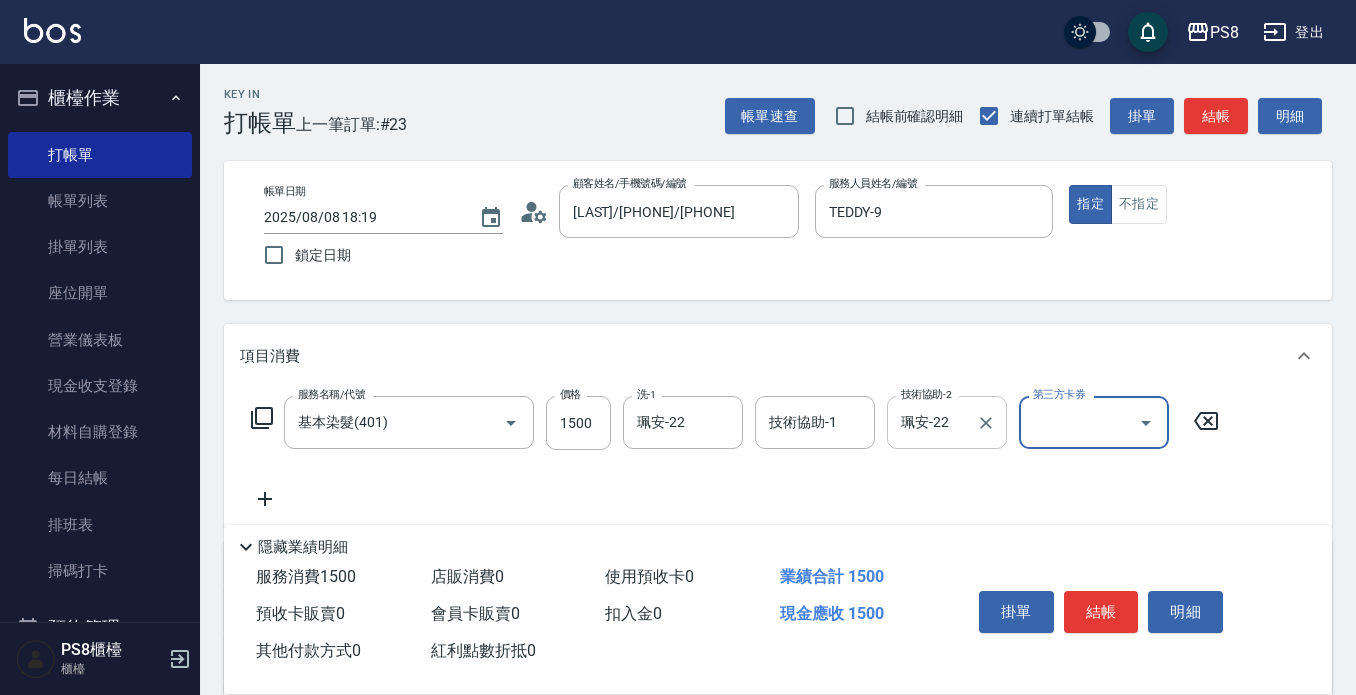 click at bounding box center [985, 422] 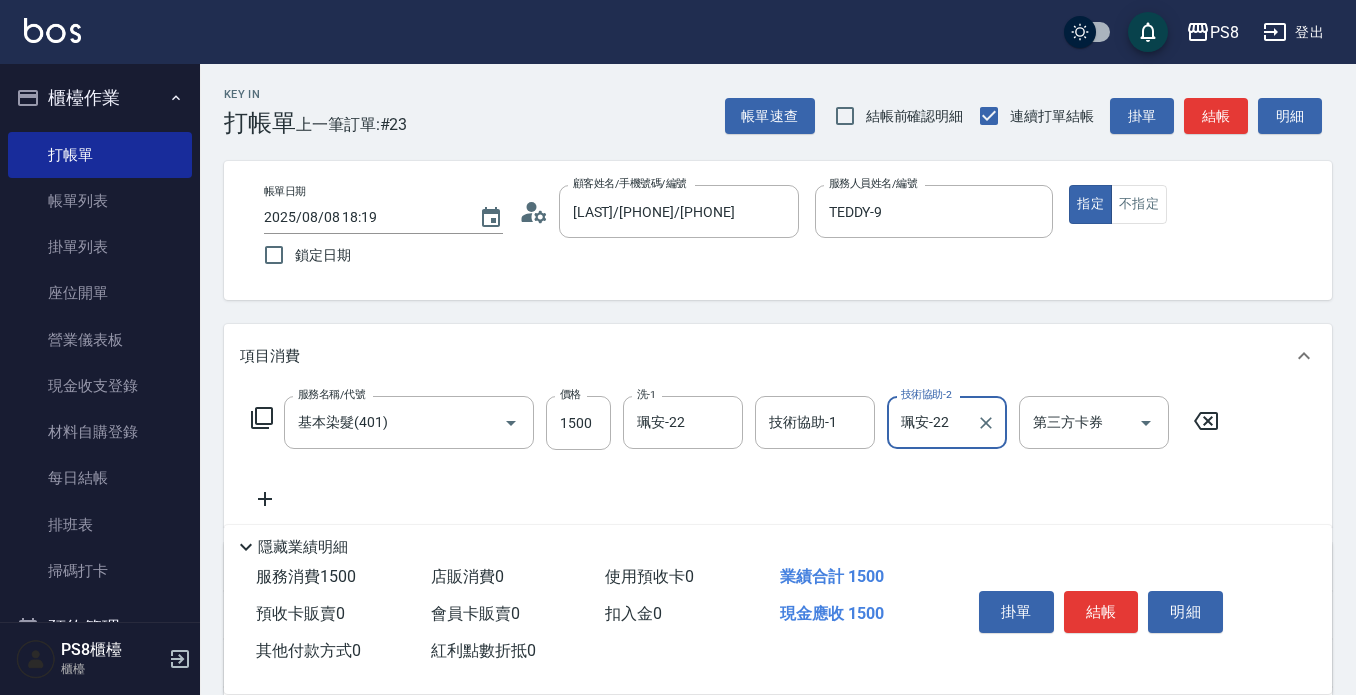 click on "[LAST]- [NUMBER] 技術協助- [NUMBER]" at bounding box center [947, 422] 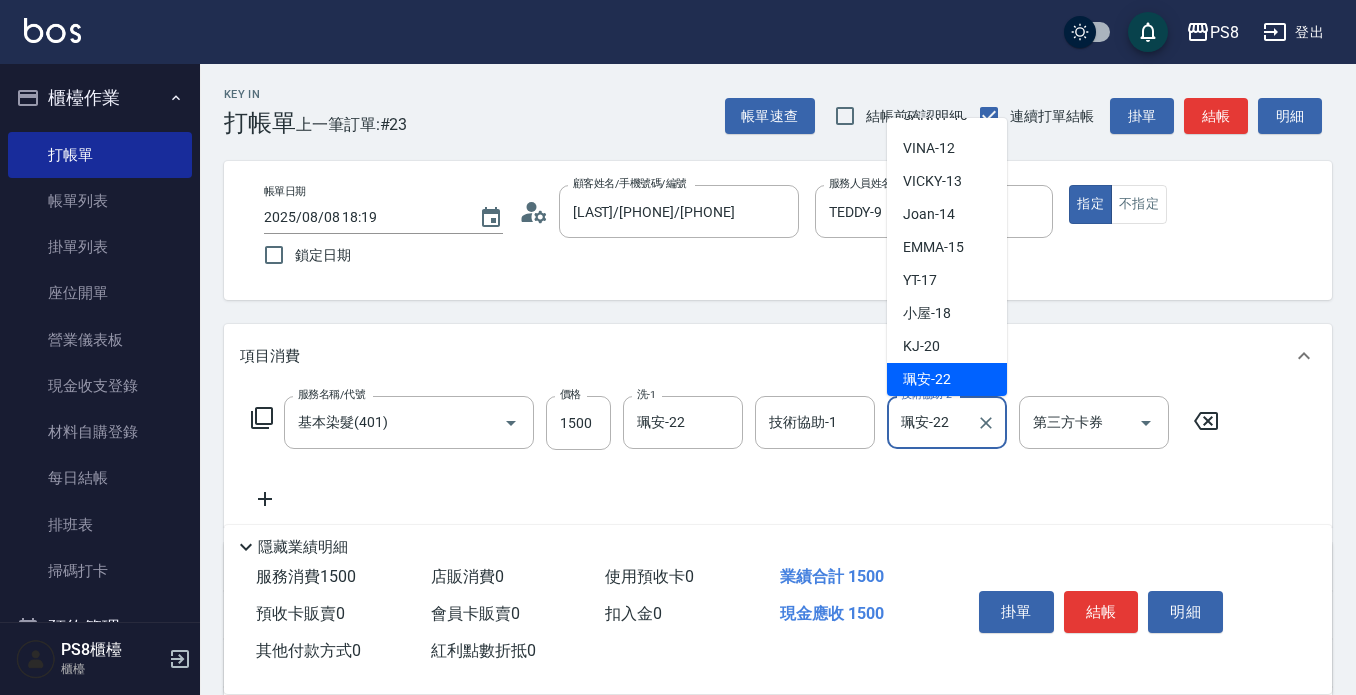 drag, startPoint x: 980, startPoint y: 421, endPoint x: 934, endPoint y: 422, distance: 46.010868 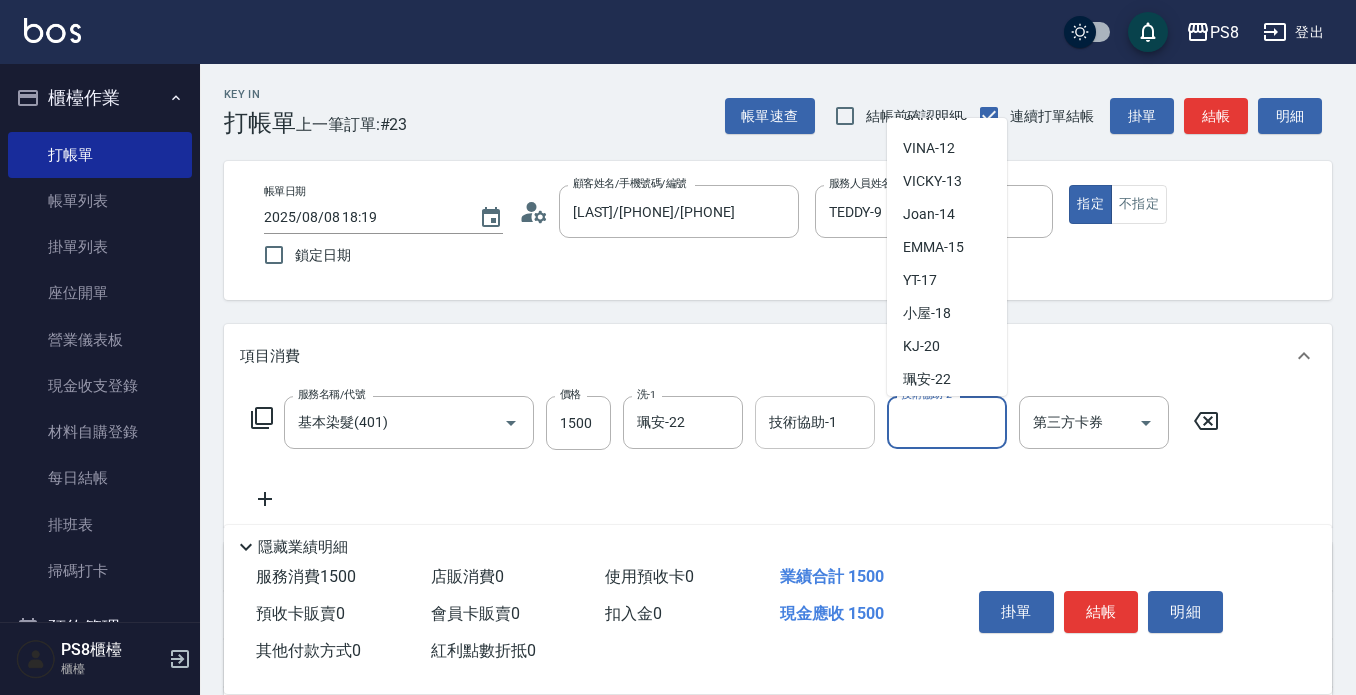 scroll, scrollTop: 8, scrollLeft: 0, axis: vertical 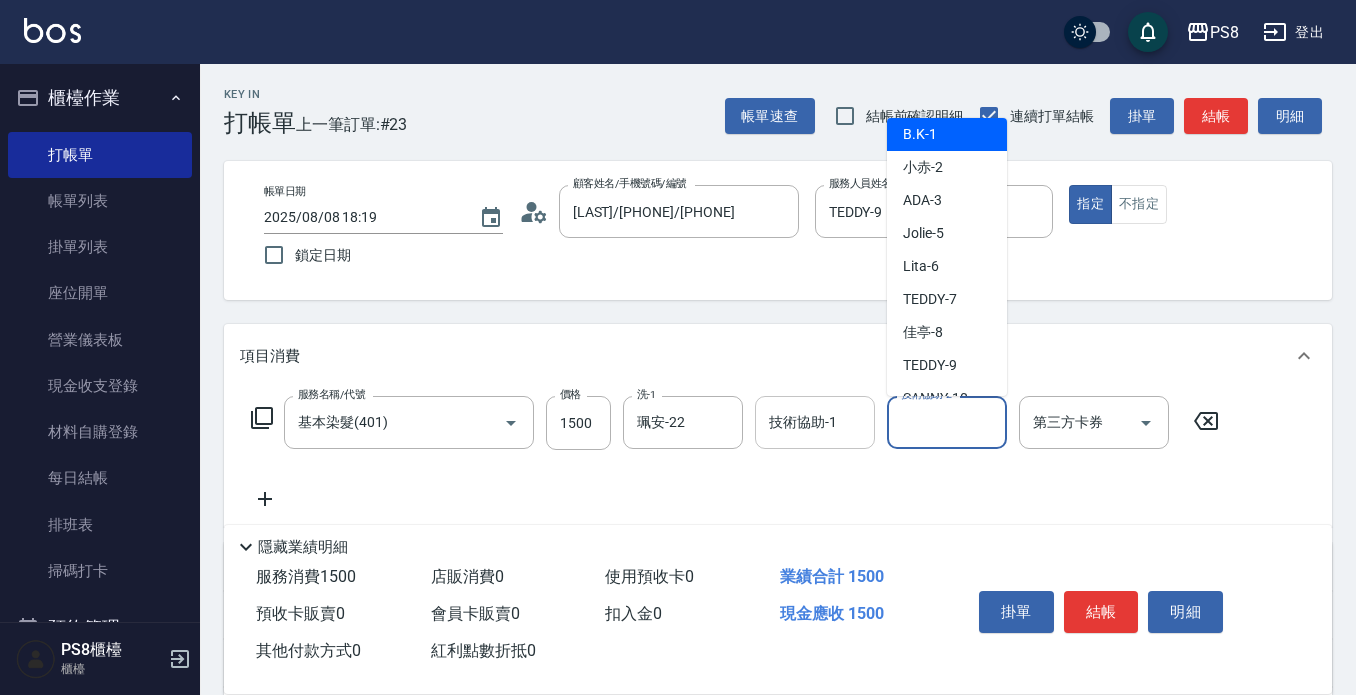 click on "技術協助-1 技術協助-1" at bounding box center [815, 422] 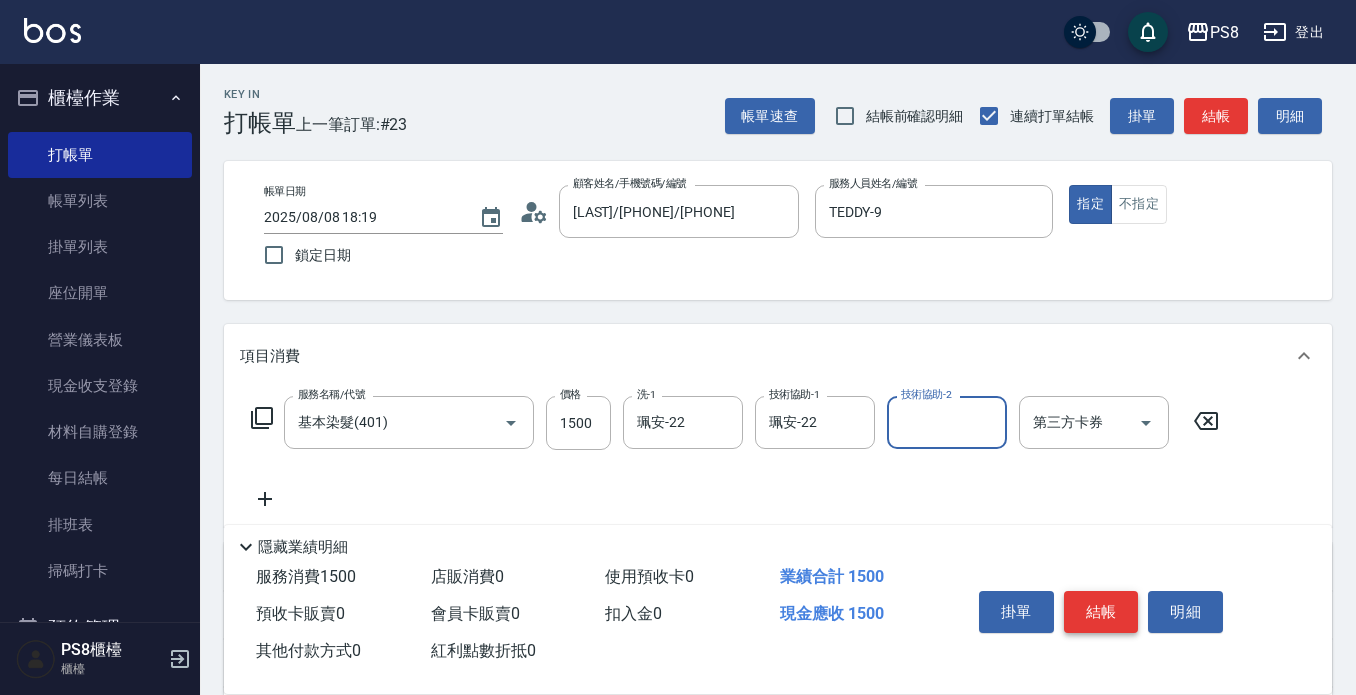 click on "結帳" at bounding box center [1101, 612] 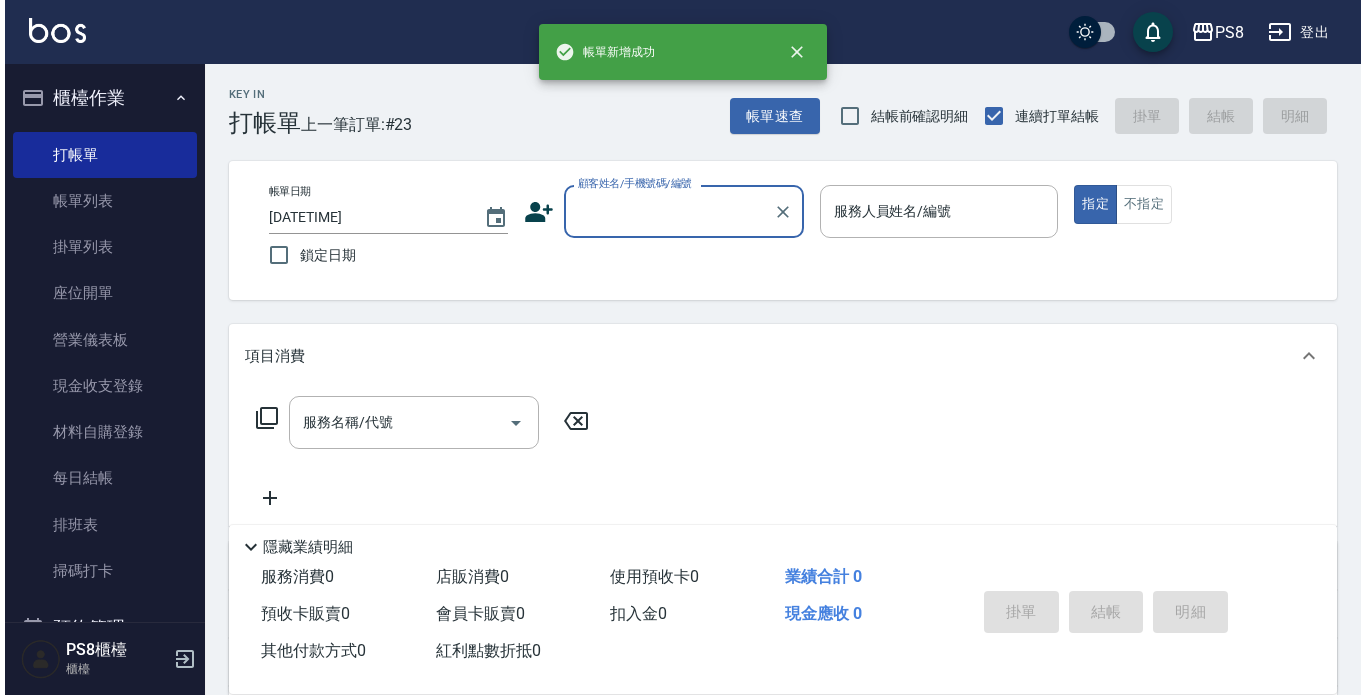 scroll, scrollTop: 0, scrollLeft: 0, axis: both 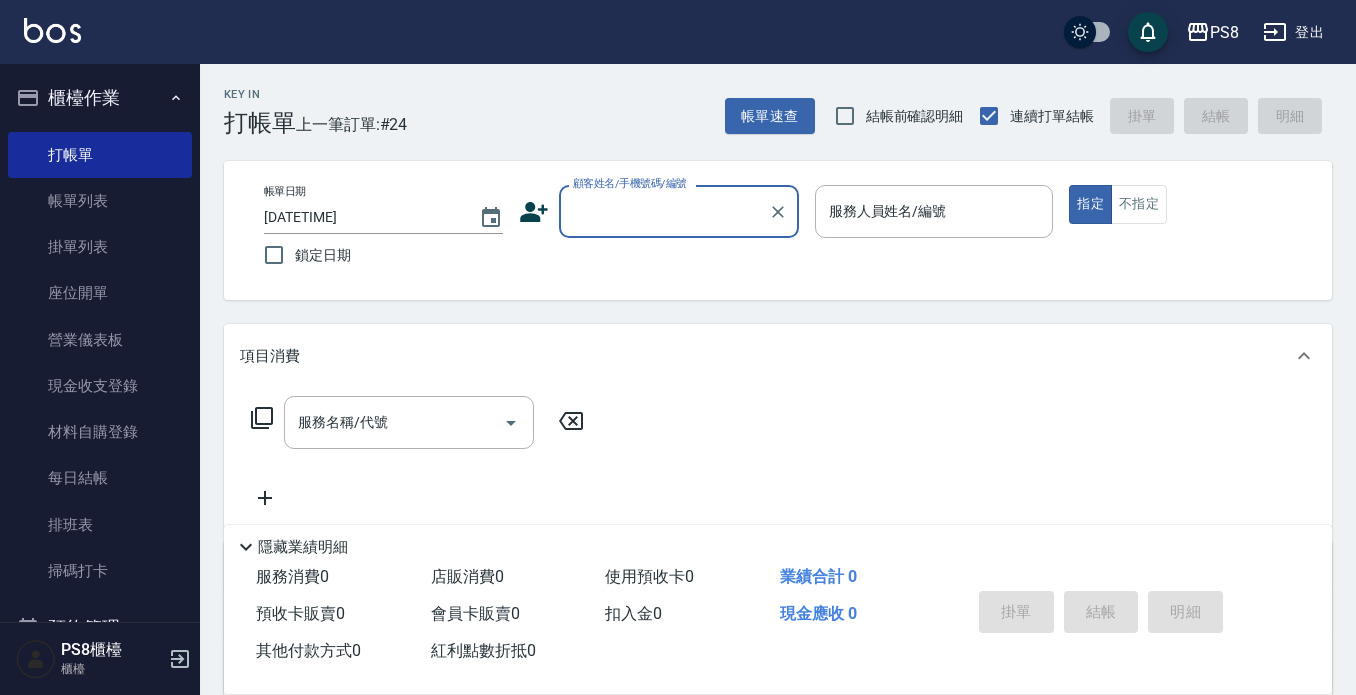 click on "櫃檯作業 打帳單 帳單列表 掛單列表 座位開單 營業儀表板 現金收支登錄 材料自購登錄 每日結帳 排班表 掃碼打卡 預約管理 預約管理 單日預約紀錄 單週預約紀錄 報表及分析 報表目錄 店家日報表 互助日報表 互助排行榜 互助點數明細 全店業績分析表 設計師日報表 設計師業績分析表 設計師業績月報表 設計師排行榜 每日收支明細 收支分類明細表 客戶管理 客戶列表 卡券管理 入金管理 員工及薪資 員工列表 全店打卡記錄 商品管理 商品分類設定 商品列表 資料設定 服務分類設定 服務項目設定 預收卡設定 系統參數設定 業績抽成參數設定 收支科目設定 支付方式設定 第三方卡券設定" at bounding box center (100, 343) 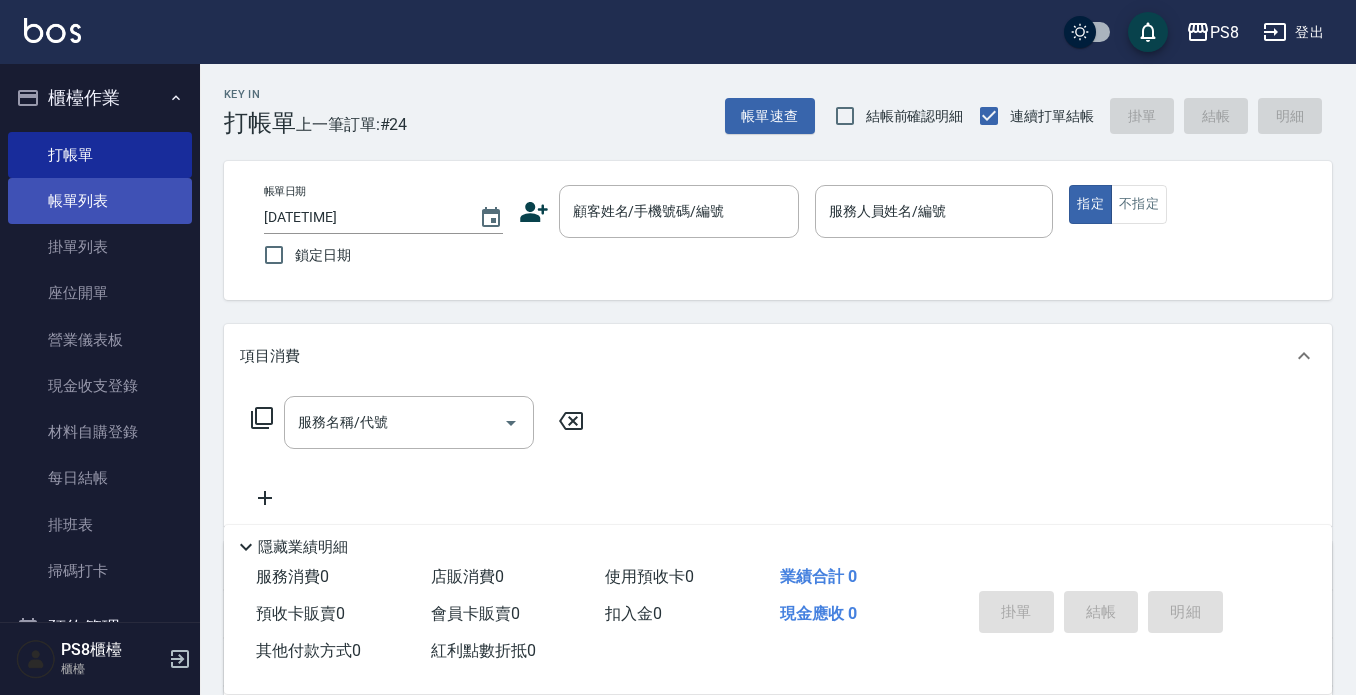 click on "帳單列表" at bounding box center (100, 201) 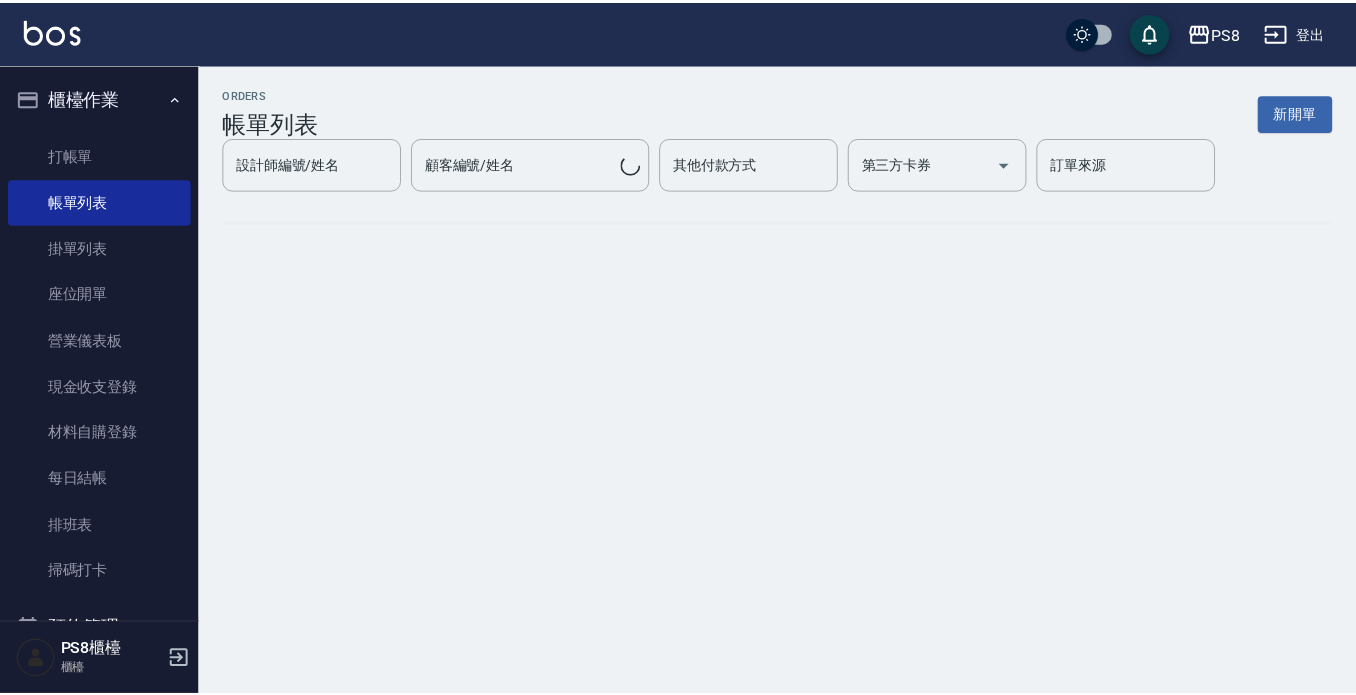 scroll, scrollTop: 1039, scrollLeft: 0, axis: vertical 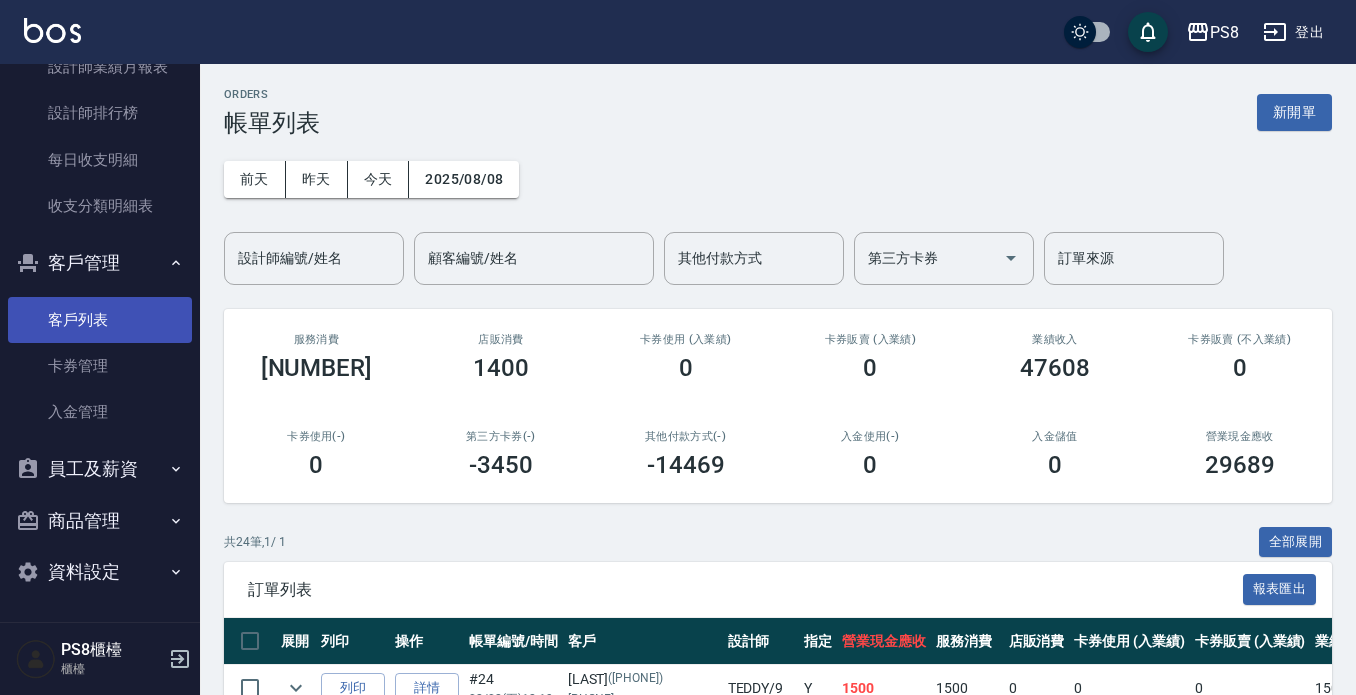 click on "客戶列表" at bounding box center (100, 320) 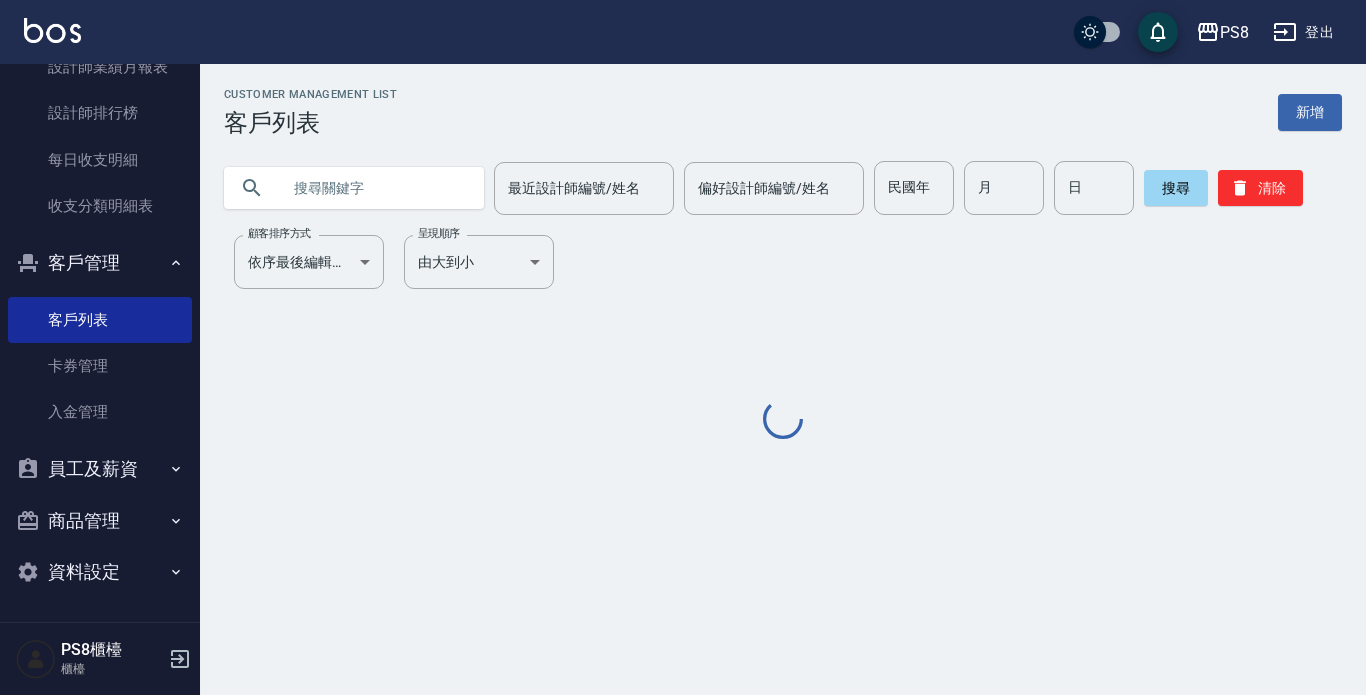 click at bounding box center (374, 188) 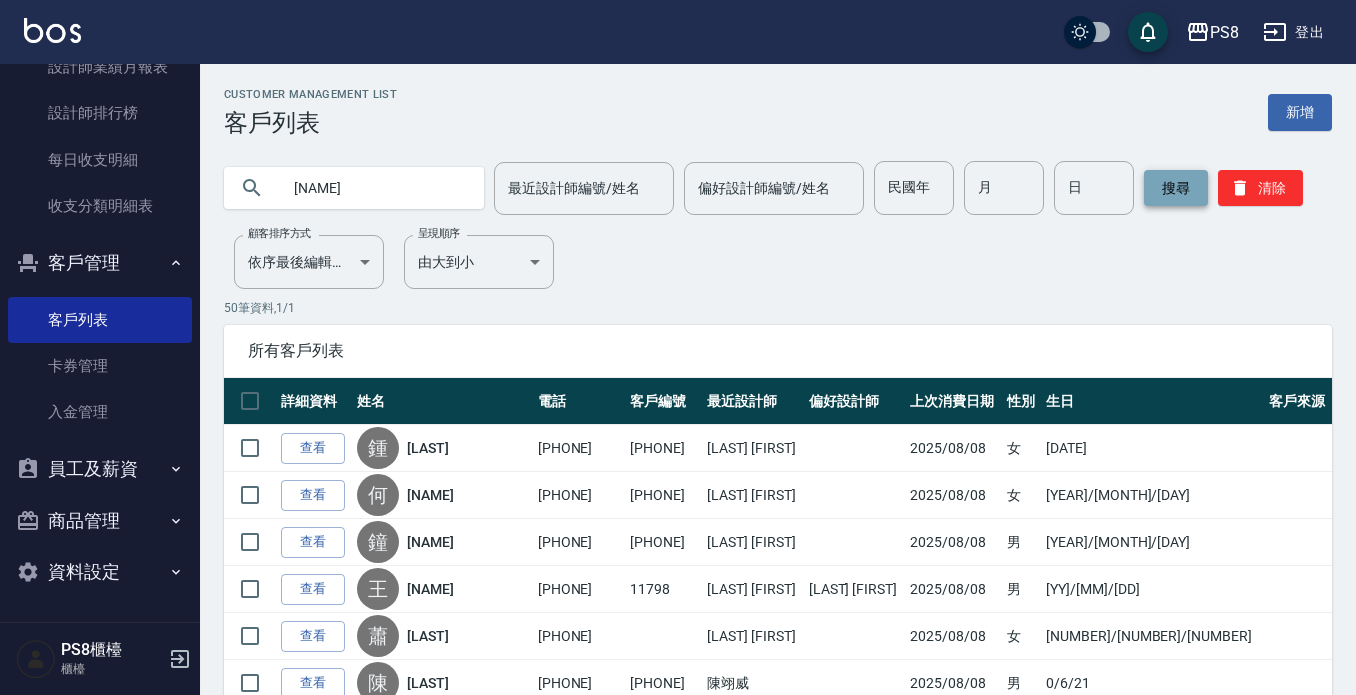 click on "搜尋" at bounding box center (1176, 188) 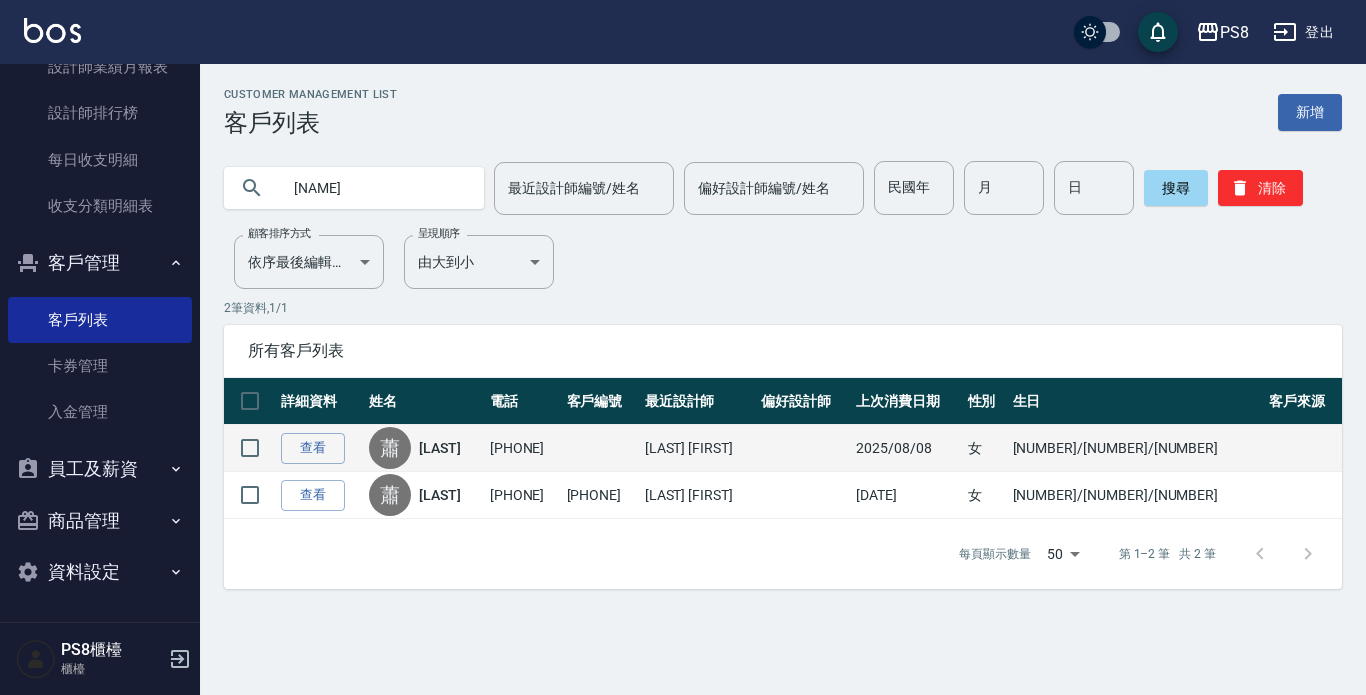 click on "[LAST] [LAST]" at bounding box center (424, 448) 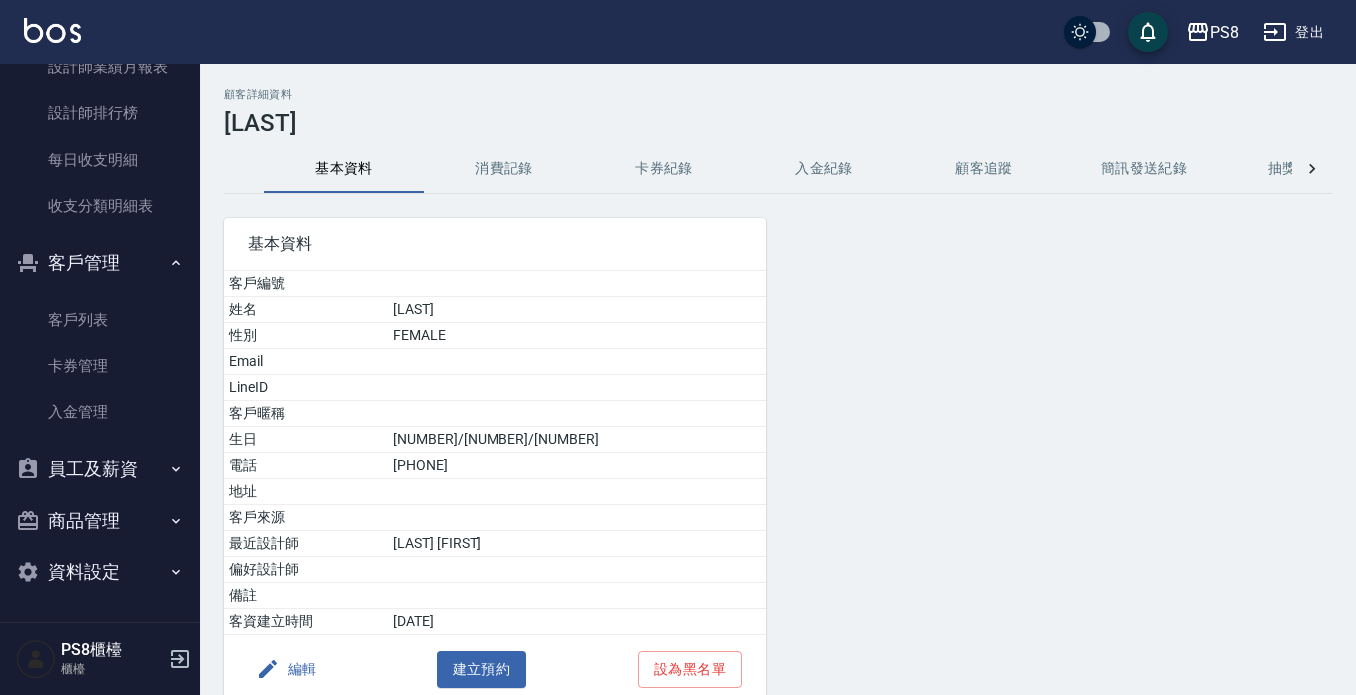 click on "消費記錄" at bounding box center [504, 169] 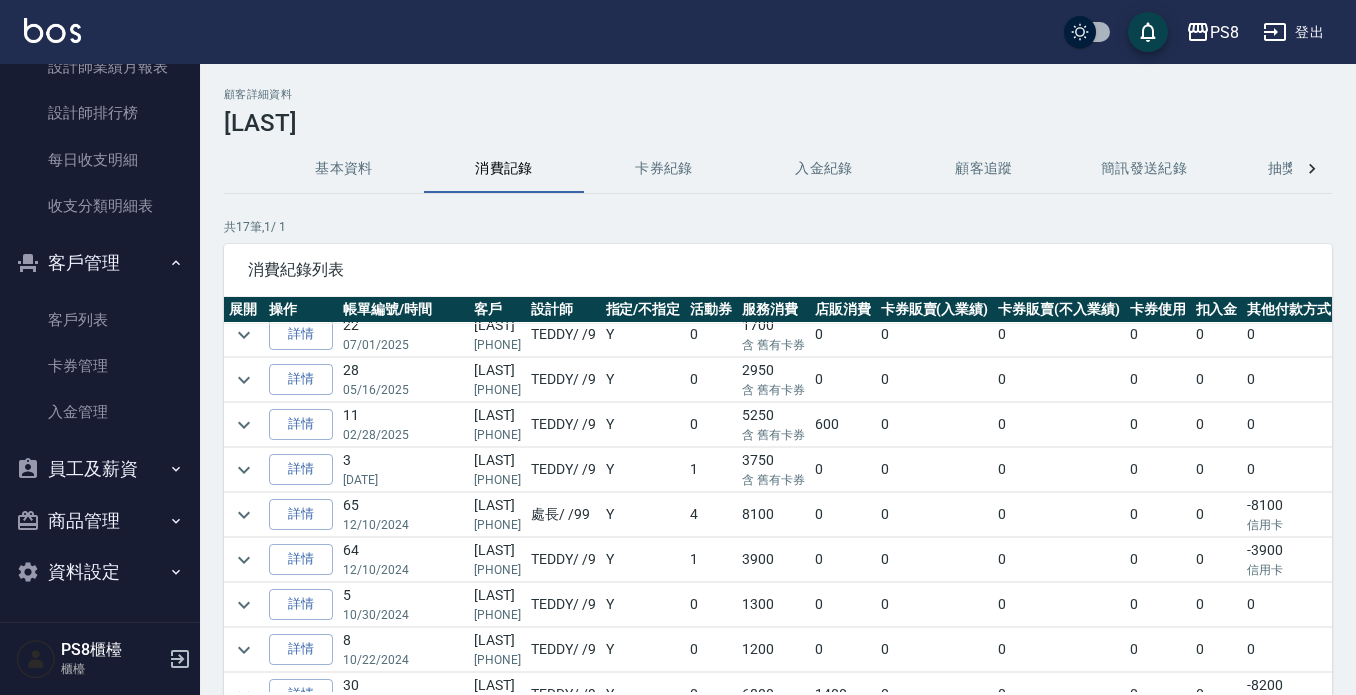 scroll, scrollTop: 0, scrollLeft: 0, axis: both 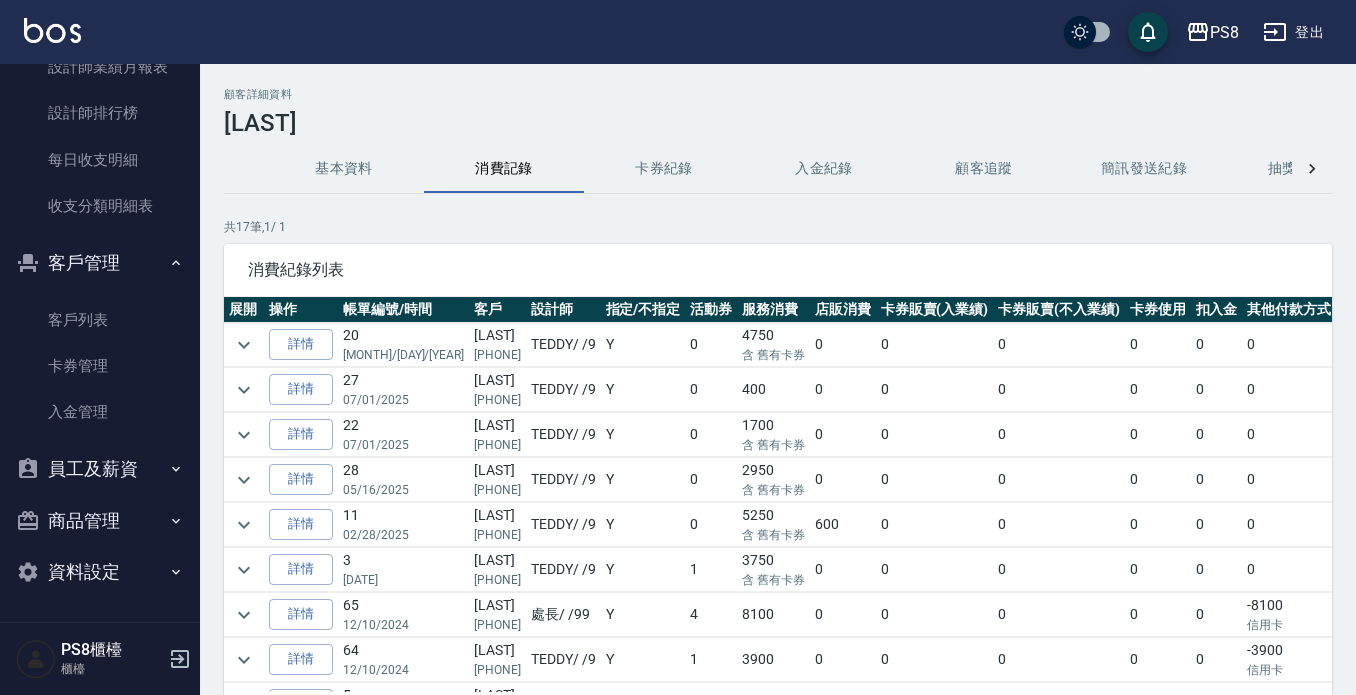 click at bounding box center [244, 480] 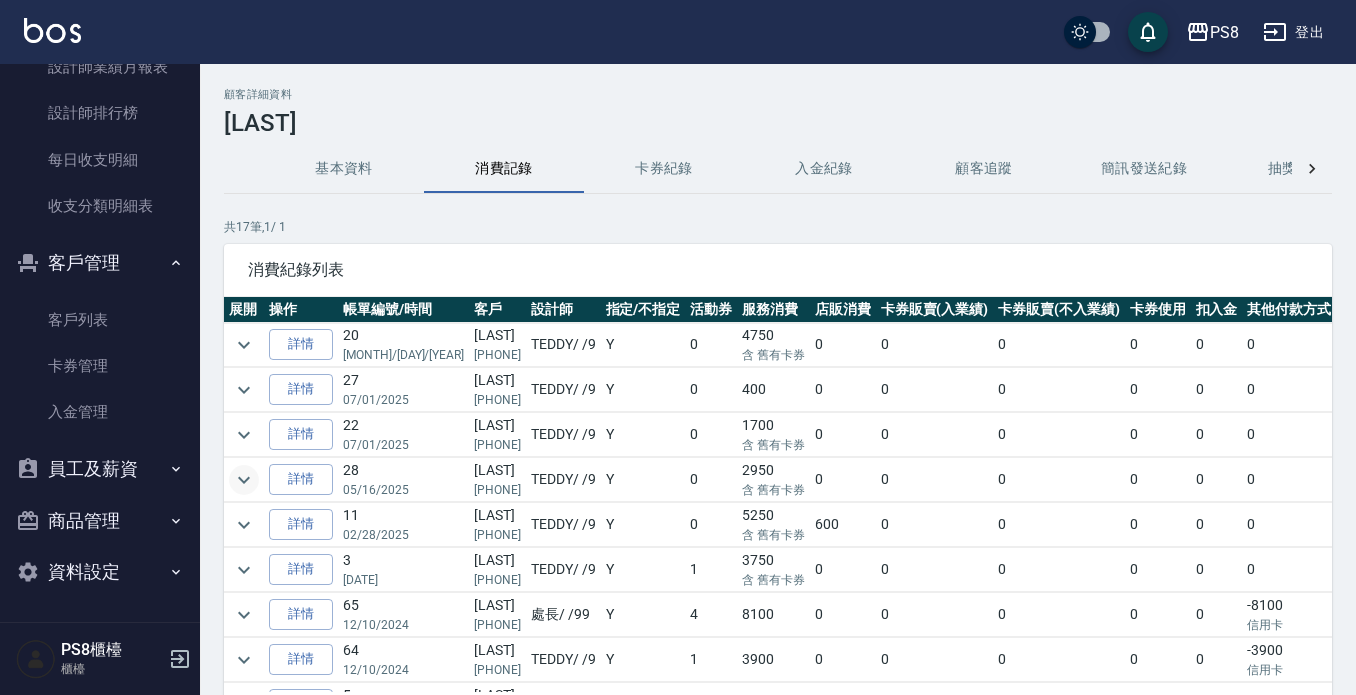 click 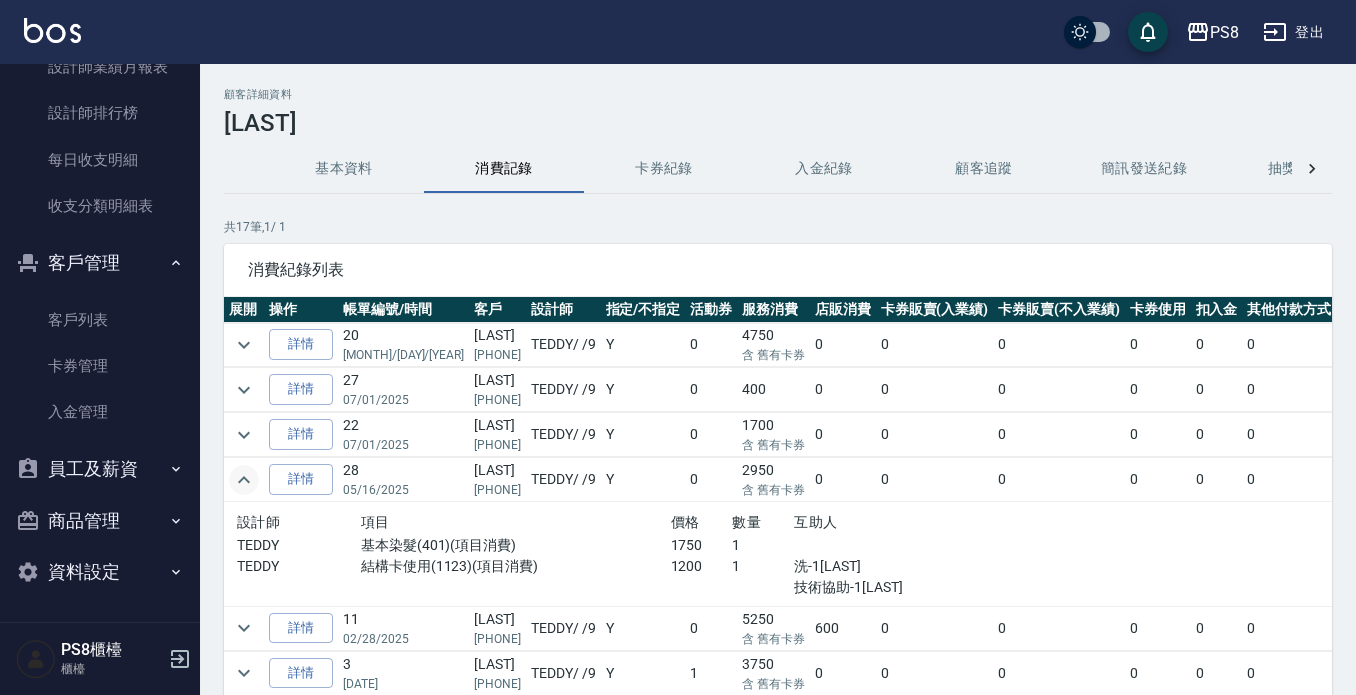 click on "結構卡使用(1123)(項目消費)" at bounding box center [516, 566] 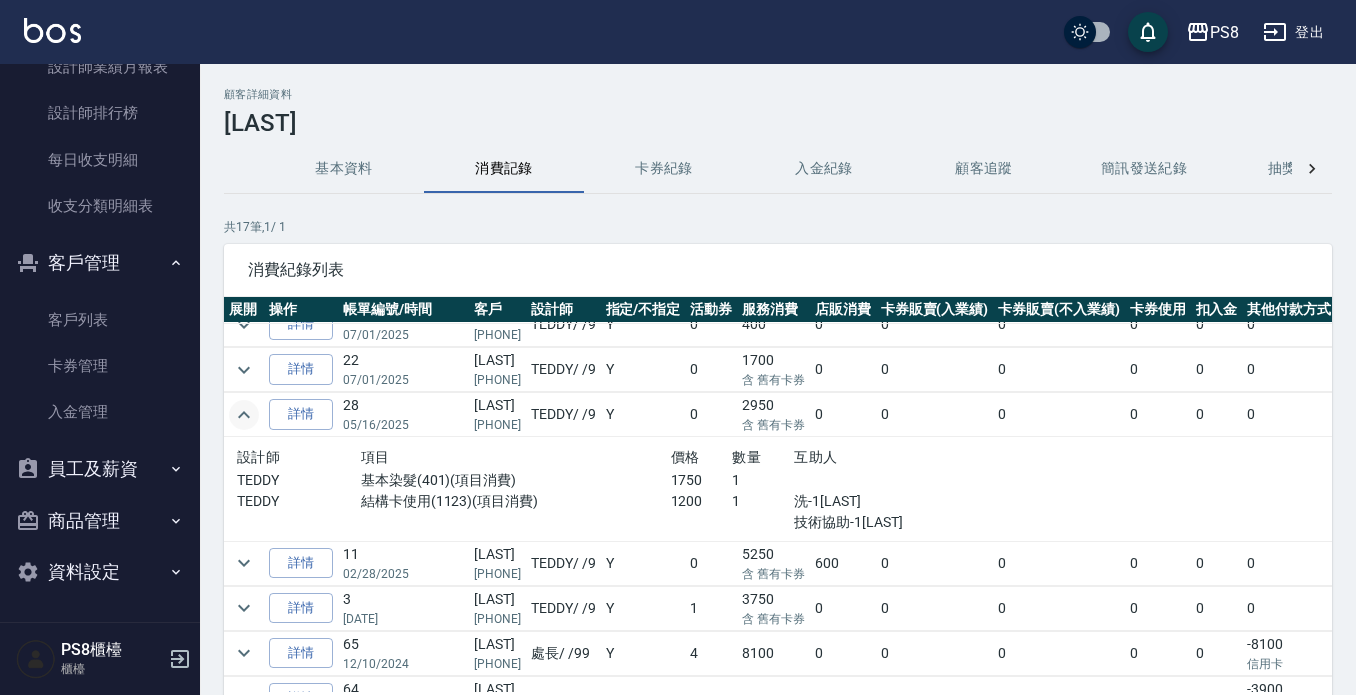 scroll, scrollTop: 100, scrollLeft: 0, axis: vertical 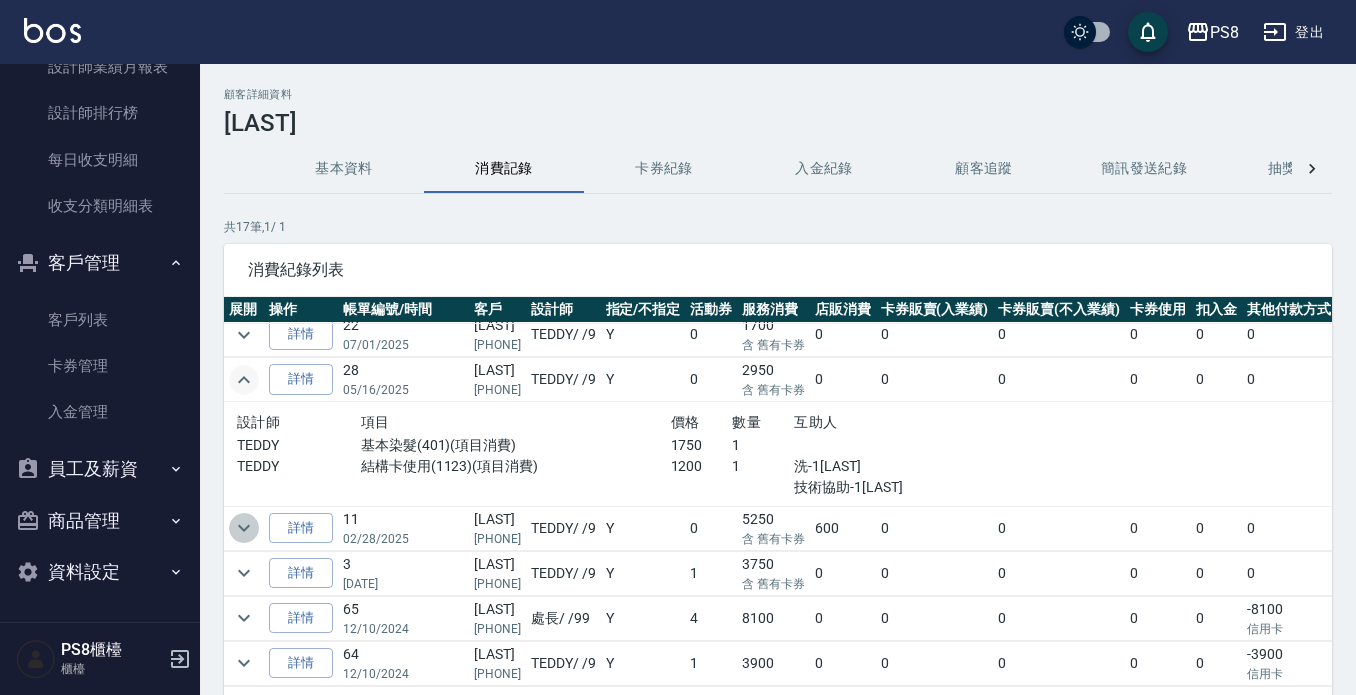 click 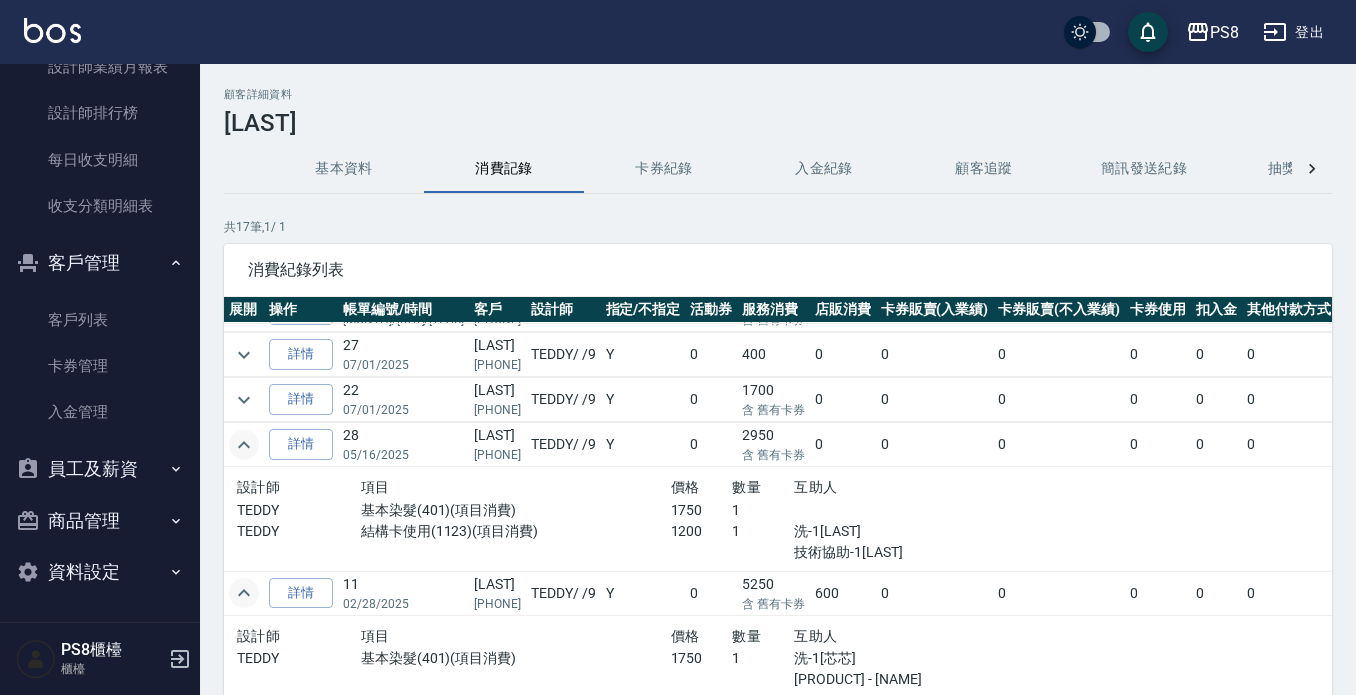 scroll, scrollTop: 0, scrollLeft: 0, axis: both 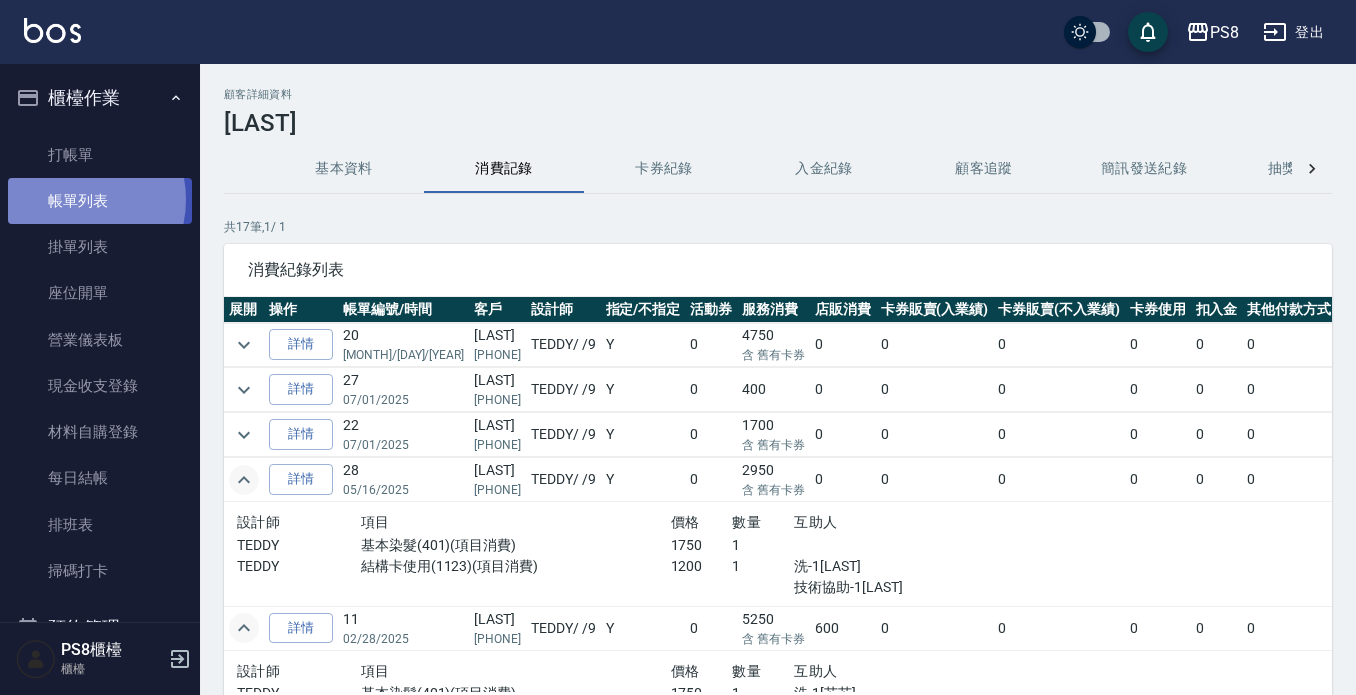 click on "帳單列表" at bounding box center [100, 201] 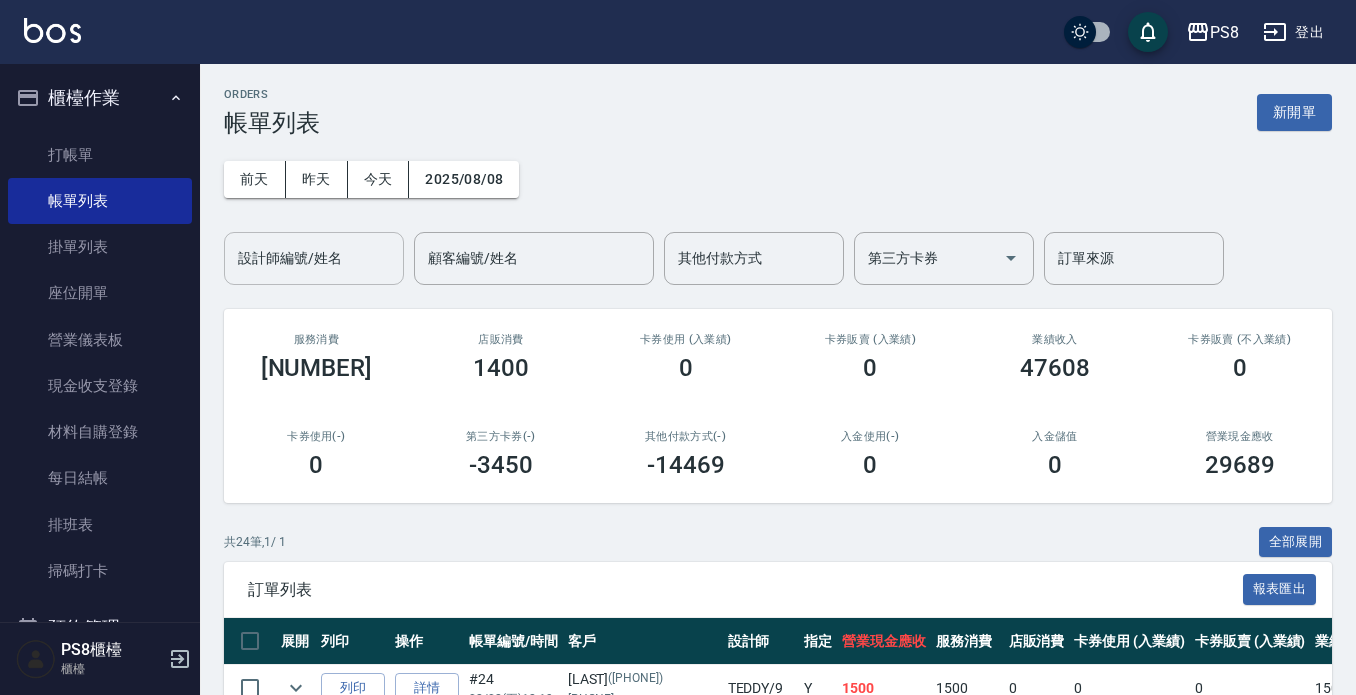 drag, startPoint x: 282, startPoint y: 229, endPoint x: 282, endPoint y: 242, distance: 13 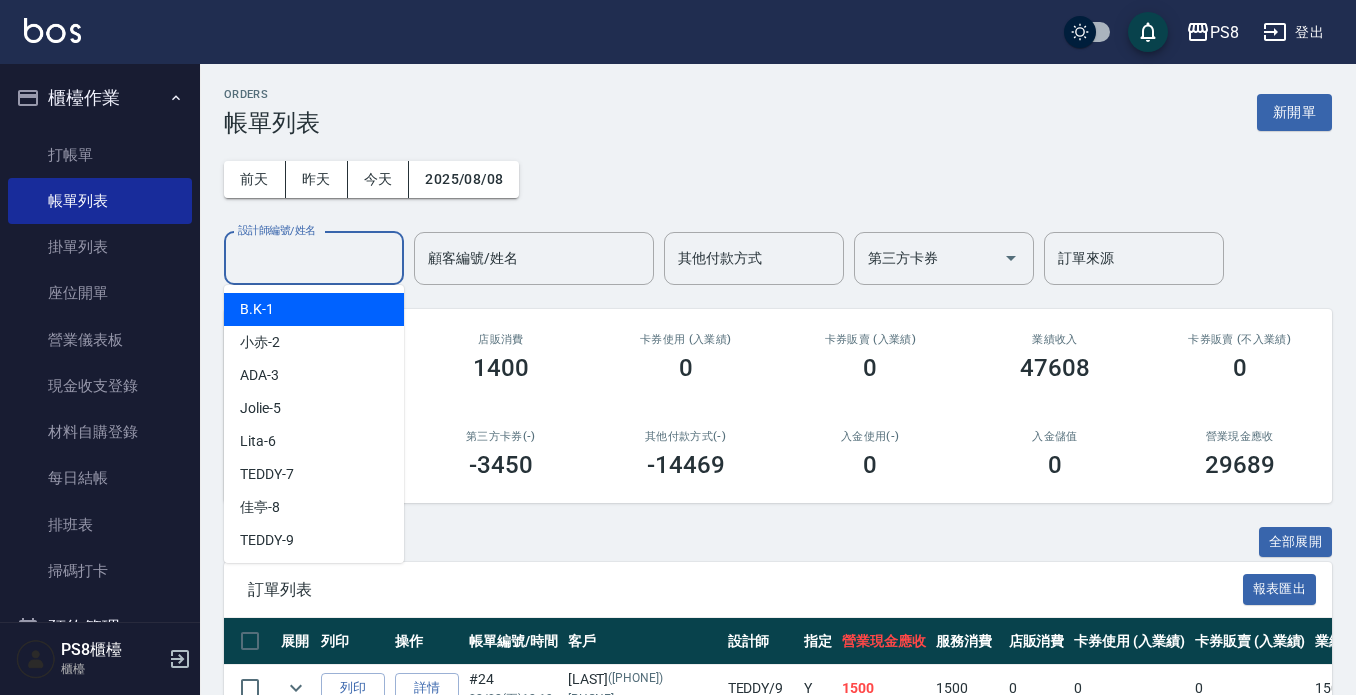 click on "設計師編號/姓名 設計師編號/姓名" at bounding box center (314, 258) 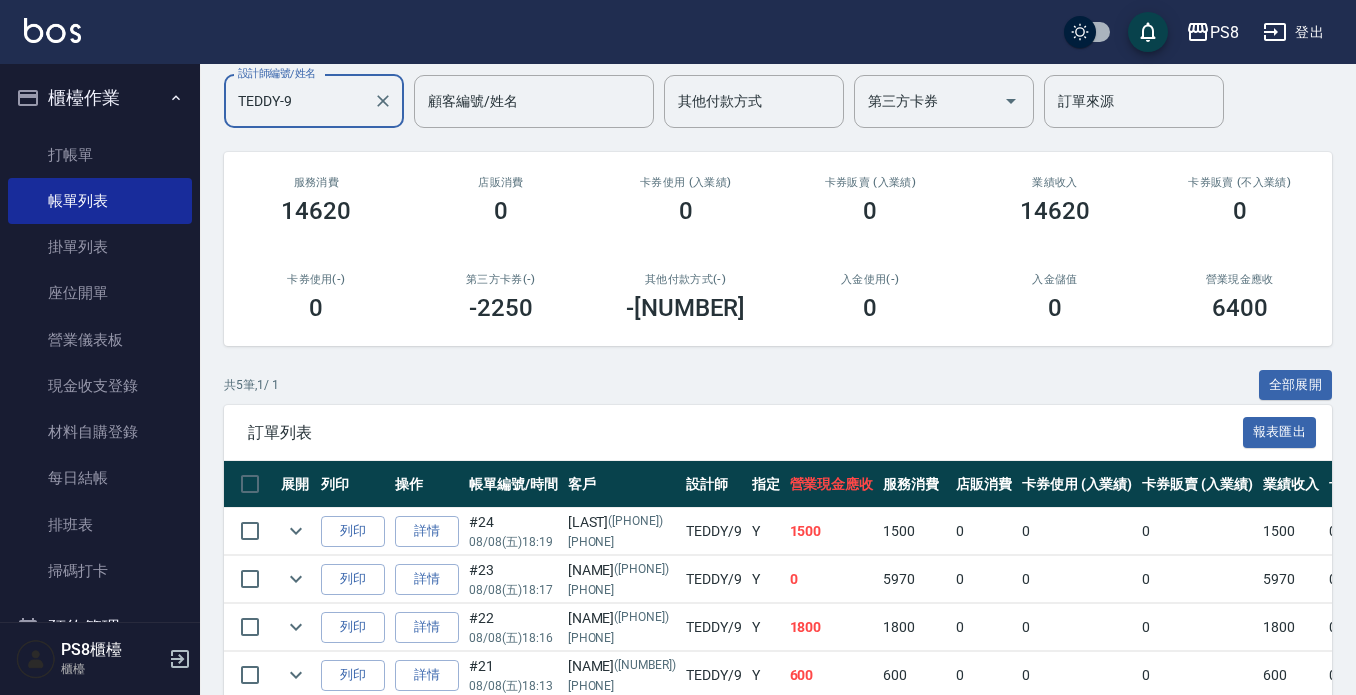scroll, scrollTop: 300, scrollLeft: 0, axis: vertical 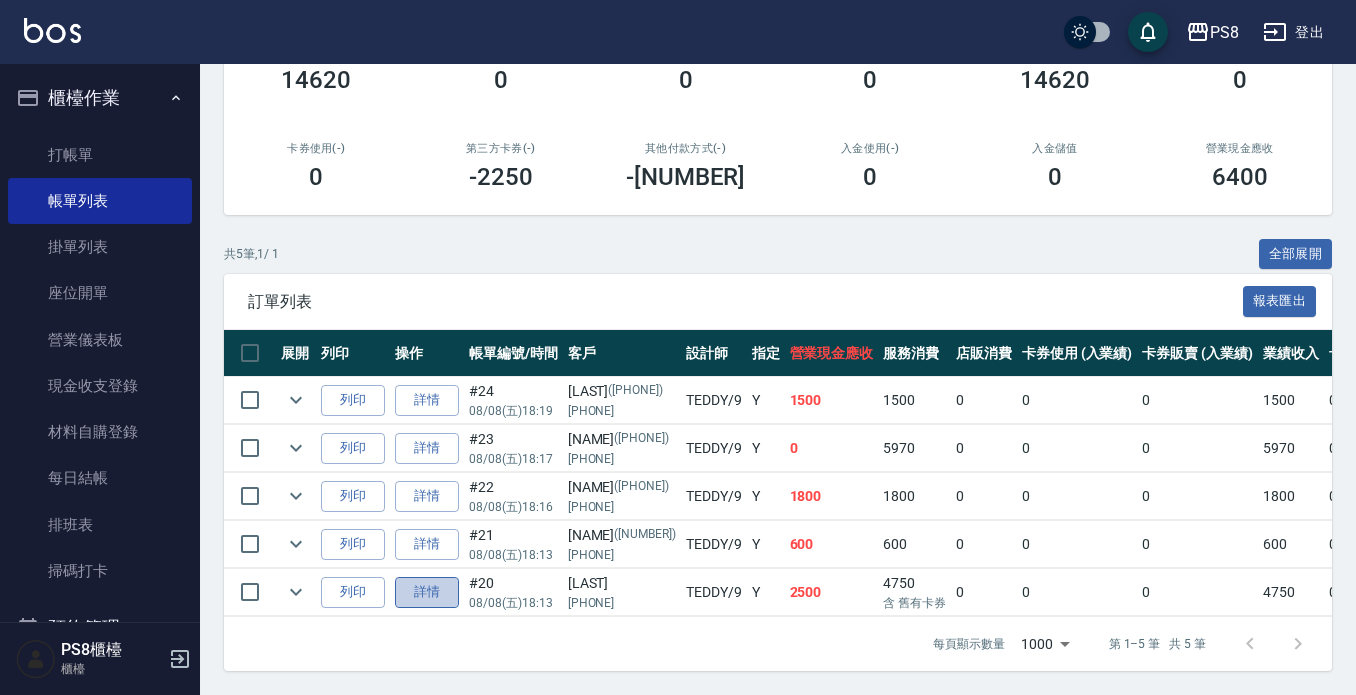 click on "詳情" at bounding box center [427, 592] 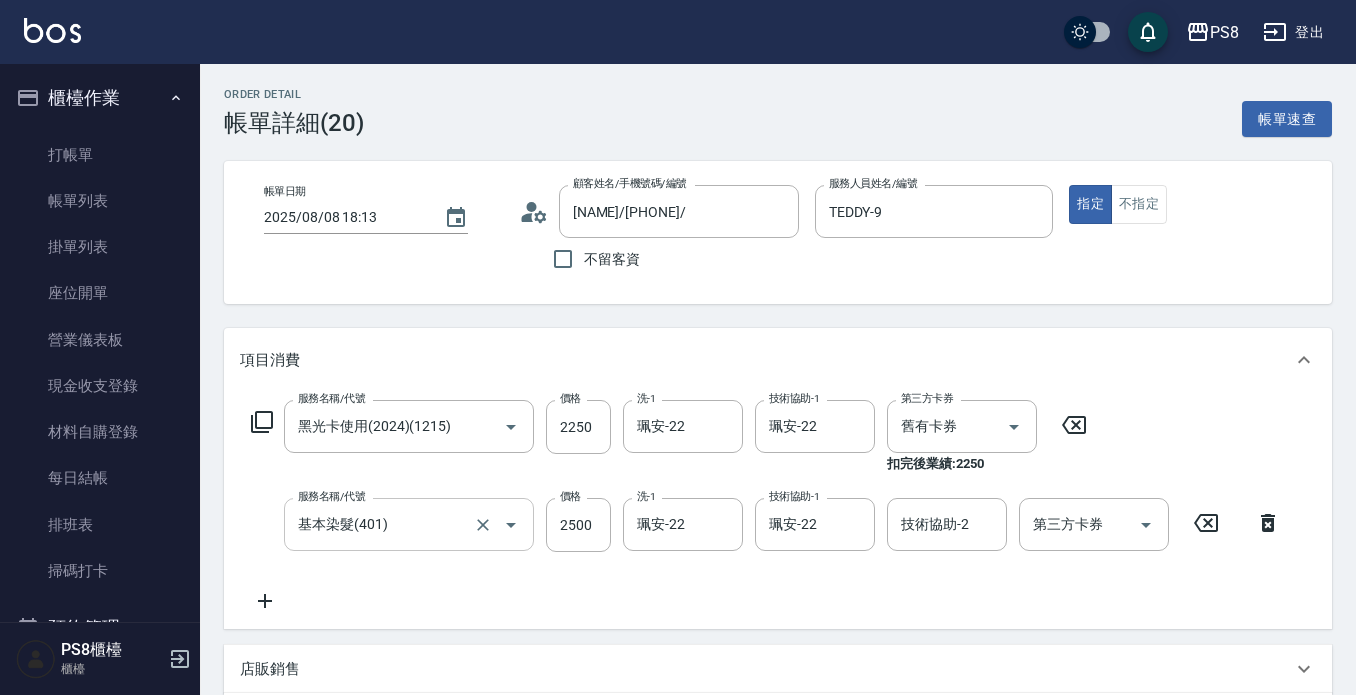 click on "基本染髮(401)" at bounding box center (381, 524) 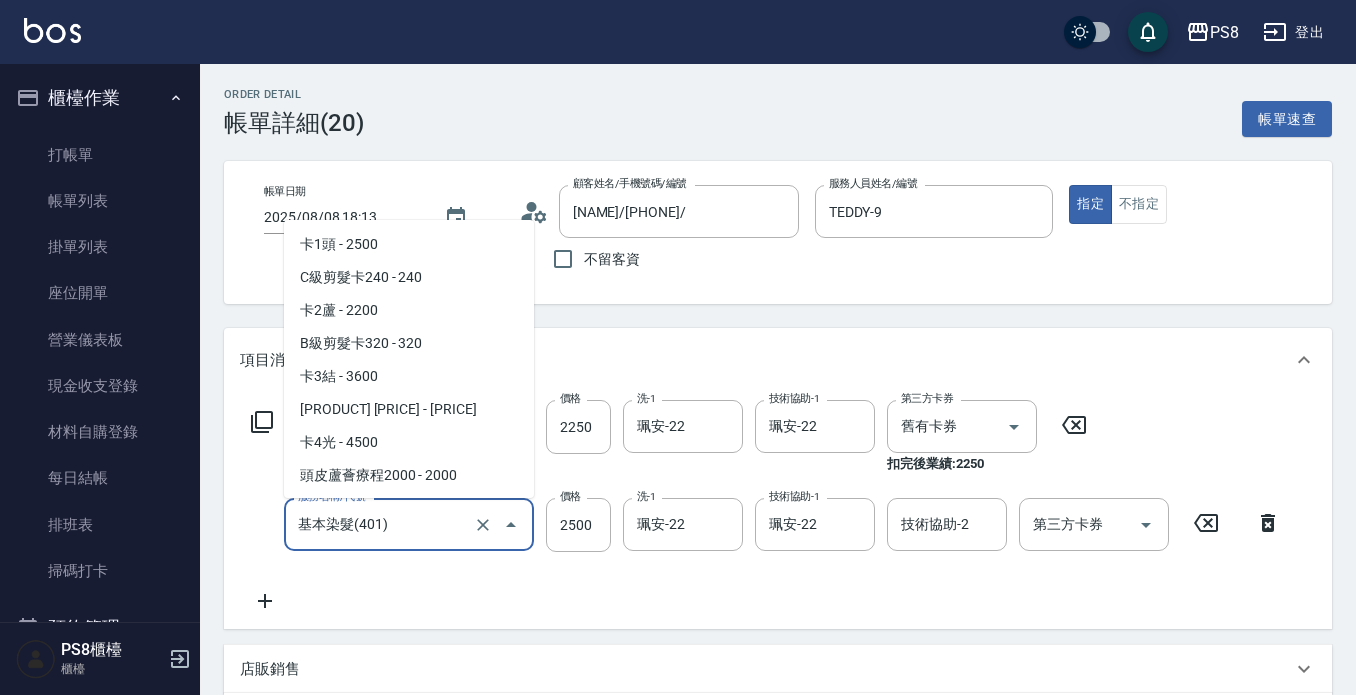 scroll, scrollTop: 1479, scrollLeft: 0, axis: vertical 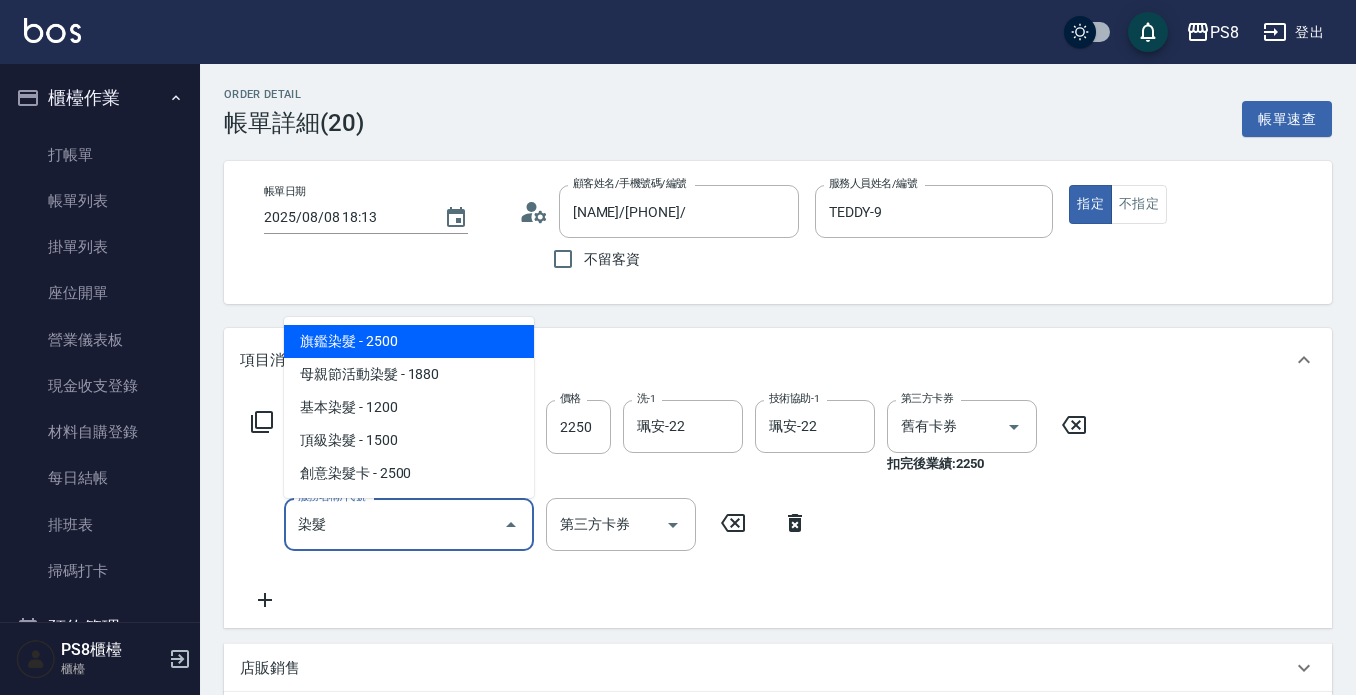 click on "染髮" at bounding box center (394, 524) 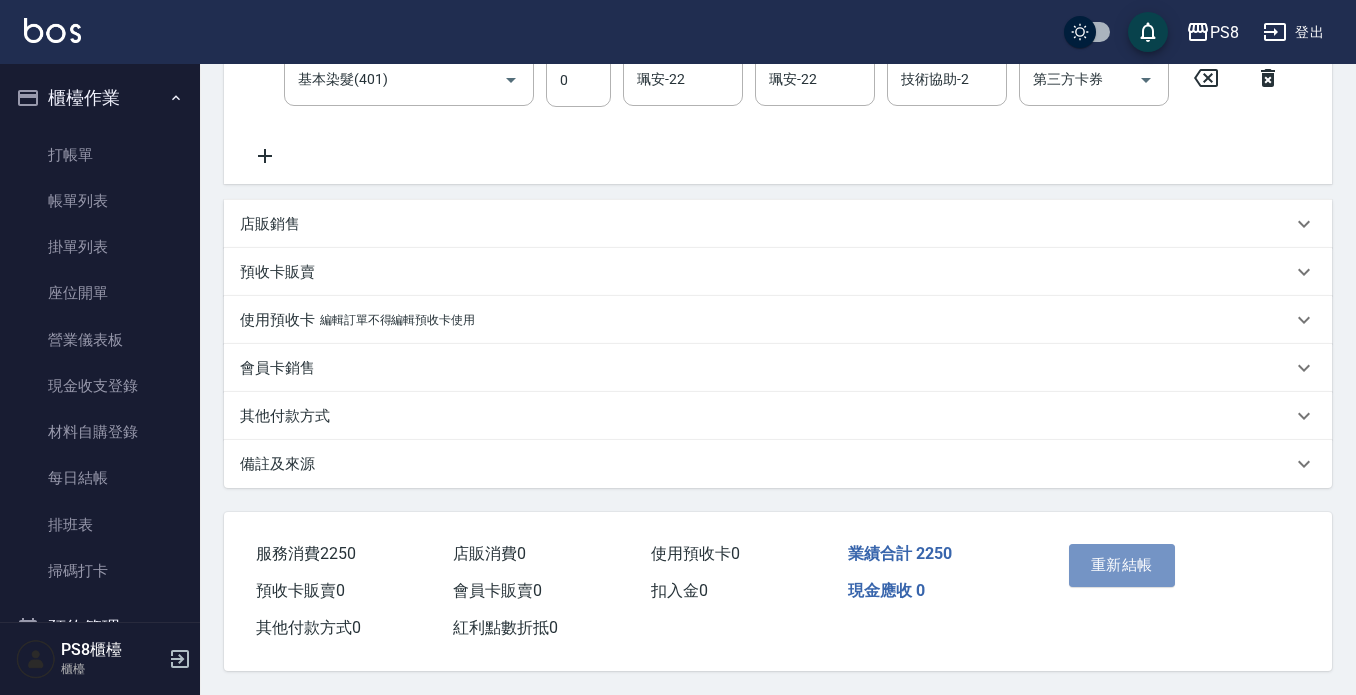 drag, startPoint x: 1102, startPoint y: 551, endPoint x: 1004, endPoint y: 196, distance: 368.27844 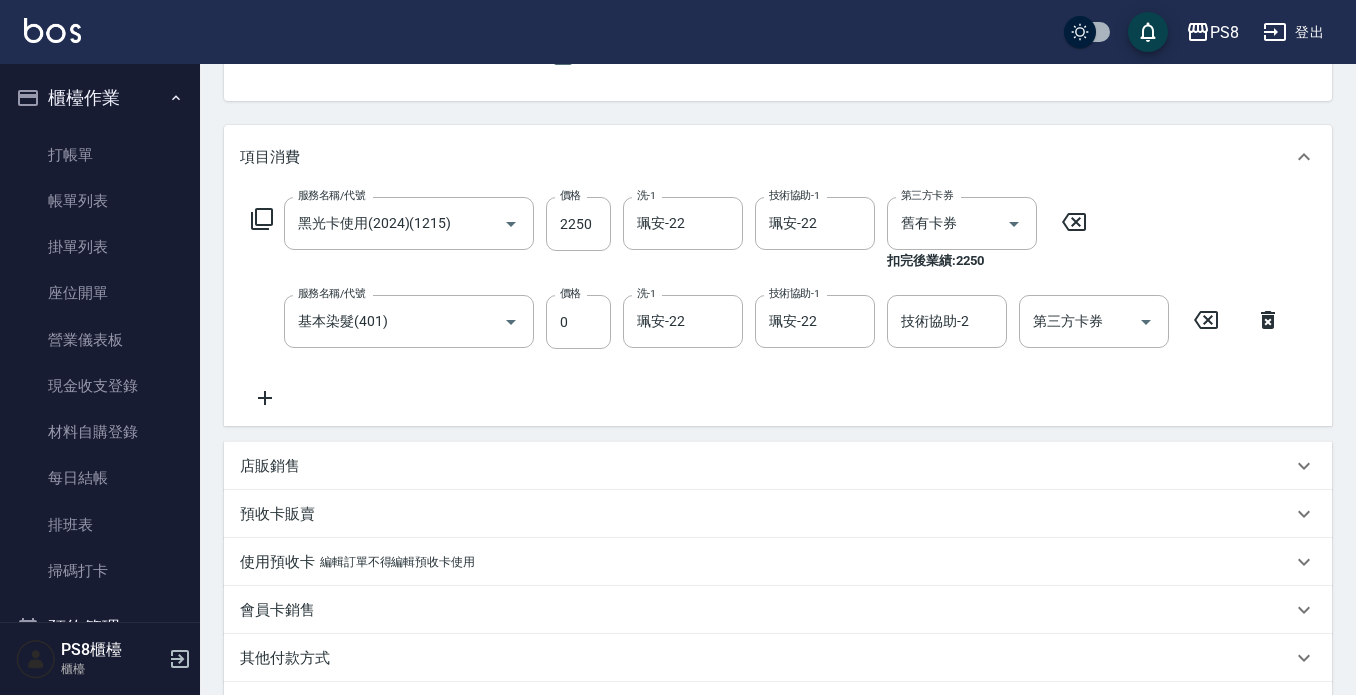 scroll, scrollTop: 0, scrollLeft: 0, axis: both 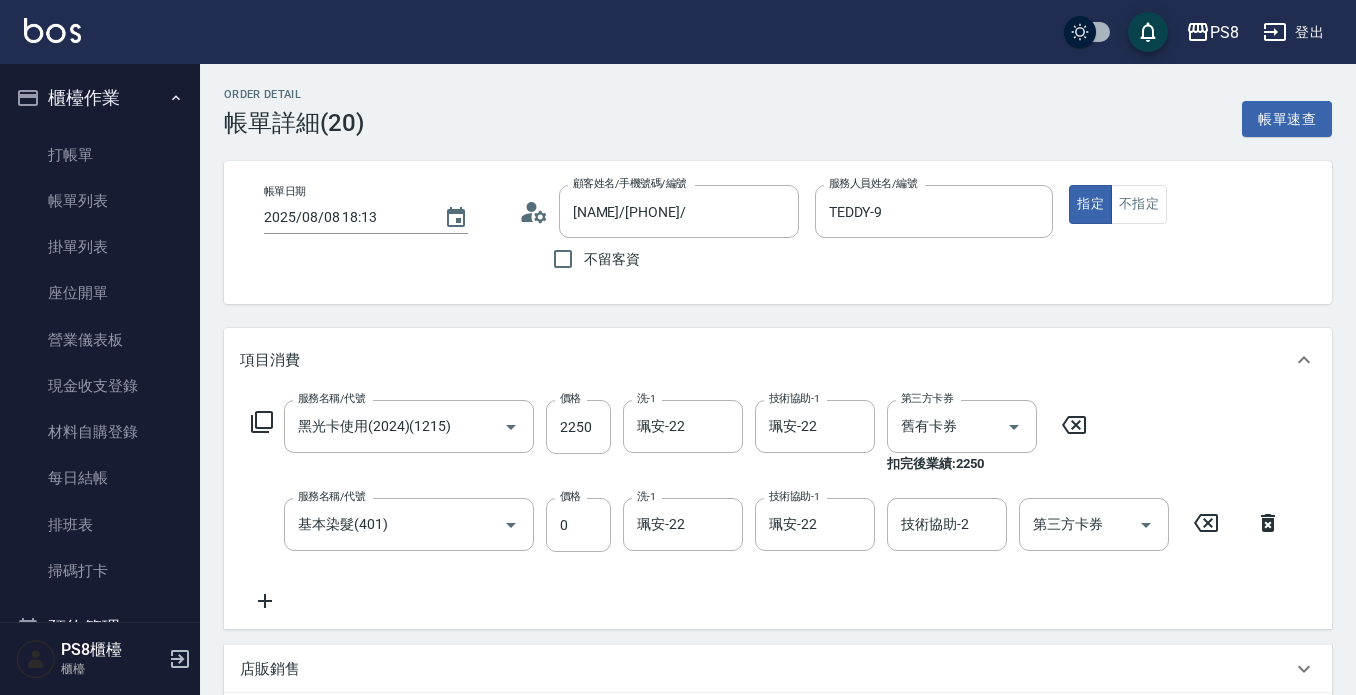 drag, startPoint x: 980, startPoint y: 424, endPoint x: 1134, endPoint y: 570, distance: 212.20744 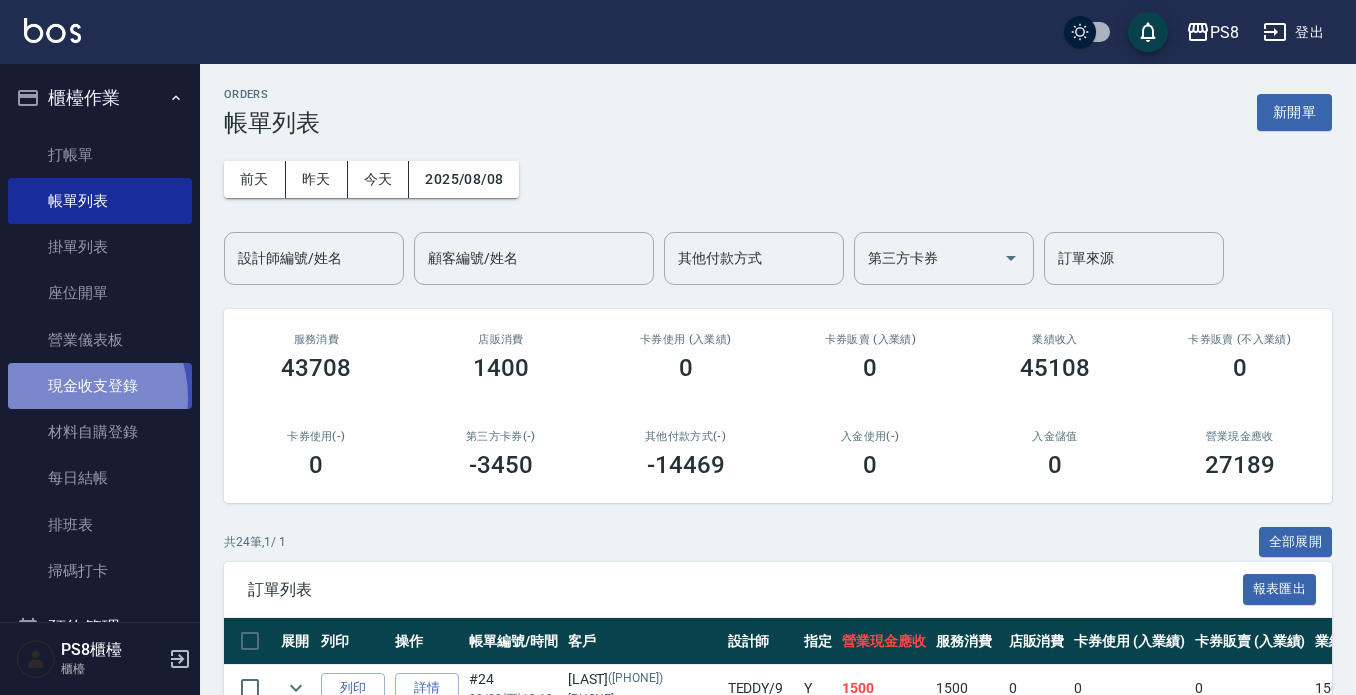 click on "現金收支登錄" at bounding box center (100, 386) 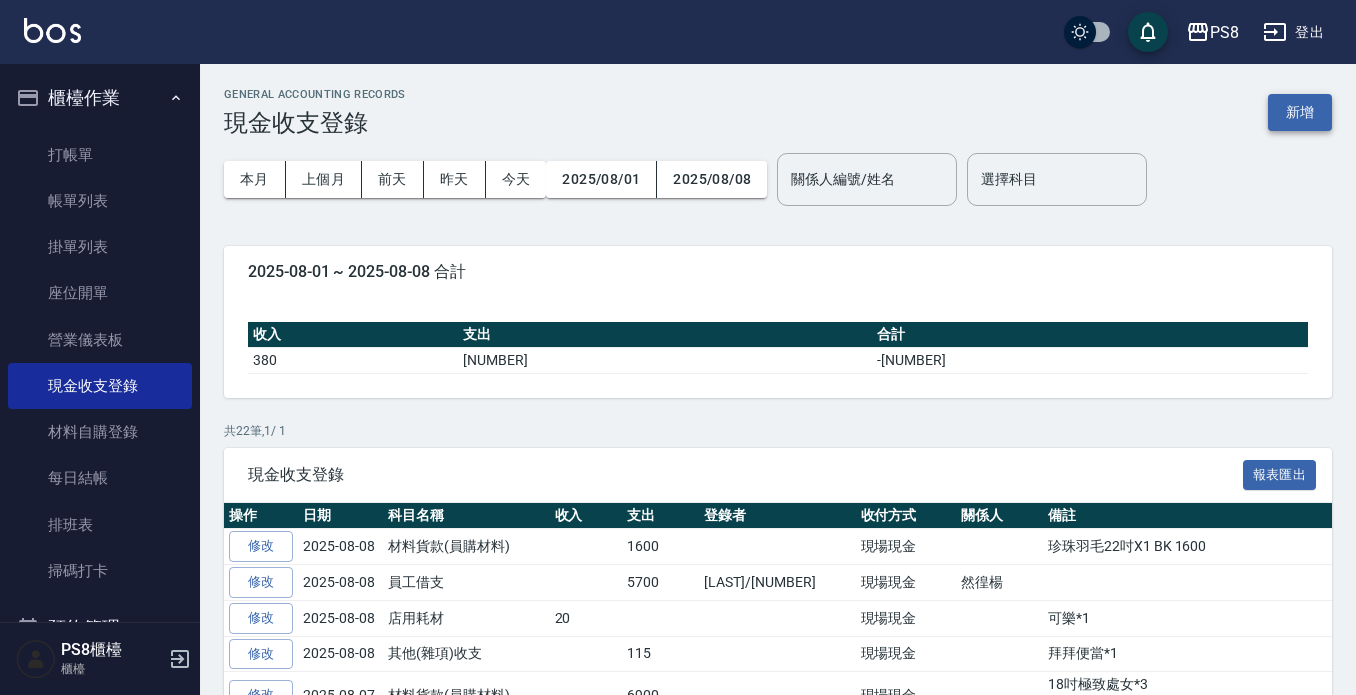click on "新增" at bounding box center (1300, 112) 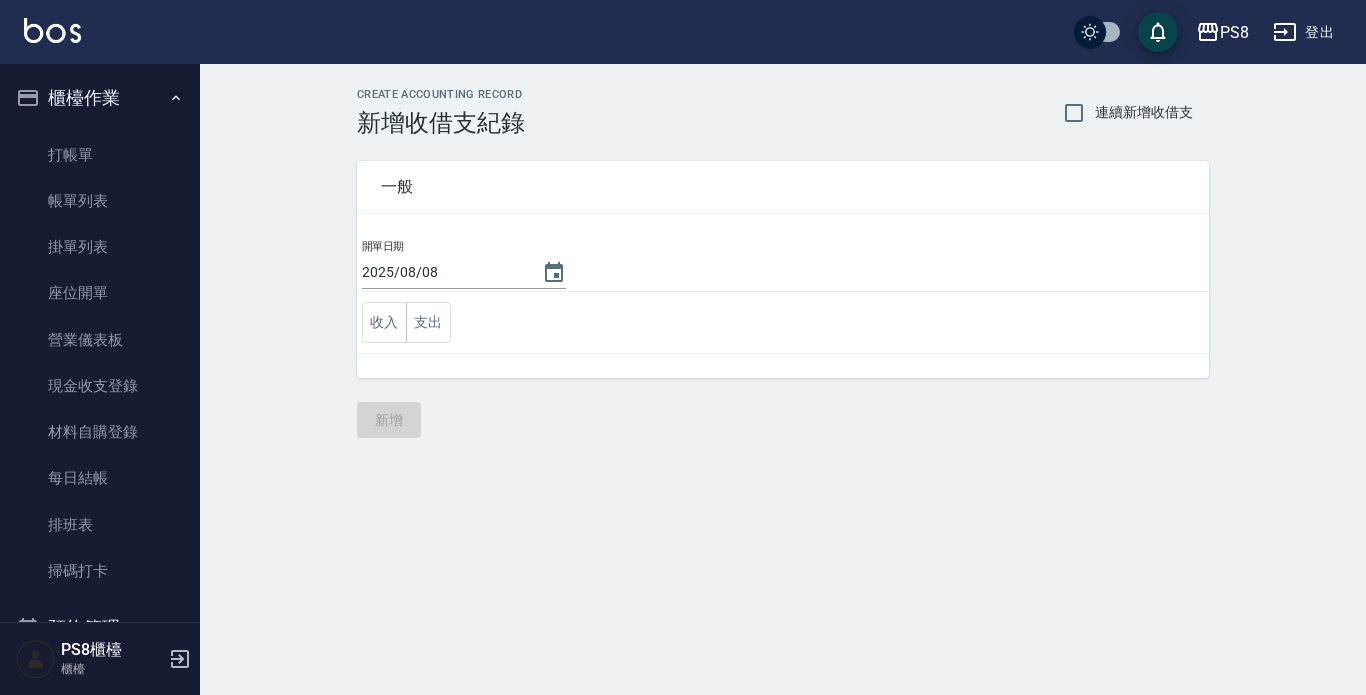 drag, startPoint x: 415, startPoint y: 338, endPoint x: 426, endPoint y: 351, distance: 17.029387 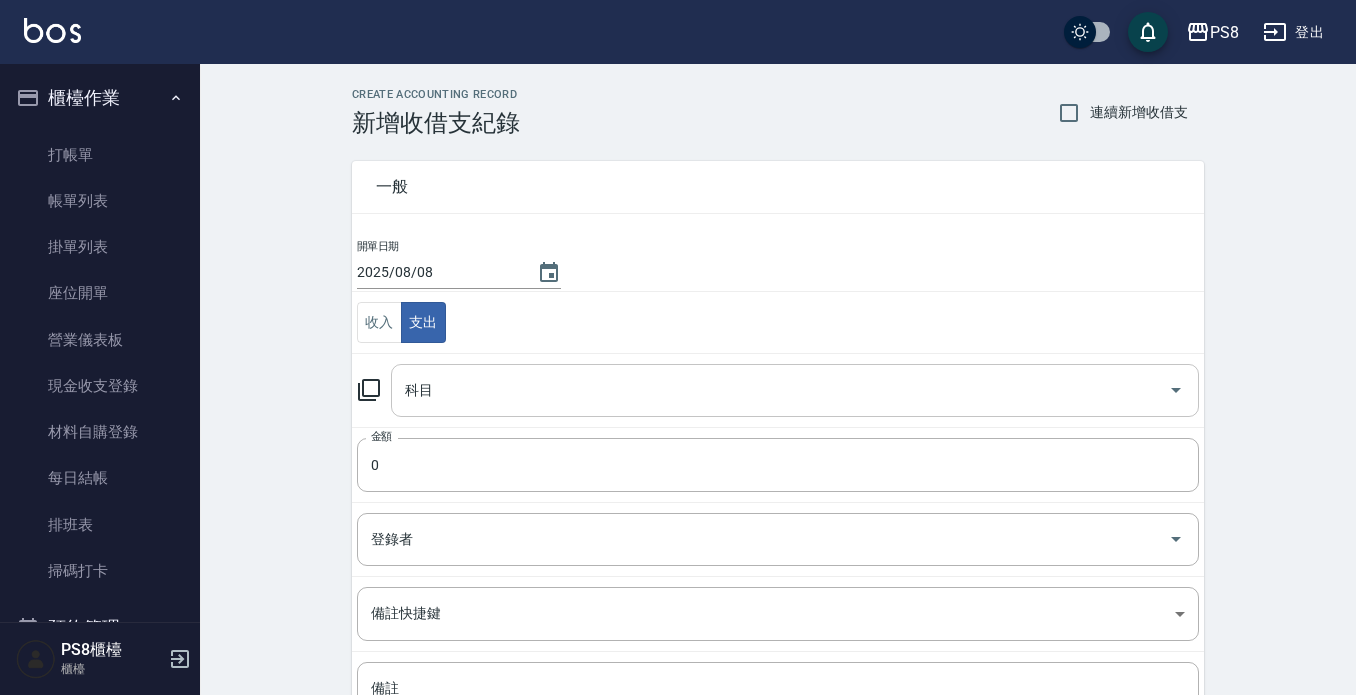 click on "科目" at bounding box center (780, 390) 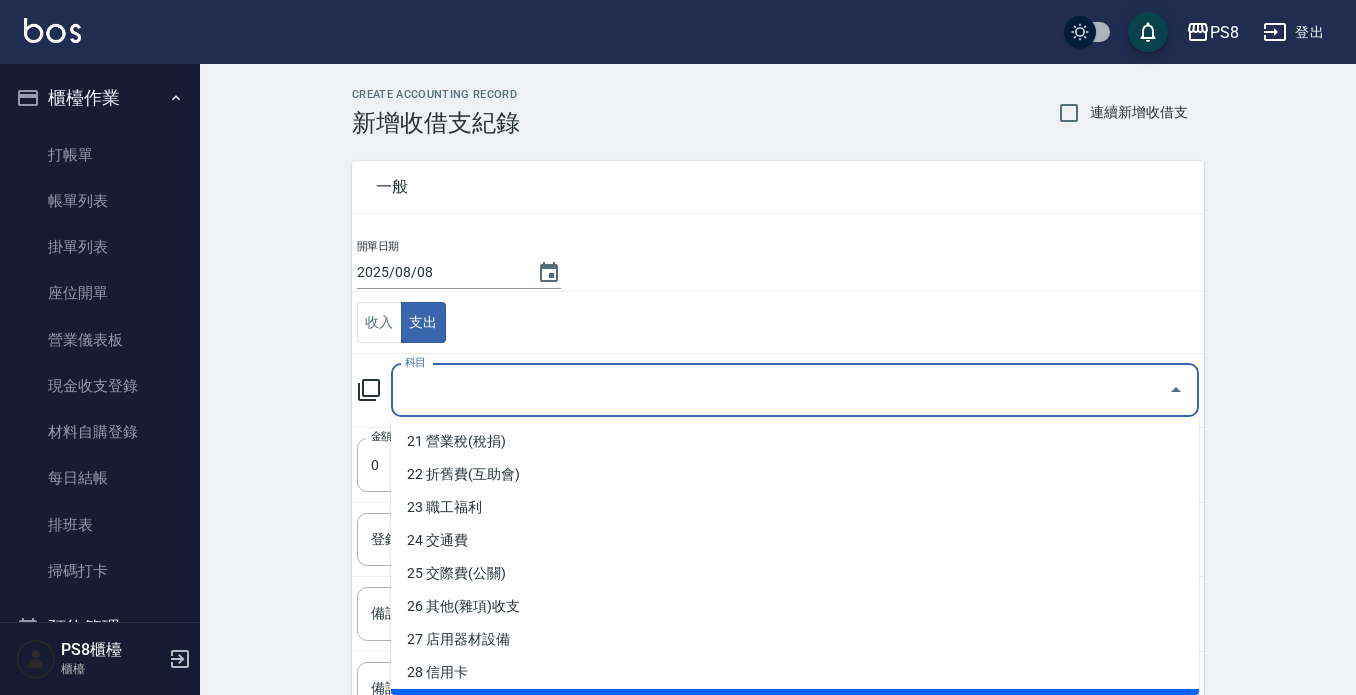 scroll, scrollTop: 800, scrollLeft: 0, axis: vertical 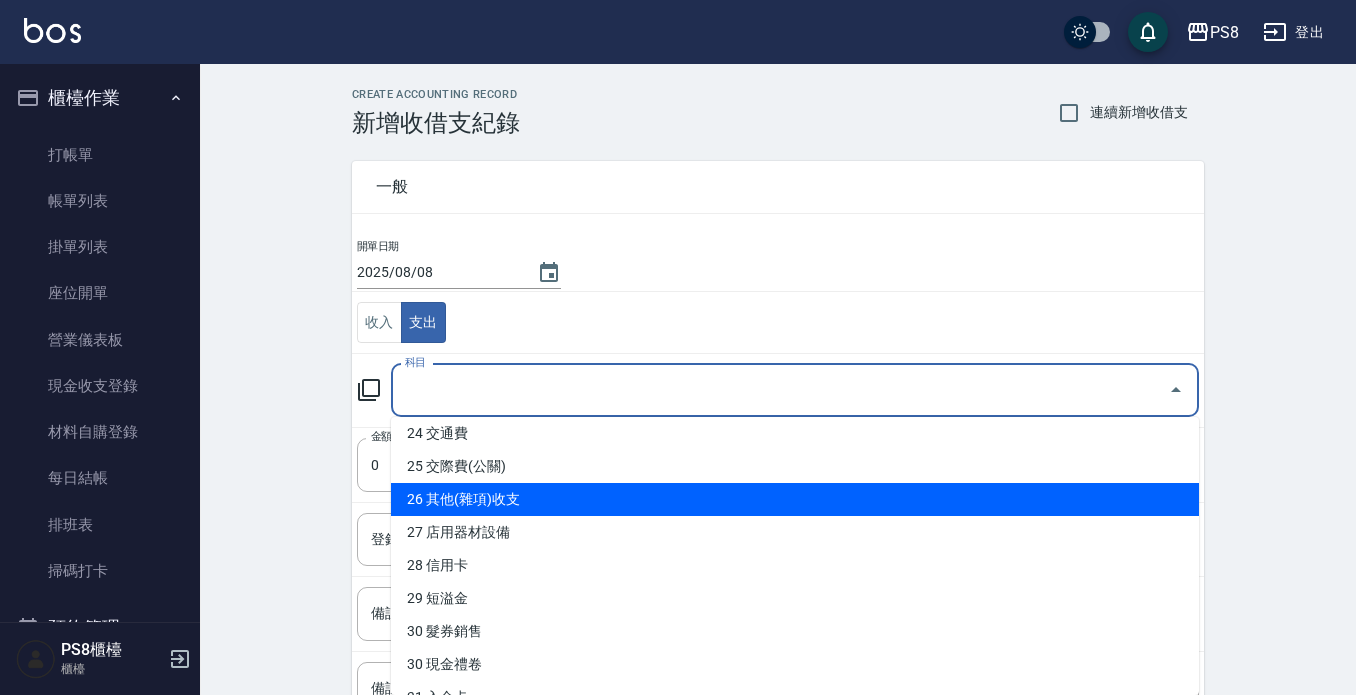 click on "26 其他(雜項)收支" at bounding box center (795, 499) 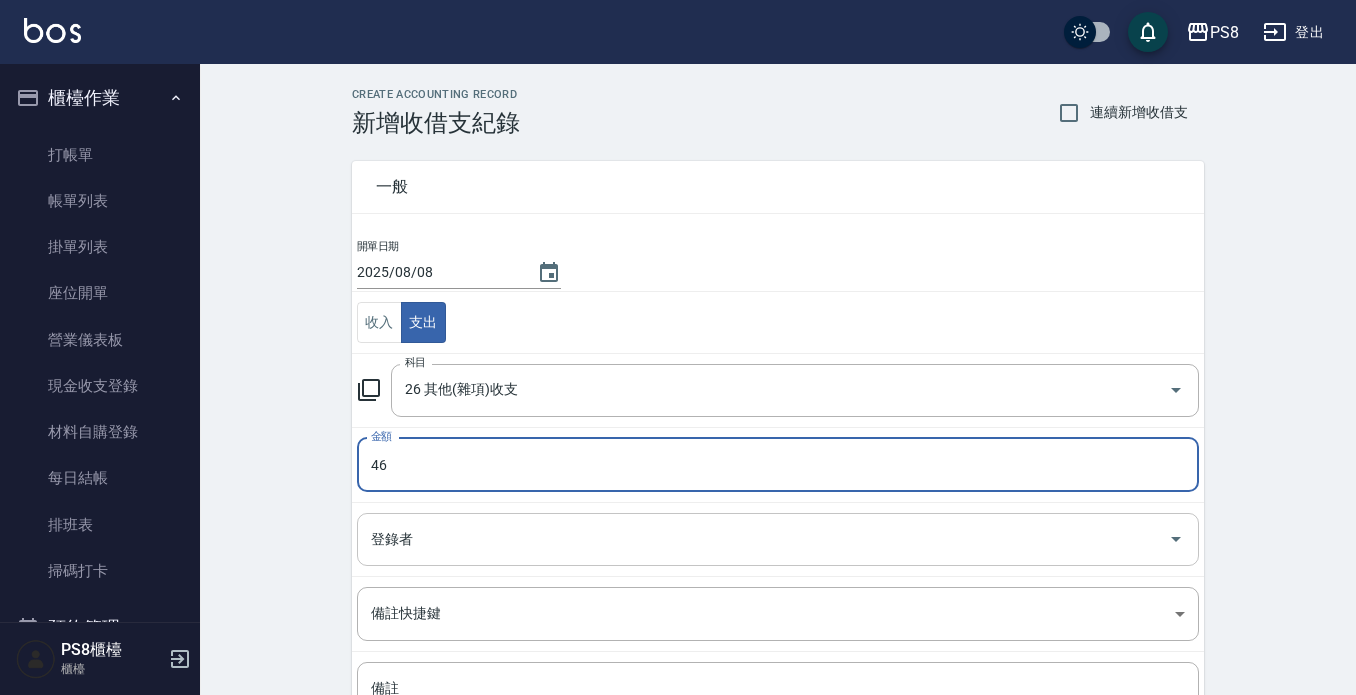 scroll, scrollTop: 188, scrollLeft: 0, axis: vertical 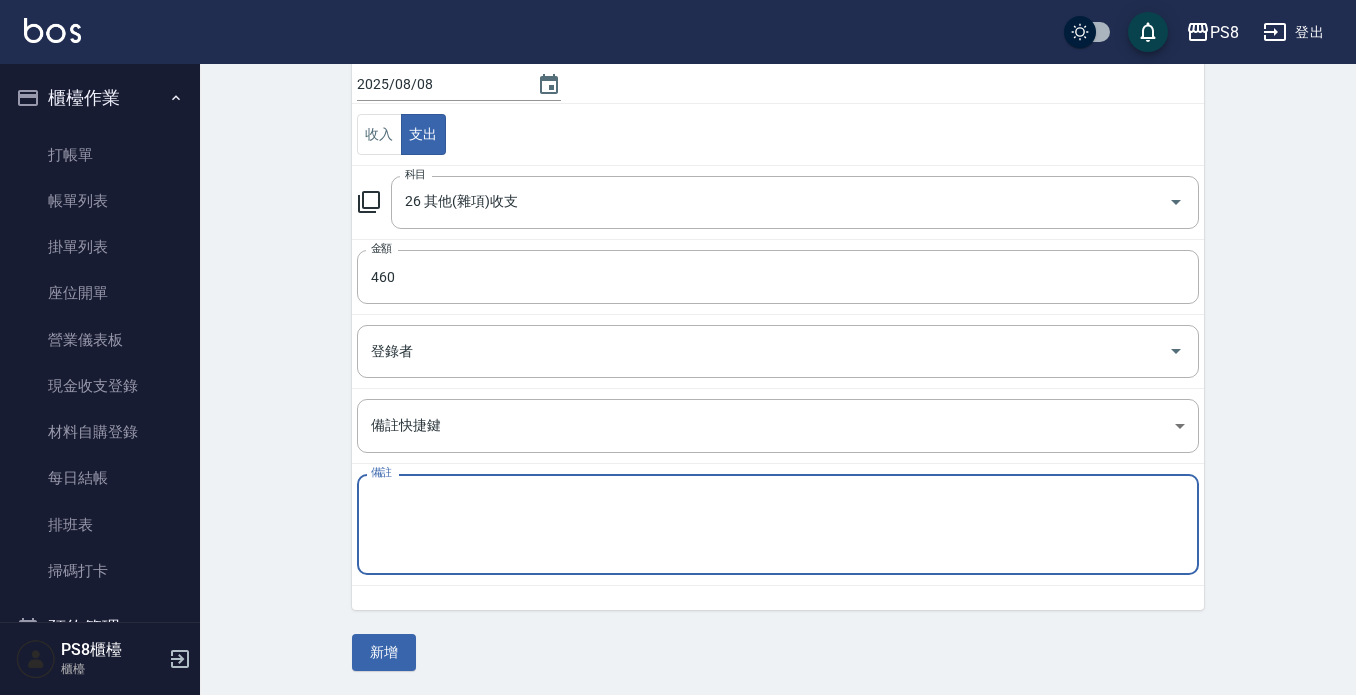 click on "備註" at bounding box center (778, 525) 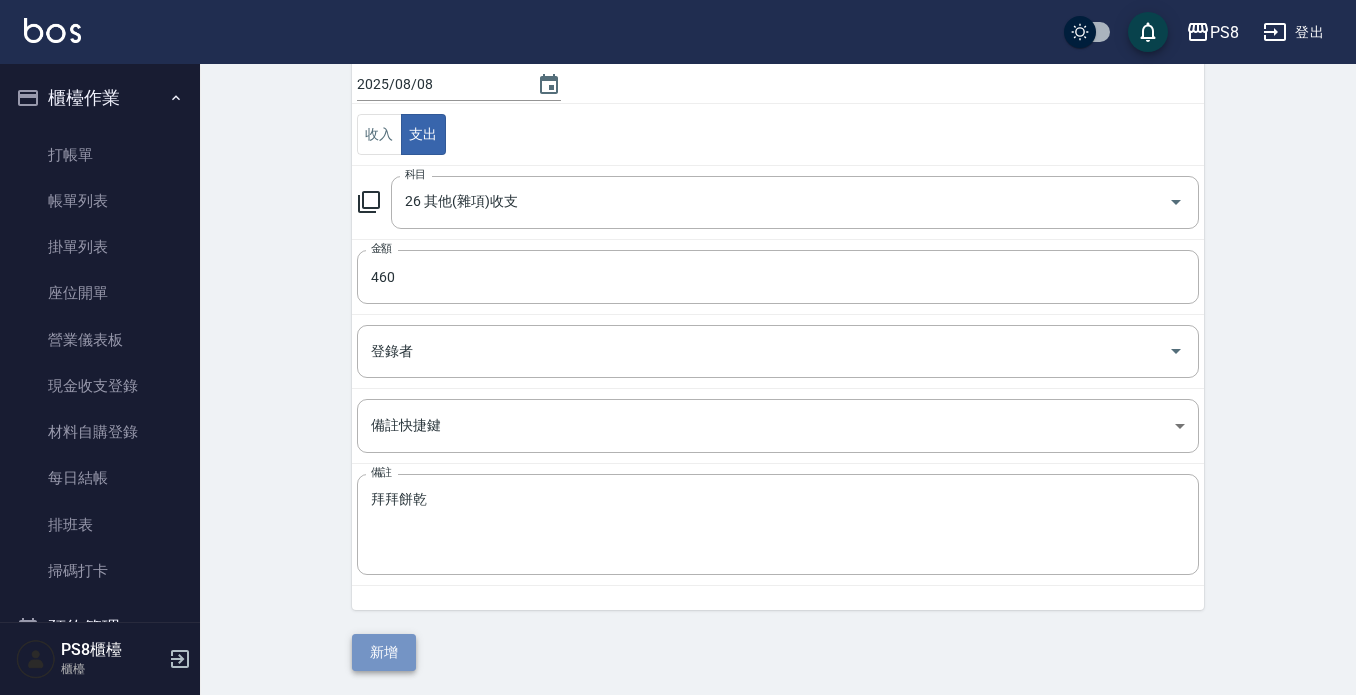 click on "新增" at bounding box center (384, 652) 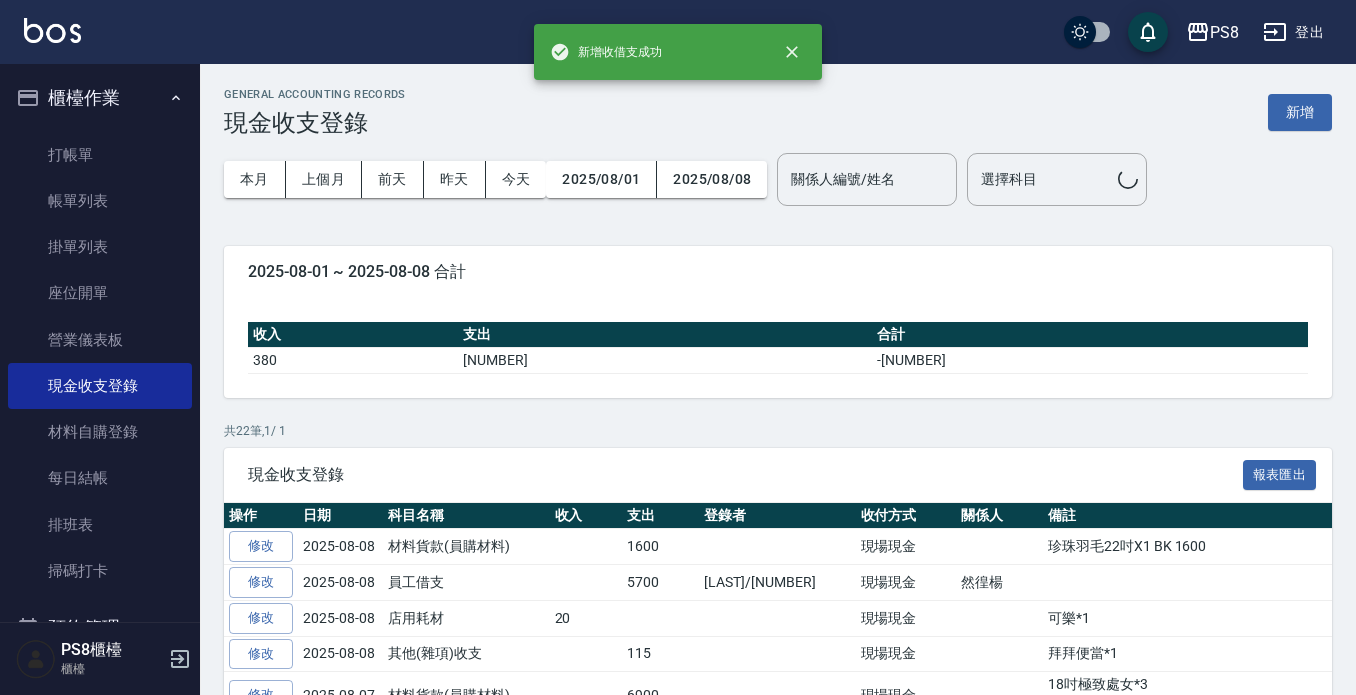 scroll, scrollTop: 188, scrollLeft: 0, axis: vertical 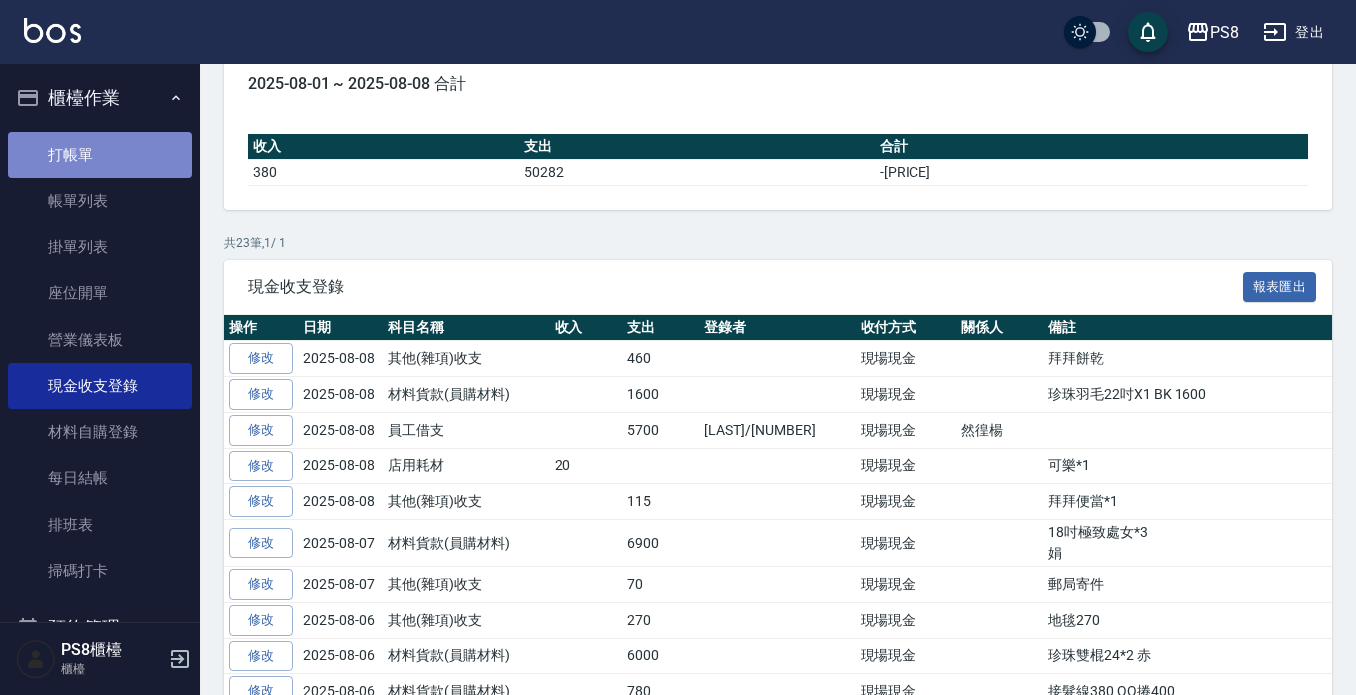 click on "打帳單" at bounding box center [100, 155] 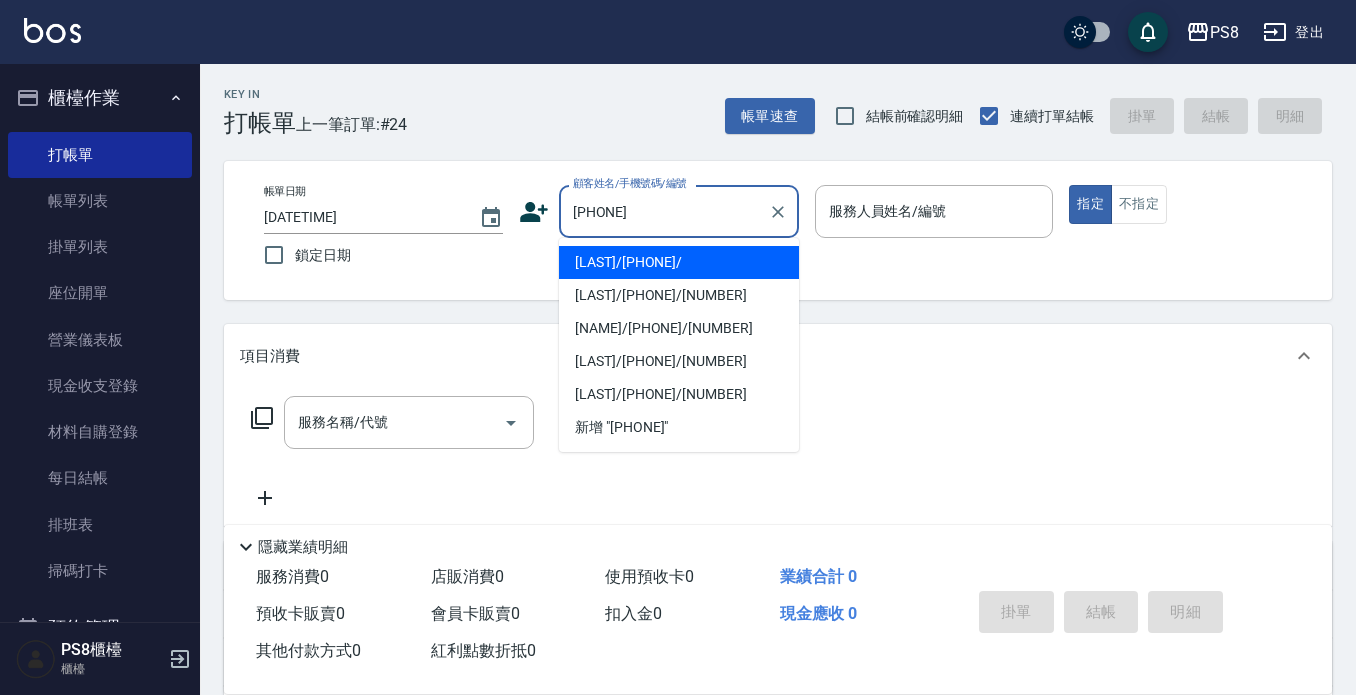 click on "[LAST]/[PHONE]/" at bounding box center (679, 262) 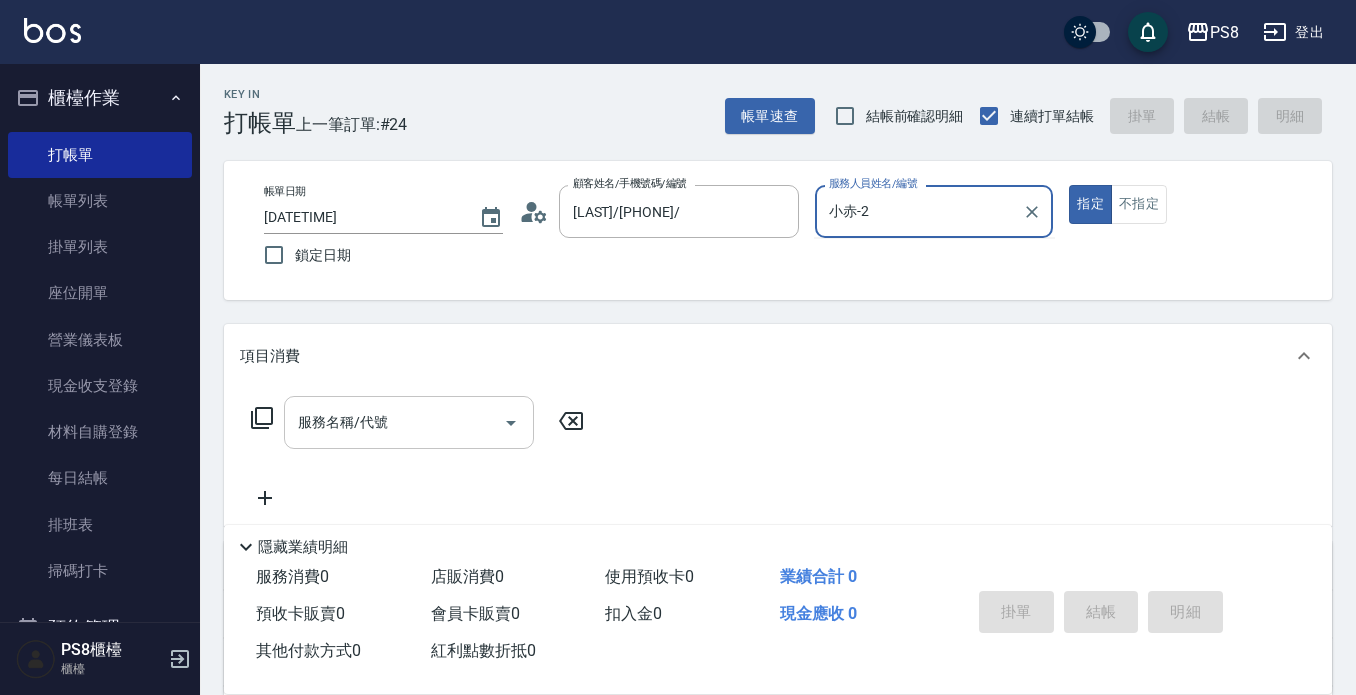 drag, startPoint x: 294, startPoint y: 478, endPoint x: 299, endPoint y: 449, distance: 29.427877 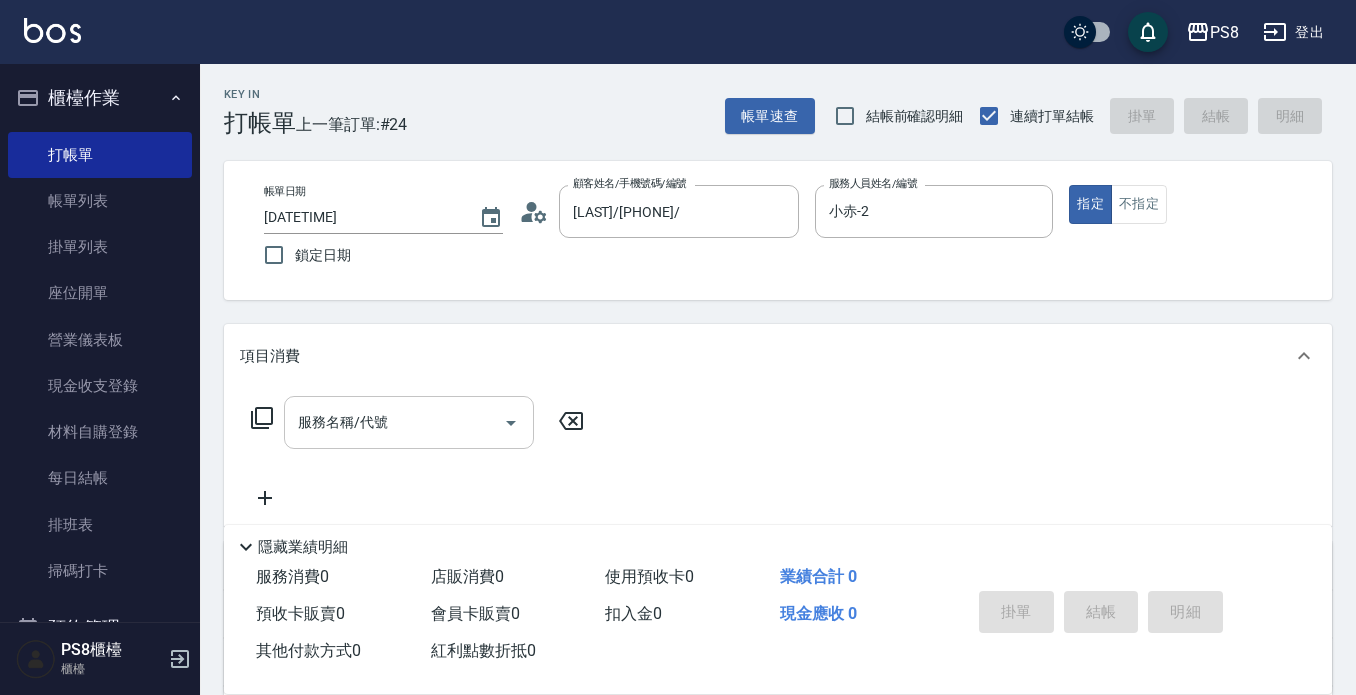 click on "服務名稱/代號 服務名稱/代號" at bounding box center [409, 422] 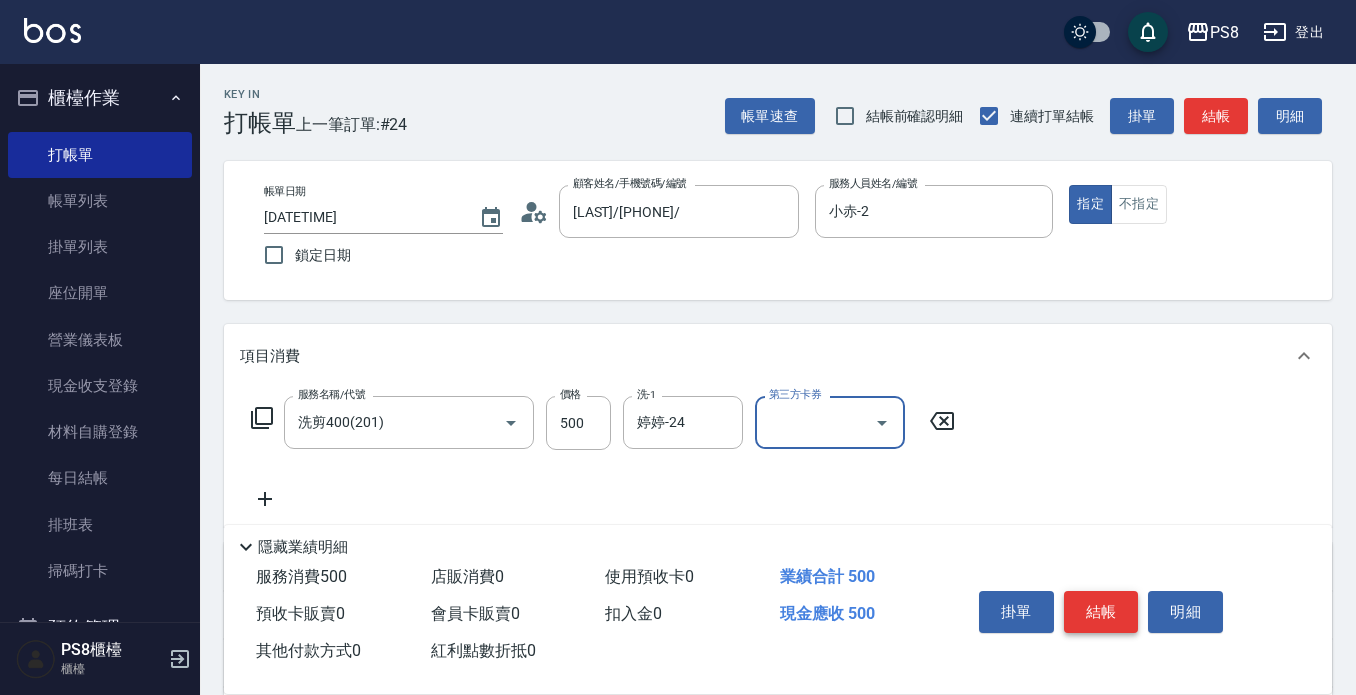 click on "結帳" at bounding box center [1101, 612] 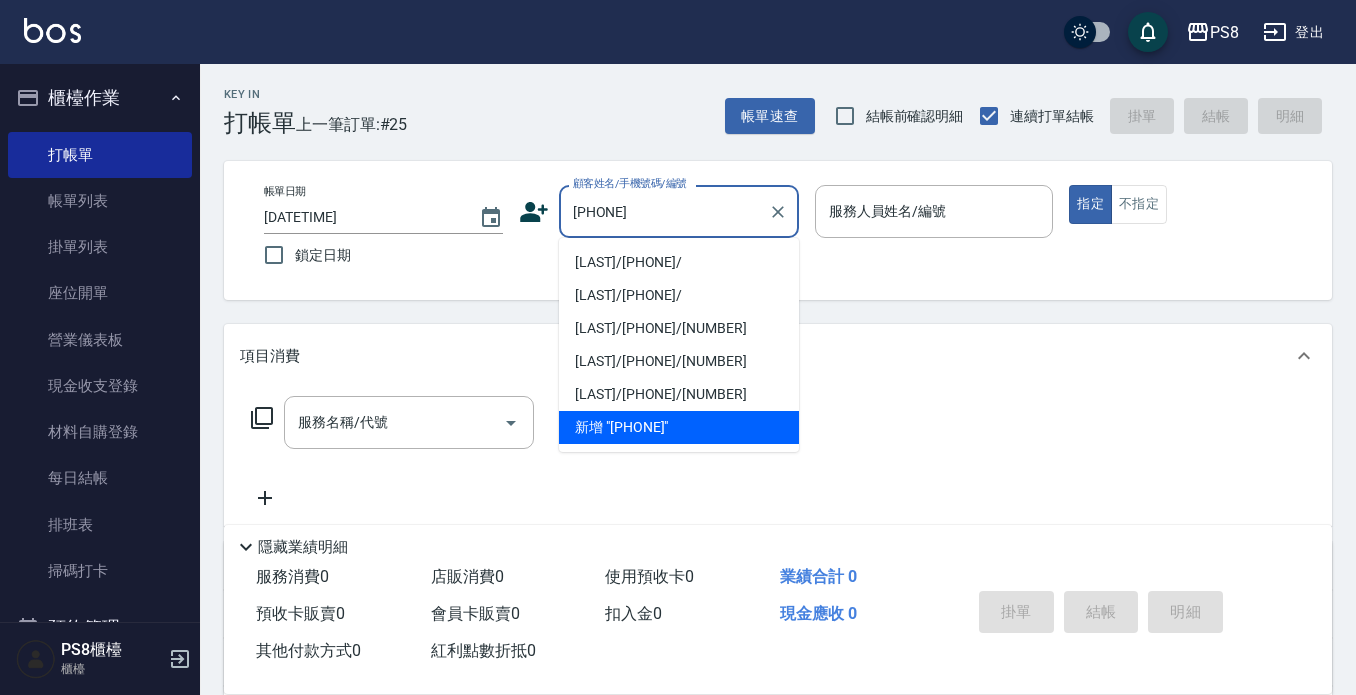 click on "[LAST]/[PHONE]/" at bounding box center (679, 262) 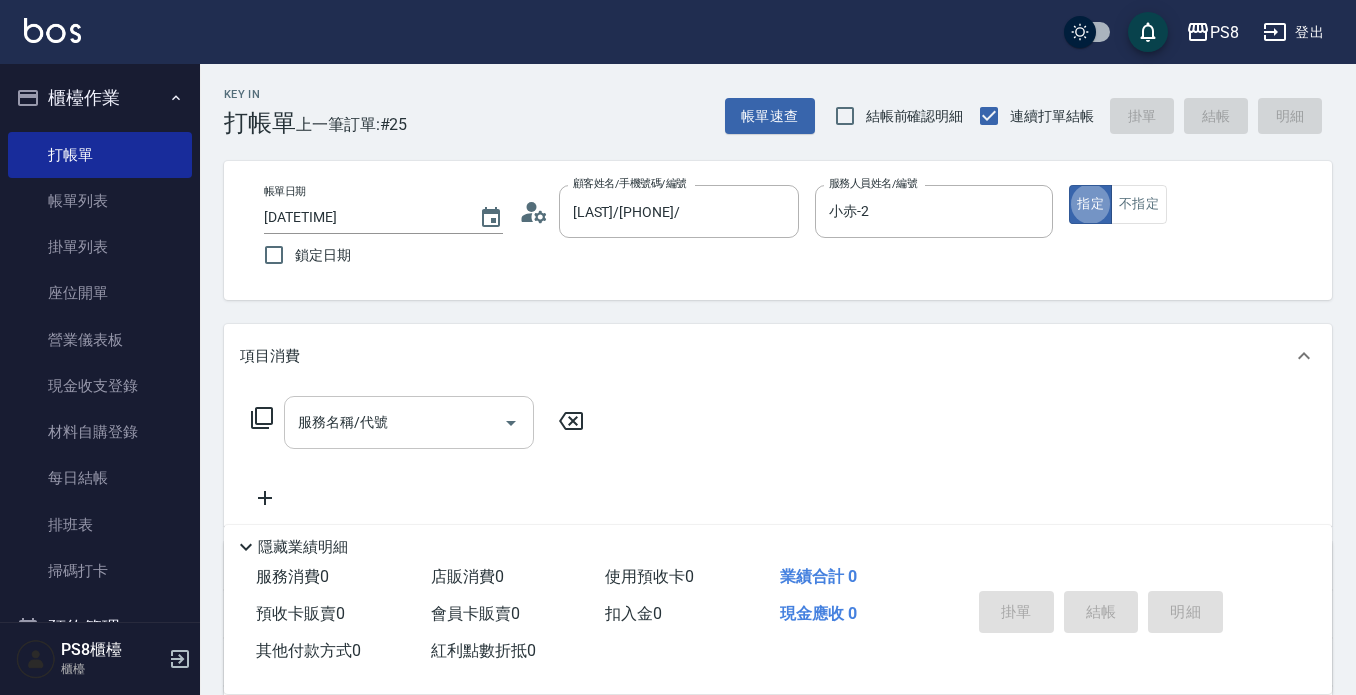 click on "服務名稱/代號" at bounding box center (409, 422) 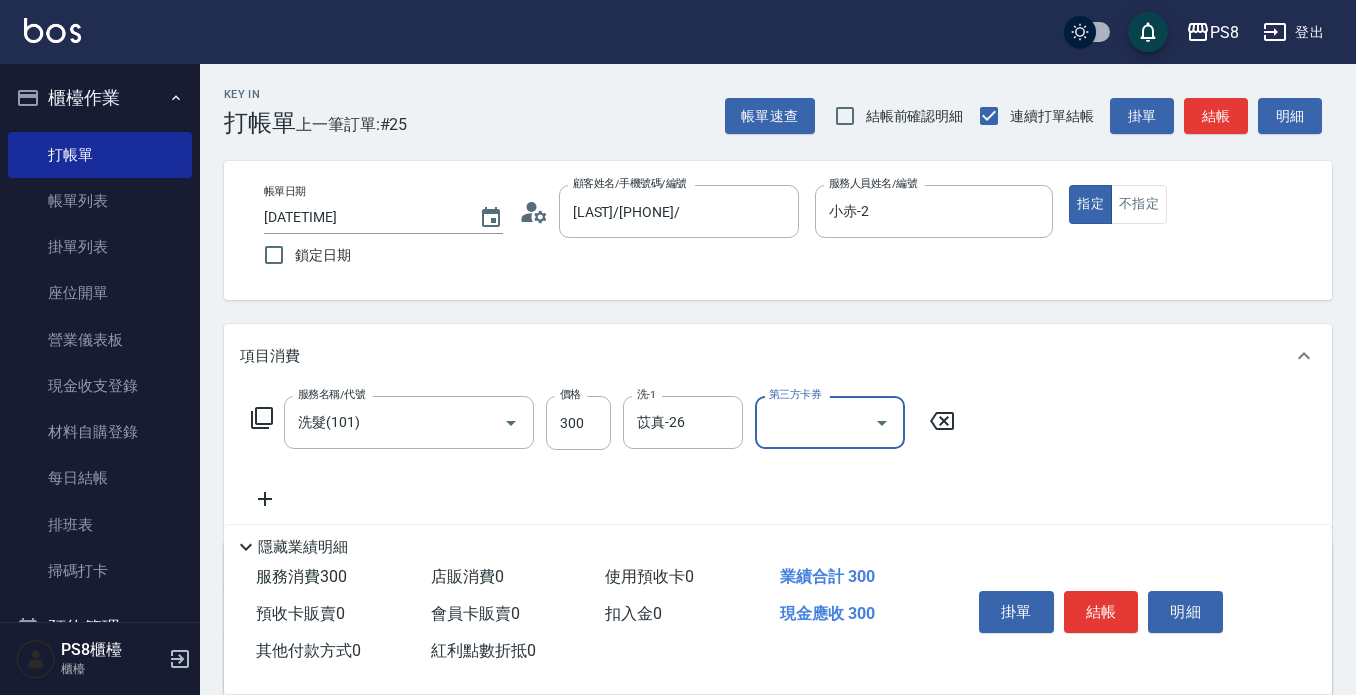 click on "結帳" at bounding box center [1101, 612] 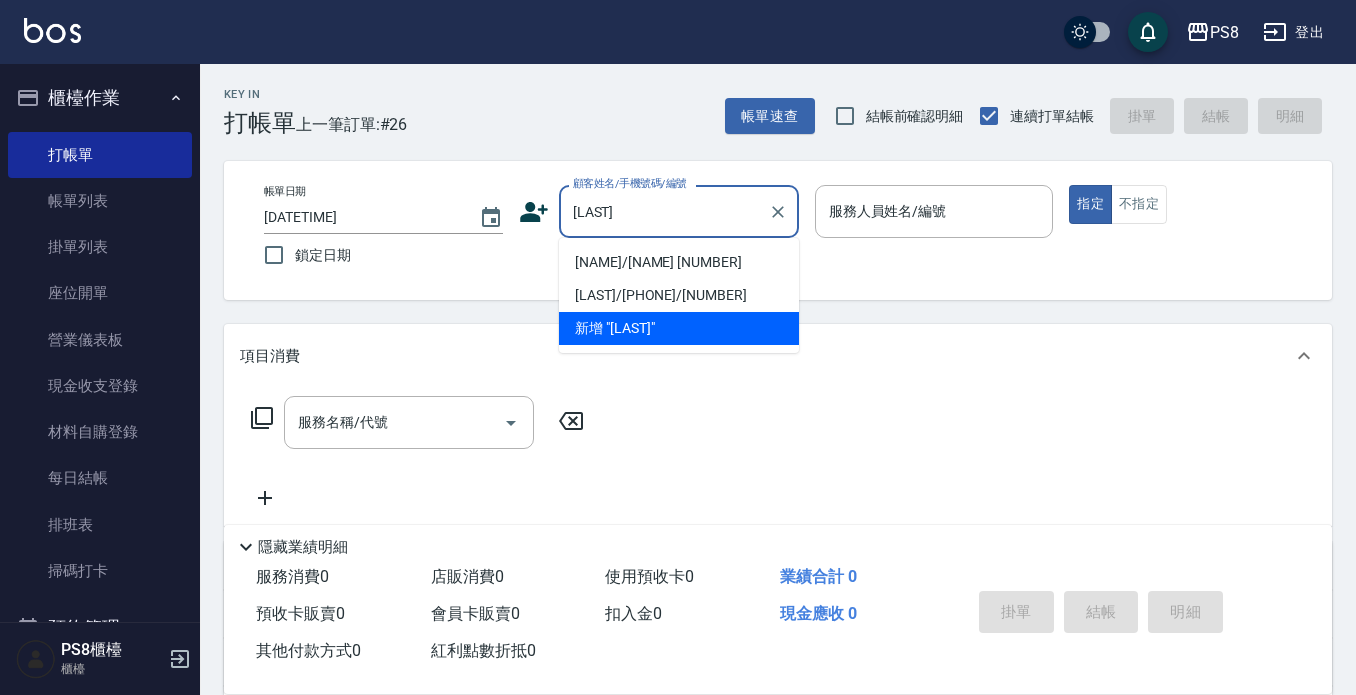 click on "[NAME]/[NAME] [NUMBER]" at bounding box center [679, 262] 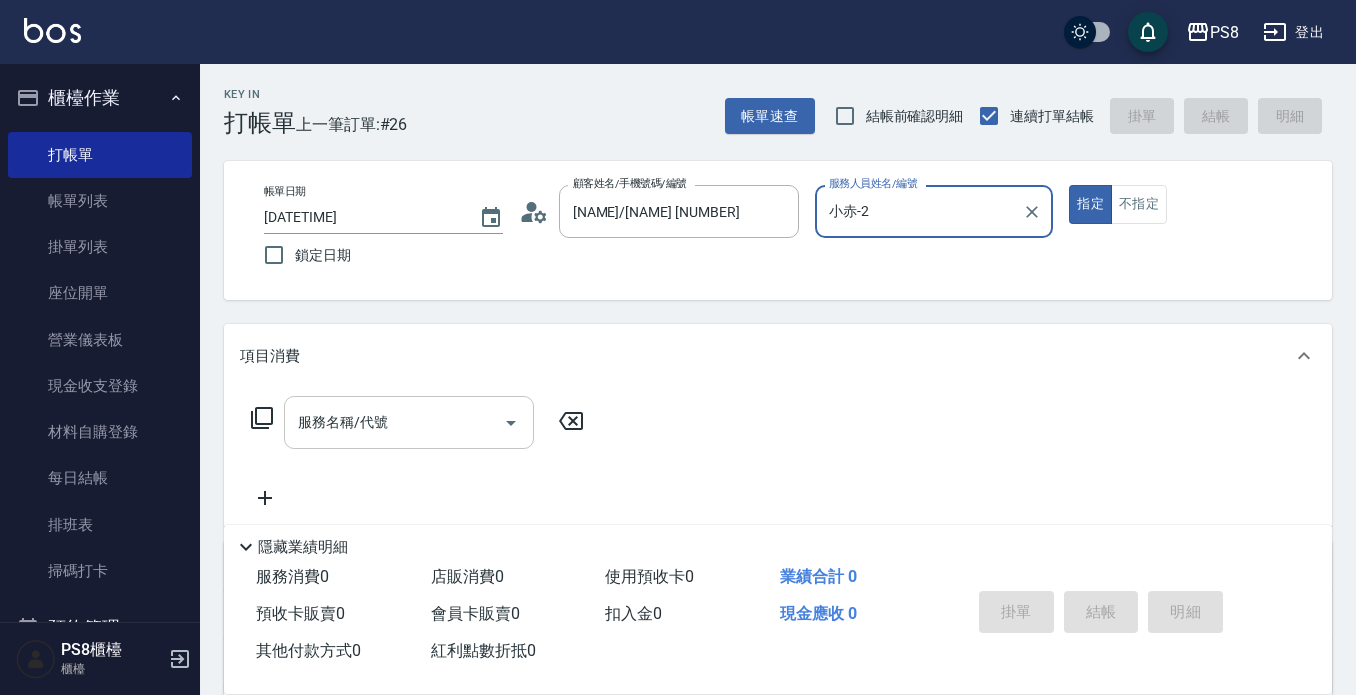 click on "服務名稱/代號 服務名稱/代號" at bounding box center (409, 422) 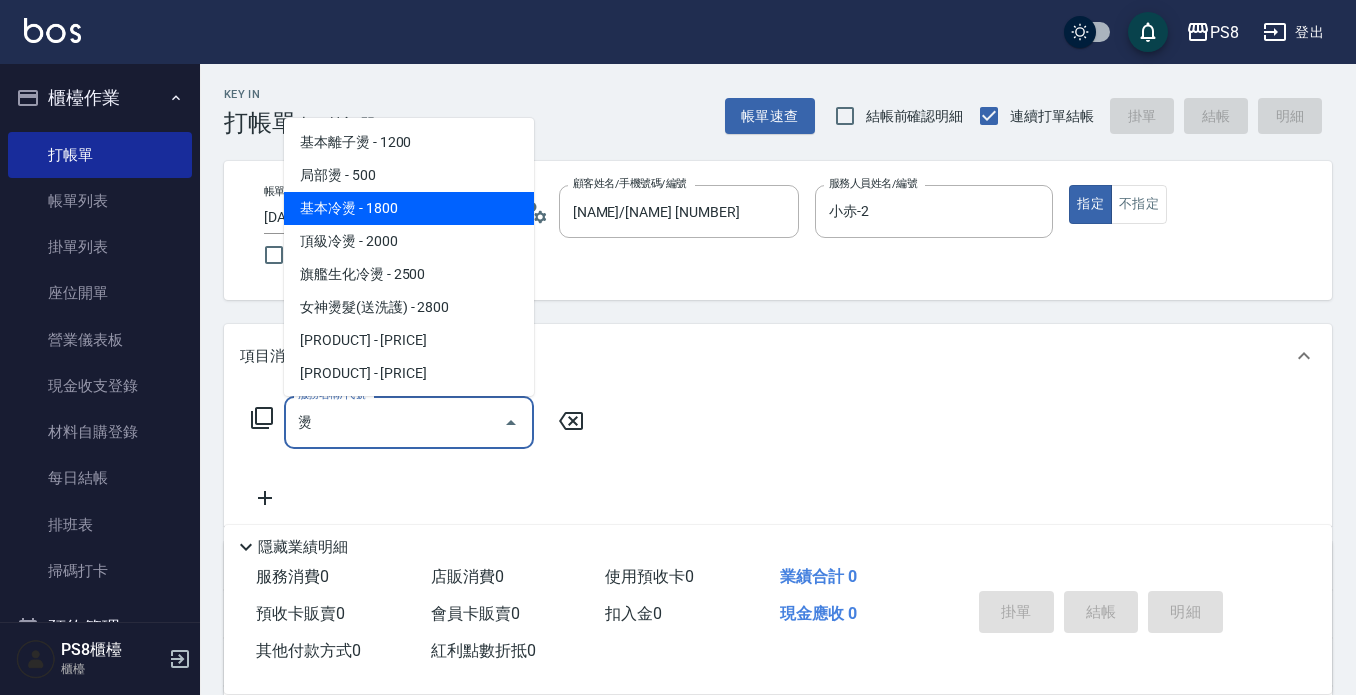 click on "基本冷燙 - 1800" at bounding box center [409, 208] 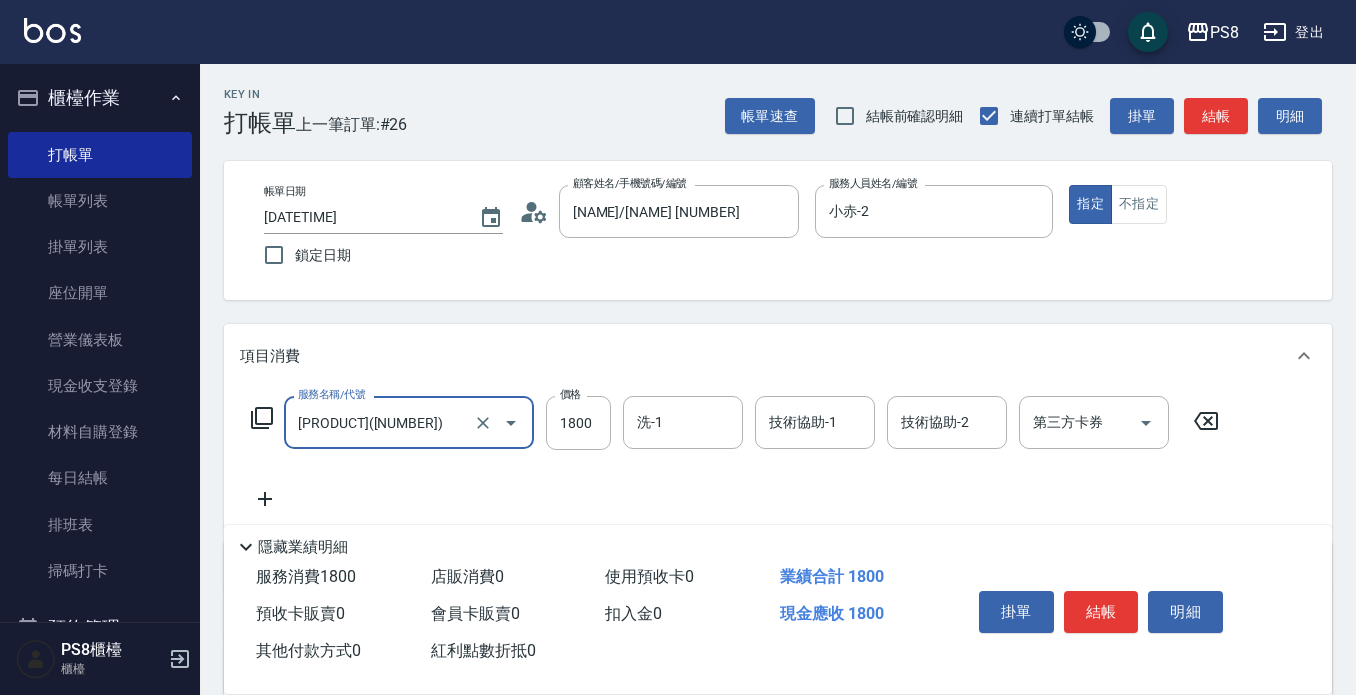 click 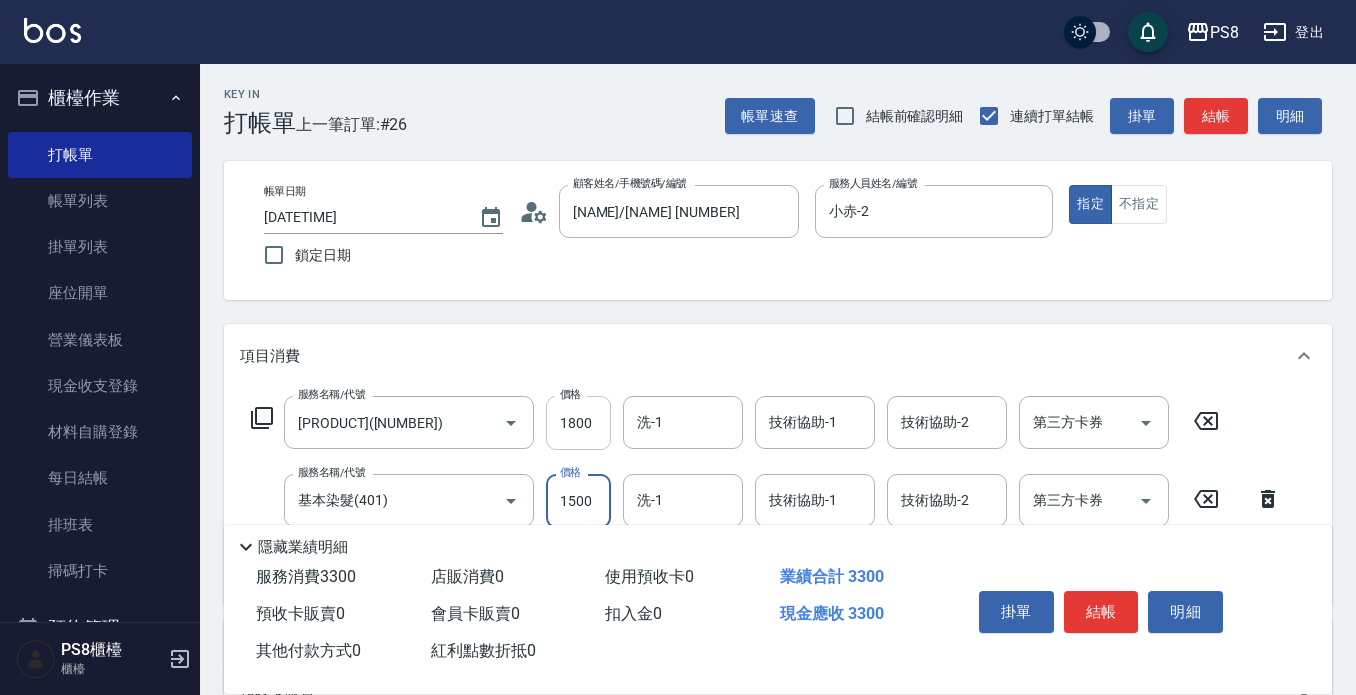 click on "1800" at bounding box center (578, 423) 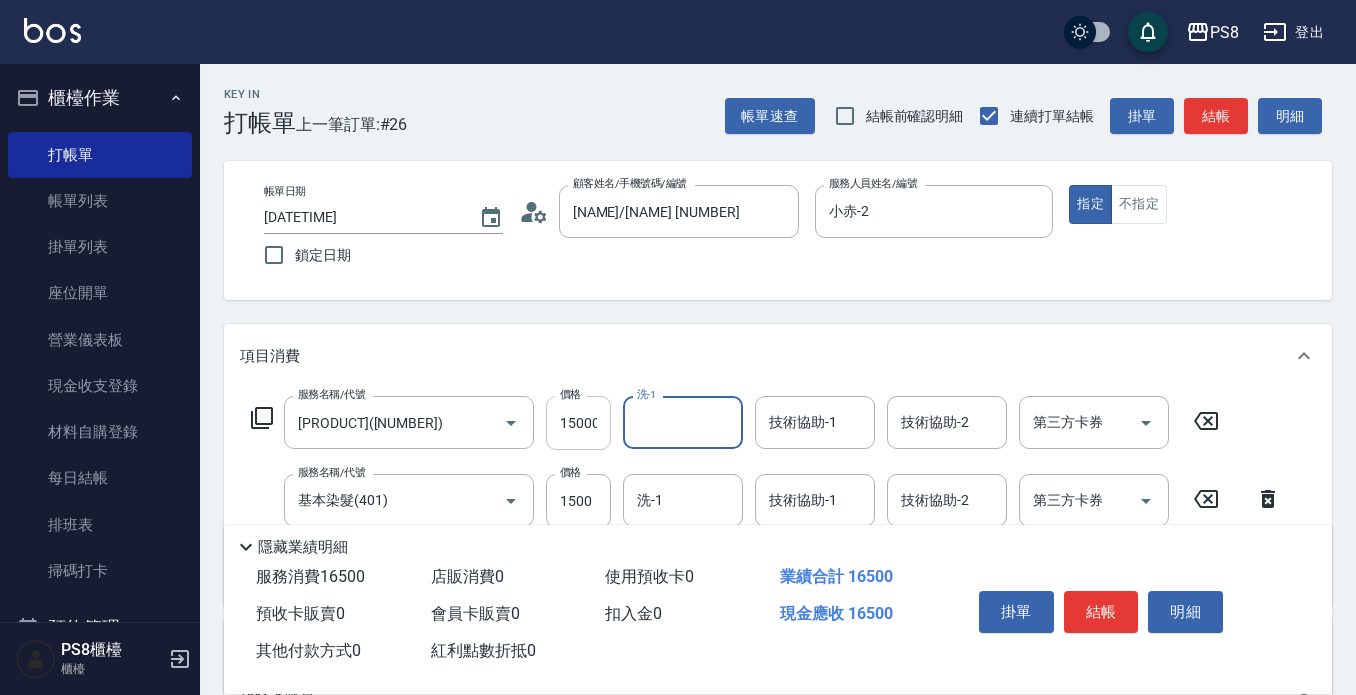 scroll, scrollTop: 0, scrollLeft: 0, axis: both 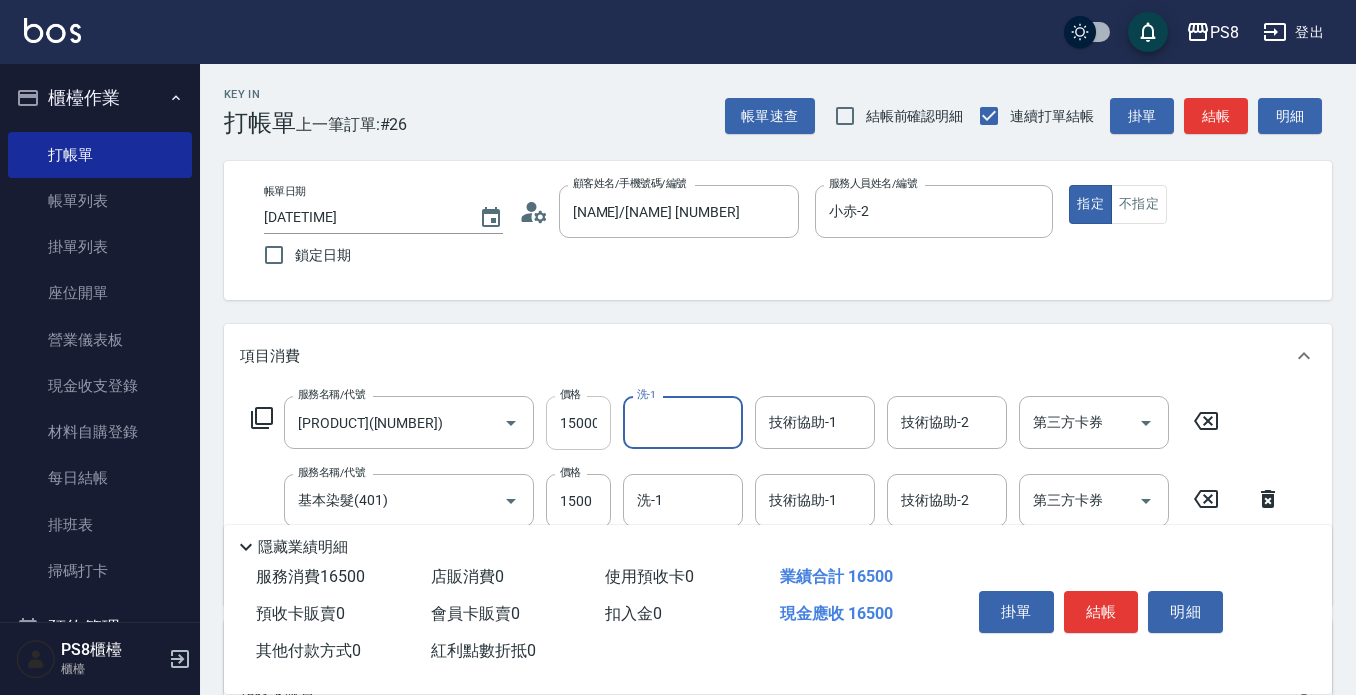 click on "15000" at bounding box center (578, 423) 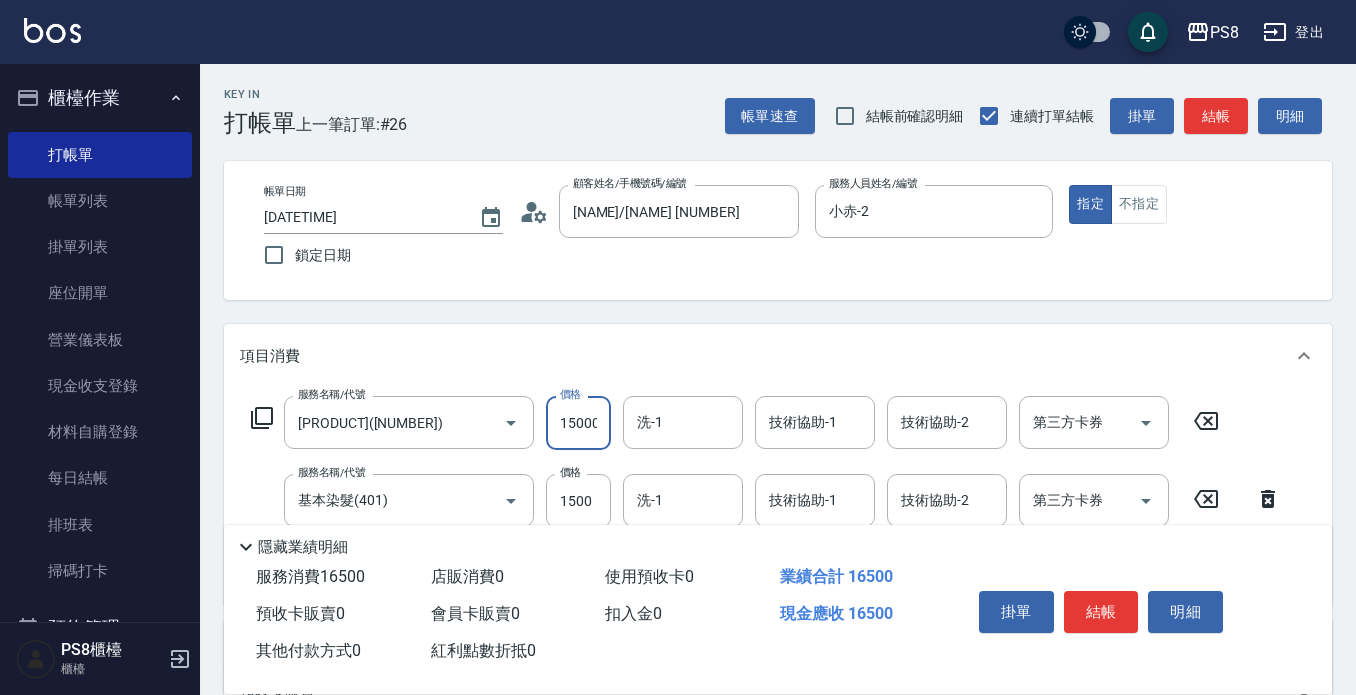 click on "15000" at bounding box center [578, 423] 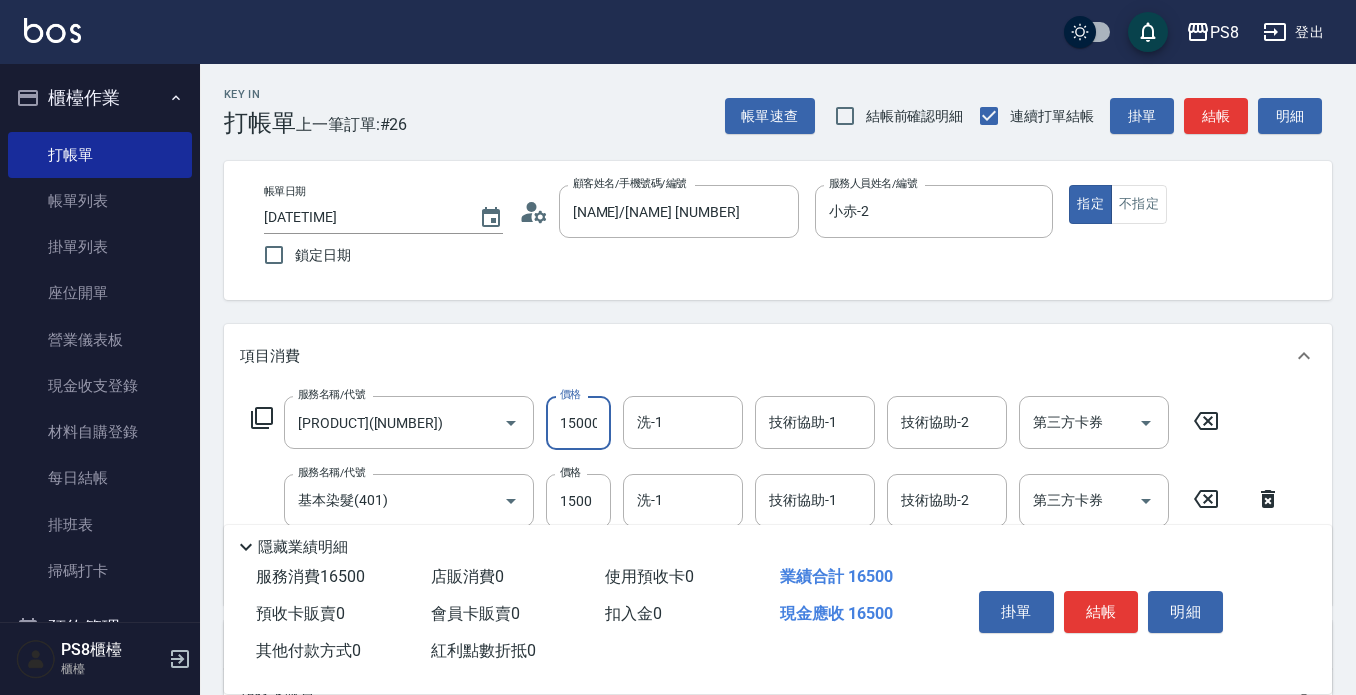 scroll, scrollTop: 0, scrollLeft: 2, axis: horizontal 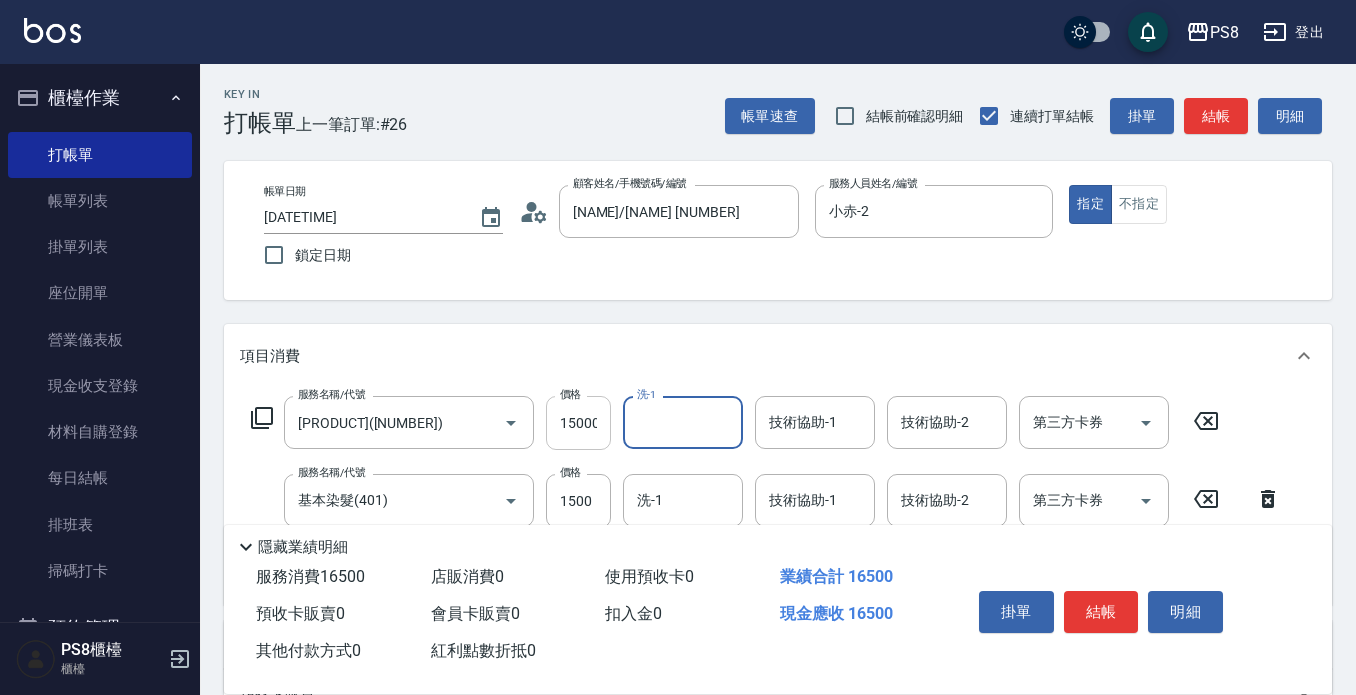 click on "15000" at bounding box center (578, 423) 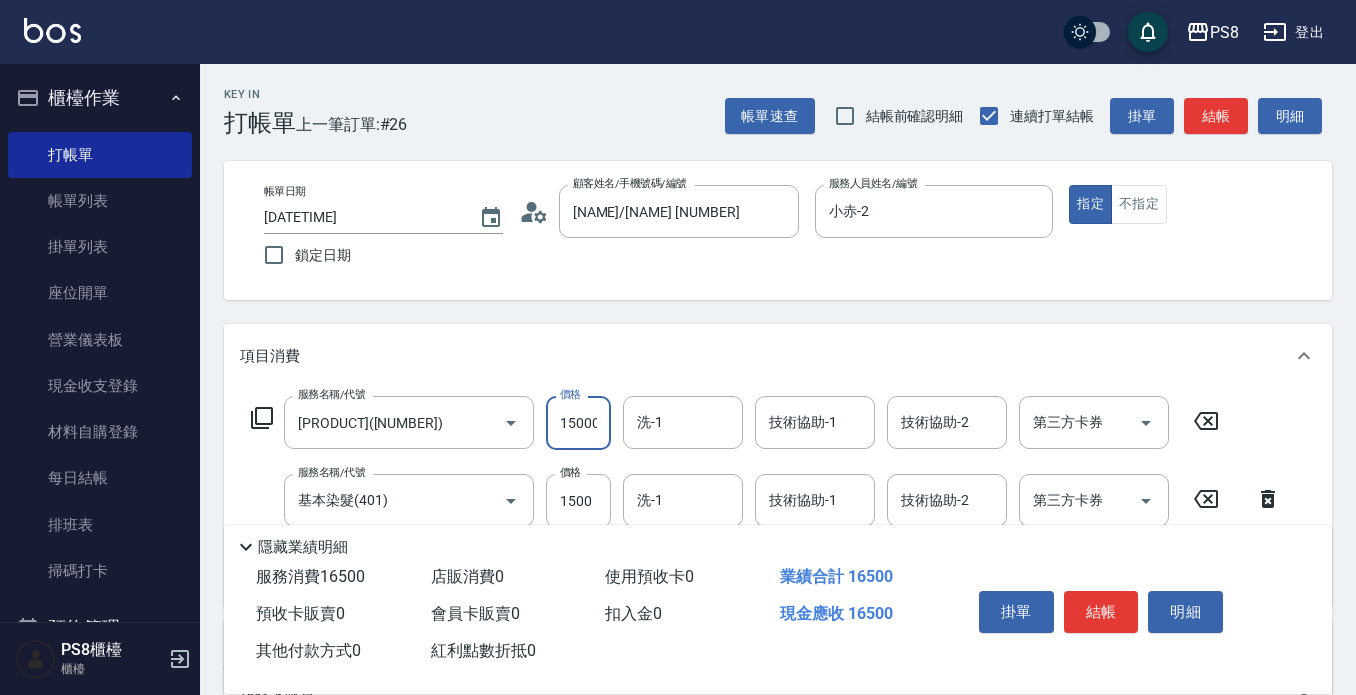 click on "15000" at bounding box center (578, 423) 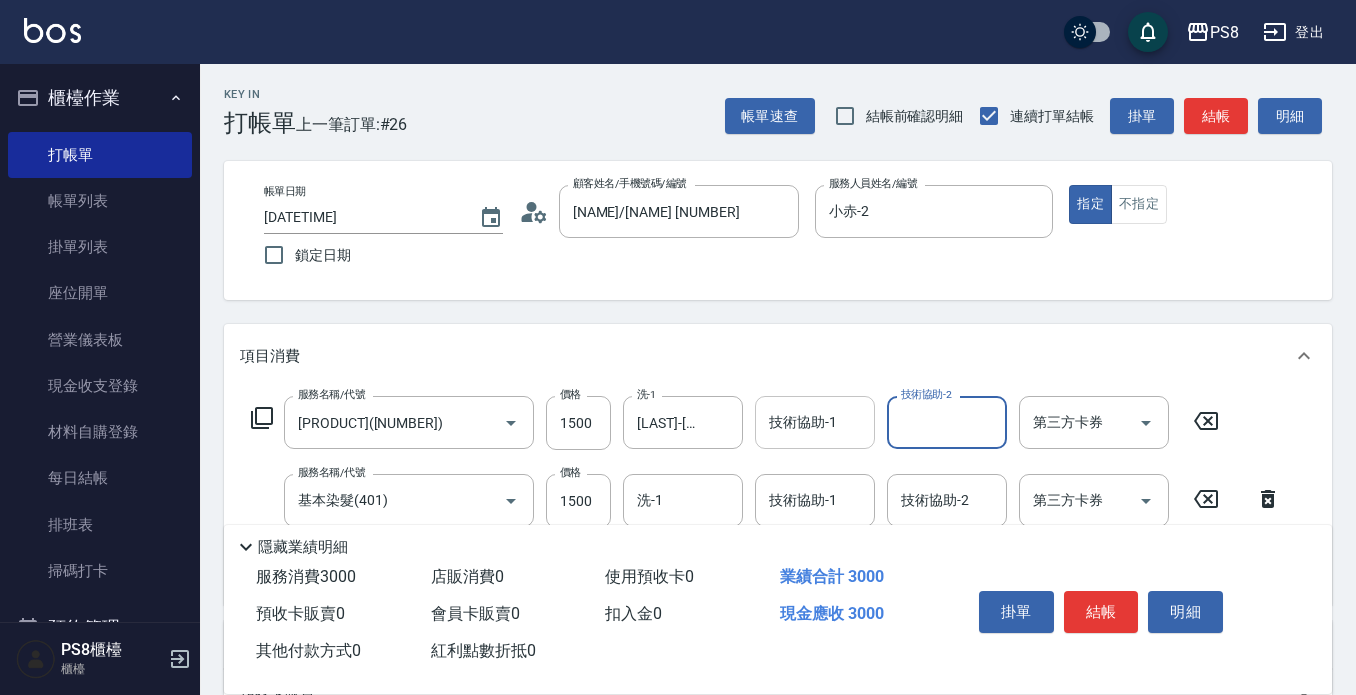 drag, startPoint x: 696, startPoint y: 418, endPoint x: 780, endPoint y: 418, distance: 84 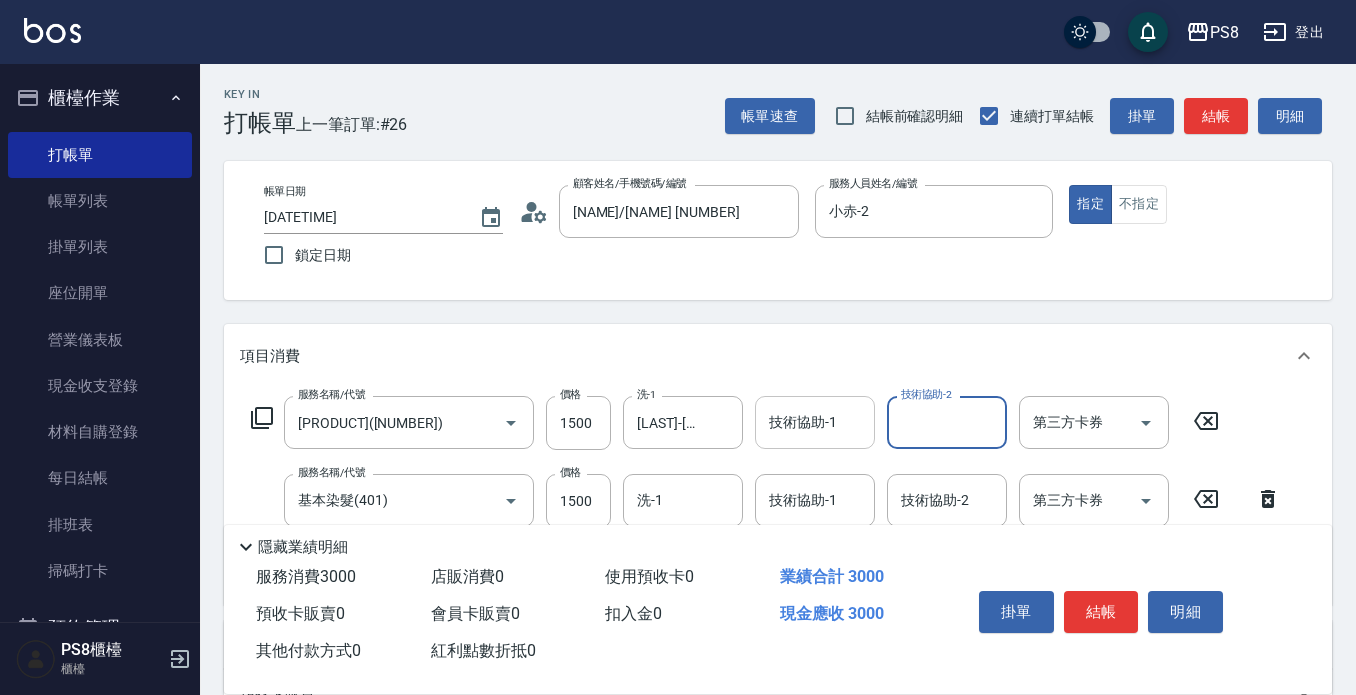 click on "[FIRST]-[NUMBER] [WORD]-[NUMBER]" at bounding box center [683, 422] 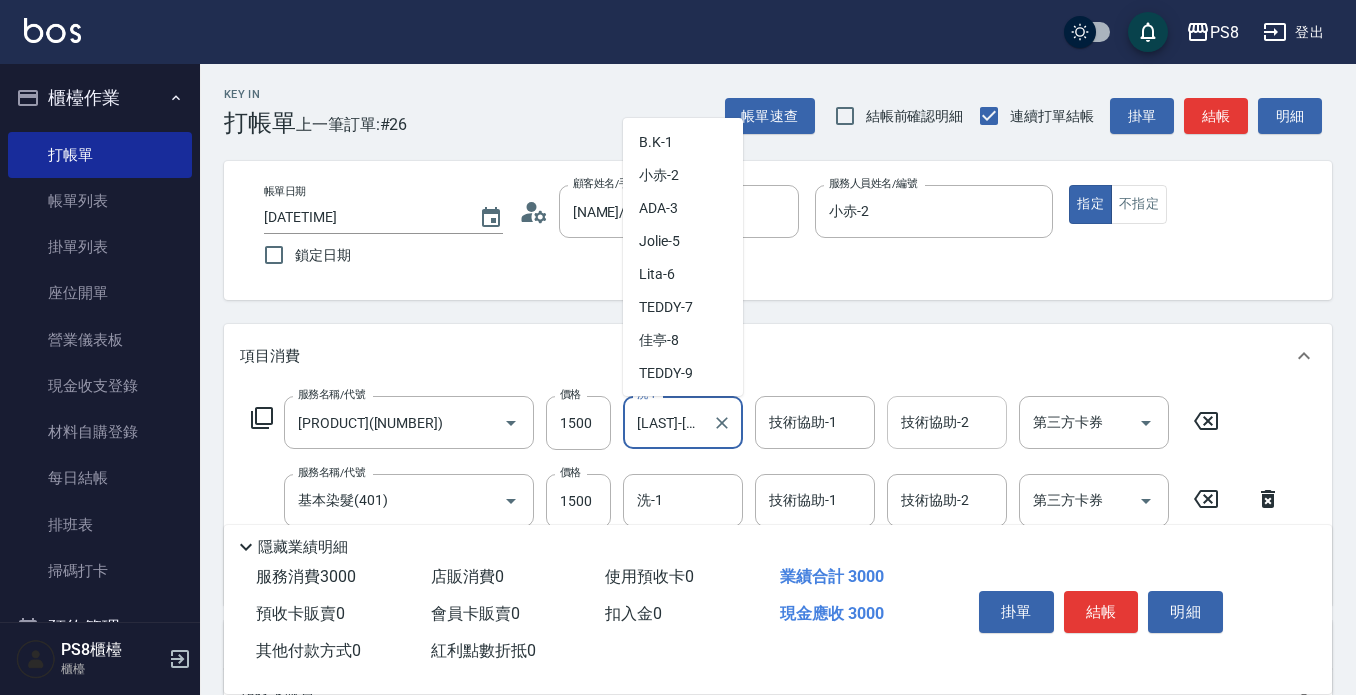 scroll, scrollTop: 423, scrollLeft: 0, axis: vertical 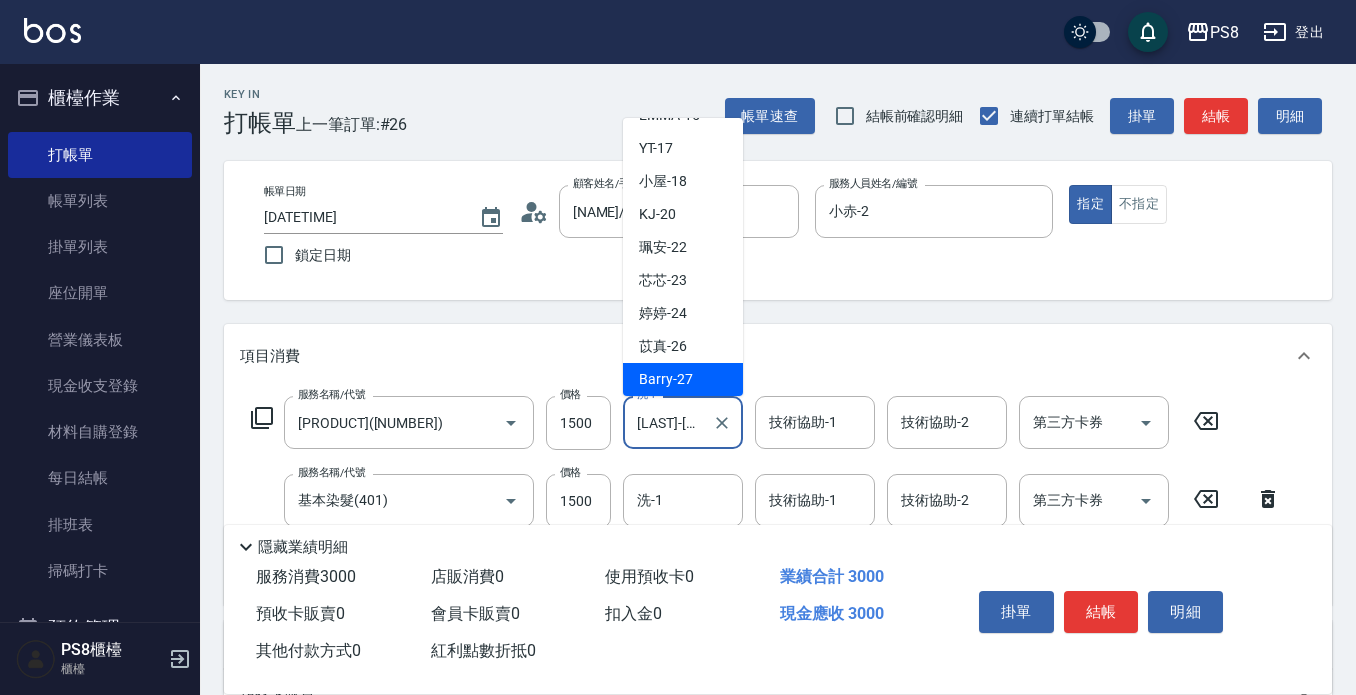 click on "技術協助-1 技術協助-1" at bounding box center (815, 422) 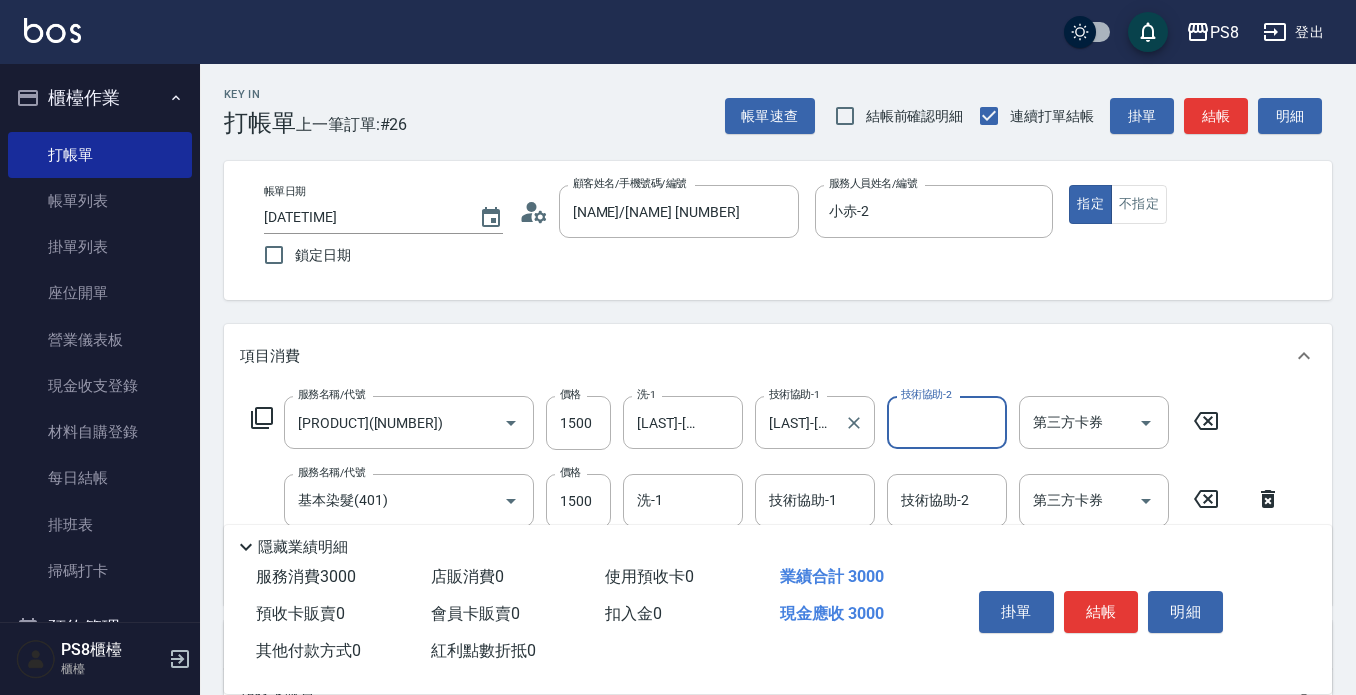 scroll, scrollTop: 200, scrollLeft: 0, axis: vertical 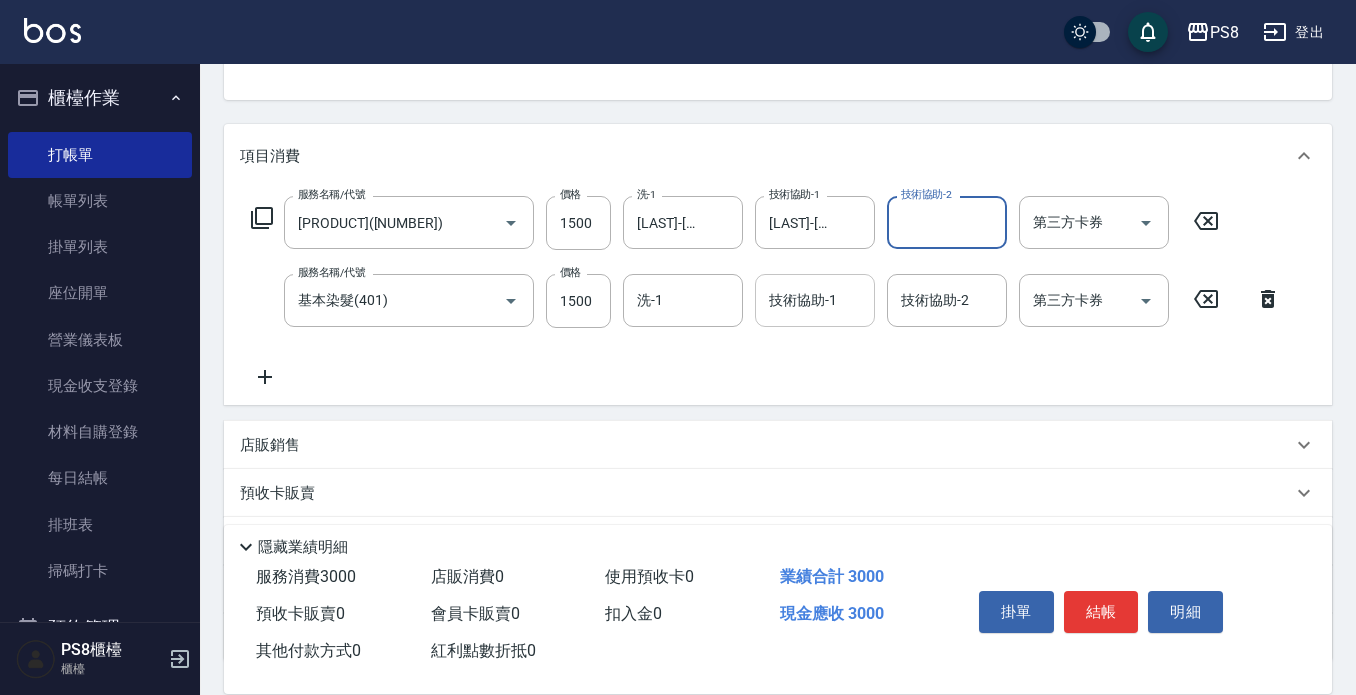 click on "技術協助-1" at bounding box center [815, 300] 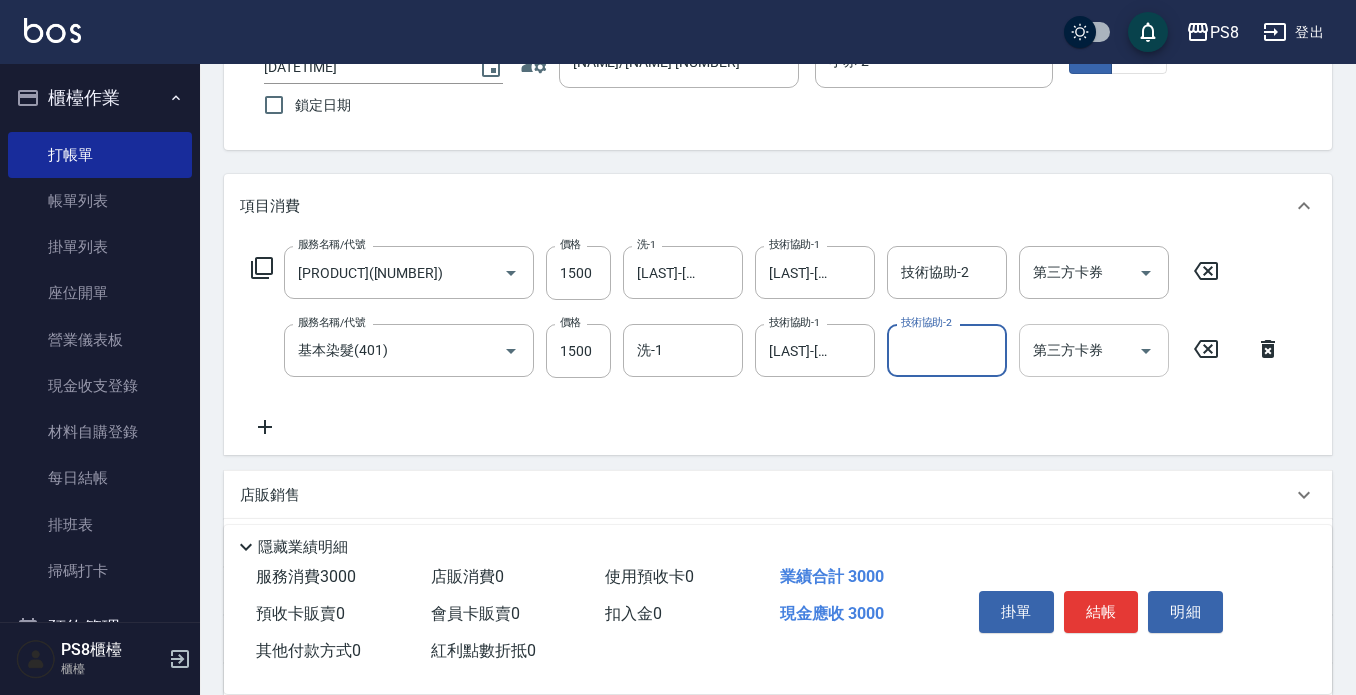 scroll, scrollTop: 100, scrollLeft: 0, axis: vertical 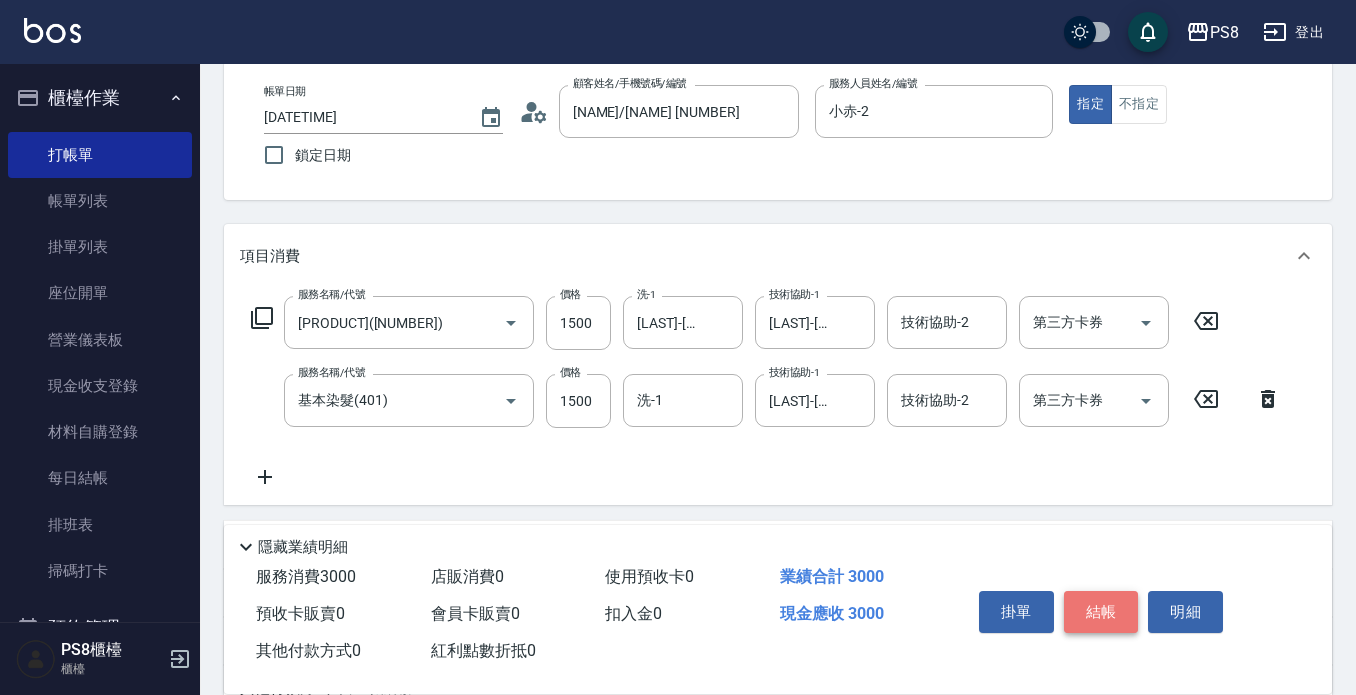 click on "結帳" at bounding box center (1101, 612) 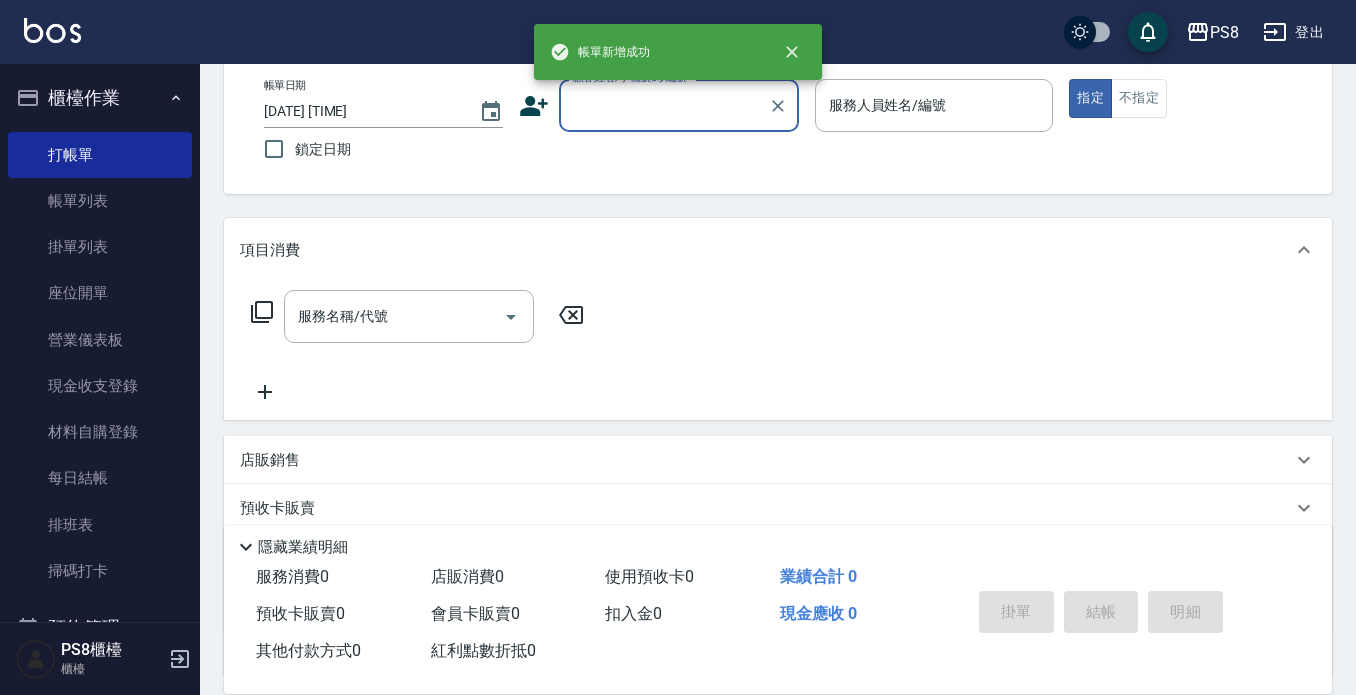 scroll, scrollTop: 279, scrollLeft: 0, axis: vertical 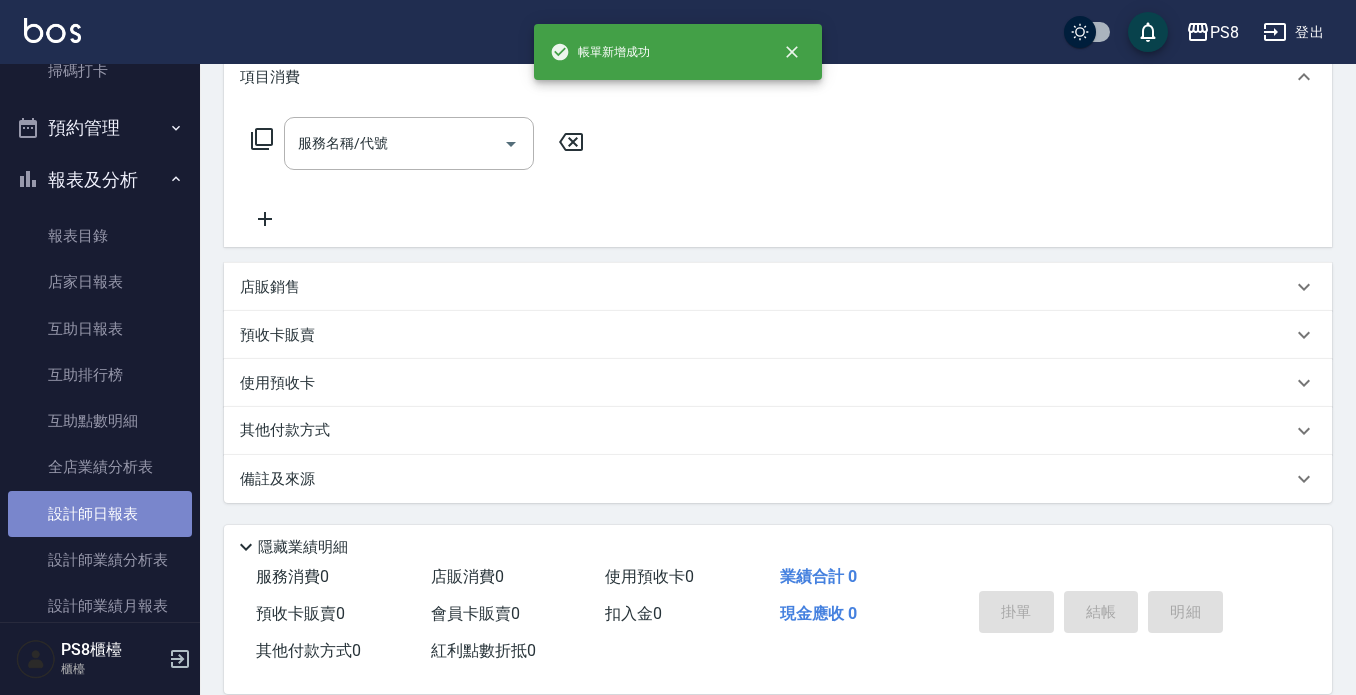 click on "設計師日報表" at bounding box center (100, 514) 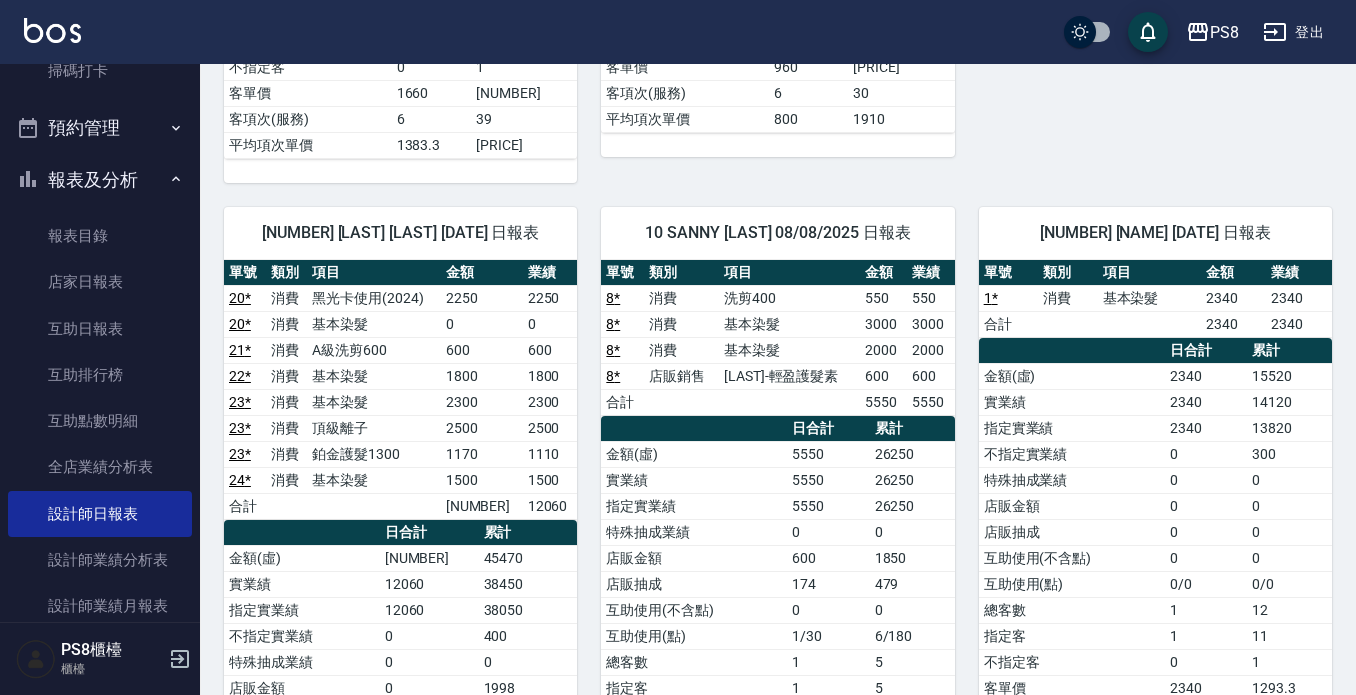 scroll, scrollTop: 900, scrollLeft: 0, axis: vertical 